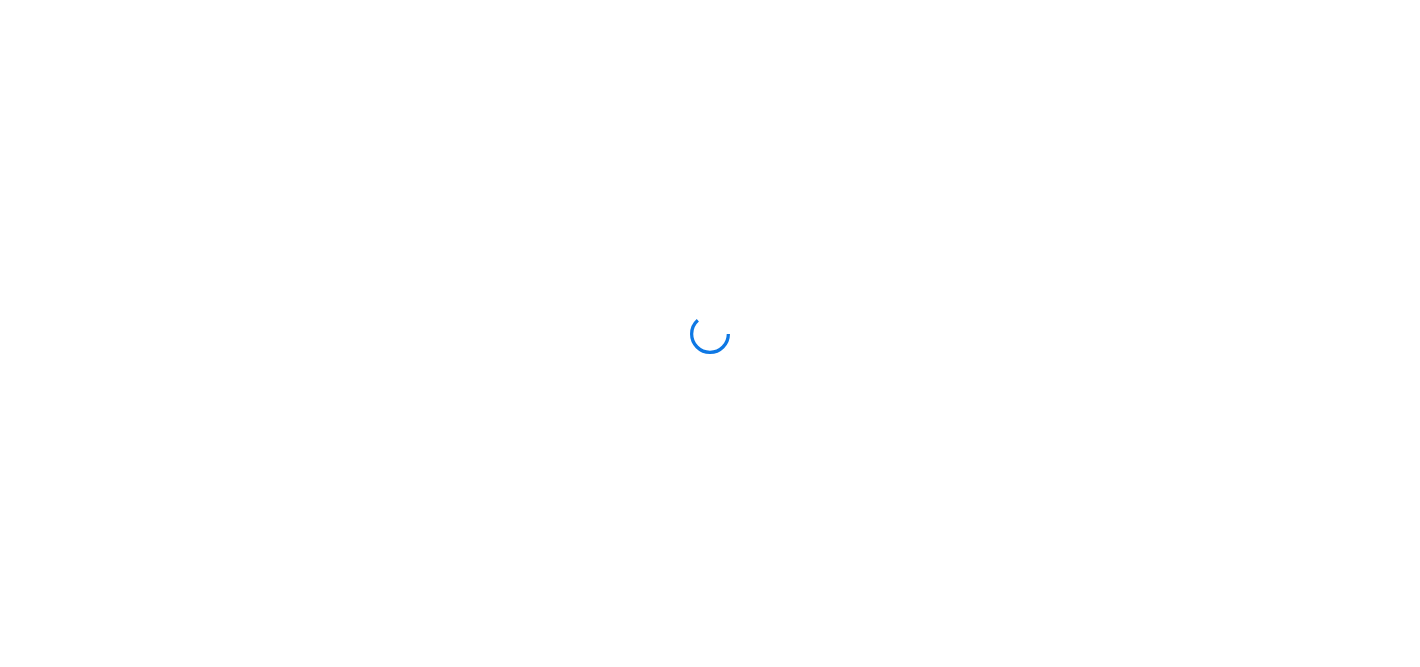 scroll, scrollTop: 0, scrollLeft: 0, axis: both 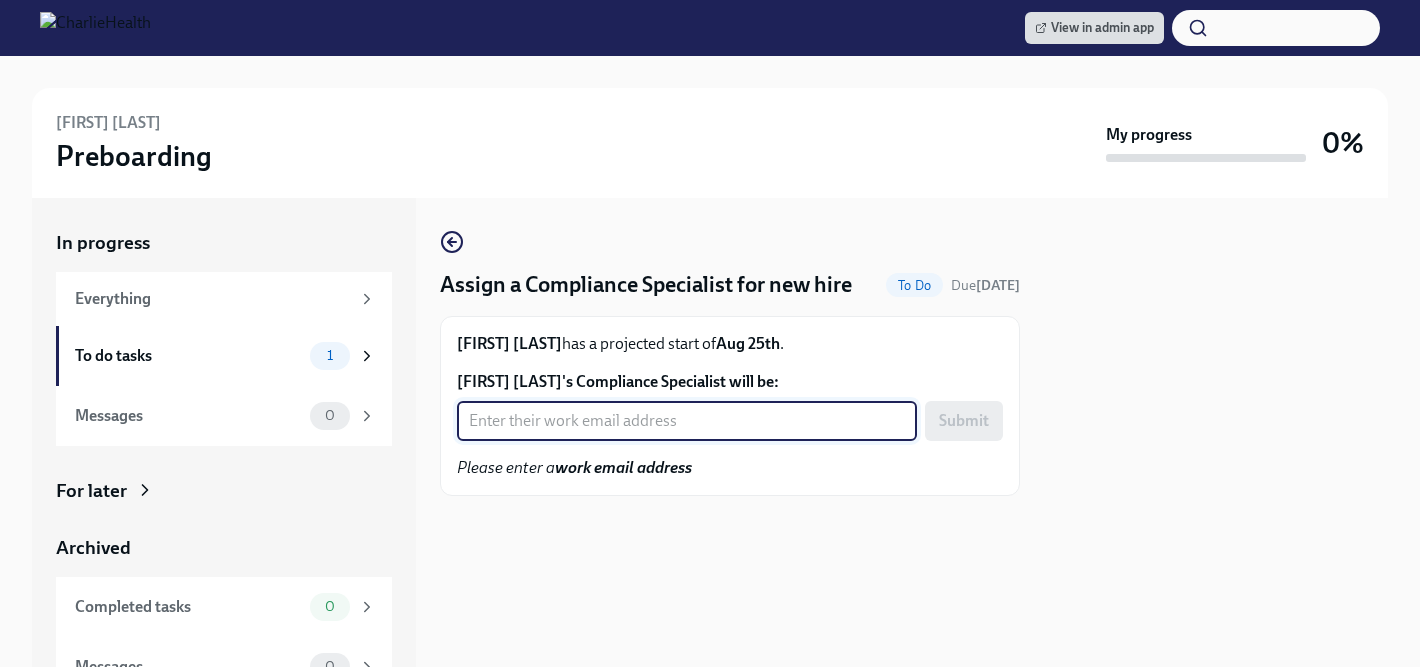 click on "[FIRST] [LAST]'s Compliance Specialist will be:" at bounding box center [687, 421] 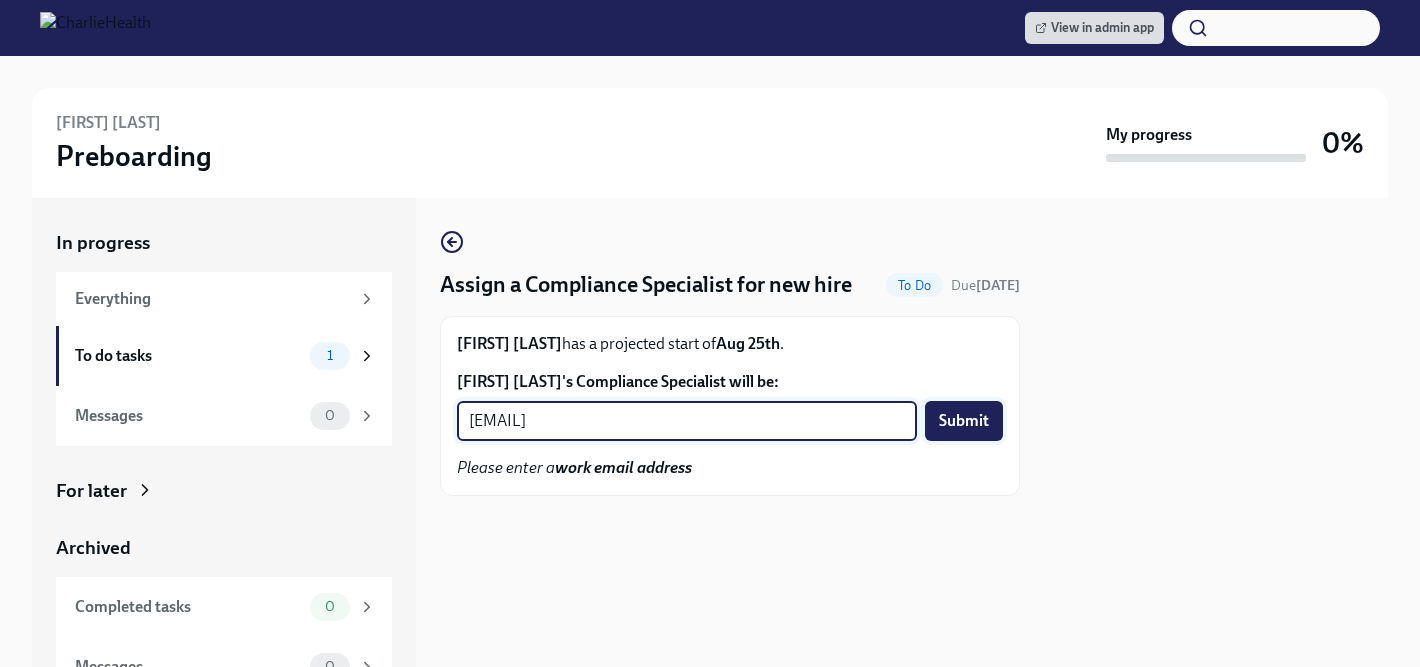 type on "[EMAIL]" 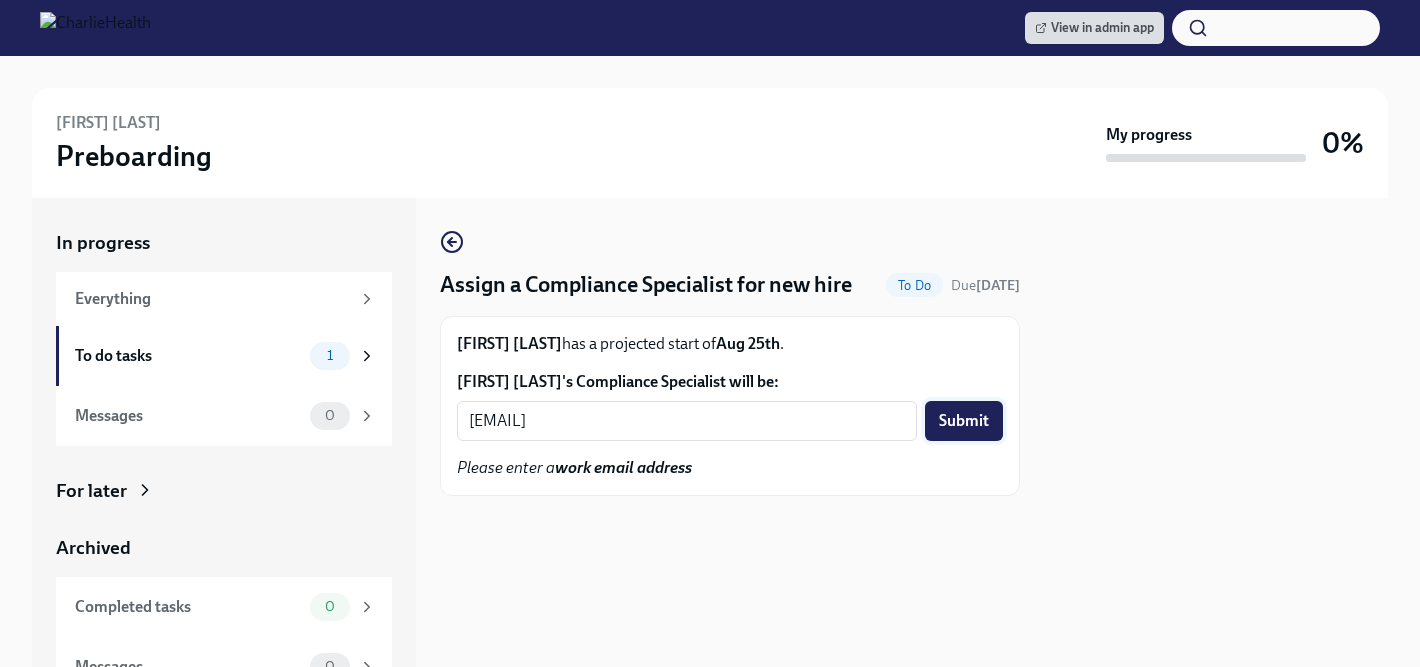 click on "Submit" at bounding box center [964, 421] 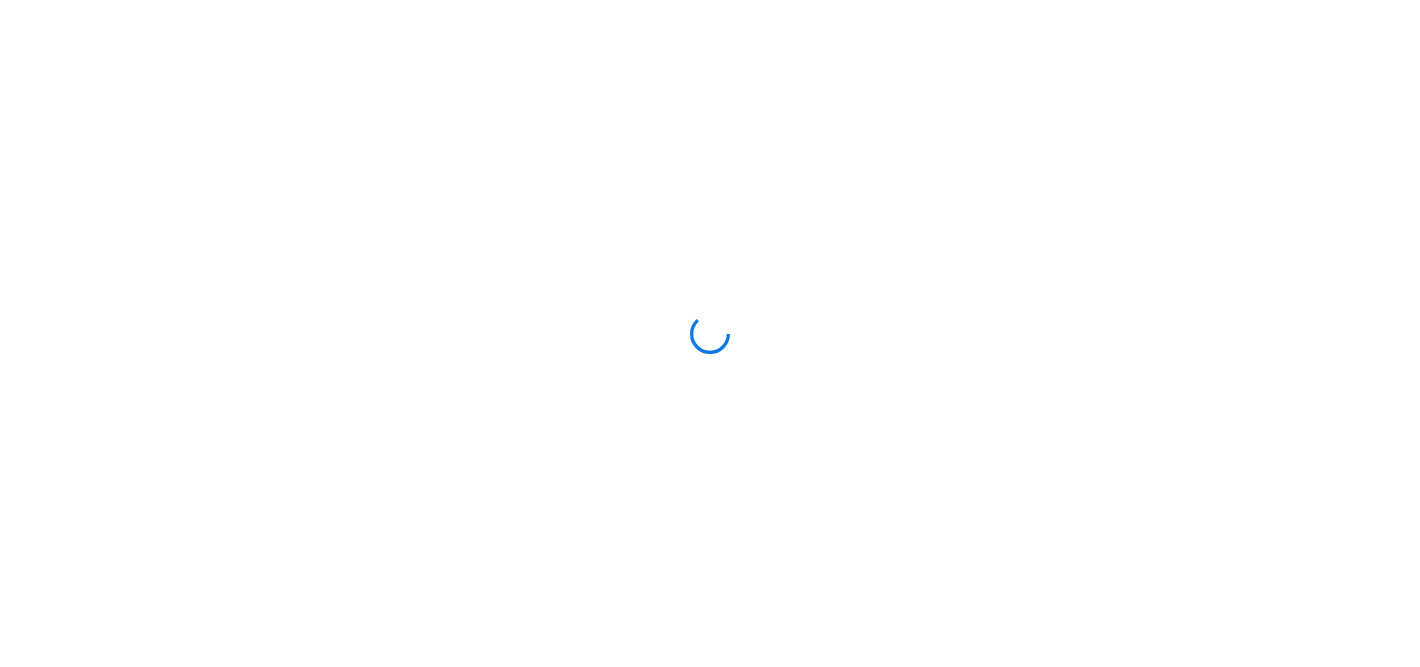 scroll, scrollTop: 0, scrollLeft: 0, axis: both 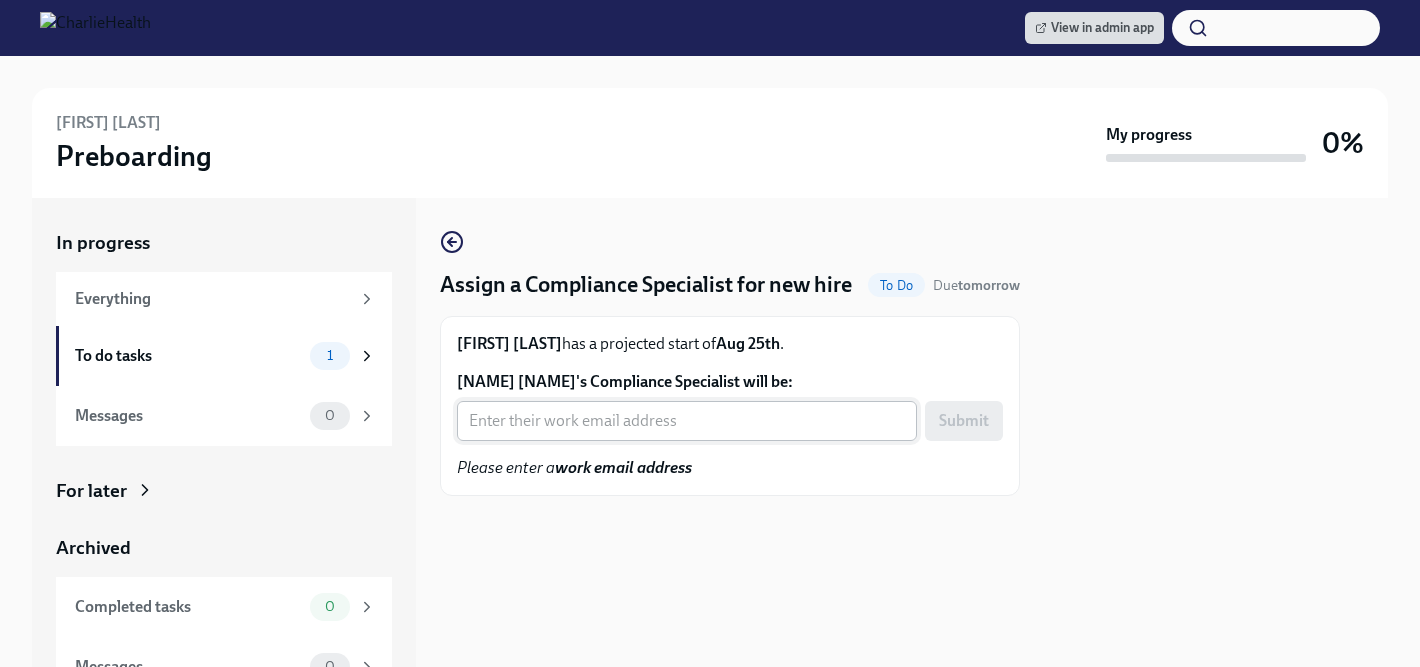 click on "[NAME] [NAME]'s Compliance Specialist will be:" at bounding box center [687, 421] 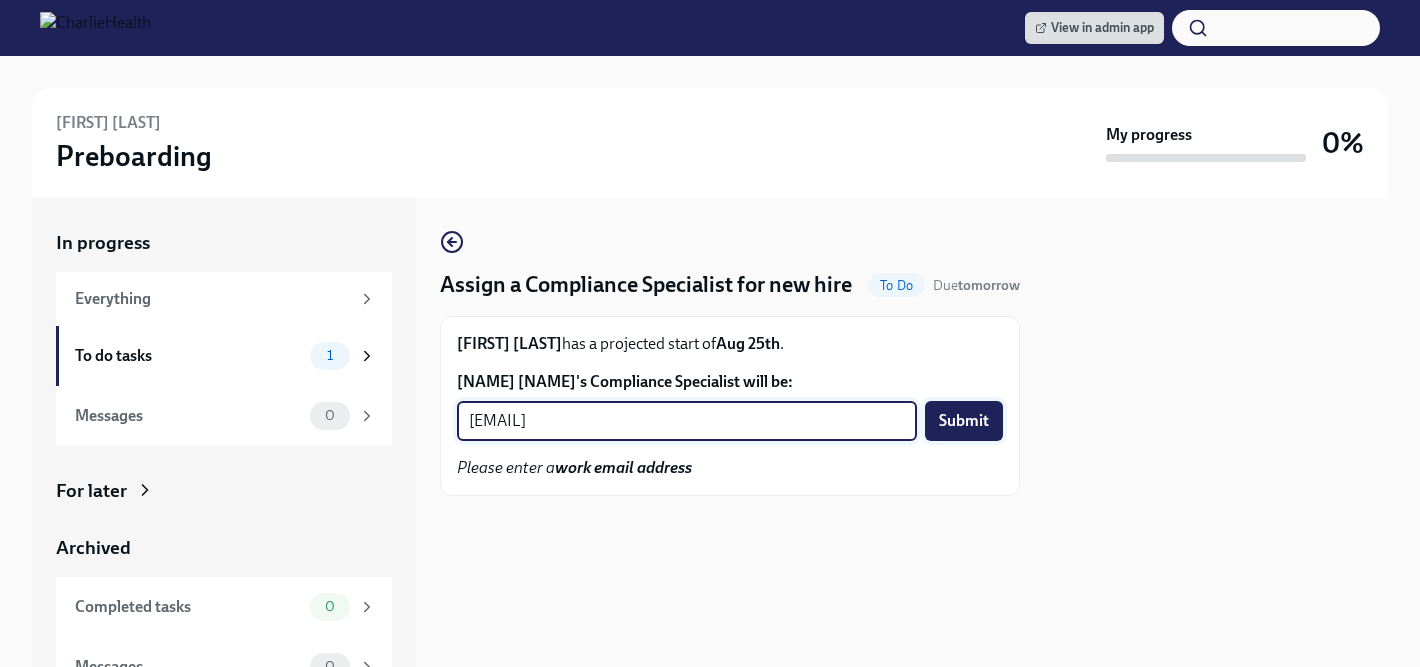 type on "[EMAIL]" 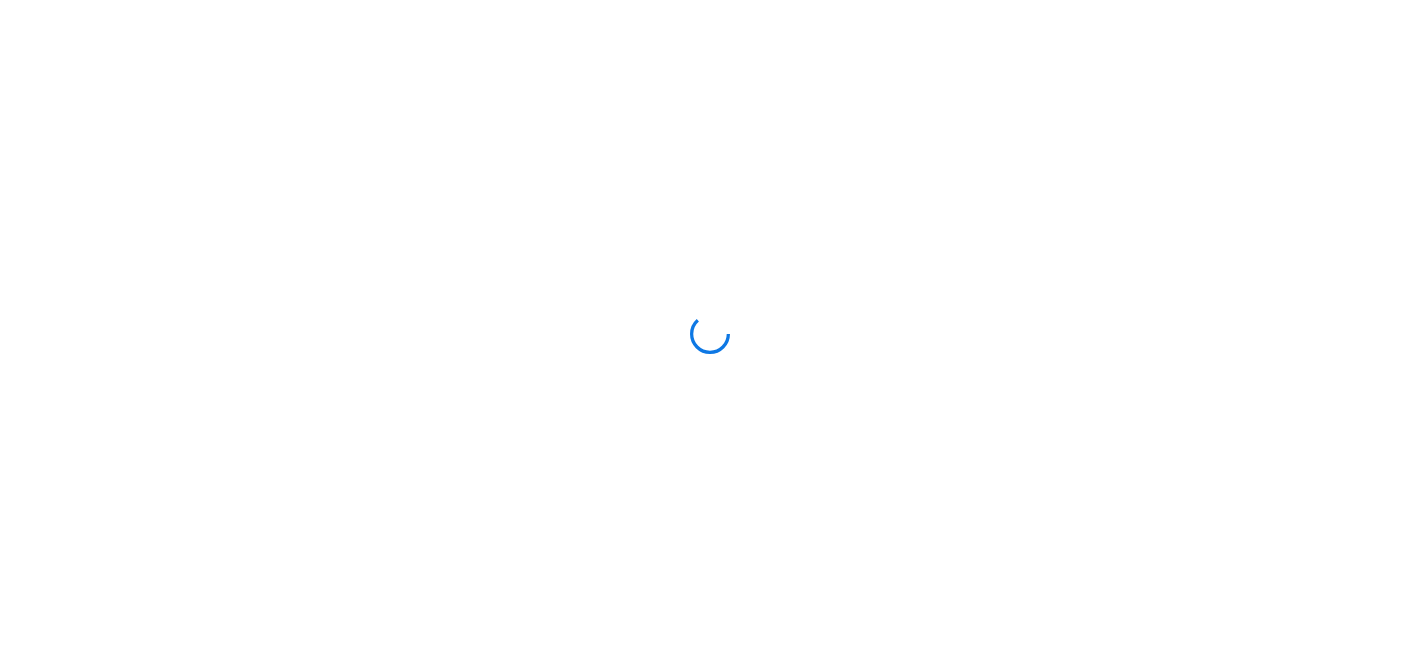 scroll, scrollTop: 0, scrollLeft: 0, axis: both 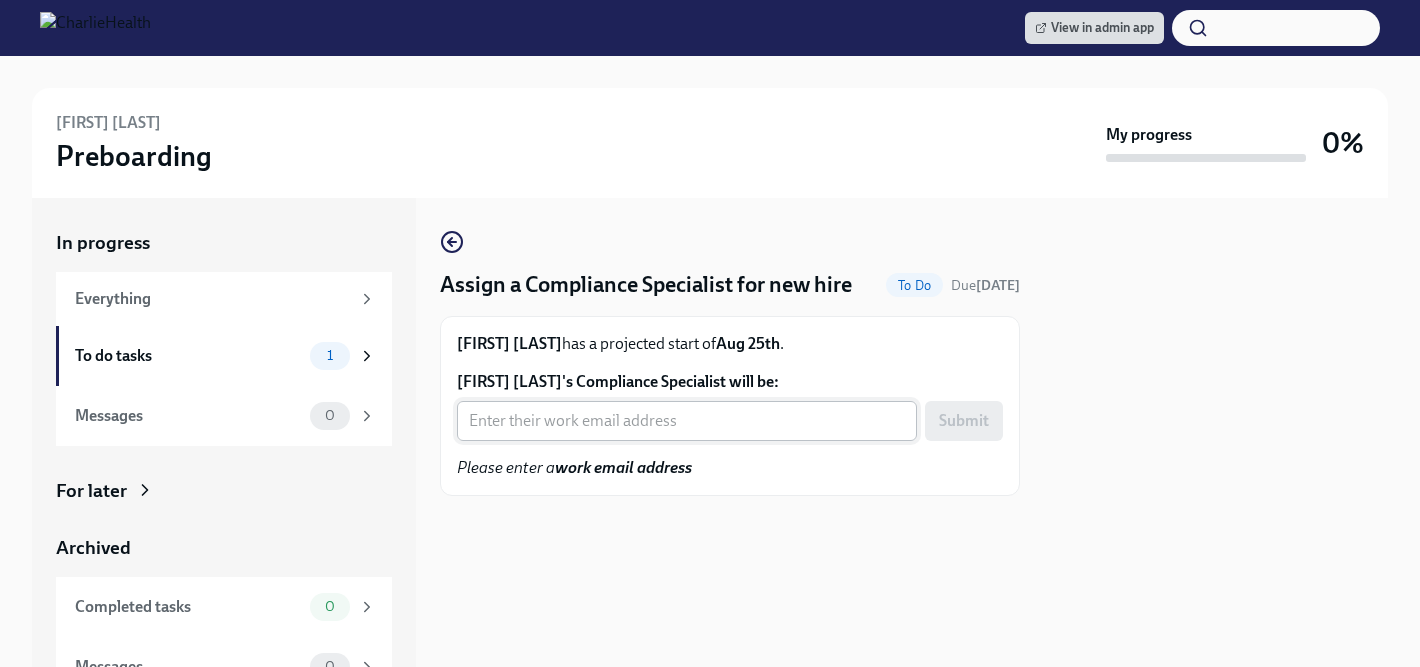 click on "Lauren Bennett's Compliance Specialist will be:" at bounding box center (687, 421) 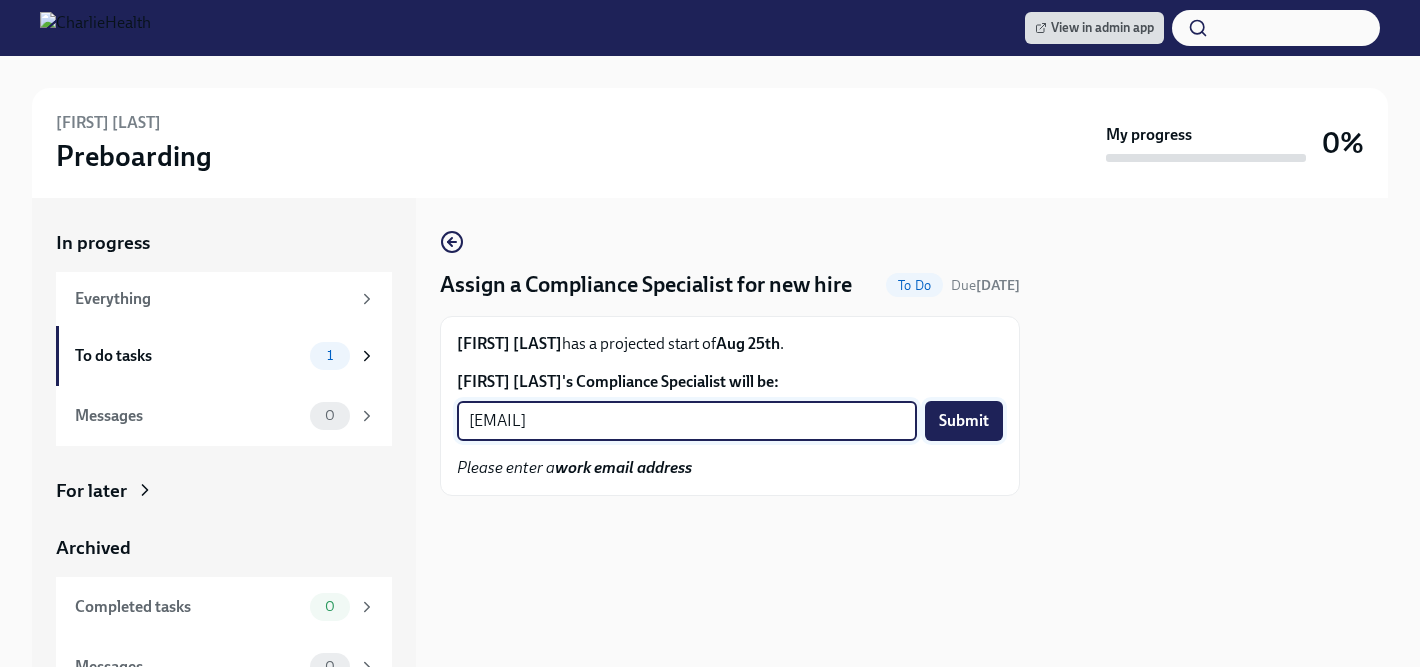 type on "kristy.johnson@charliehealth.com" 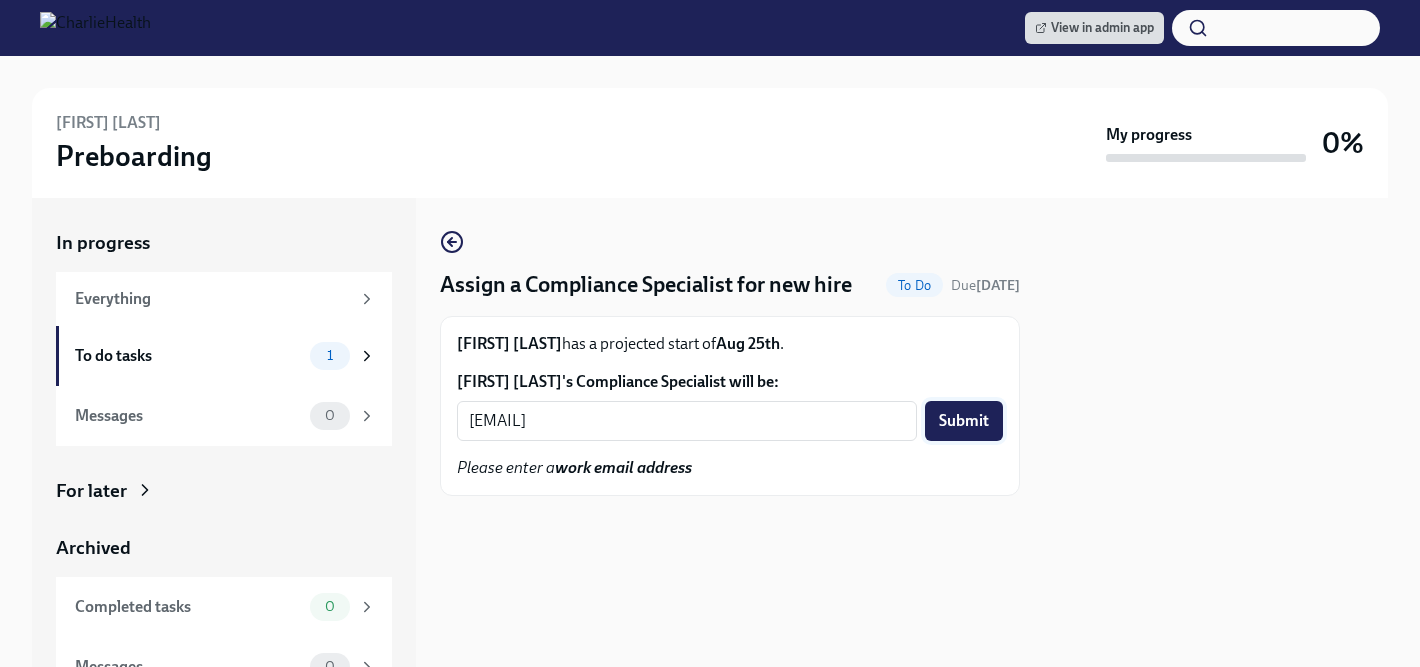 click on "Submit" at bounding box center [964, 421] 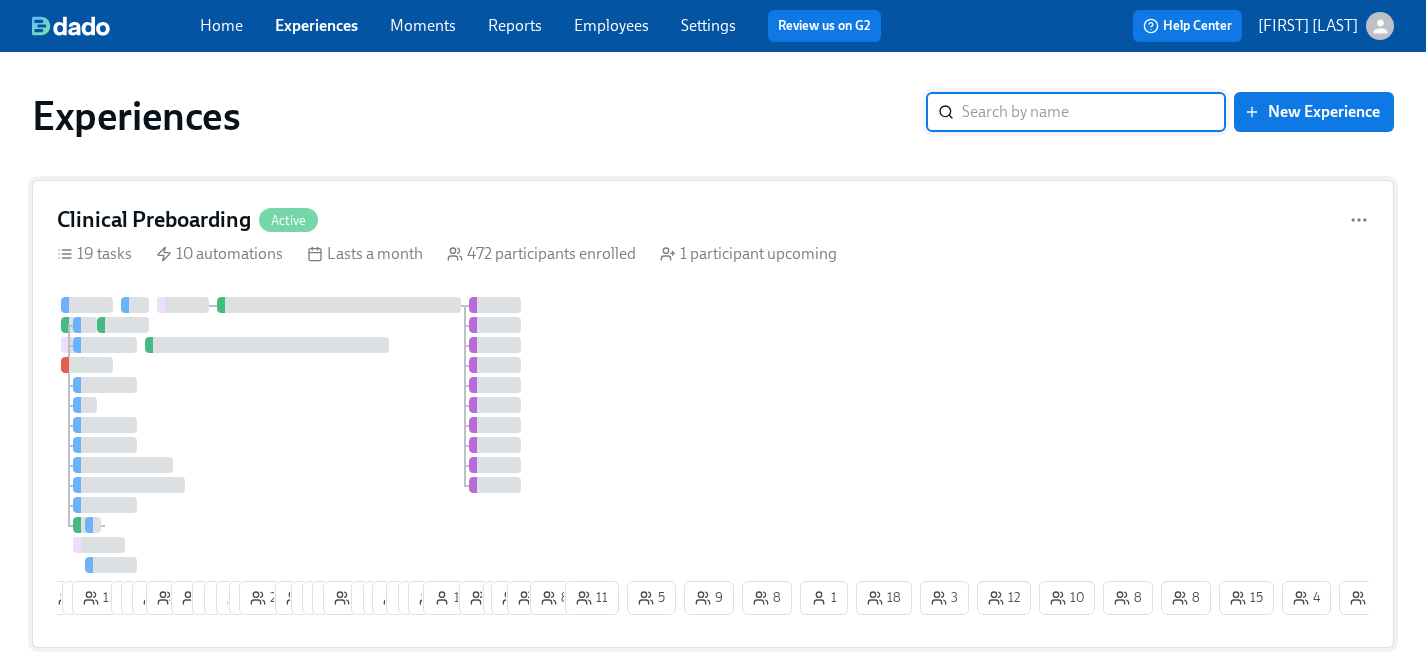 scroll, scrollTop: 0, scrollLeft: 0, axis: both 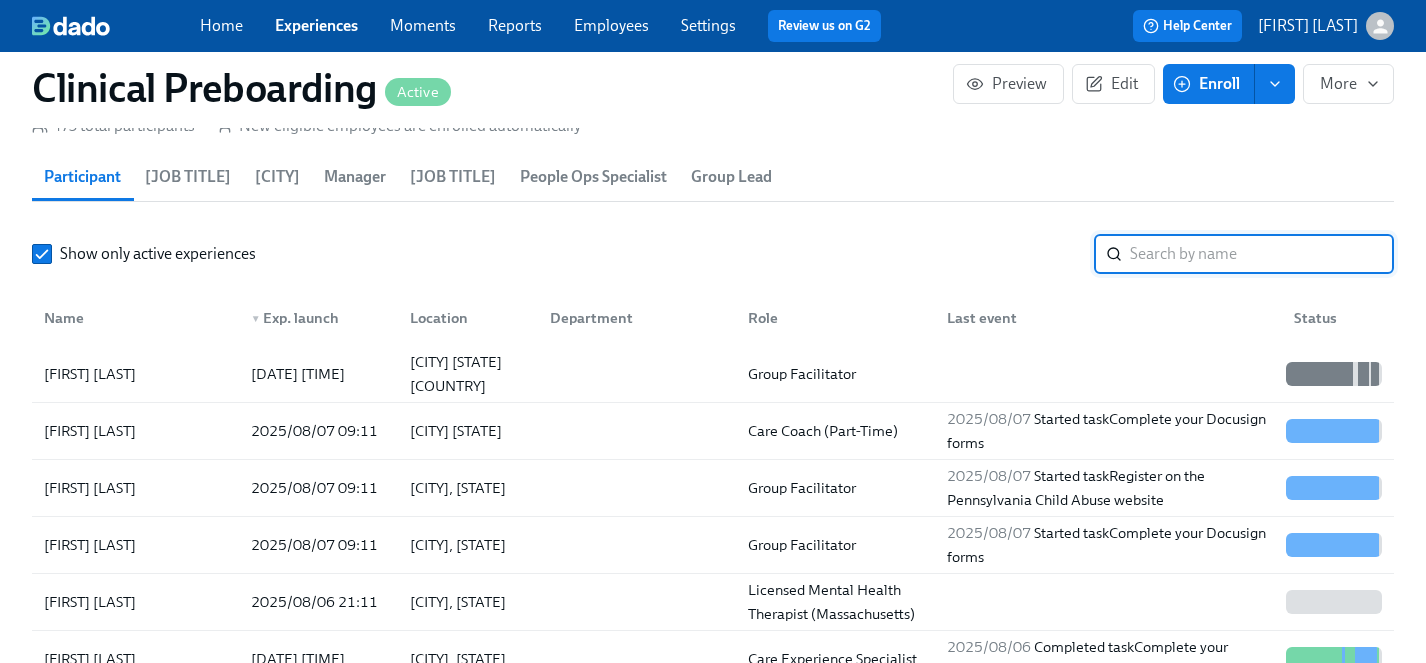 click at bounding box center [1262, 254] 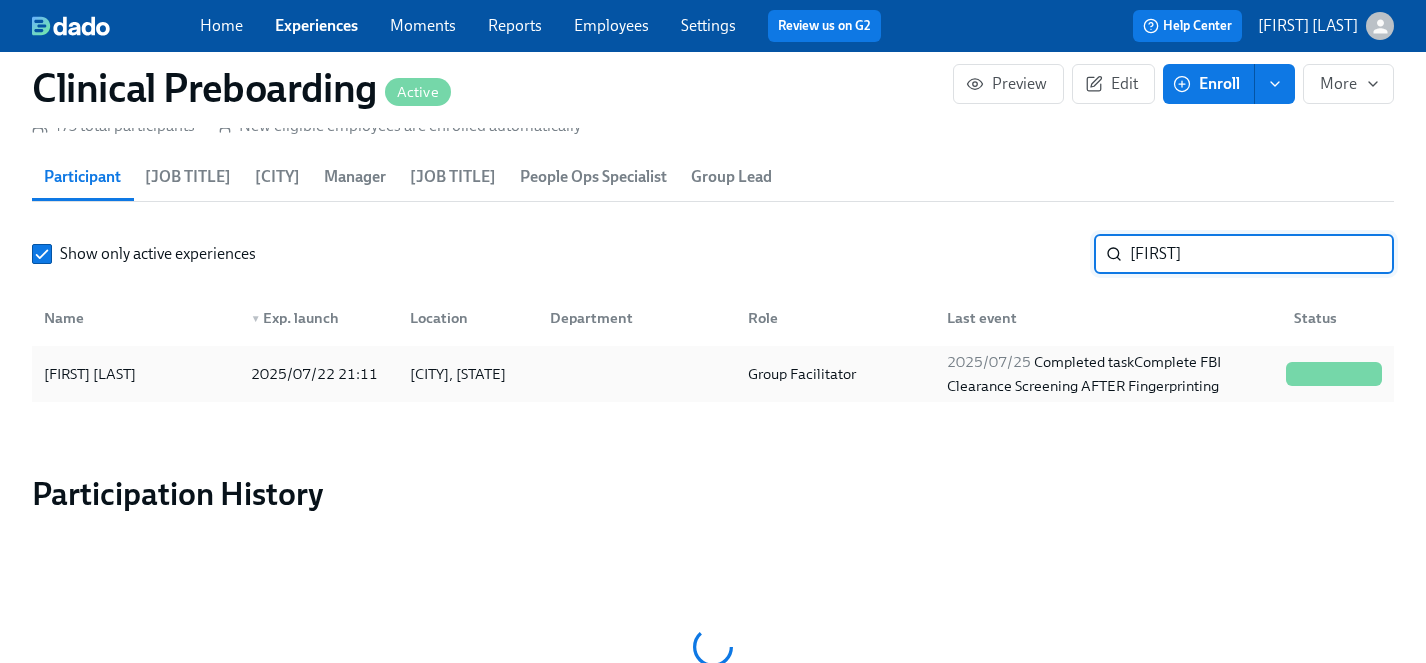 type on "katrenia" 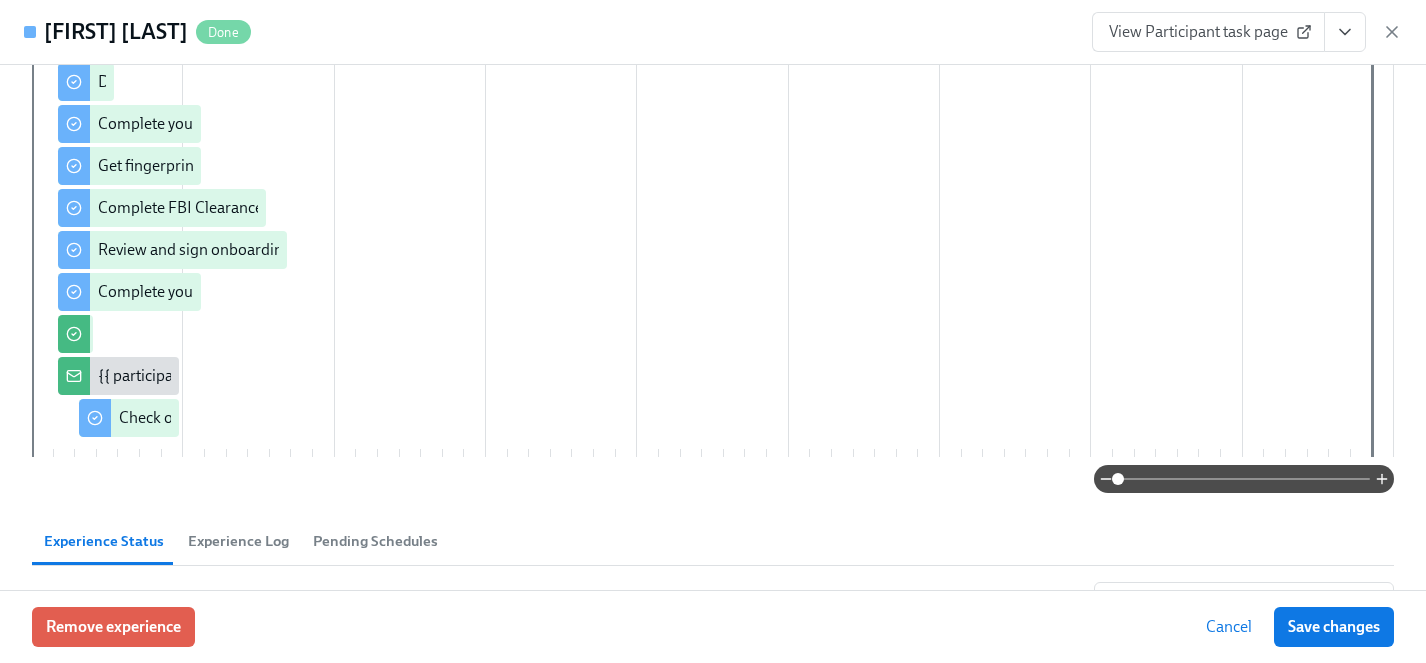 scroll, scrollTop: 0, scrollLeft: 0, axis: both 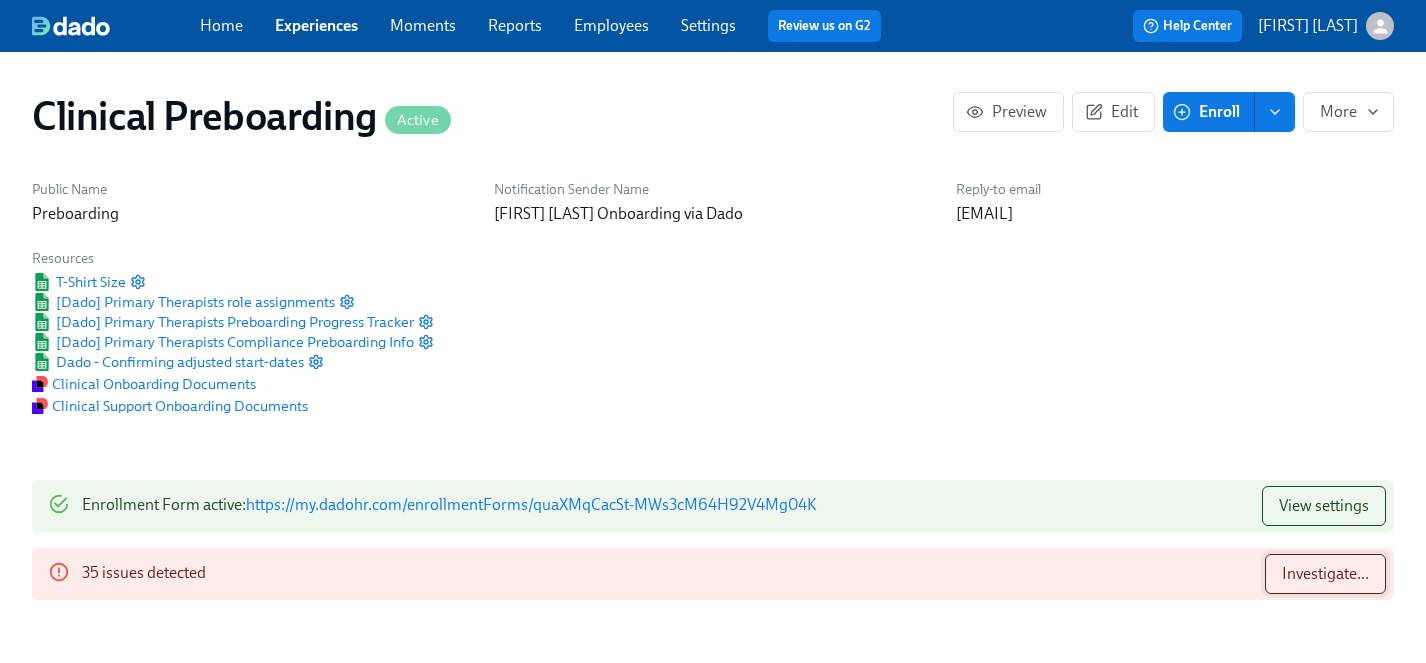 click on "Investigate..." at bounding box center (1325, 574) 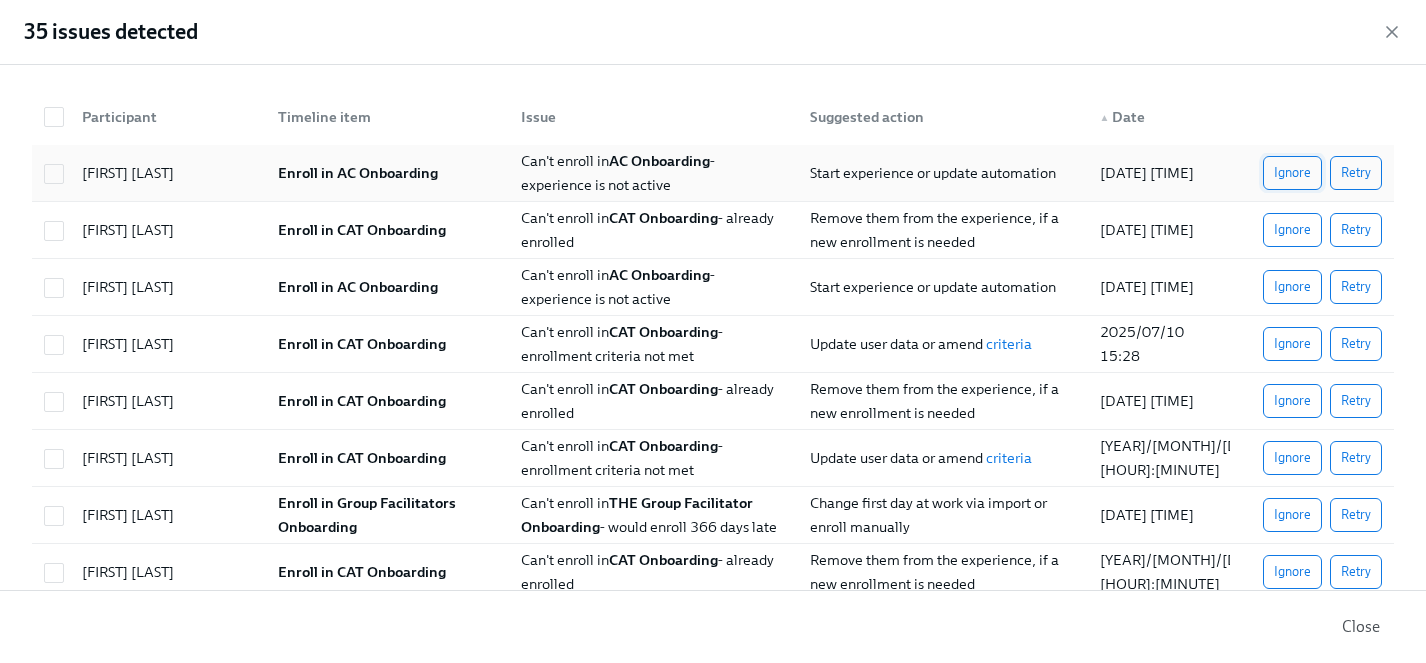 click on "Ignore" at bounding box center (1292, 173) 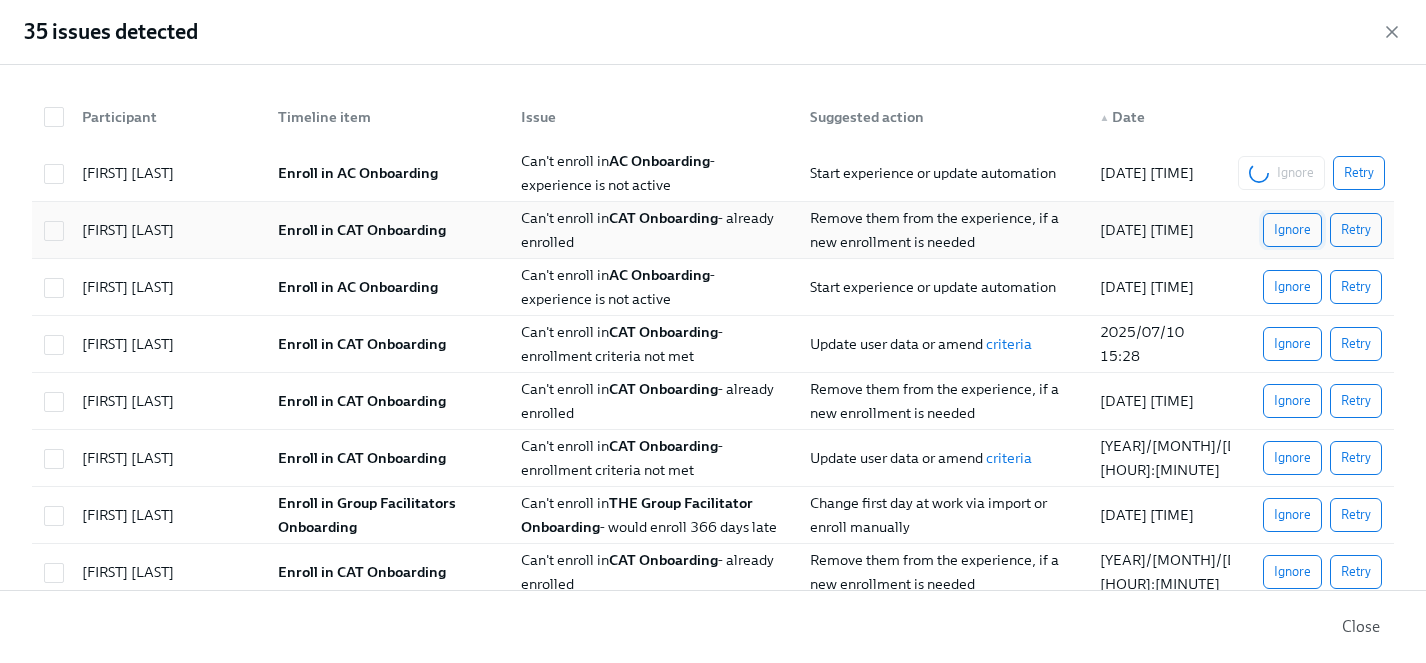 click on "Ignore" at bounding box center (1292, 230) 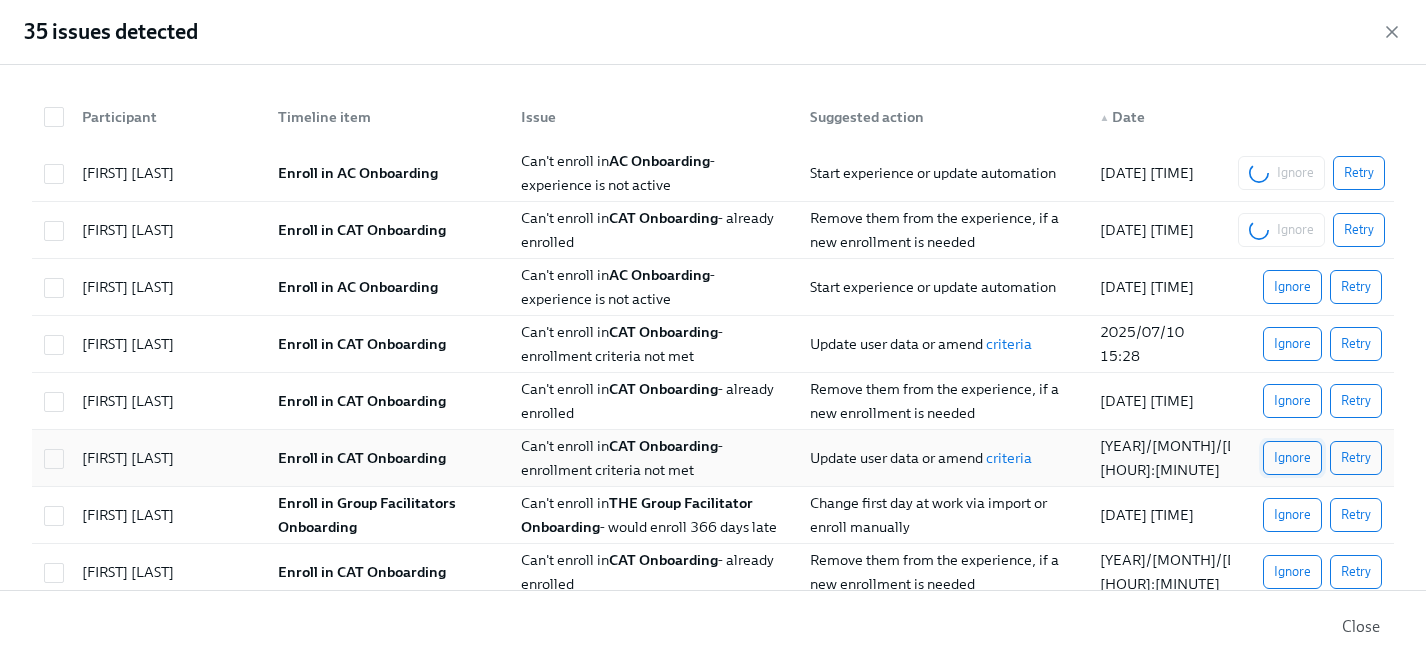 click on "Ignore" at bounding box center (1292, 287) 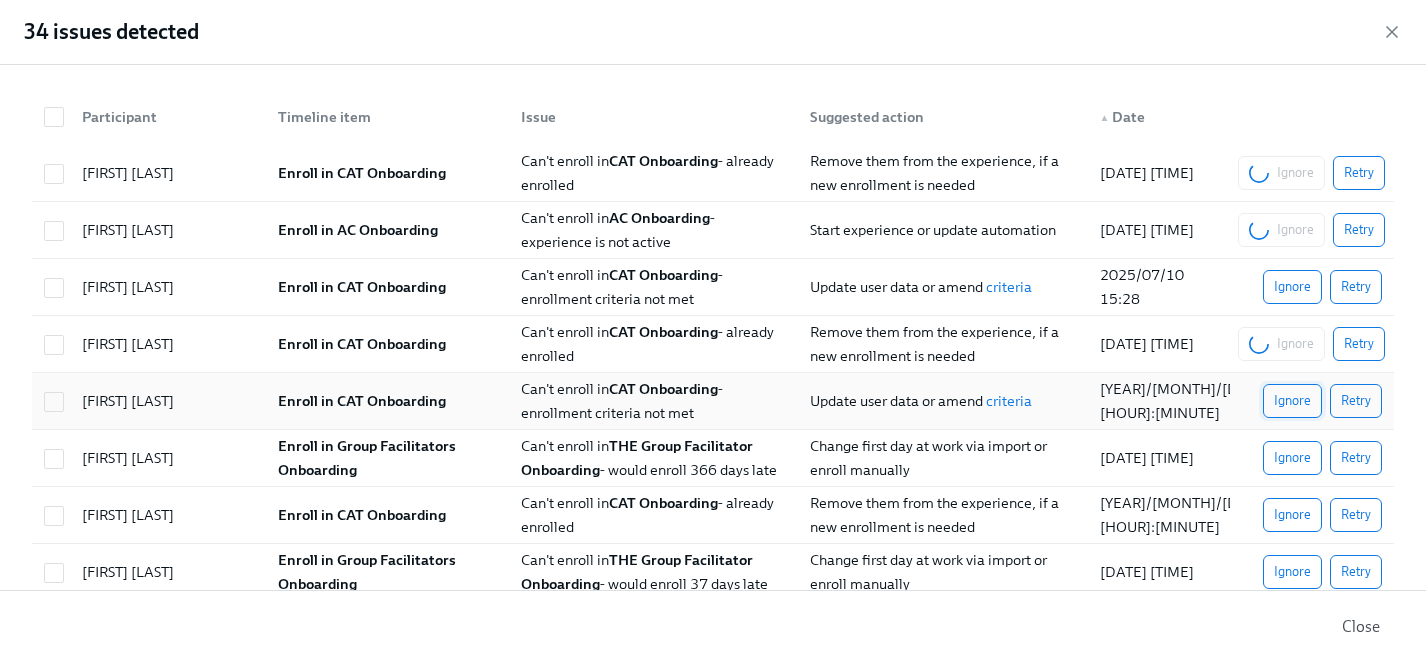 click on "Ignore" at bounding box center [1292, 401] 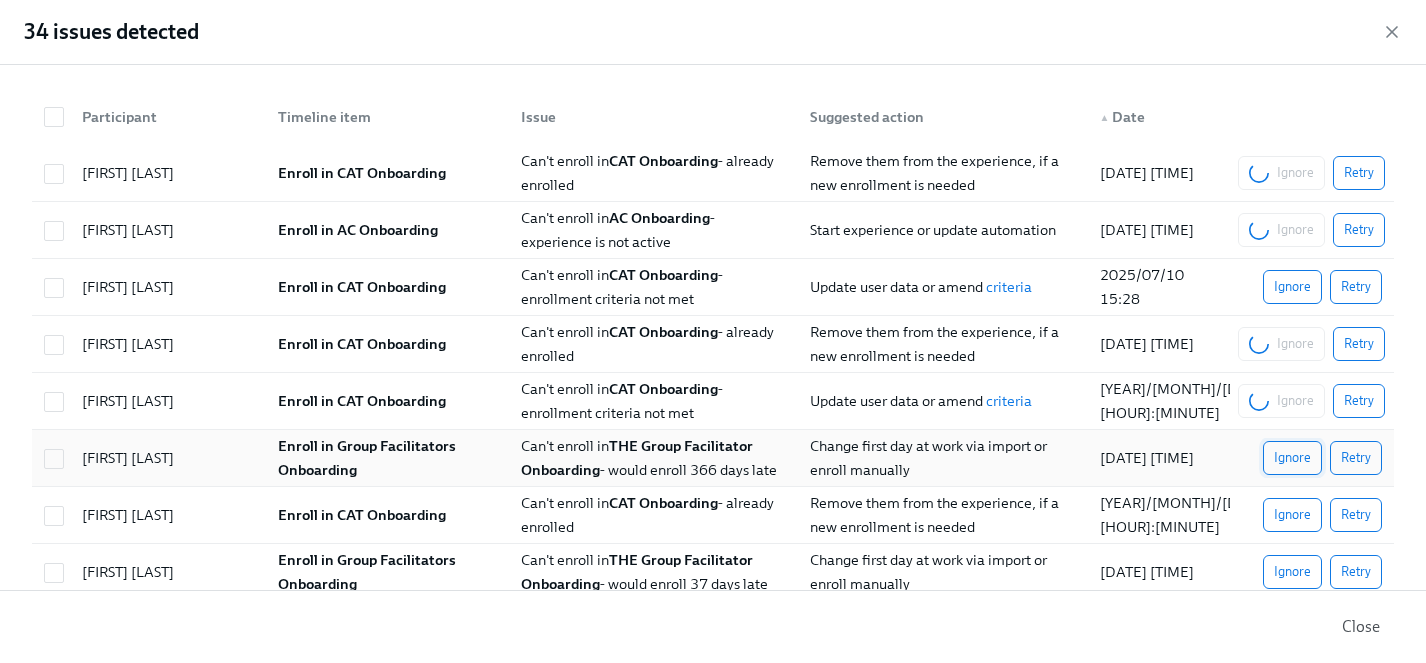 scroll, scrollTop: 0, scrollLeft: 25511, axis: horizontal 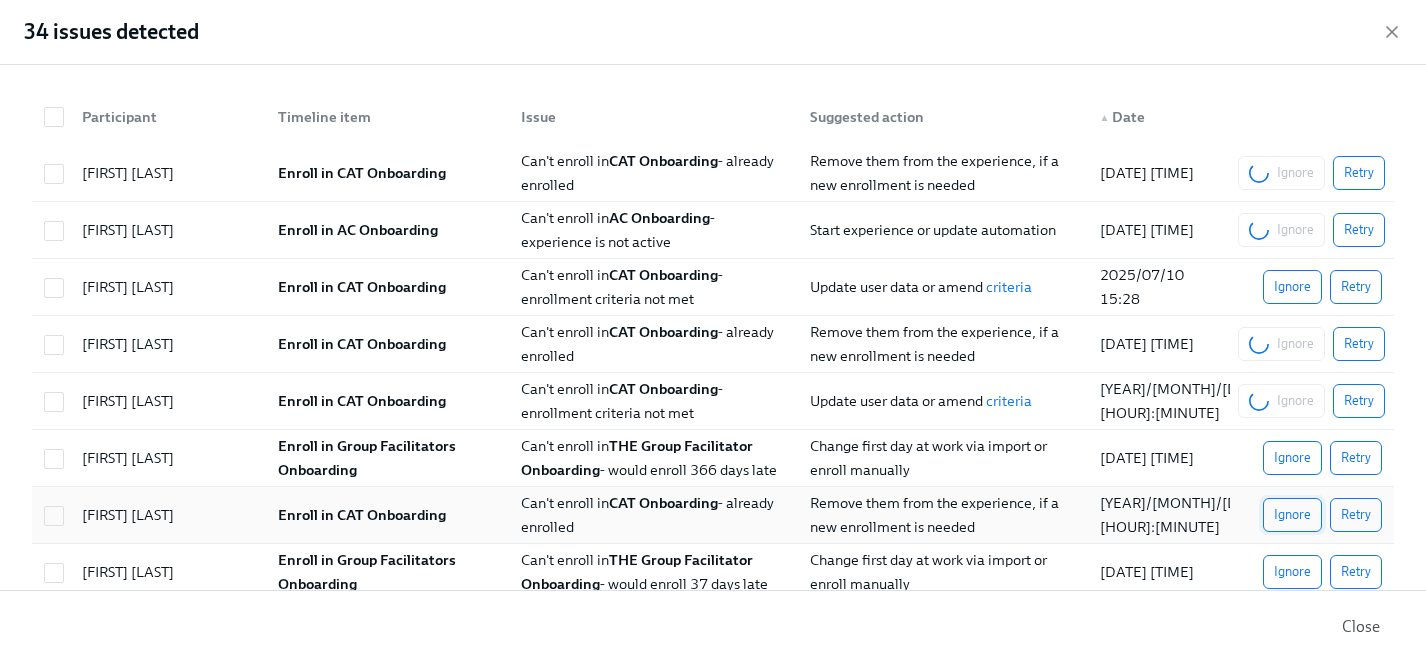 click on "Ignore" at bounding box center [1292, 515] 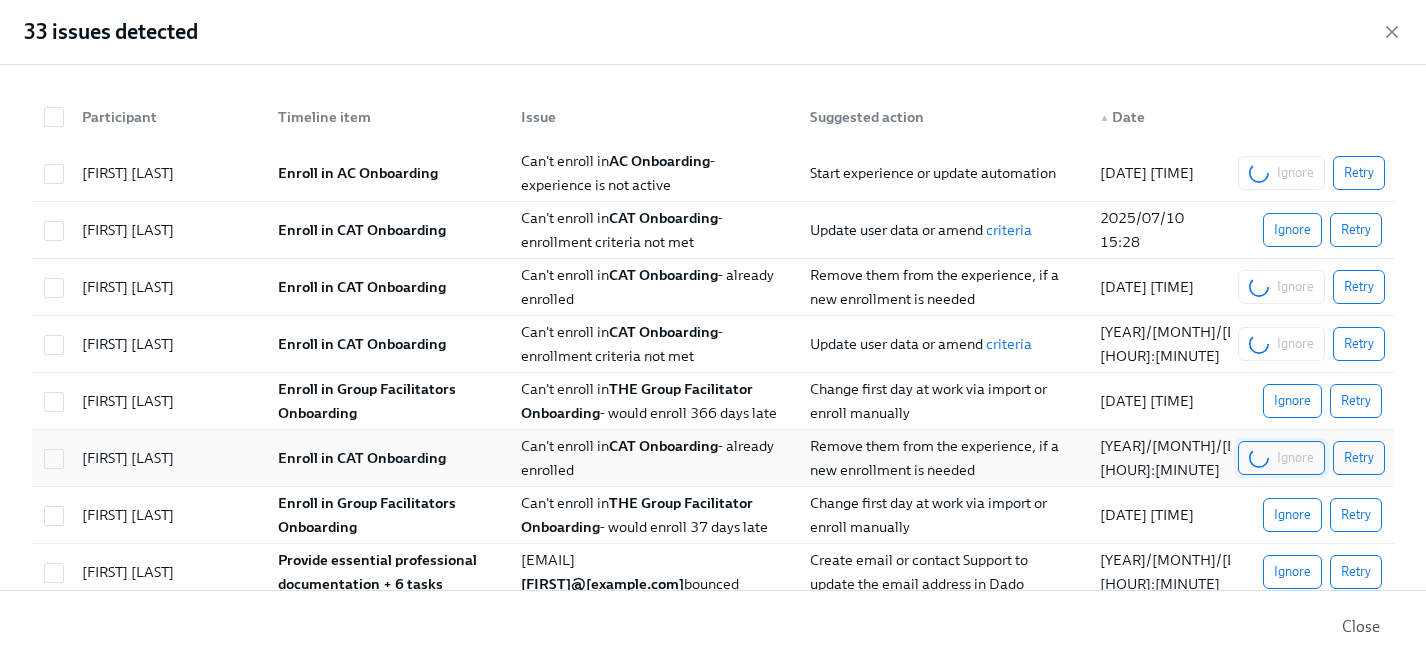 scroll, scrollTop: 0, scrollLeft: 25798, axis: horizontal 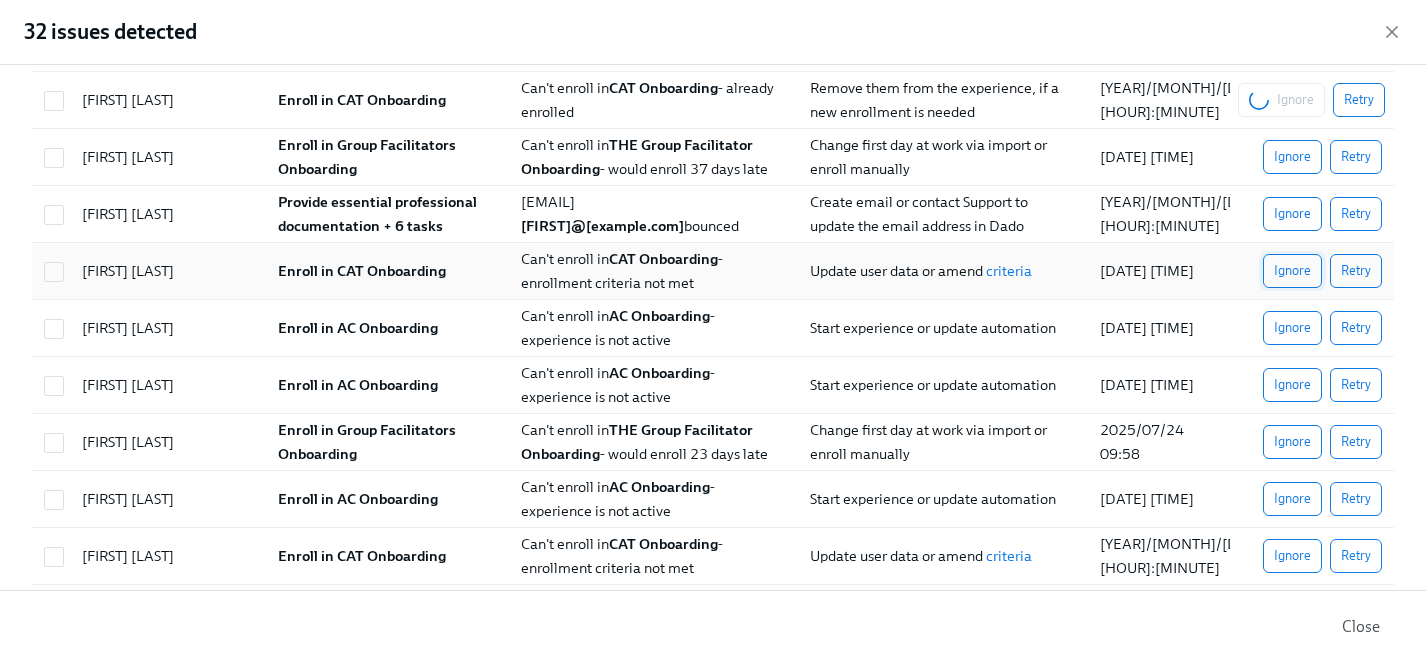 click on "Ignore" at bounding box center (1292, 271) 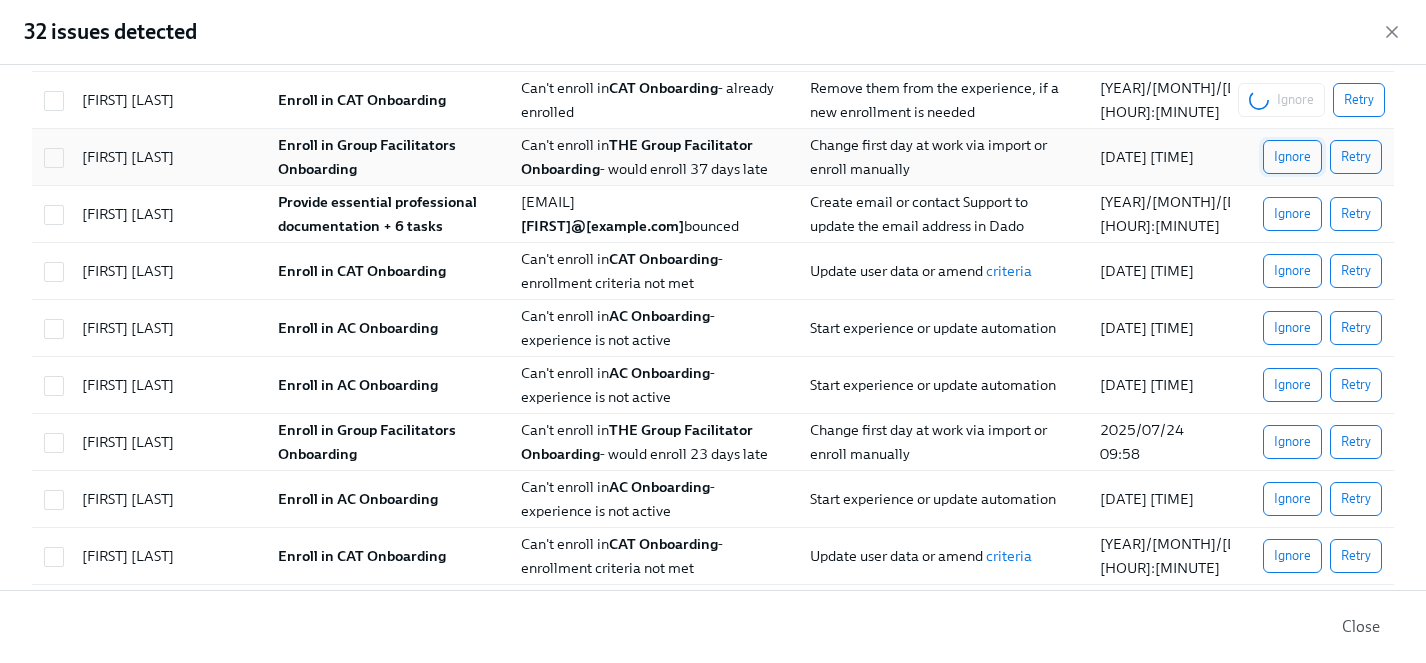 click on "Ignore" at bounding box center [1292, 214] 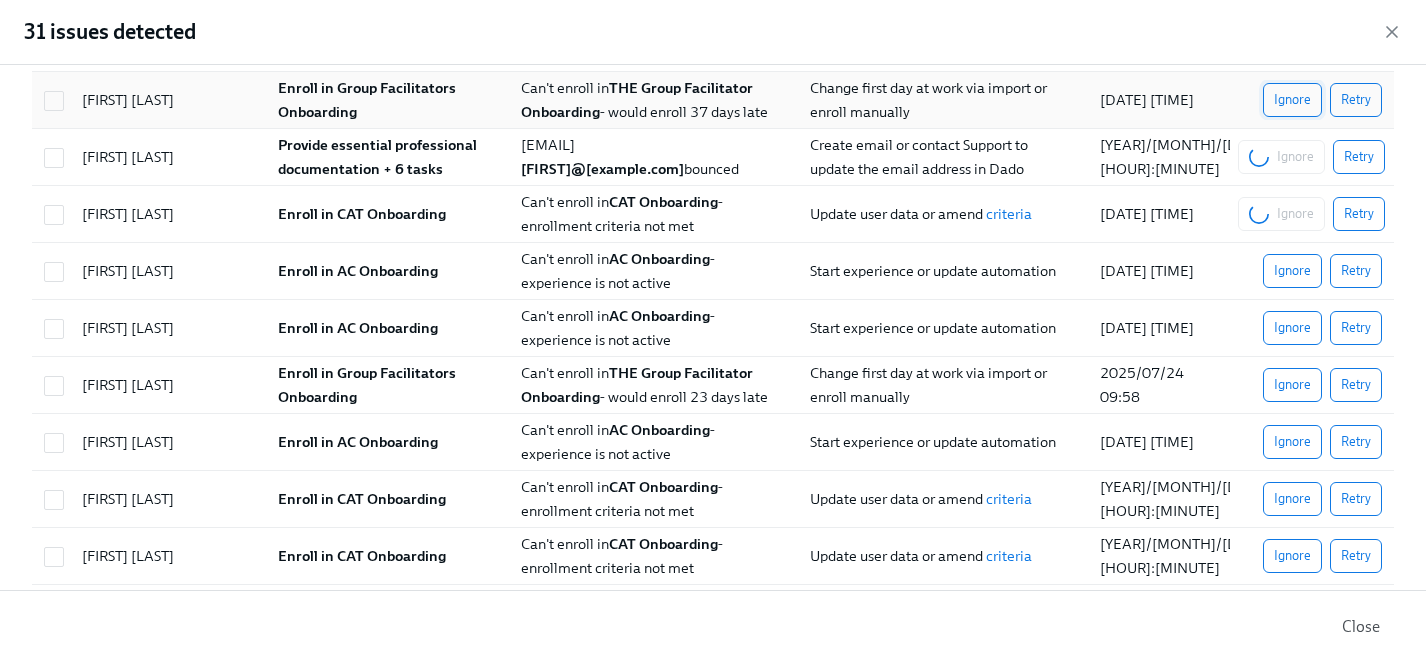 click on "Ignore" at bounding box center (1292, 100) 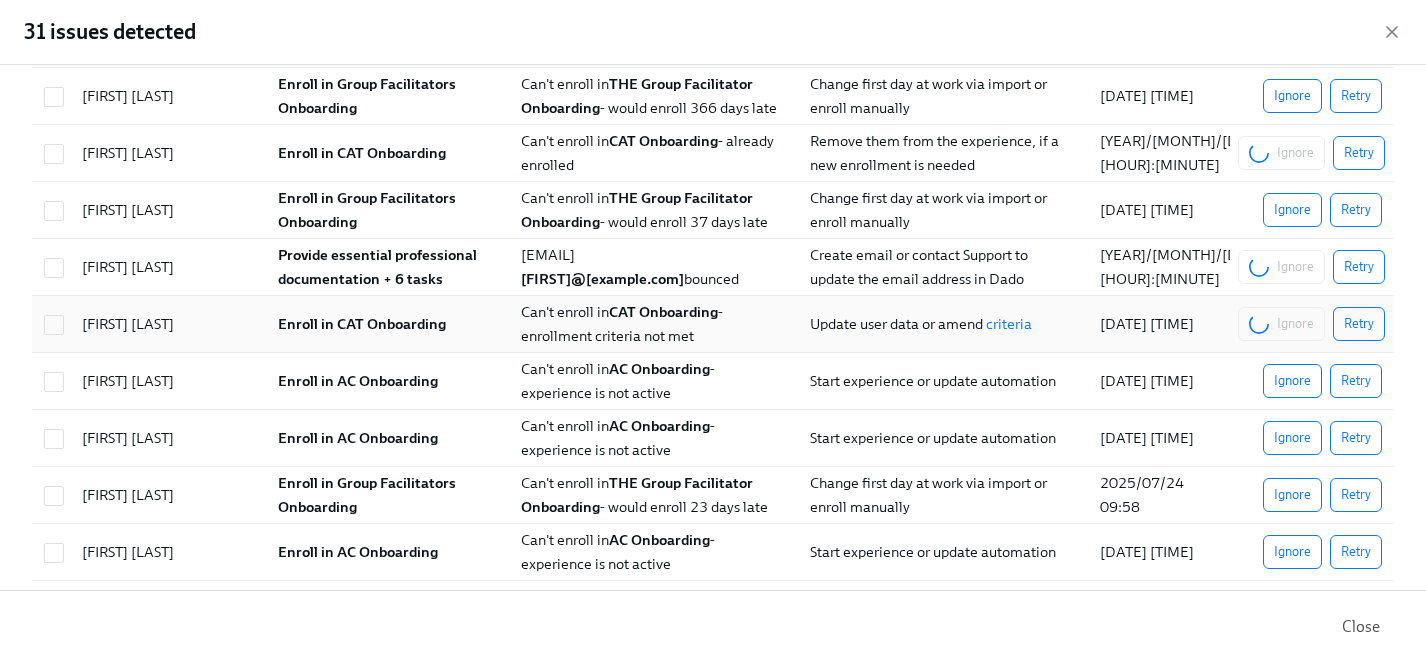 click on "Ignore" at bounding box center [1292, 381] 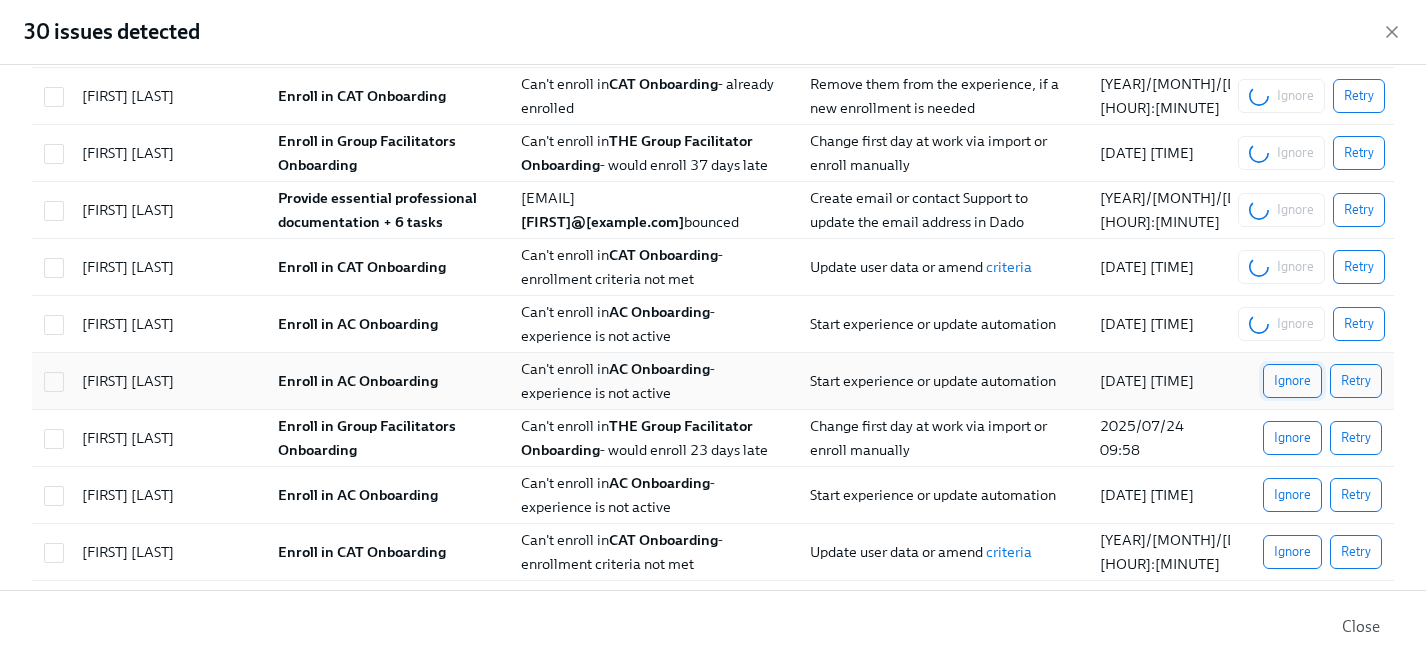 click on "Ignore" at bounding box center [1292, 39] 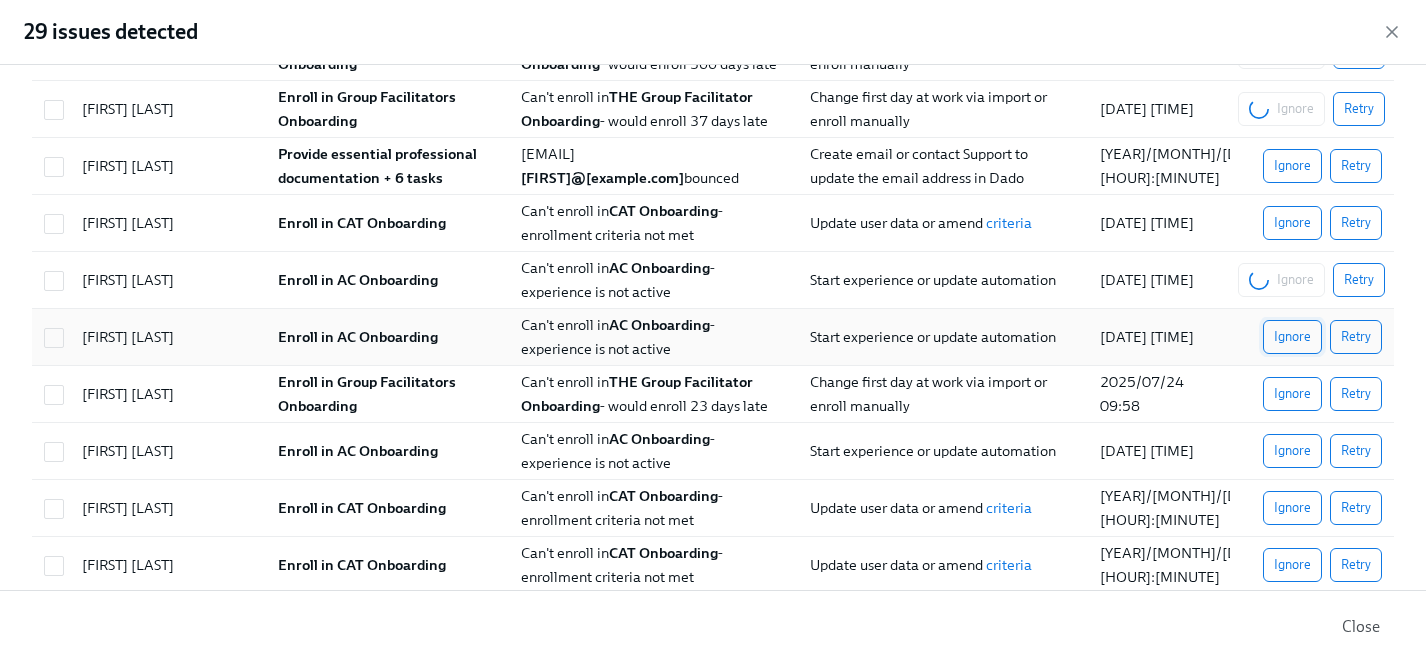 scroll, scrollTop: 338, scrollLeft: 0, axis: vertical 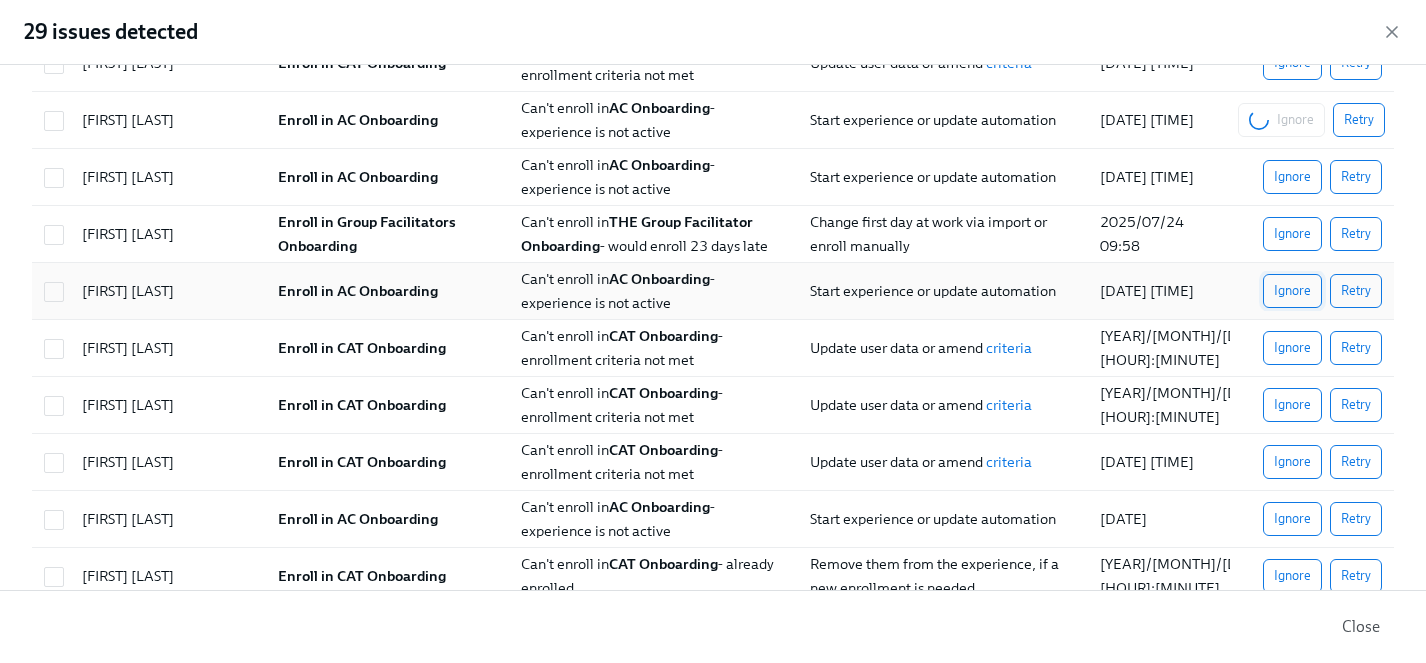 click on "Ignore" at bounding box center [1292, 291] 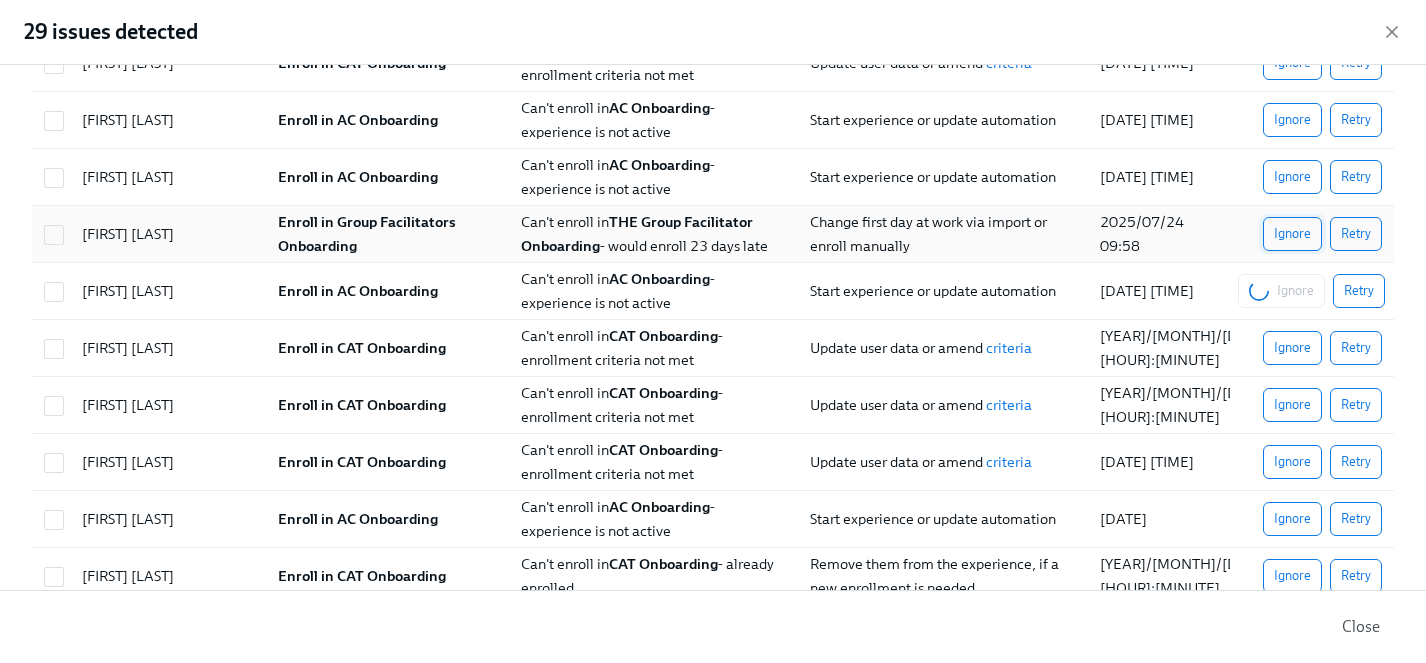 click on "Ignore" at bounding box center [1292, 234] 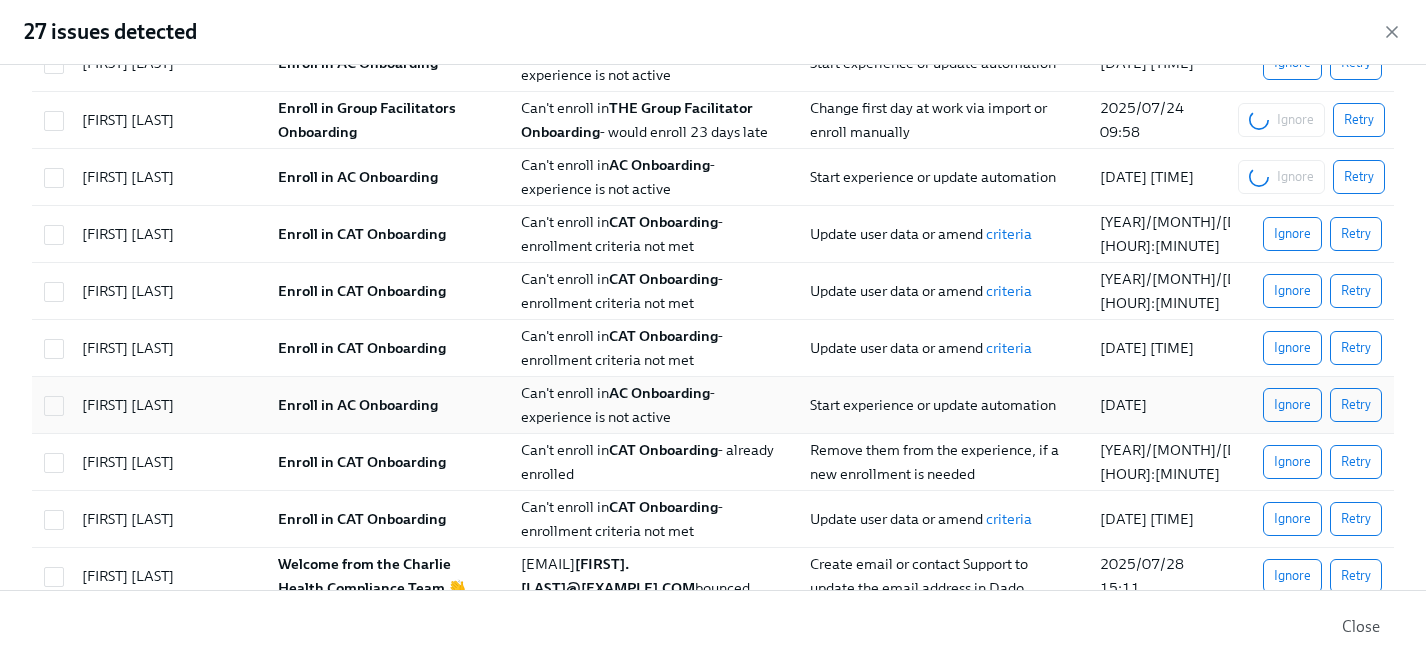click on "Ignore" at bounding box center (1292, 405) 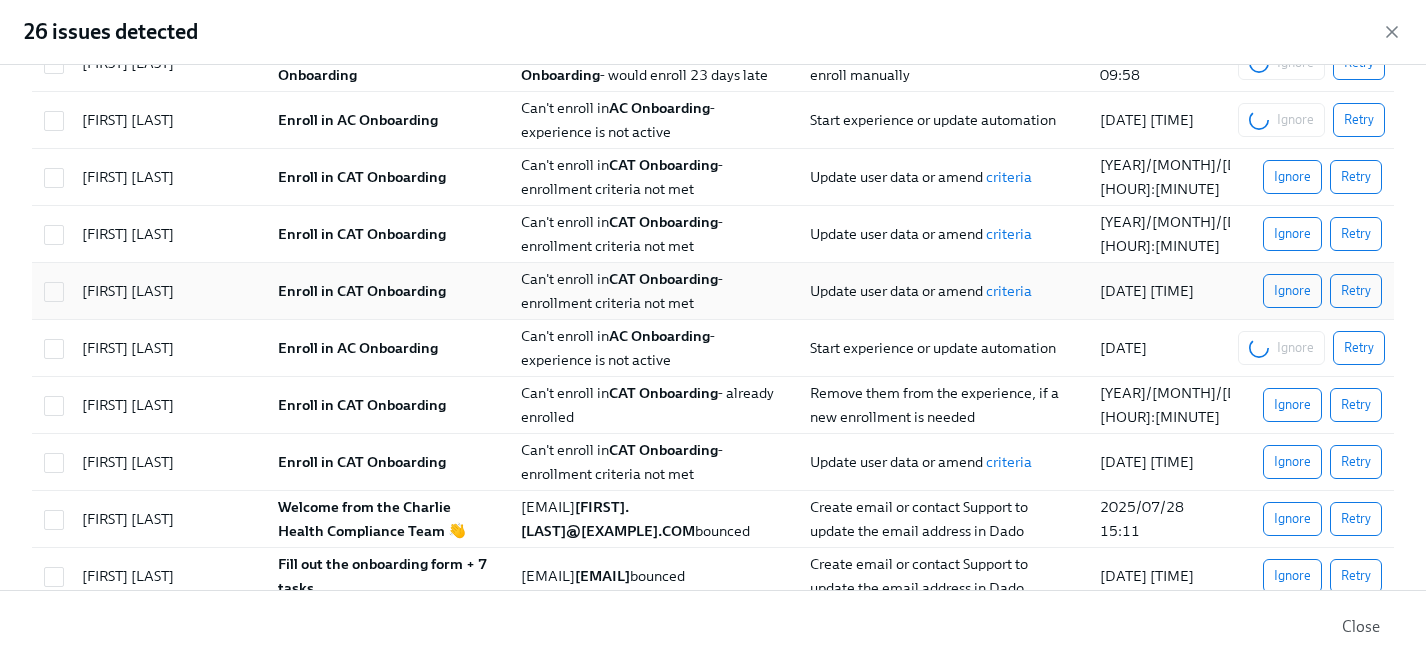 click on "Ignore" at bounding box center (1292, 291) 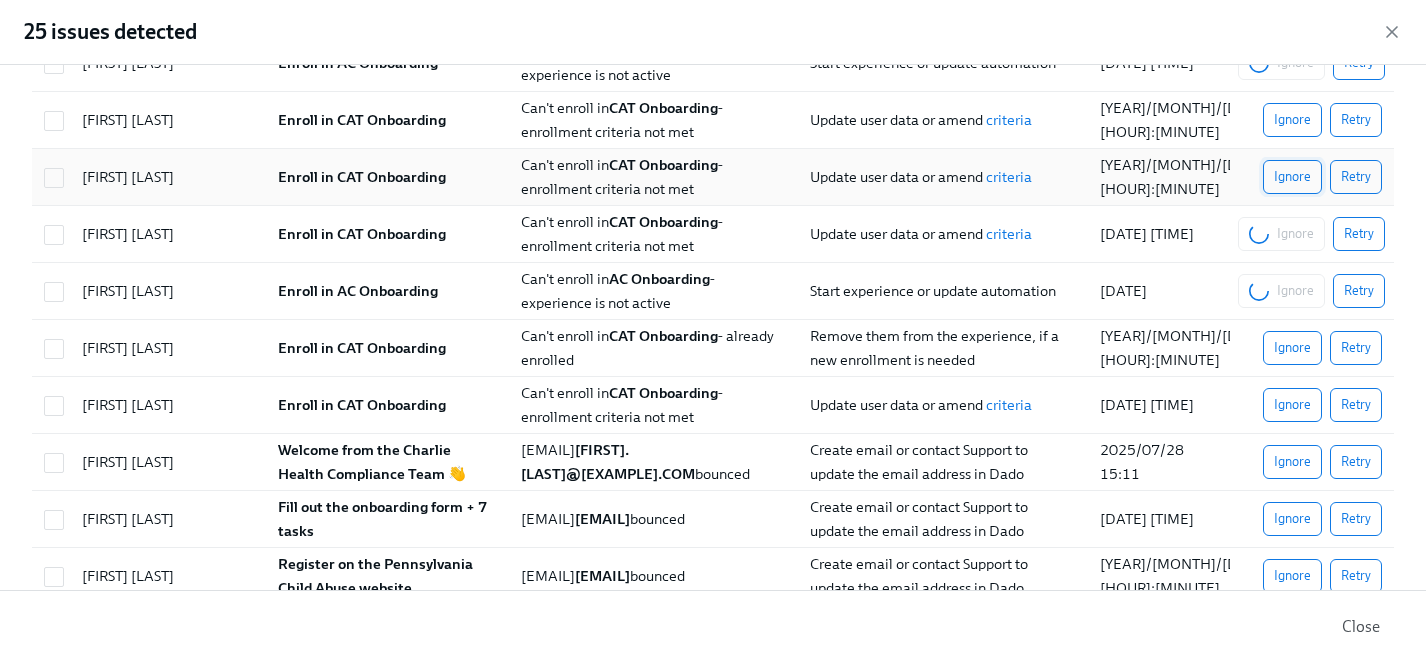 click on "Ignore" at bounding box center (1292, 177) 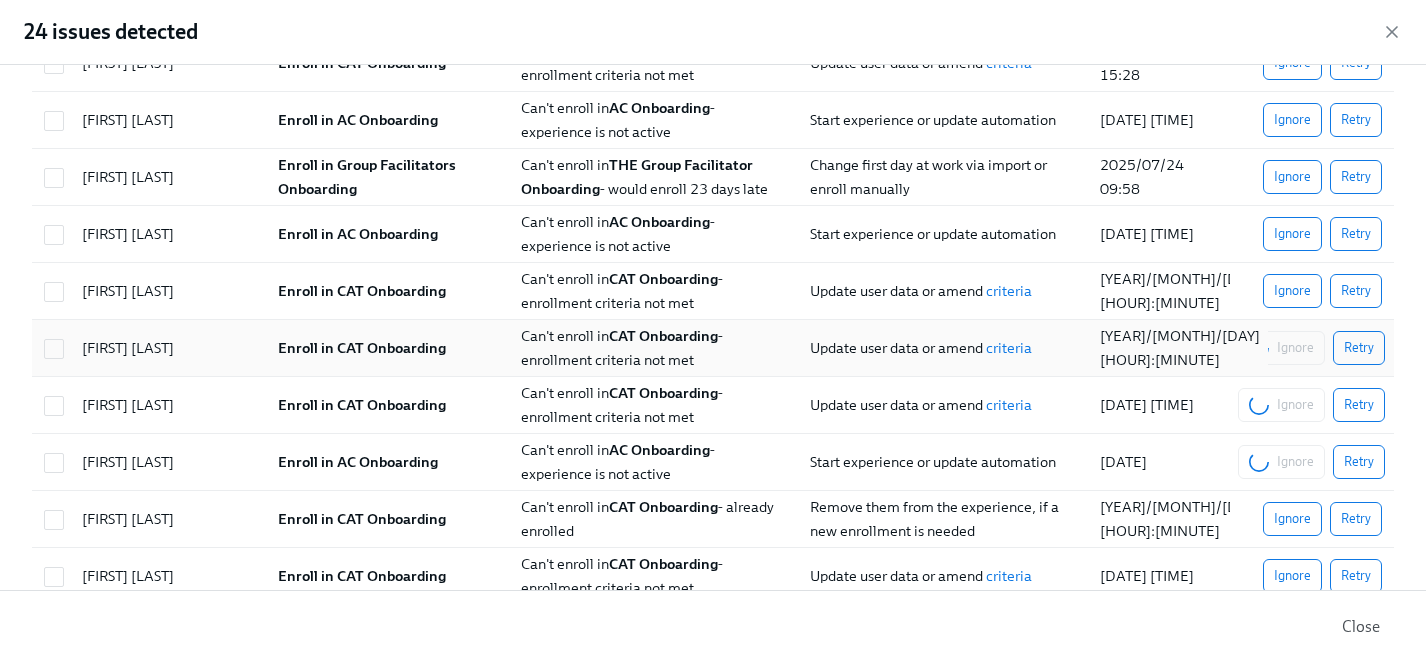 click on "Heather Sylvester Enroll in CAT Onboarding Can't enroll in  CAT Onboarding   - enrollment criteria not met Update user data or amend   criteria 2025/07/10 15:28 Ignore Retry Andrew Neumann Enroll in AC Onboarding Can't enroll in  AC Onboarding   - experience is not active Start experience or update automation 2025/07/23 12:33 Ignore Retry Xaria Hicks Enroll in Group Facilitators Onboarding Can't enroll in  THE Group Facilitator Onboarding  - would enroll 23 days late Change first day at work via import or enroll manually 2025/07/24 09:58 Ignore Retry Eric Hayes Enroll in AC Onboarding Can't enroll in  AC Onboarding   - experience is not active Start experience or update automation 2025/07/24 10:39 Ignore Retry Ananda Williams Enroll in CAT Onboarding Can't enroll in  CAT Onboarding   - enrollment criteria not met Update user data or amend   criteria 2025/07/24 10:41 Ignore Retry Liz Wasserman Enroll in CAT Onboarding Can't enroll in  CAT Onboarding   - enrollment criteria not met Update user data or amend" at bounding box center [713, 718] 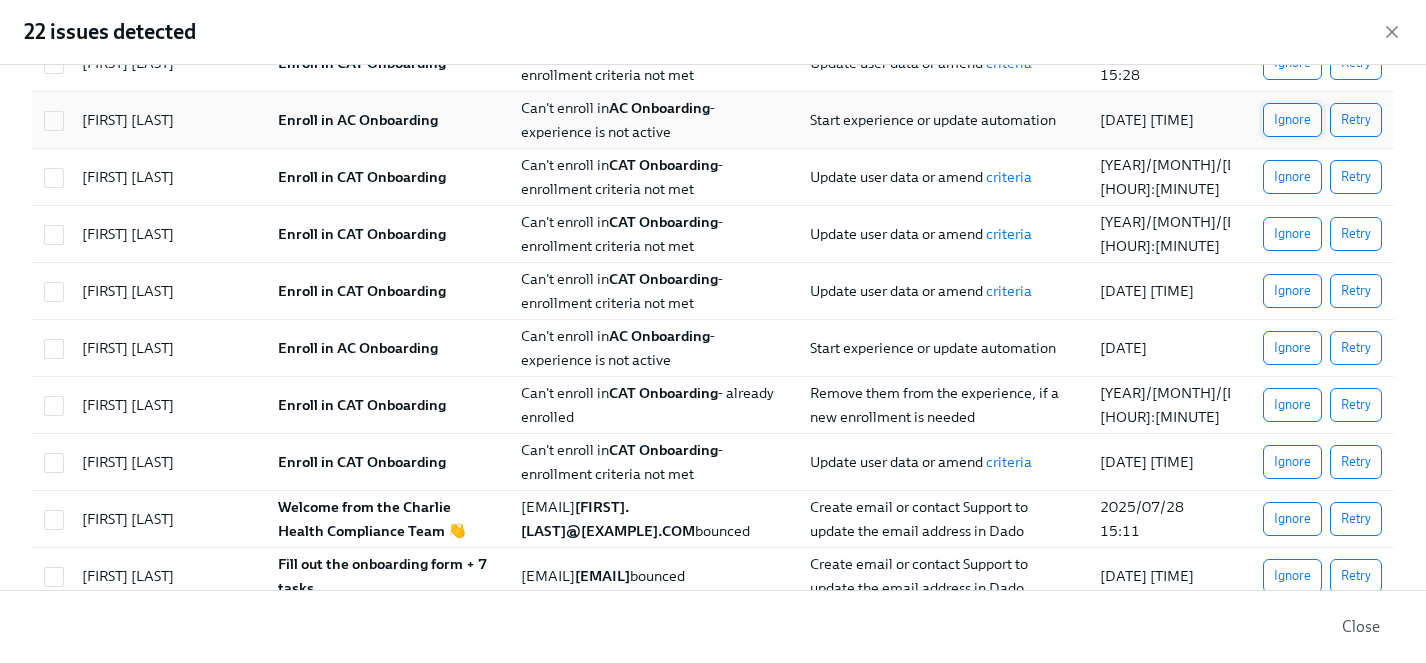 click on "Ignore" at bounding box center [1292, 63] 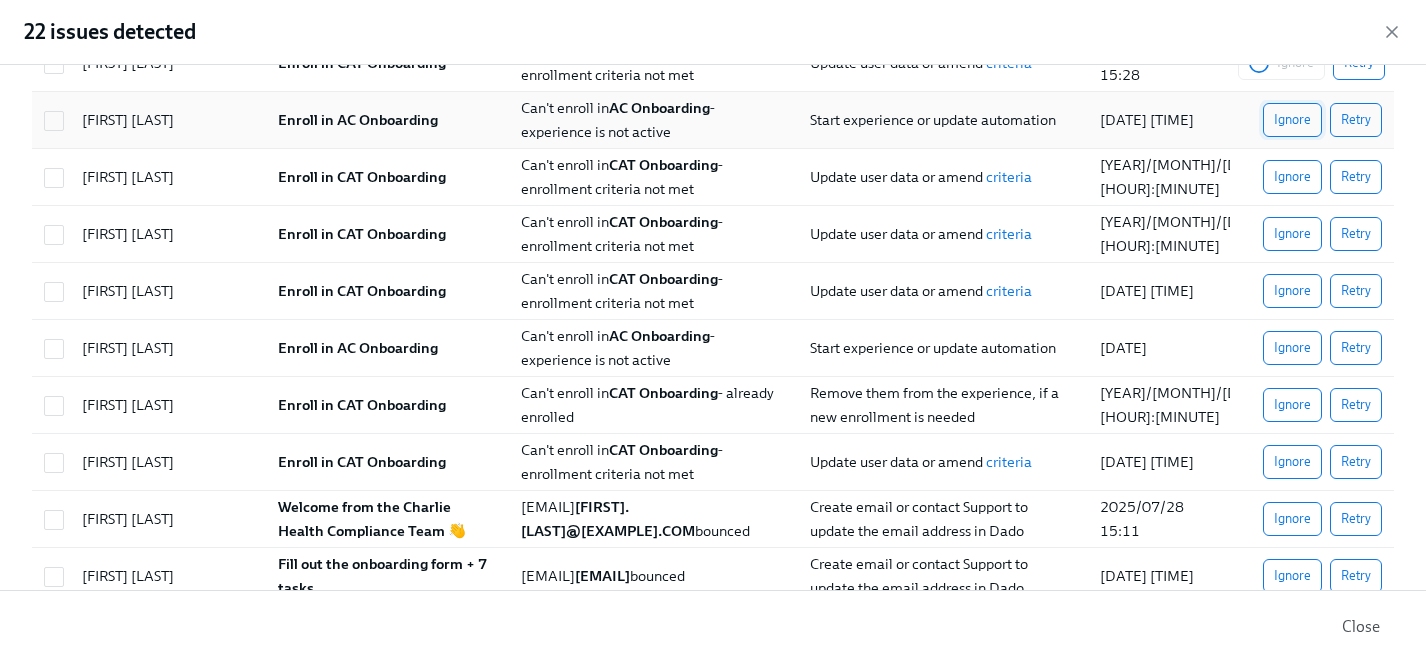 click on "Ignore" at bounding box center (1292, 120) 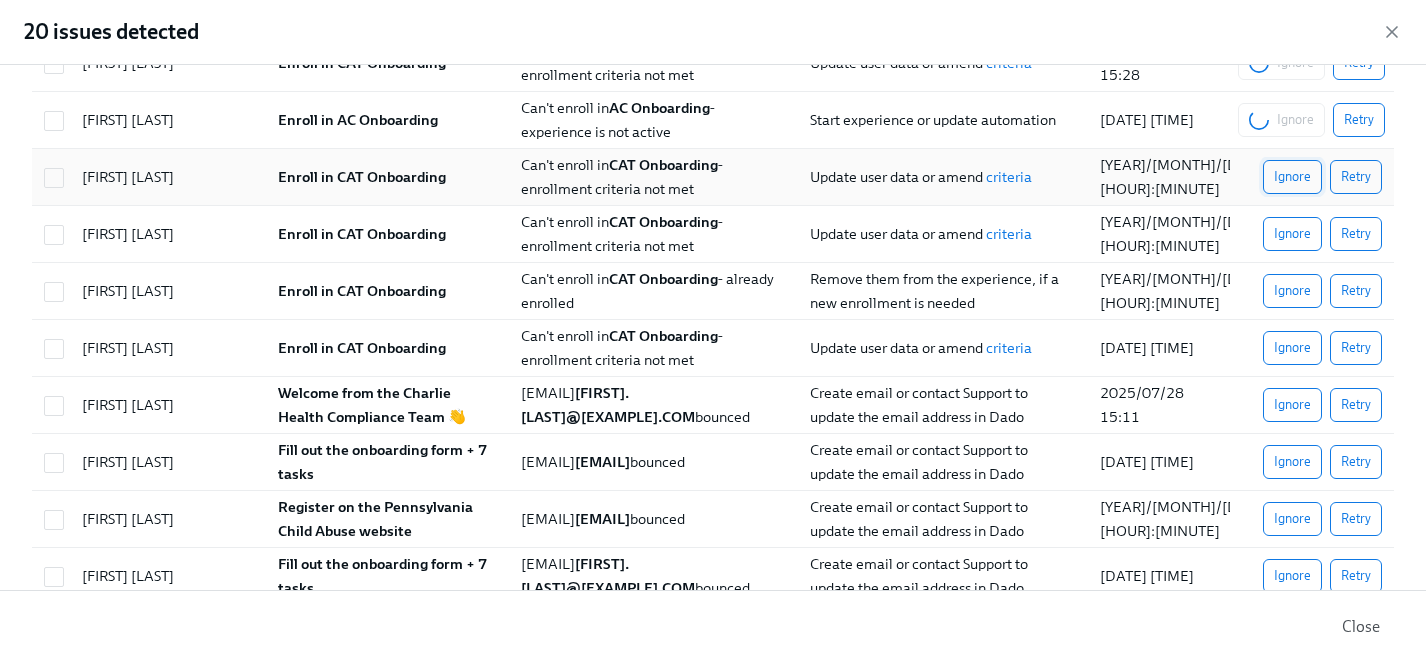 click on "Ignore" at bounding box center [1292, 177] 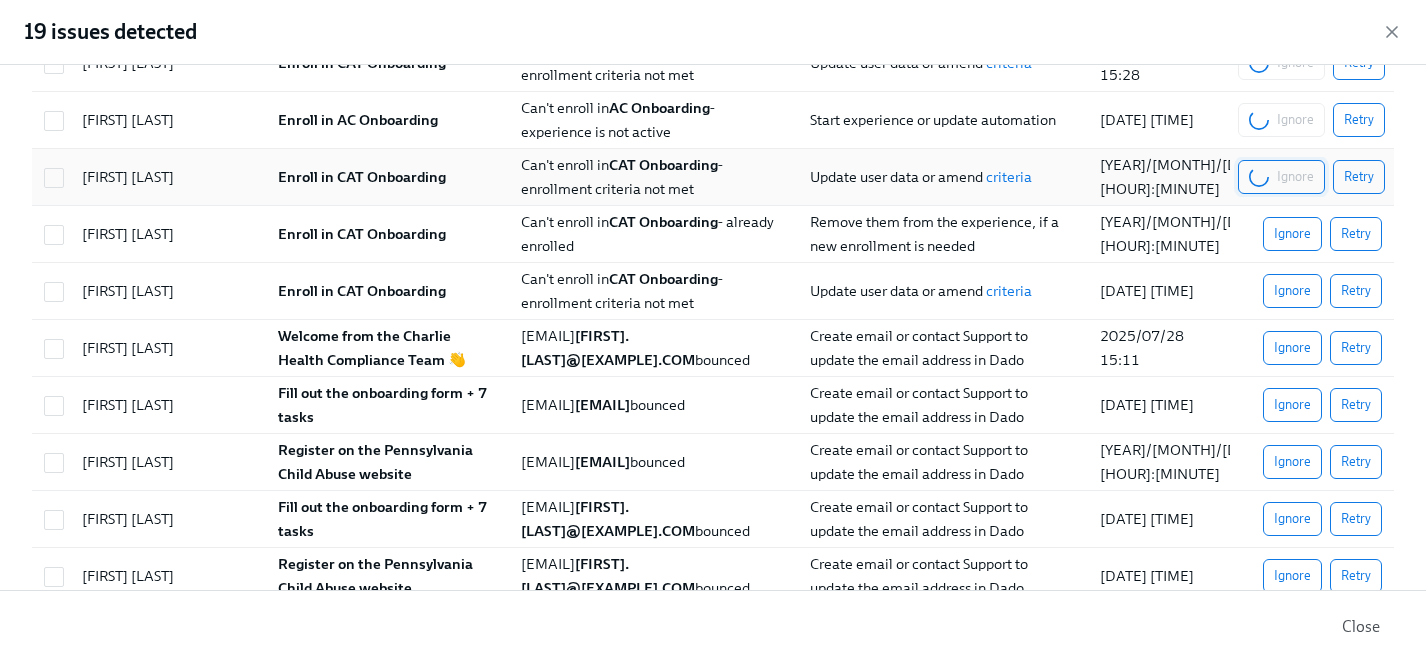 scroll, scrollTop: 0, scrollLeft: 0, axis: both 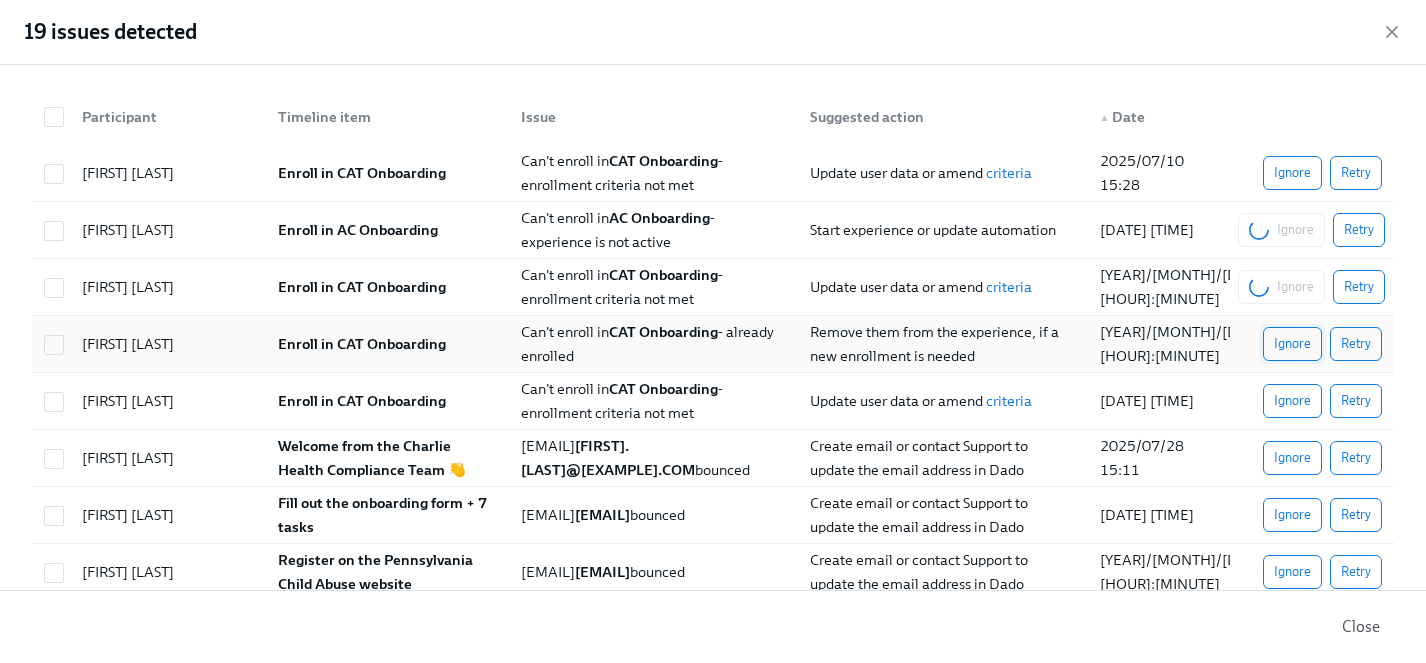 click on "Ignore" at bounding box center [1292, 344] 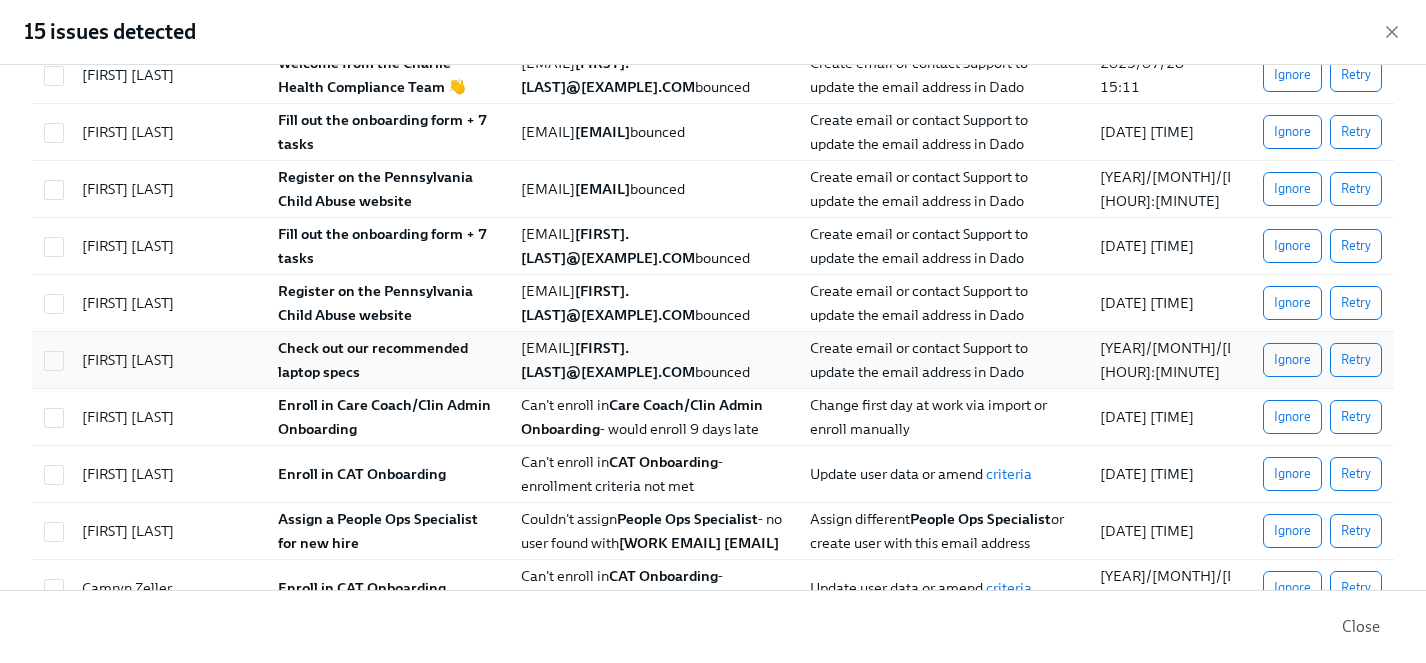 scroll, scrollTop: 182, scrollLeft: 0, axis: vertical 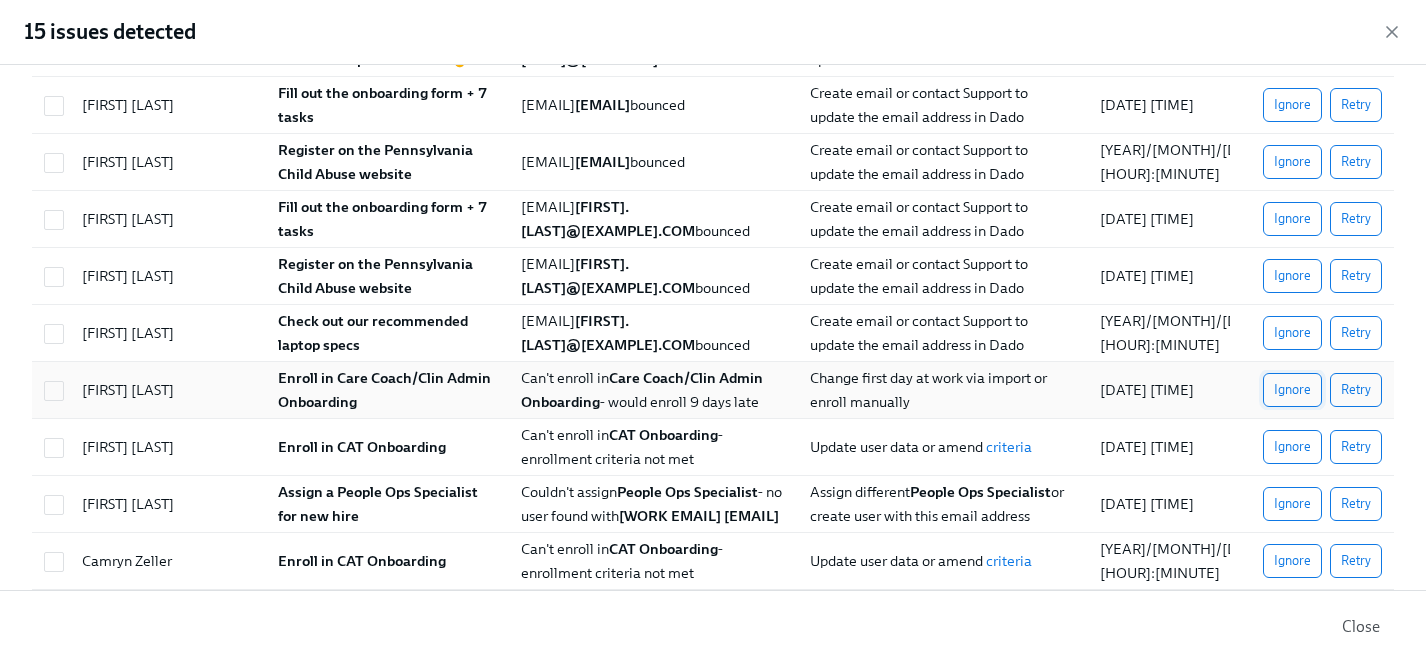 click on "Ignore" at bounding box center (1292, 390) 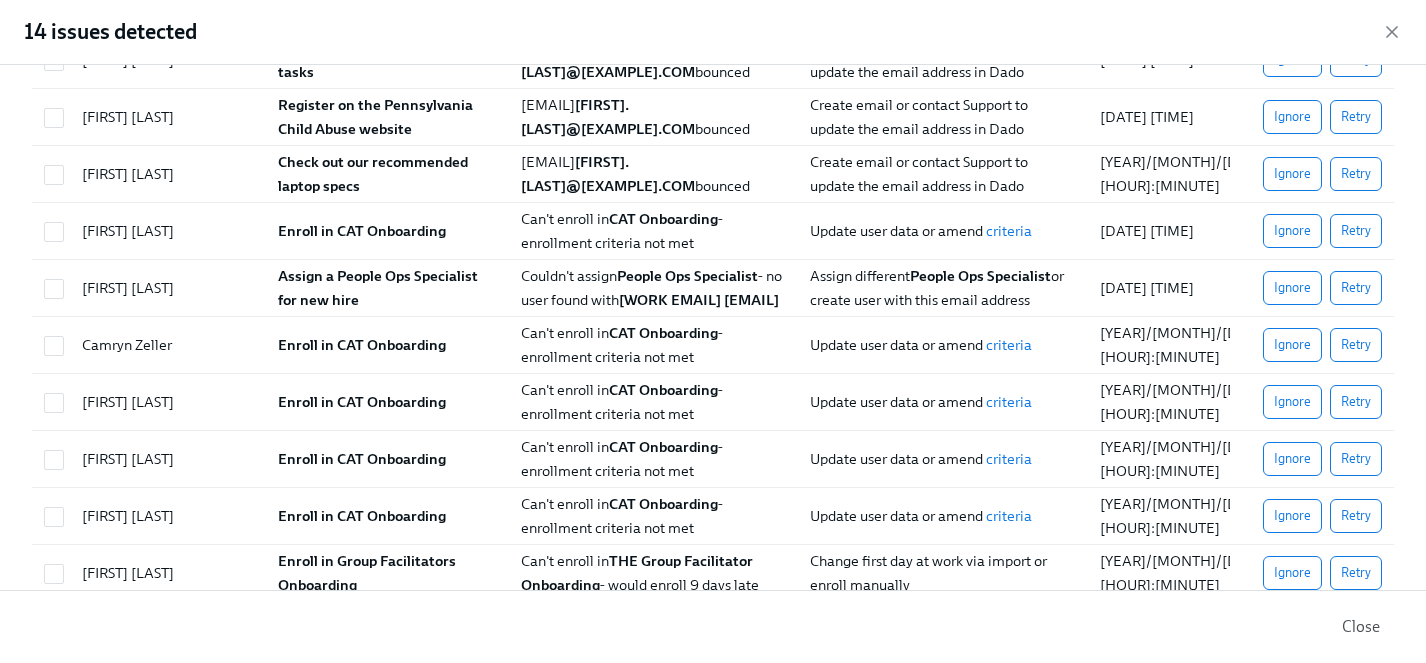 scroll, scrollTop: 376, scrollLeft: 0, axis: vertical 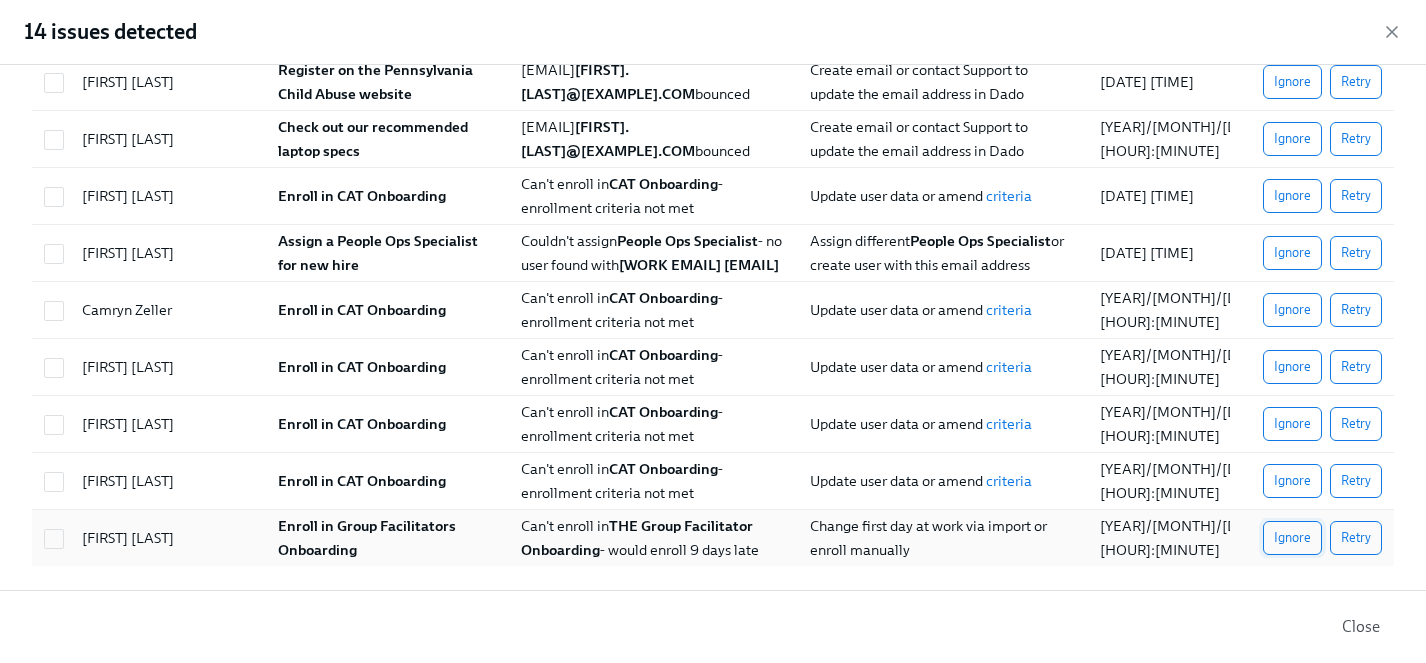 click on "Ignore" at bounding box center [1292, 538] 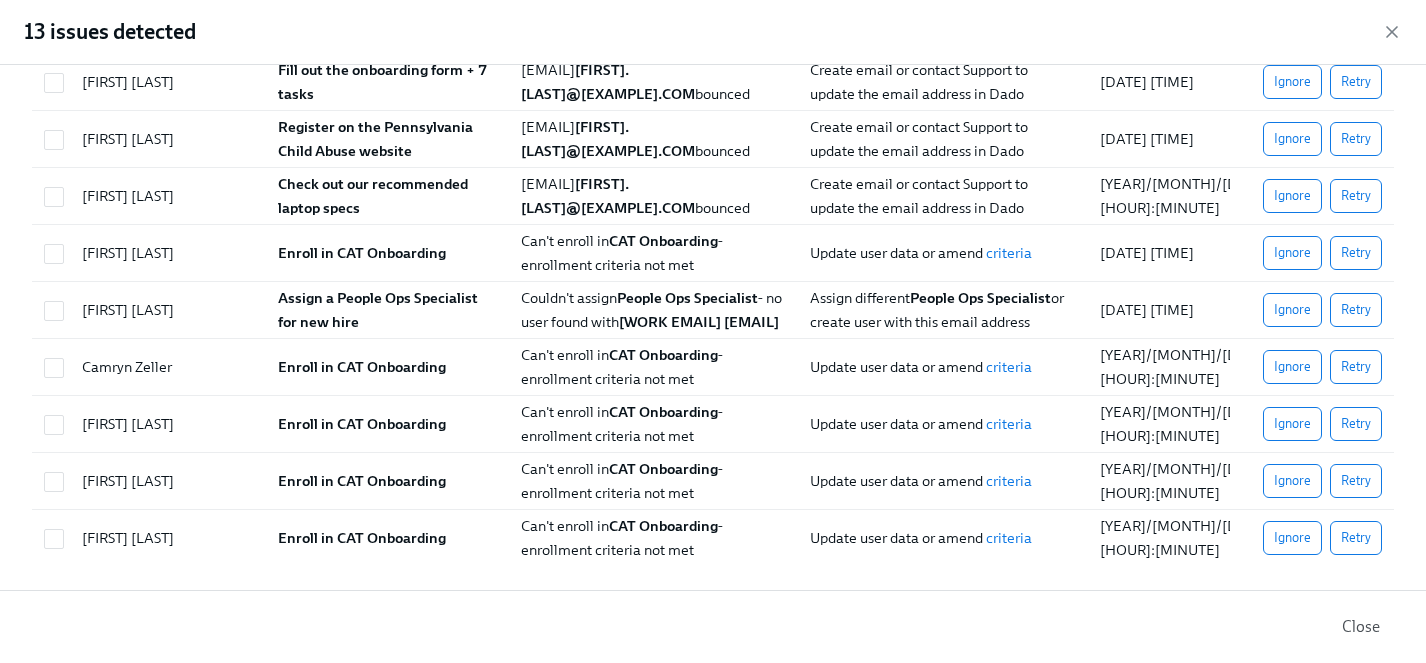 scroll, scrollTop: 0, scrollLeft: 0, axis: both 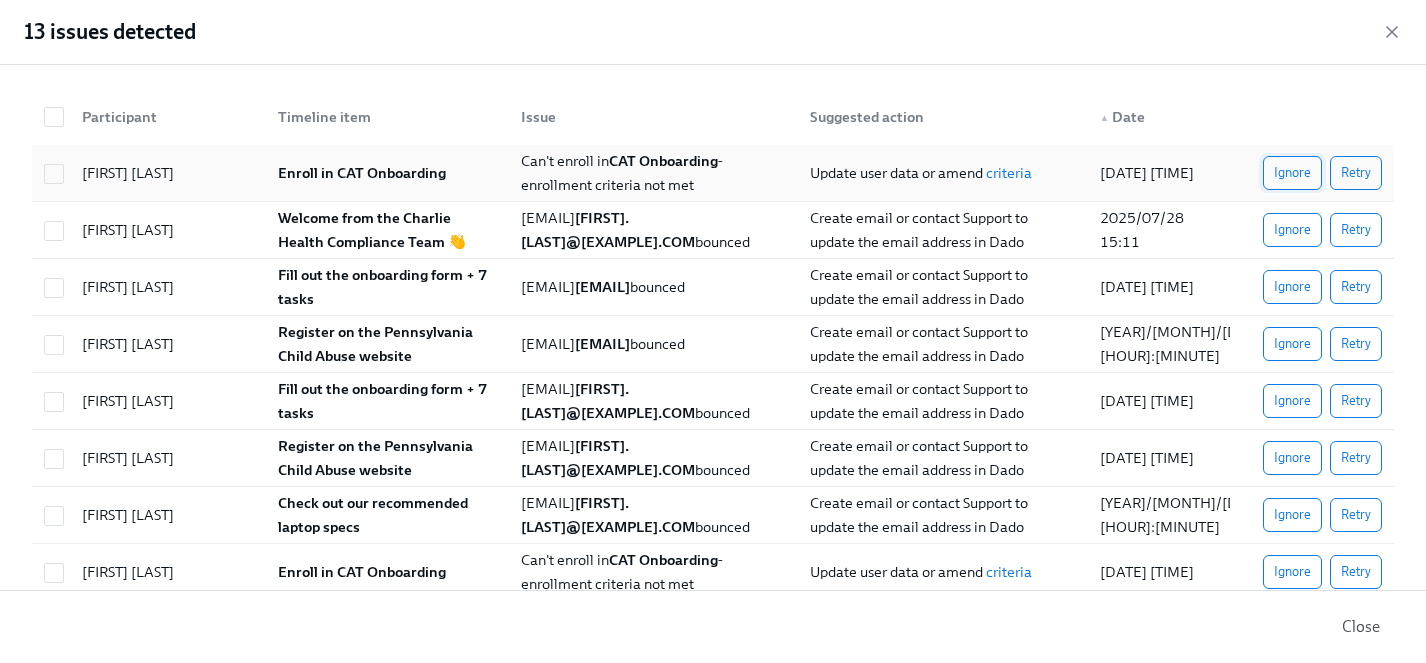click on "Ignore" at bounding box center [1292, 173] 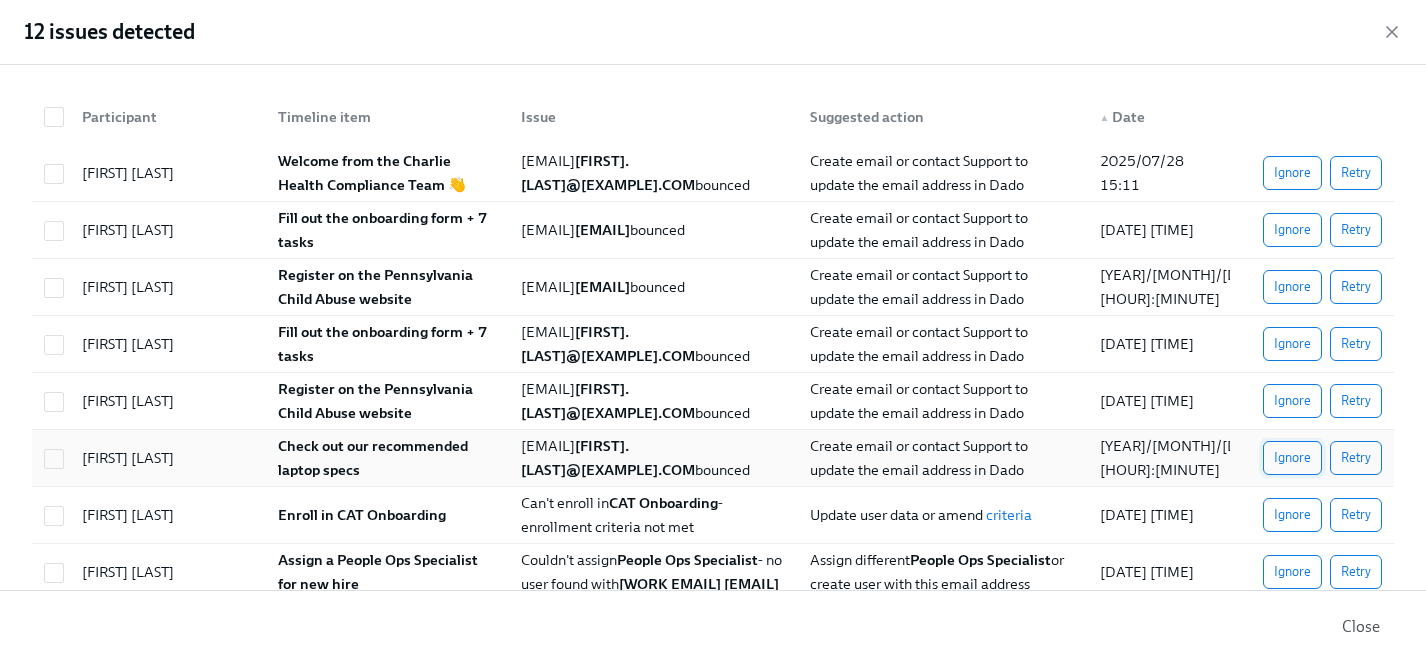 click on "Ignore" at bounding box center [1292, 458] 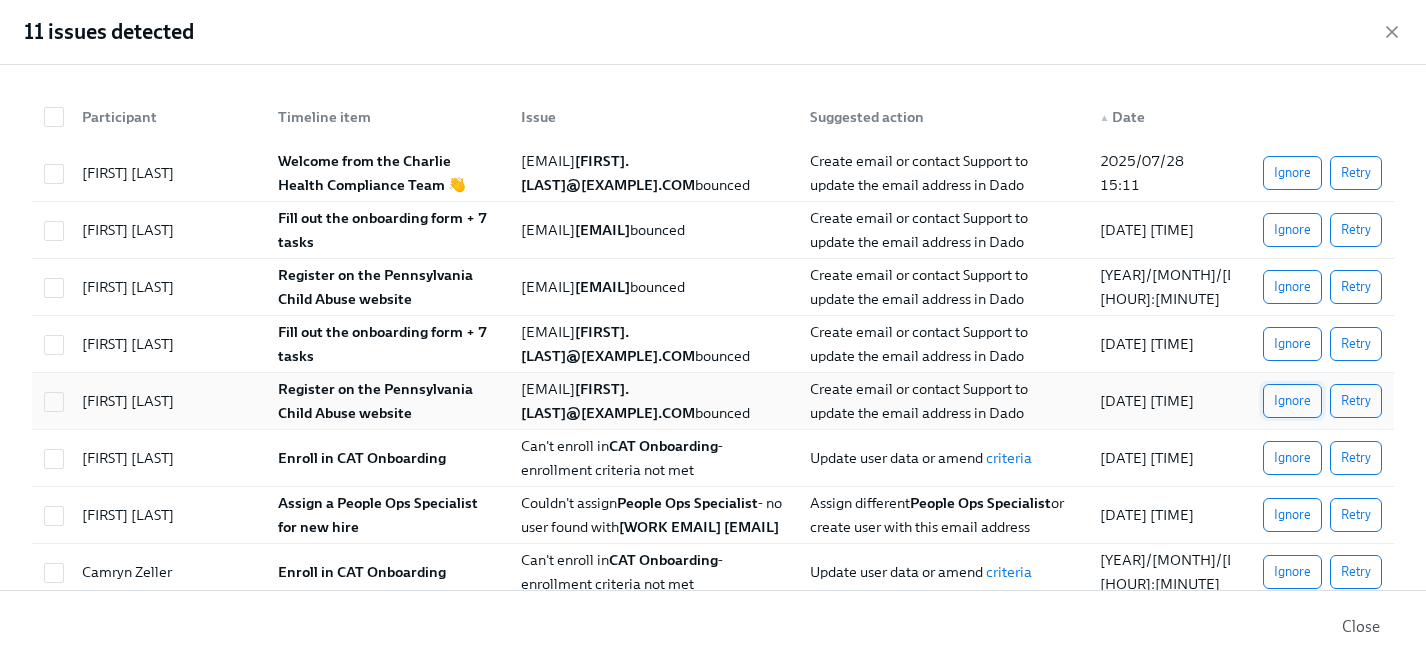 click on "Ignore" at bounding box center [1292, 401] 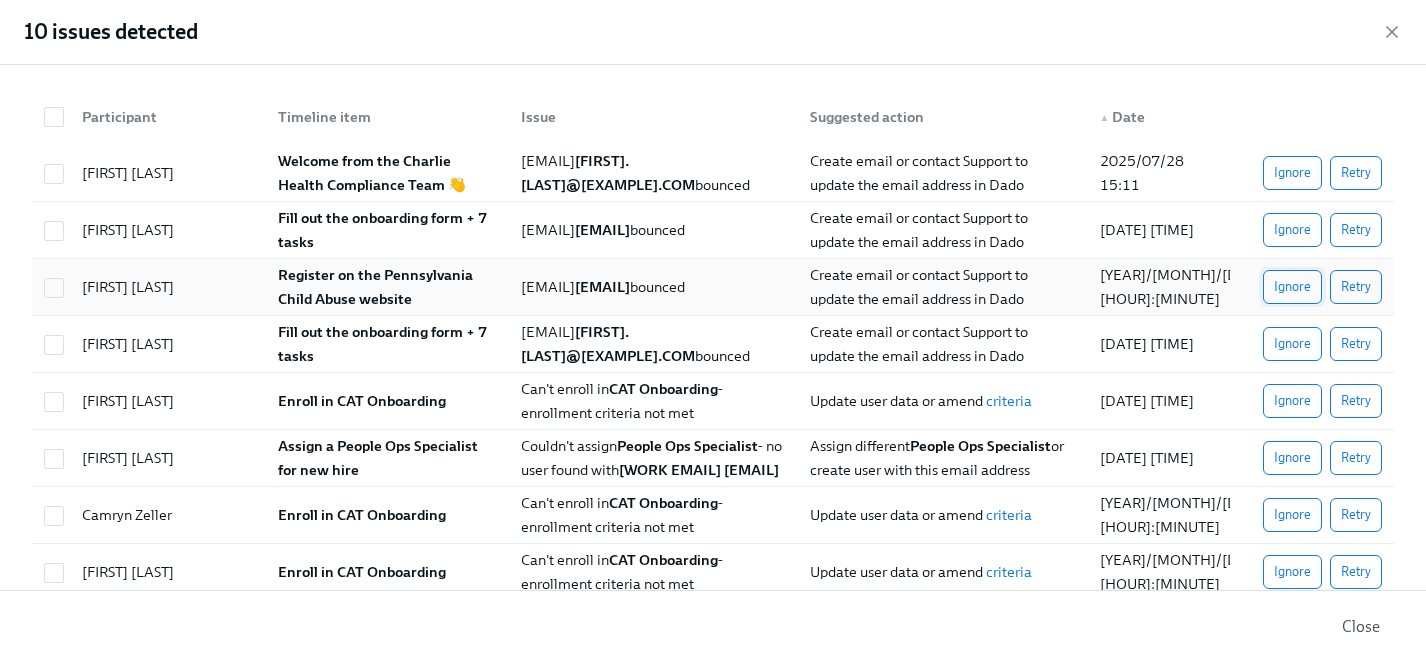 click on "Ignore" at bounding box center (1292, 287) 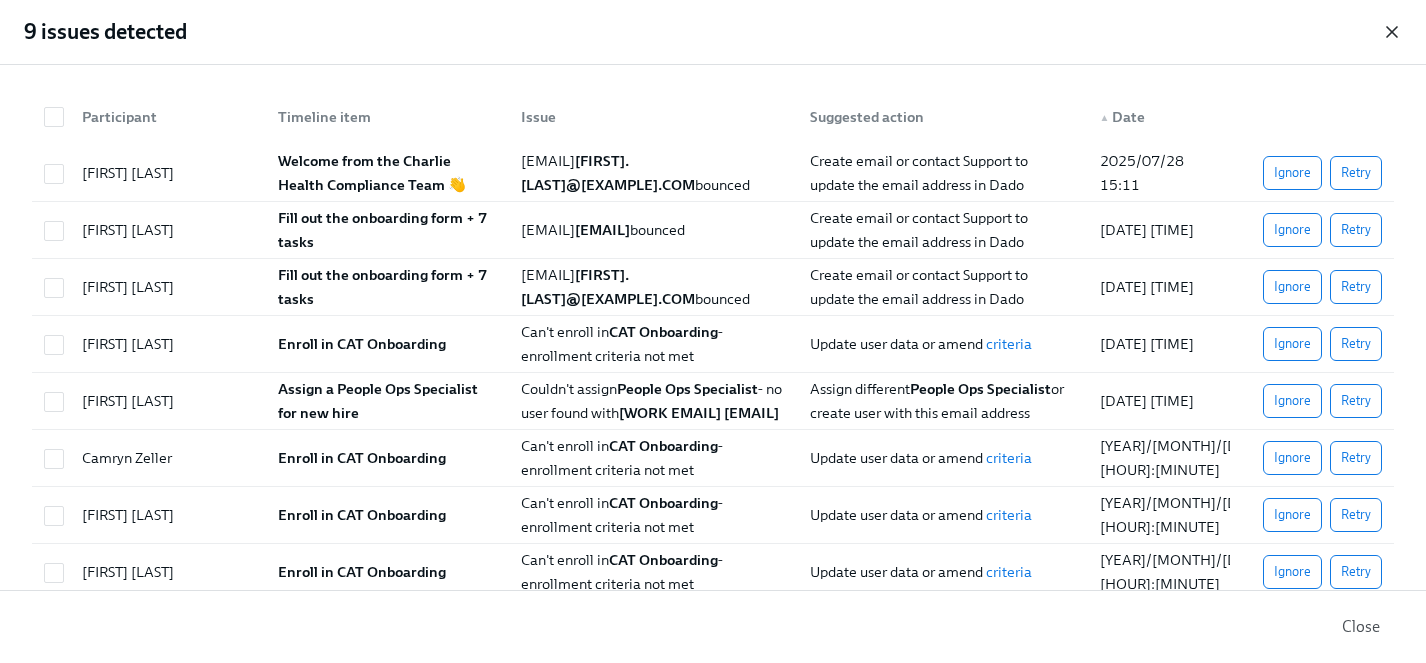 click 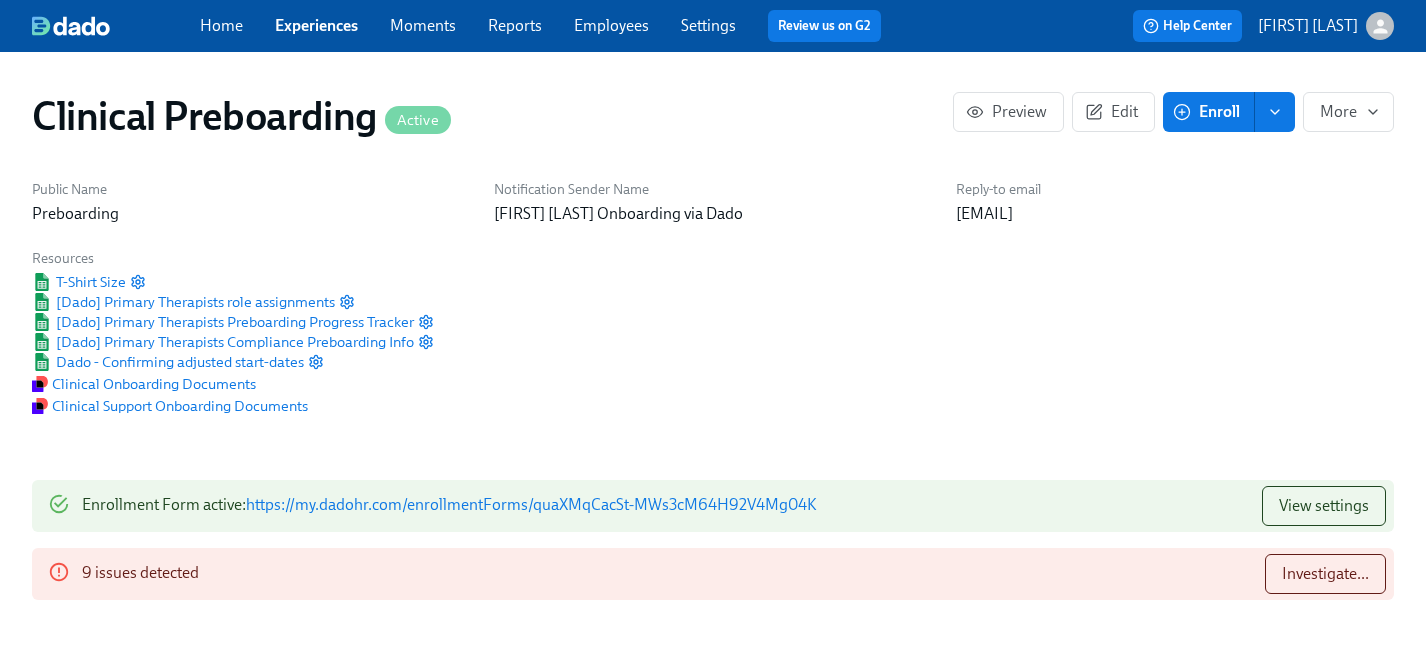 click on "Experiences" at bounding box center [316, 25] 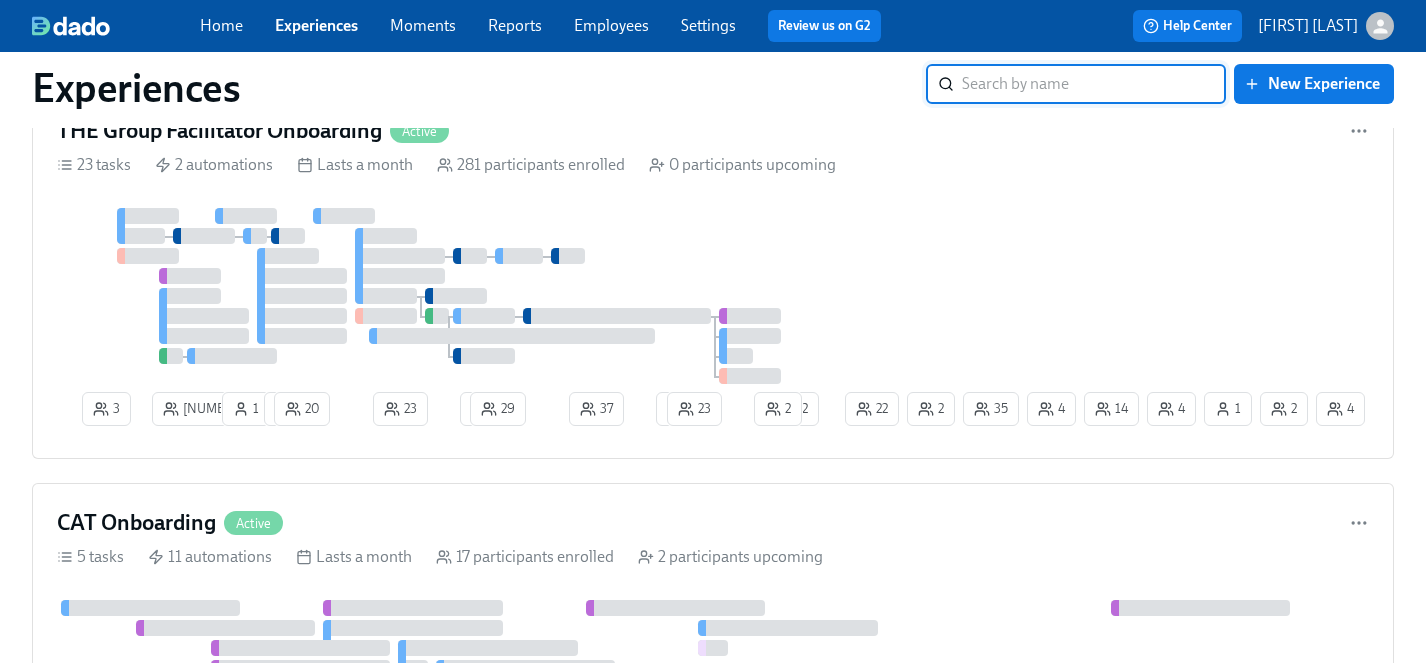 scroll, scrollTop: 5216, scrollLeft: 0, axis: vertical 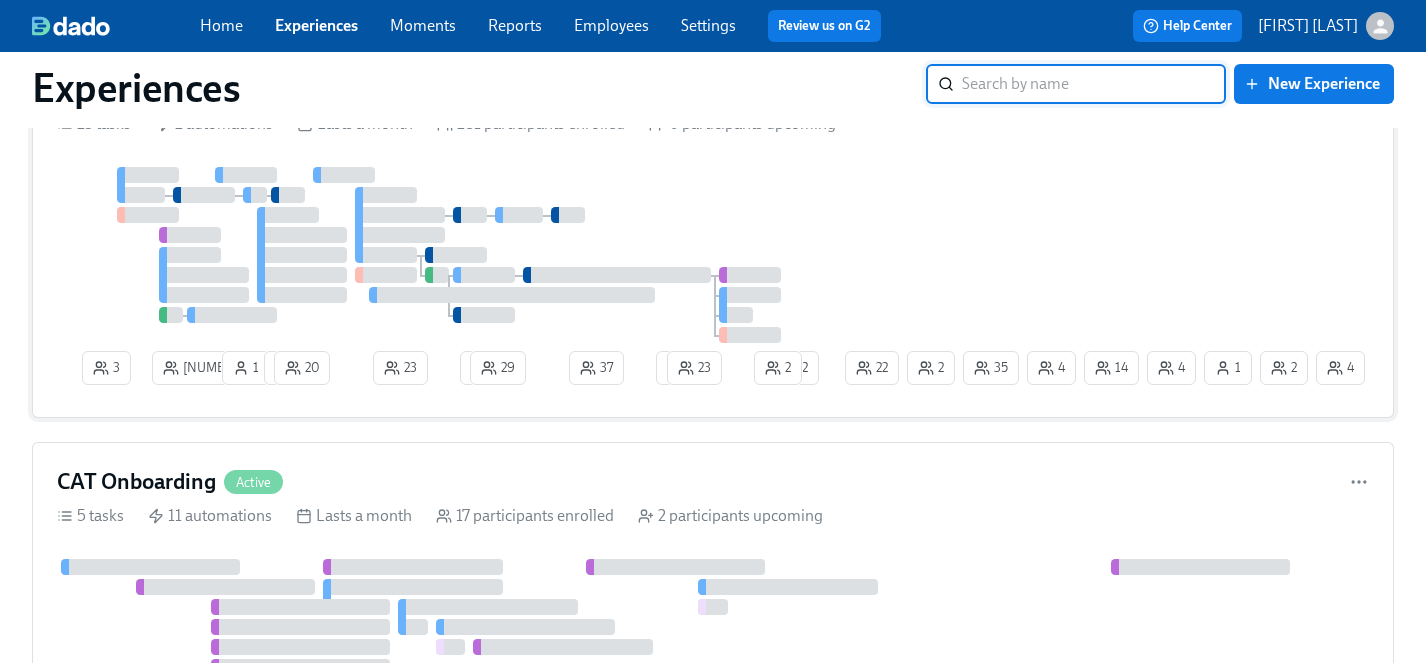 click at bounding box center [449, 255] 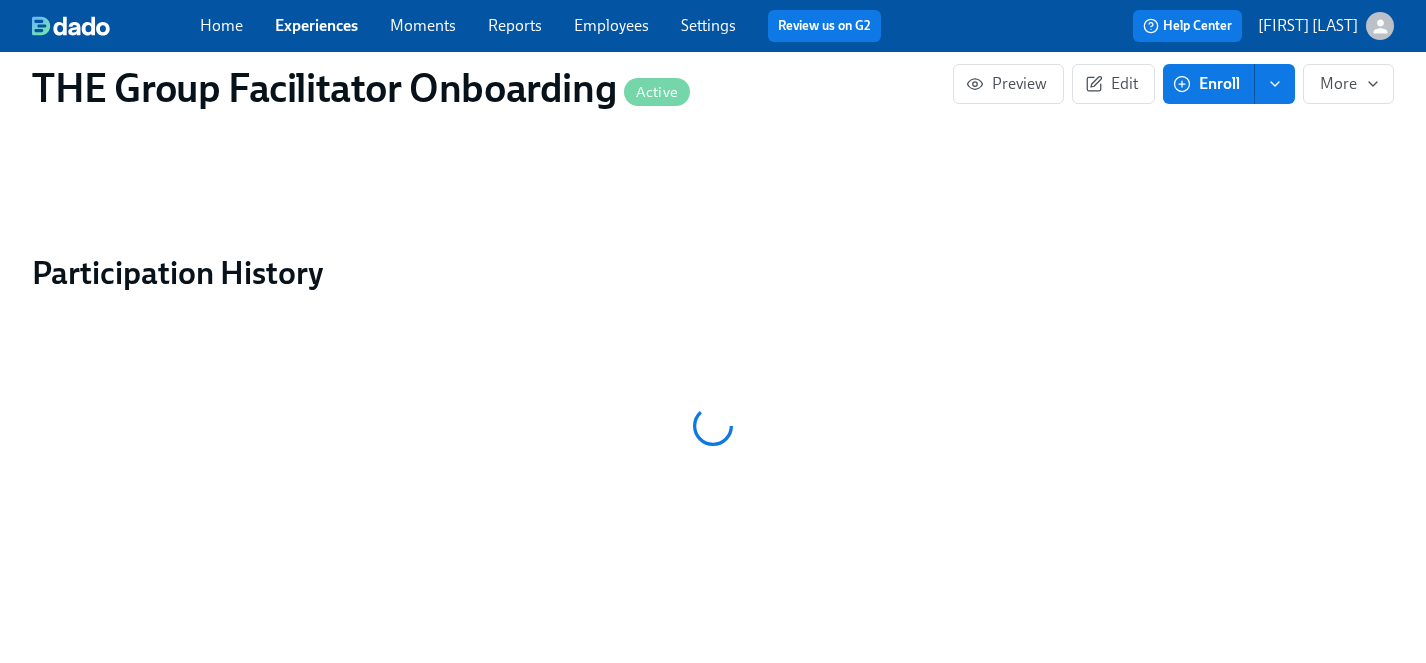 scroll, scrollTop: 0, scrollLeft: 0, axis: both 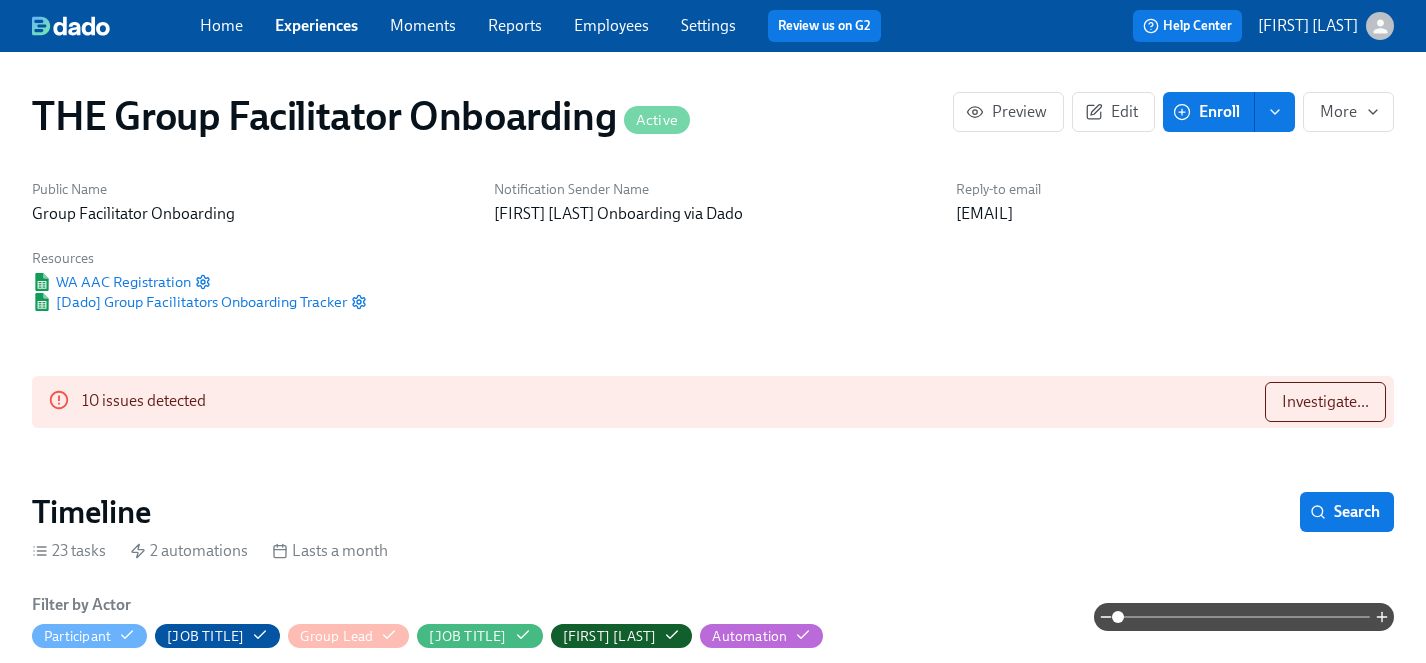 click on "Enroll" at bounding box center (1208, 112) 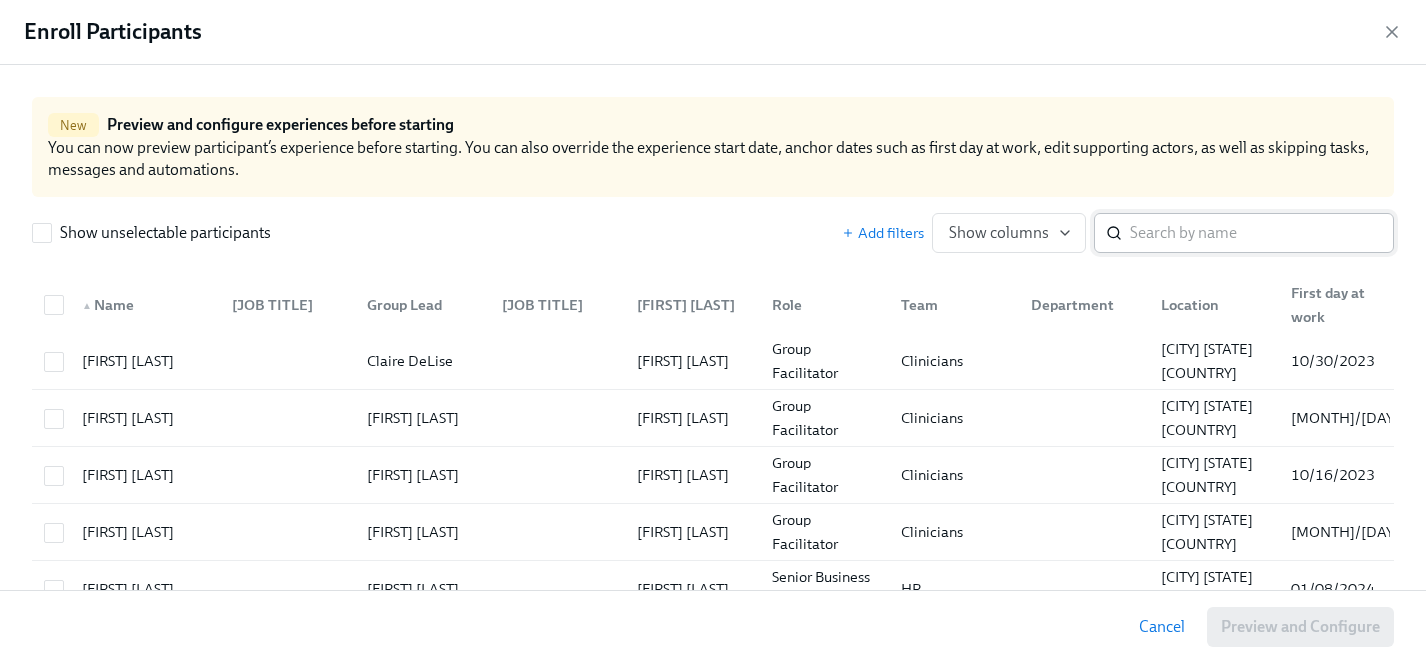 click at bounding box center [1262, 233] 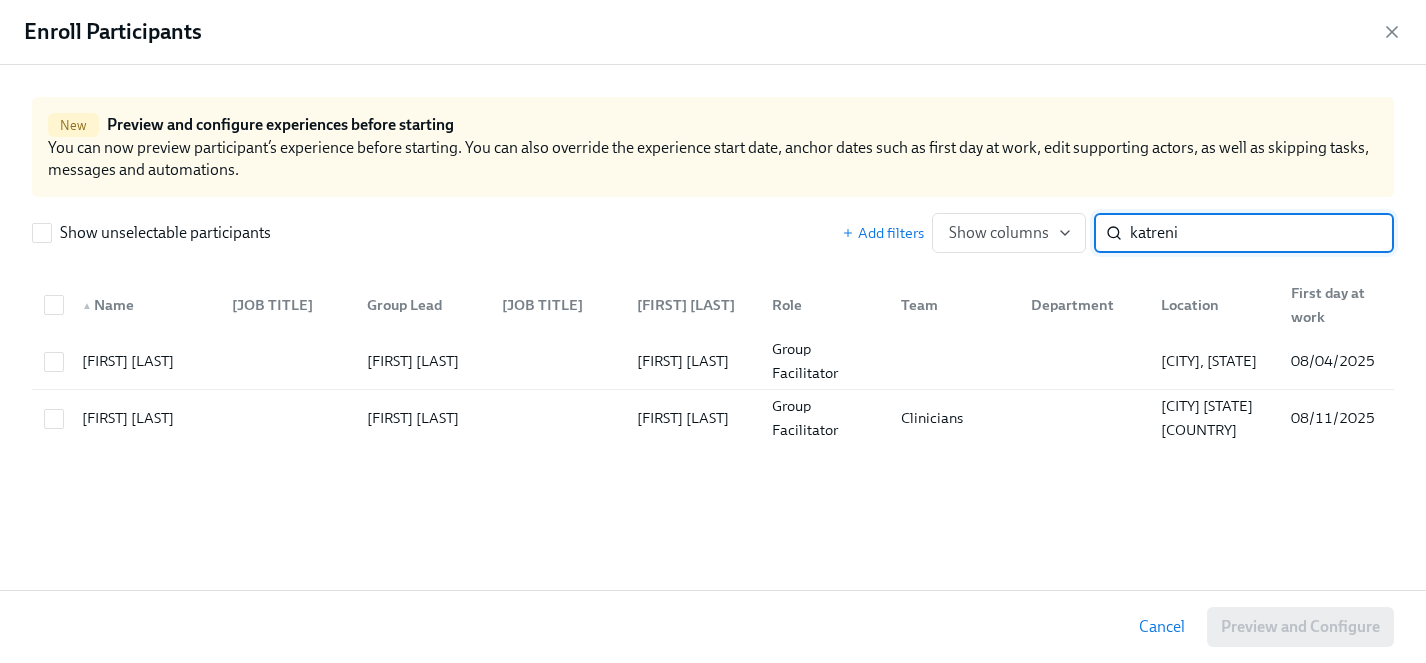 type on "katreni" 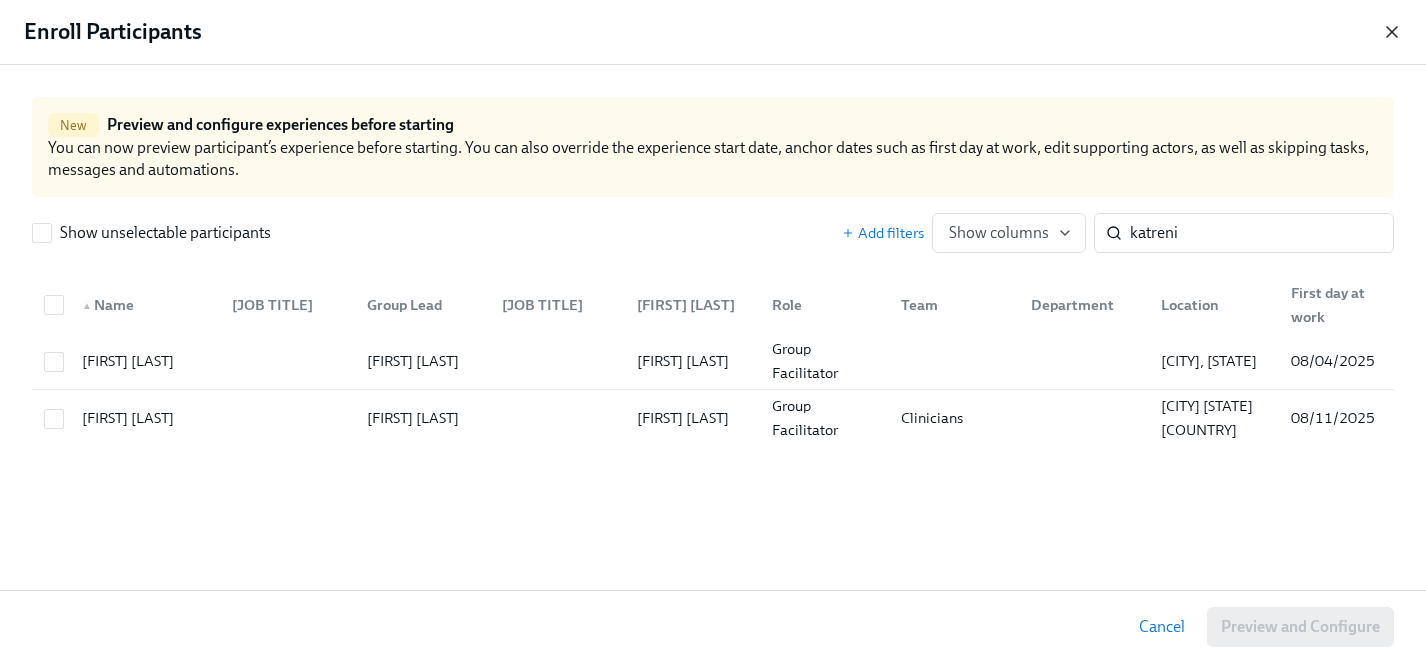click 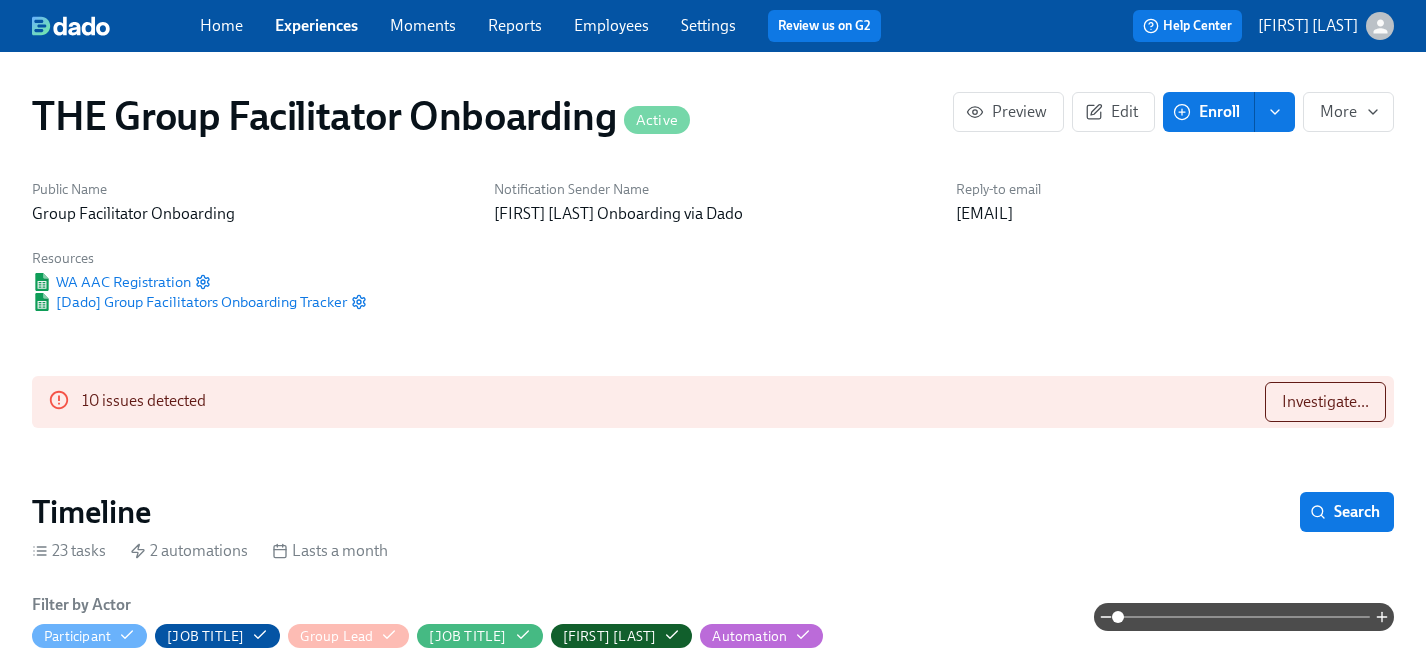 click on "Employees" at bounding box center [611, 26] 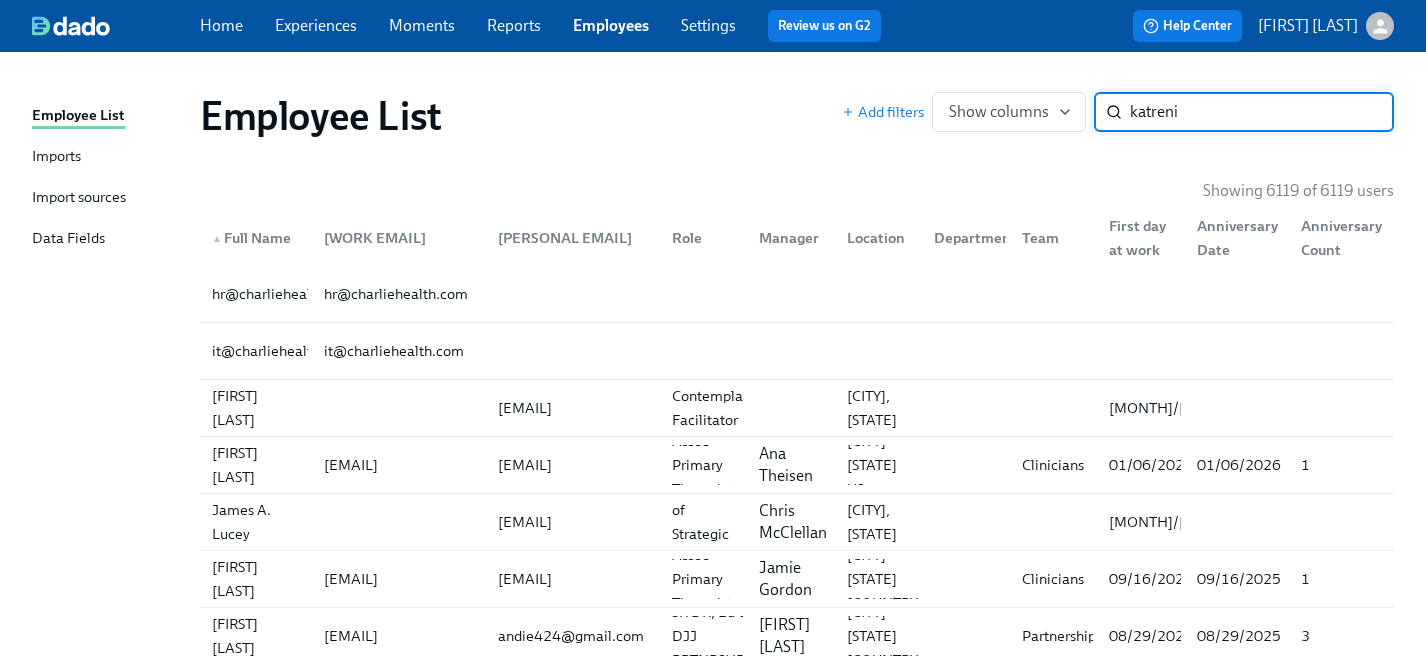 type on "katrenia" 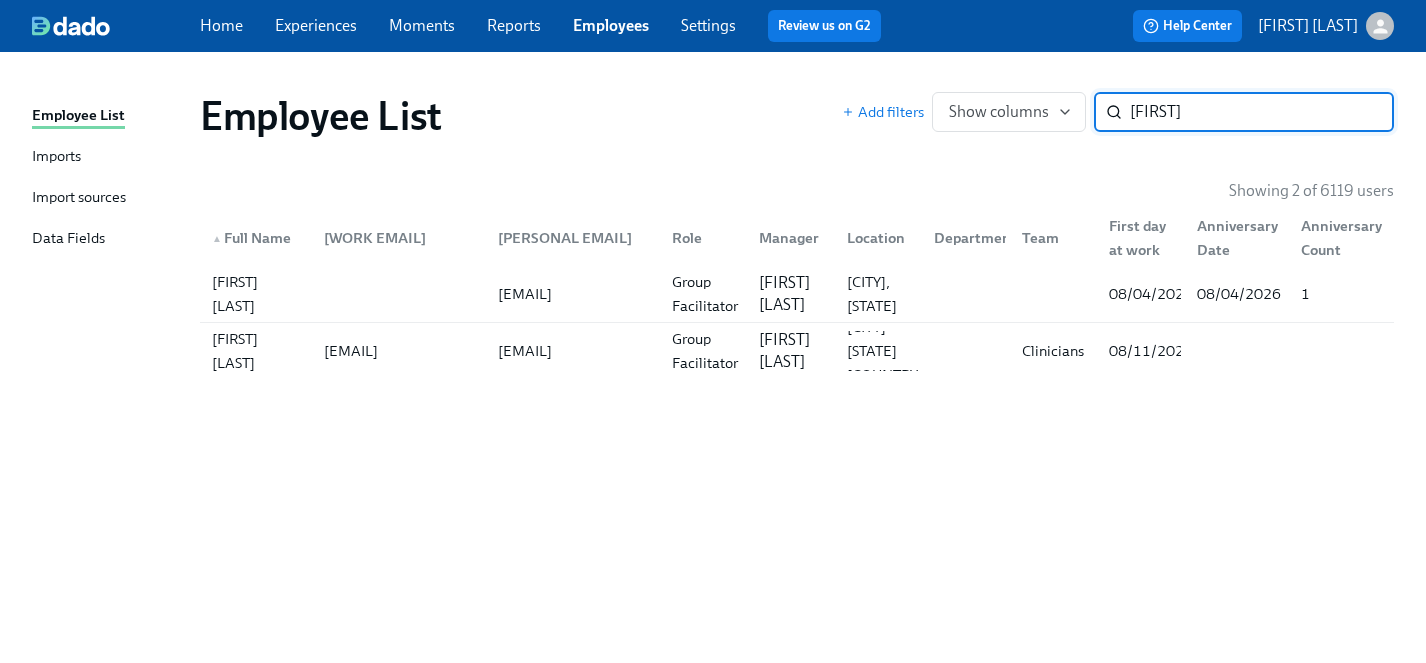 click on "katrenia" at bounding box center (1262, 112) 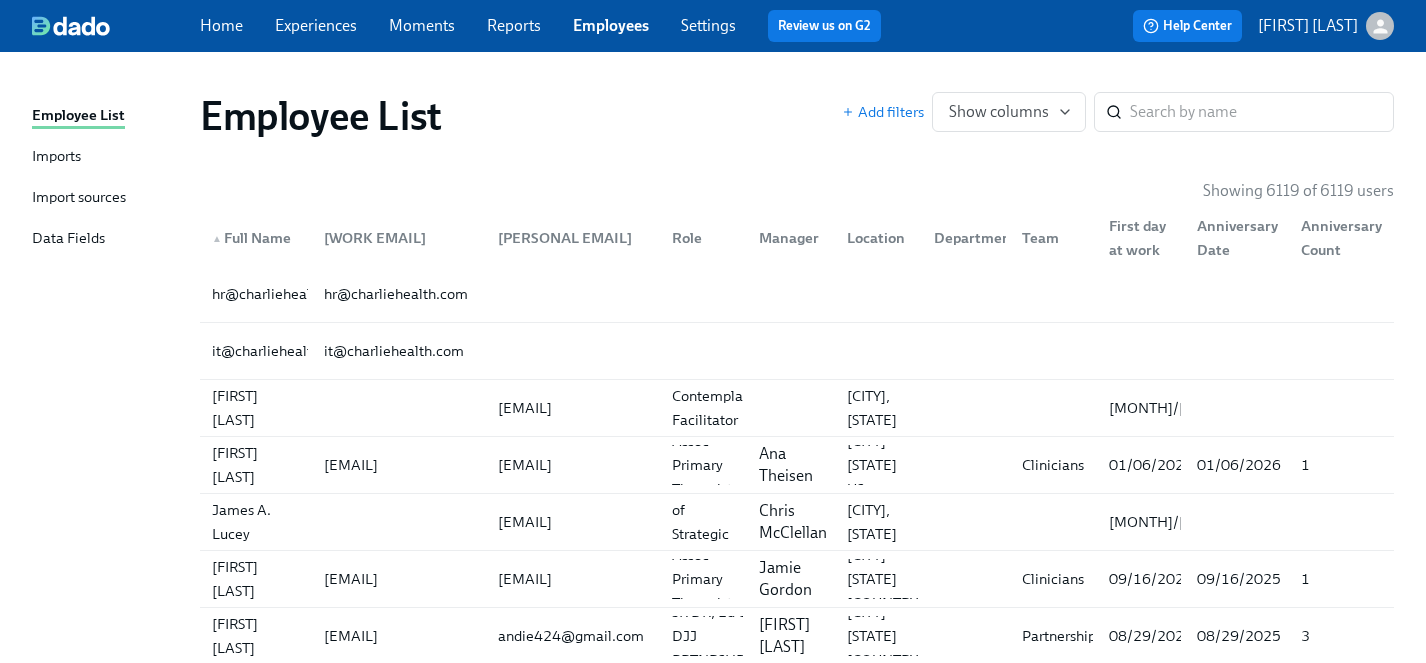 click on "Experiences" at bounding box center (316, 25) 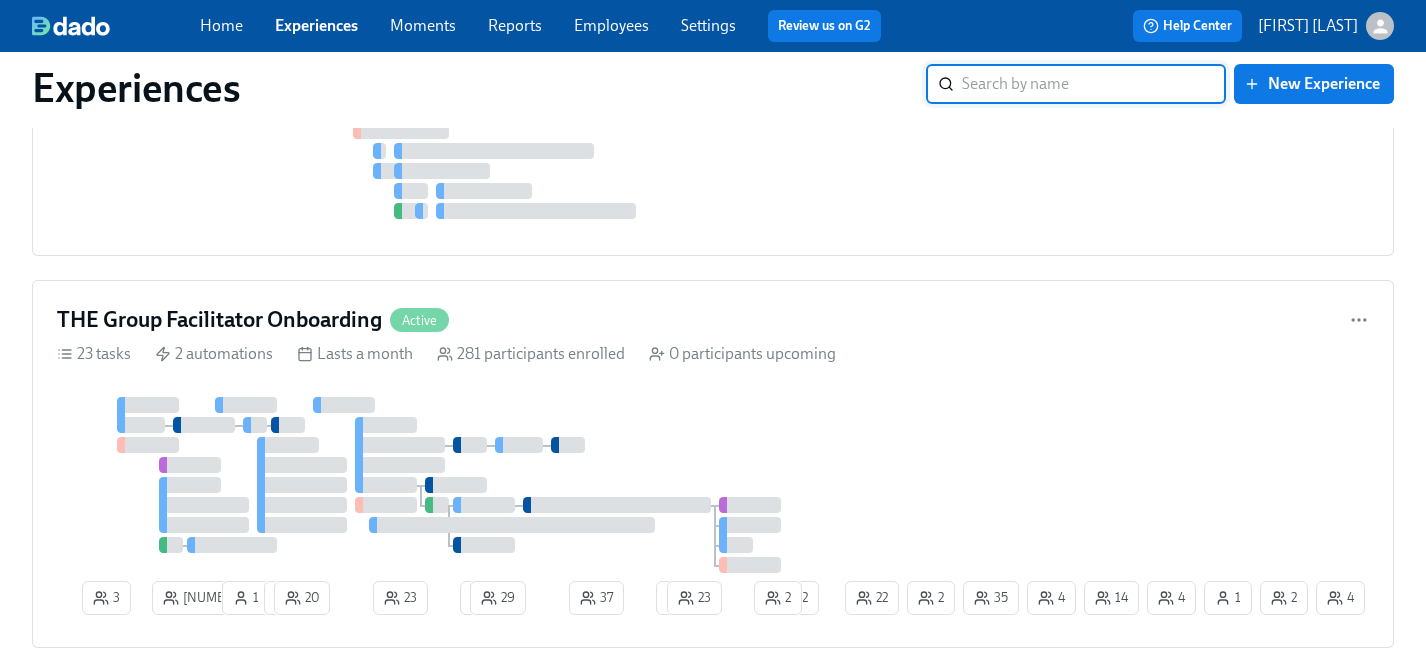 scroll, scrollTop: 4985, scrollLeft: 0, axis: vertical 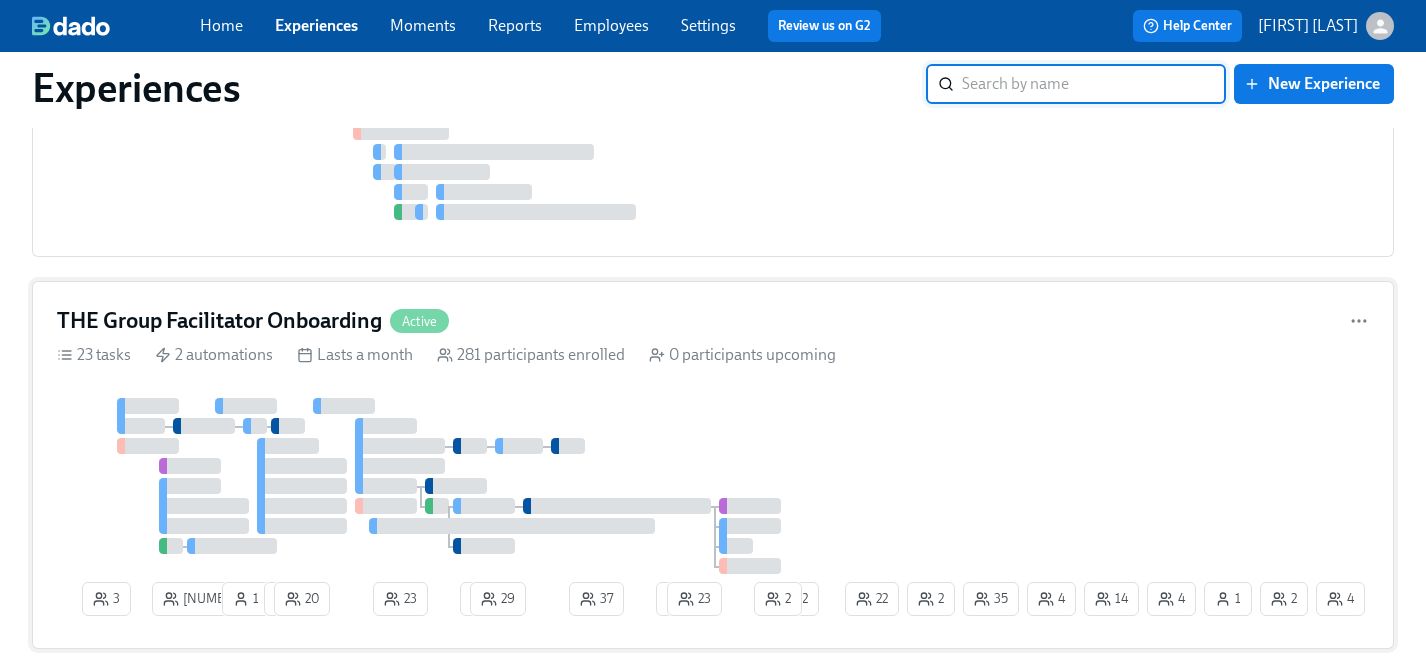 click at bounding box center (449, 486) 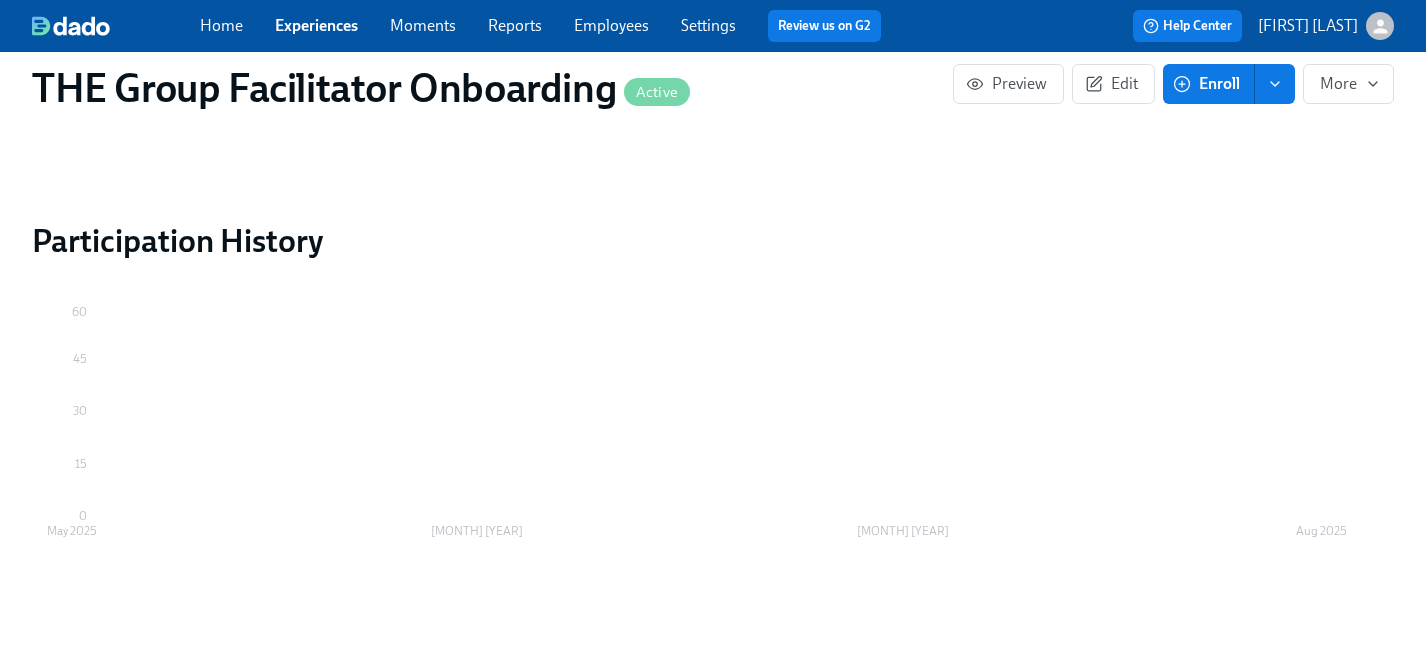 scroll, scrollTop: 0, scrollLeft: 0, axis: both 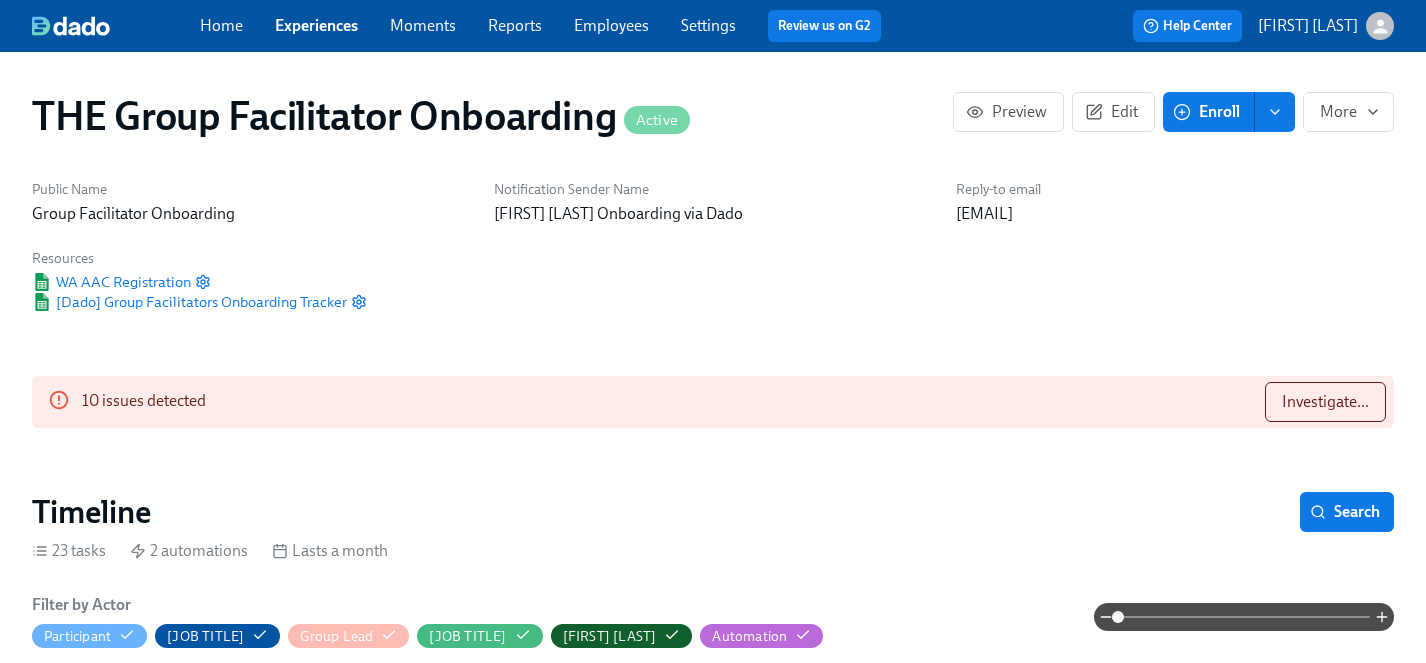 click on "Enroll" at bounding box center [1208, 112] 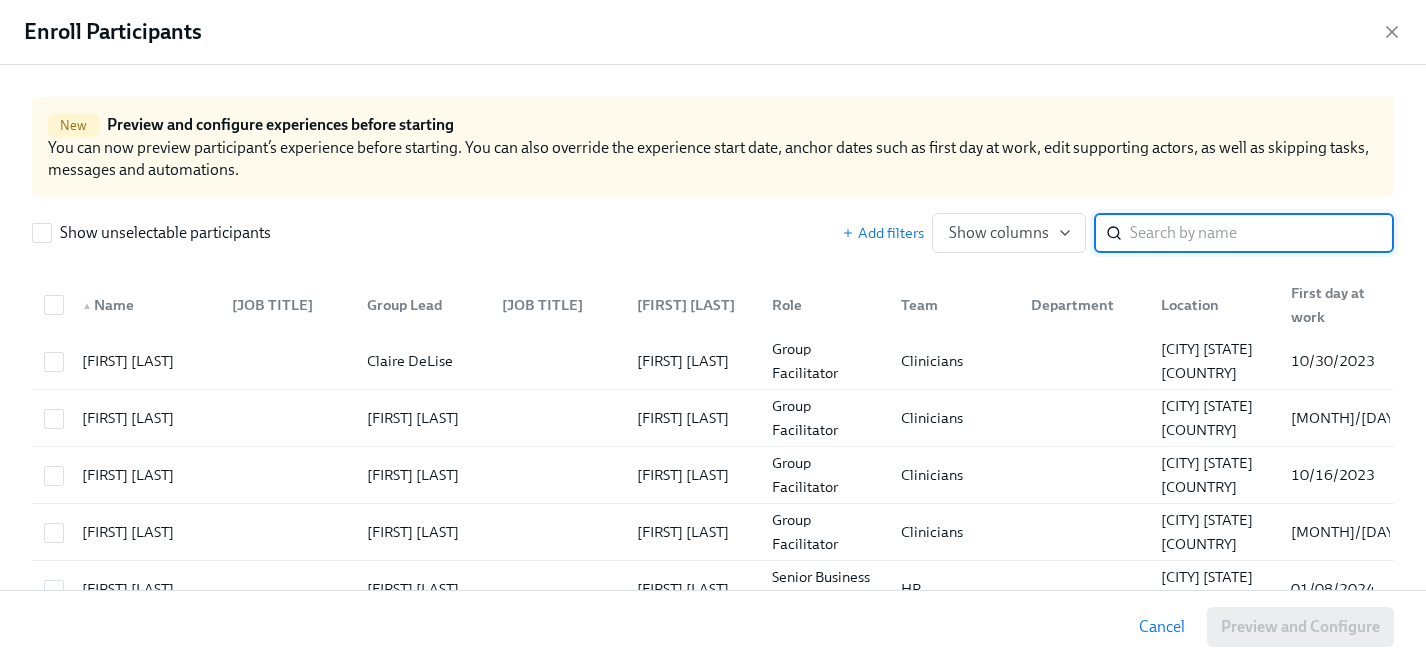 click at bounding box center [1262, 233] 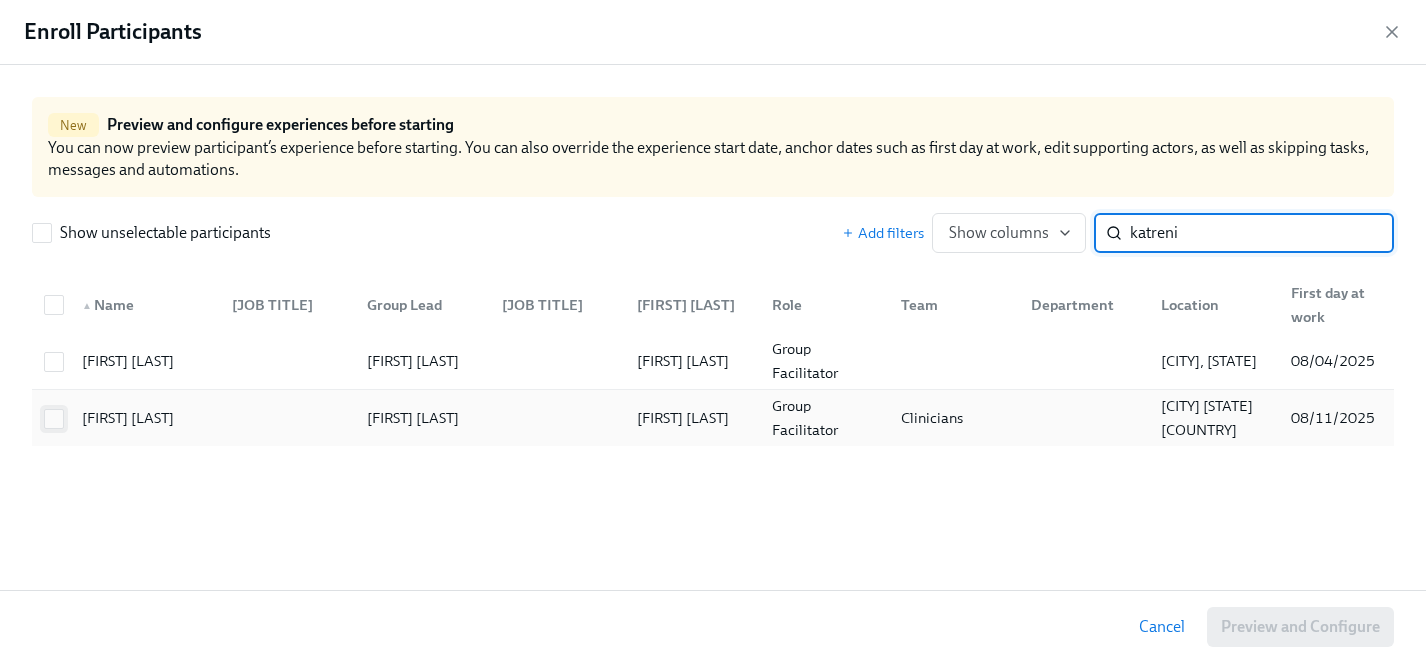 type on "katreni" 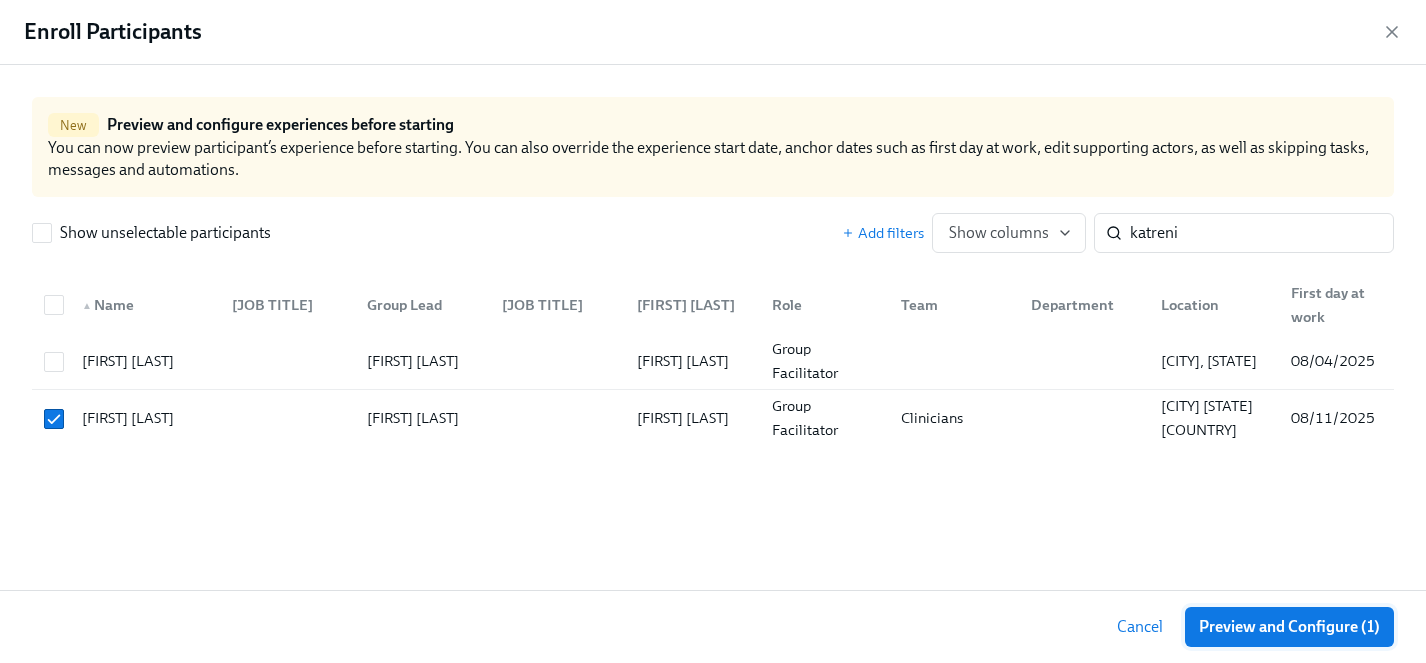 click on "Preview and Configure (1)" at bounding box center (1289, 627) 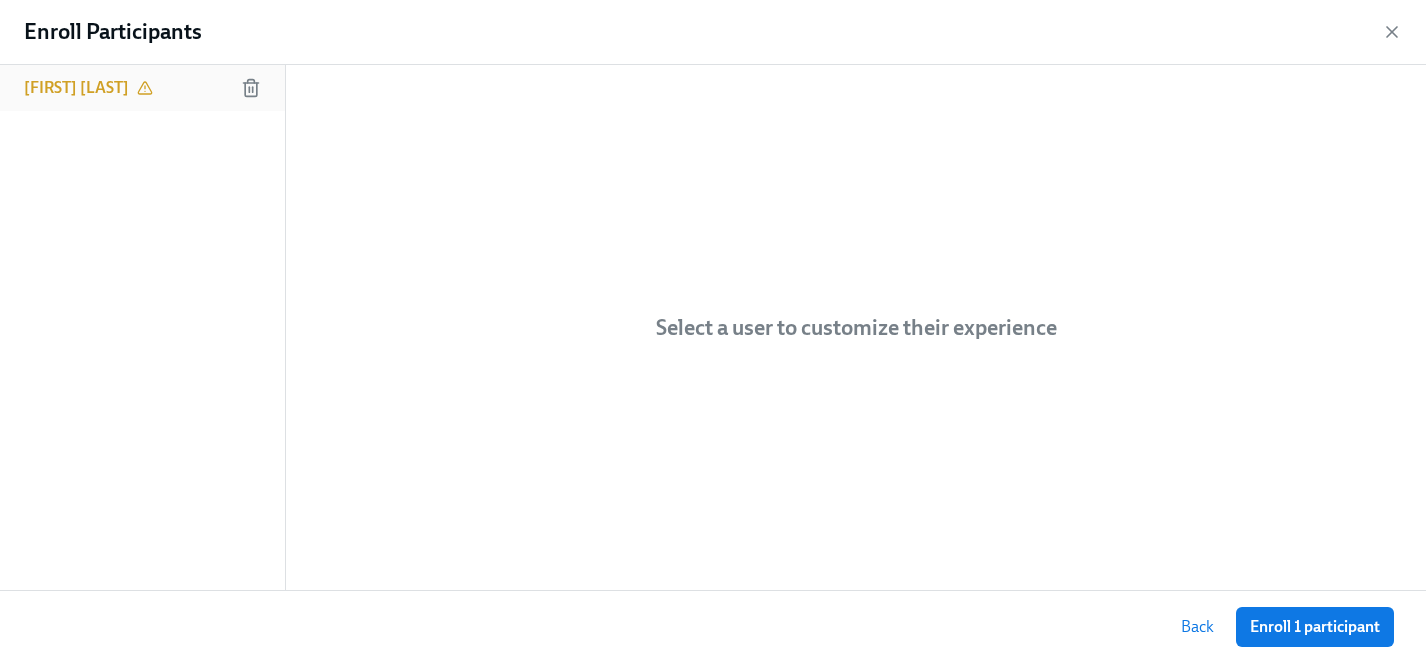 click on "[FIRST] [LAST]-[LAST]" at bounding box center (76, 88) 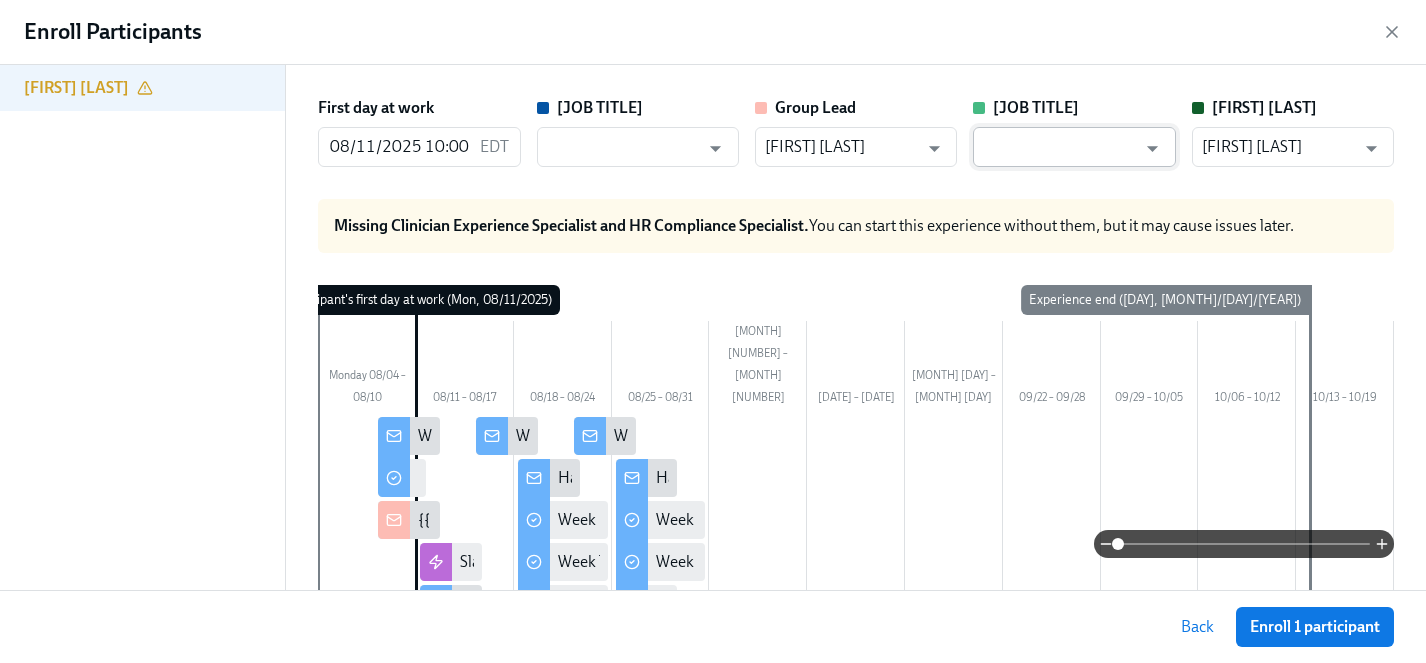 click at bounding box center [1059, 147] 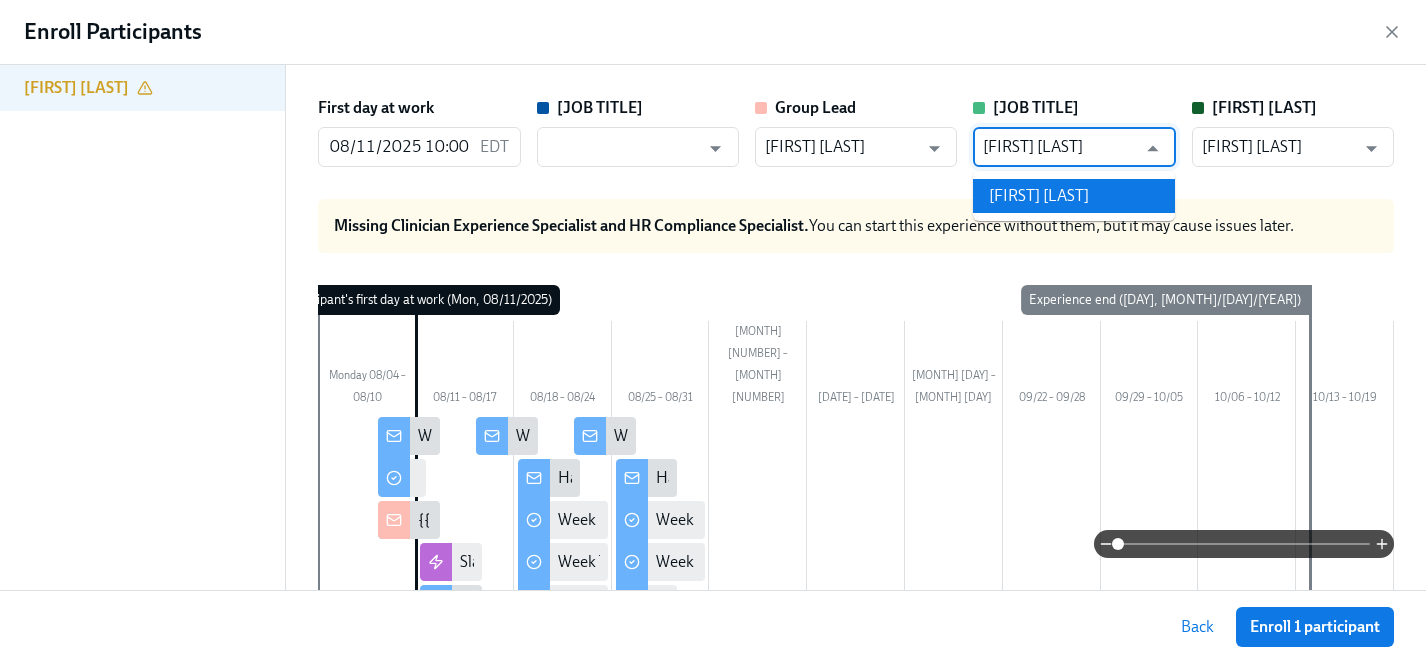 click on "[FIRST] [LAST]" at bounding box center (1074, 196) 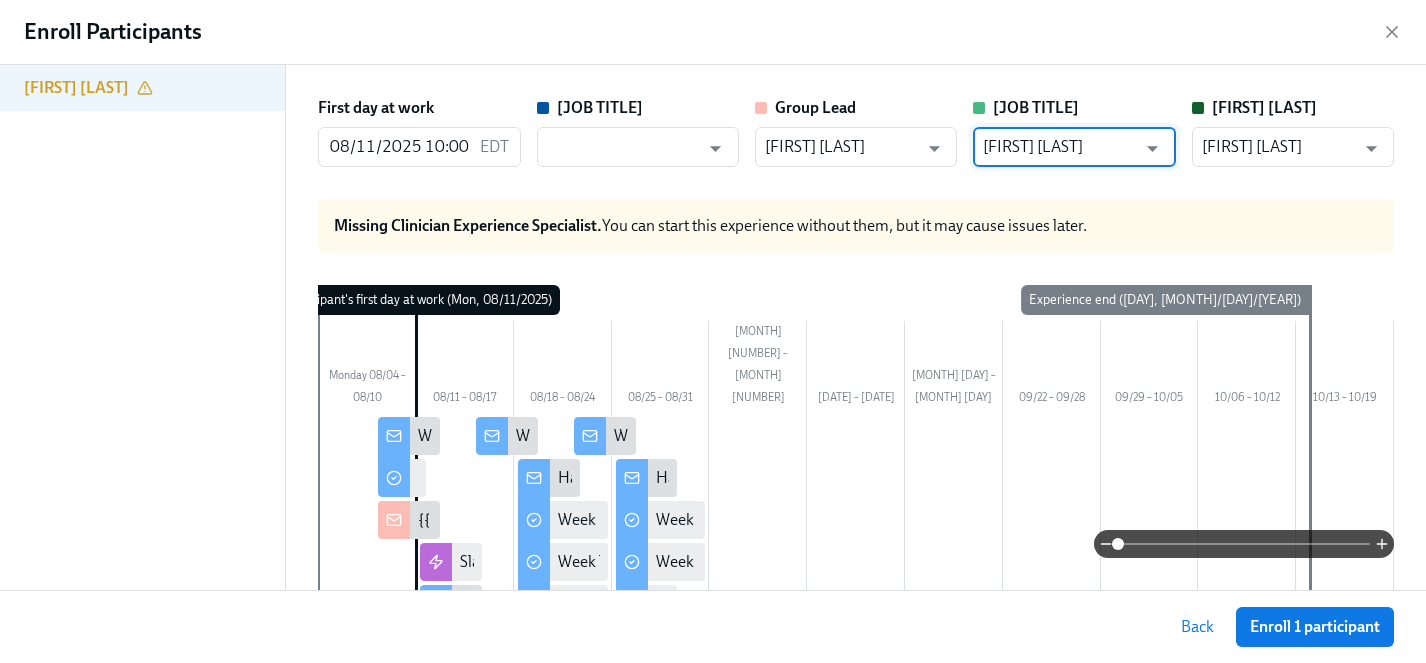 type on "[FIRST] [LAST]" 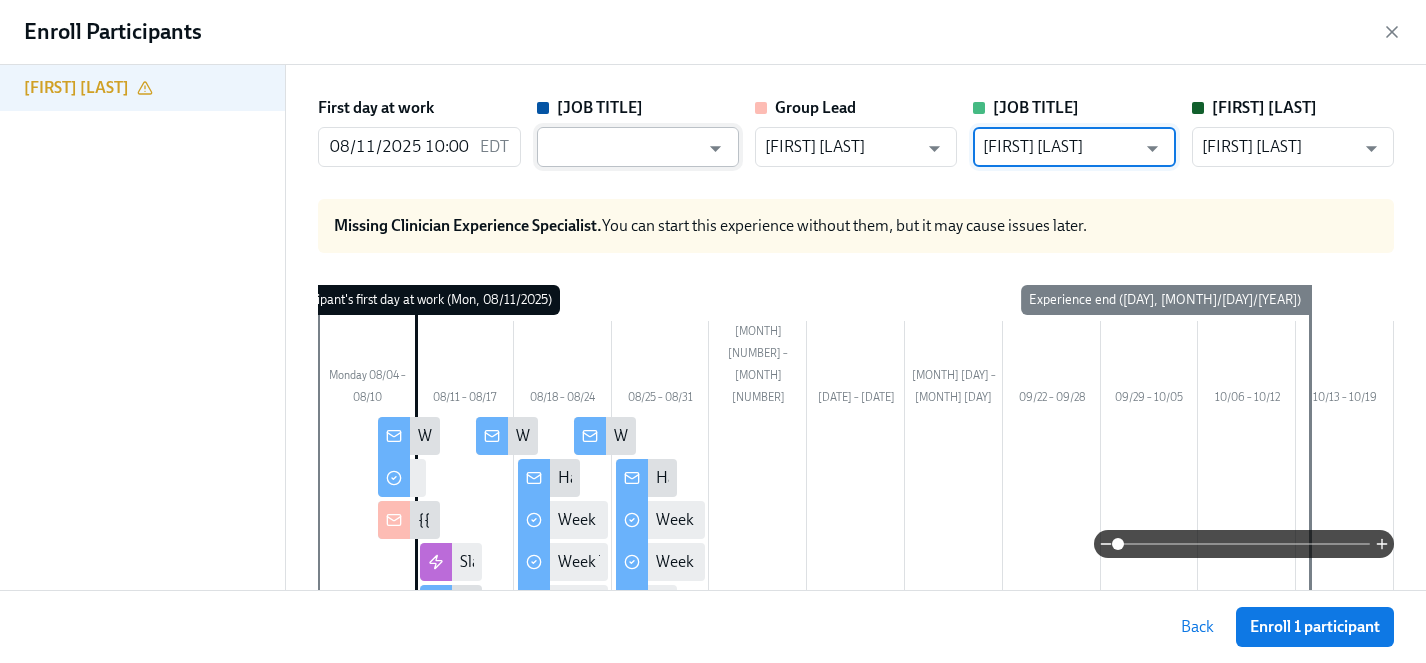 click at bounding box center (623, 147) 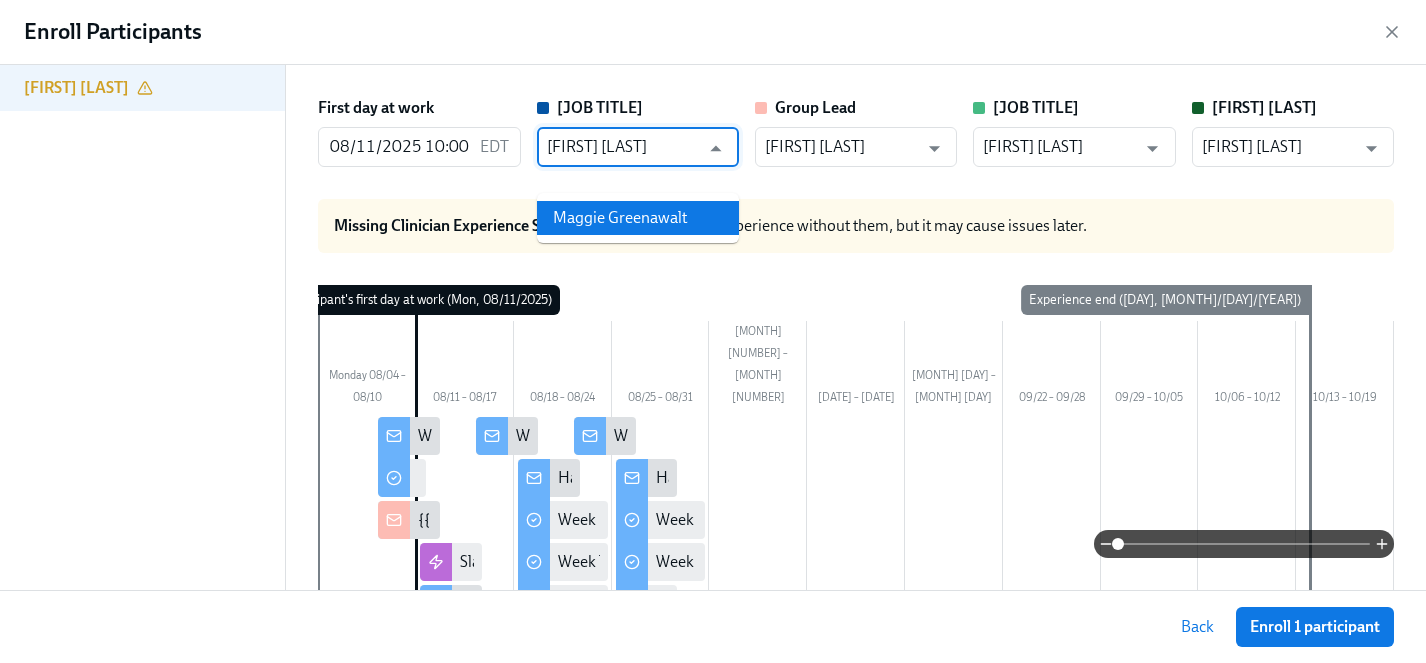 click on "Maggie Greenawalt" at bounding box center (638, 218) 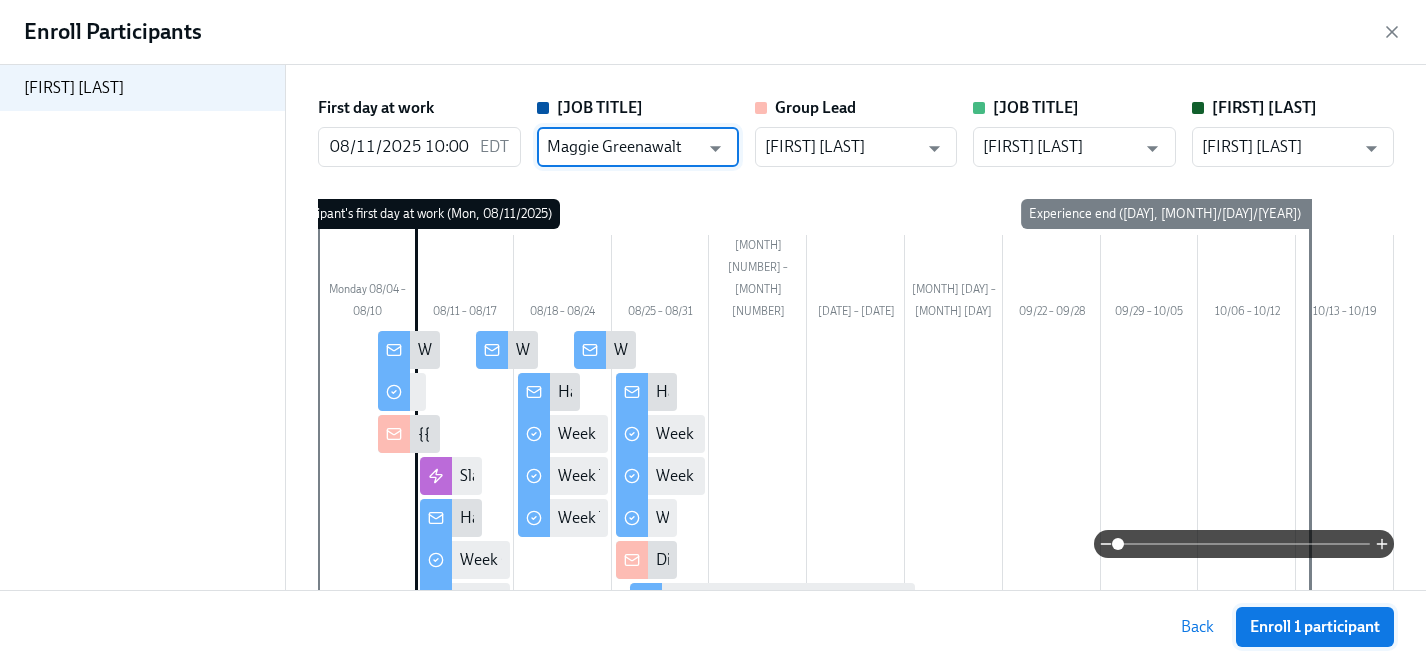 type on "Maggie Greenawalt" 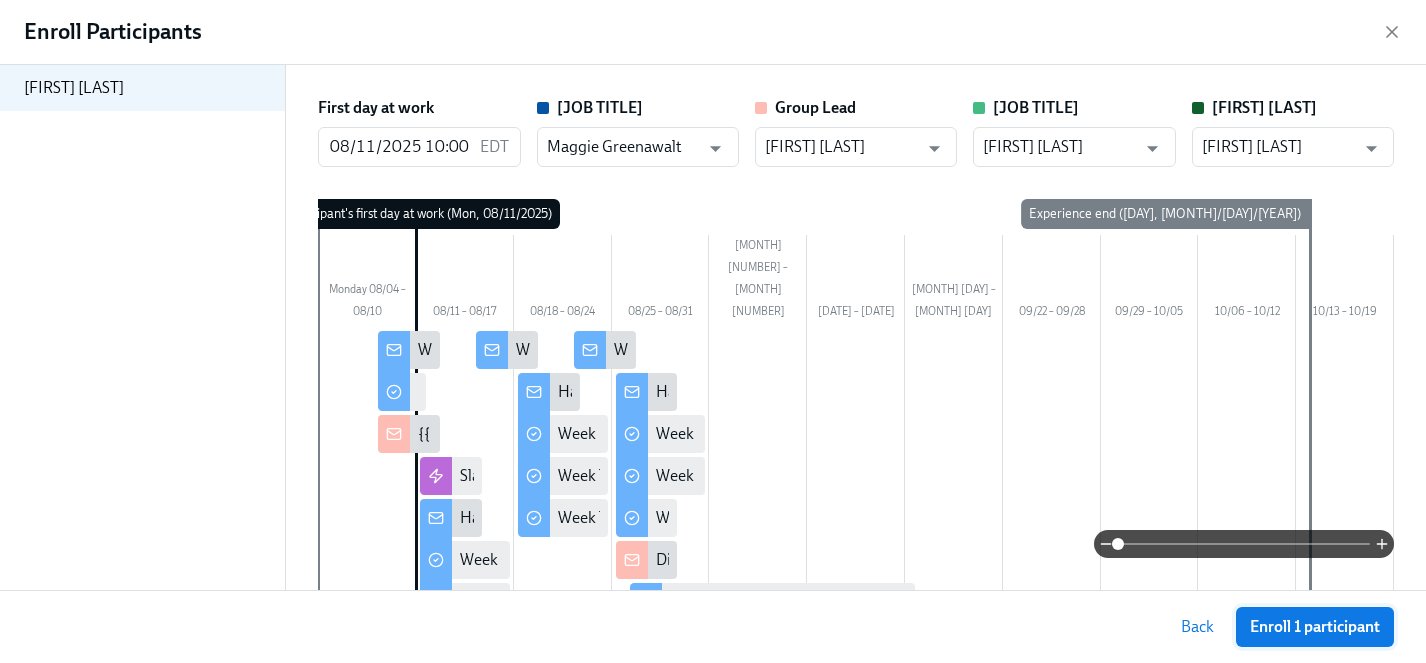 click on "Enroll 1 participant" at bounding box center (1315, 627) 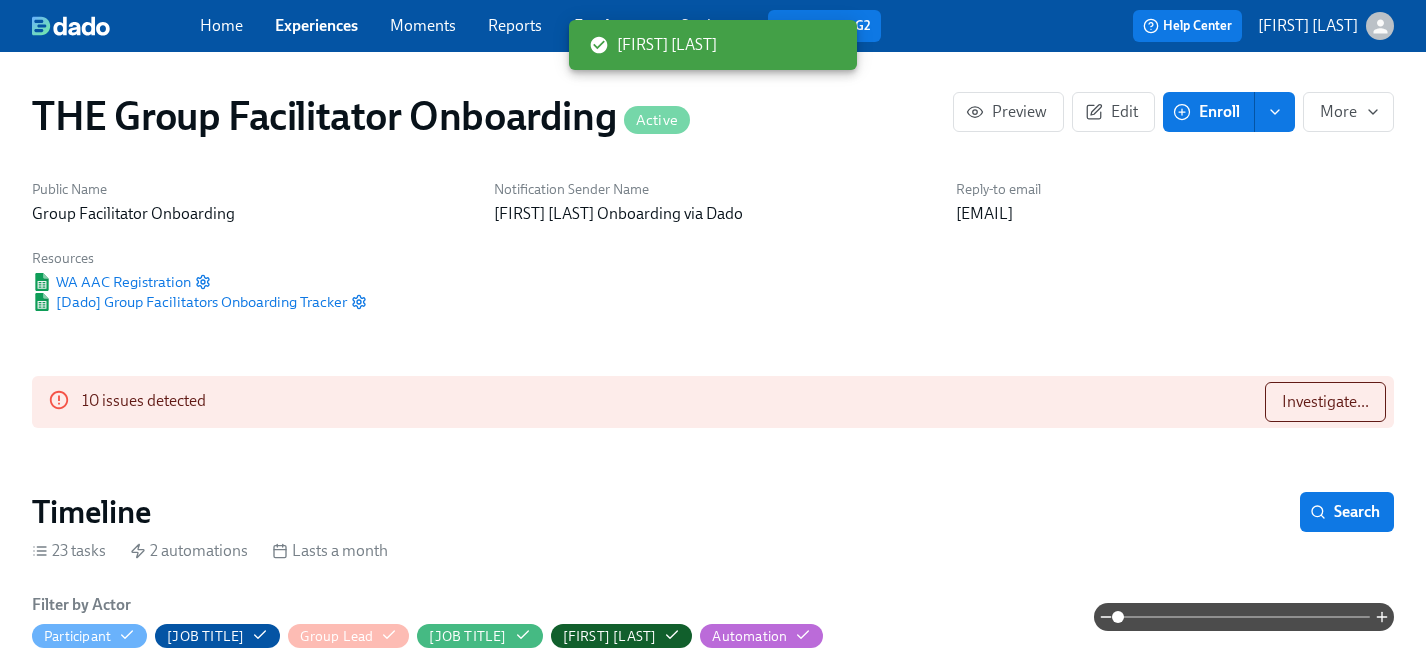 scroll, scrollTop: 0, scrollLeft: 29590, axis: horizontal 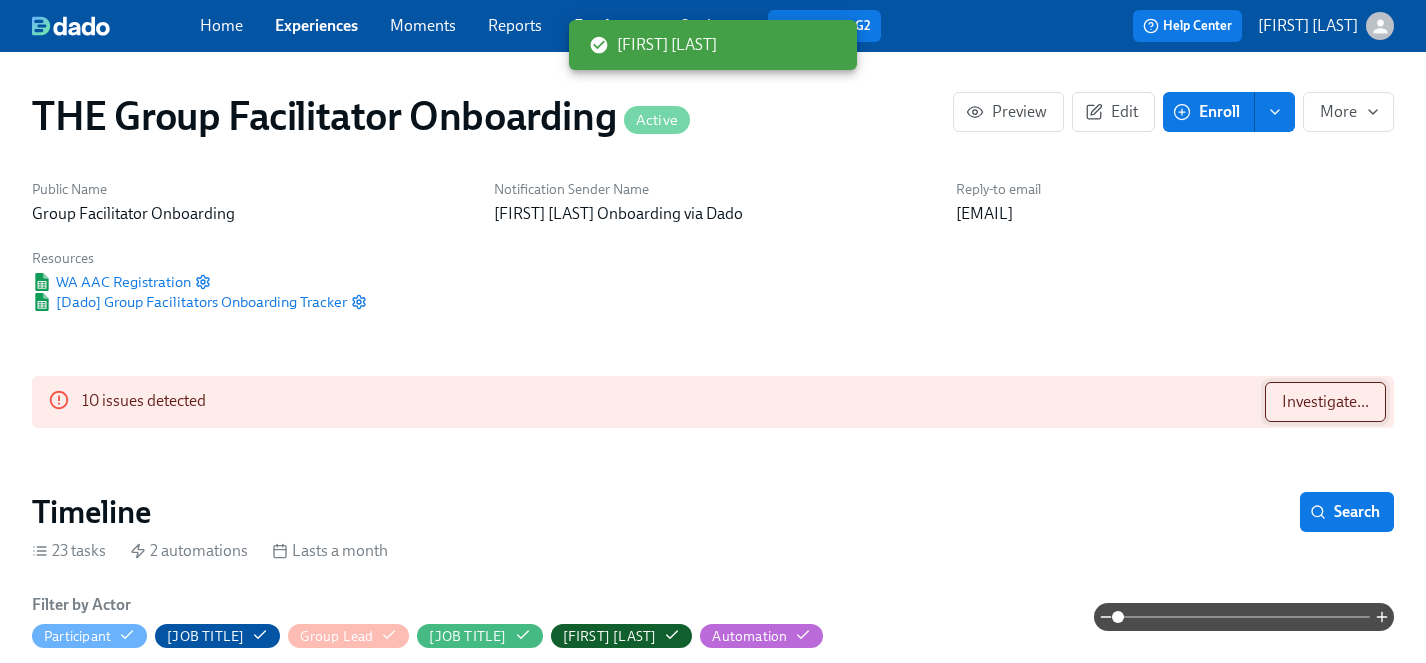 click on "Investigate..." at bounding box center [1325, 402] 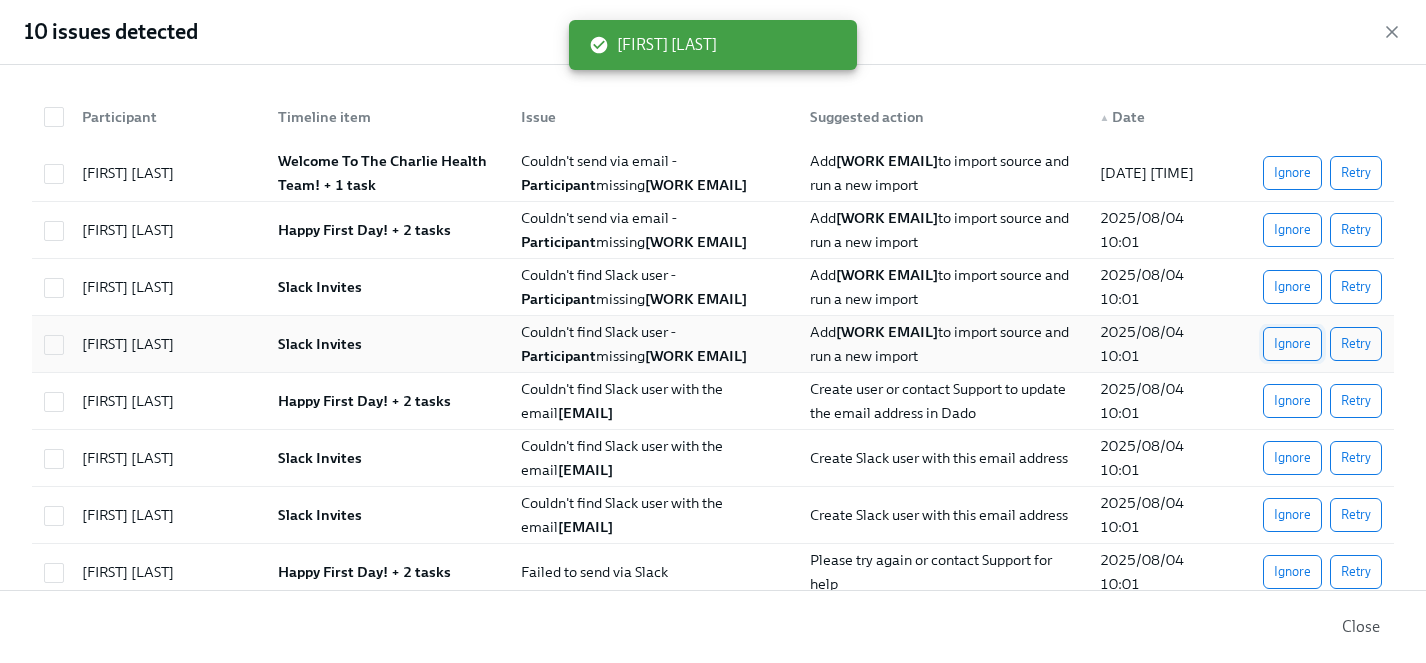 click on "Ignore" at bounding box center [1292, 344] 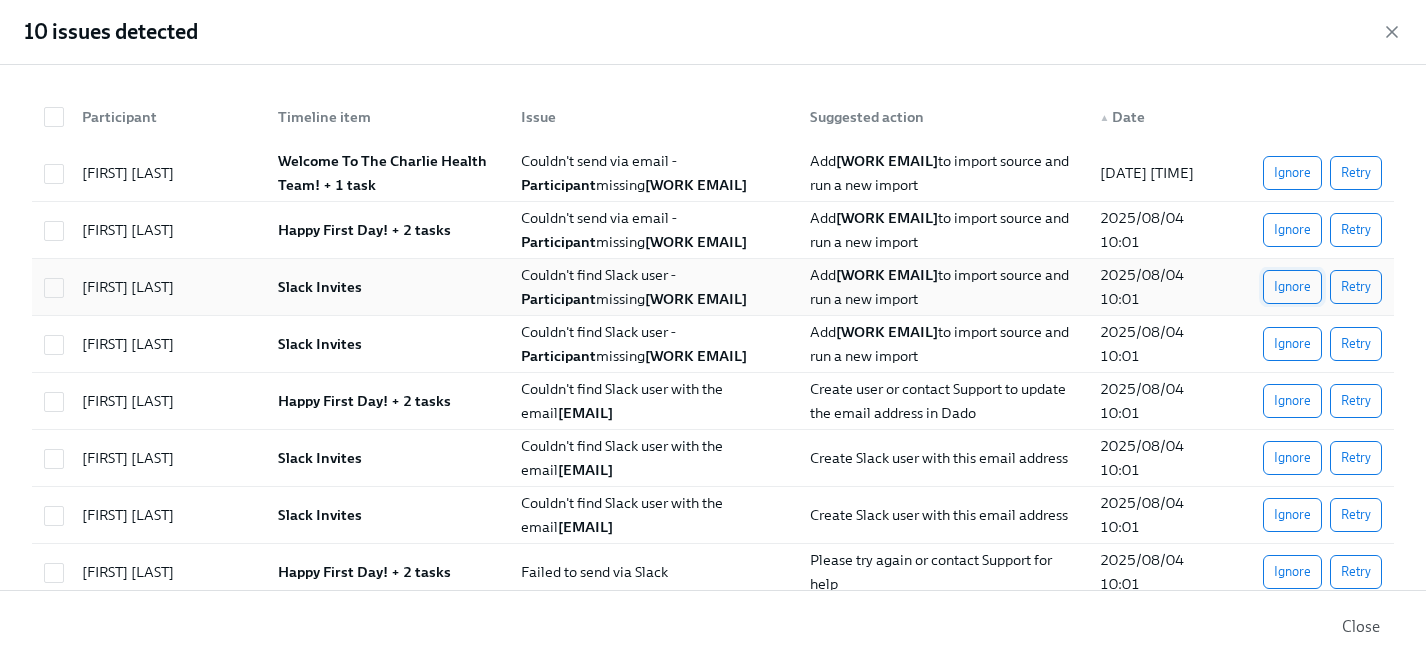click on "Ignore" at bounding box center [1292, 287] 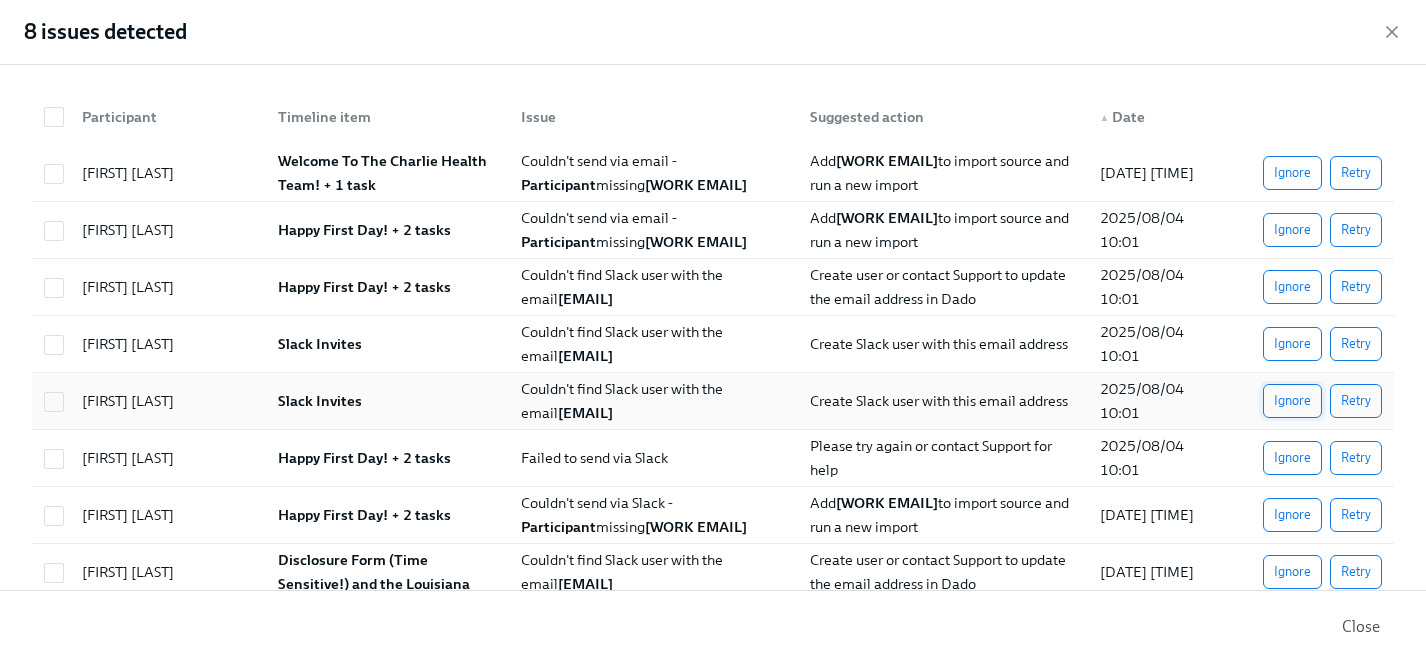 click on "Ignore" at bounding box center [1292, 401] 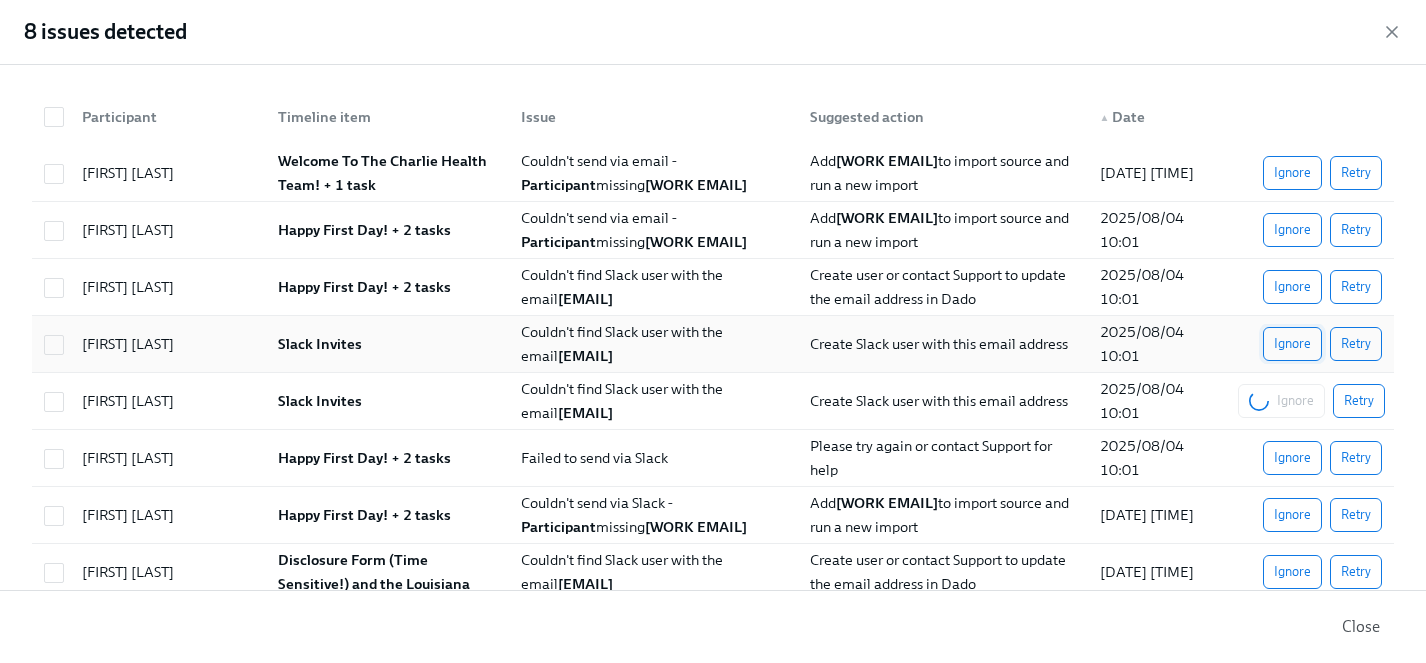 click on "Ignore" at bounding box center [1292, 344] 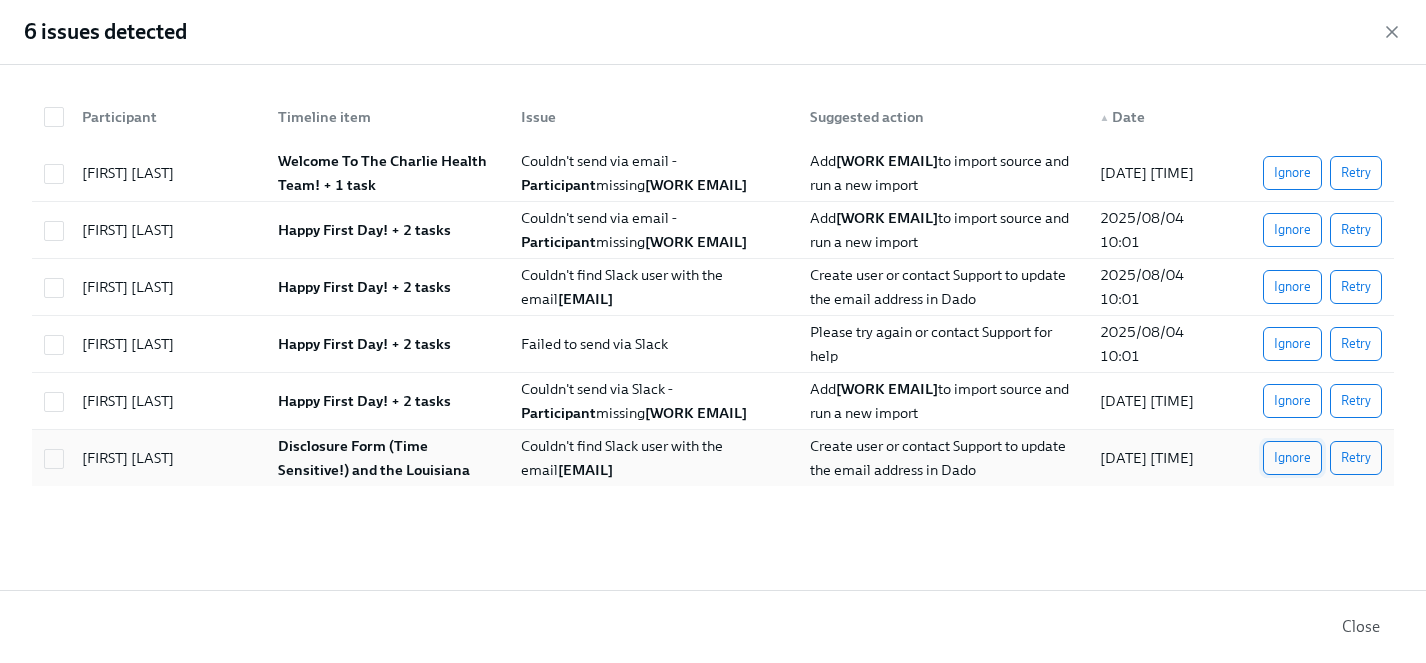 click on "Ignore" at bounding box center [1292, 458] 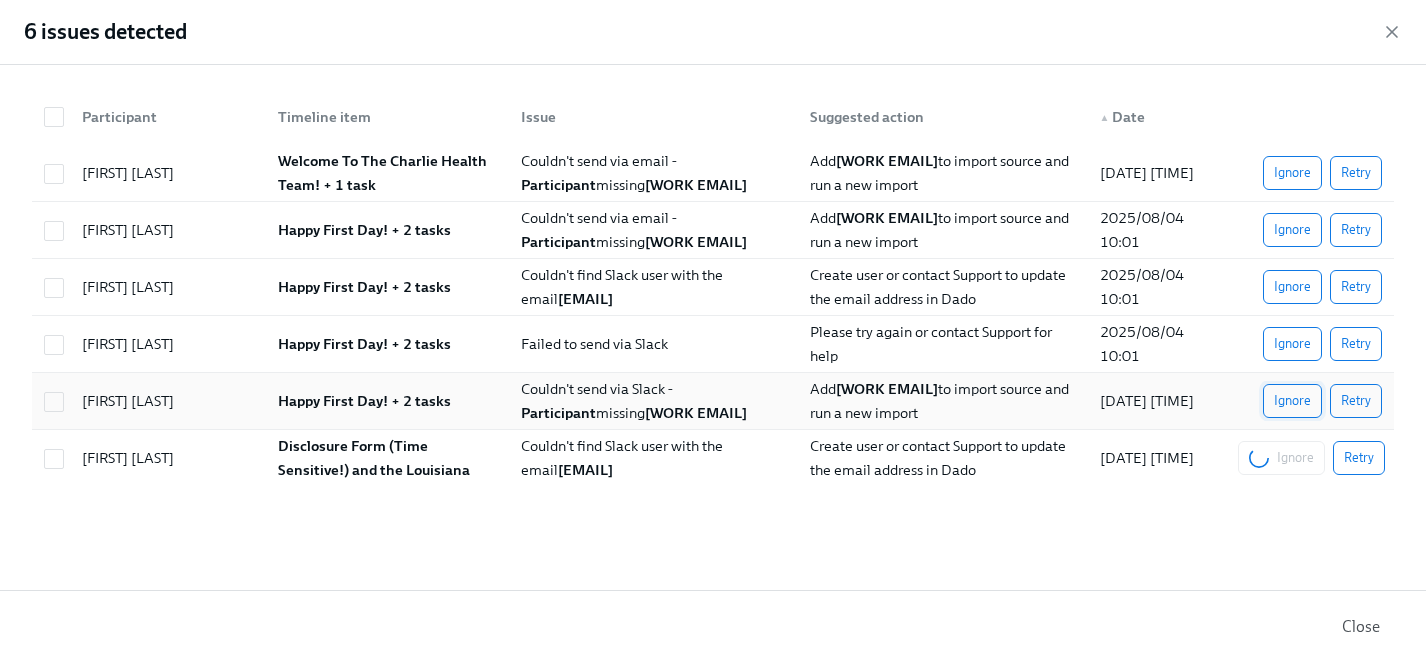 click on "Ignore" at bounding box center (1292, 401) 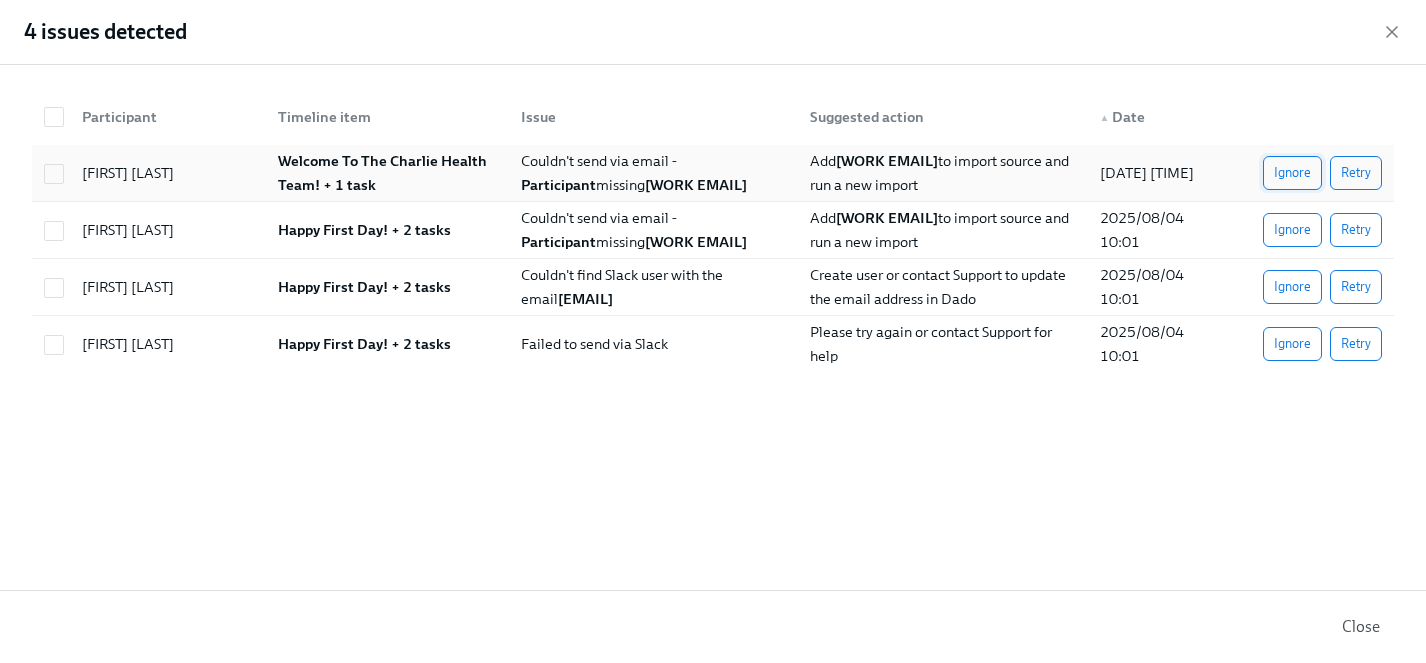 click on "Ignore" at bounding box center [1292, 173] 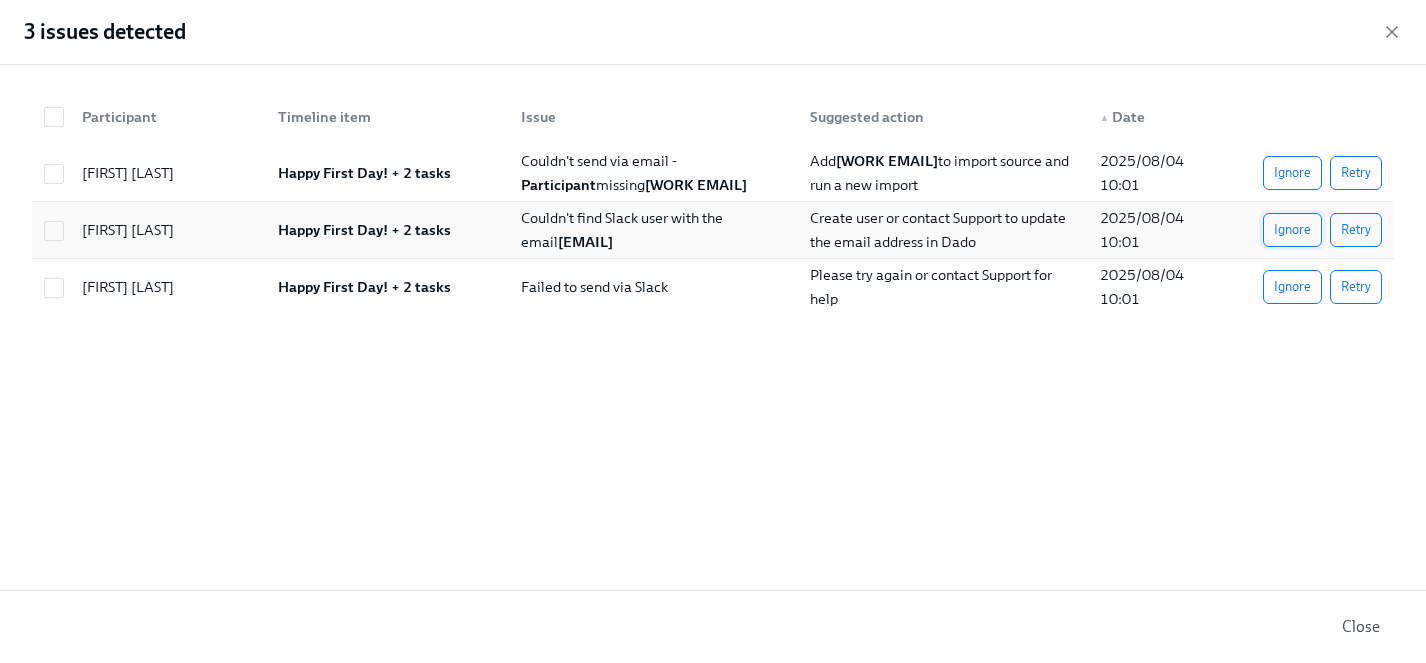 click on "Ignore" at bounding box center [1292, 230] 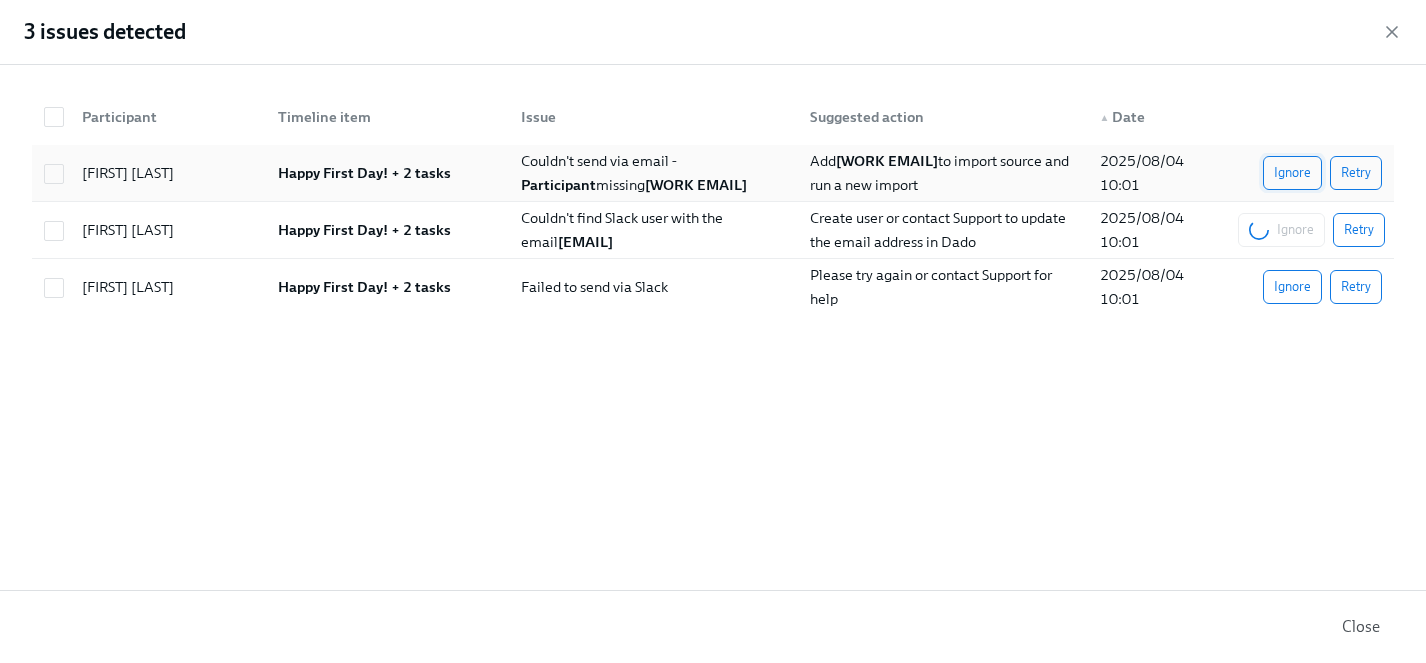 click on "Ignore" at bounding box center [1292, 173] 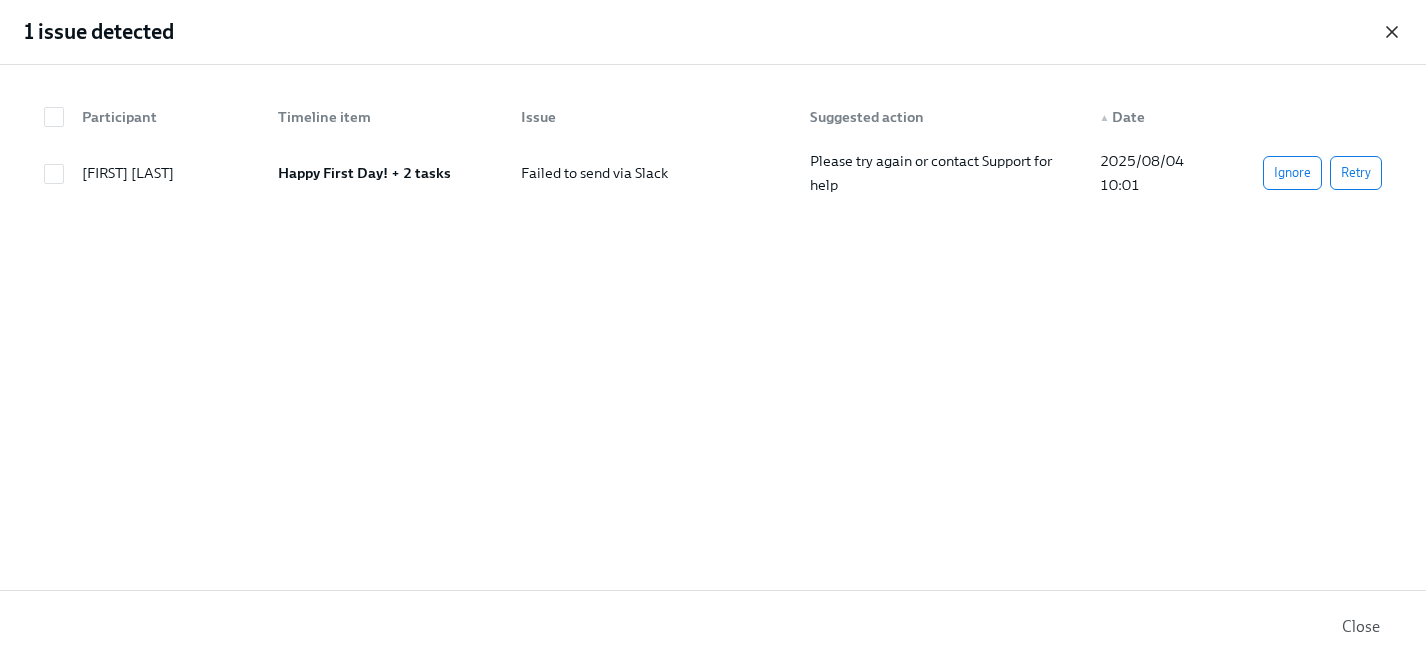 click 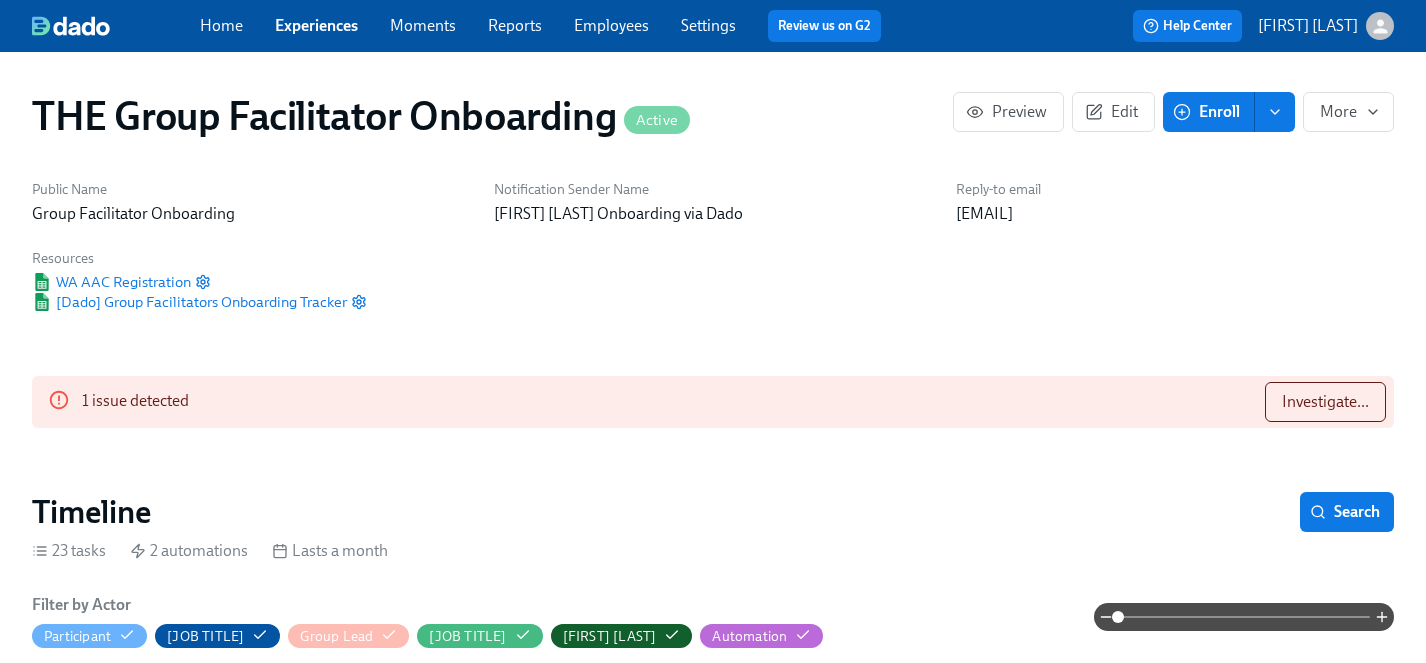 click on "Experiences" at bounding box center (316, 25) 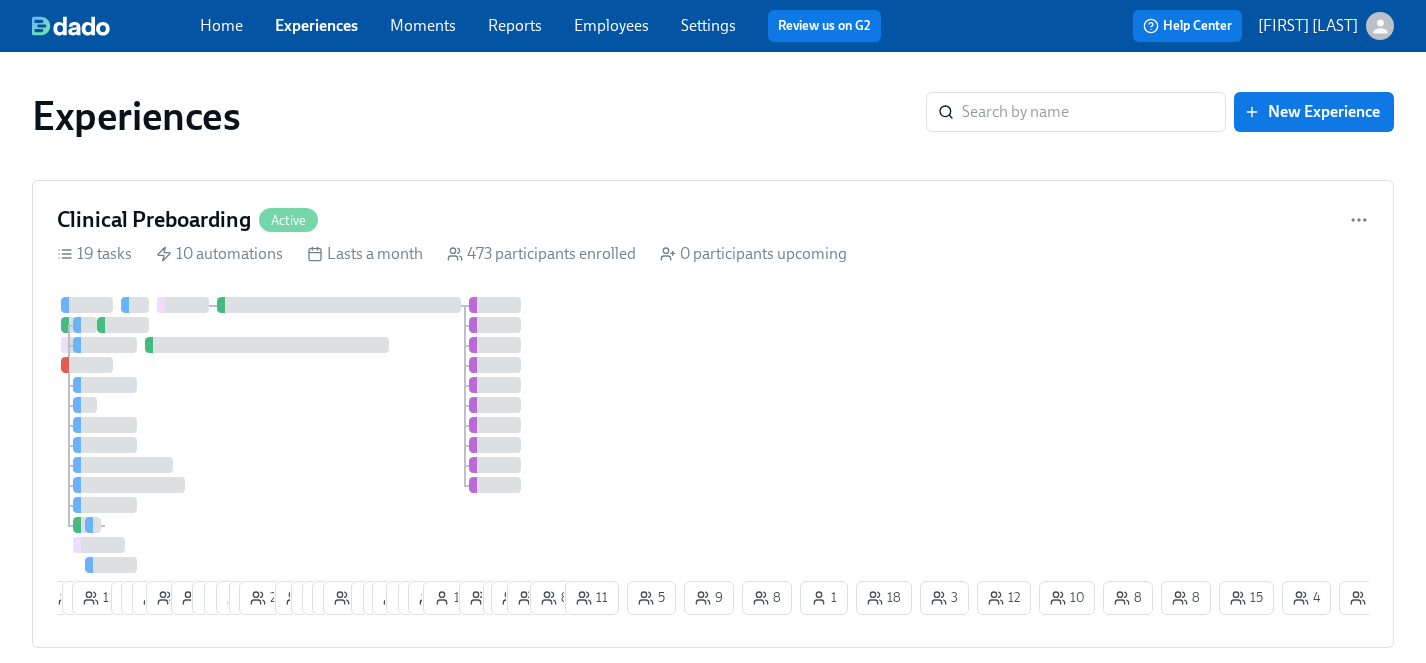 click on "Experiences" at bounding box center (316, 25) 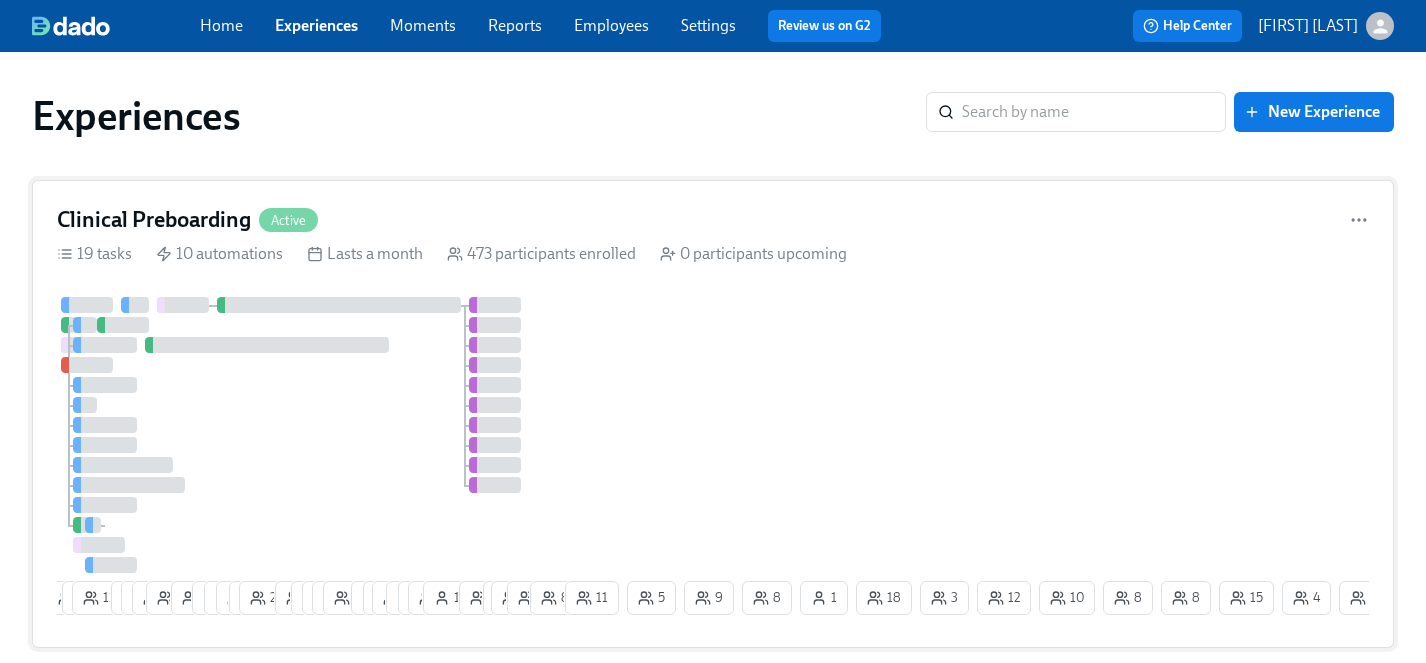 scroll, scrollTop: 3967, scrollLeft: 0, axis: vertical 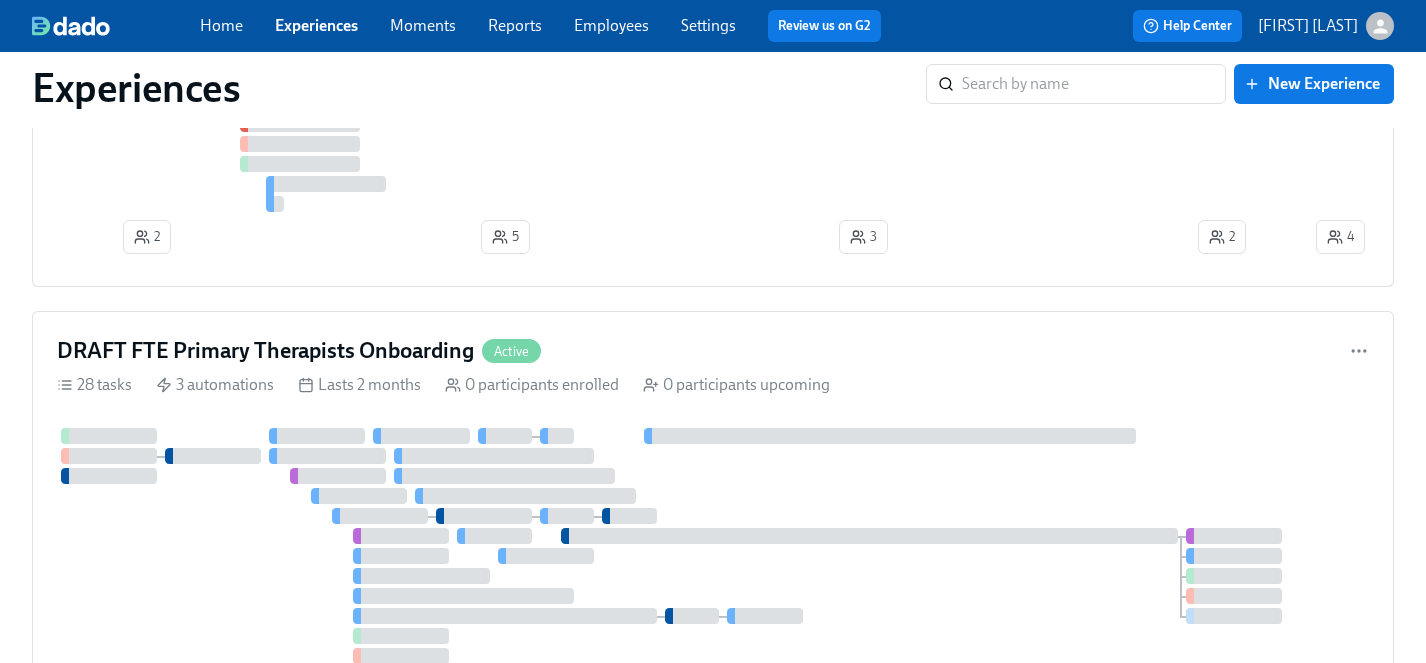 click on "Experiences ​ New Experience" at bounding box center (713, 88) 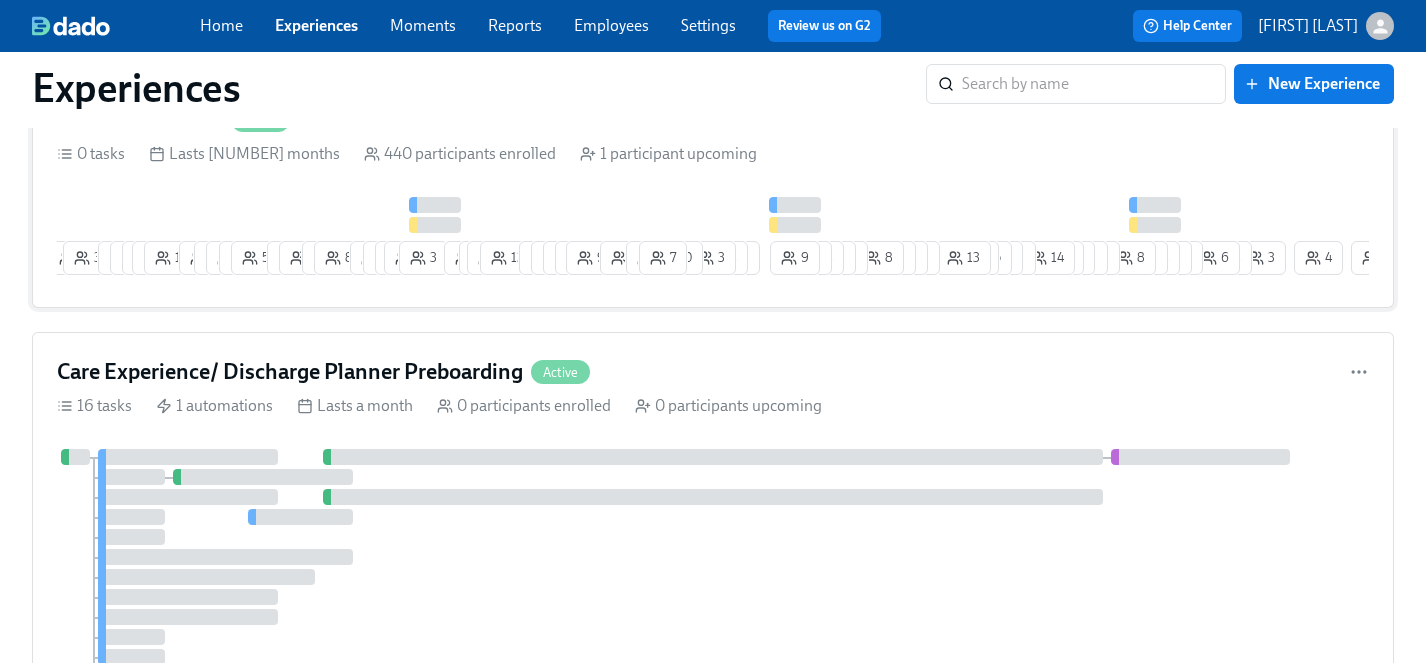 click at bounding box center (645, 215) 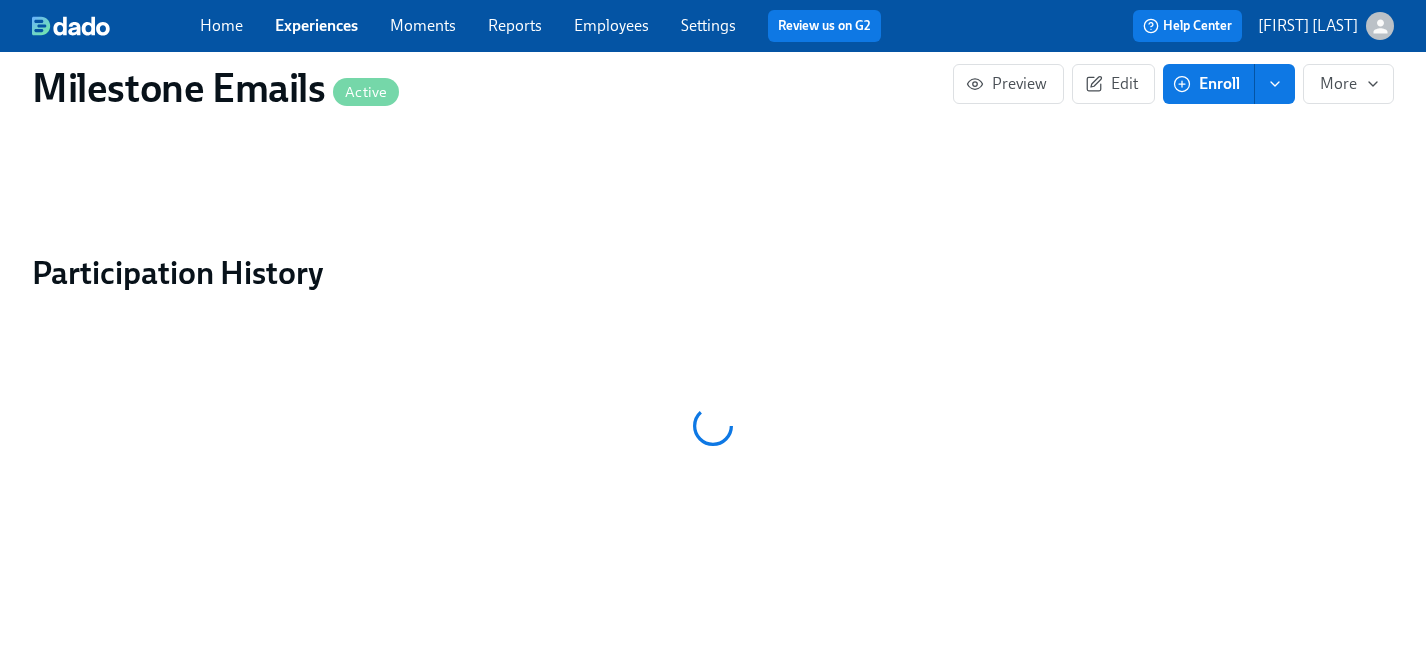 scroll, scrollTop: 1305, scrollLeft: 0, axis: vertical 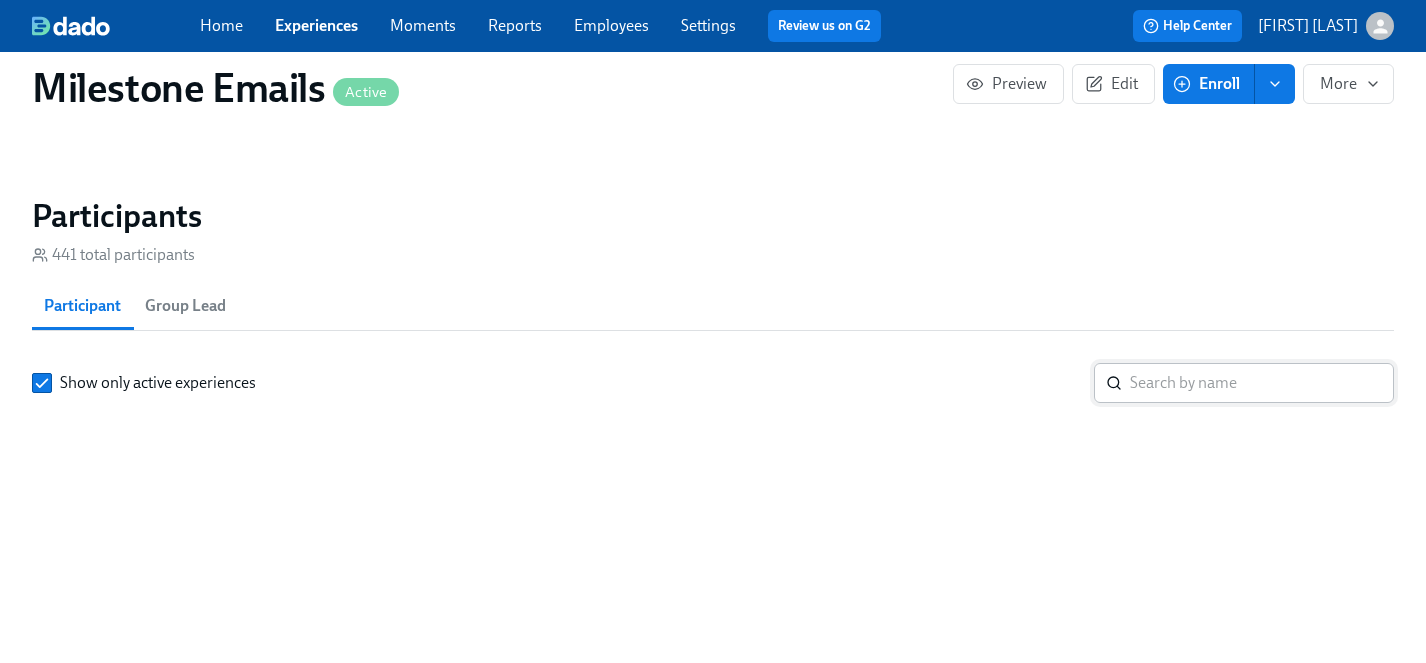 click at bounding box center [1262, 383] 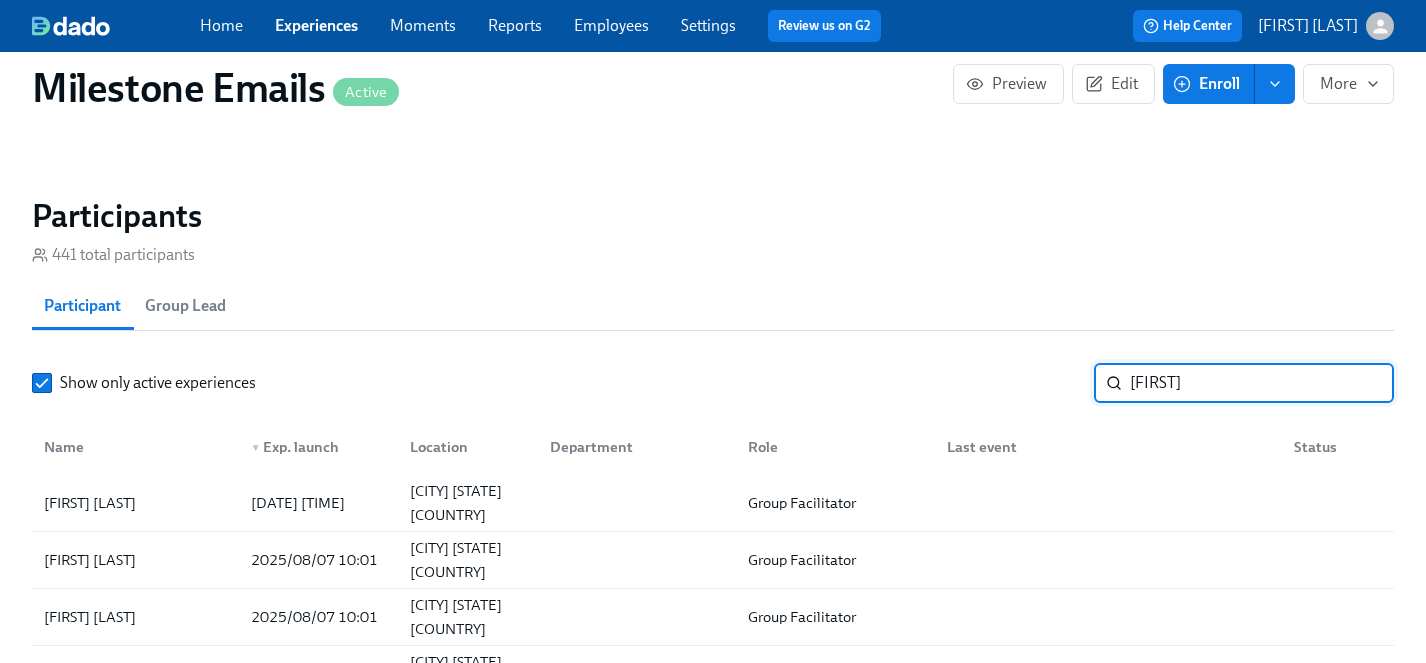 scroll, scrollTop: 0, scrollLeft: 39169, axis: horizontal 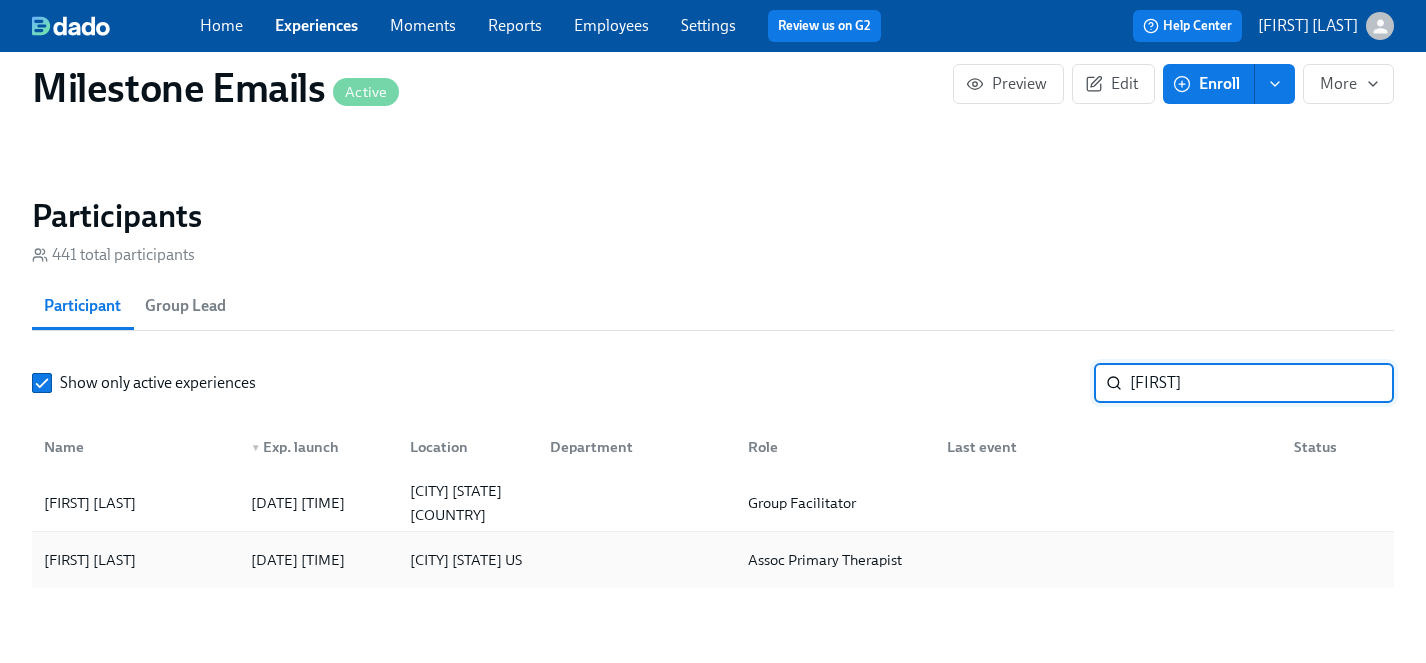 type on "karen" 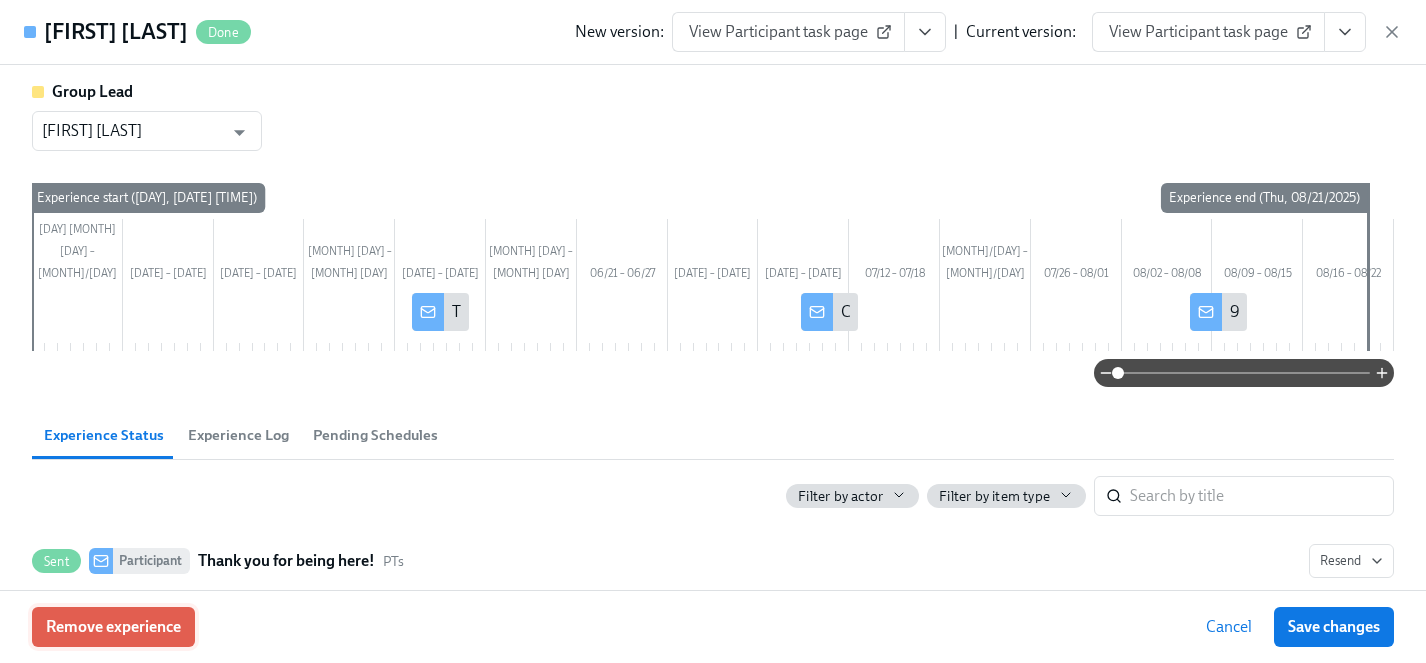 scroll, scrollTop: 0, scrollLeft: 42861, axis: horizontal 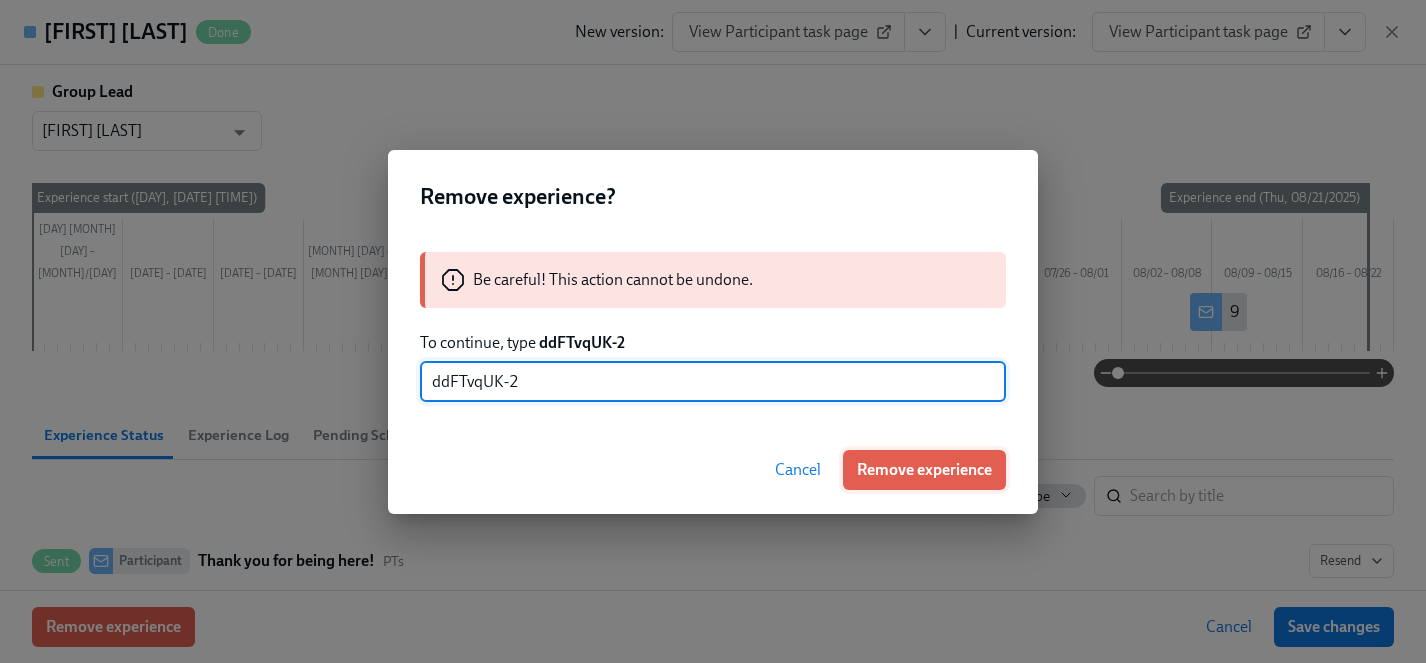 type on "ddFTvqUK-2" 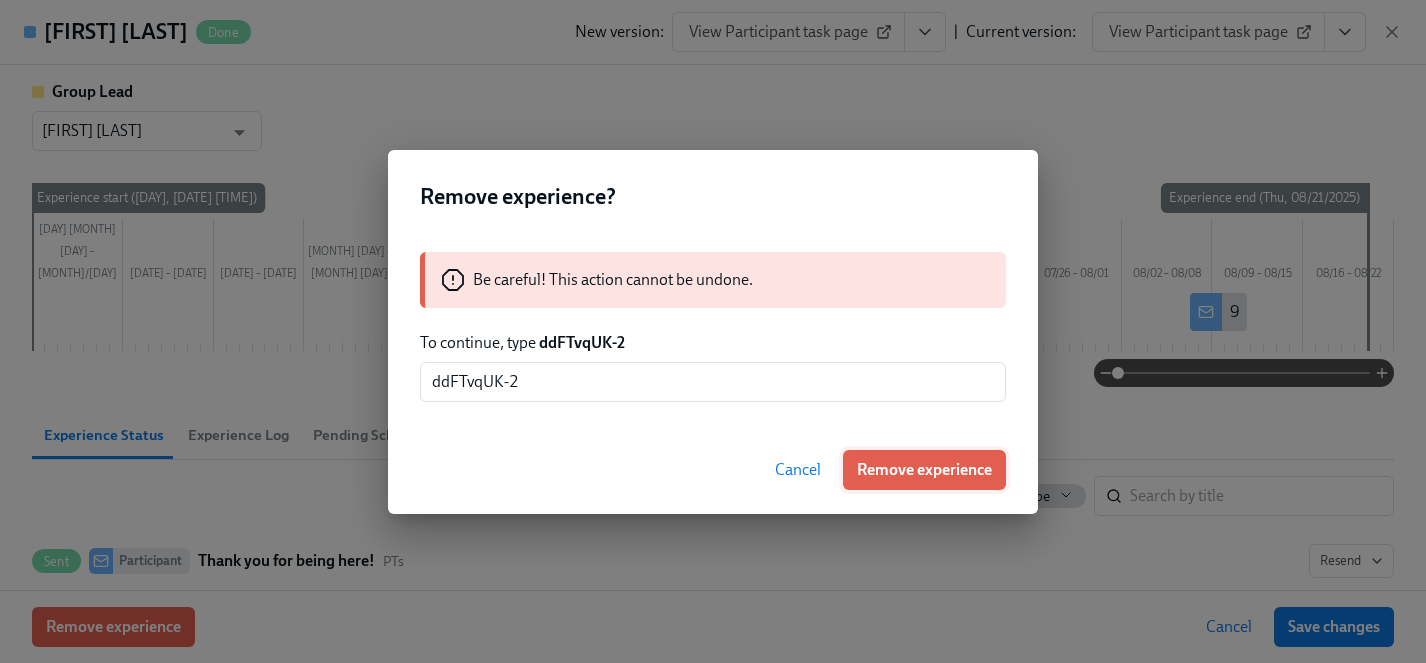 click on "Remove experience" at bounding box center [924, 470] 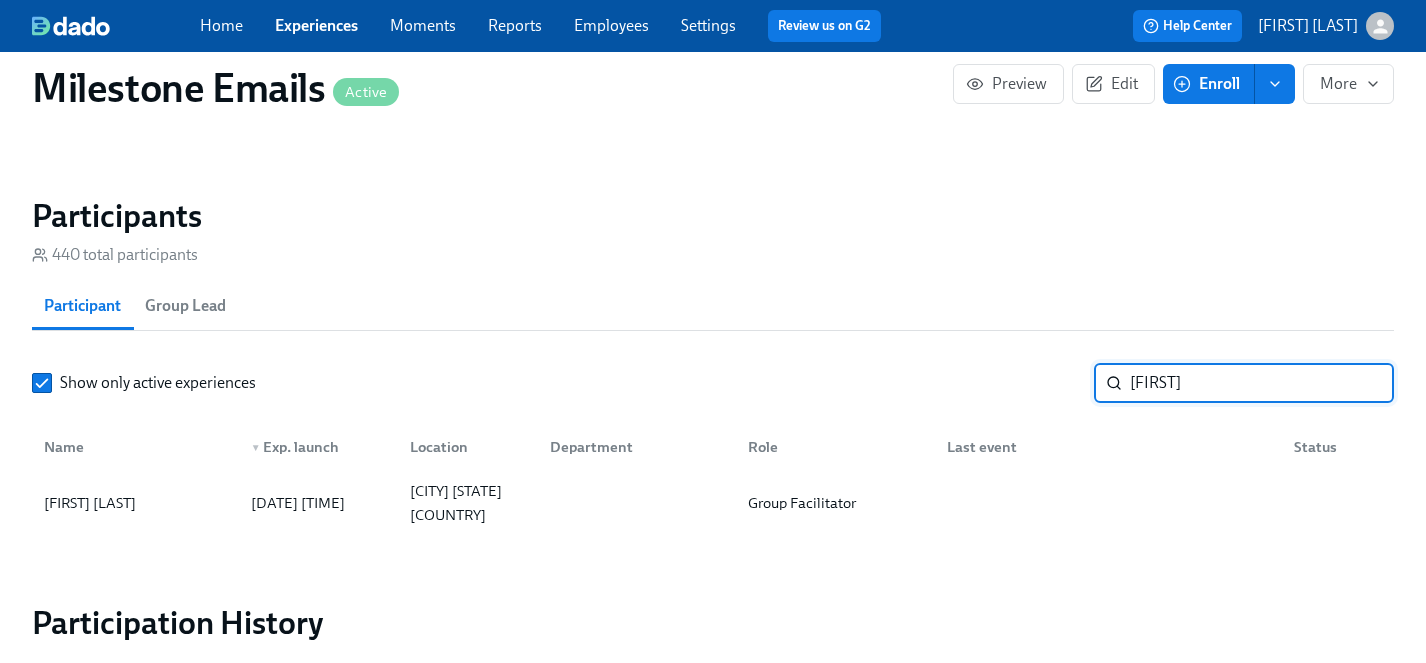 drag, startPoint x: 1194, startPoint y: 386, endPoint x: 1059, endPoint y: 386, distance: 135 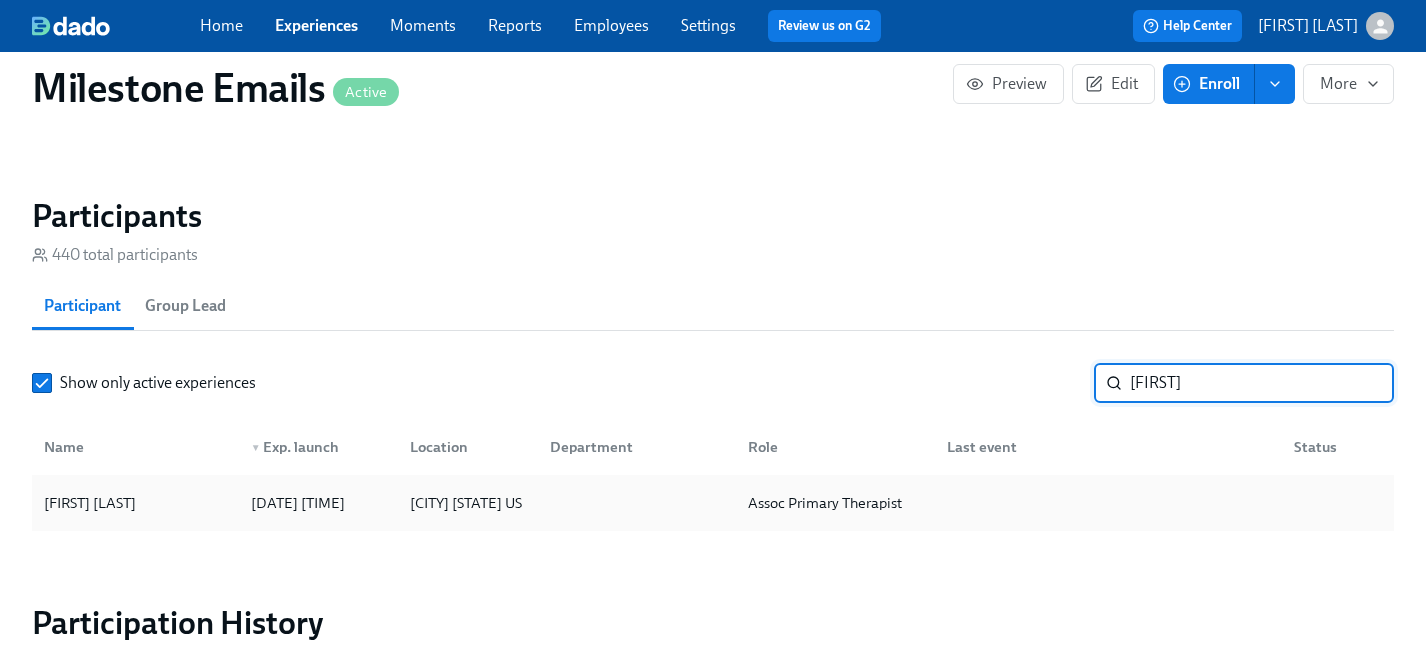 type on "monica" 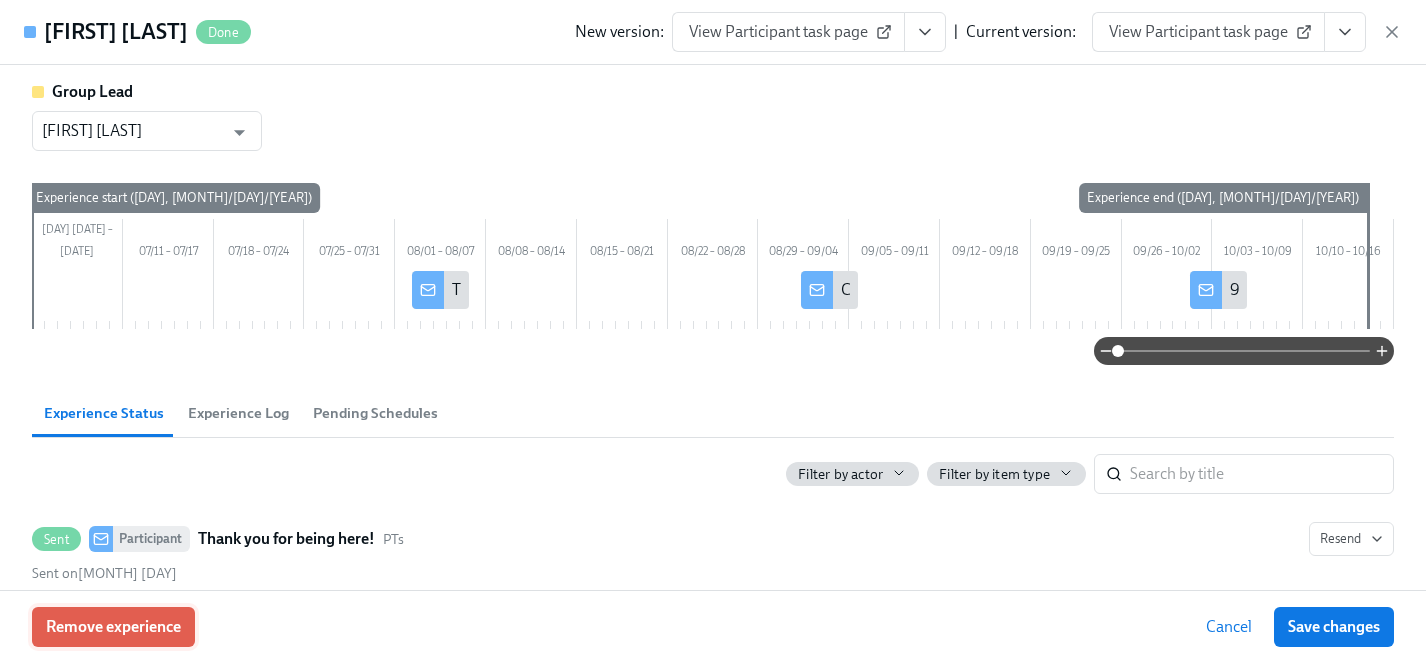click on "Remove experience" at bounding box center (113, 627) 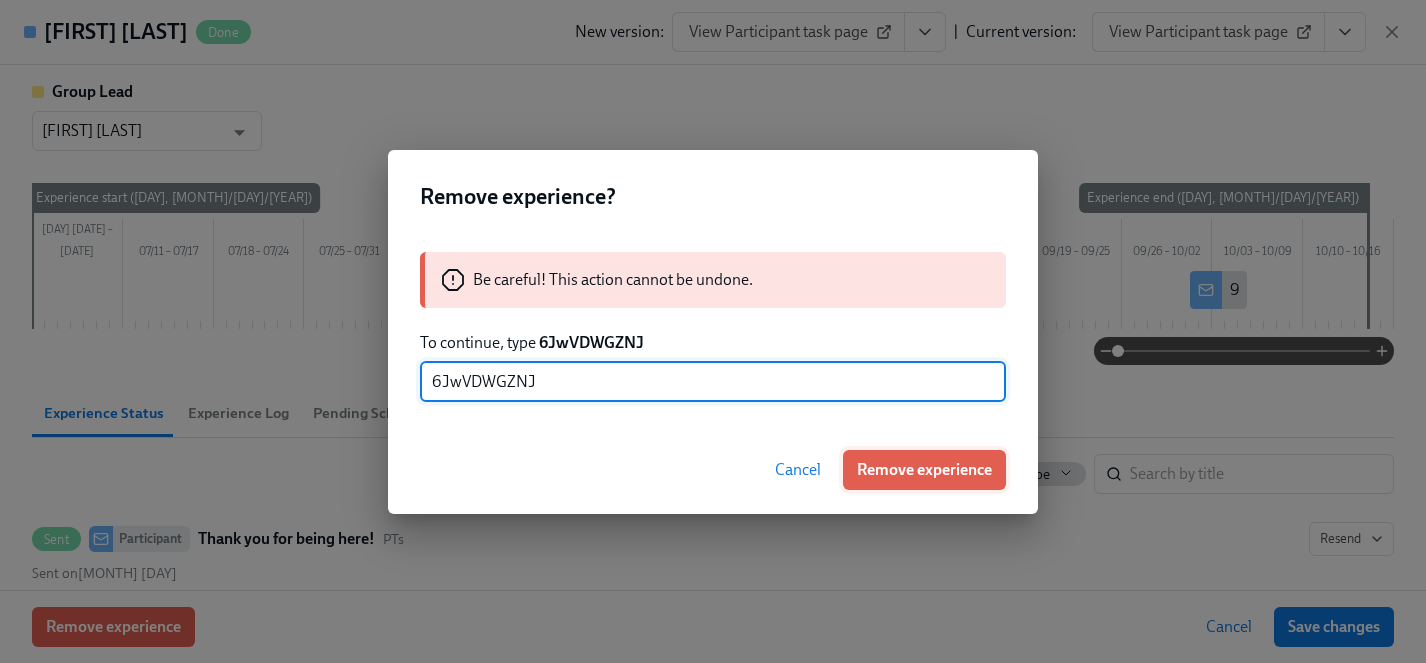 type on "6JwVDWGZNJ" 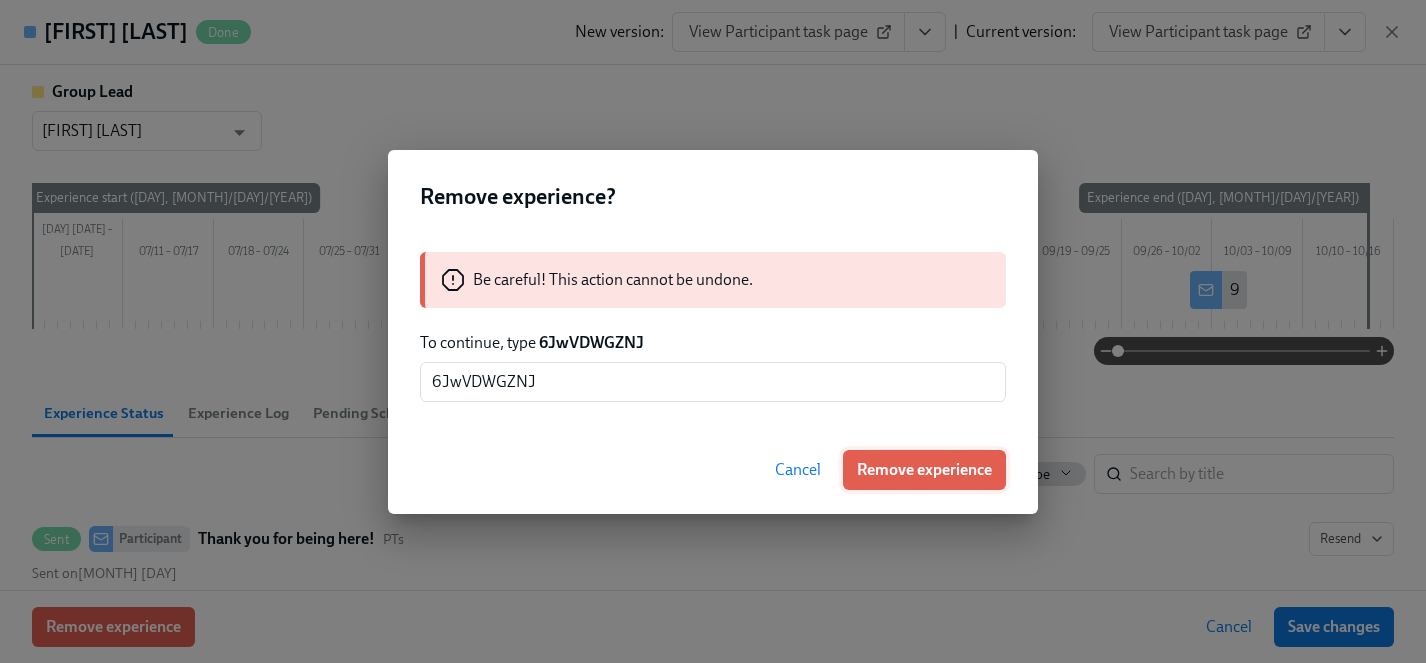 click on "Remove experience" at bounding box center (924, 470) 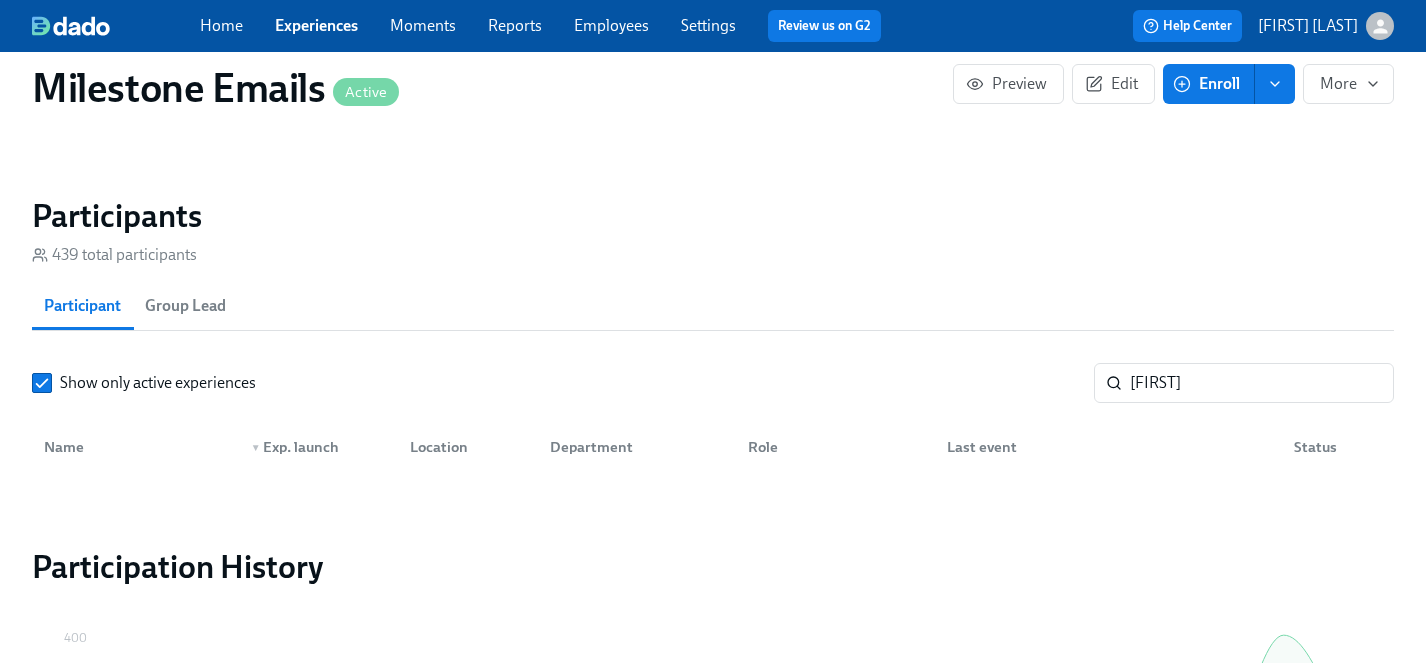 click on "Experiences" at bounding box center [316, 25] 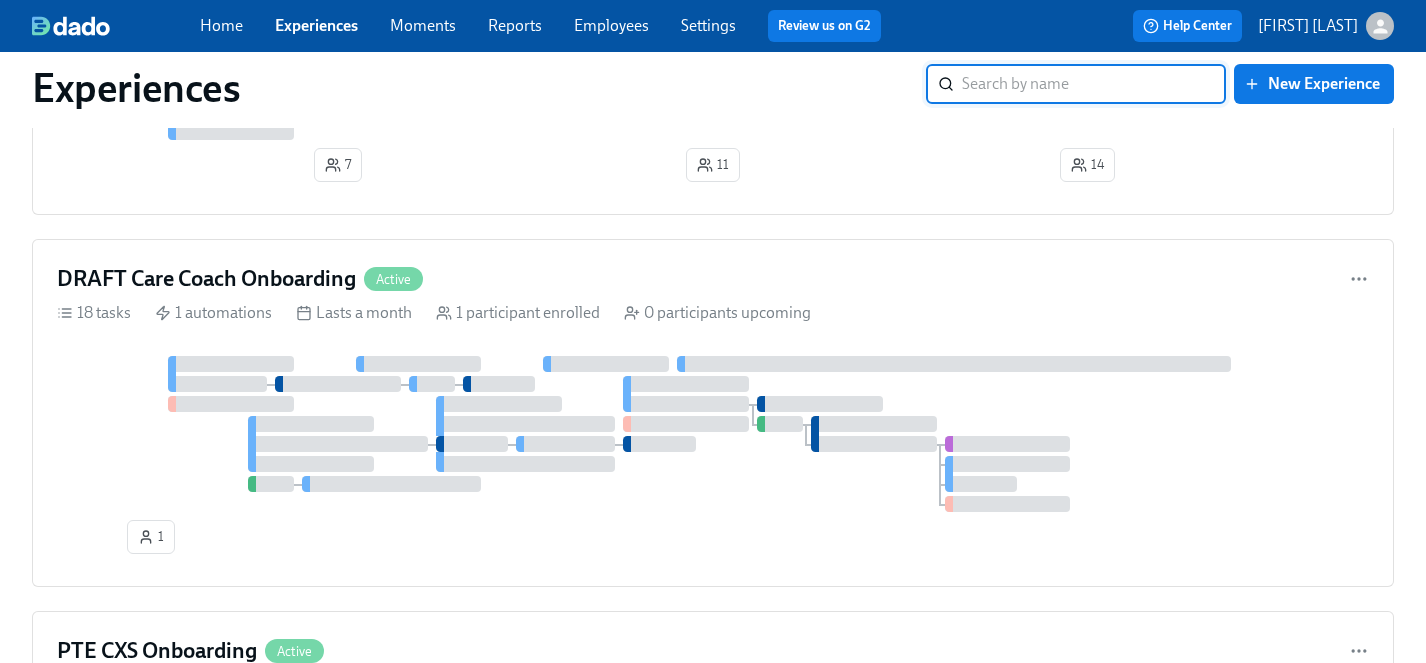 scroll, scrollTop: 0, scrollLeft: 0, axis: both 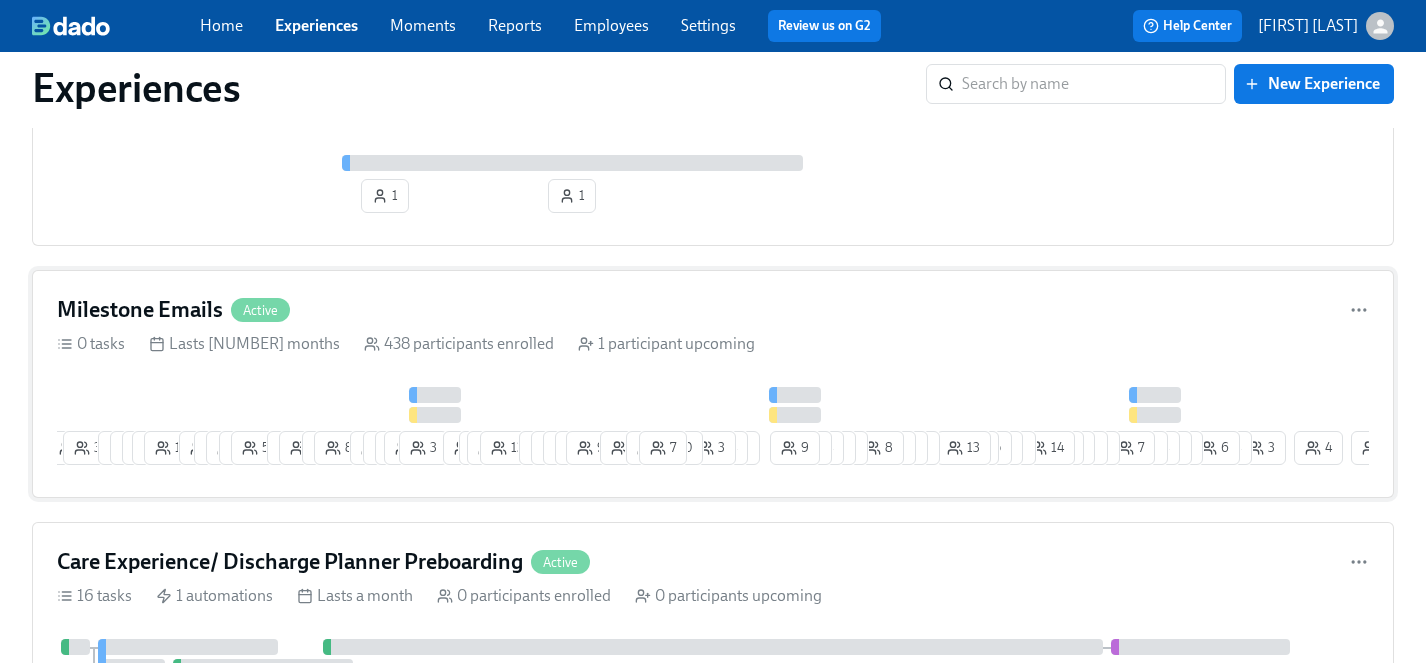 click on "Milestone Emails Active" at bounding box center (713, 310) 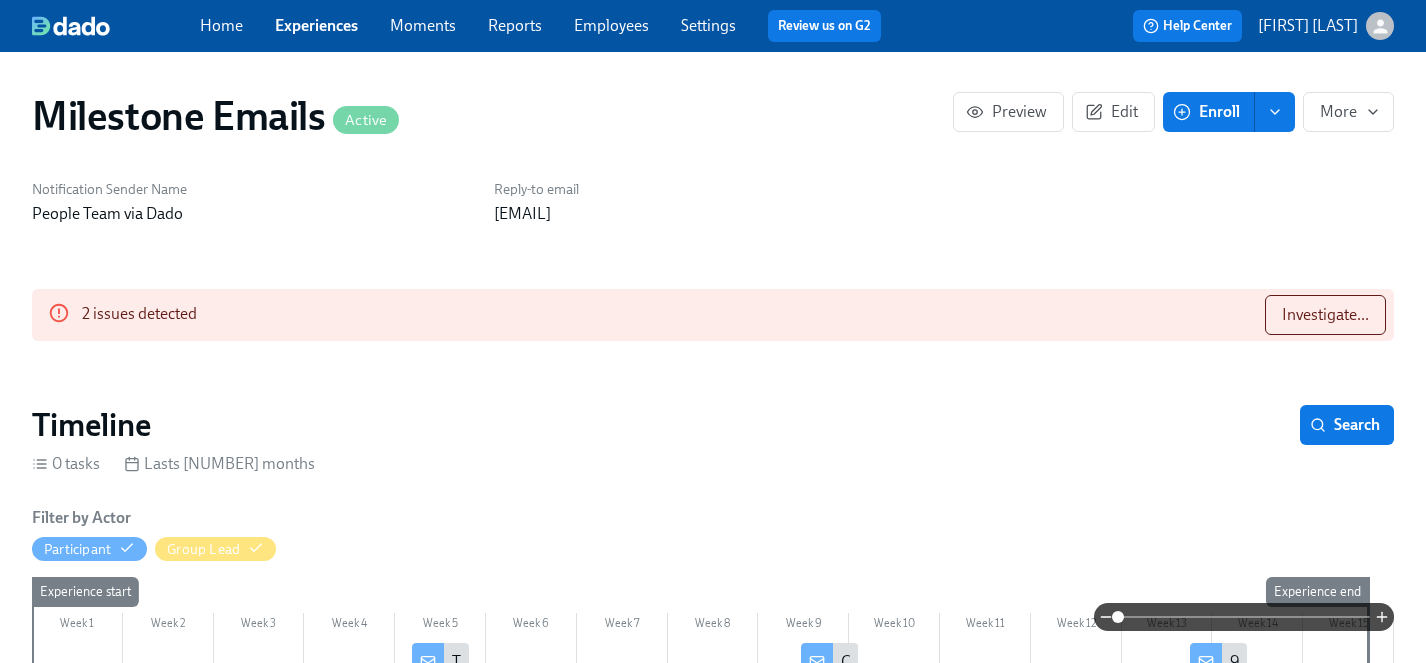 scroll, scrollTop: 658, scrollLeft: 0, axis: vertical 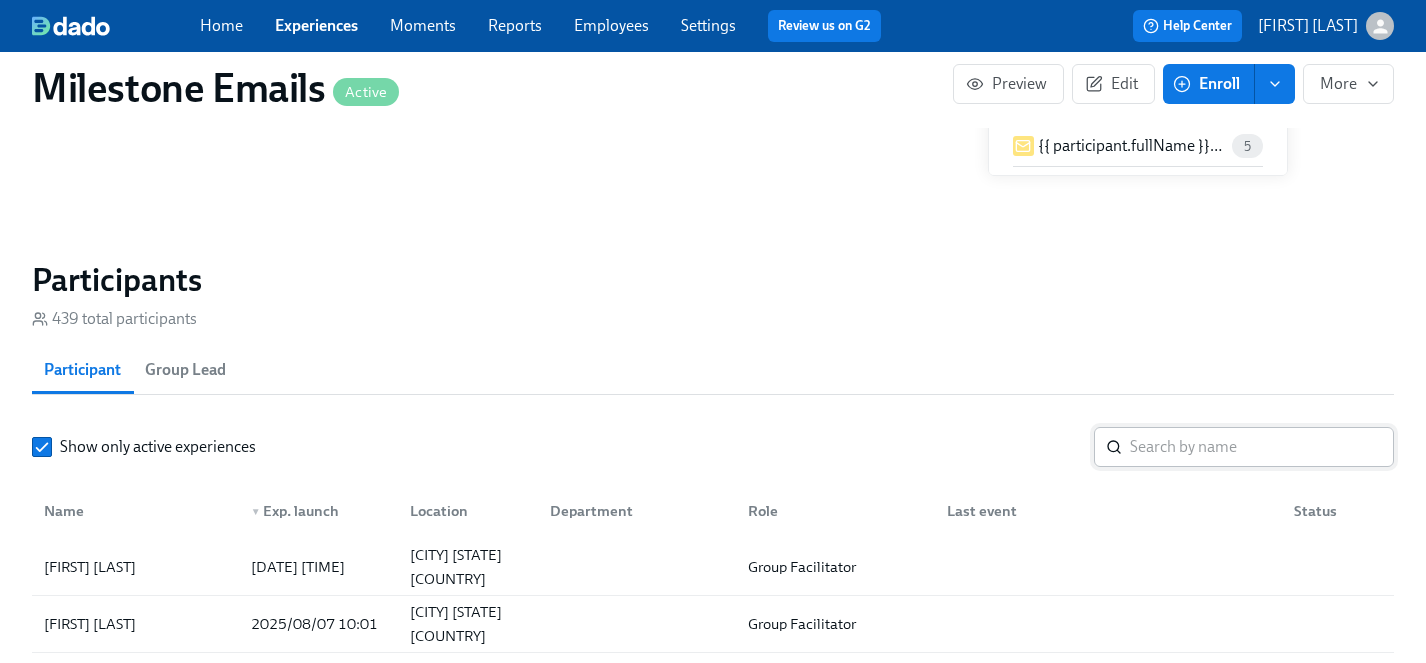 click at bounding box center (1262, 447) 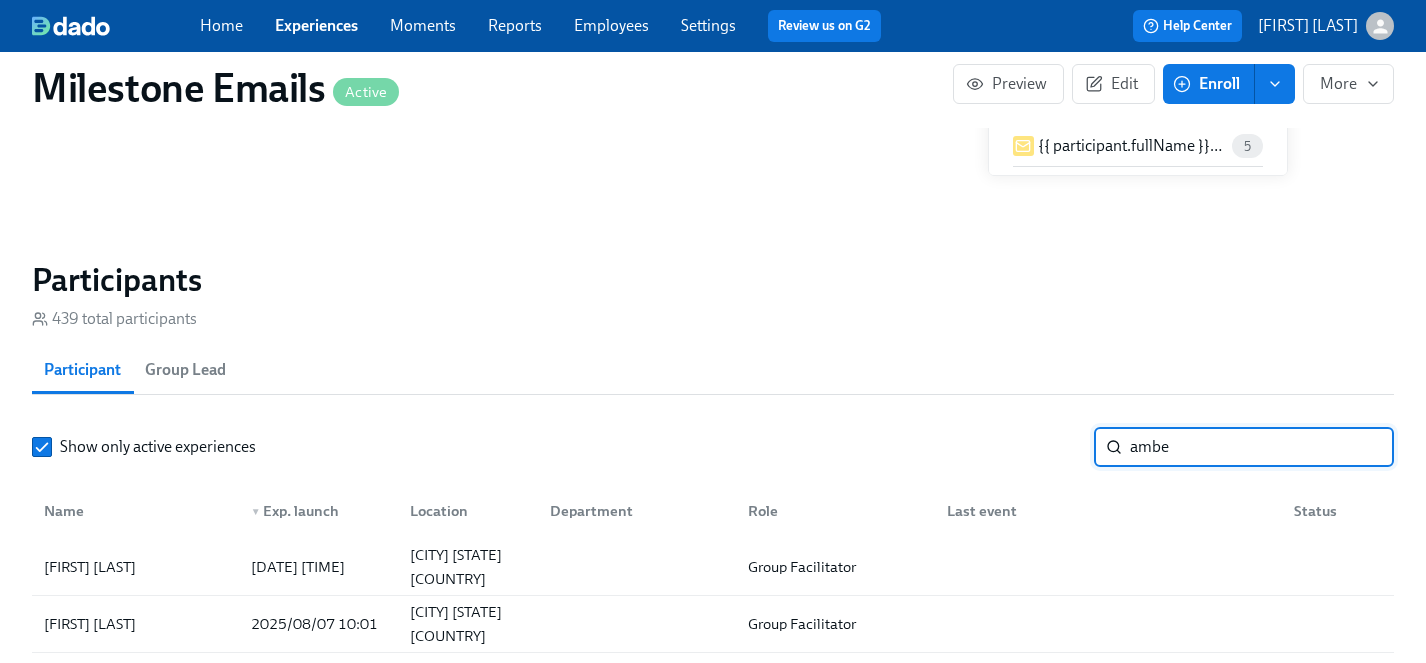 type on "amber" 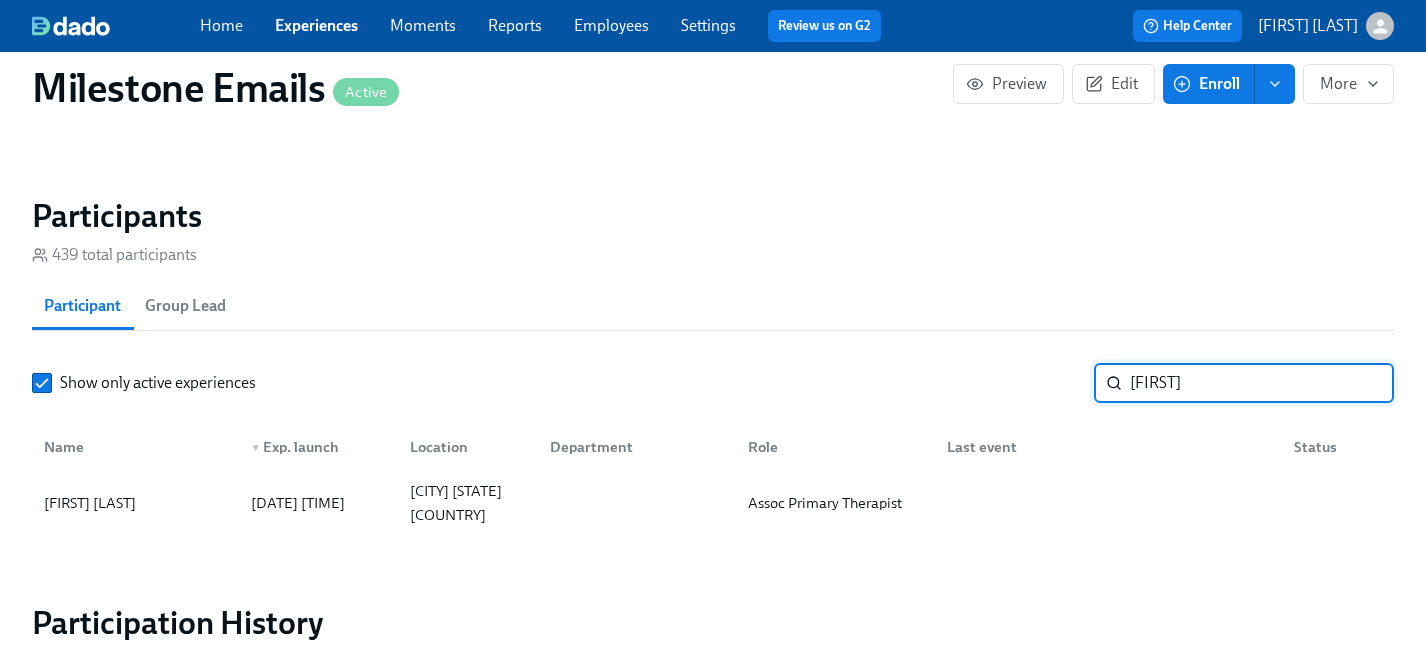 scroll, scrollTop: 1307, scrollLeft: 0, axis: vertical 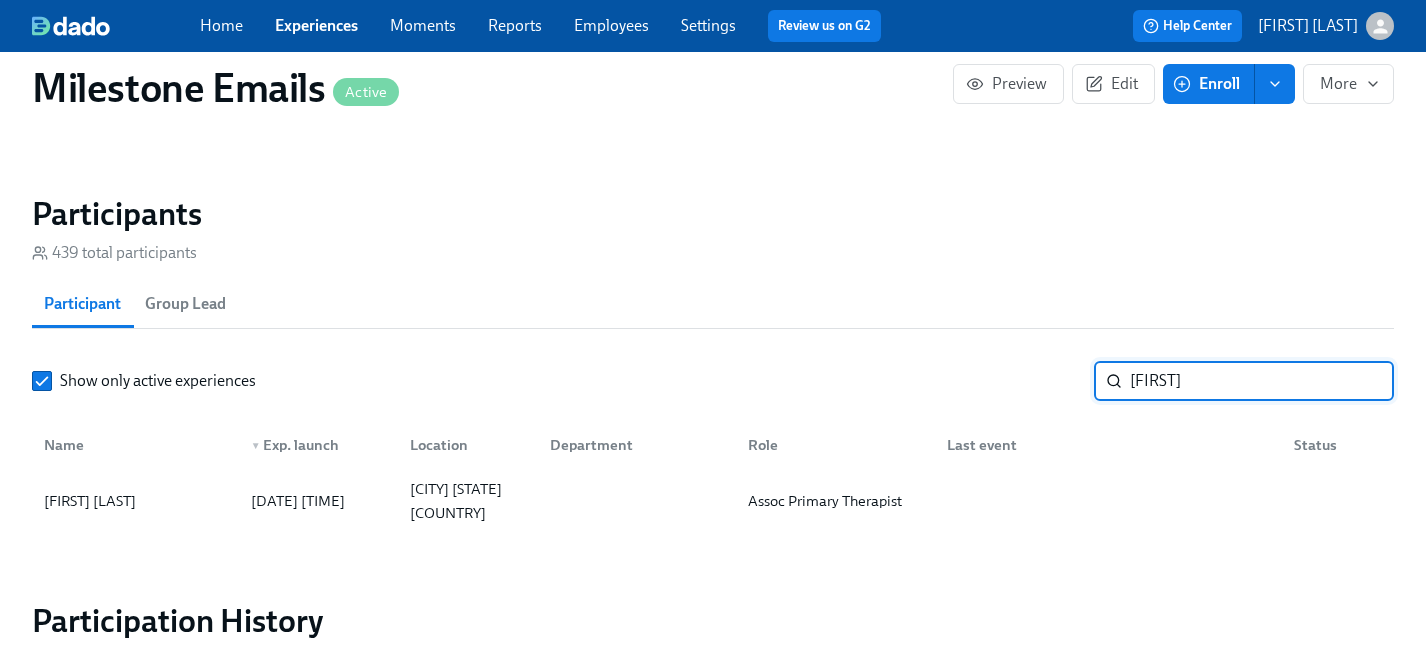 click on "amber" at bounding box center [1262, 381] 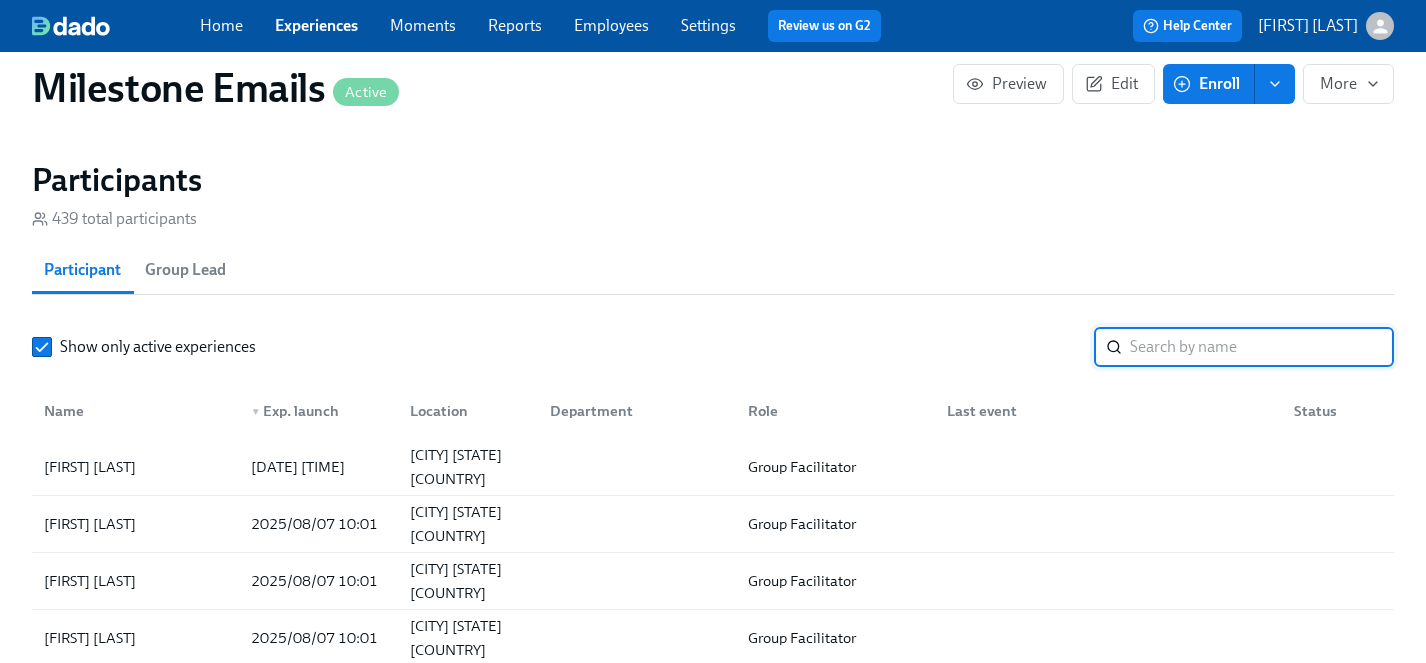 scroll, scrollTop: 1340, scrollLeft: 0, axis: vertical 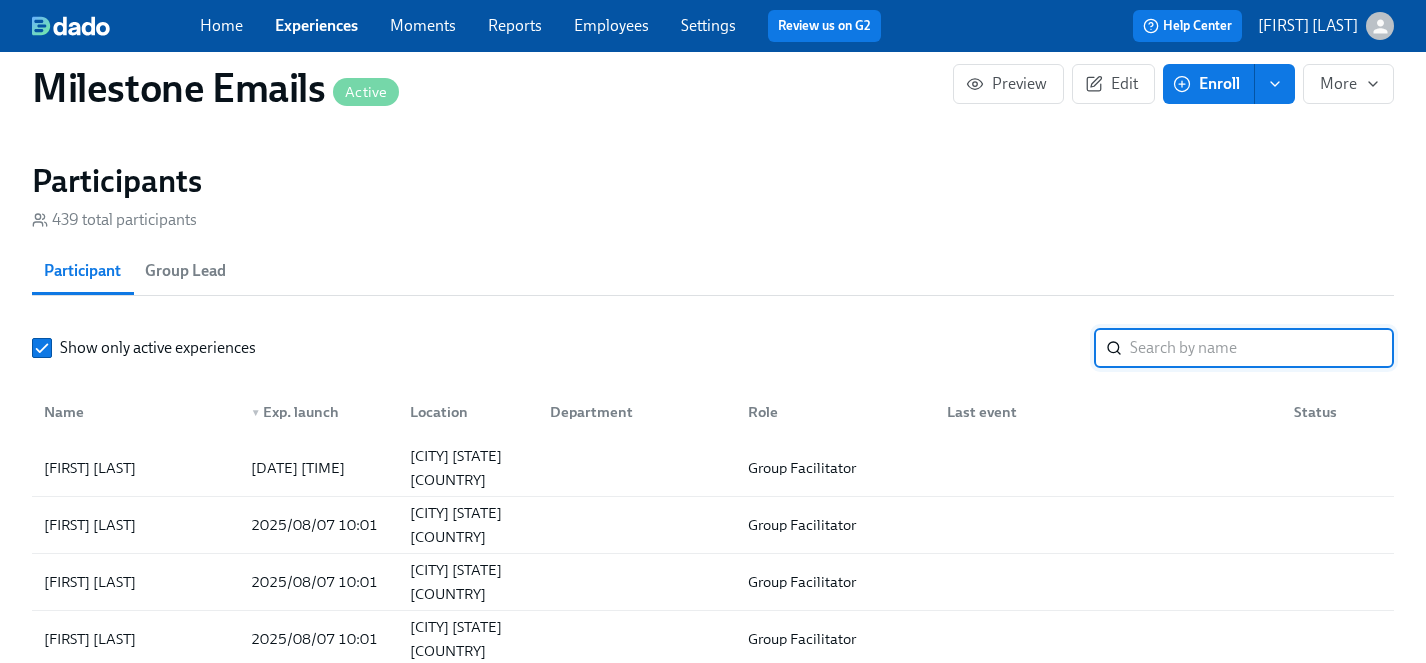 click on "Experiences" at bounding box center [316, 25] 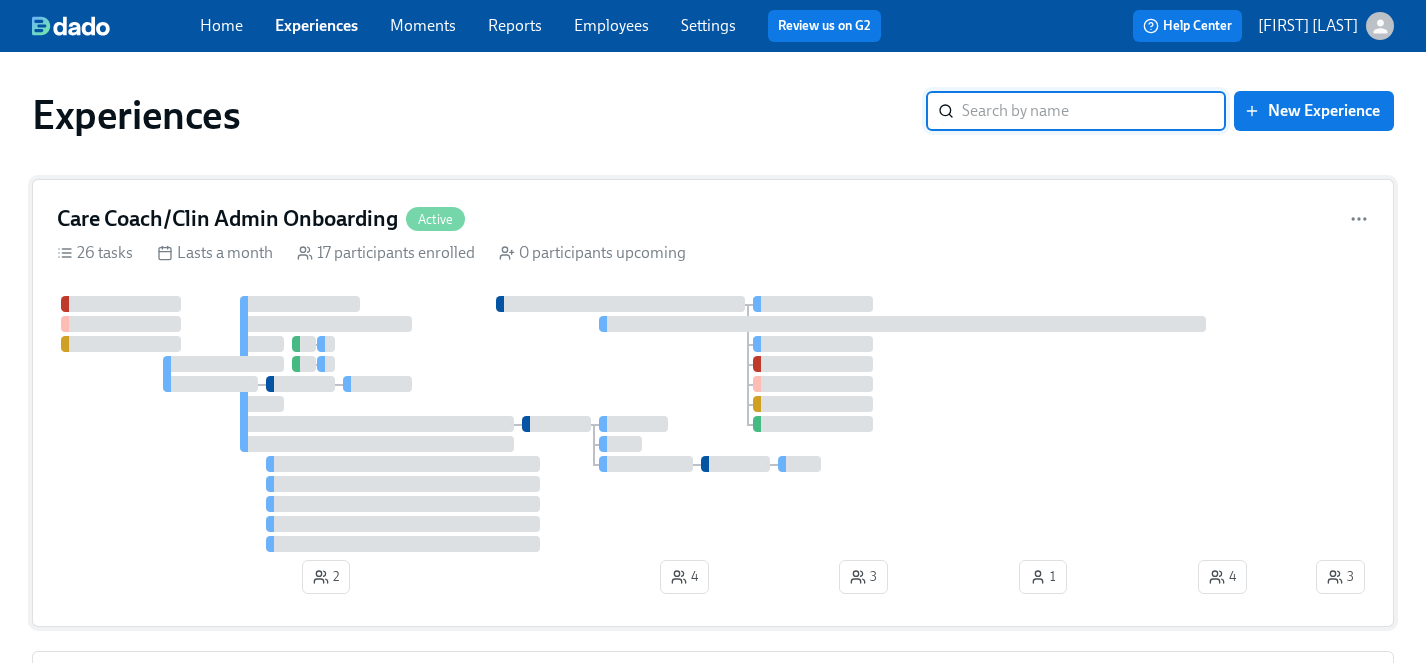 scroll, scrollTop: 0, scrollLeft: 0, axis: both 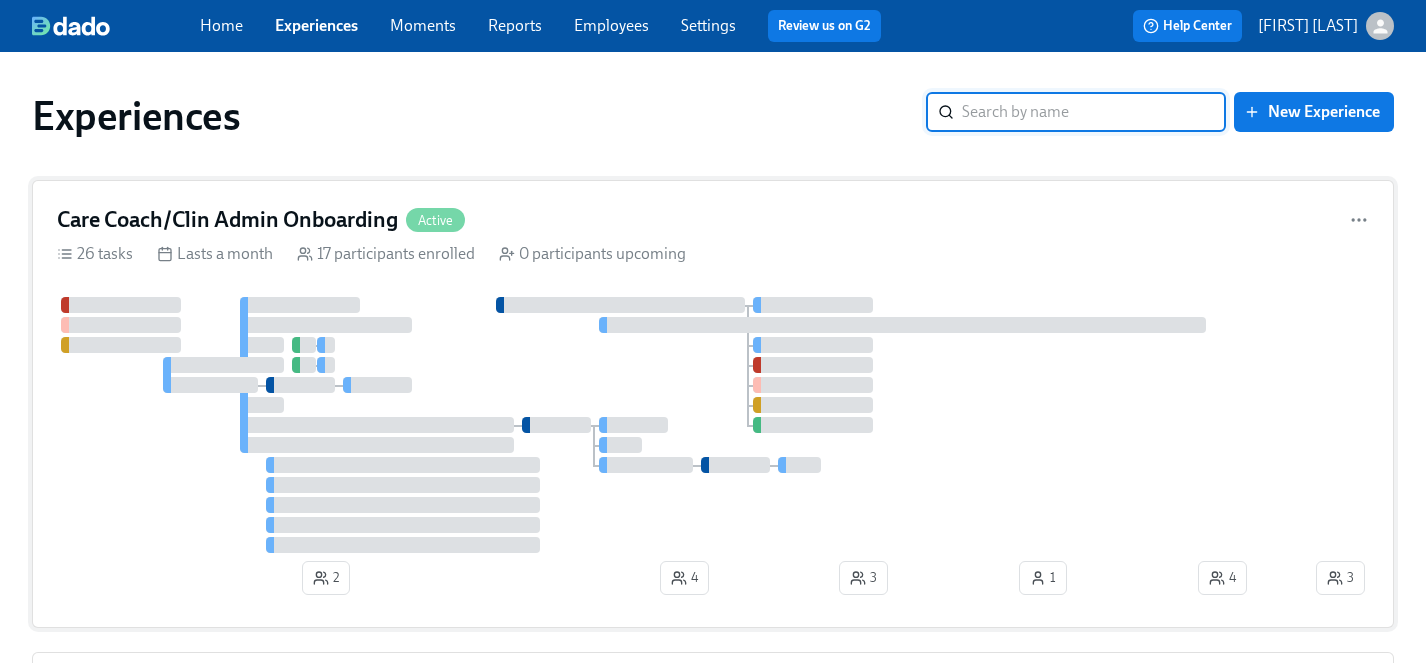 click at bounding box center [684, 425] 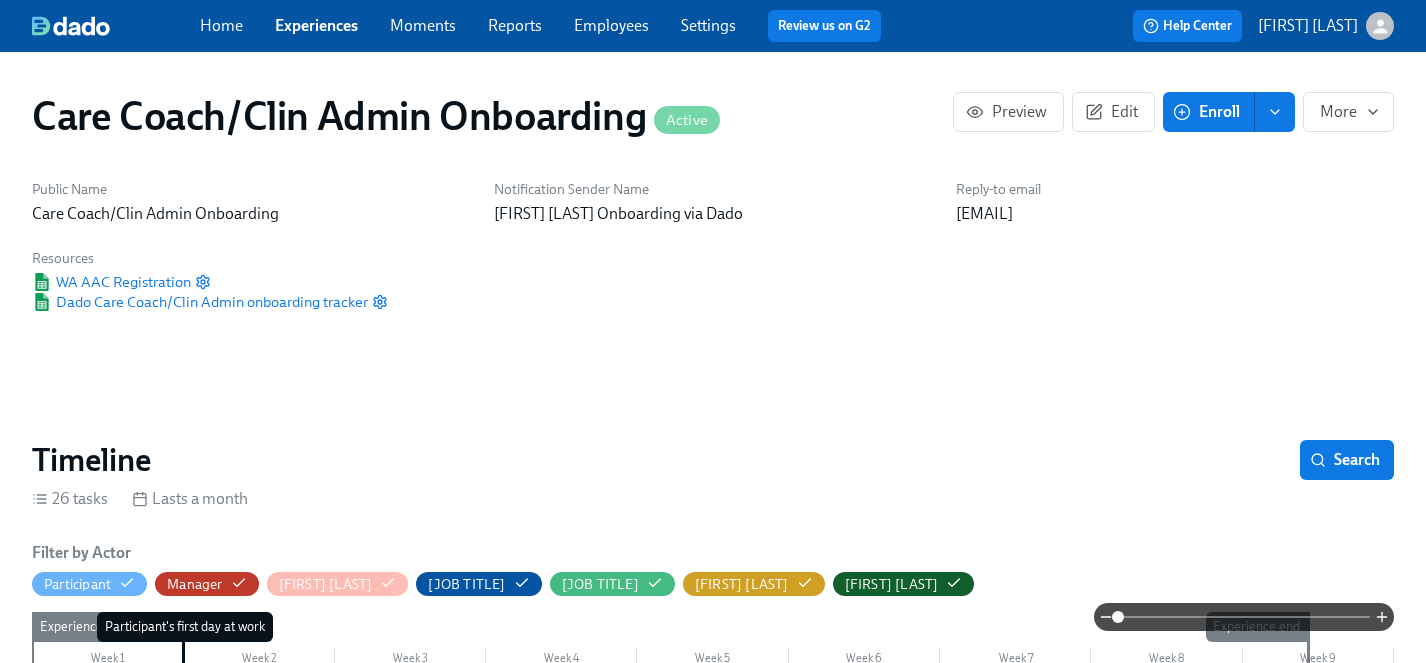 scroll, scrollTop: 0, scrollLeft: 8090, axis: horizontal 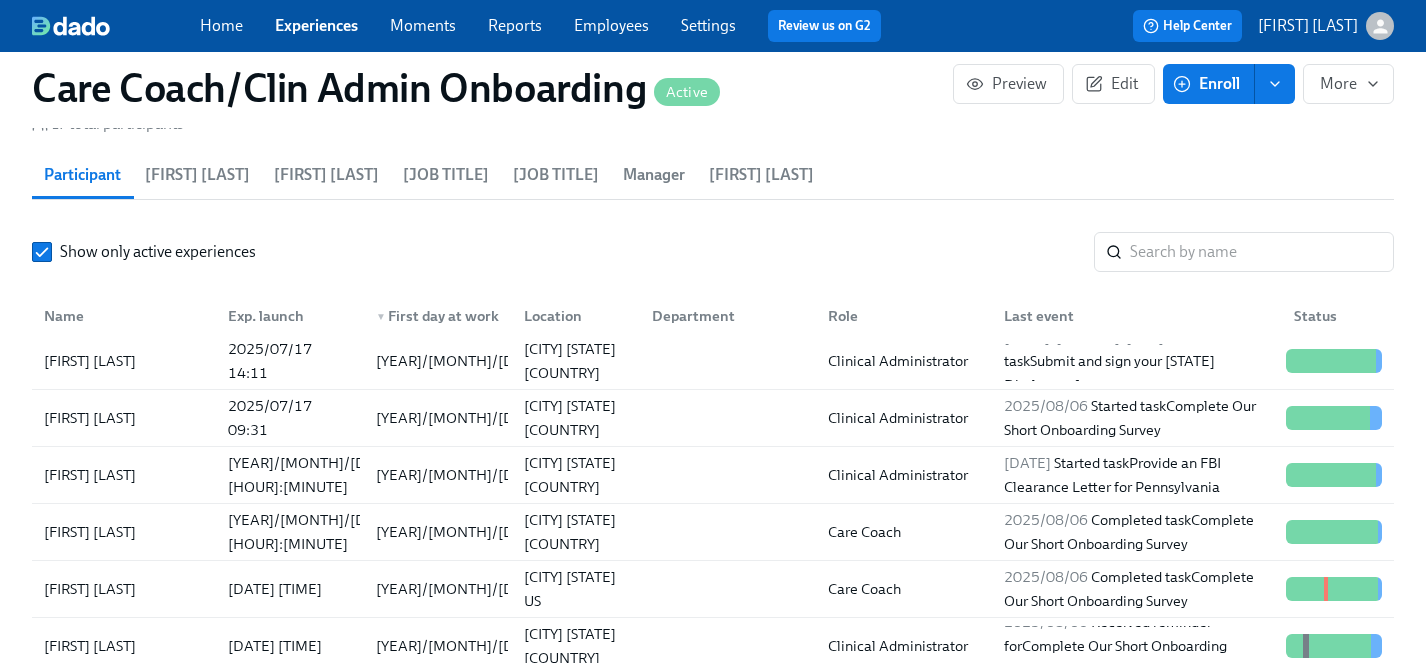 click on "Experiences" at bounding box center [316, 25] 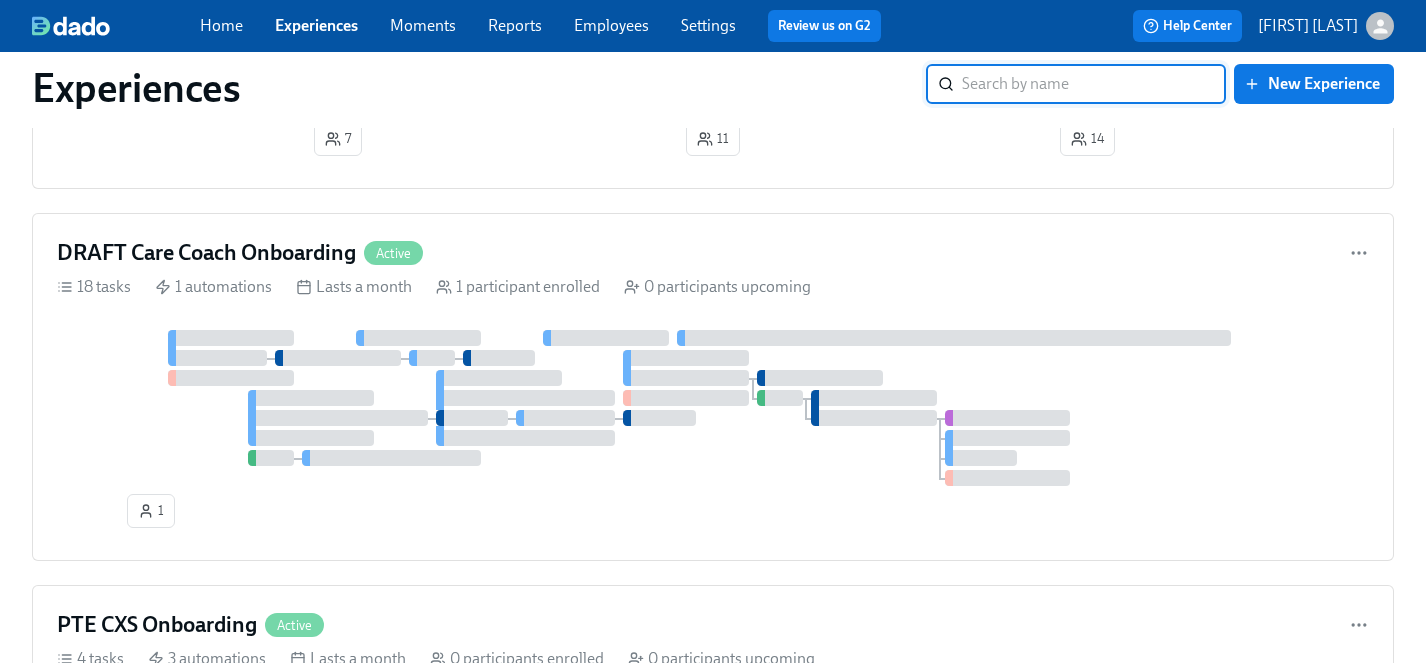 scroll, scrollTop: 2081, scrollLeft: 0, axis: vertical 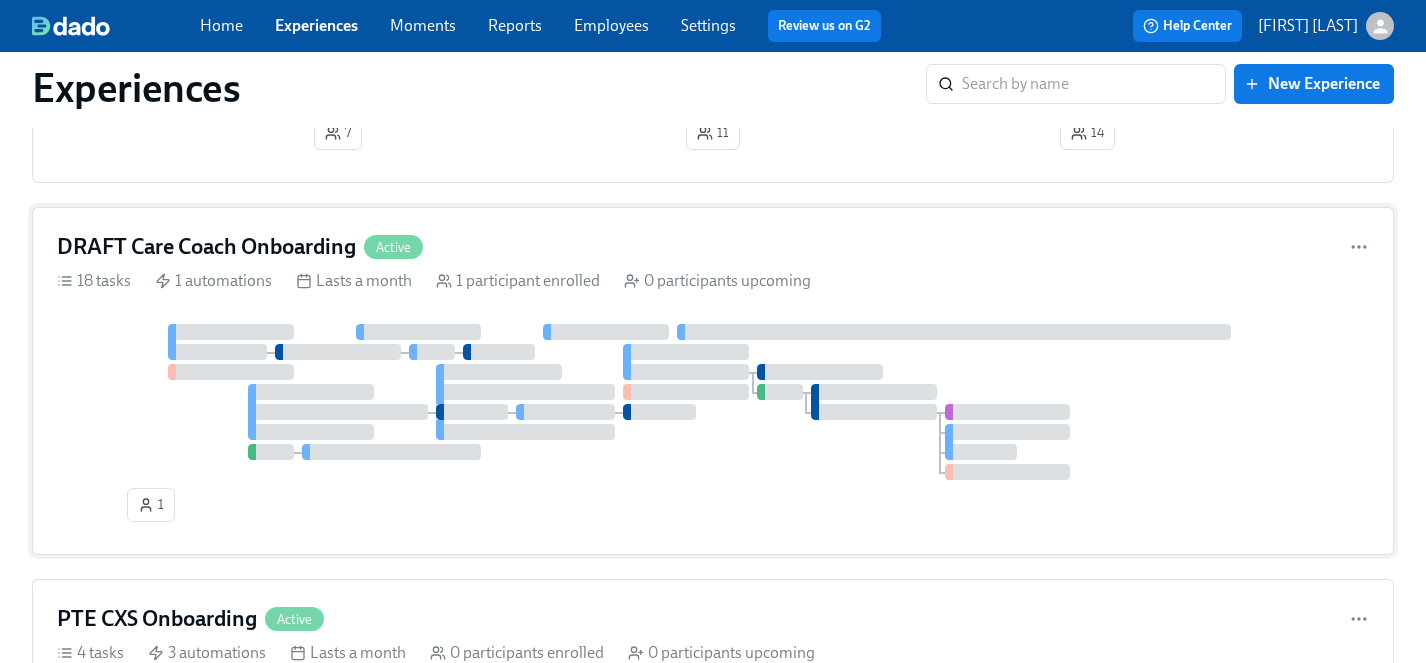 click at bounding box center [713, 402] 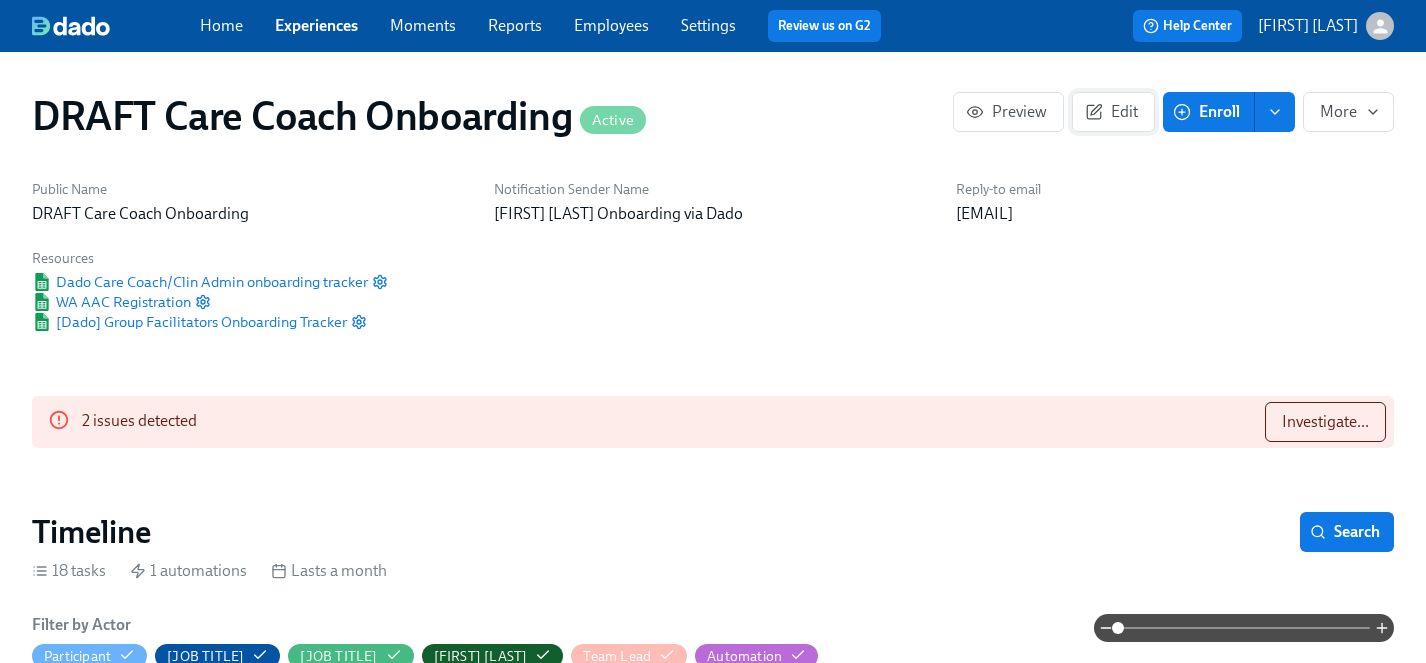 click on "Edit" at bounding box center (1113, 112) 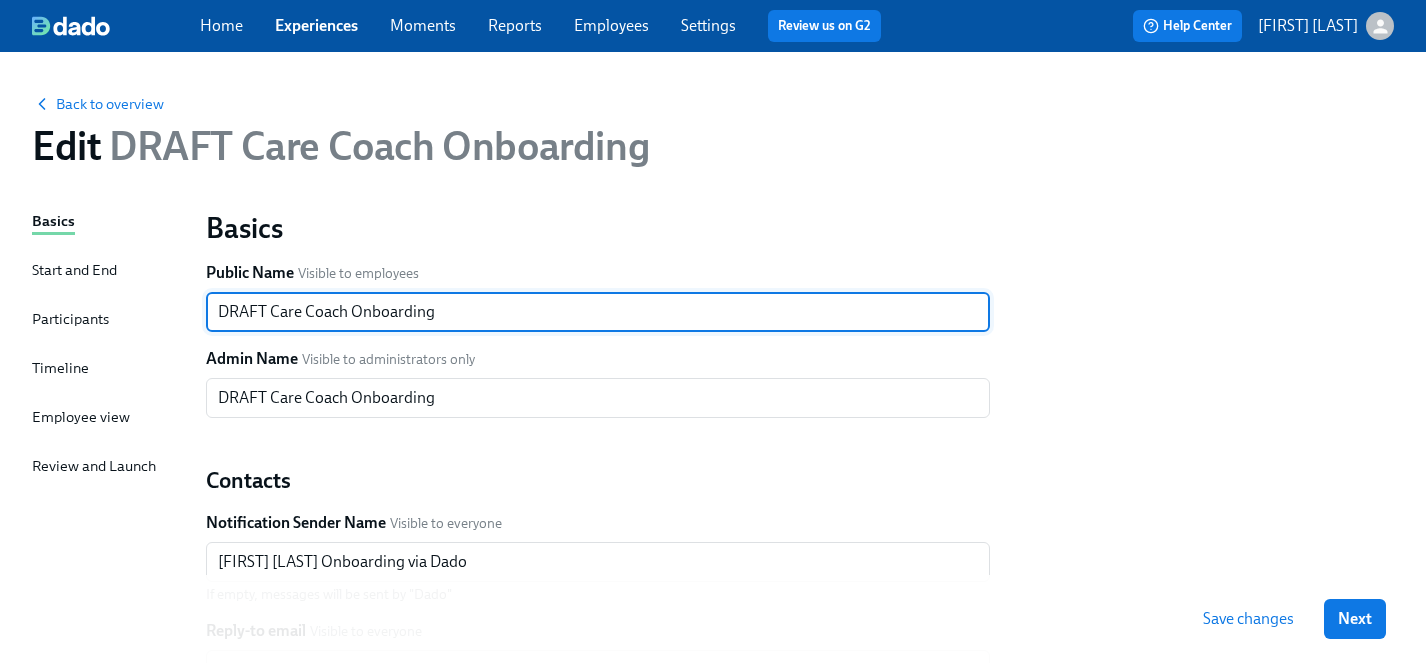 drag, startPoint x: 271, startPoint y: 312, endPoint x: 195, endPoint y: 314, distance: 76.02631 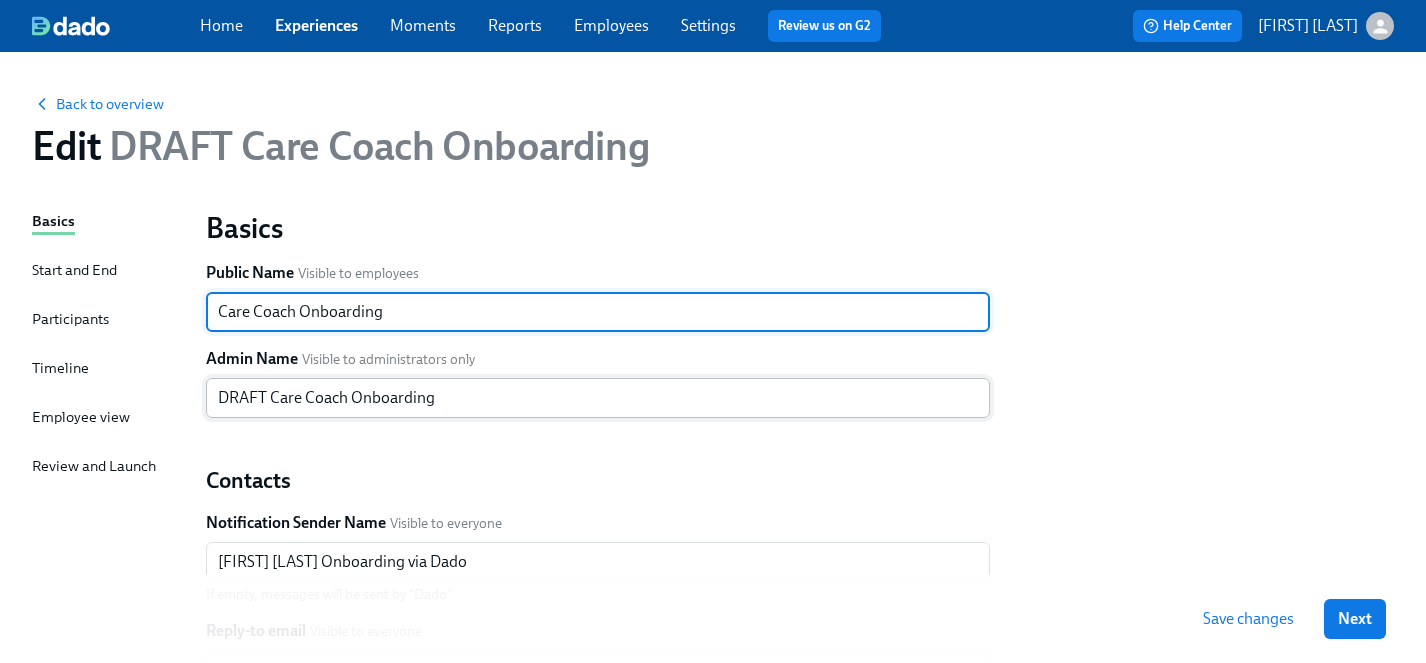 type on "Care Coach Onboarding" 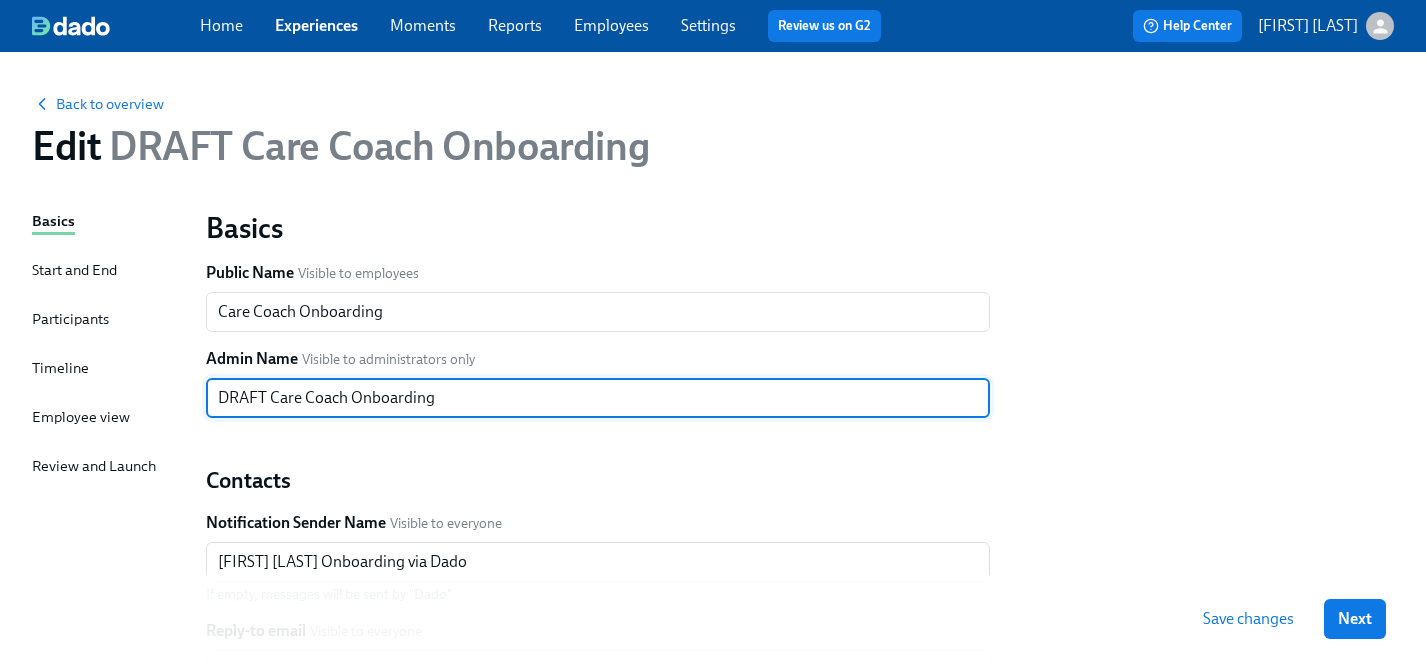 drag, startPoint x: 273, startPoint y: 400, endPoint x: 215, endPoint y: 400, distance: 58 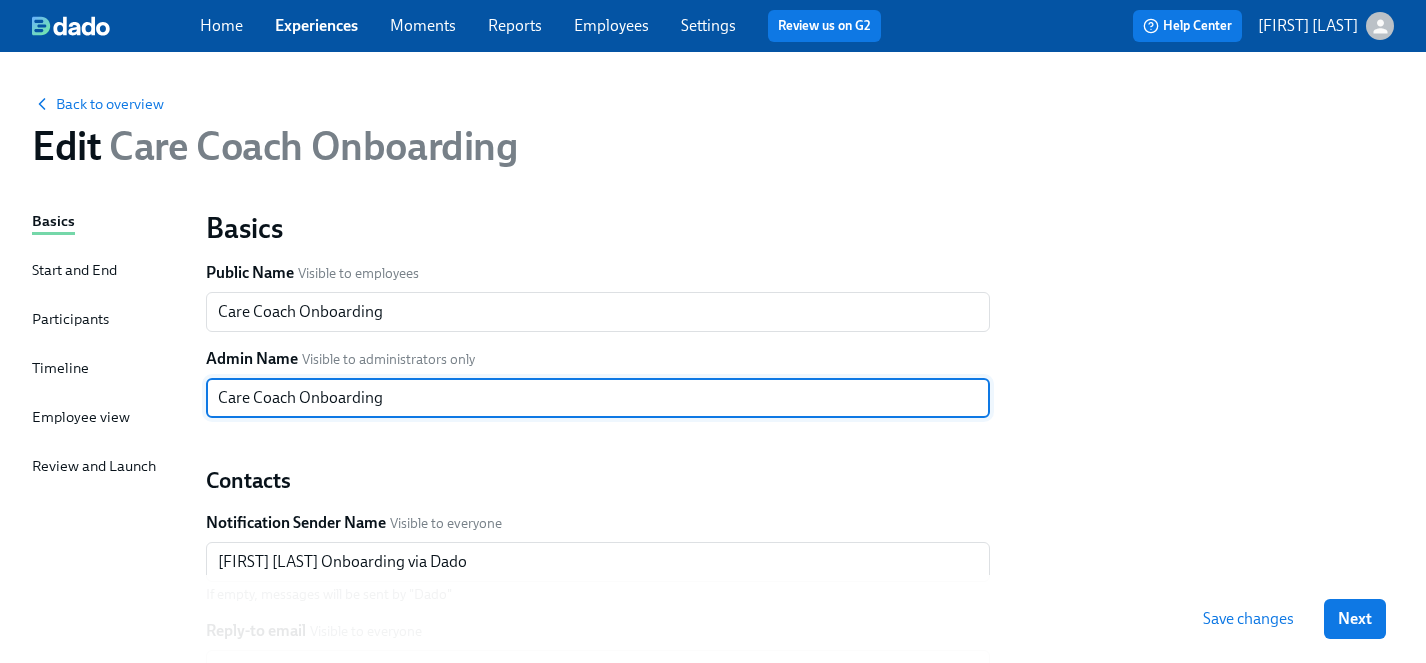 type on "Care Coach Onboarding" 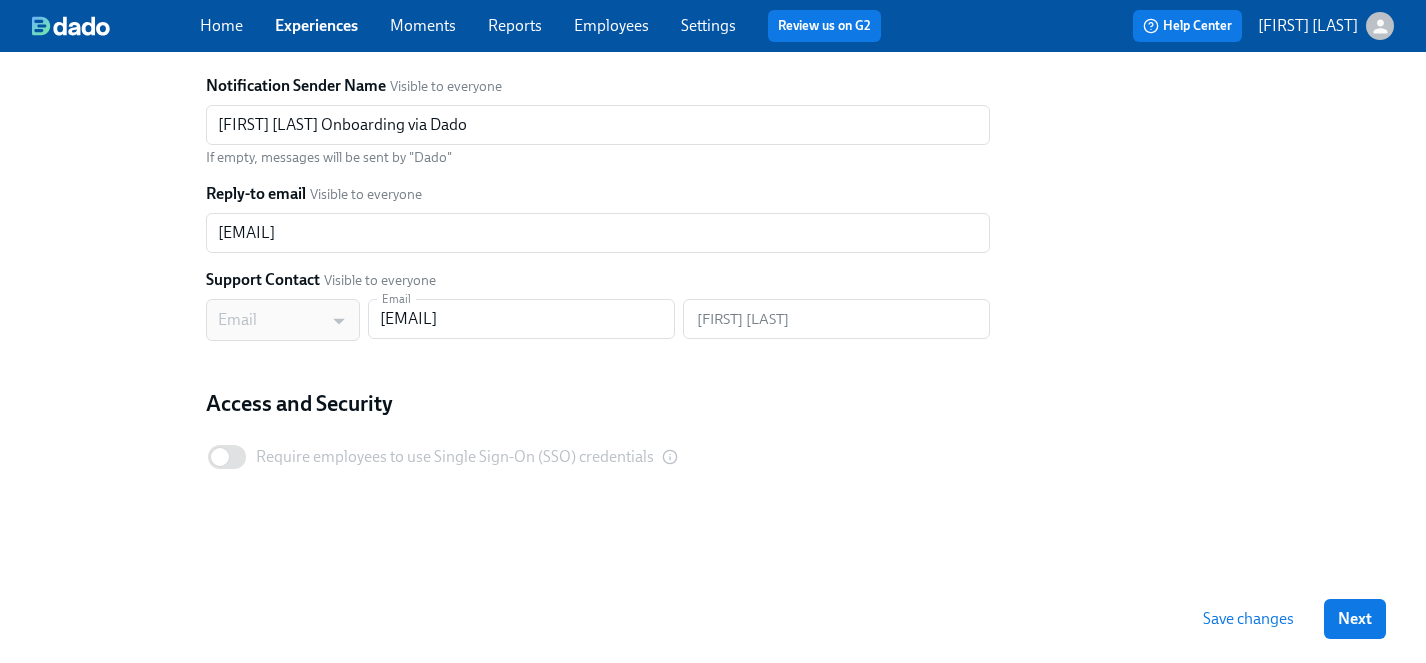 click on "Save changes" at bounding box center [1248, 619] 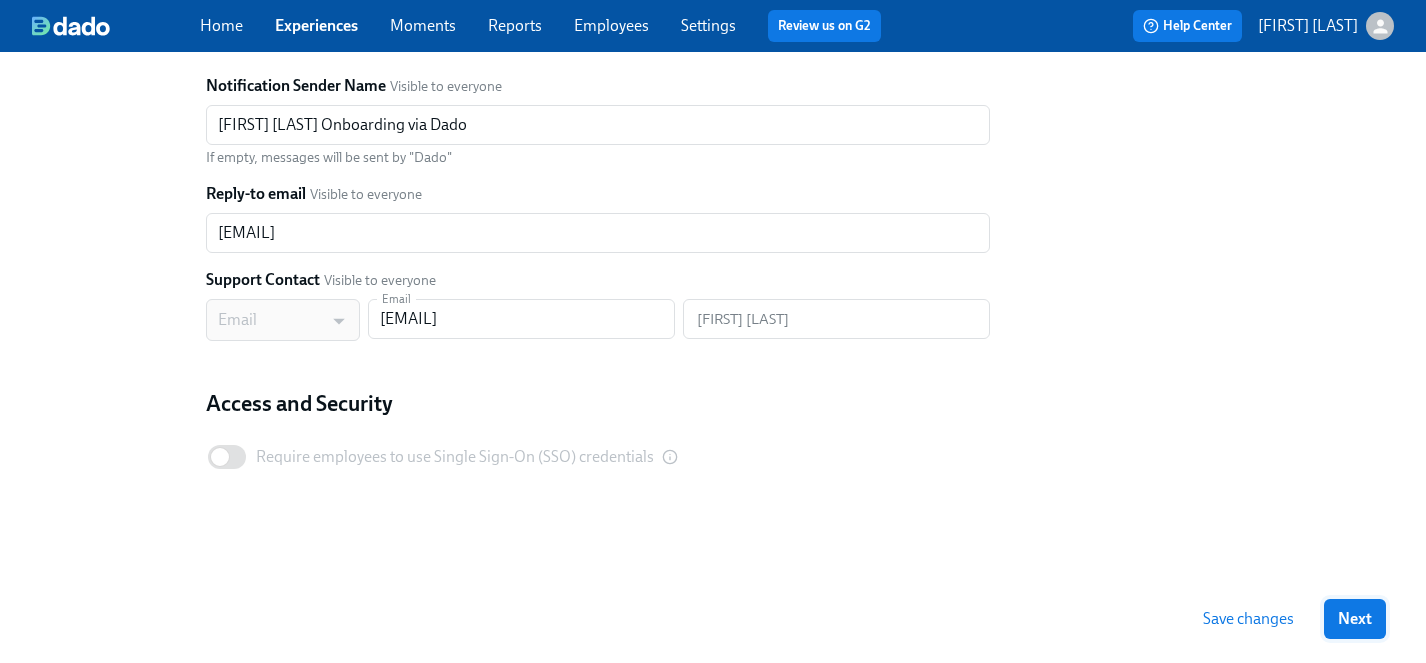 click on "Next" at bounding box center (1355, 619) 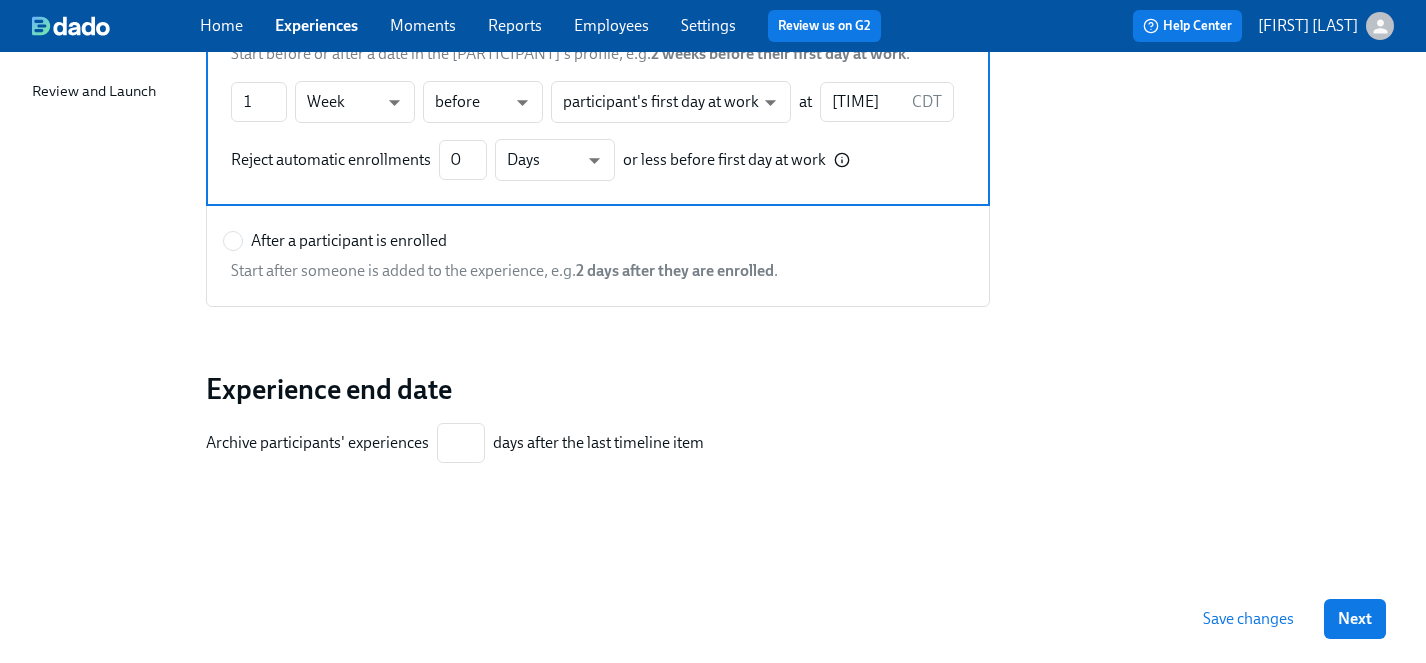 click on "Next" at bounding box center [1355, 619] 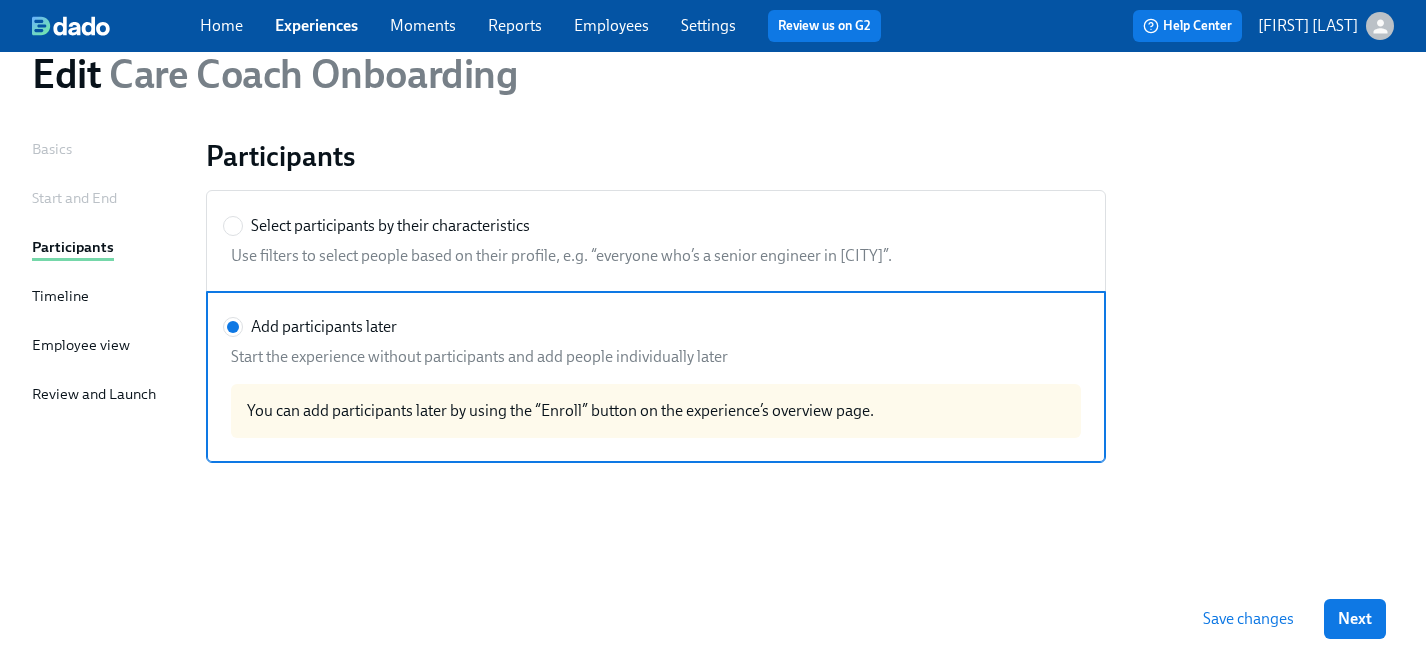 click on "Next" at bounding box center [1355, 619] 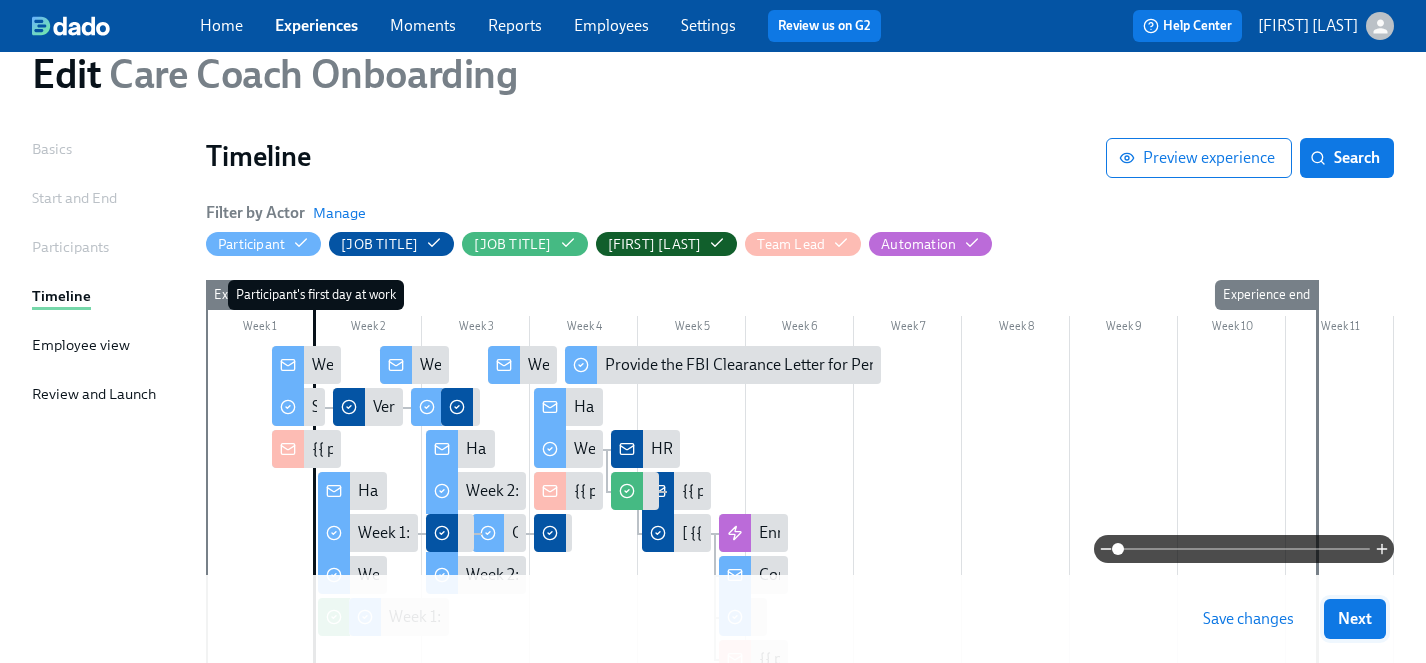 click on "Next" at bounding box center [1355, 619] 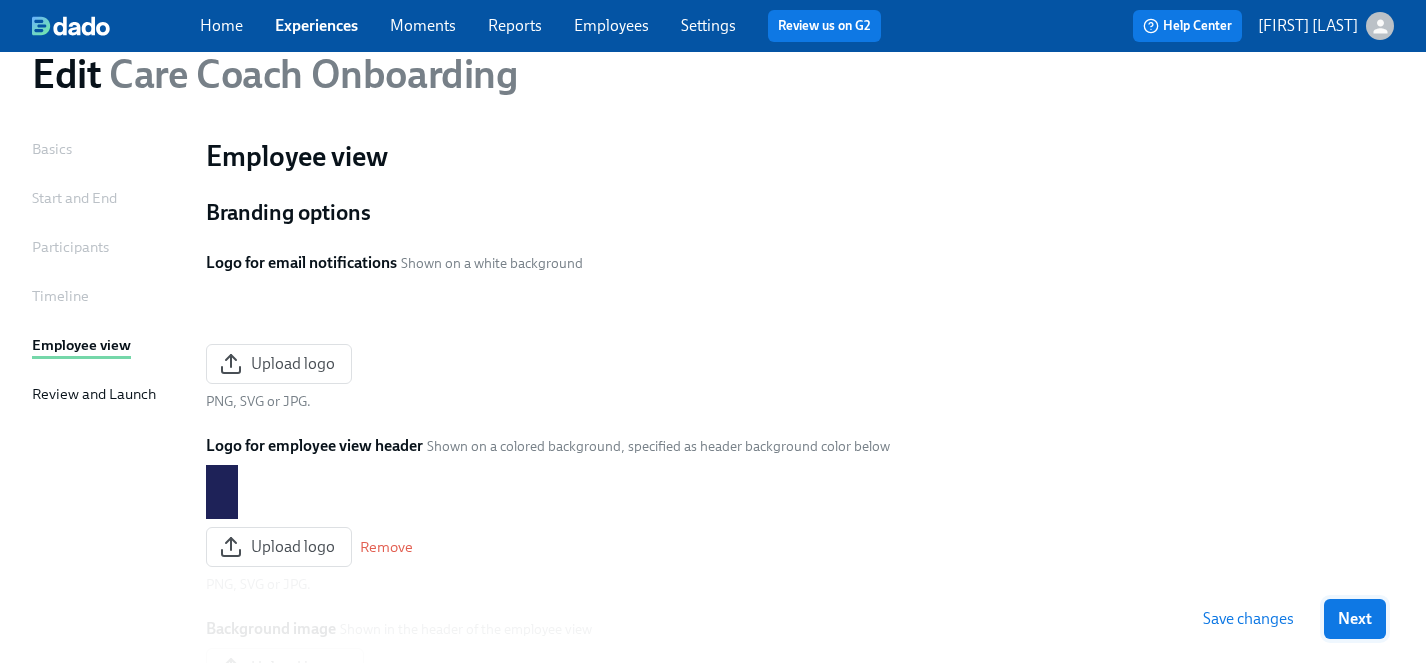 click on "Next" at bounding box center [1355, 619] 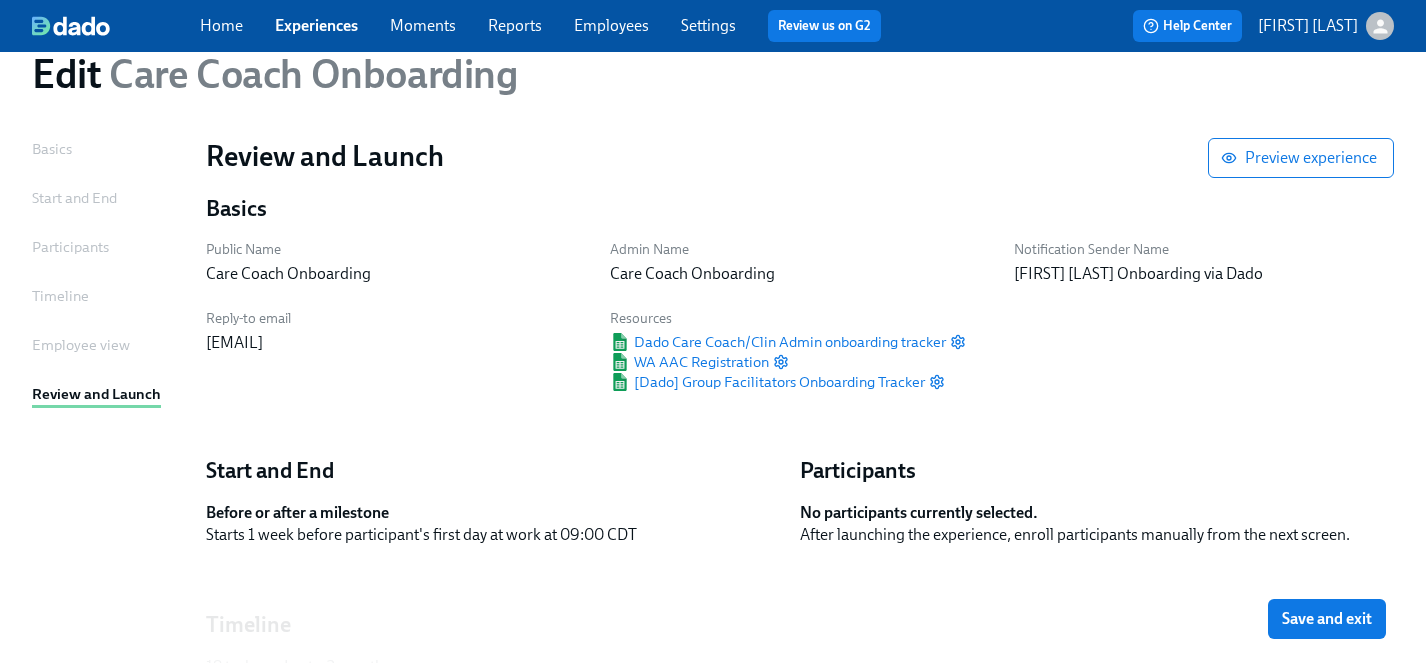 click on "Save and exit" at bounding box center (1327, 619) 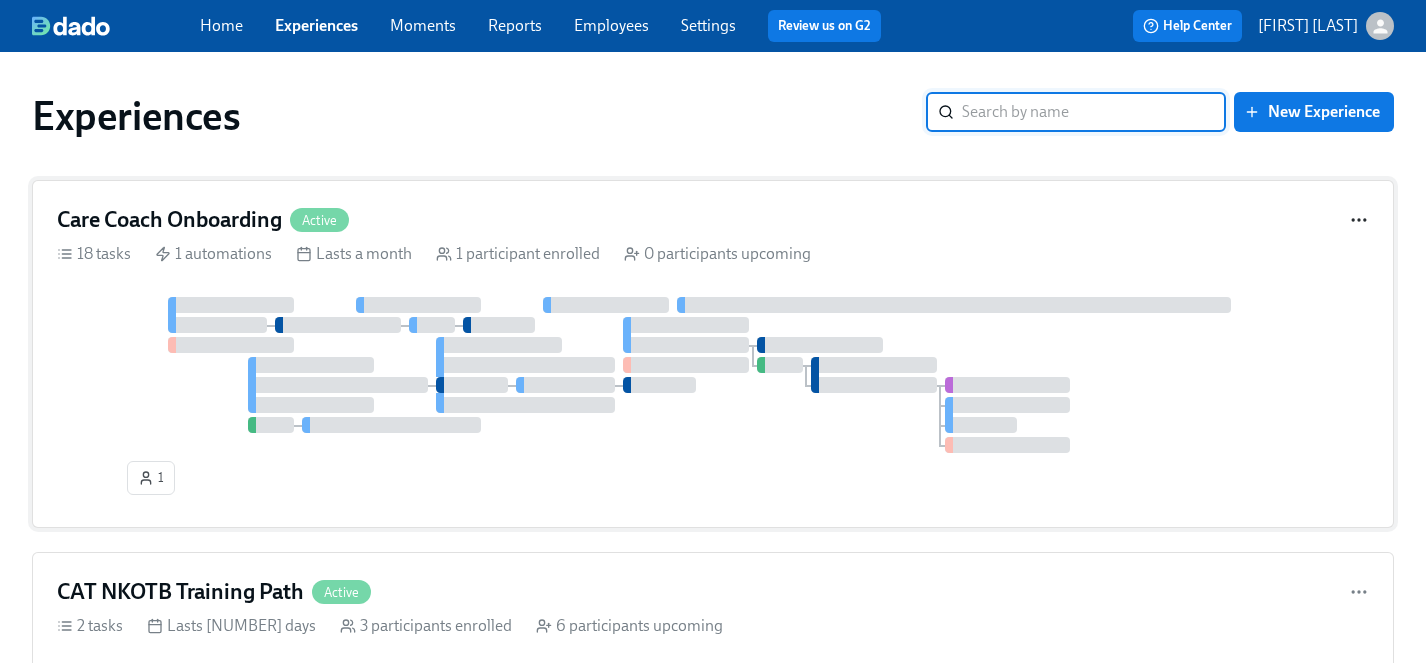 click 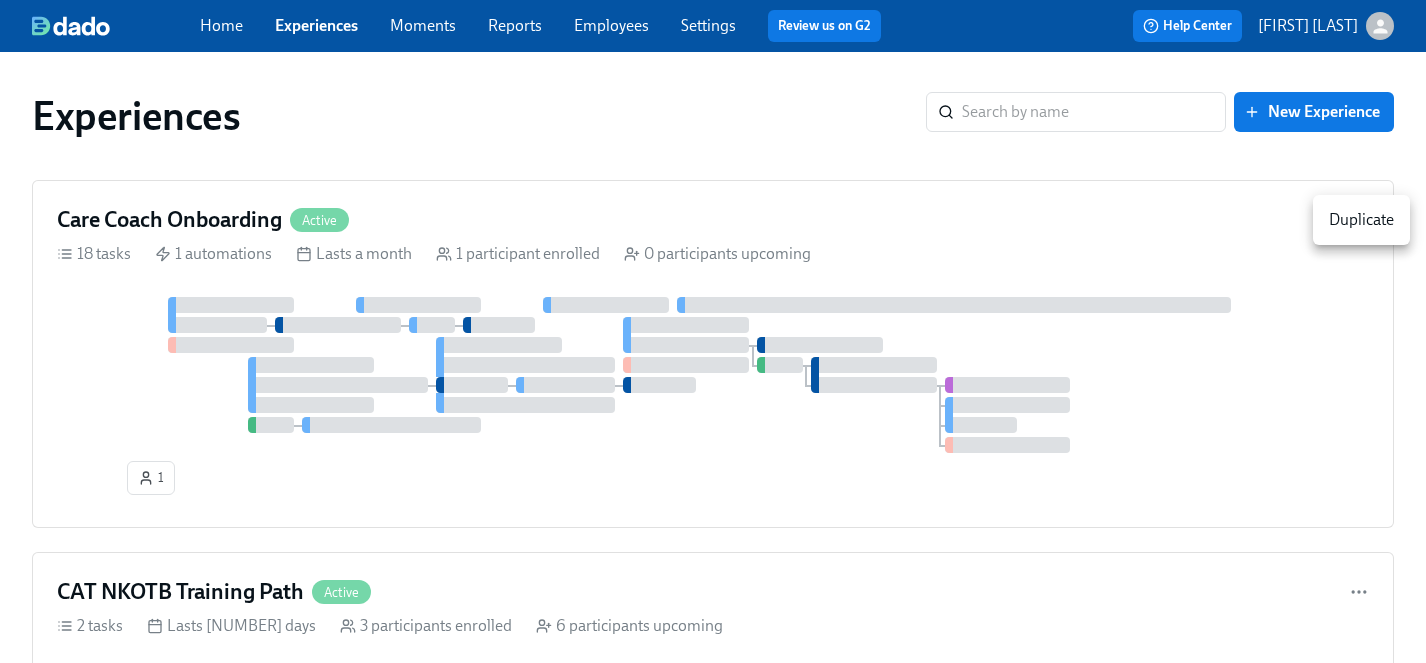 click on "Duplicate" at bounding box center [1361, 220] 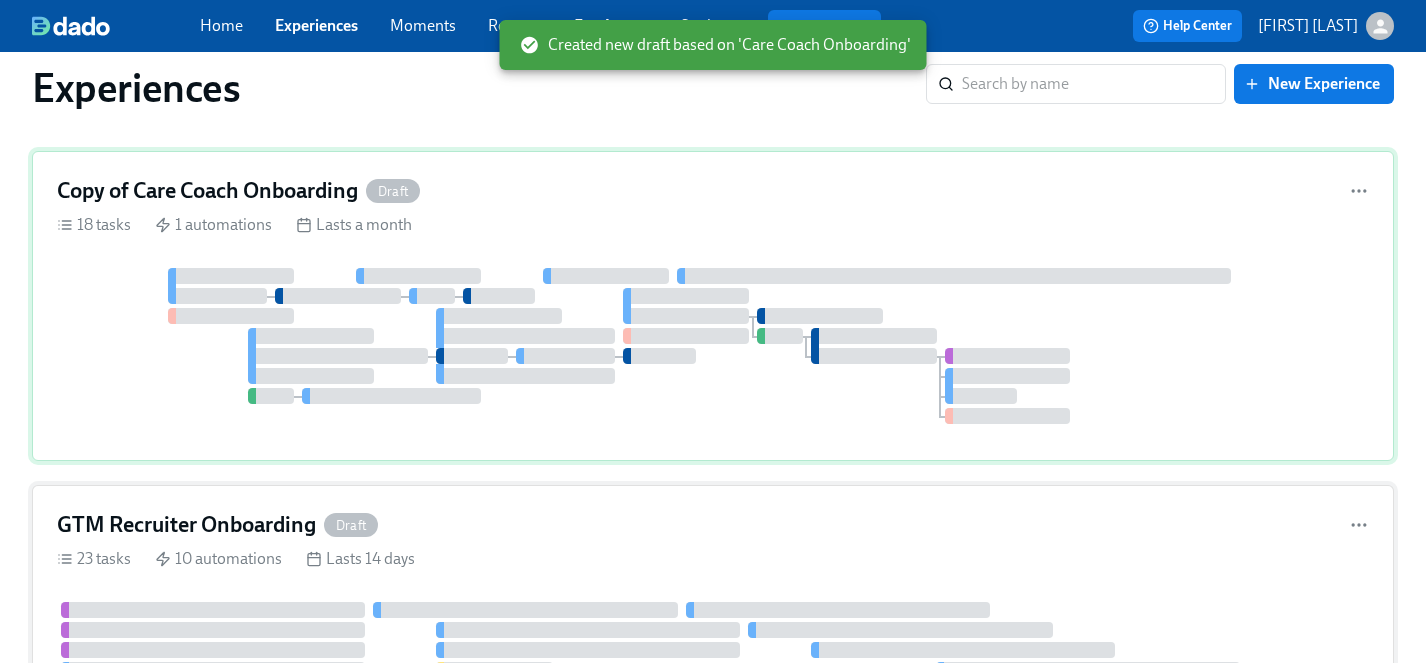 scroll, scrollTop: 12975, scrollLeft: 0, axis: vertical 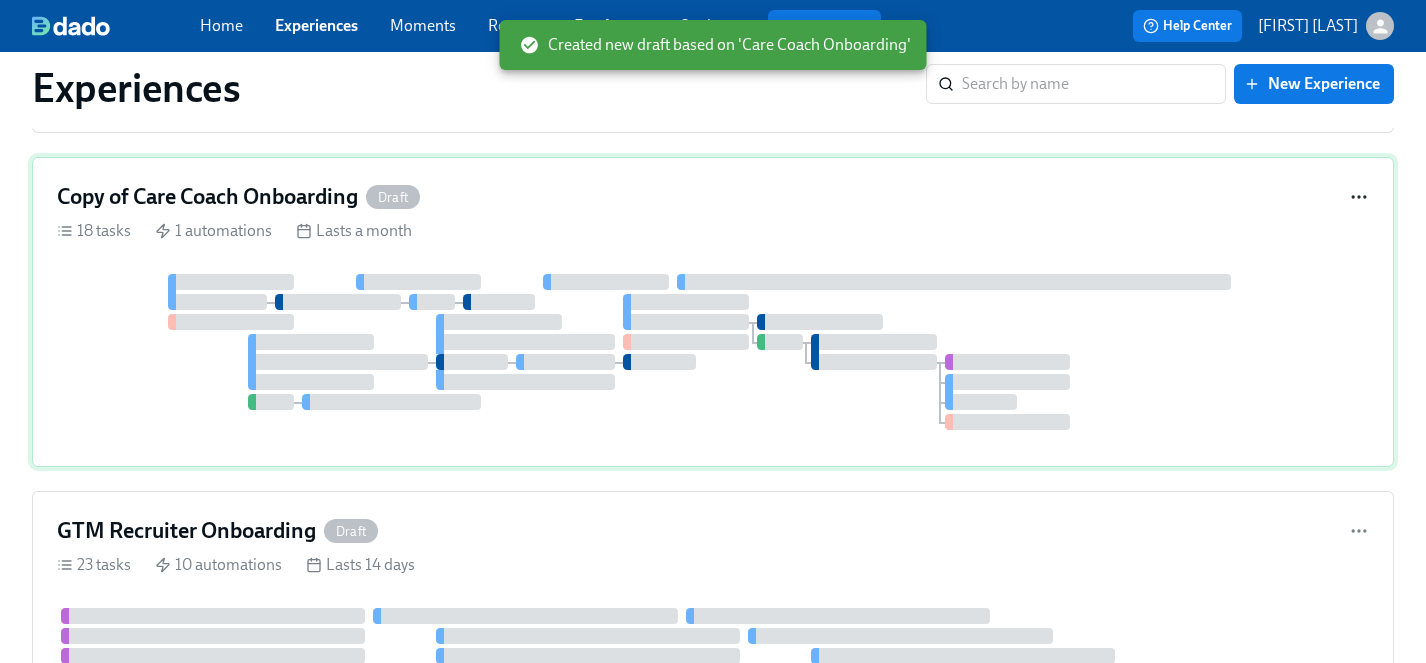 click 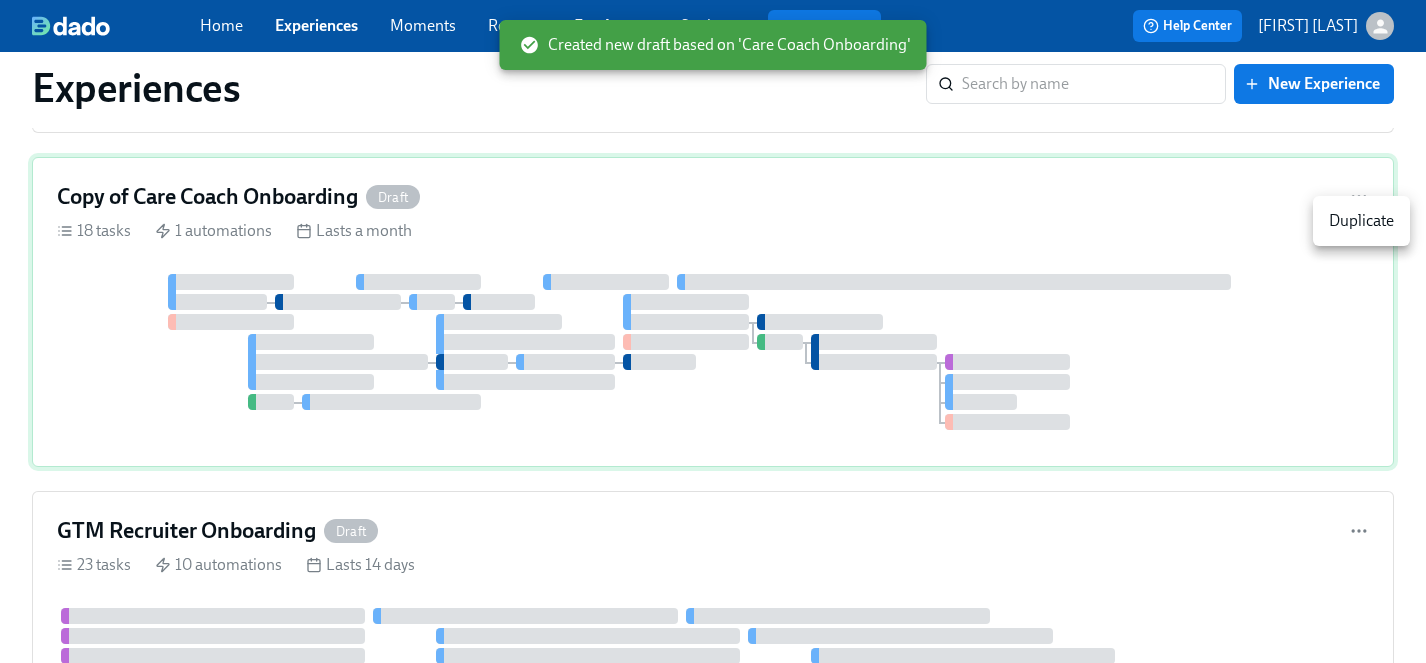 click at bounding box center [713, 331] 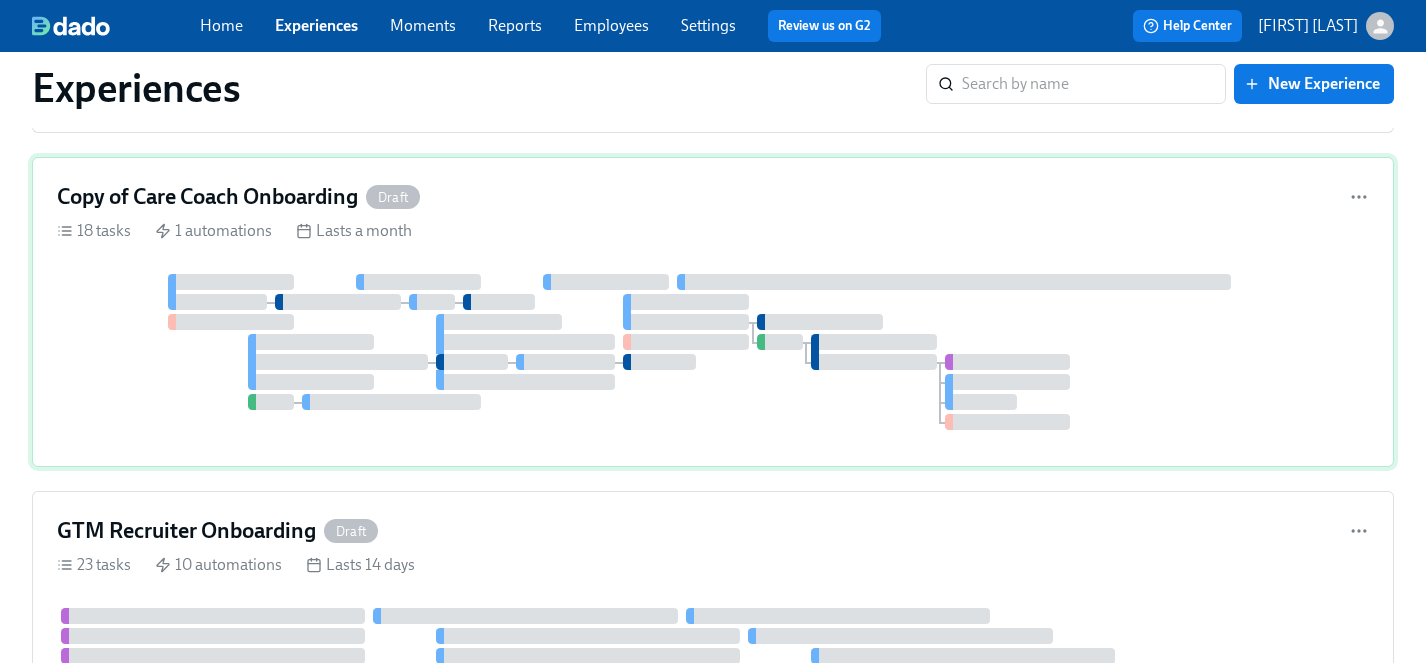click on "18 tasks   1 automations   Lasts   a month" at bounding box center (713, 231) 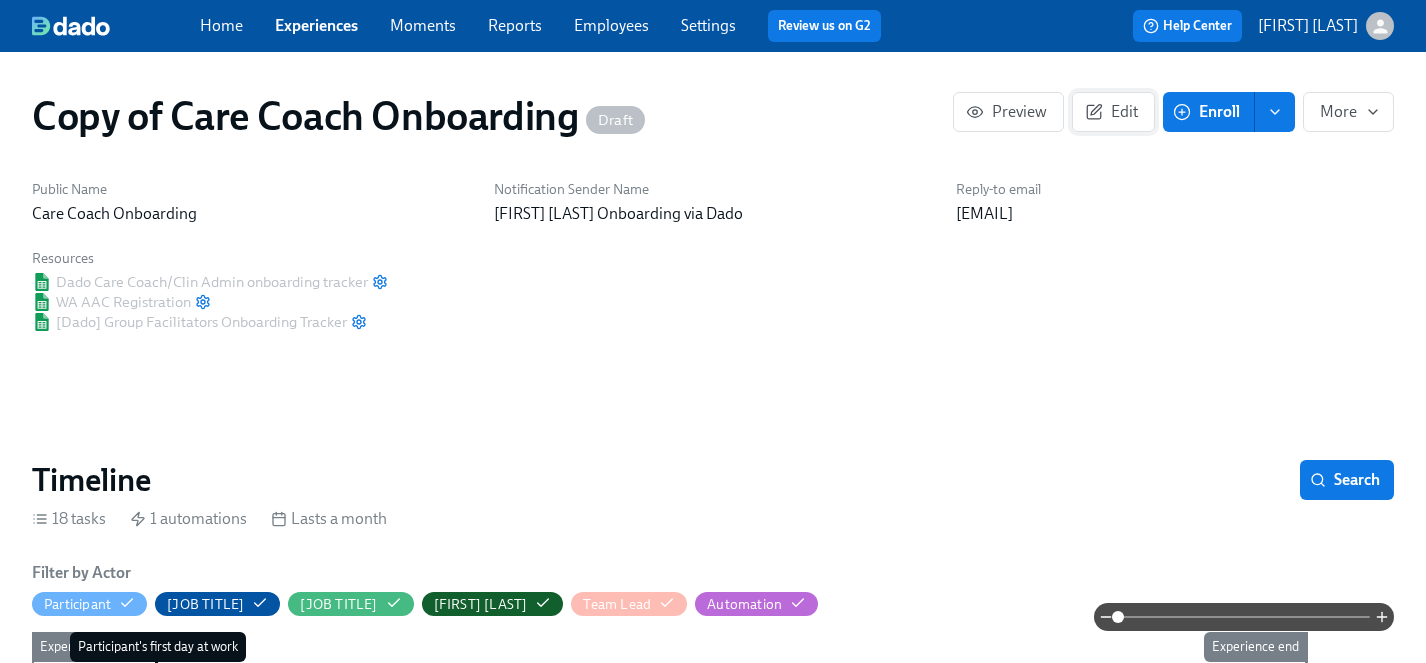click on "Edit" at bounding box center (1113, 112) 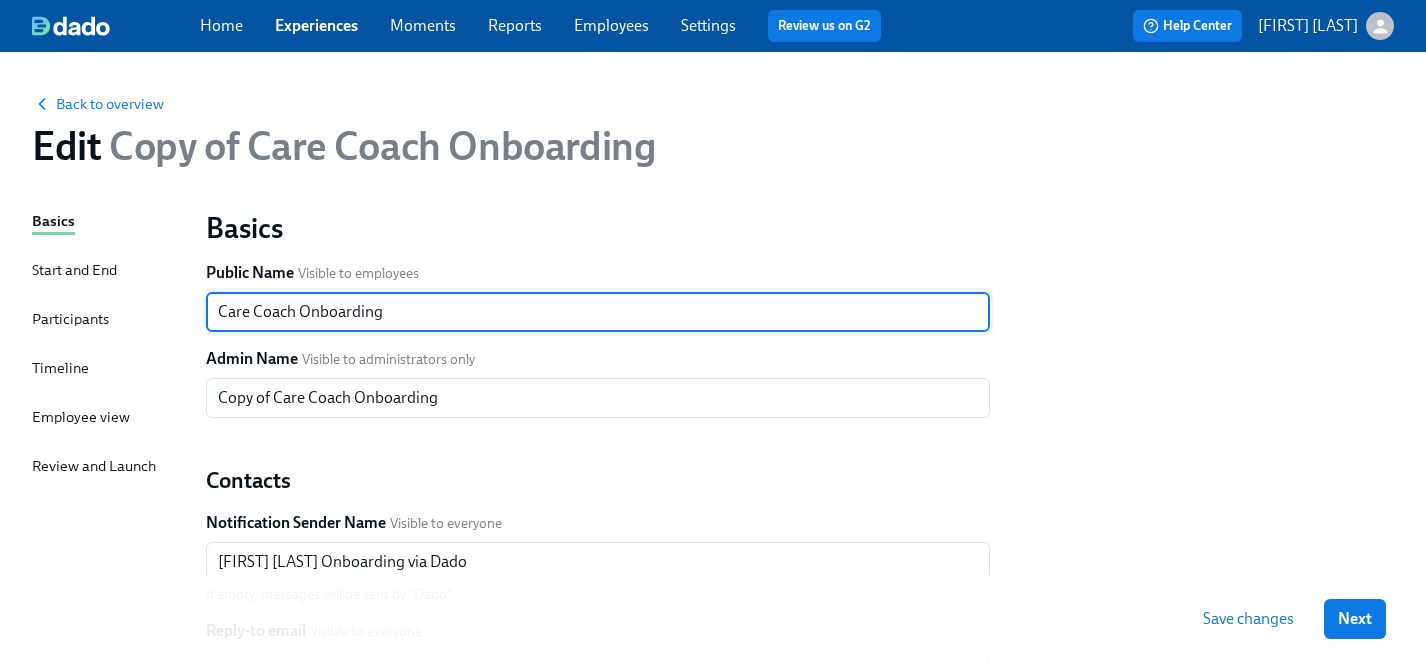 drag, startPoint x: 292, startPoint y: 314, endPoint x: 225, endPoint y: 315, distance: 67.00746 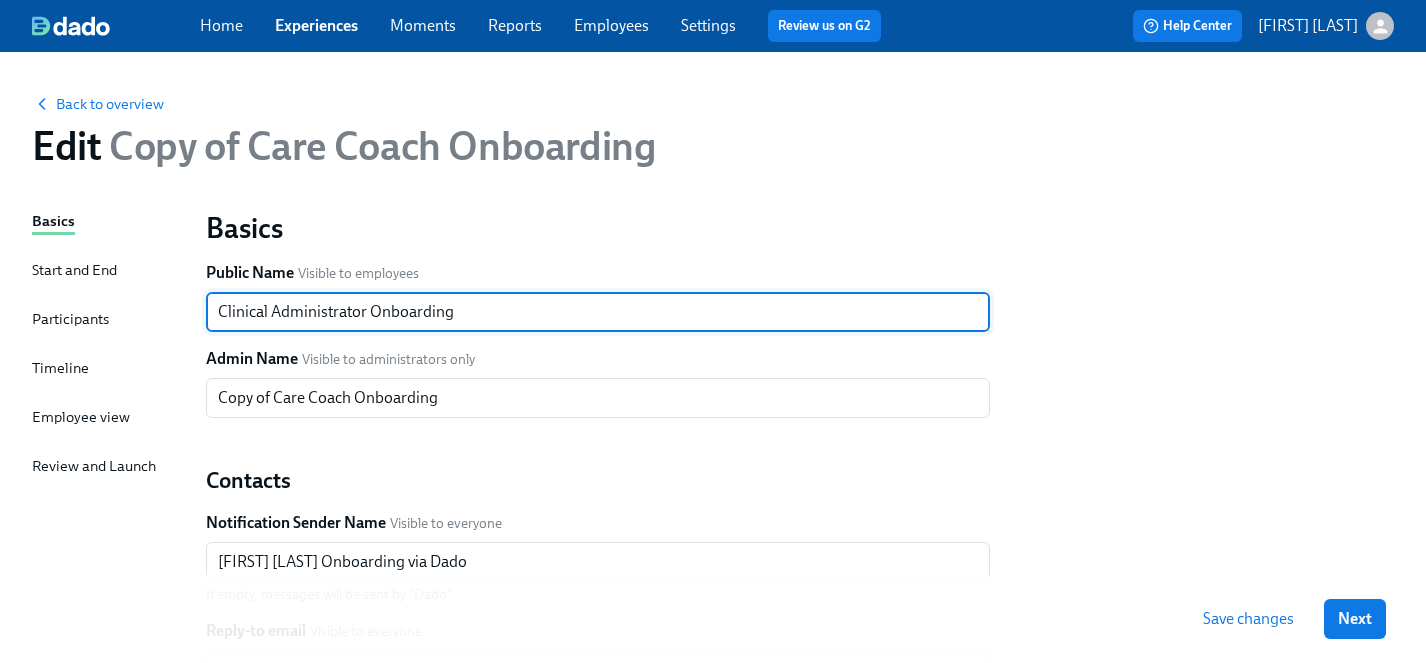 type on "Clinical Administrator Onboarding" 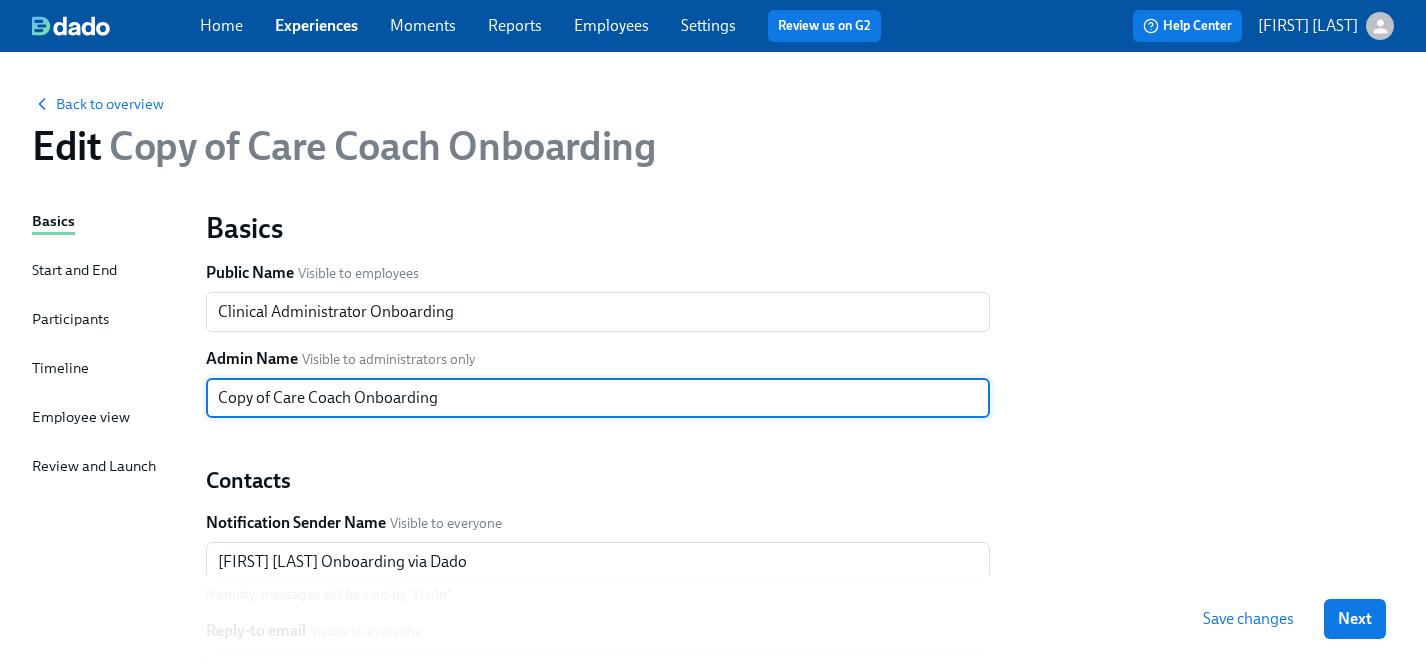 drag, startPoint x: 350, startPoint y: 398, endPoint x: 208, endPoint y: 397, distance: 142.00352 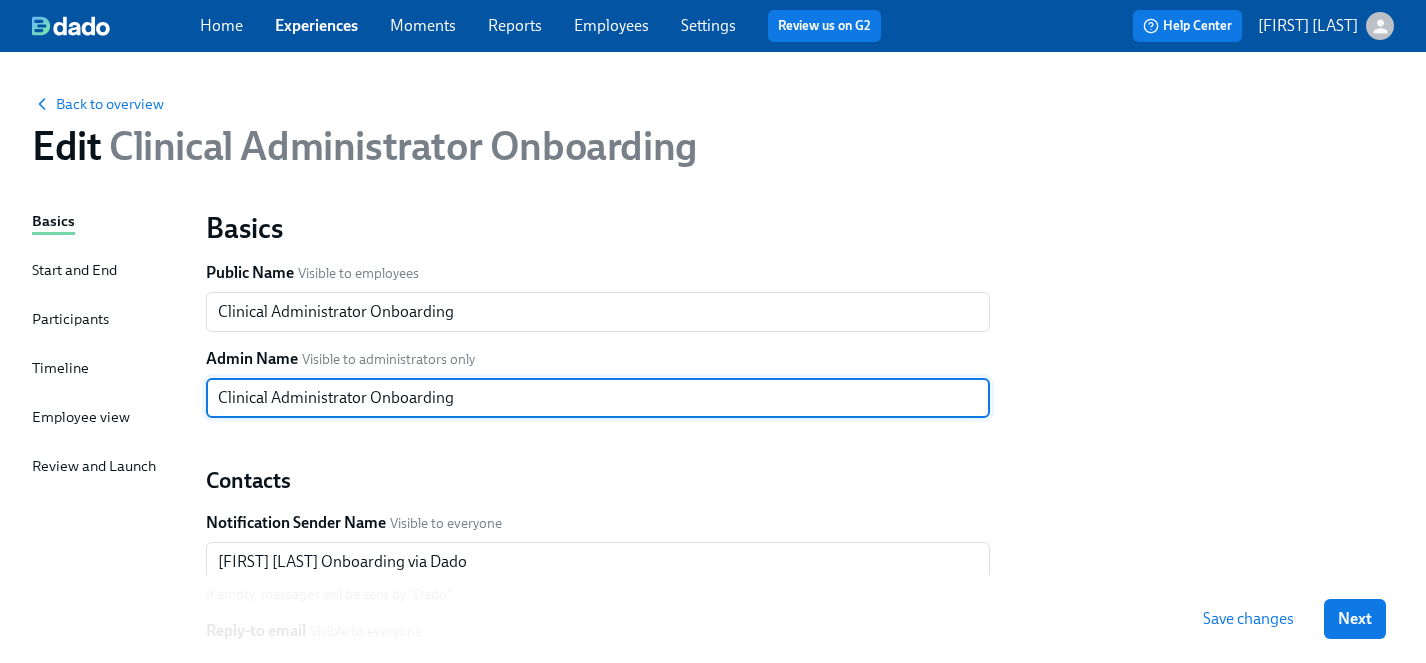 type on "Clinical Administrator Onboarding" 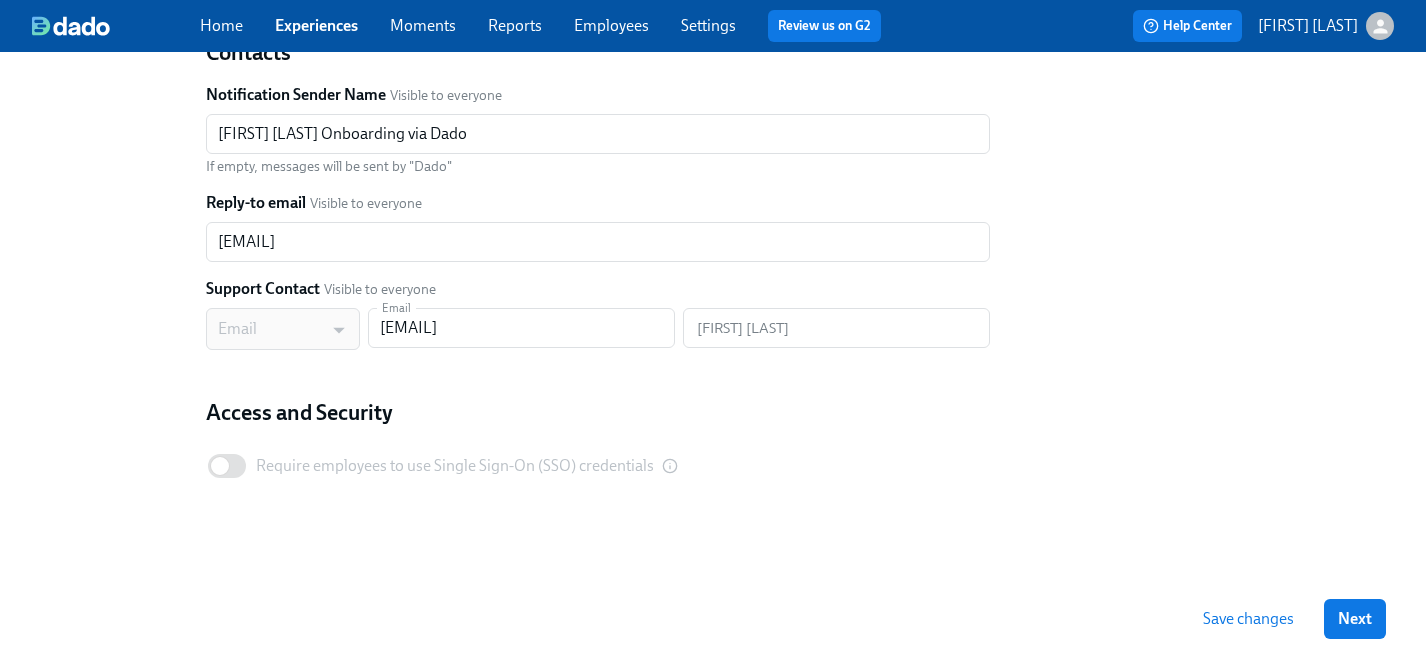 scroll, scrollTop: 437, scrollLeft: 0, axis: vertical 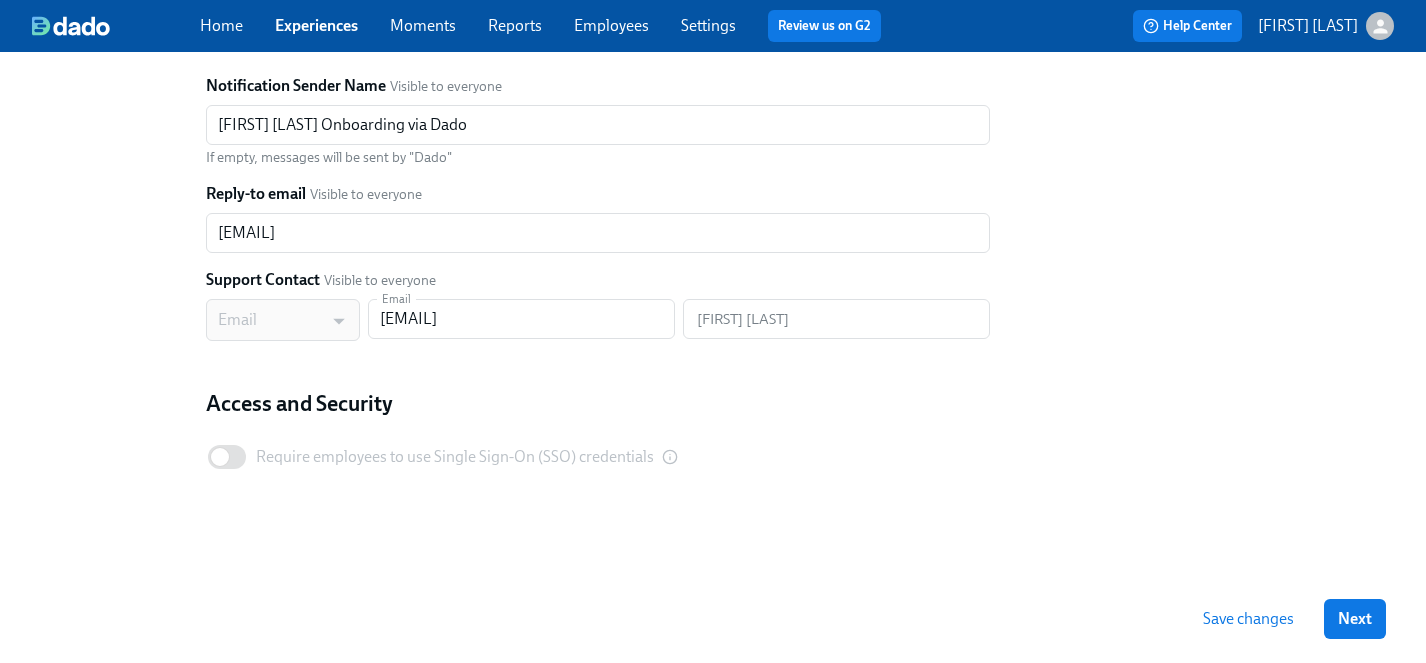 click on "Save changes" at bounding box center [1248, 619] 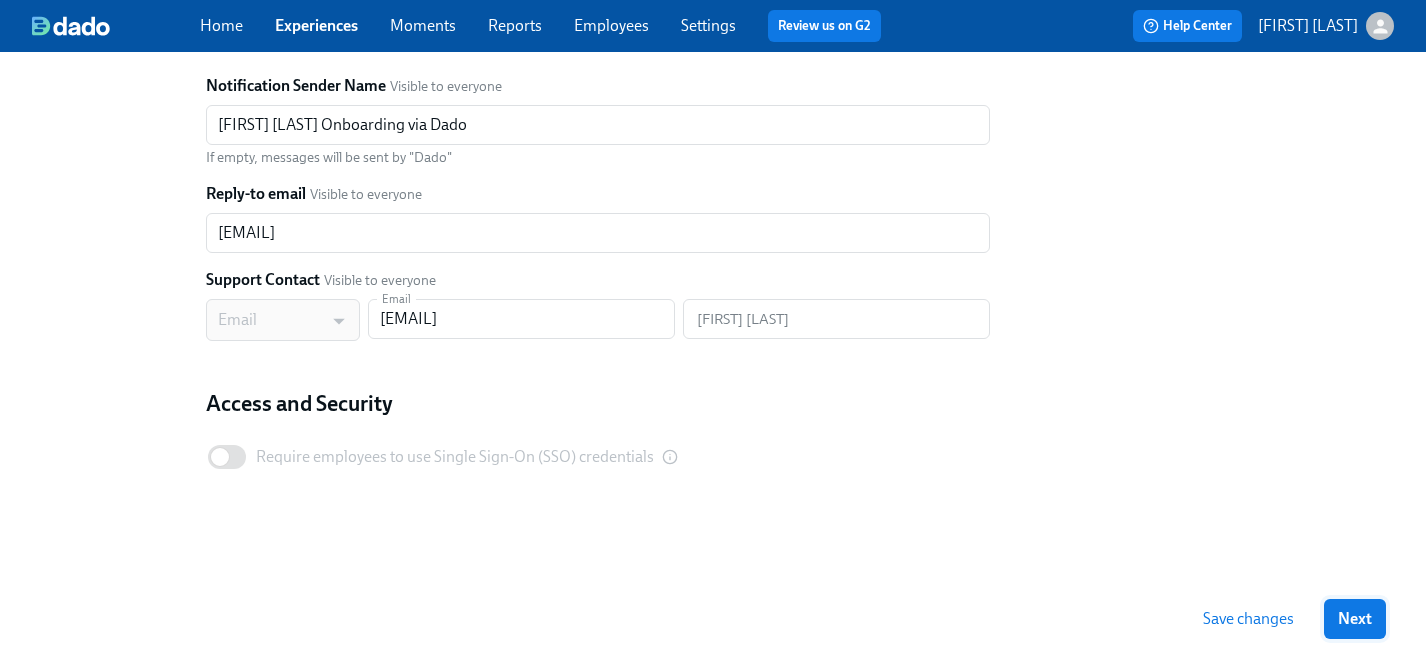 click on "Next" at bounding box center [1355, 619] 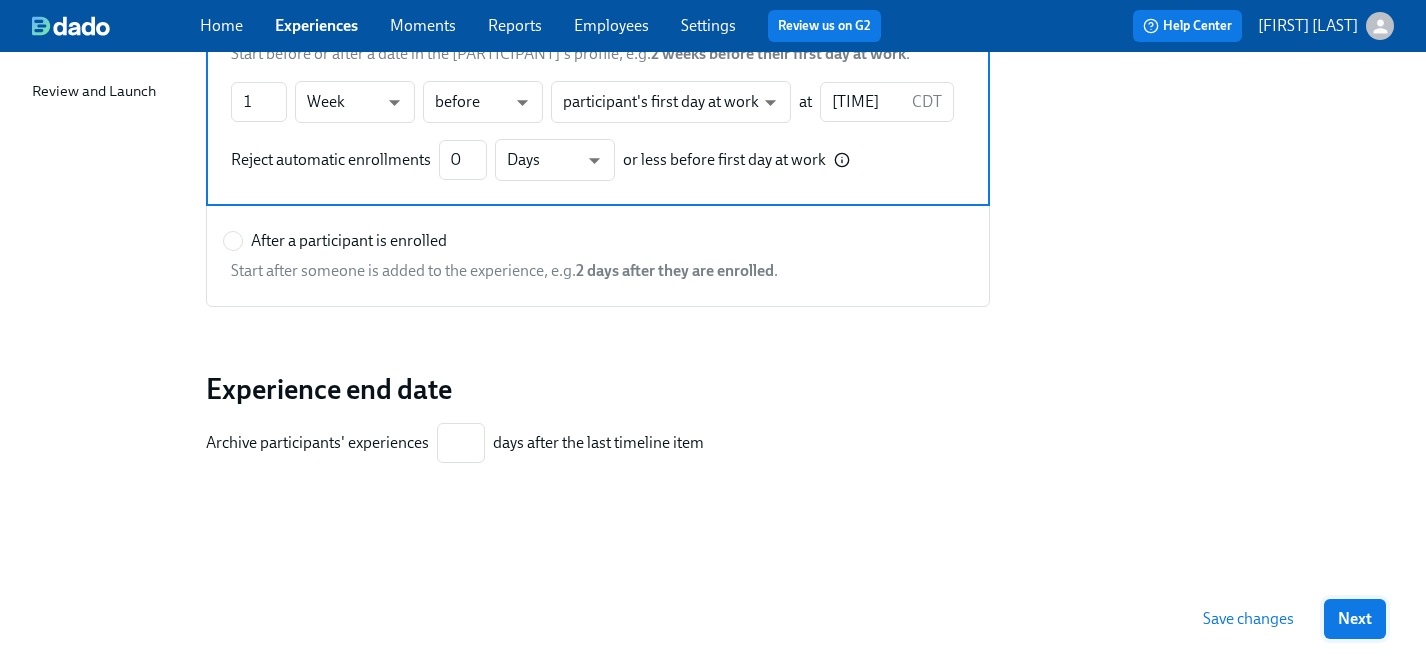 click on "Next" at bounding box center (1355, 619) 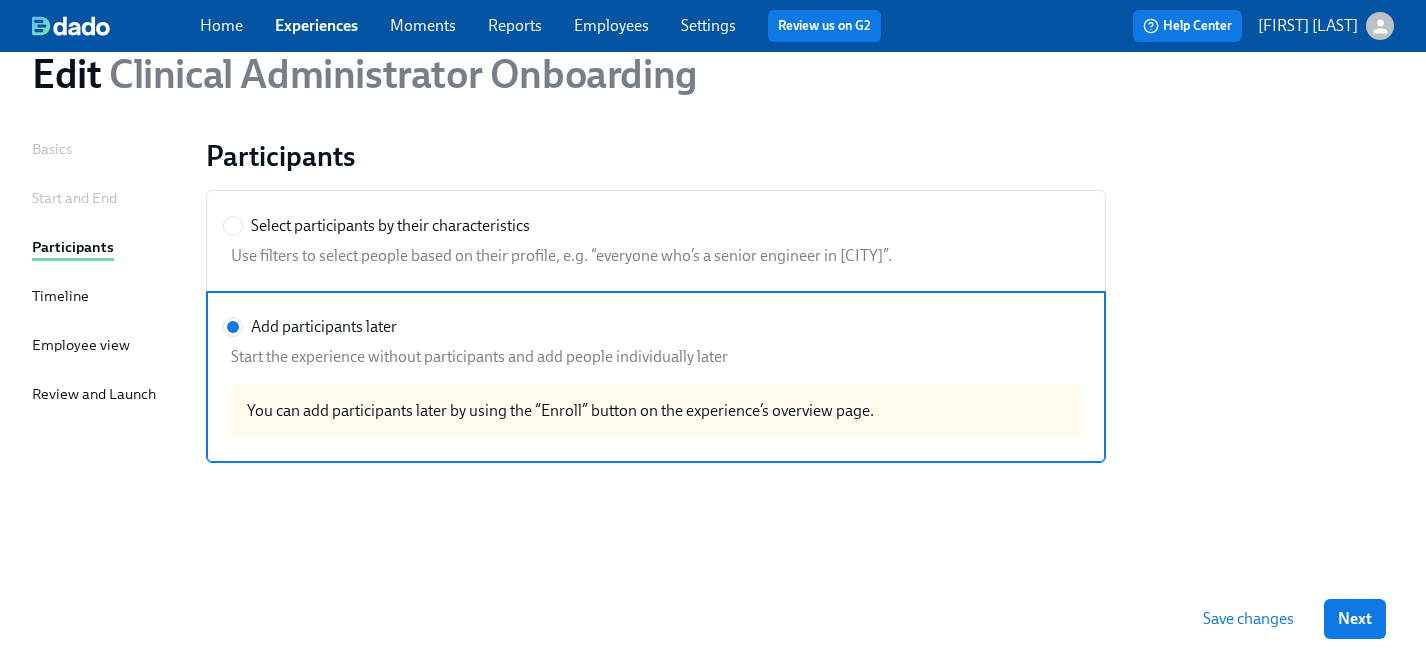 scroll, scrollTop: 72, scrollLeft: 0, axis: vertical 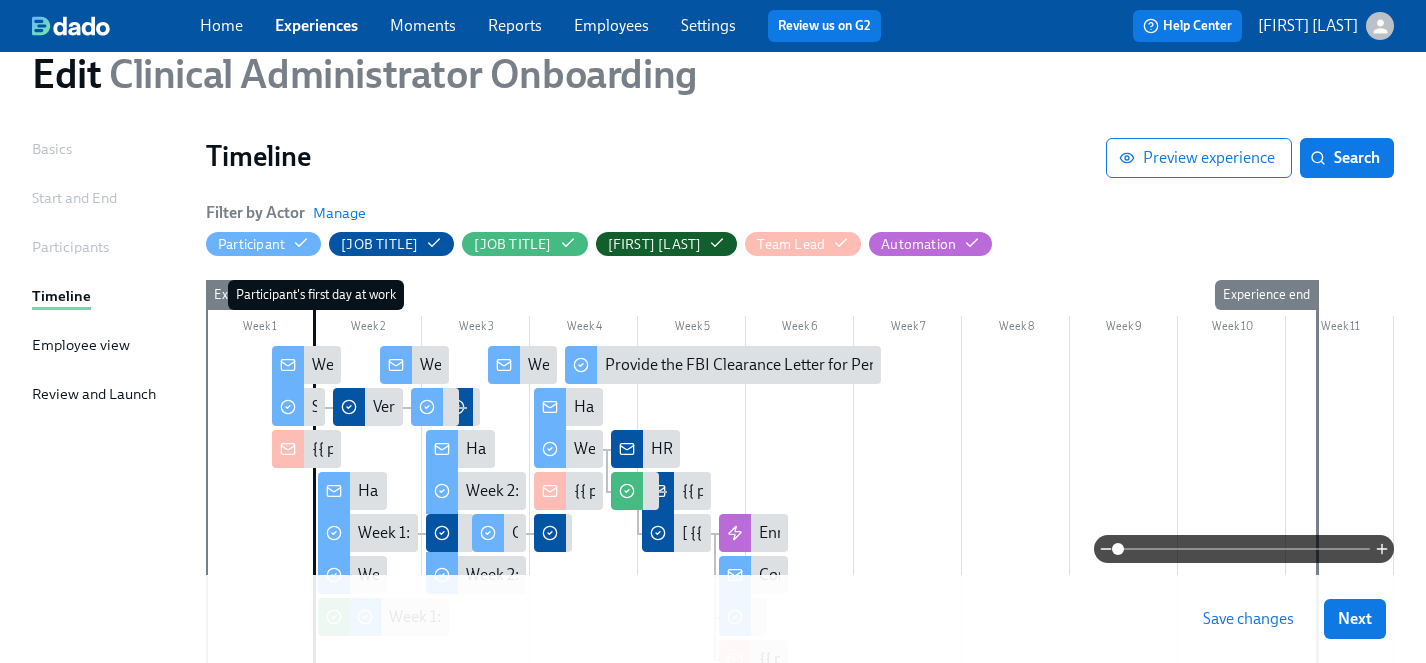 click on "Next" at bounding box center (1355, 619) 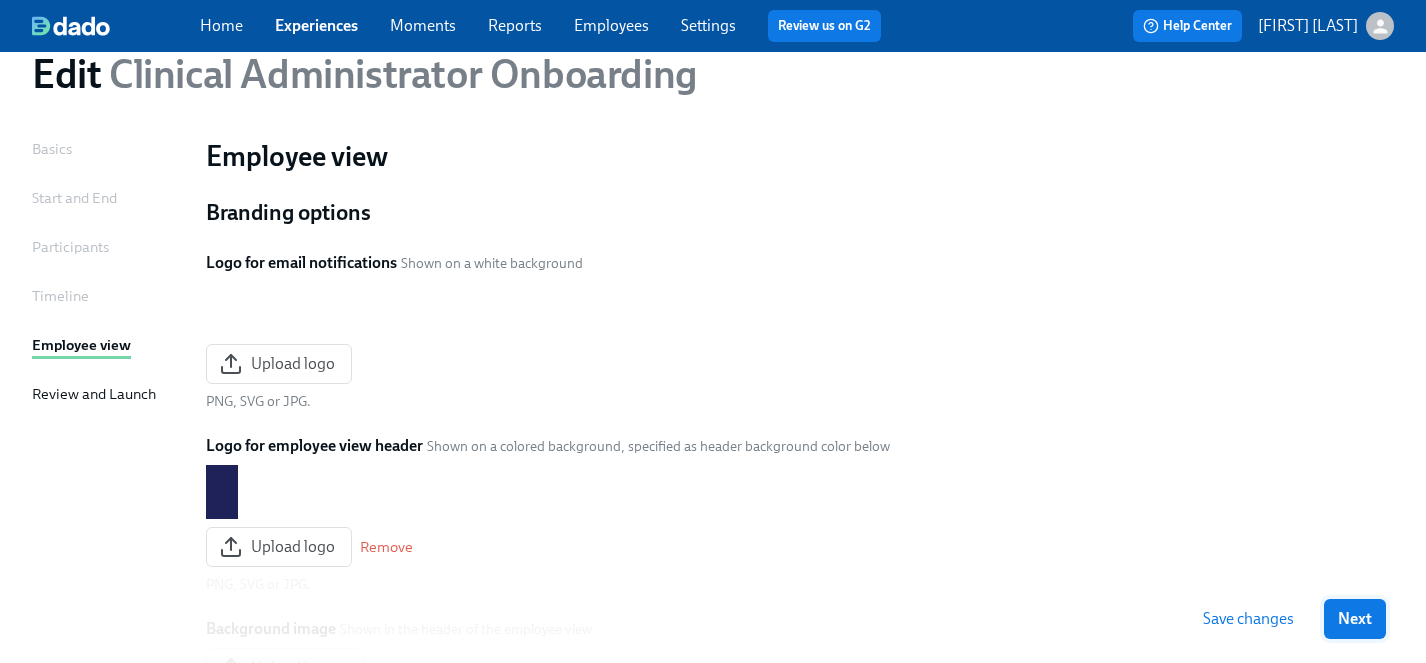 click on "Next" at bounding box center (1355, 619) 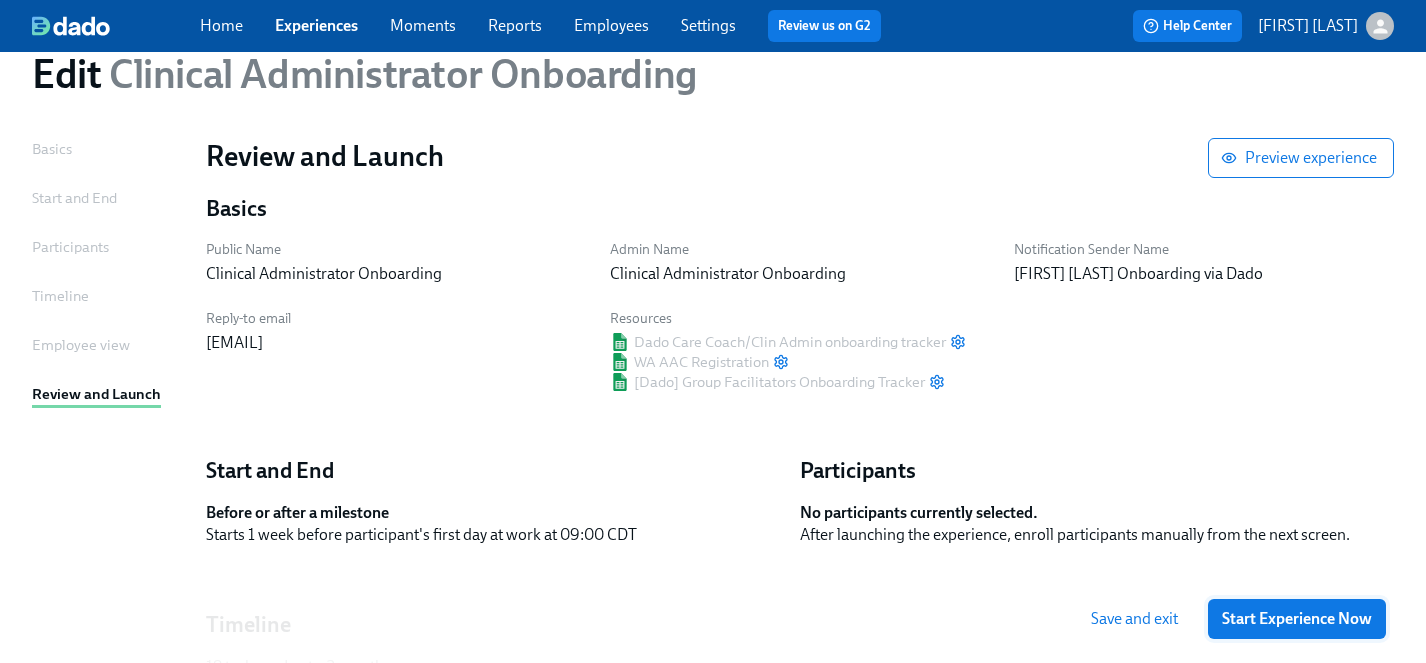 click on "Start Experience Now" at bounding box center (1297, 619) 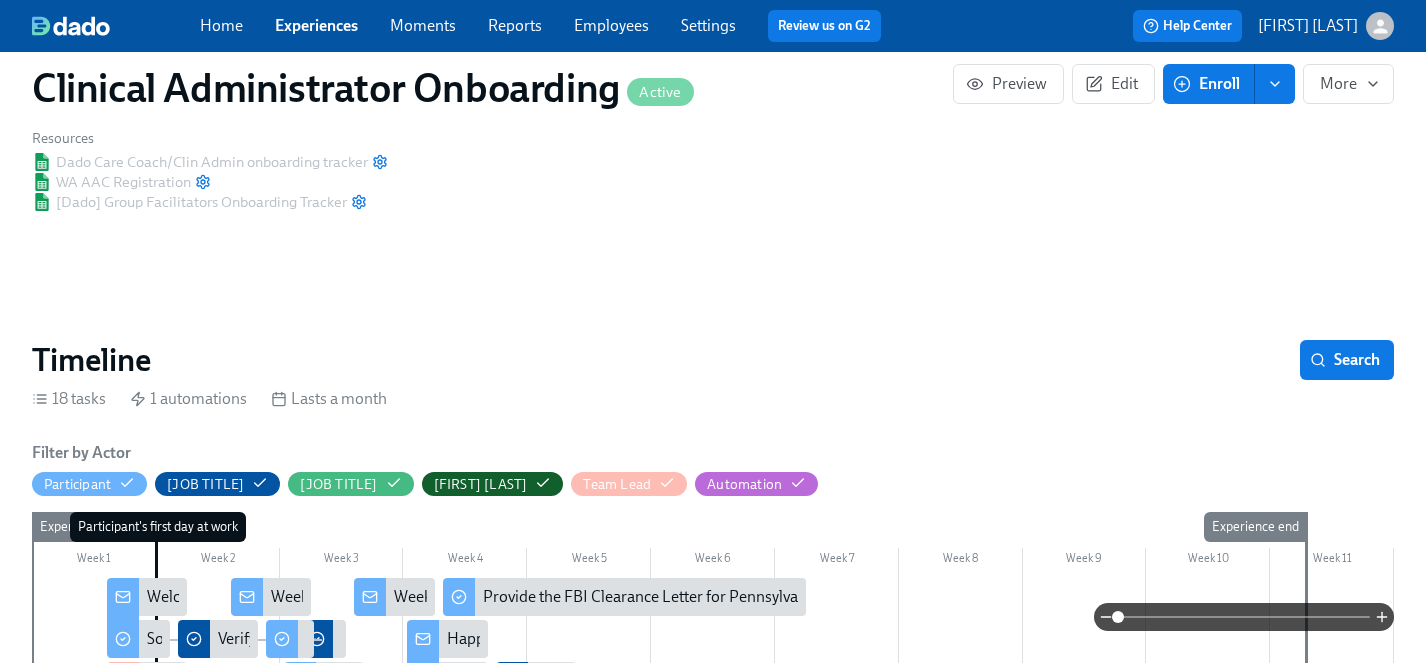 scroll, scrollTop: 137, scrollLeft: 0, axis: vertical 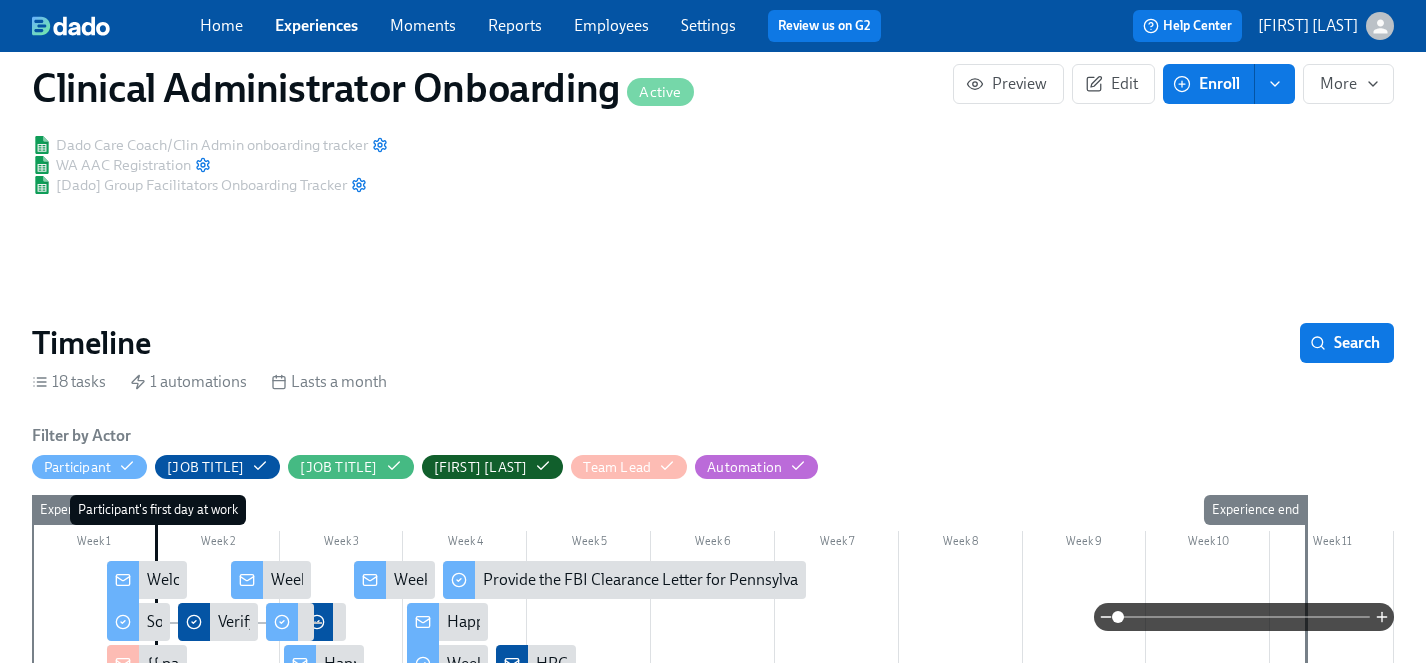 click on "Experiences" at bounding box center (316, 25) 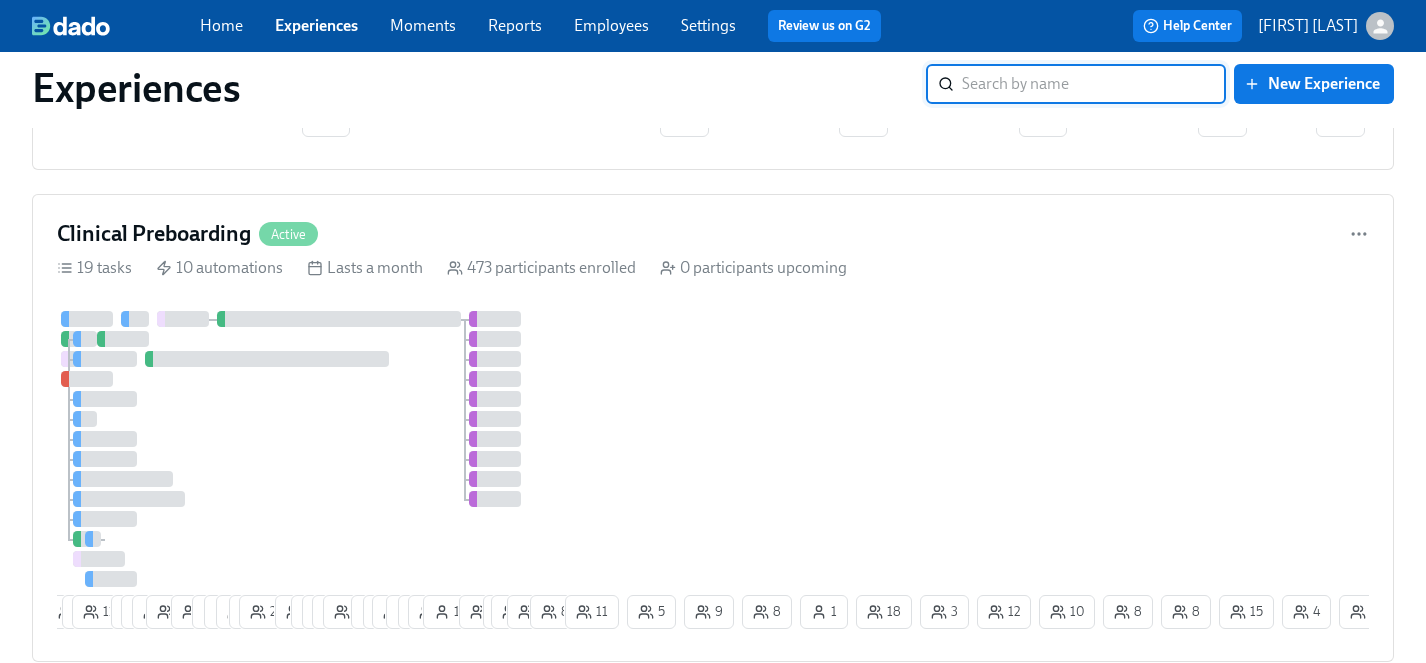 scroll, scrollTop: 1462, scrollLeft: 0, axis: vertical 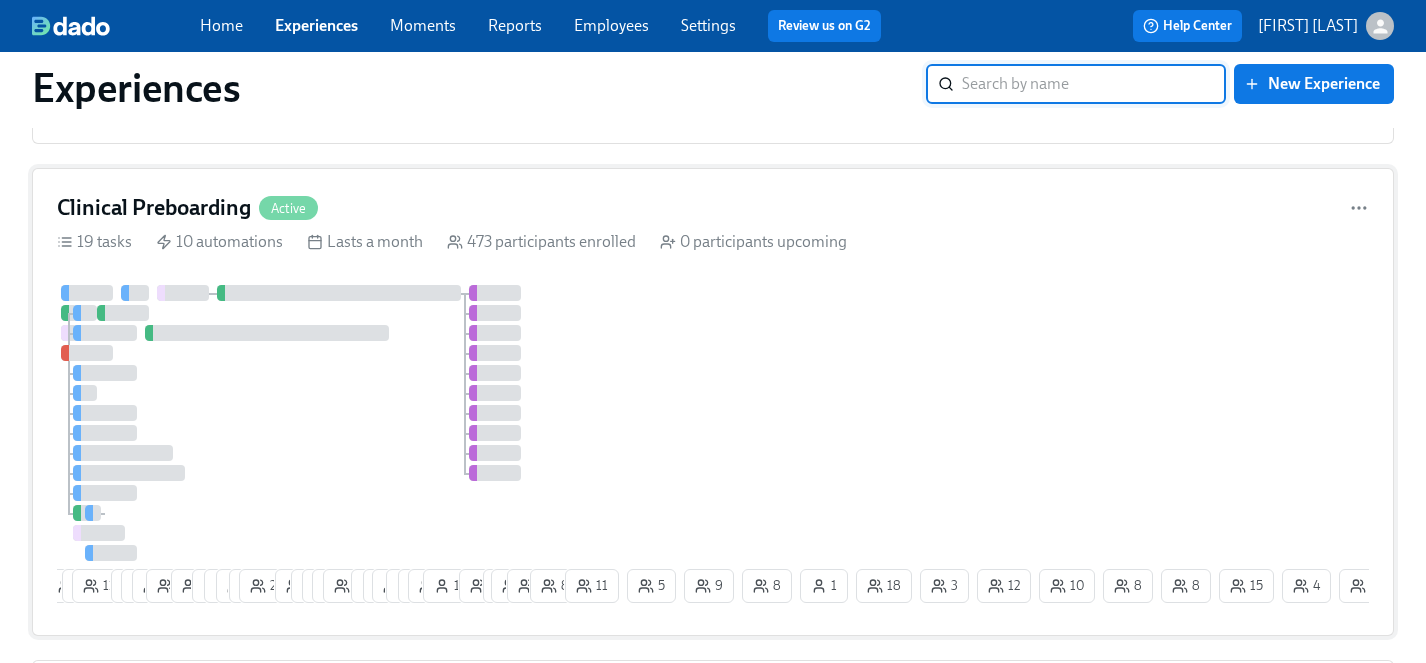click at bounding box center (309, 423) 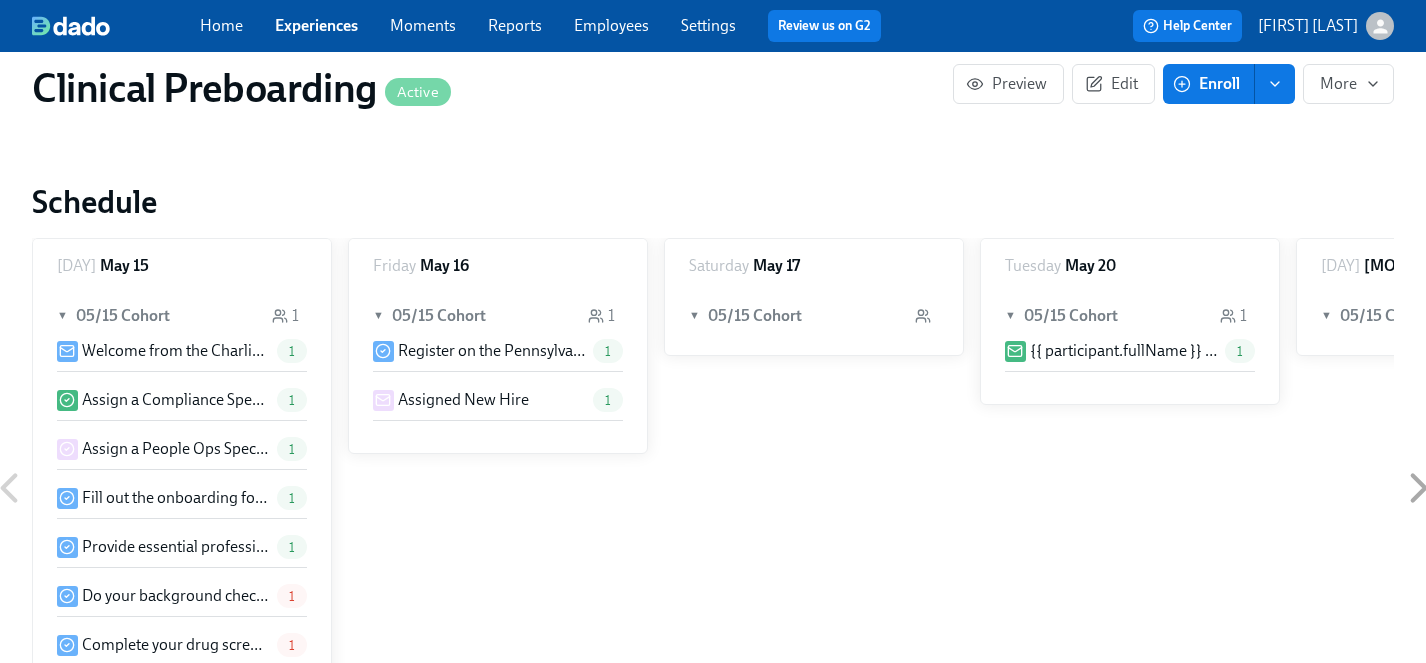 scroll, scrollTop: 0, scrollLeft: 0, axis: both 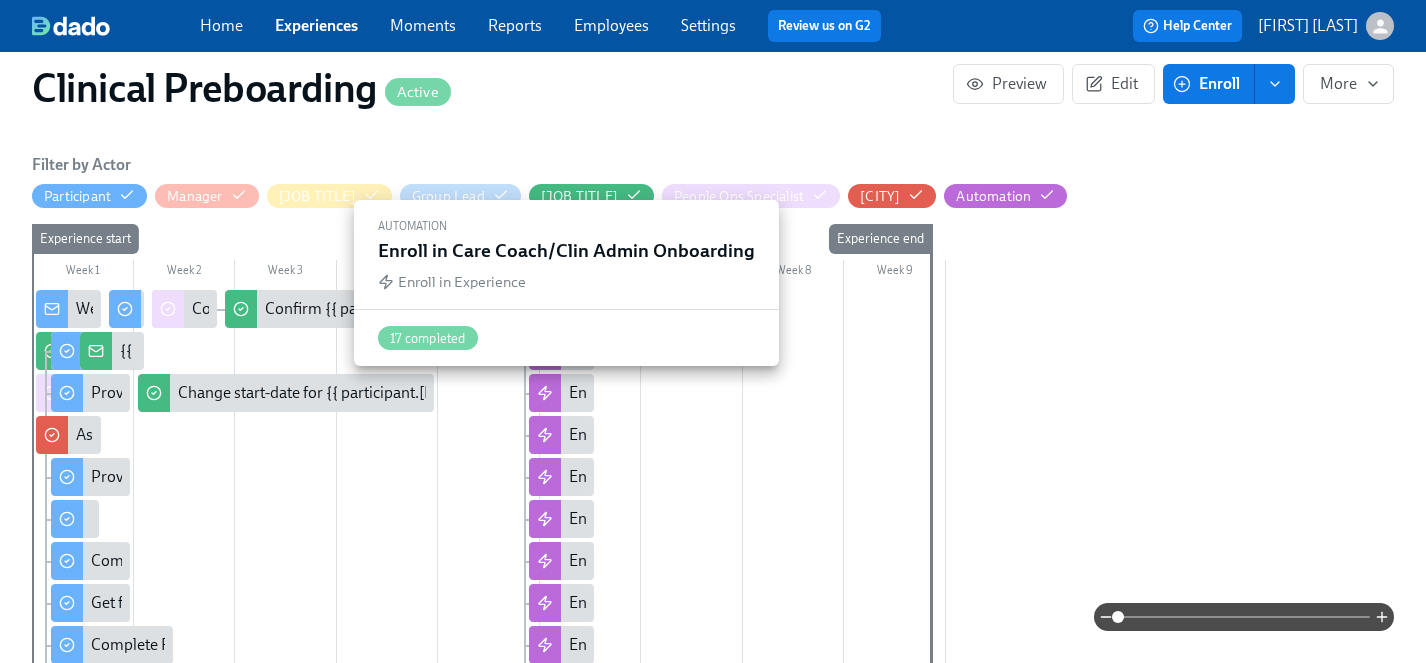 click on "Enroll in Care Coach/Clin Admin Onboarding" at bounding box center [722, 393] 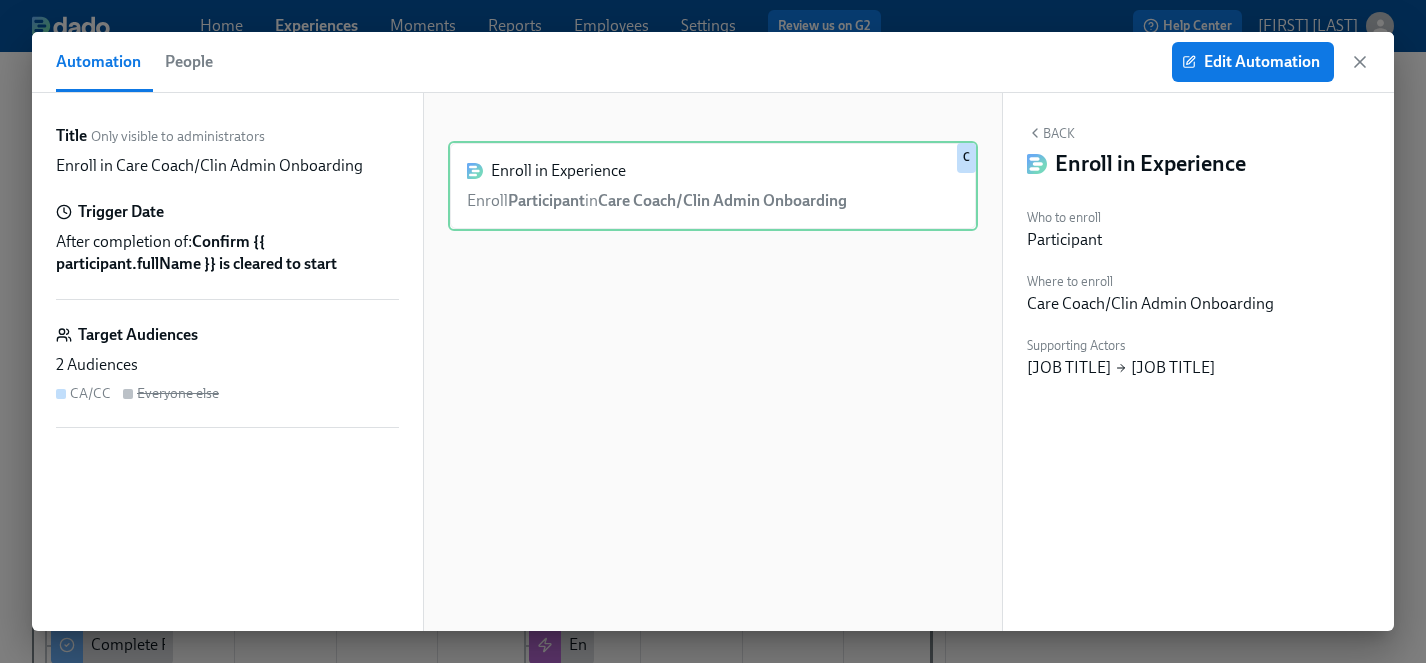 click on "2 Audiences" at bounding box center [227, 365] 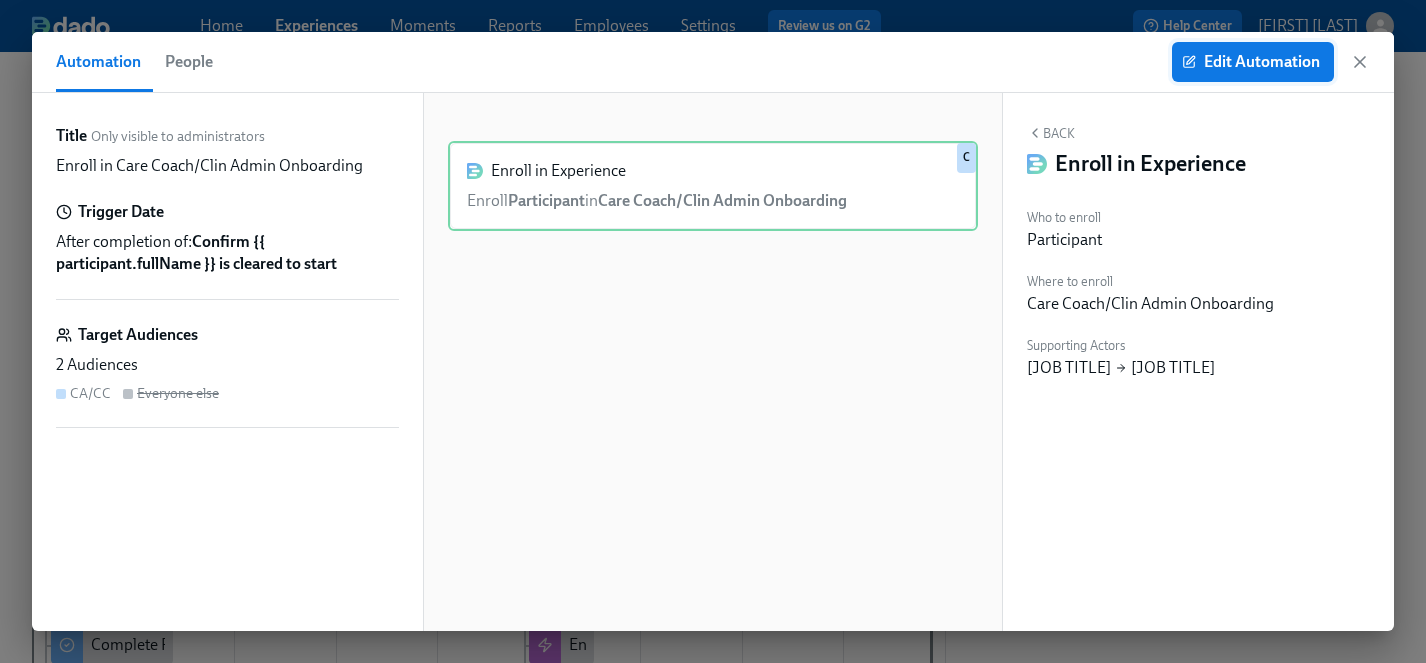 click on "Edit Automation" at bounding box center (1253, 62) 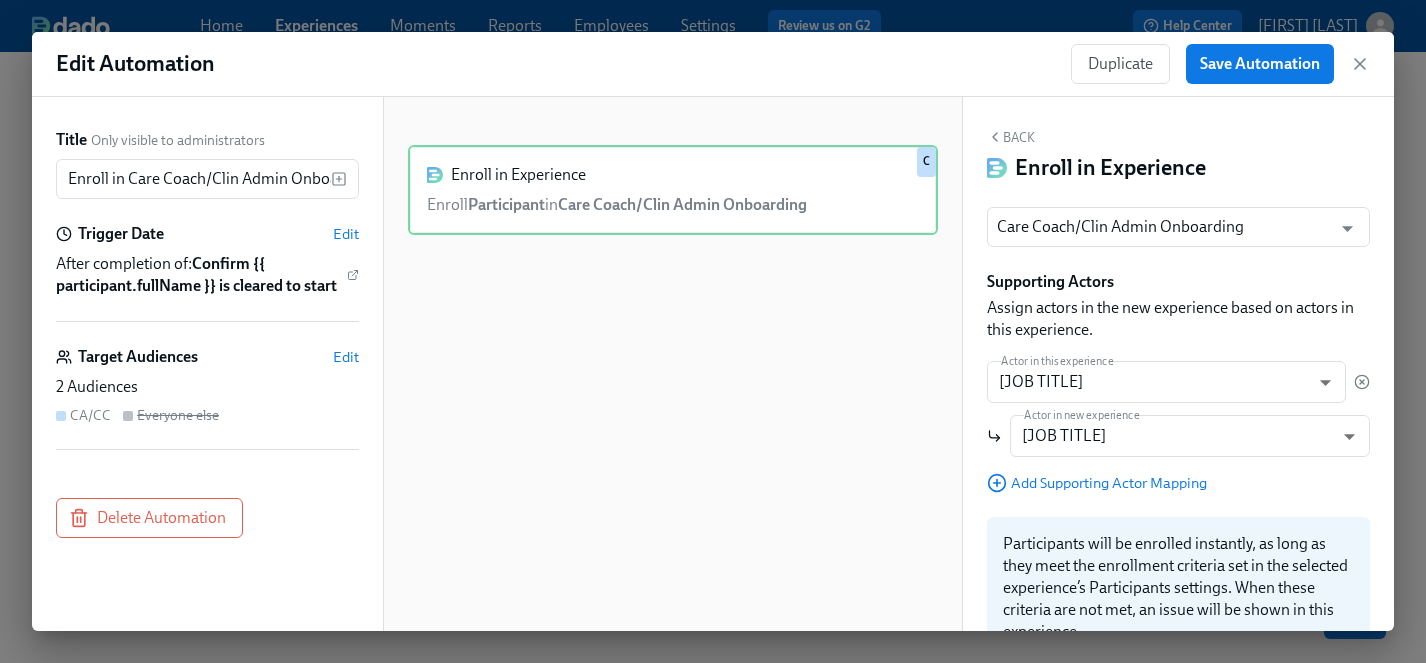 scroll, scrollTop: 0, scrollLeft: 0, axis: both 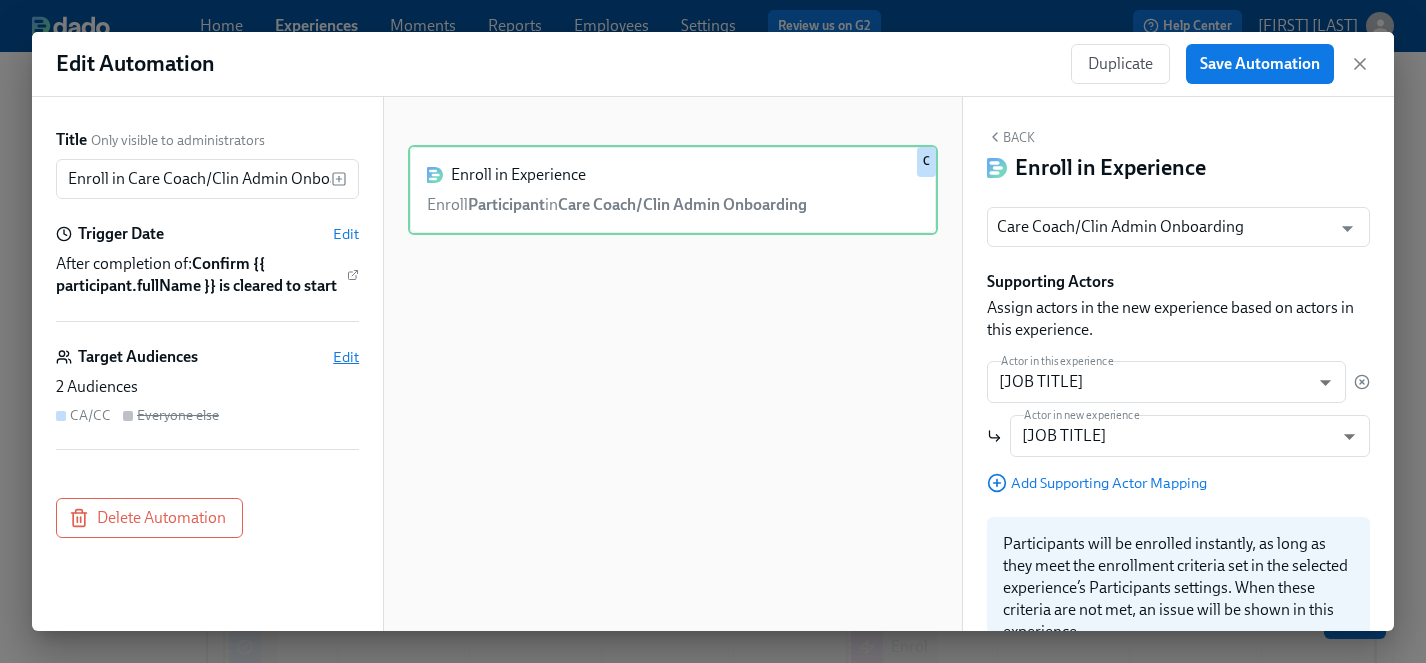 click on "Edit" at bounding box center (346, 357) 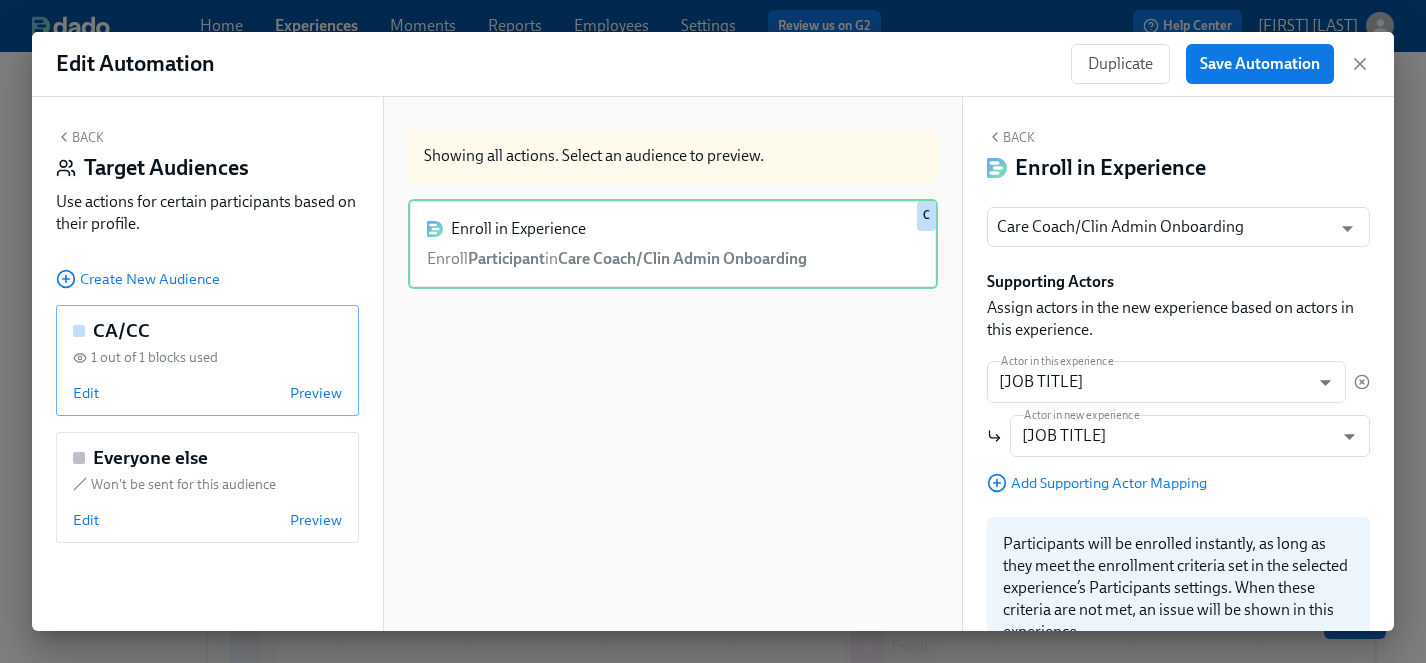 click on "Edit Preview" at bounding box center [207, 393] 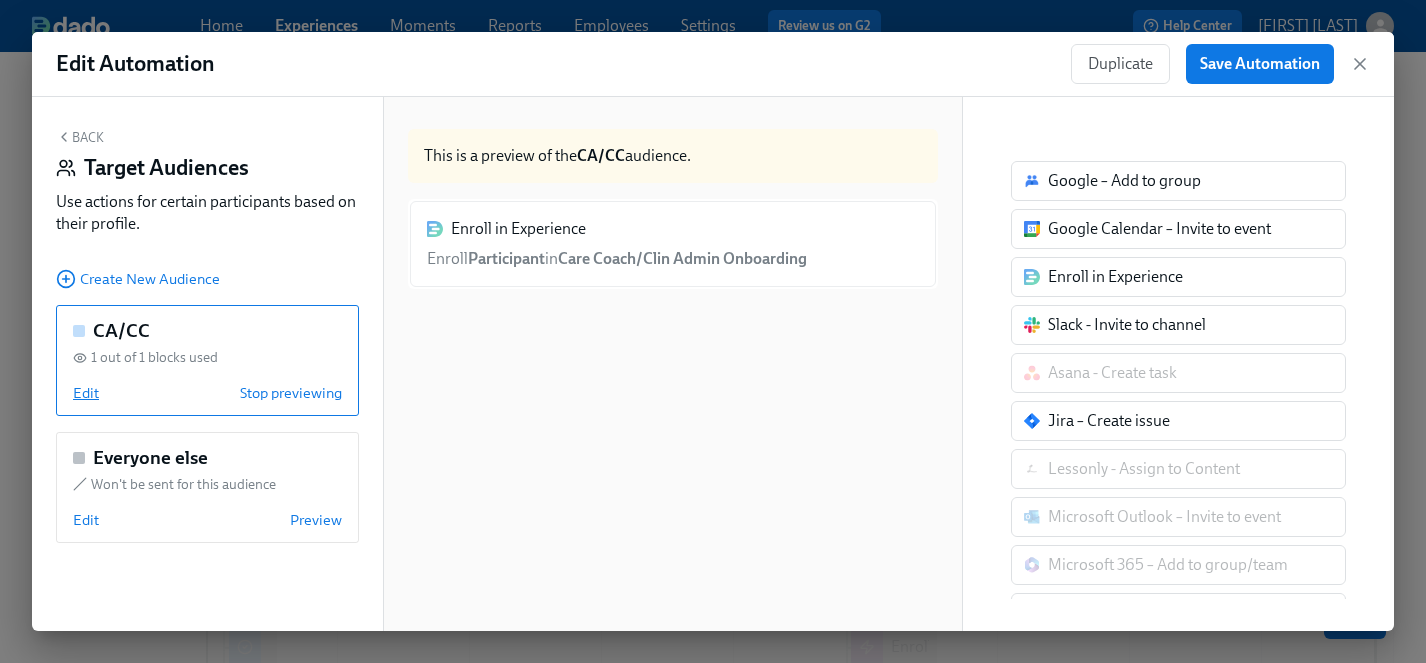 click on "Edit" at bounding box center (86, 393) 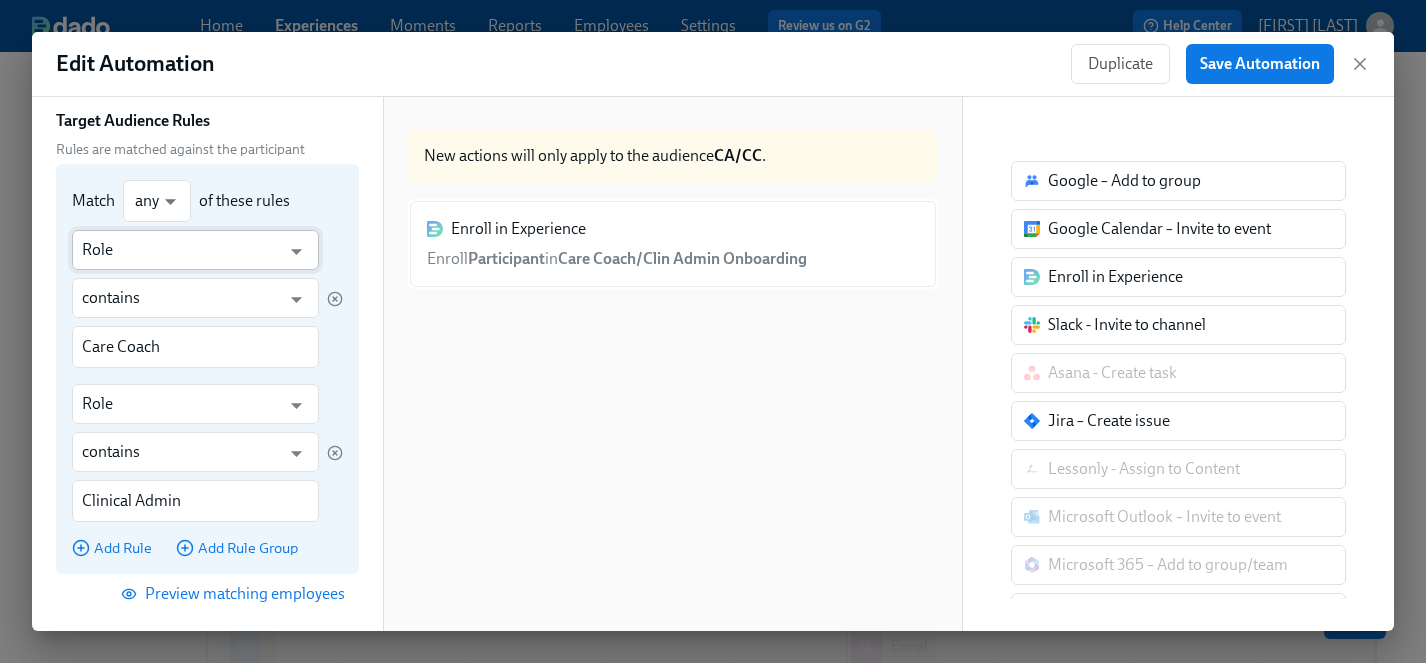 scroll, scrollTop: 187, scrollLeft: 0, axis: vertical 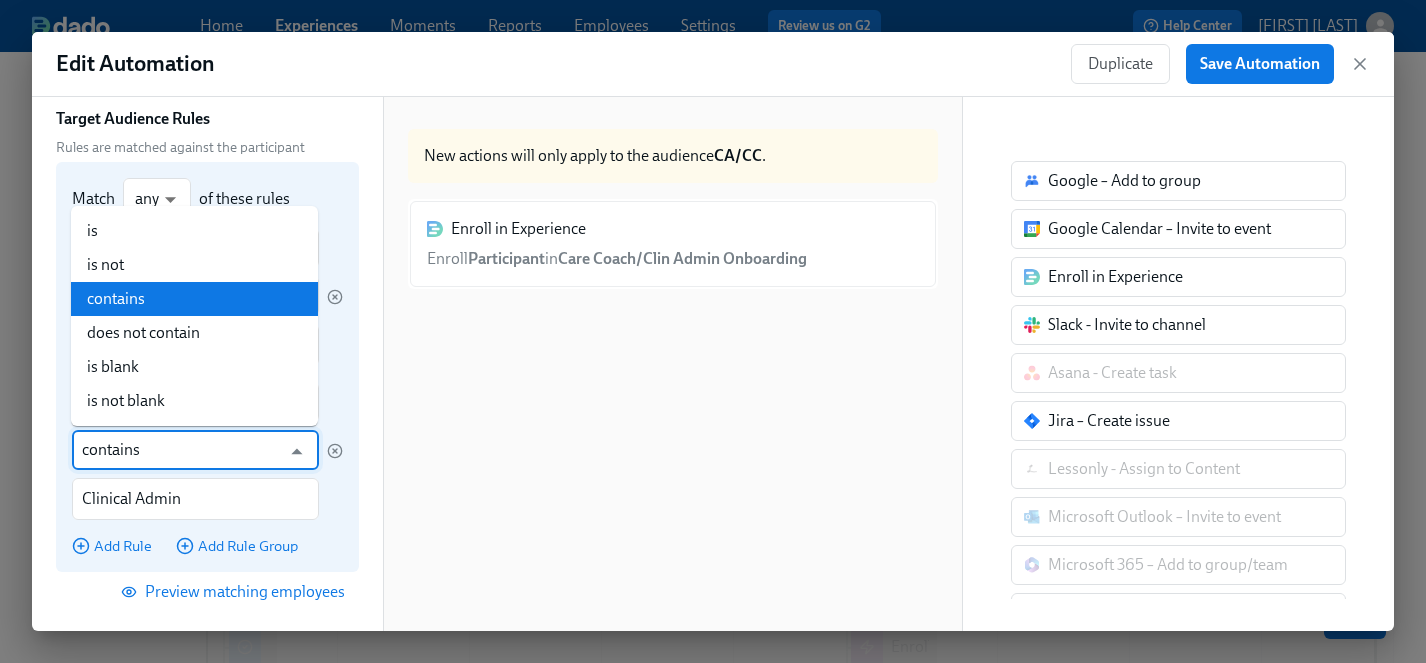 click on "contains" at bounding box center [181, 450] 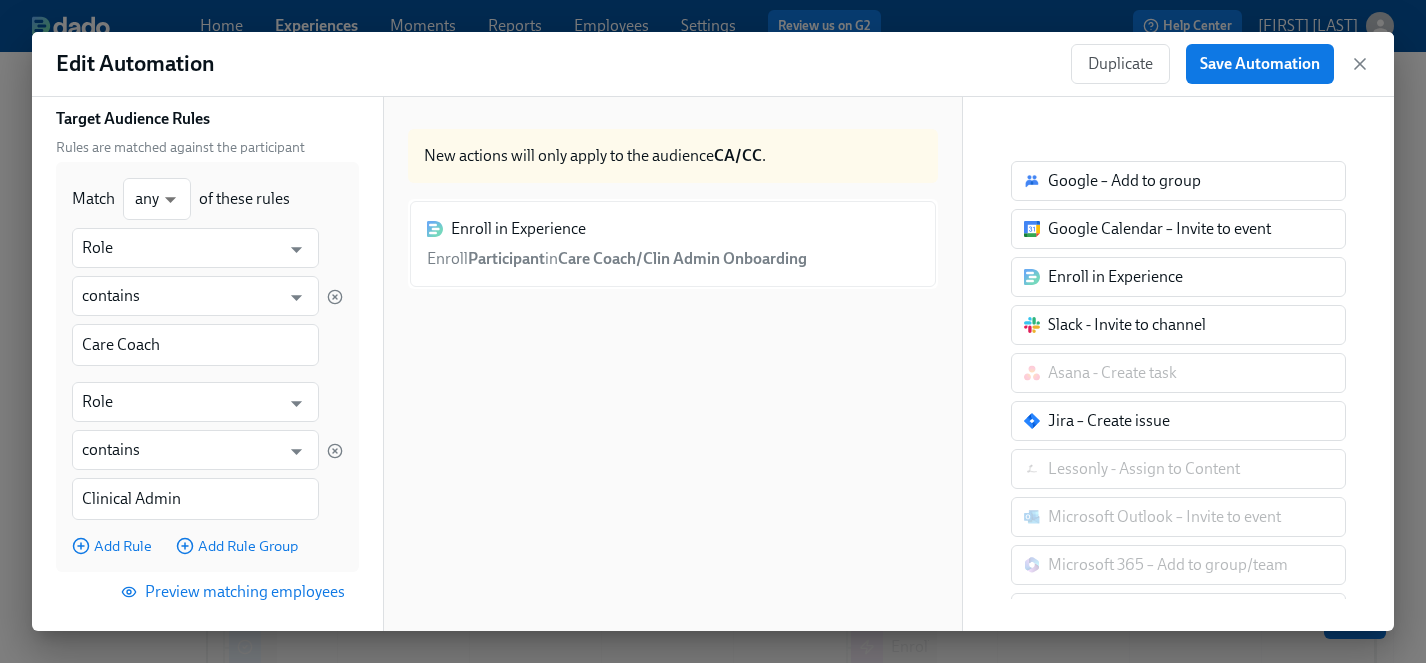 click on "Back Edit Target Audience Audience Name CA/CC Audience Name Target Audience Rules Rules are matched against the participant Match any any ​ of these rules Role ​ contains ​ Care Coach ​ Role ​ contains ​ Clinical Admin ​ Add Rule Add Rule Group Preview matching employees Show blocks hidden for this audience Remove audience Save changes" at bounding box center (207, 364) 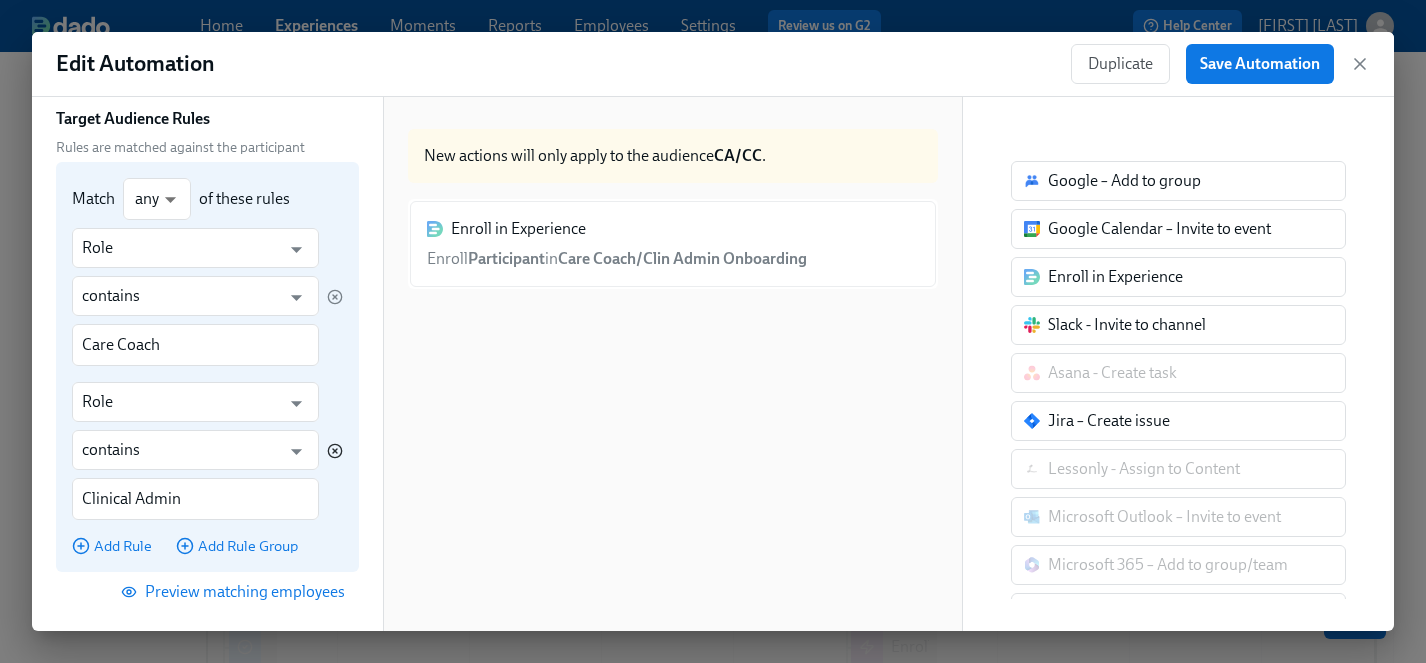 click 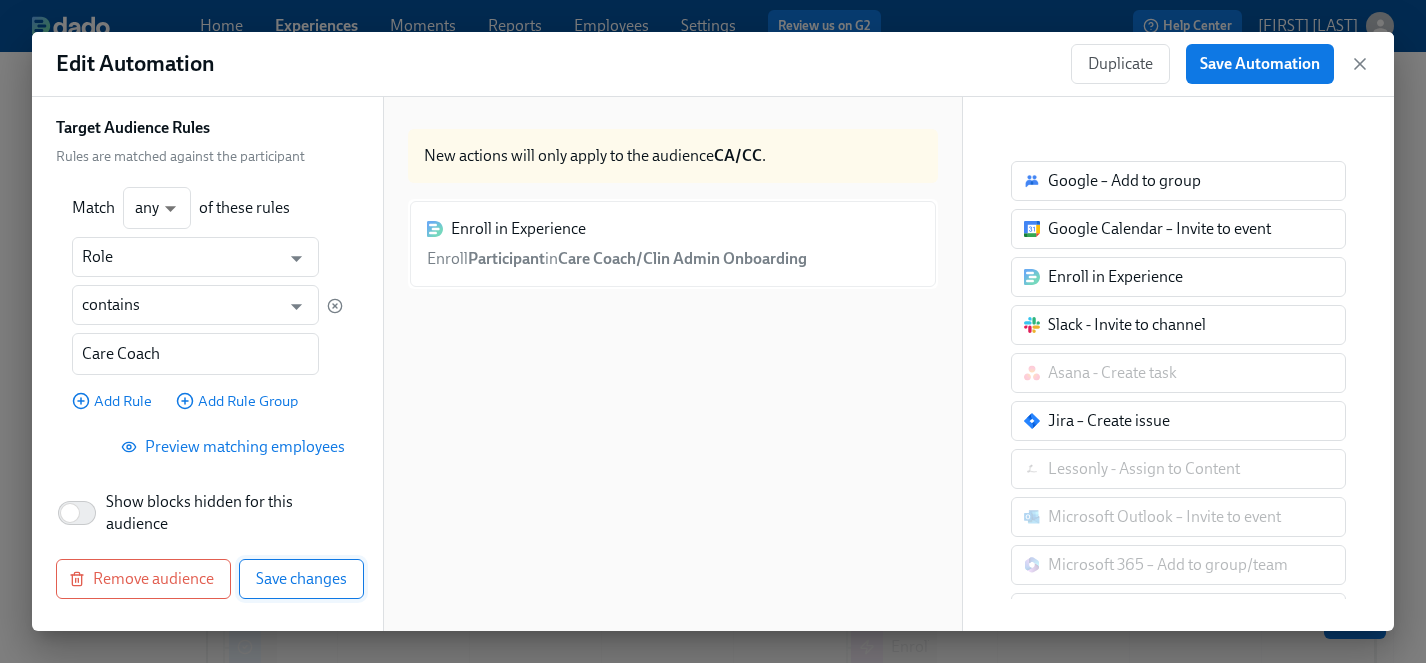 click on "Save changes" at bounding box center (301, 579) 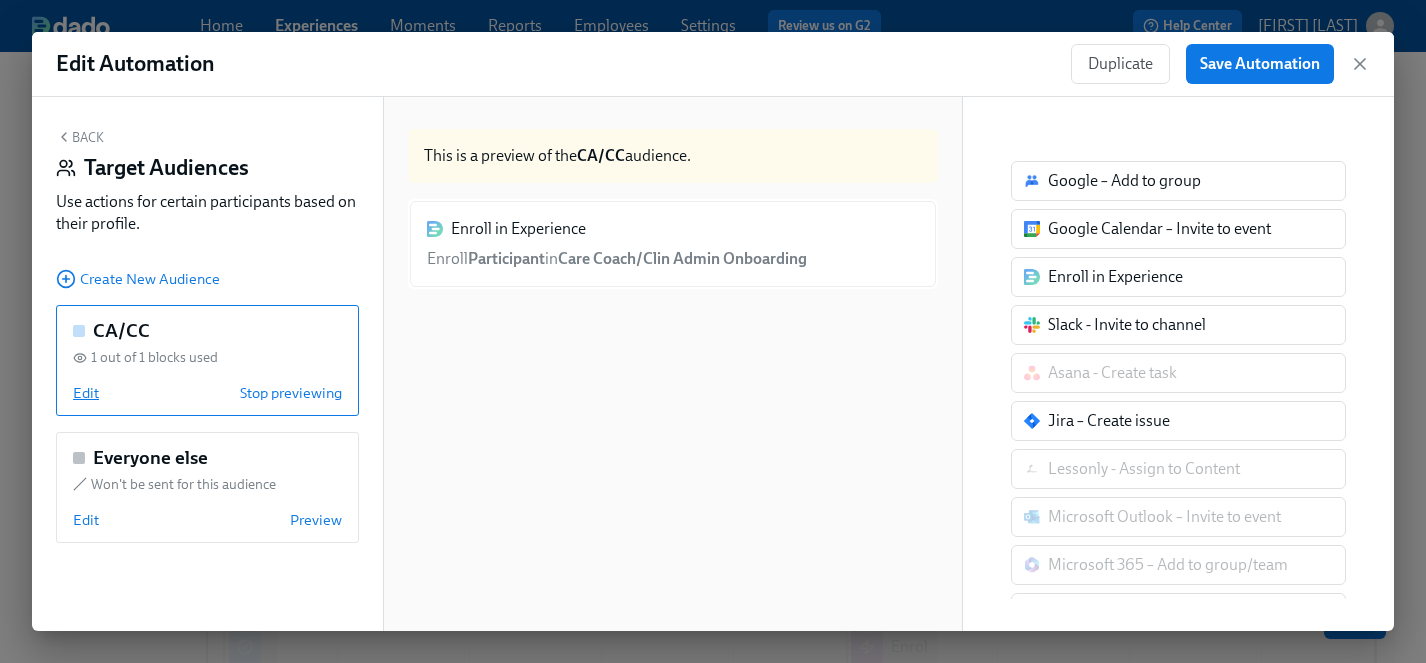 click on "Edit" at bounding box center [86, 393] 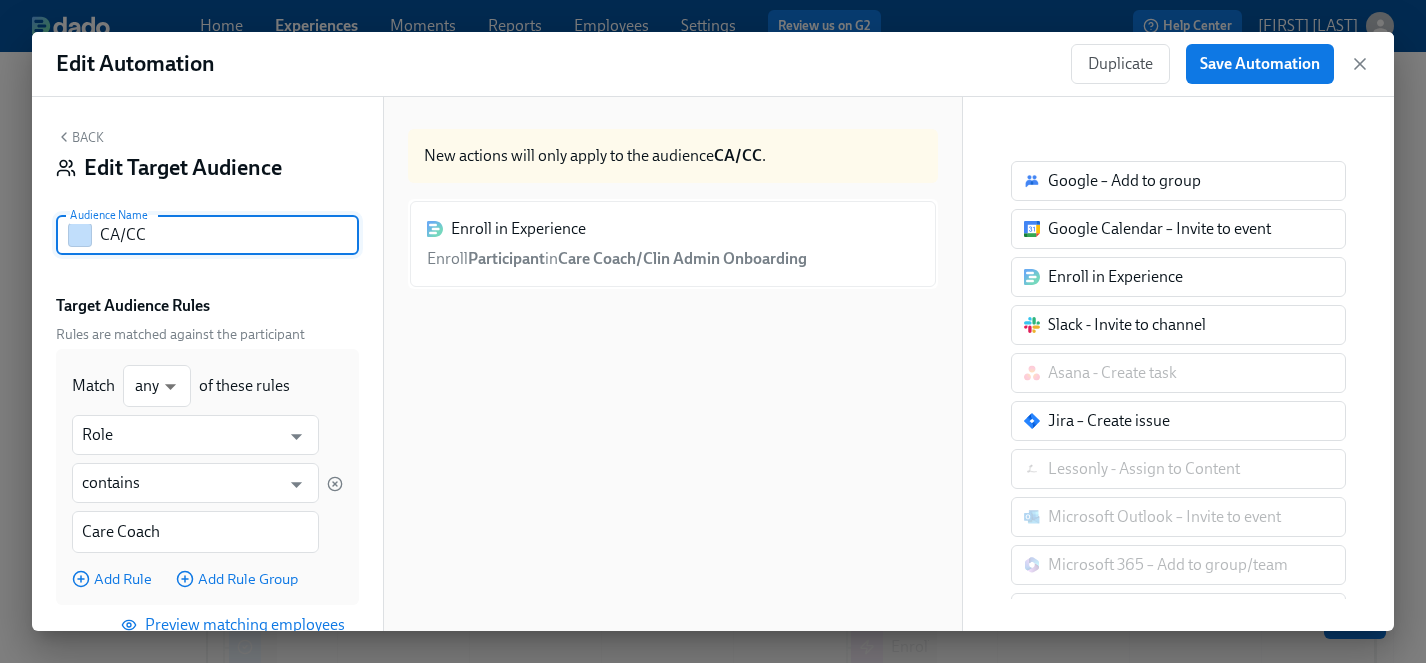drag, startPoint x: 134, startPoint y: 233, endPoint x: 79, endPoint y: 227, distance: 55.326305 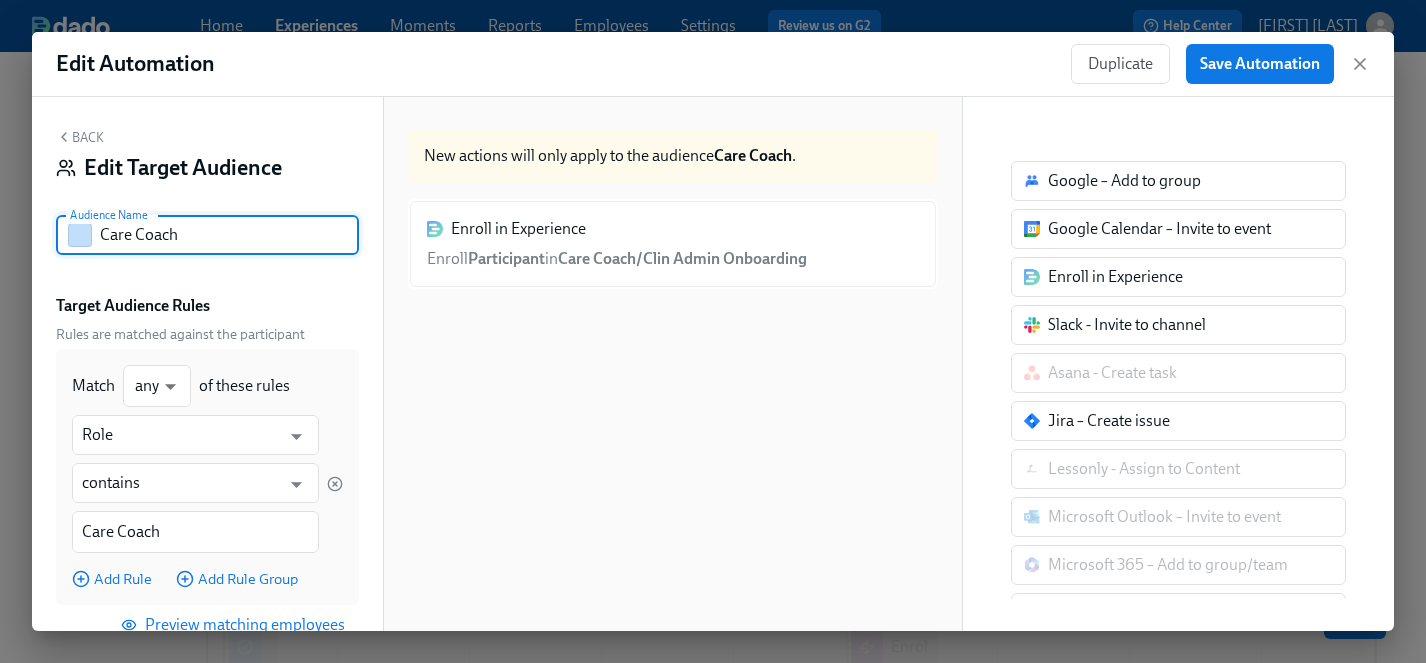 type on "Care Coach" 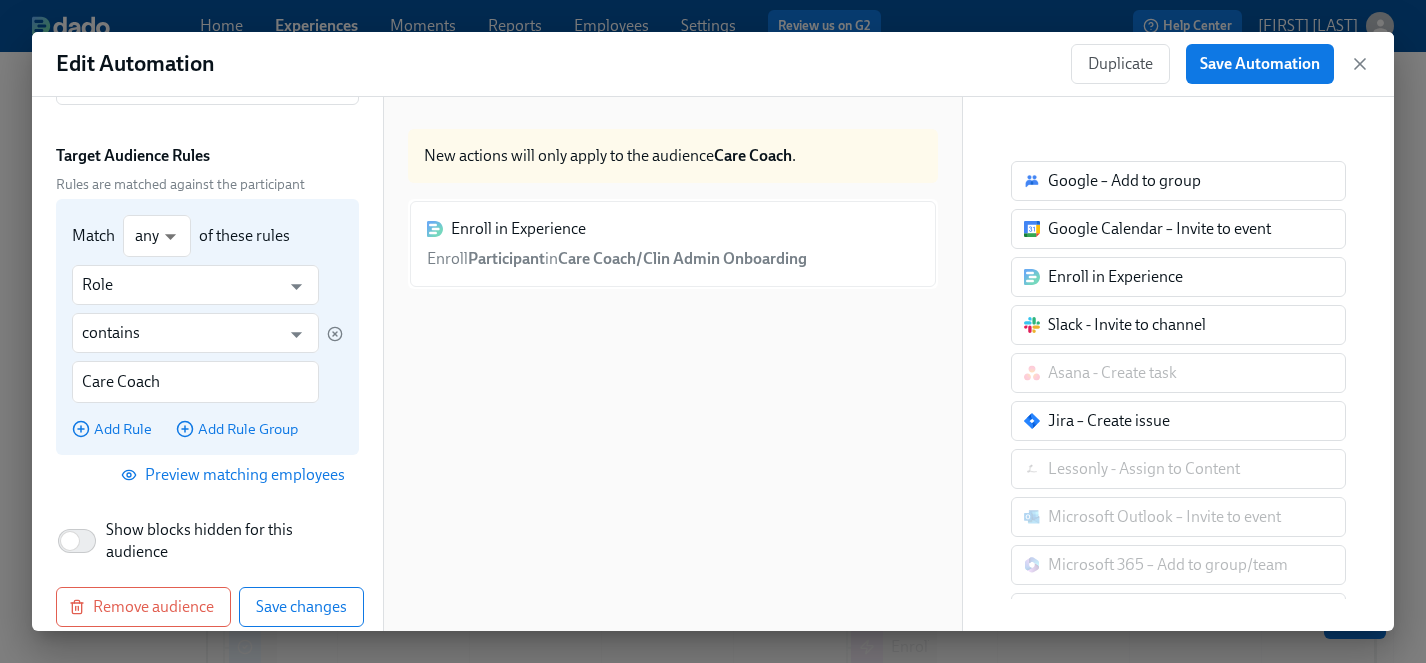 scroll, scrollTop: 178, scrollLeft: 0, axis: vertical 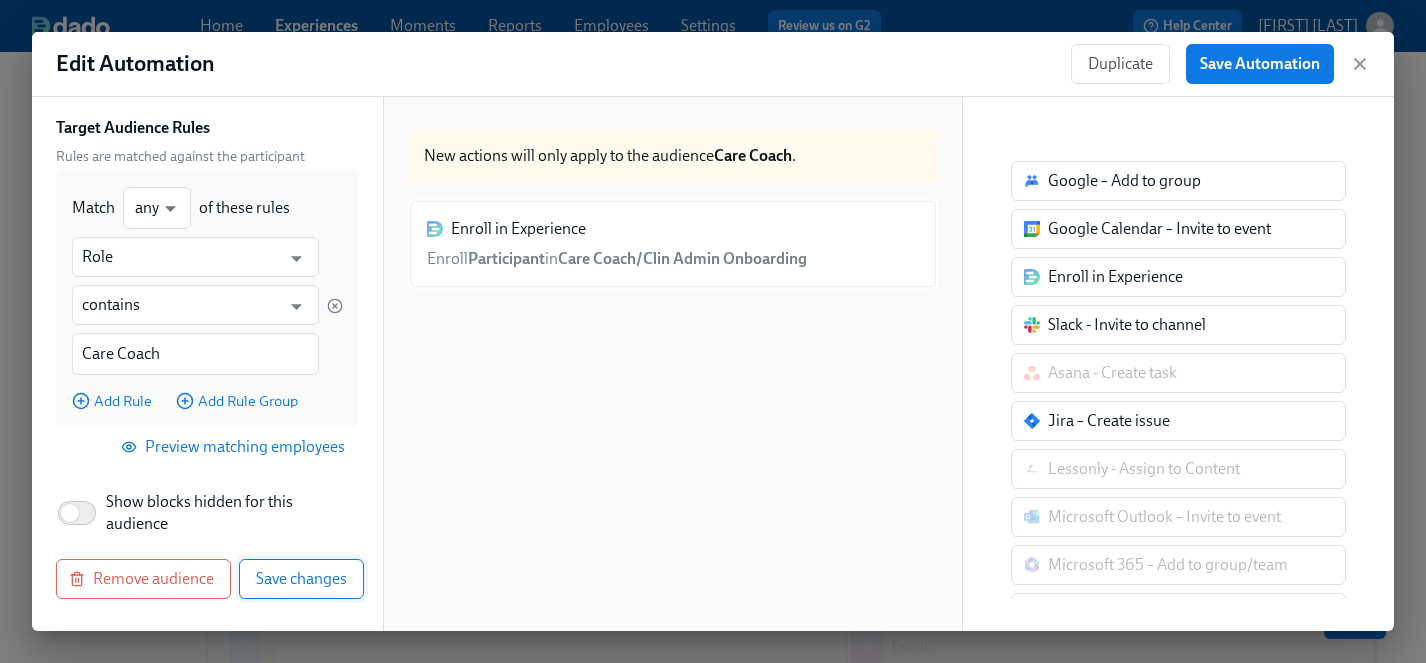 click on "Save changes" at bounding box center [301, 579] 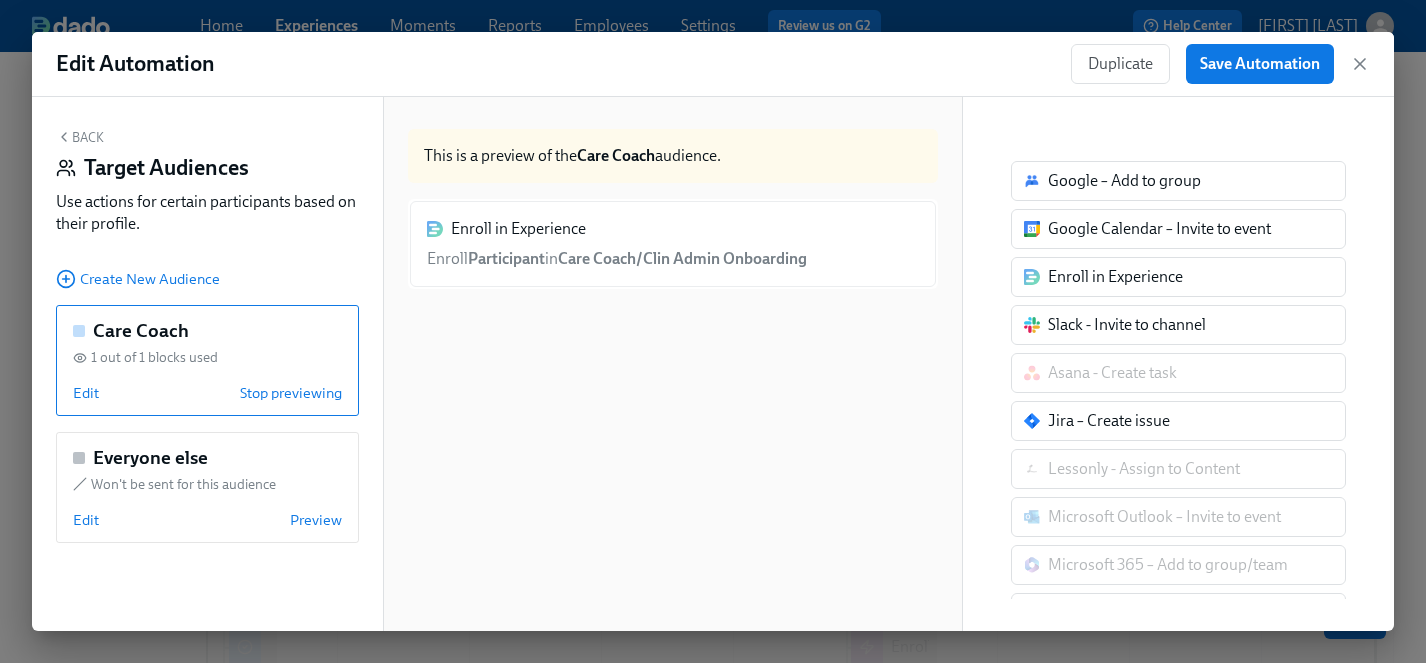 click on "Enroll in Experience Enroll  Participant  in  Care Coach/Clin Admin Onboarding" at bounding box center (673, 244) 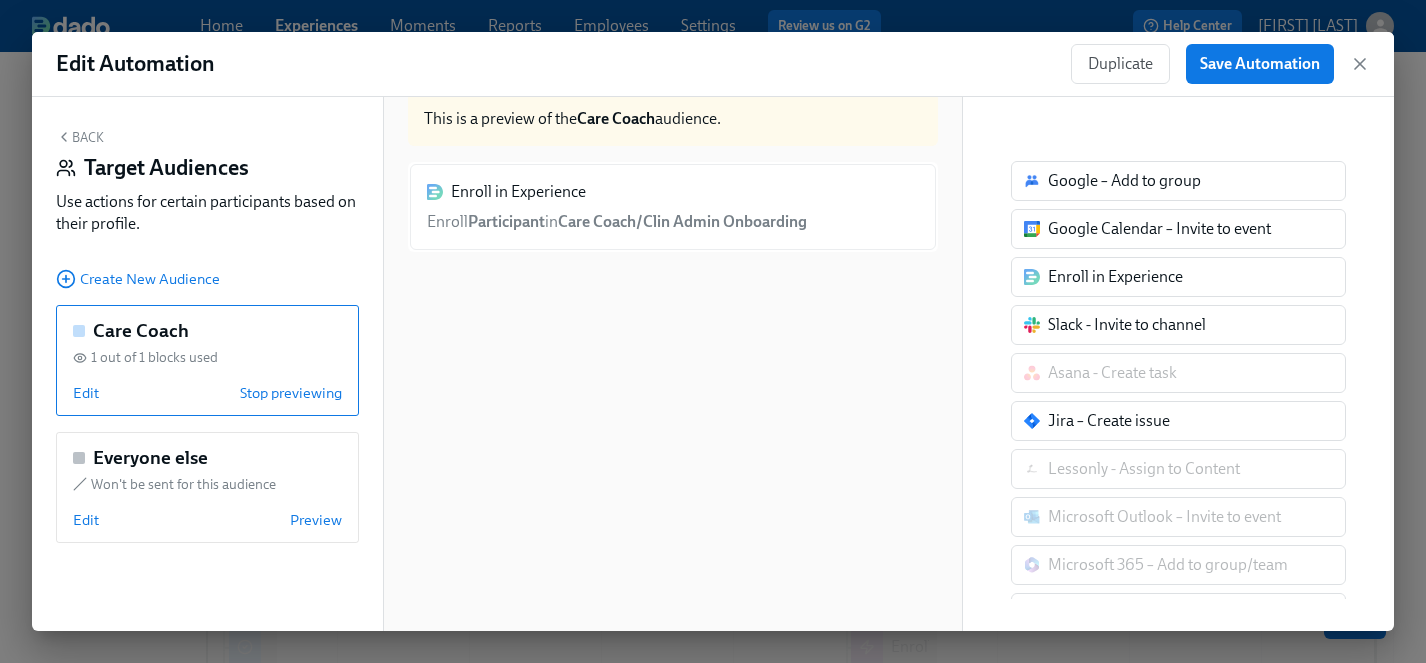 scroll, scrollTop: 0, scrollLeft: 0, axis: both 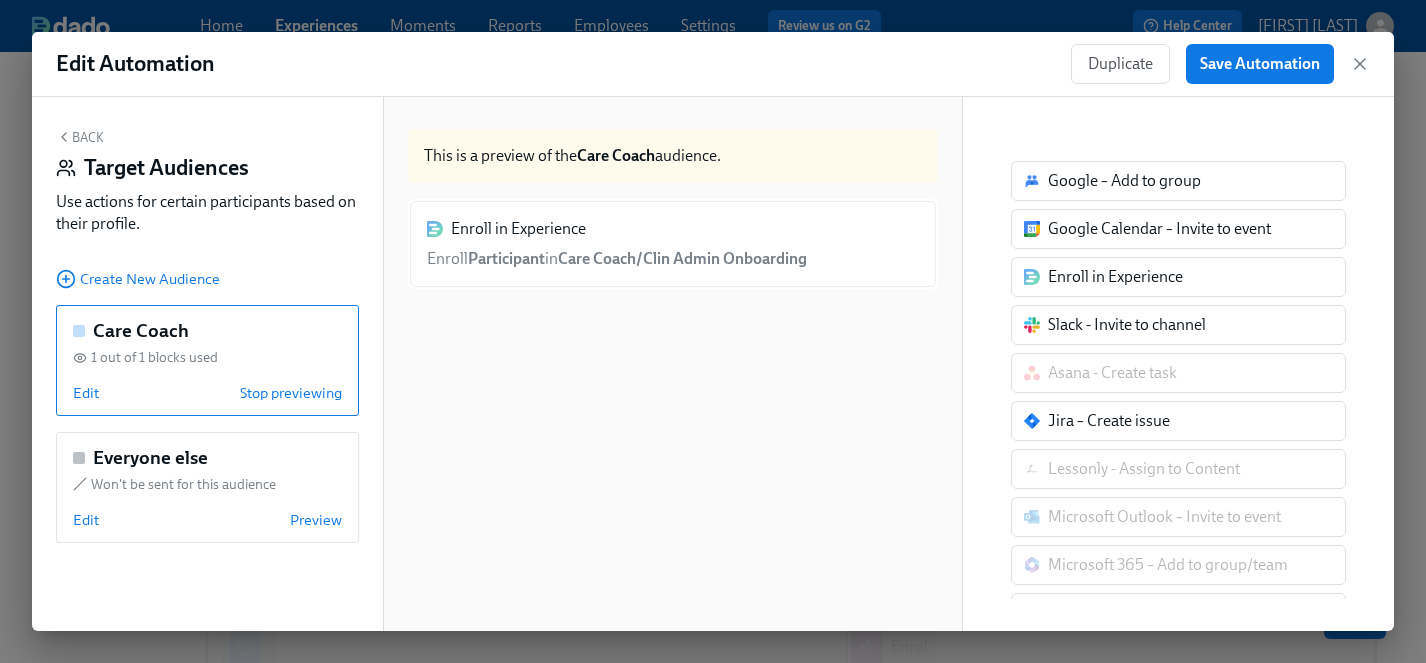 click on "Enroll in Experience Enroll  Participant  in  Care Coach/Clin Admin Onboarding" at bounding box center [673, 244] 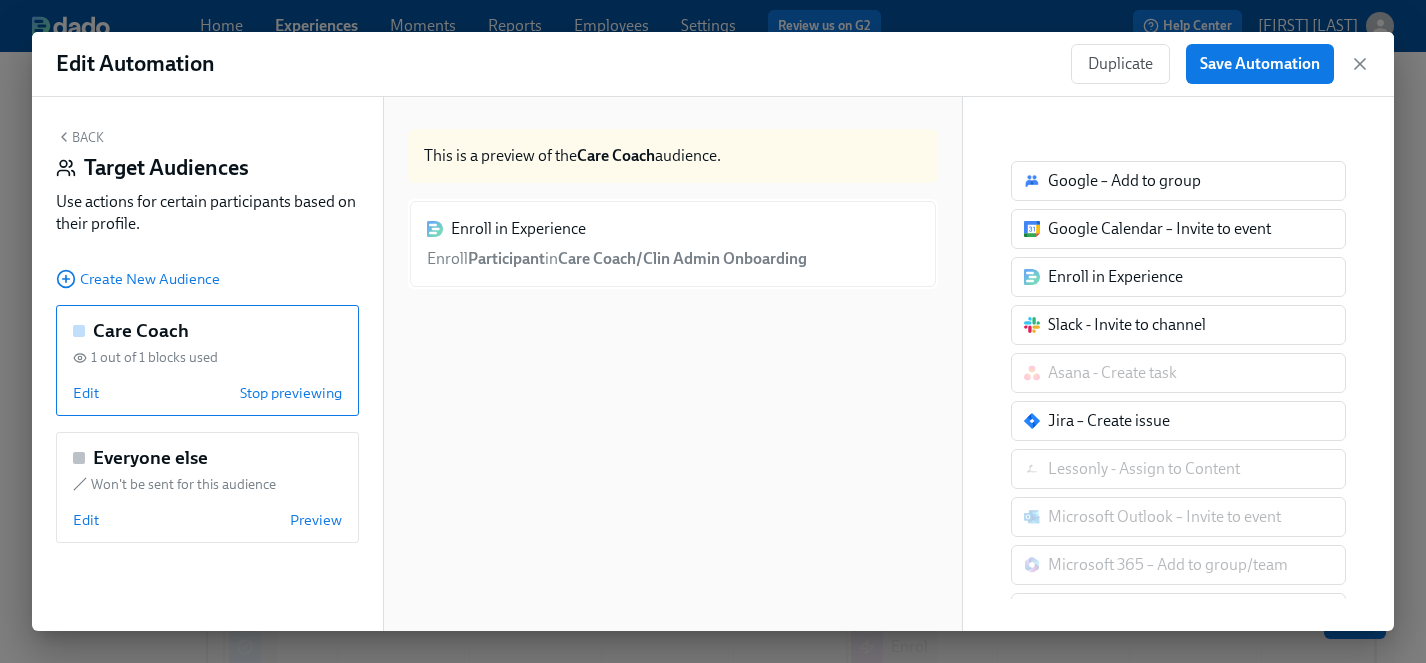click on "Back Target Audiences Use actions for certain participants based on their profile." at bounding box center (207, 186) 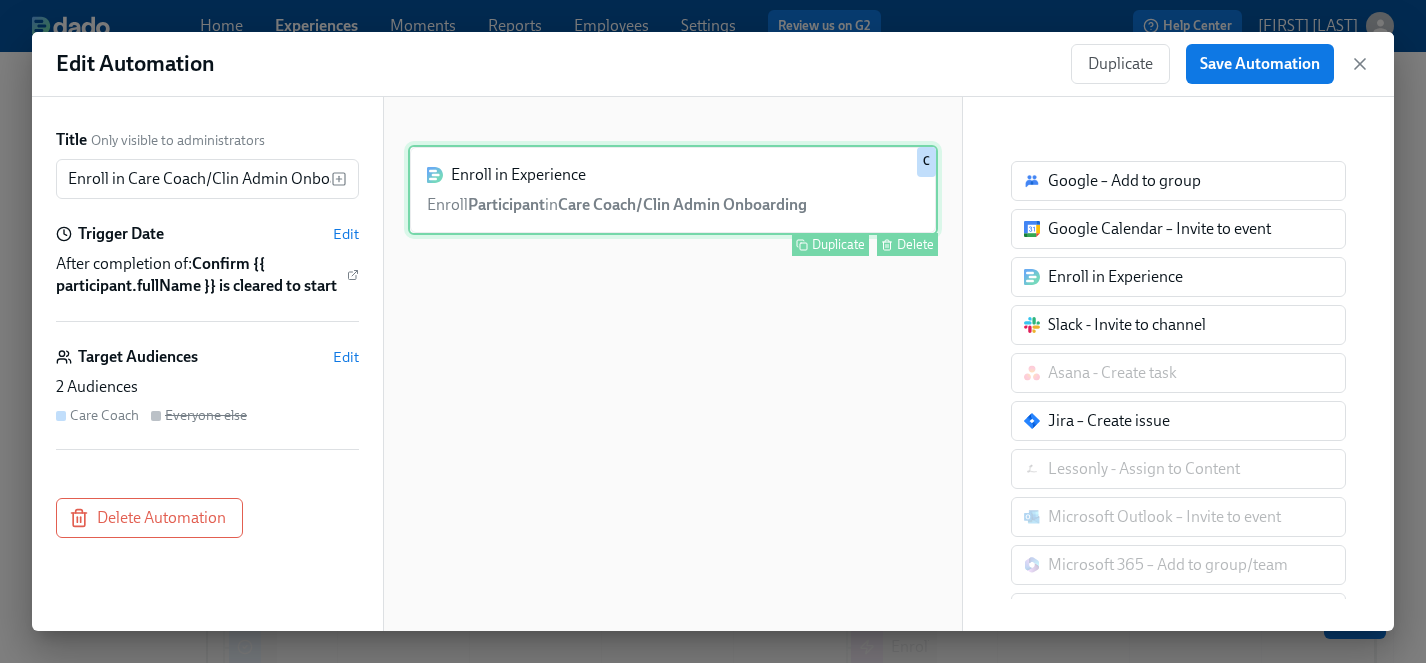 click on "Enroll in Experience Enroll  Participant  in  Care Coach/Clin Admin Onboarding   Duplicate   Delete C" at bounding box center [673, 190] 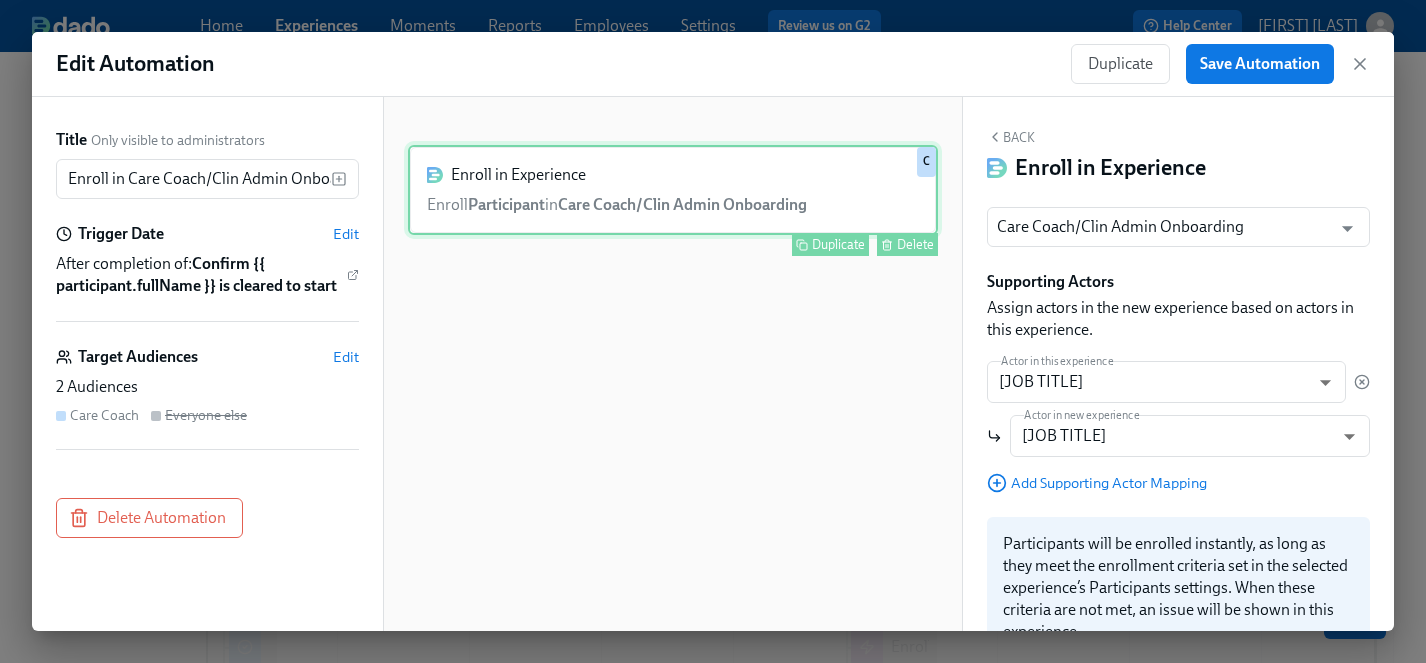 click on "Enroll in Experience Enroll  Participant  in  Care Coach/Clin Admin Onboarding   Duplicate   Delete C" at bounding box center [673, 190] 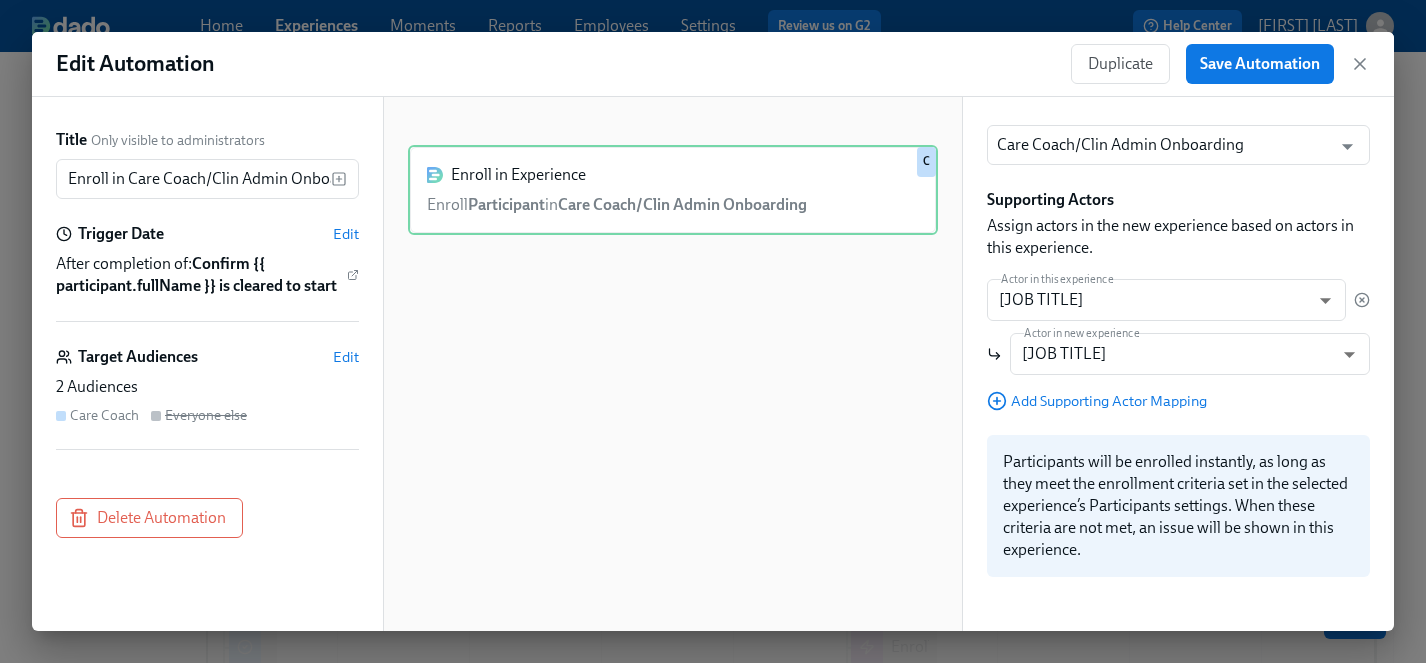 scroll, scrollTop: 0, scrollLeft: 0, axis: both 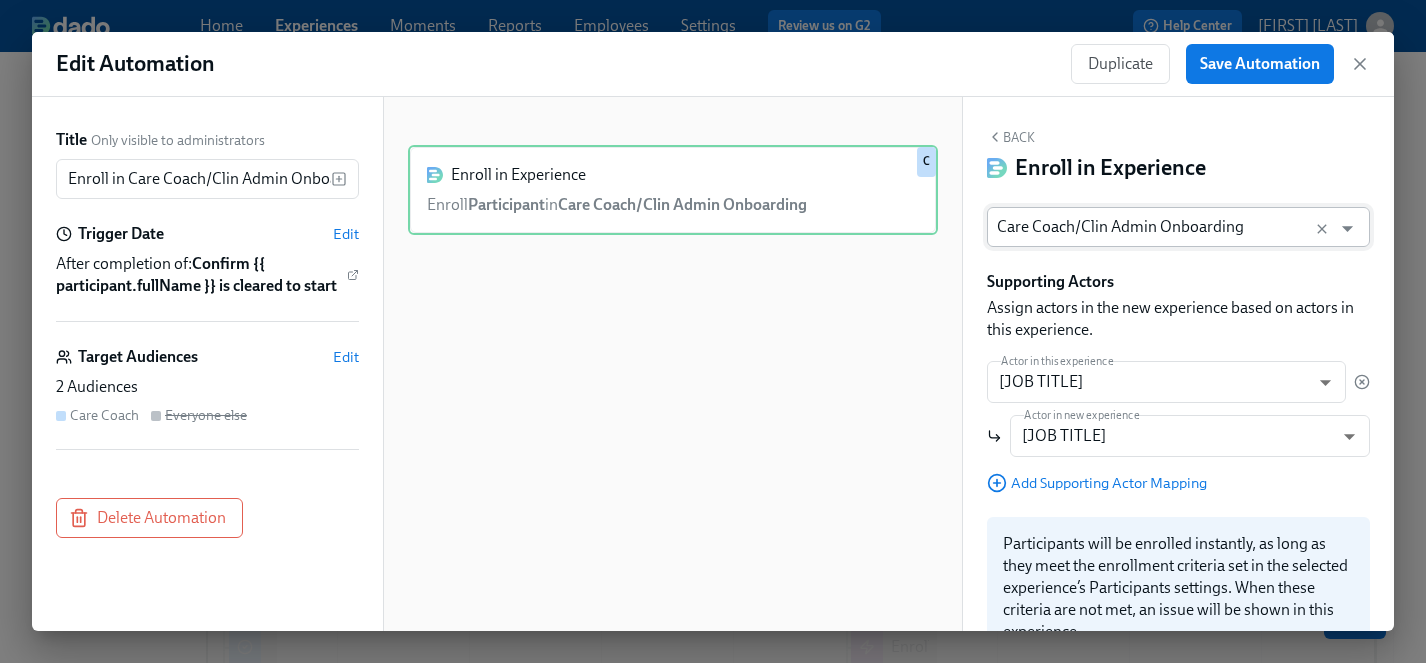 click on "Care Coach/[Clinical Admin] Onboarding" at bounding box center [1159, 227] 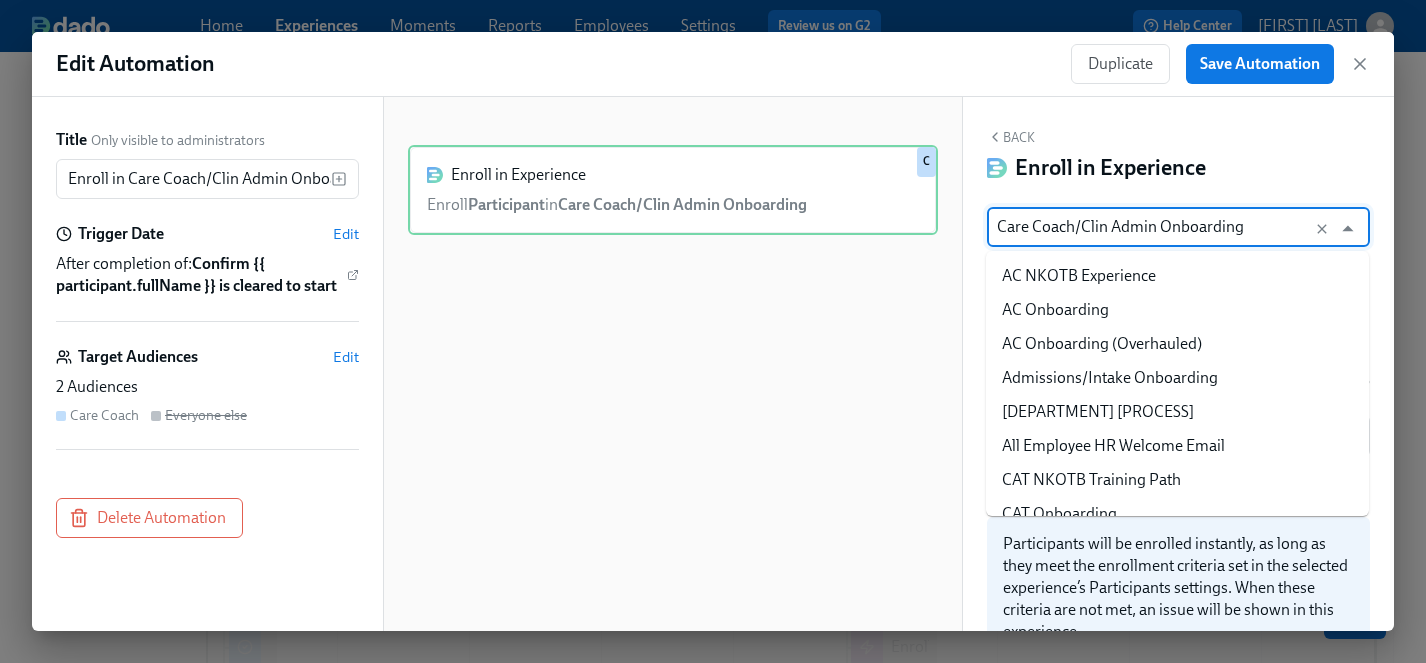 scroll, scrollTop: 155, scrollLeft: 0, axis: vertical 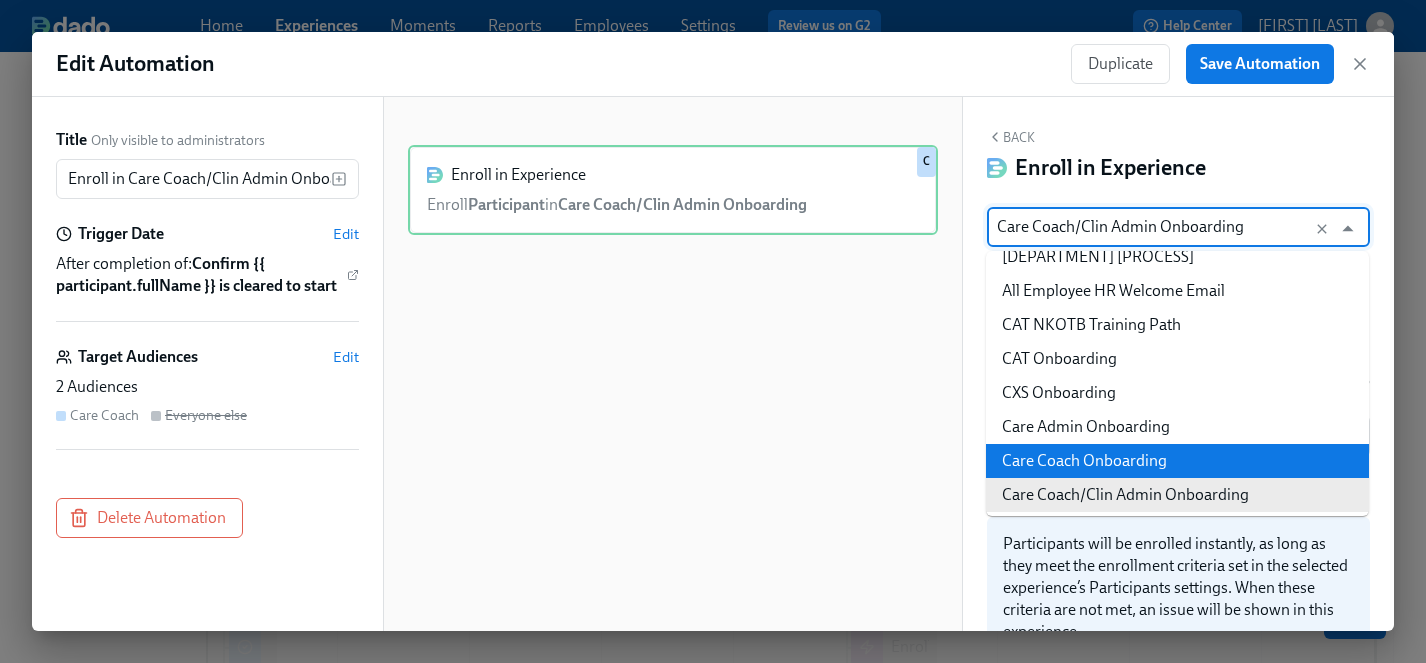 click on "Care Coach Onboarding" at bounding box center [1177, 461] 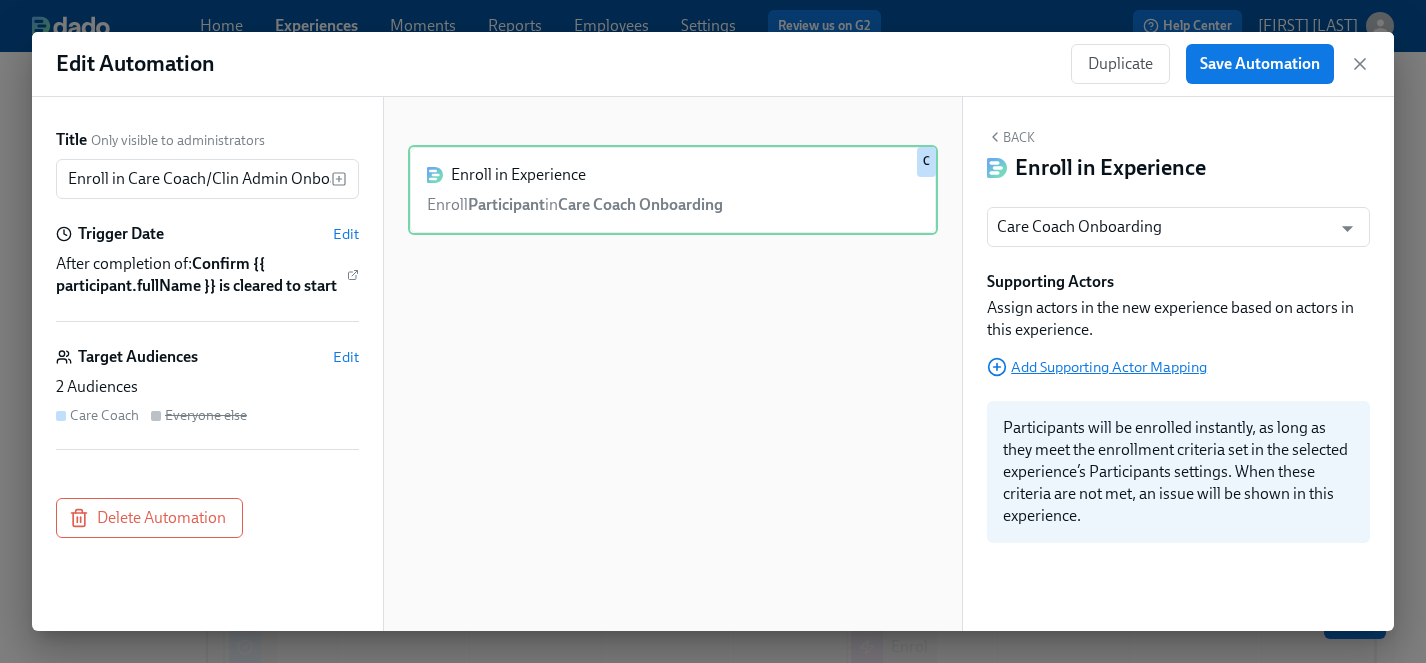 click on "Add Supporting Actor Mapping" at bounding box center (1097, 367) 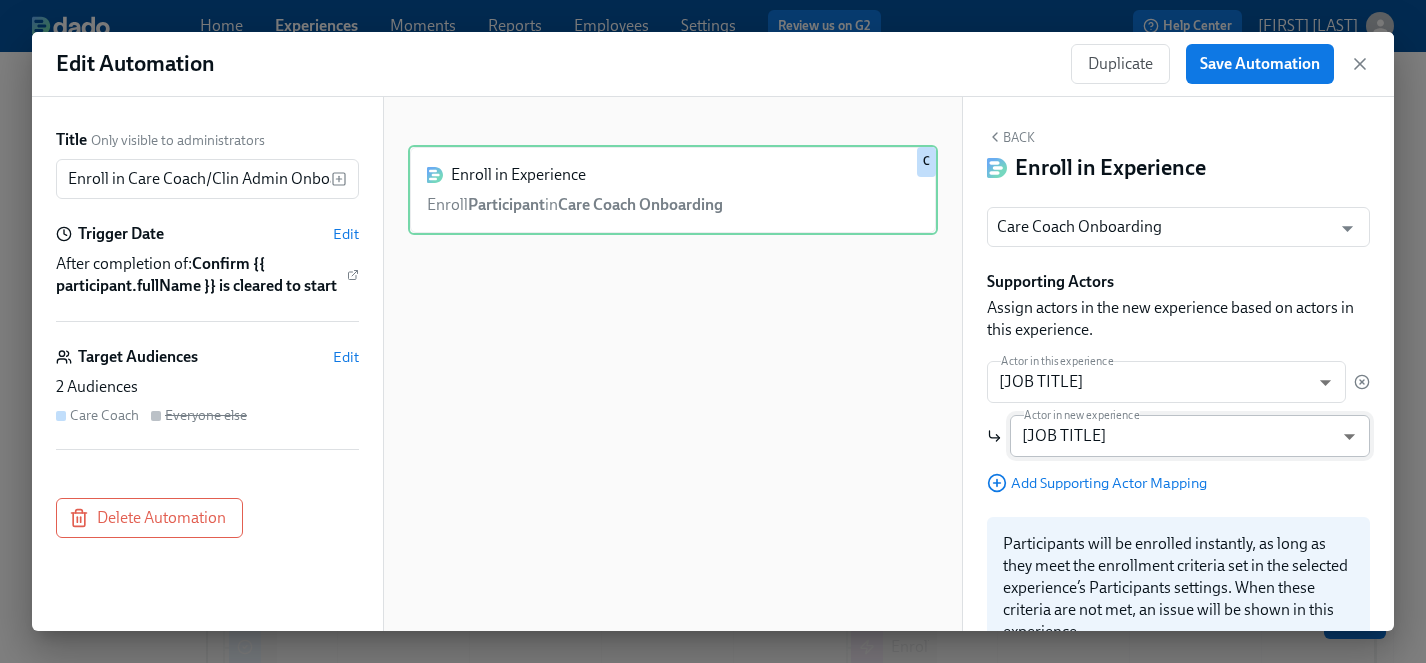 click on "Home Experiences Moments Reports Employees Settings Review us on G2 Help Center [FIRST] [LAST] Back to overview Edit Clinical Preboarding Basics Start and End Participants Timeline Employee view Review and Launch Timeline Preview experience Search Filter by Actor Manage Participant Manager Clinician Experience Specialist Group Lead HR Compliance Specialist People Ops Specialist [FIRST] Automation Week 1 Week 2 Week 3 Week 4 Week 5 Week 6 Week 7 Week 8 Week 9 Experience start Experience end Welcome from the Charlie Health Compliance Team 👋 Check out our recommended laptop specs Request your equipment Assign a Compliance Specialist for new hire Change start-date for {{ participant.fullName }} Assign a People Ops Specialist for new hire Confirm cleared by People Ops Assign a Clinician Experience Specialist for {{ participant.fullName }} (start-date {{ participant.startDate | MMM DD }}) Fill out the onboarding form Provide essential professional documentation Do your background check in Checkr" at bounding box center (713, 597) 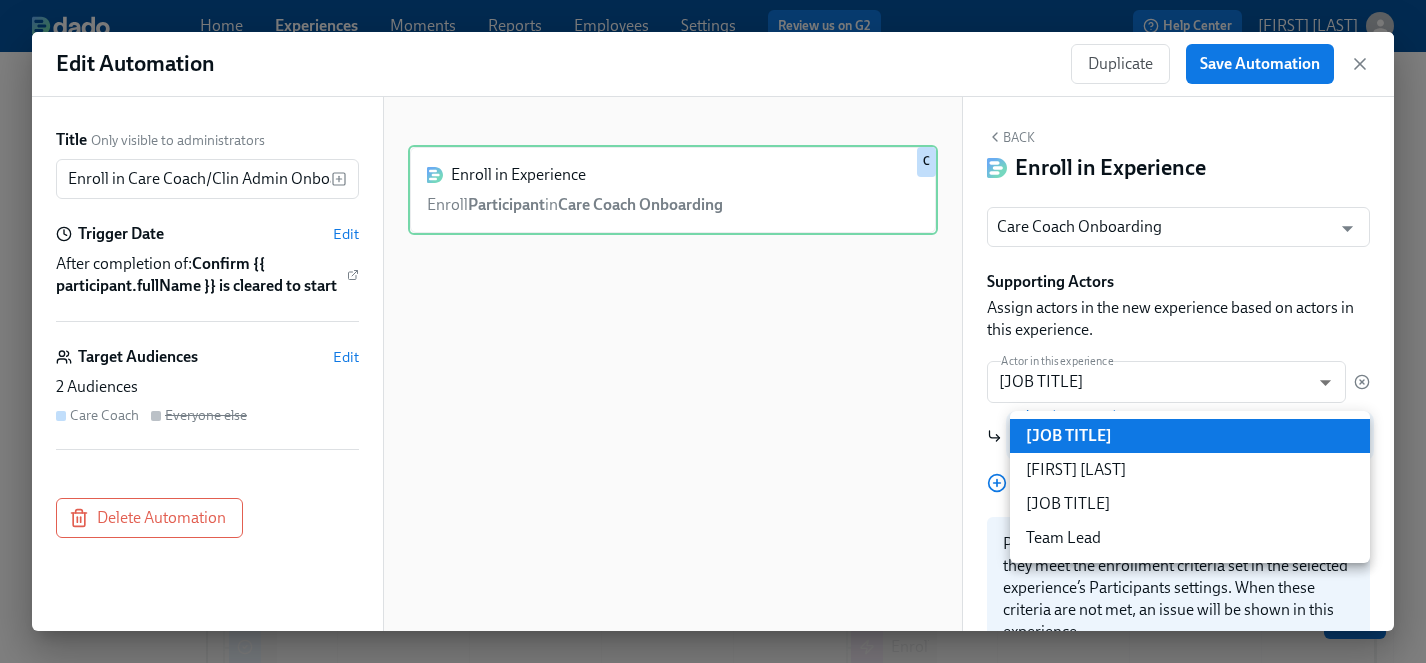 click on "[TITLE]" at bounding box center [1190, 504] 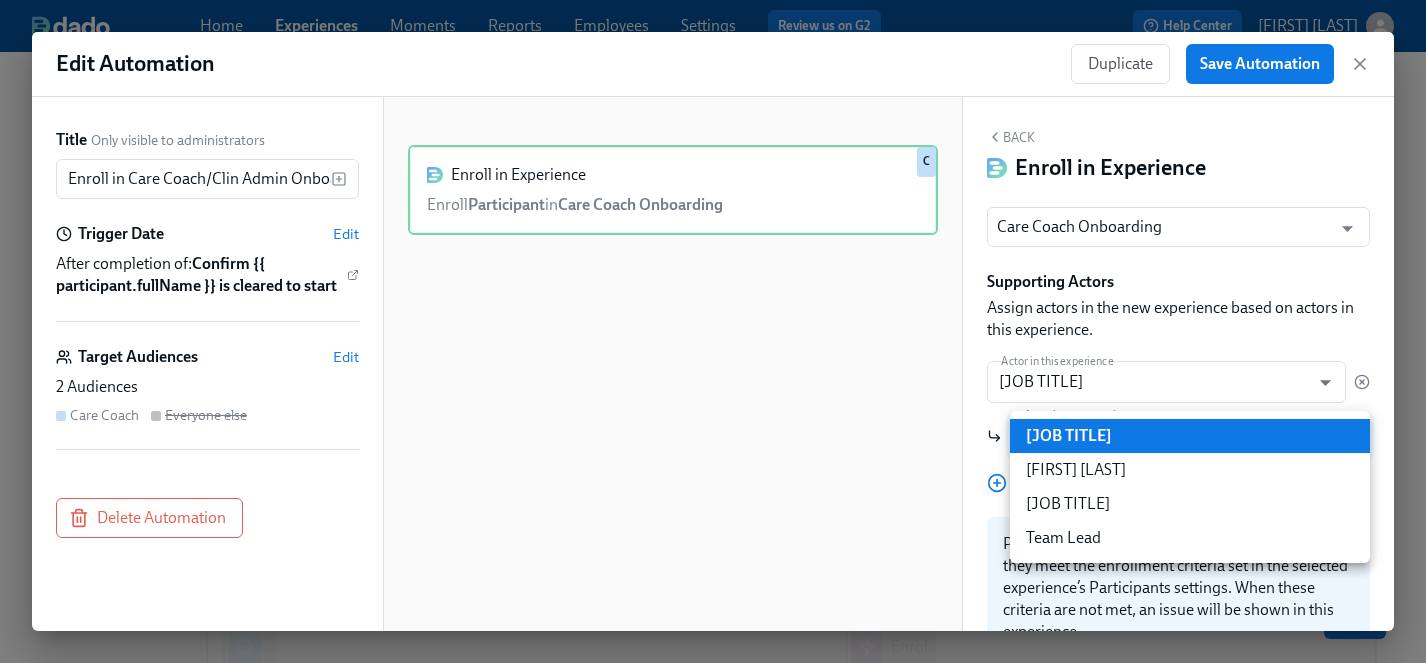 type on "hrComplianceSpecialist" 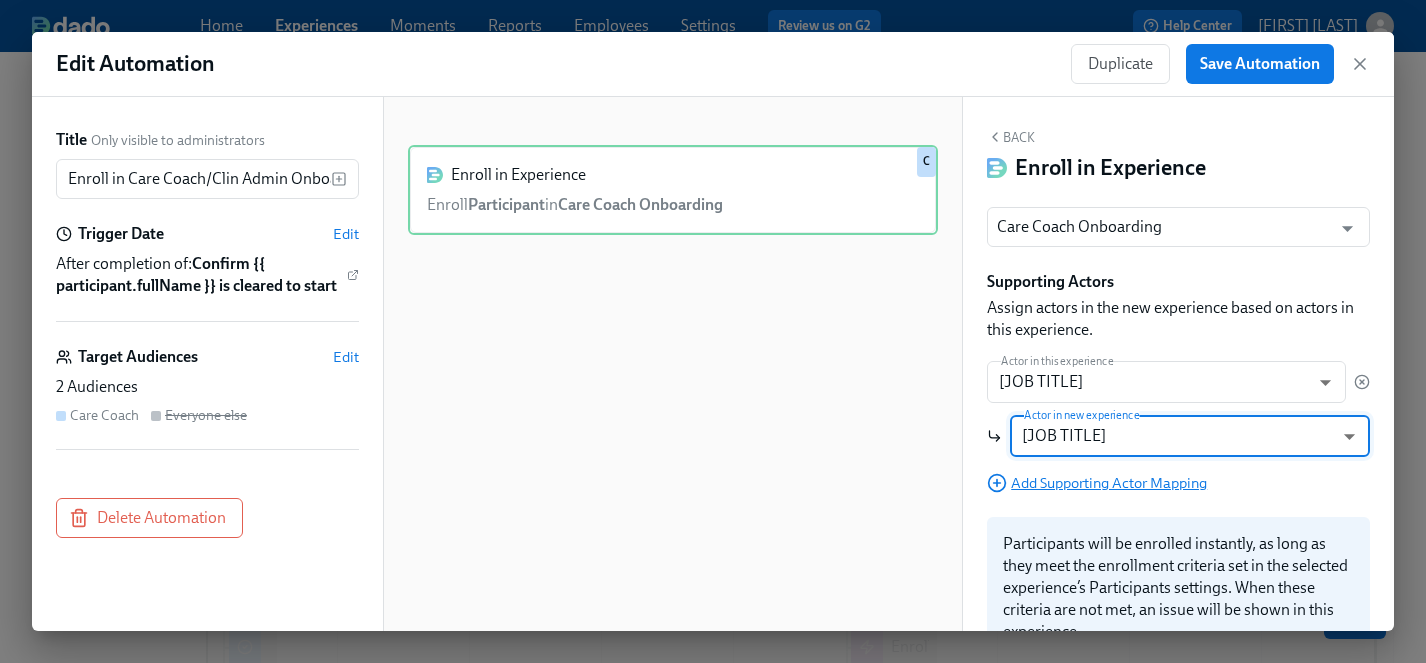 click on "Add Supporting Actor Mapping" at bounding box center (1097, 483) 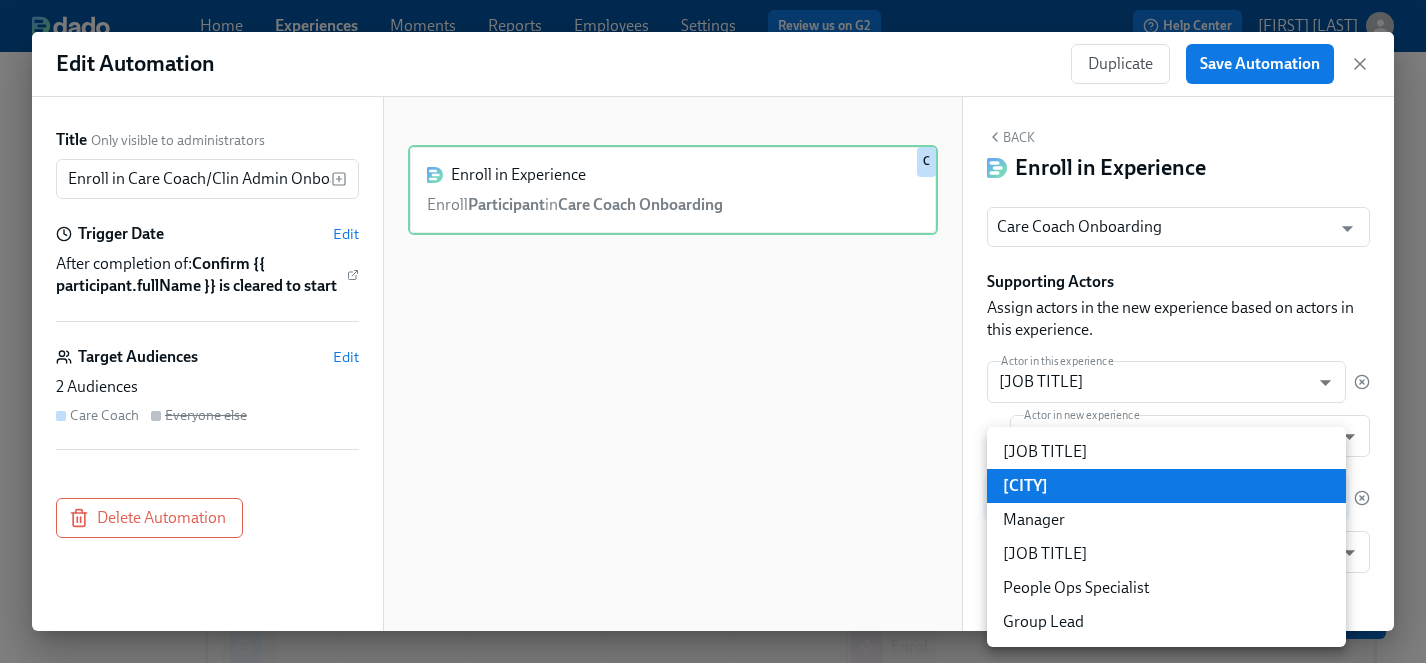 click on "Home Experiences Moments Reports Employees Settings Review us on G2 Help Center [FIRST] [LAST] Back to overview Edit Clinical Preboarding Basics Start and End Participants Timeline Employee view Review and Launch Timeline Preview experience Search Filter by Actor Manage Participant Manager Clinician Experience Specialist Group Lead HR Compliance Specialist People Ops Specialist [FIRST] Automation Week 1 Week 2 Week 3 Week 4 Week 5 Week 6 Week 7 Week 8 Week 9 Experience start Experience end Welcome from the Charlie Health Compliance Team 👋 Check out our recommended laptop specs Request your equipment Assign a Compliance Specialist for new hire Change start-date for {{ participant.fullName }} Assign a People Ops Specialist for new hire Confirm cleared by People Ops Assign a Clinician Experience Specialist for {{ participant.fullName }} (start-date {{ participant.startDate | MMM DD }}) Fill out the onboarding form Provide essential professional documentation Do your background check in Checkr" at bounding box center [713, 597] 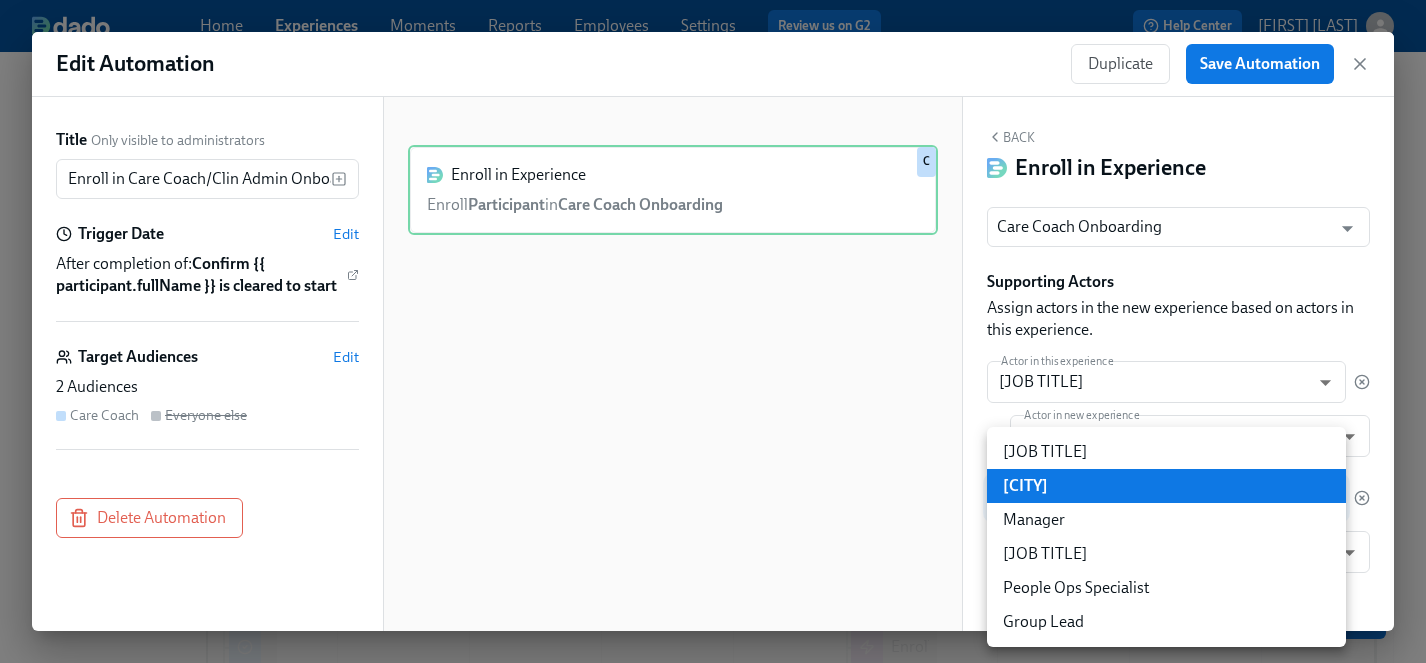 click on "Clinician Experience Specialist" at bounding box center (1166, 554) 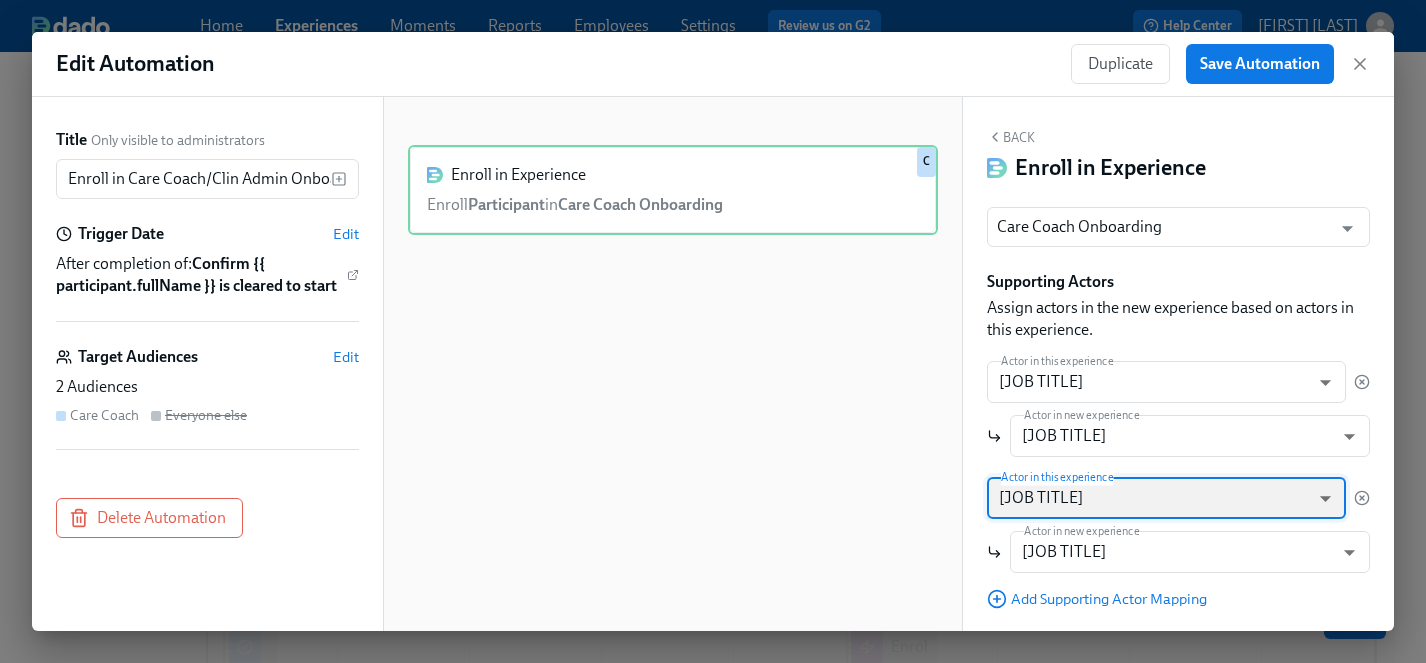 type on "clinicianExperienceSpecialist" 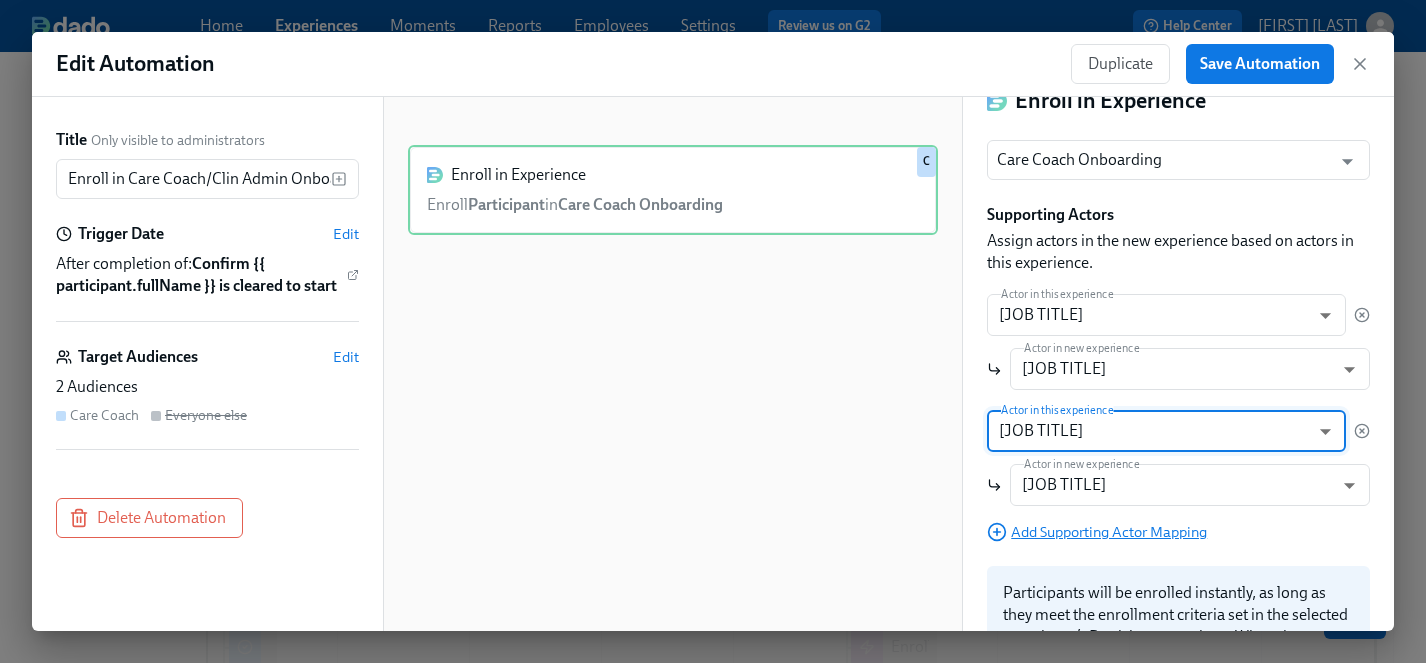 click on "Add Supporting Actor Mapping" at bounding box center [1097, 532] 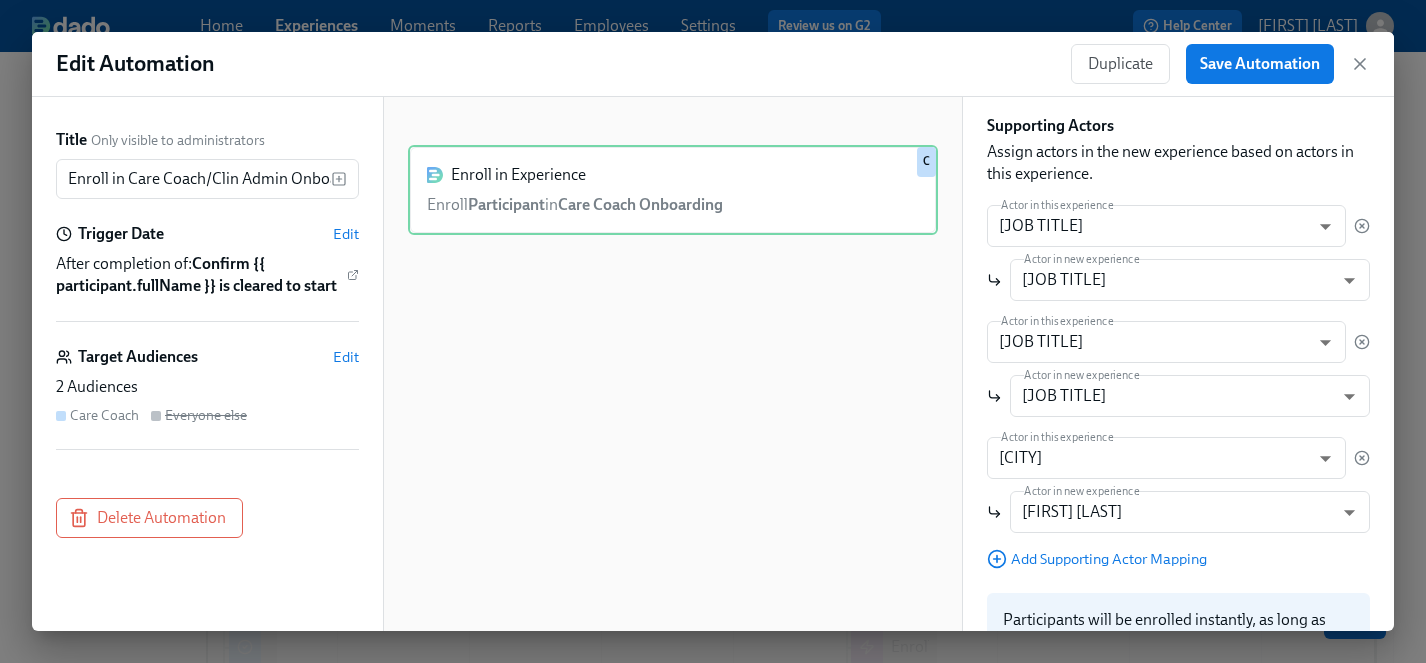 scroll, scrollTop: 159, scrollLeft: 0, axis: vertical 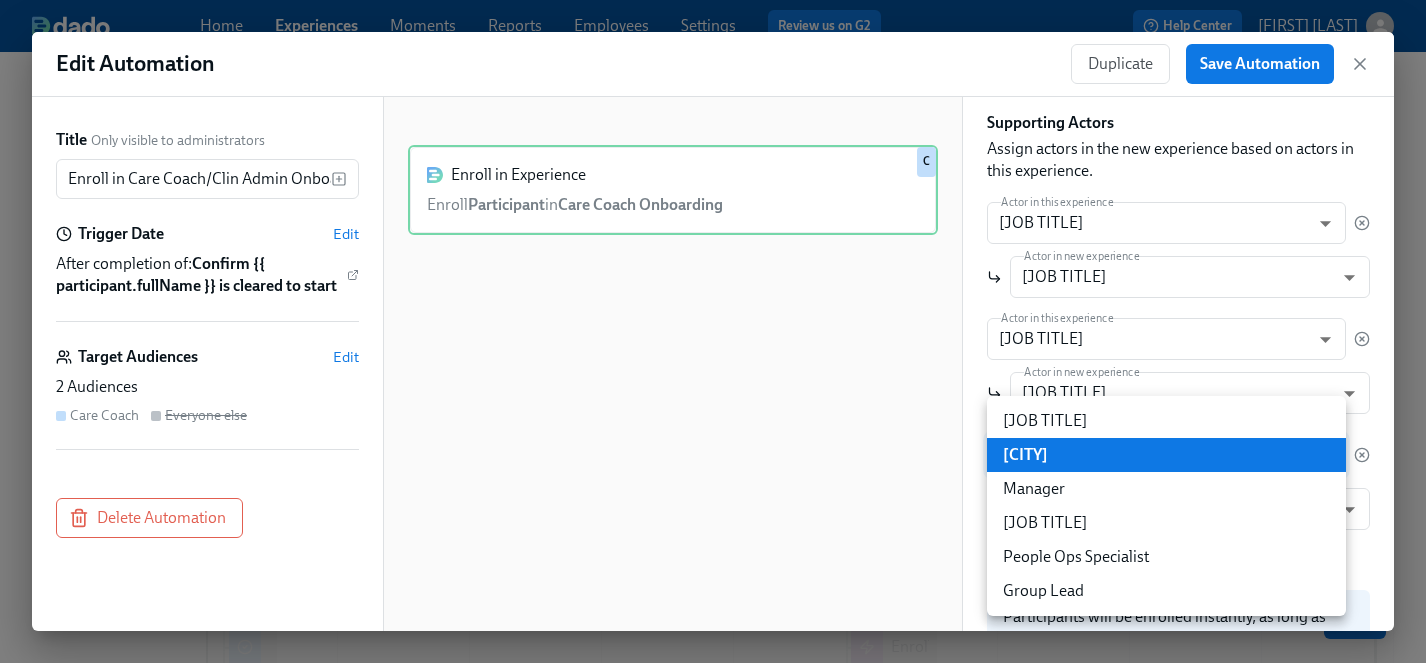 click on "Home Experiences Moments Reports Employees Settings Review us on G2 Help Center [FIRST] [LAST] Back to overview Edit Clinical Preboarding Basics Start and End Participants Timeline Employee view Review and Launch Timeline Preview experience Search Filter by Actor Manage Participant Manager Clinician Experience Specialist Group Lead HR Compliance Specialist People Ops Specialist [FIRST] Automation Week 1 Week 2 Week 3 Week 4 Week 5 Week 6 Week 7 Week 8 Week 9 Experience start Experience end Welcome from the Charlie Health Compliance Team 👋 Check out our recommended laptop specs Request your equipment Assign a Compliance Specialist for new hire Change start-date for {{ participant.fullName }} Assign a People Ops Specialist for new hire Confirm cleared by People Ops Assign a Clinician Experience Specialist for {{ participant.fullName }} (start-date {{ participant.startDate | MMM DD }}) Fill out the onboarding form Provide essential professional documentation Do your background check in Checkr" at bounding box center [713, 597] 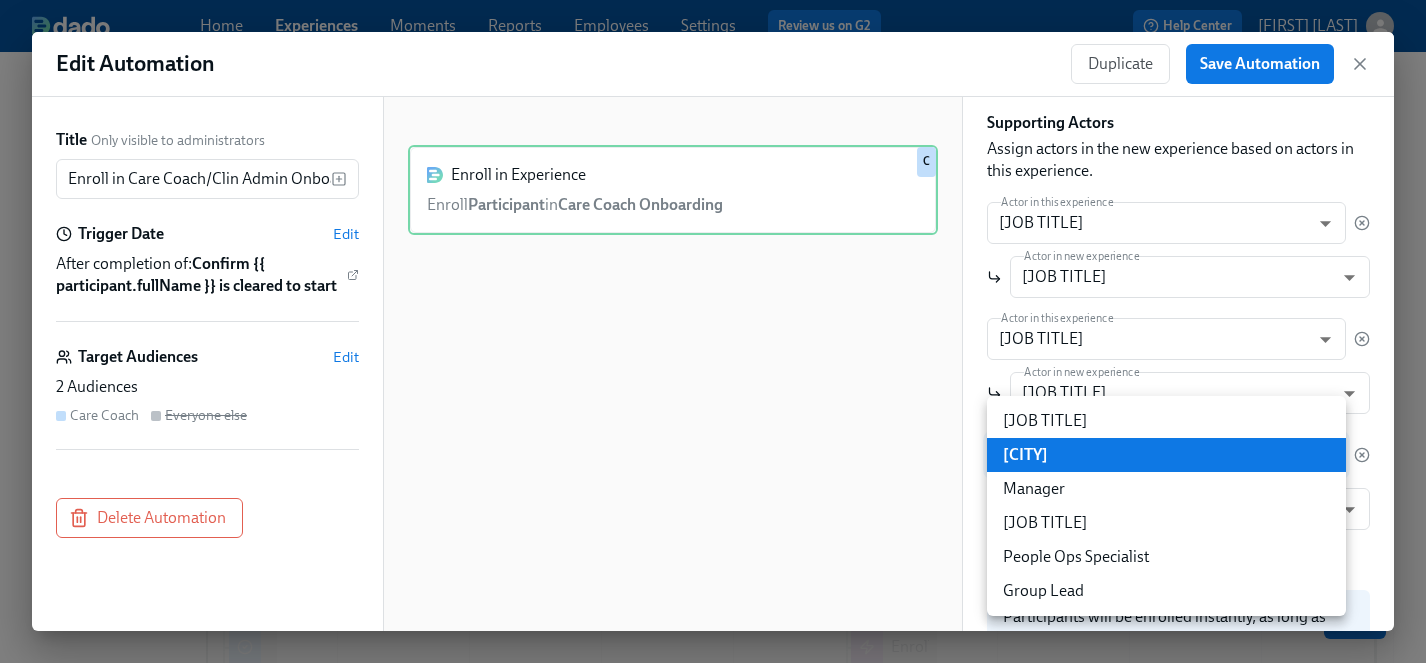 click on "Group Lead" at bounding box center (1166, 591) 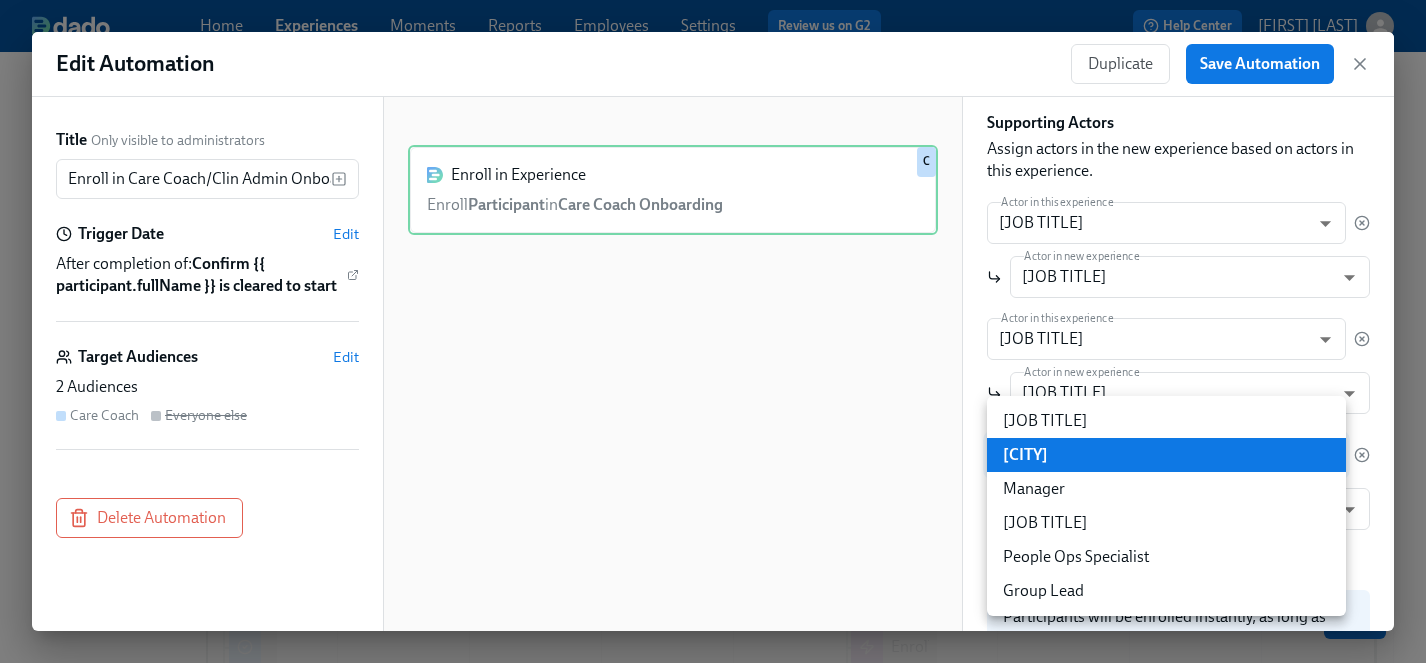 type on "groupLead" 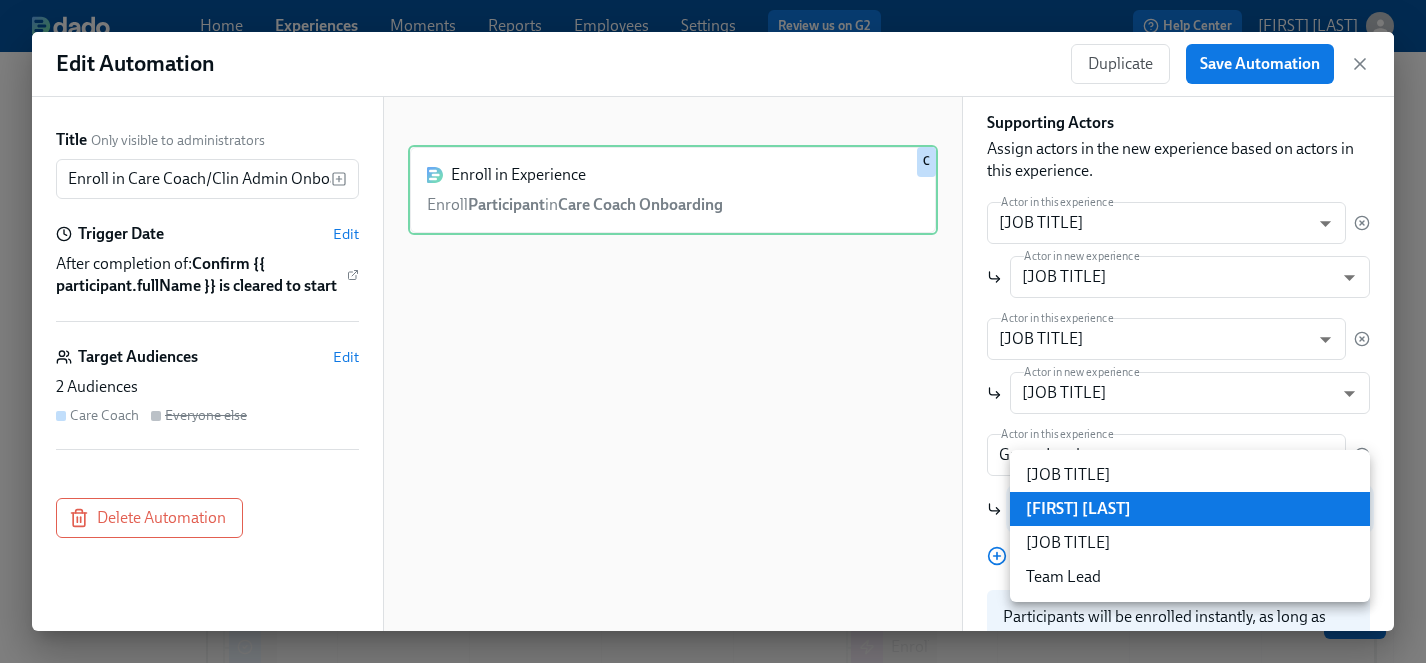 click on "Home Experiences Moments Reports Employees Settings Review us on G2 Help Center [FIRST] [LAST] Back to overview Edit Clinical Preboarding Basics Start and End Participants Timeline Employee view Review and Launch Timeline Preview experience Search Filter by Actor Manage Participant Manager Clinician Experience Specialist Group Lead HR Compliance Specialist People Ops Specialist [FIRST] Automation Week 1 Week 2 Week 3 Week 4 Week 5 Week 6 Week 7 Week 8 Week 9 Experience start Experience end Welcome from the Charlie Health Compliance Team 👋 Check out our recommended laptop specs Request your equipment Assign a Compliance Specialist for new hire Change start-date for {{ participant.fullName }} Assign a People Ops Specialist for new hire Confirm cleared by People Ops Assign a Clinician Experience Specialist for {{ participant.fullName }} (start-date {{ participant.startDate | MMM DD }}) Fill out the onboarding form Provide essential professional documentation Do your background check in Checkr" at bounding box center [713, 597] 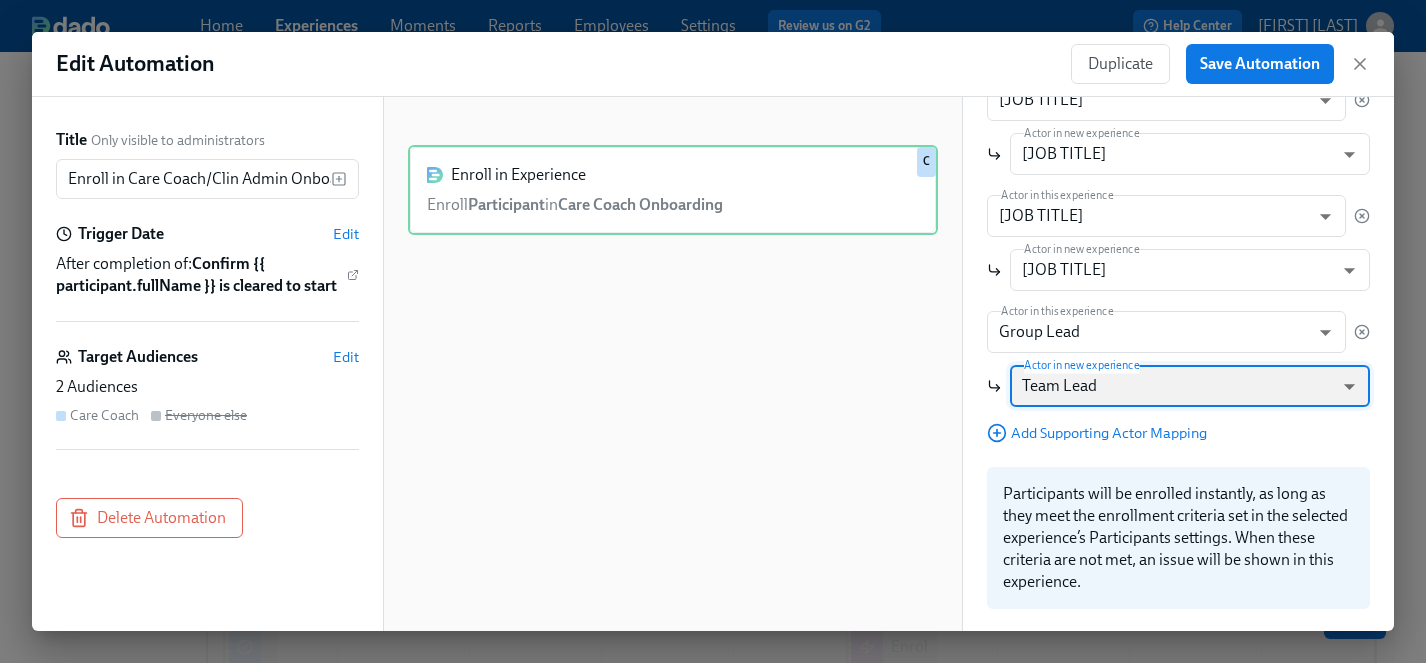 scroll, scrollTop: 314, scrollLeft: 0, axis: vertical 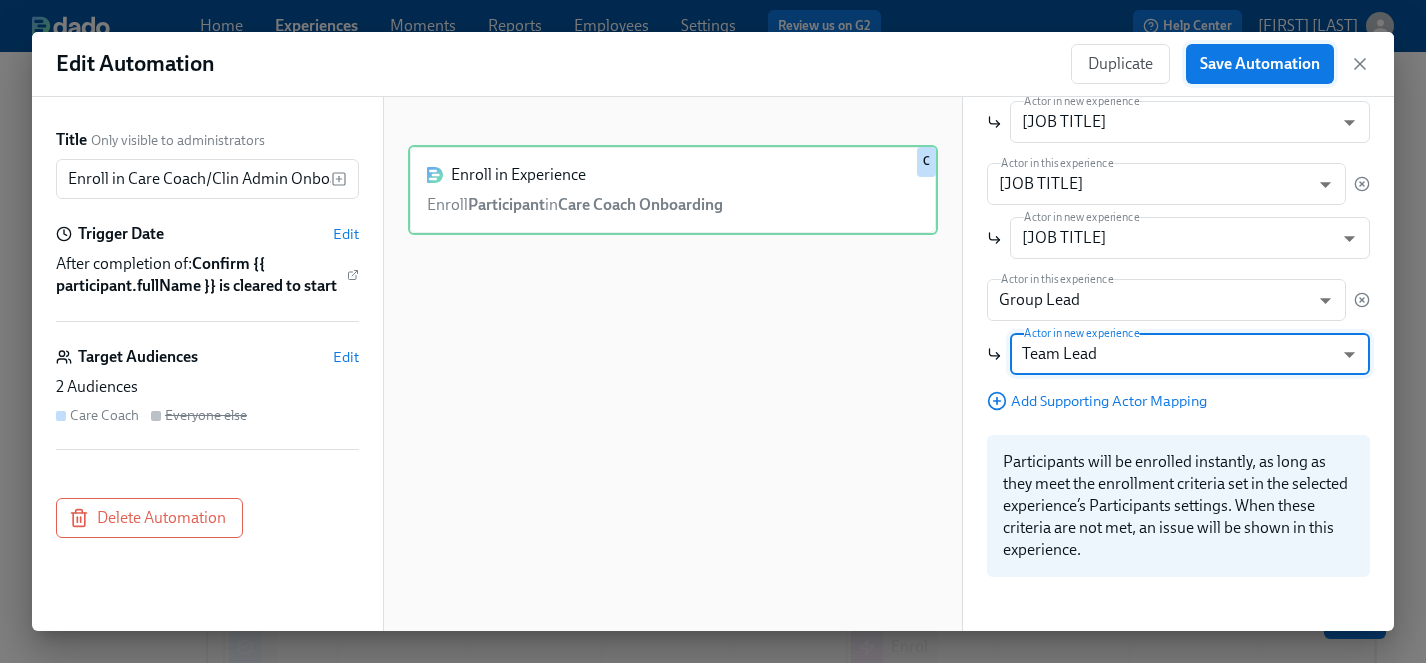 click on "Save Automation" at bounding box center [1260, 64] 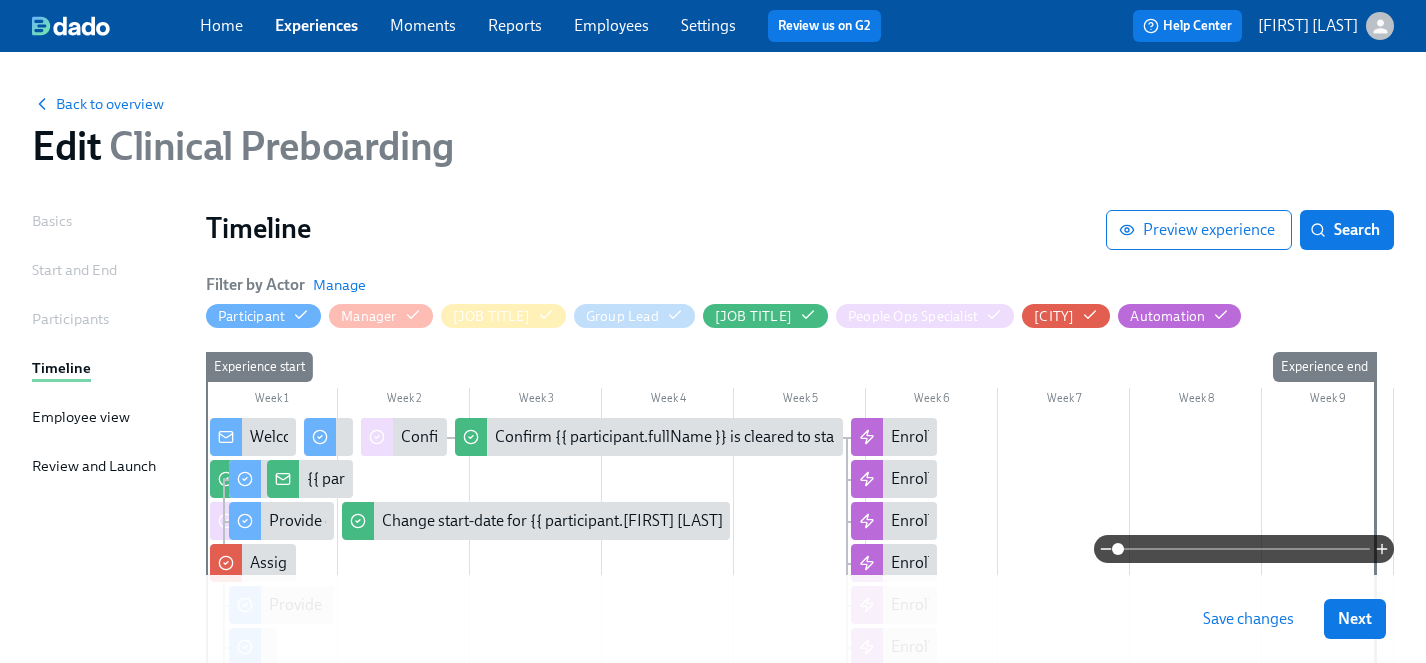 click on "Save changes" at bounding box center [1248, 619] 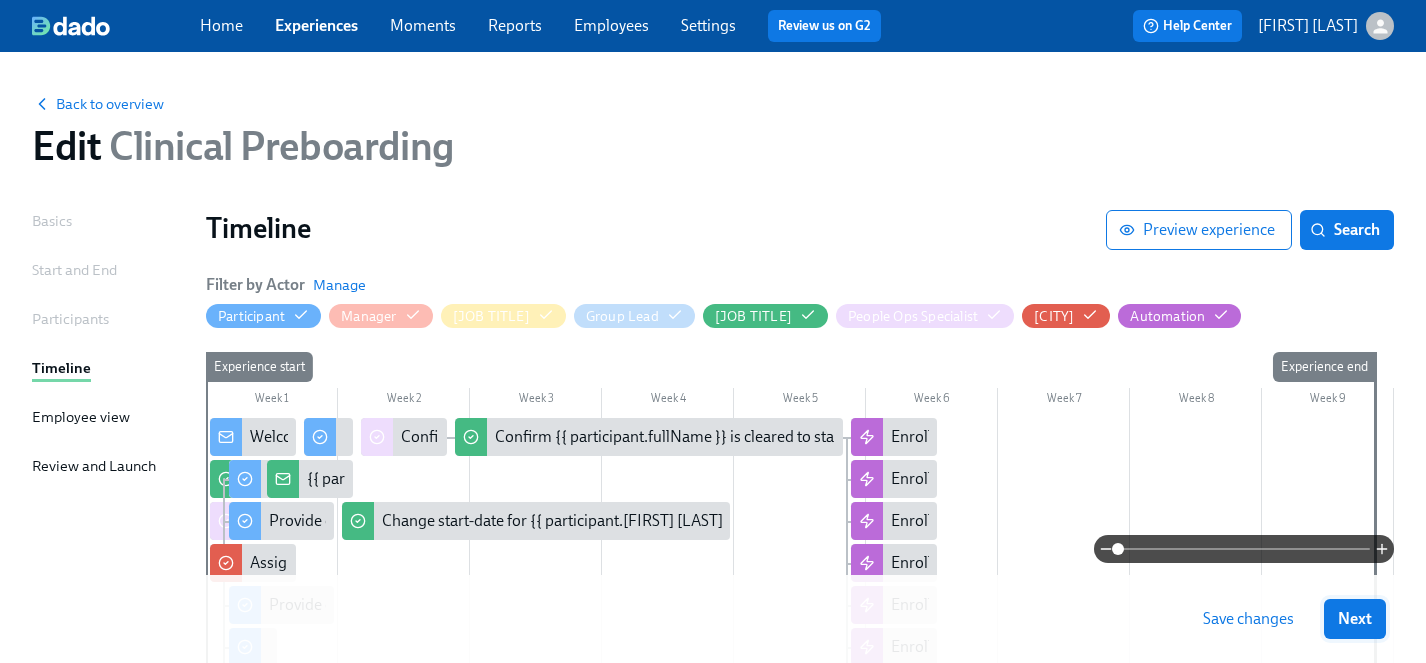click on "Next" at bounding box center [1355, 619] 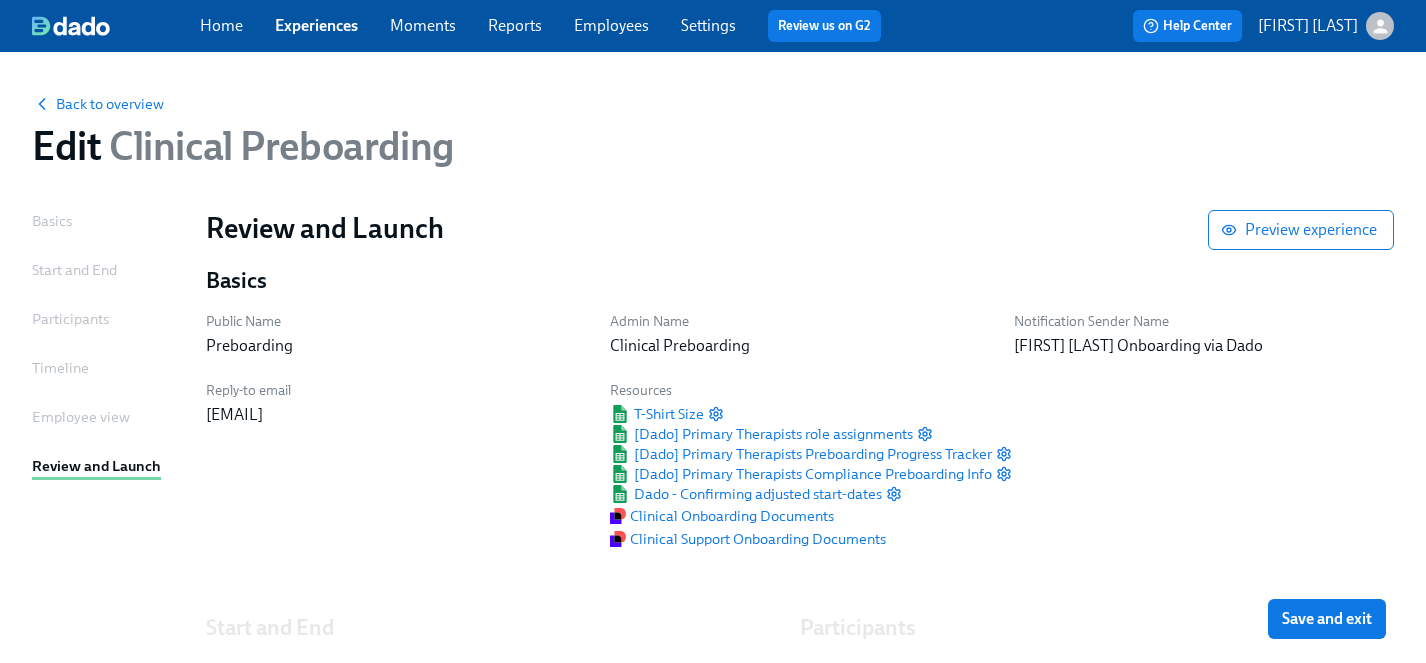 click on "Save and exit" at bounding box center (1327, 619) 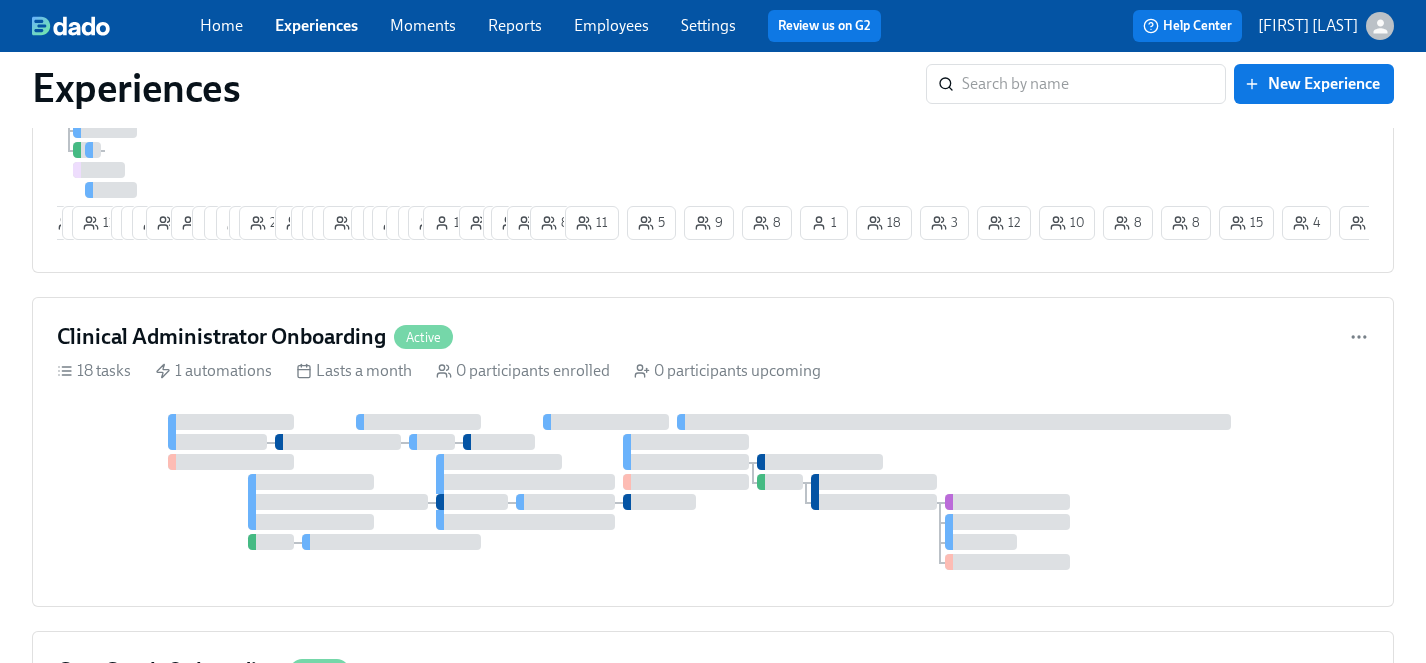 scroll, scrollTop: 519, scrollLeft: 0, axis: vertical 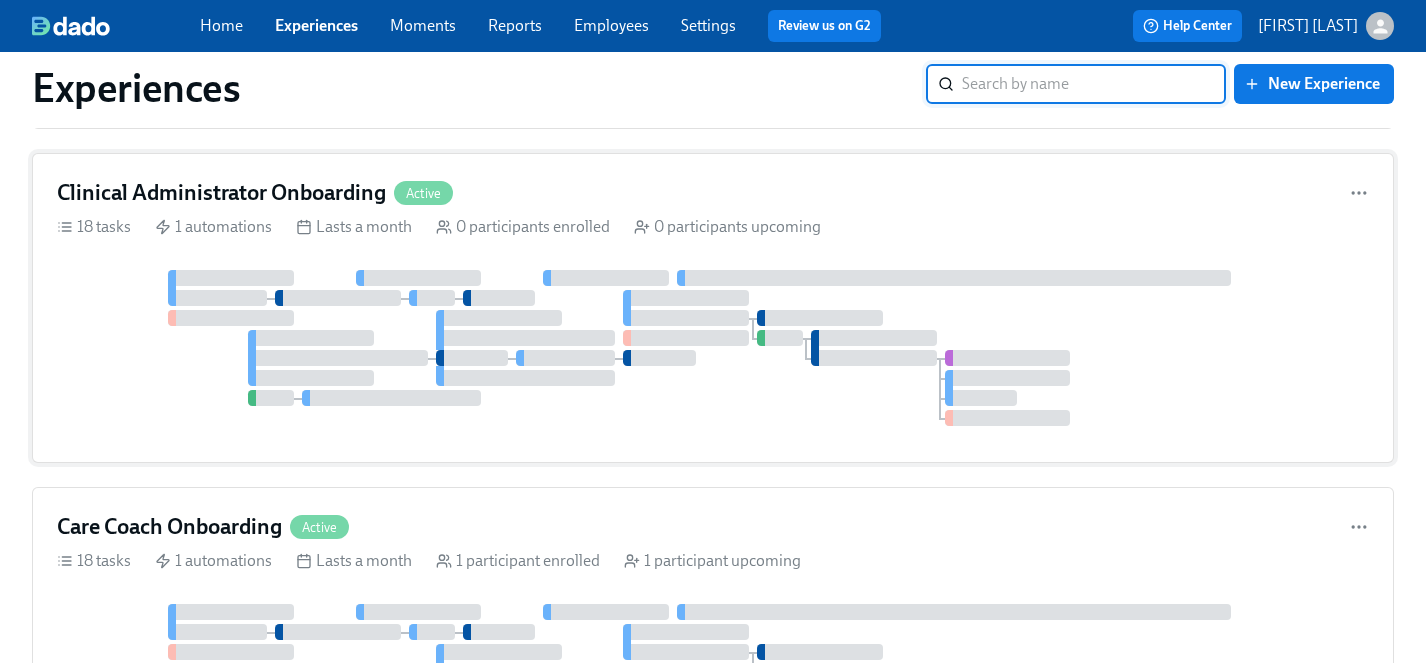 click at bounding box center (713, 348) 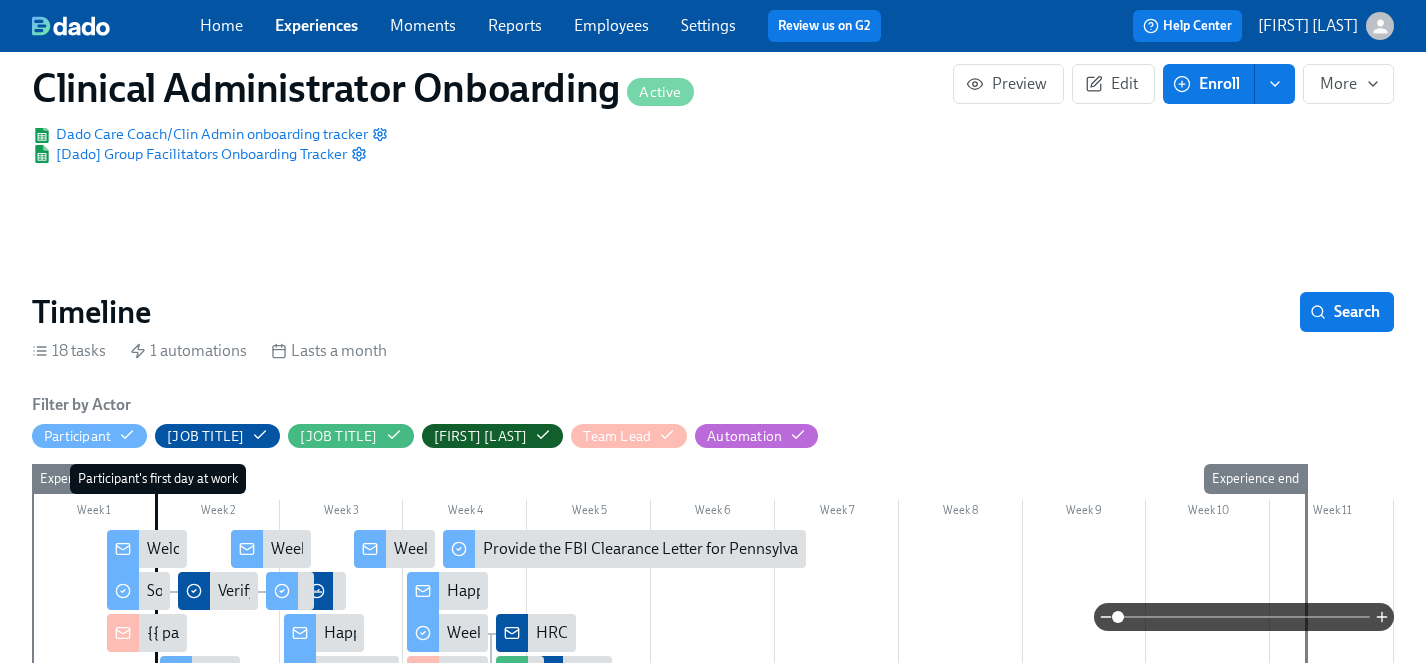 scroll, scrollTop: 0, scrollLeft: 0, axis: both 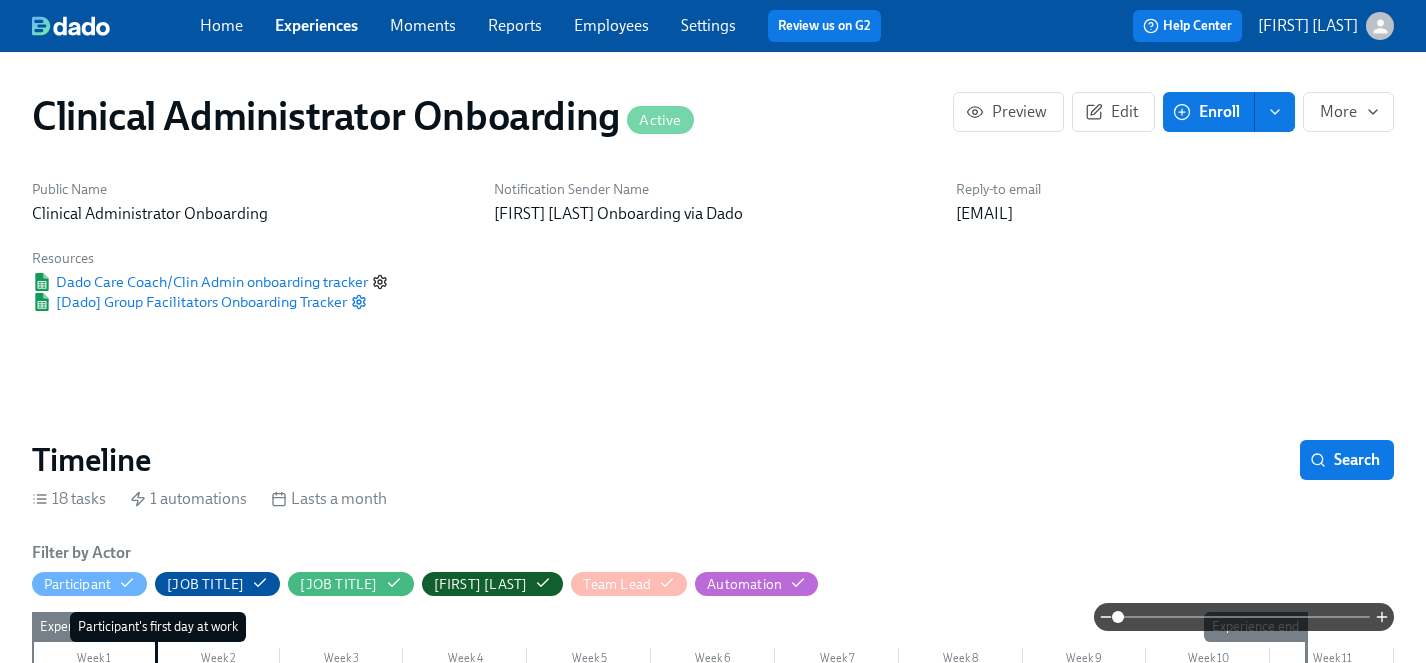 click 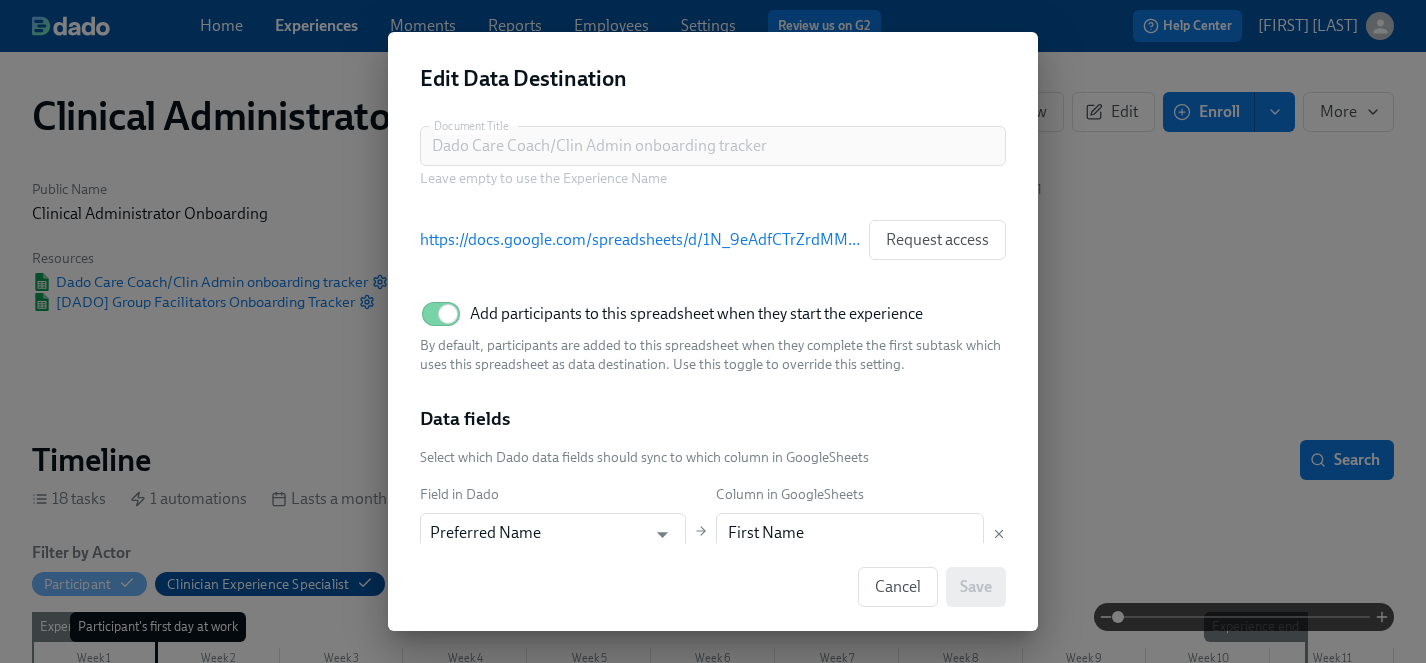 scroll, scrollTop: 0, scrollLeft: 0, axis: both 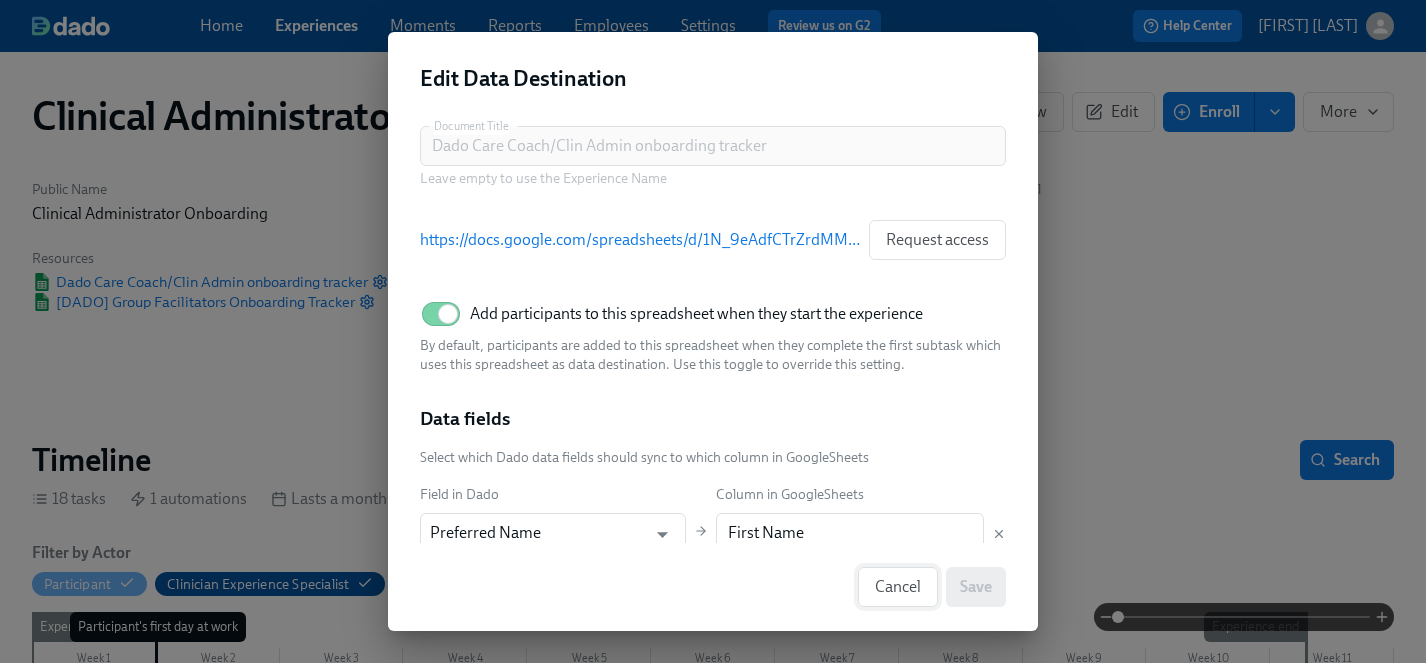 click on "Cancel" at bounding box center [898, 587] 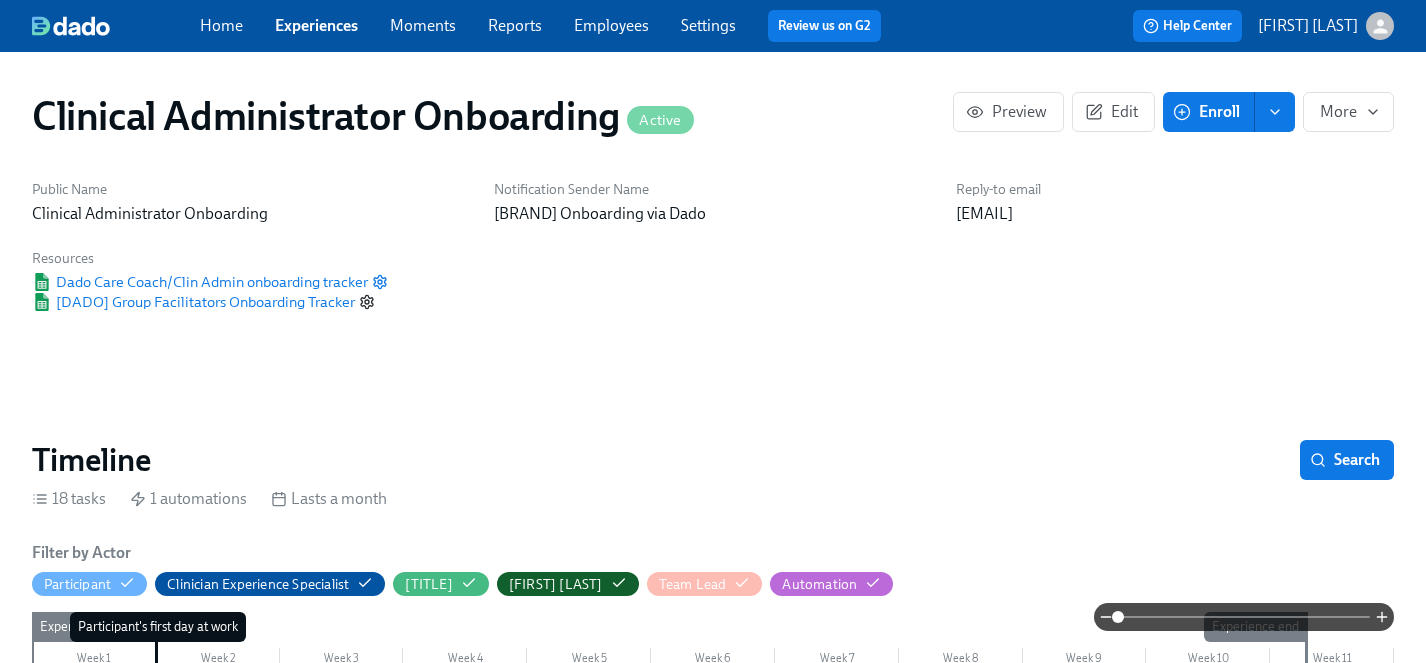click 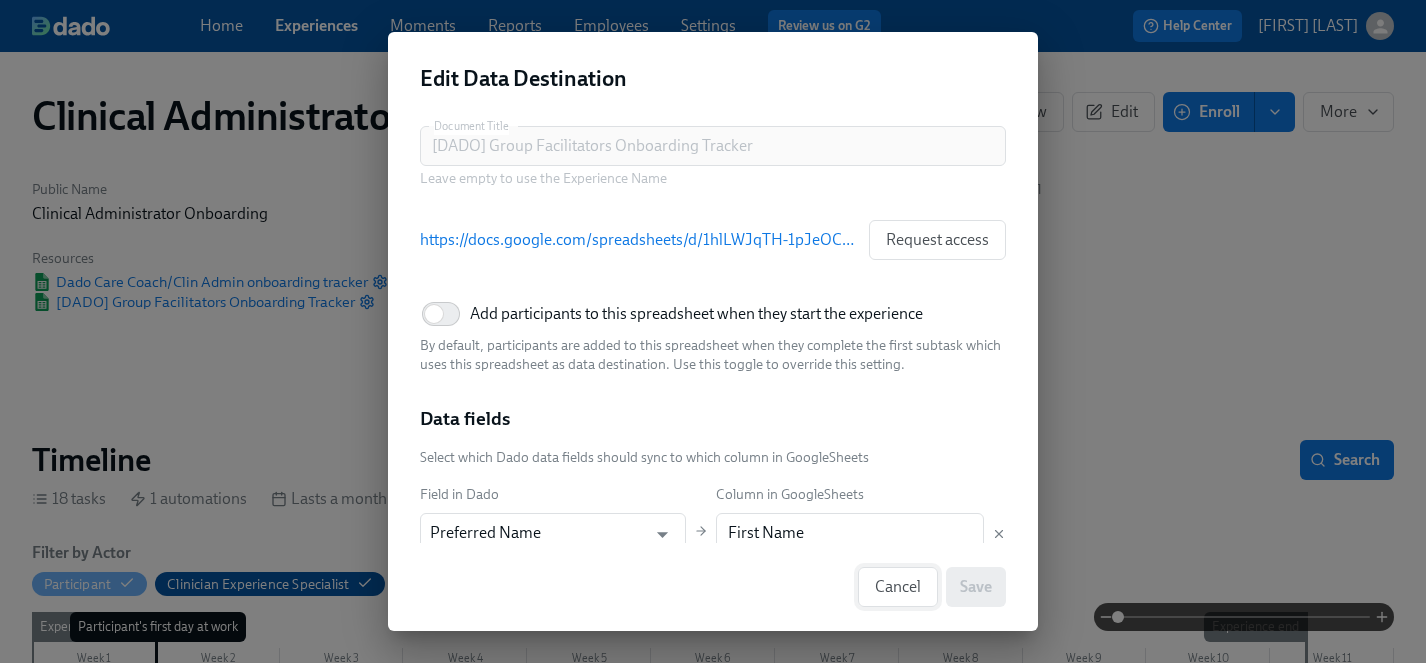 click on "Cancel" at bounding box center [898, 587] 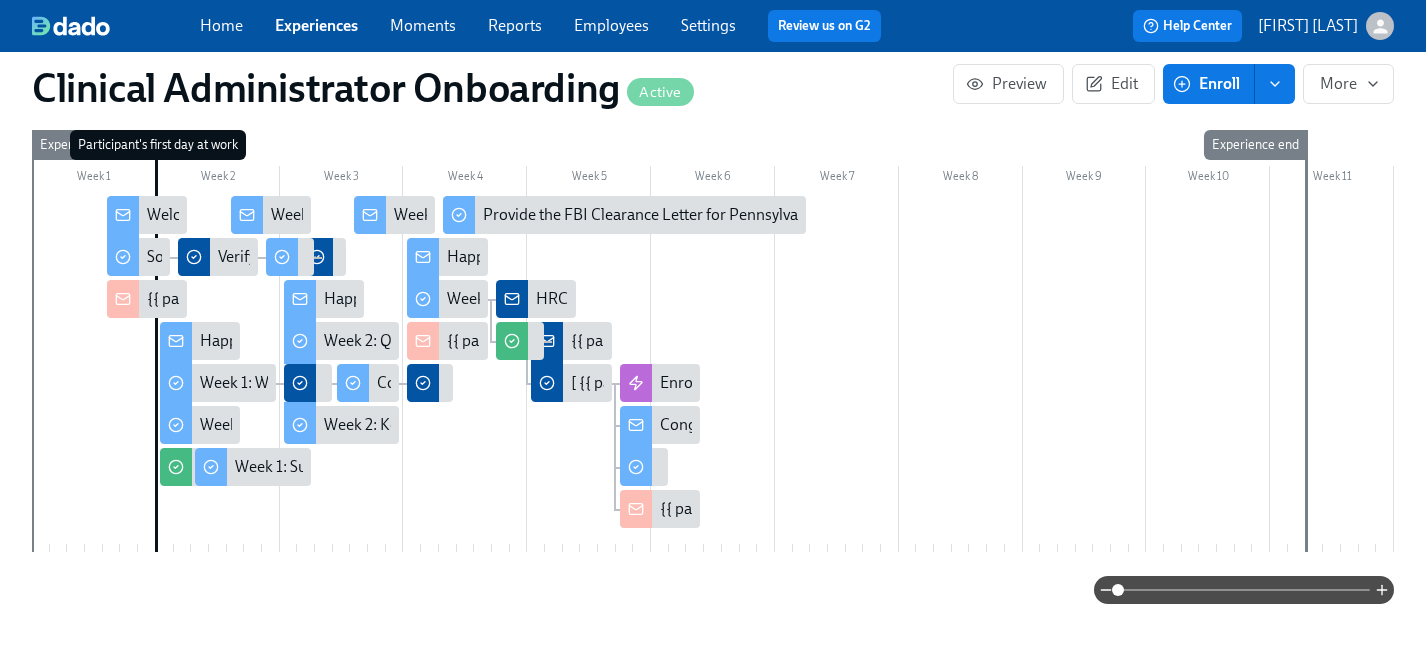 scroll, scrollTop: 466, scrollLeft: 0, axis: vertical 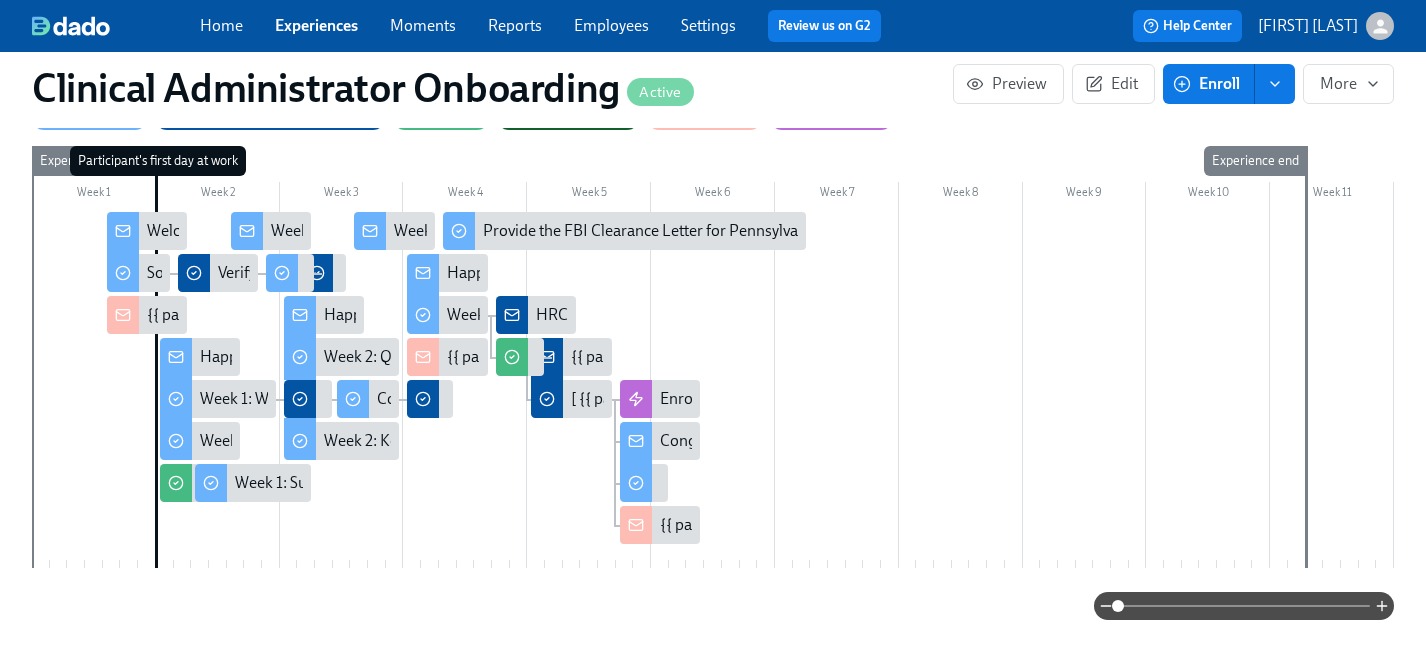 click on "Welcome to the Charlie Health Team!" at bounding box center (273, 231) 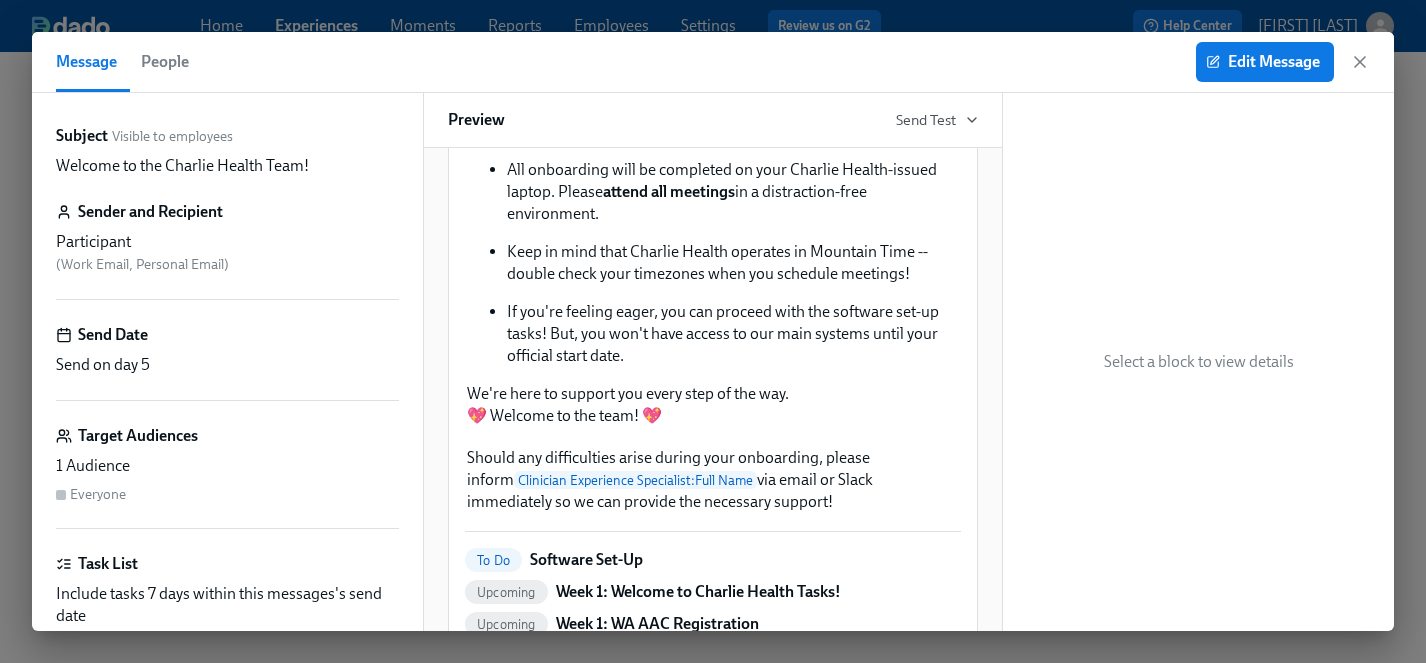 scroll, scrollTop: 488, scrollLeft: 0, axis: vertical 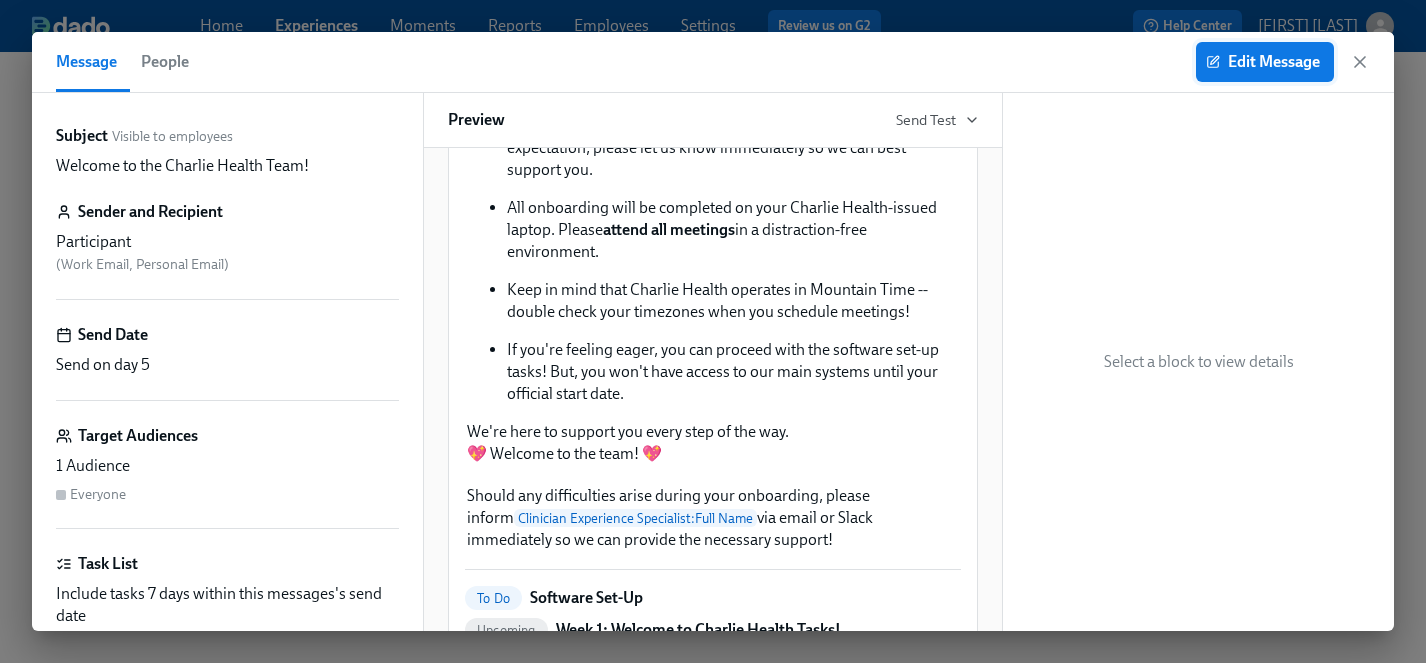 click on "Edit Message" at bounding box center [1265, 62] 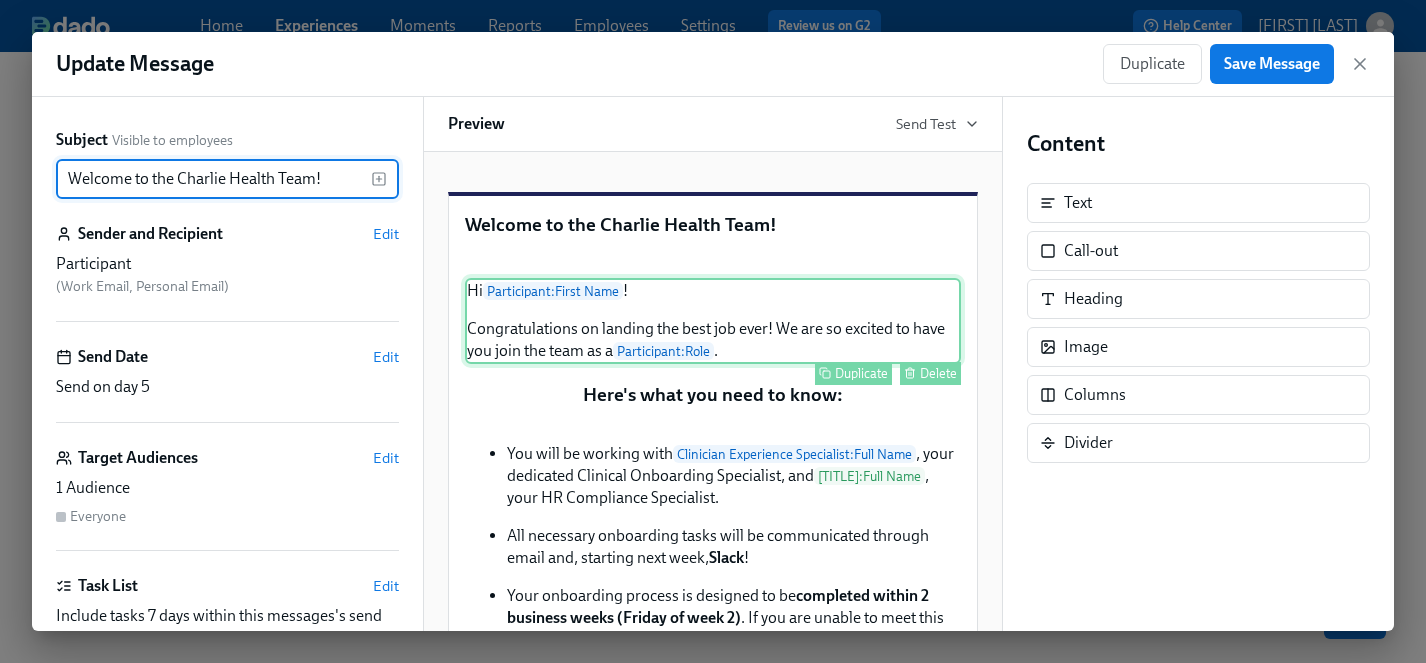 scroll, scrollTop: 0, scrollLeft: 0, axis: both 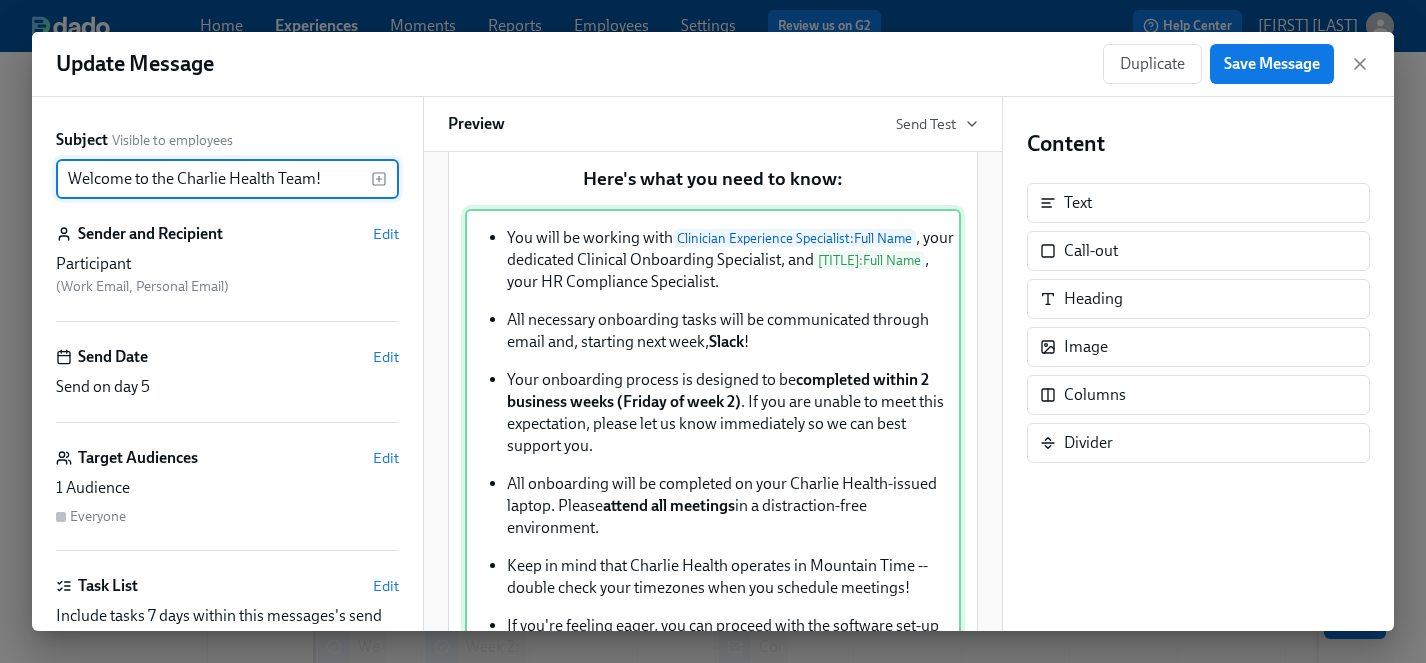 click on "You will be working with  Clinician Experience Specialist :  Full Name , your dedicated Clinical Onboarding Specialist, and  HR Compliance Specialist :  Full Name , your HR Compliance Specialist.
All necessary onboarding tasks will be communicated through email and, starting next week,  Slack !
Your onboarding process is designed to be  completed within 2 business weeks (Friday of week 2) .  If you are unable to meet this expectation, please let us know immediately so we can best support you.
All onboarding will be completed on your Charlie Health-issued laptop. Please  attend all meetings  in a distraction-free environment.
Keep in mind that Charlie Health operates in Mountain Time -- double check your timezones when you schedule meetings!
If you're feeling eager, you can proceed with the software set-up tasks! But, you won't have access to our main systems until your official start date.
We're here to support you every step of the way.
💖 Welcome to the team! 💖" at bounding box center (713, 476) 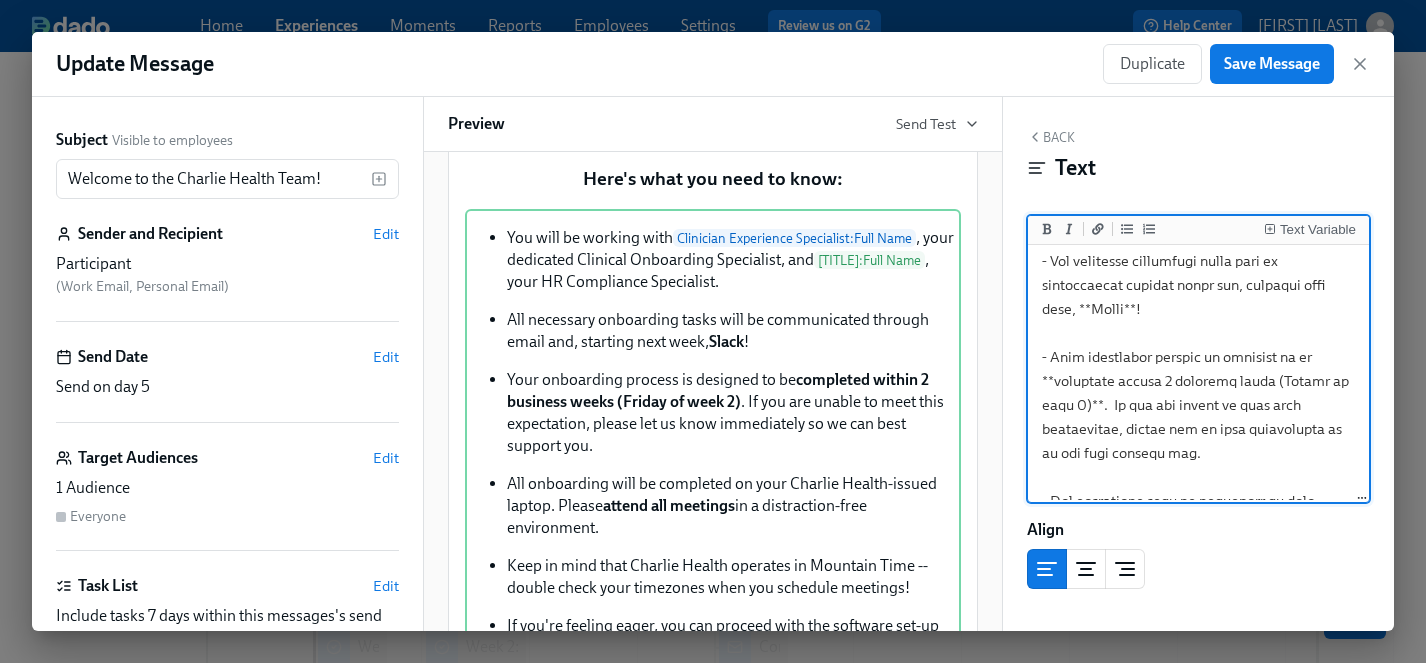 scroll, scrollTop: 157, scrollLeft: 0, axis: vertical 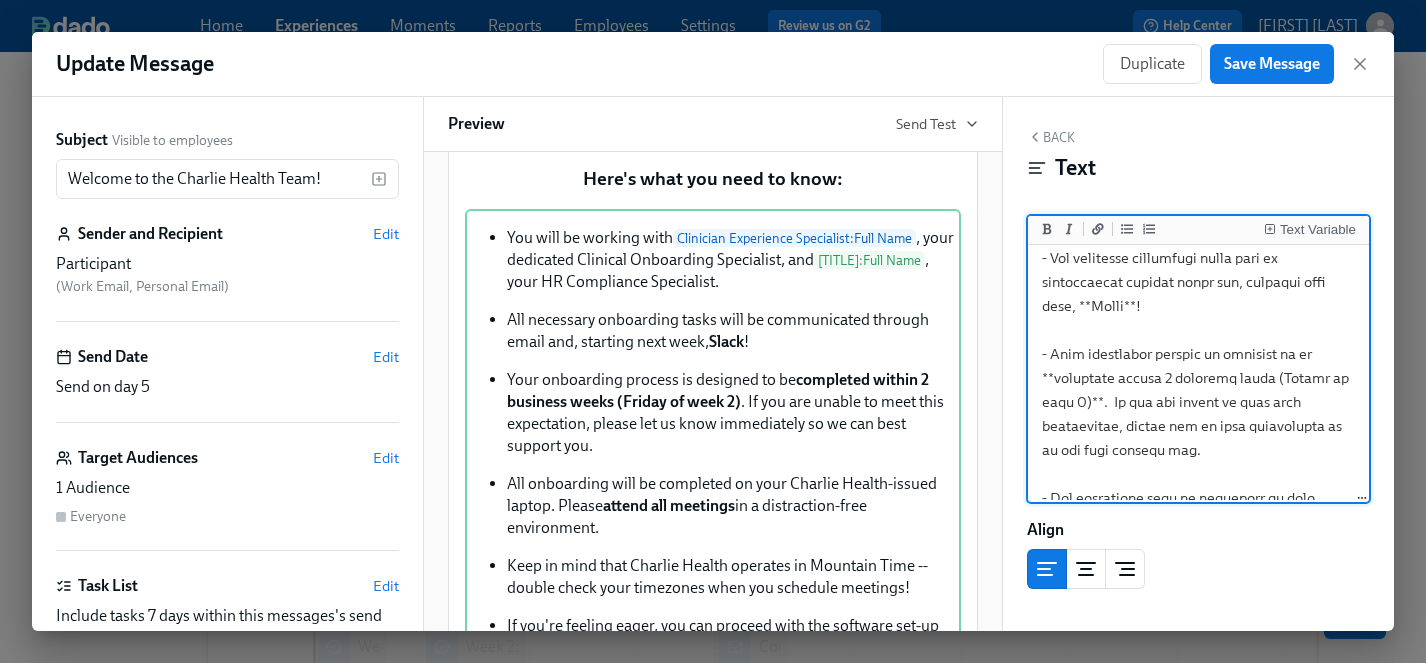 click at bounding box center (1198, 498) 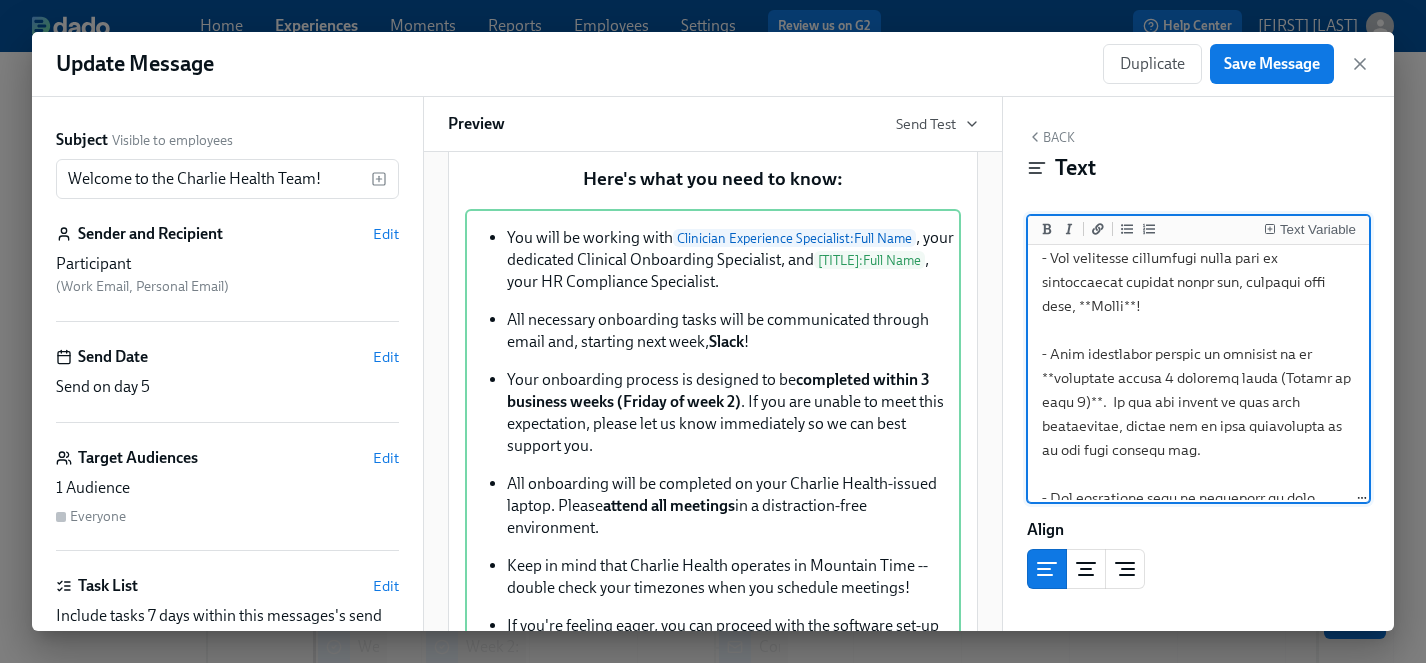 click at bounding box center (1198, 498) 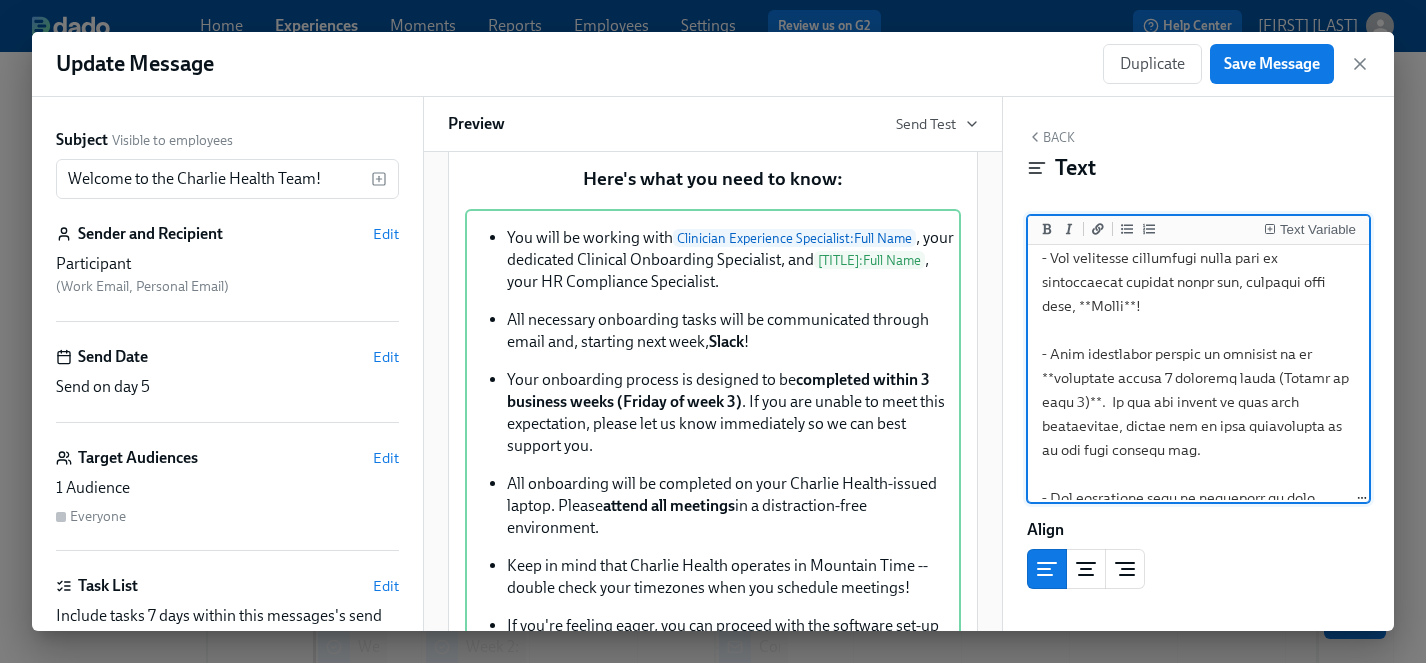 type on "- You will be working with {{ clinicianExperienceSpecialist.fullName }}, your dedicated Clinical Onboarding Specialist, and {{ hrComplianceSpecialist.fullName }}, your HR Compliance Specialist.
- All necessary onboarding tasks will be communicated through email and, starting next week, **Slack**!
- Your onboarding process is designed to be **completed within 3 business weeks (Friday of week 3)**.  If you are unable to meet this expectation, please let us know immediately so we can best support you.
- All onboarding will be completed on your Charlie Health-issued laptop. Please **attend all meetings** in a distraction-free environment.
- Keep in mind that Charlie Health operates in Mountain Time -- double check your timezones when you schedule meetings!
- If you're feeling eager, you can proceed with the software set-up tasks! But, you won't have access to our main systems until your official start date.
We're here to support you every step of the way.
:sparkling_heart: Welcome to the team! :sparkl..." 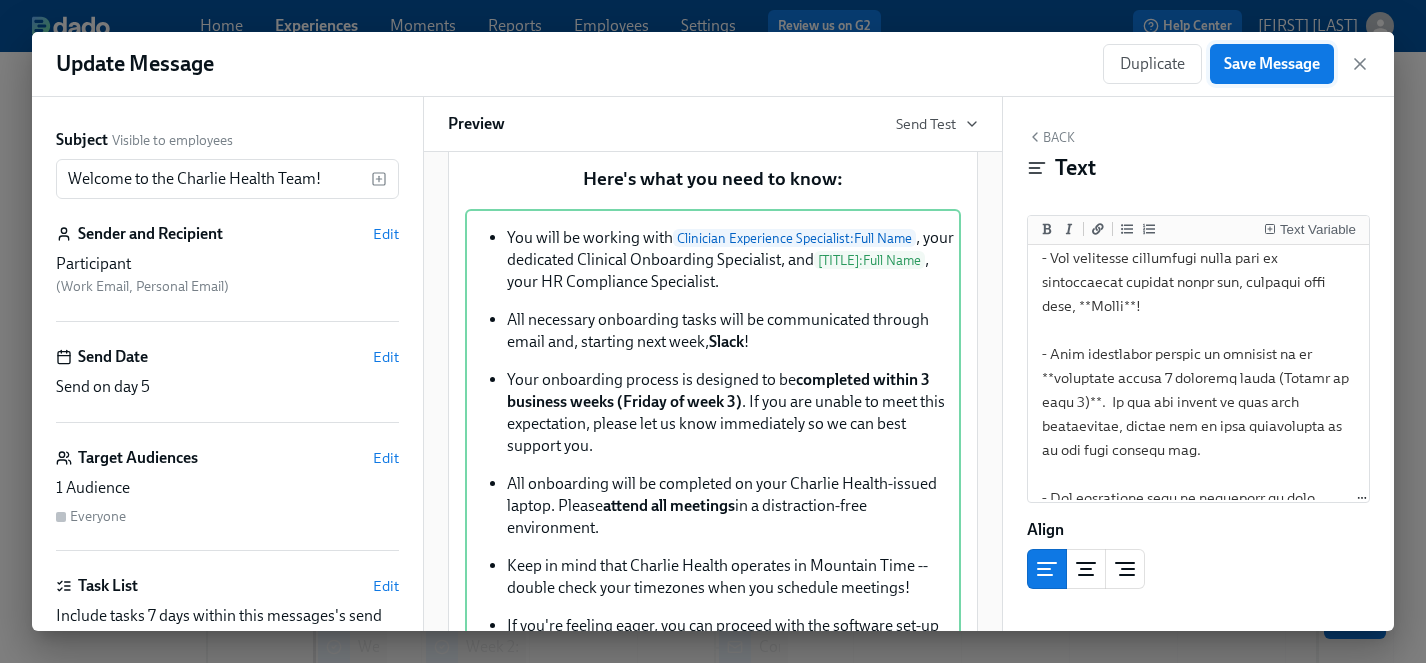 click on "Save Message" at bounding box center (1272, 64) 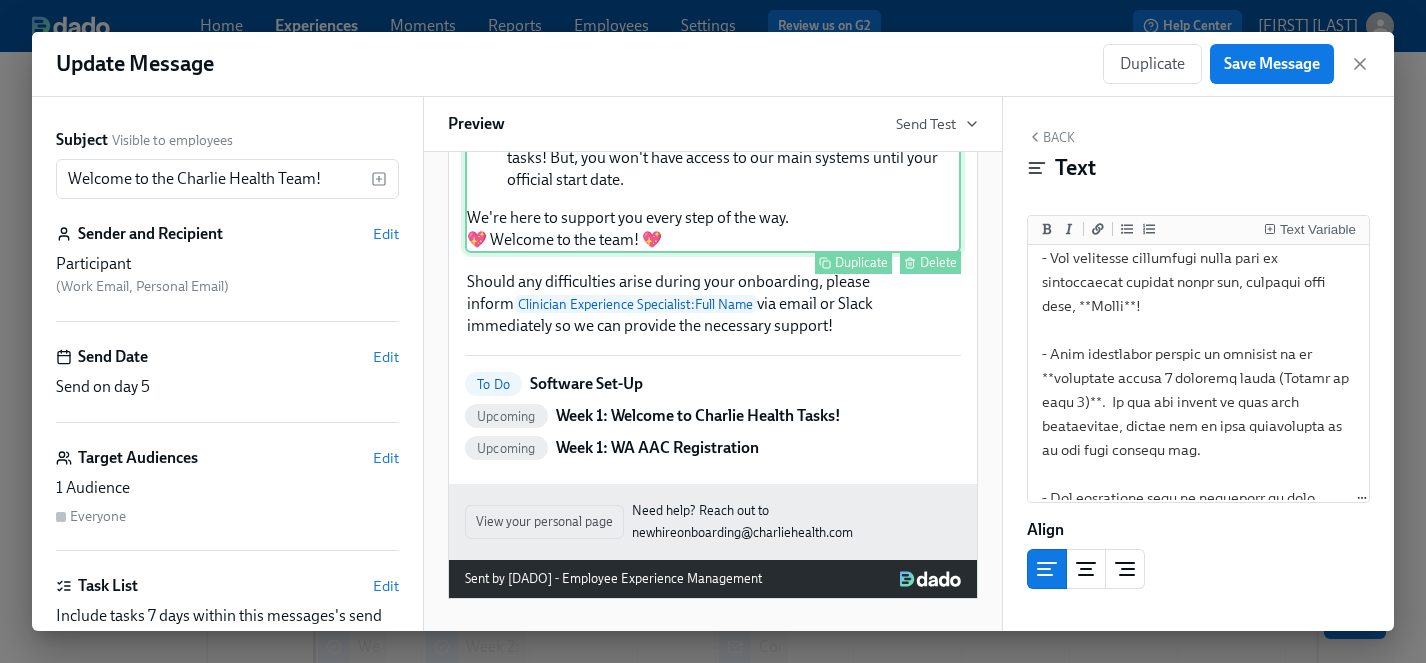 scroll, scrollTop: 862, scrollLeft: 0, axis: vertical 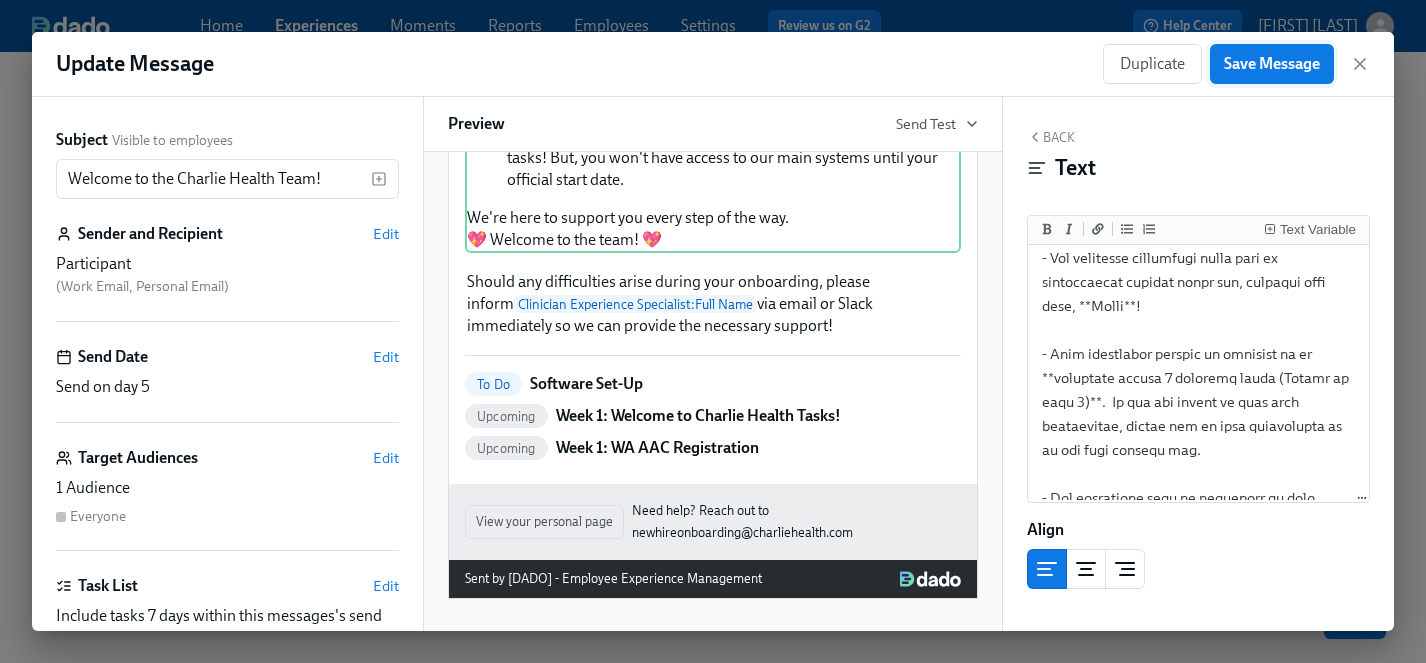 click on "Save Message" at bounding box center (1272, 64) 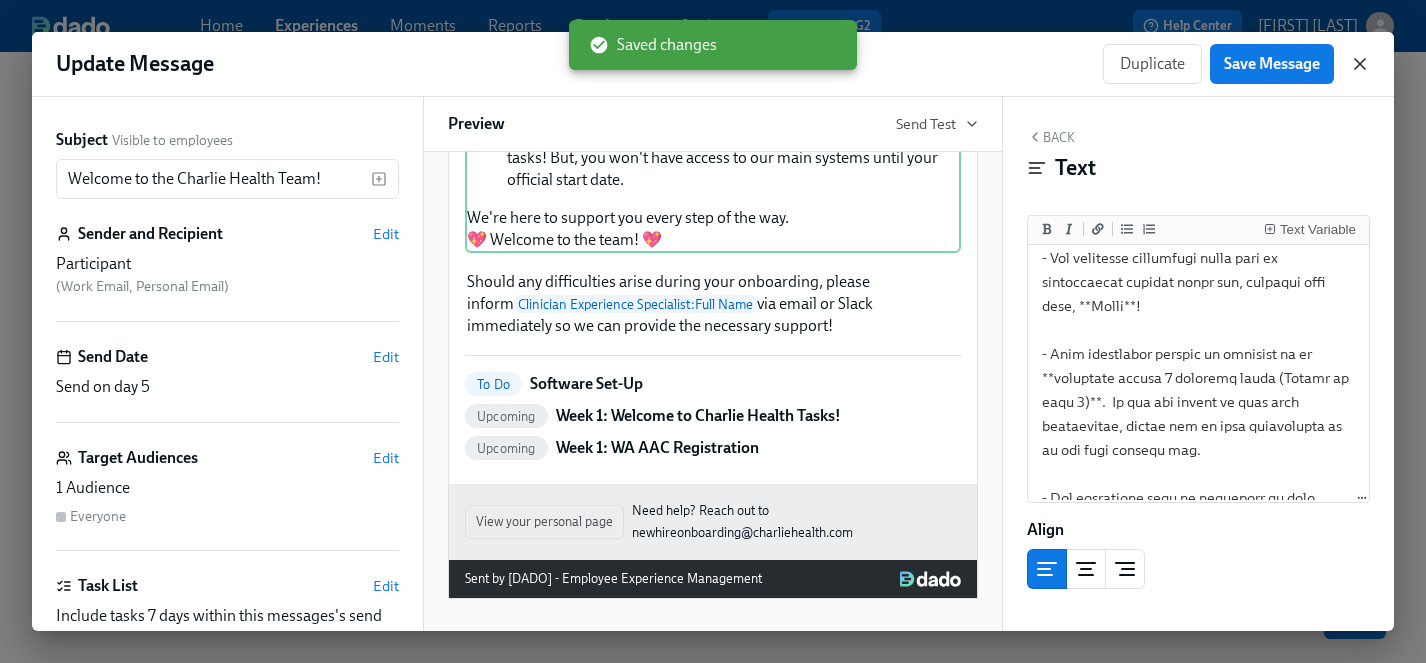 click 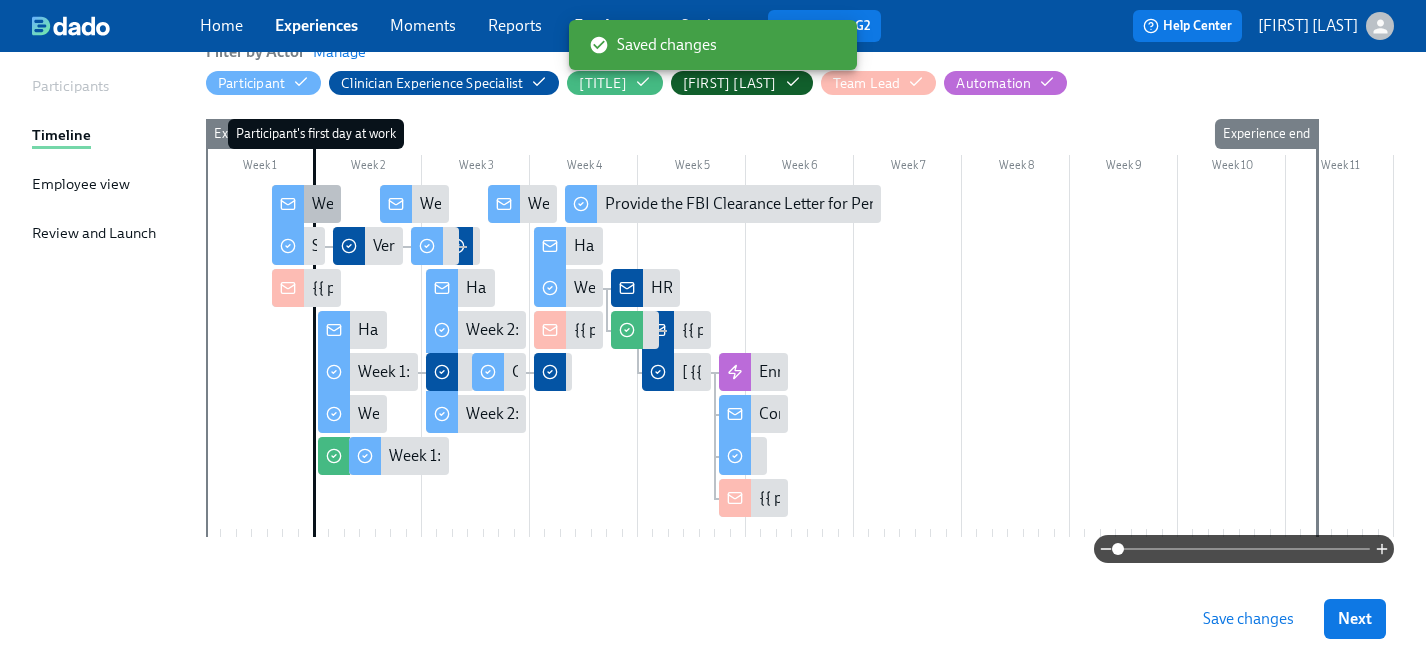 click on "Welcome to the Charlie Health Team!" at bounding box center [438, 204] 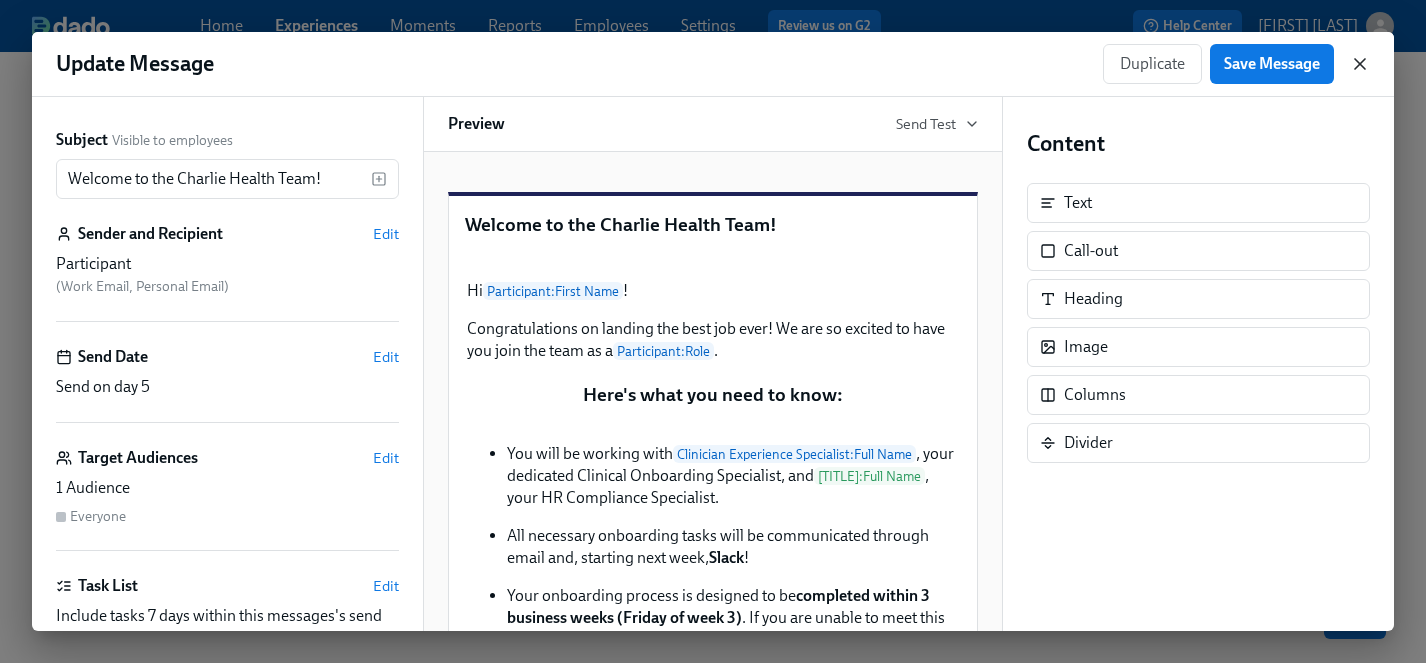 click 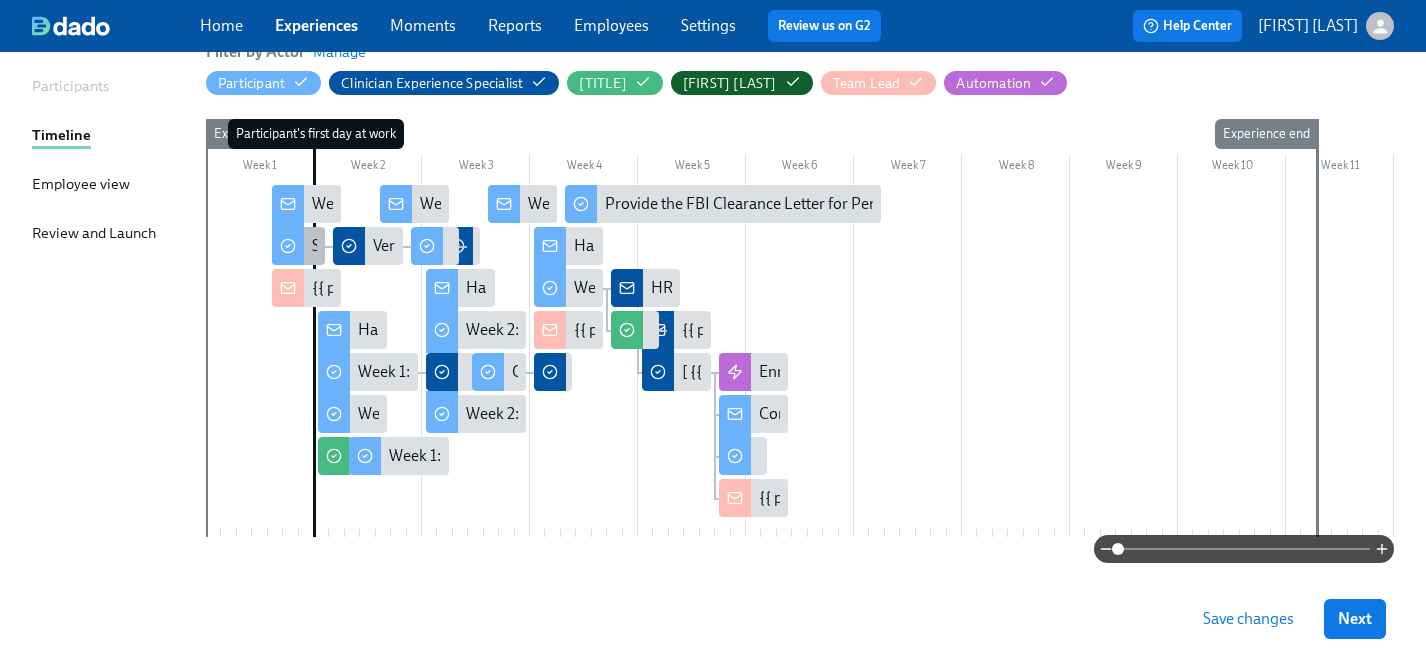 click on "Software Set-Up" at bounding box center (367, 246) 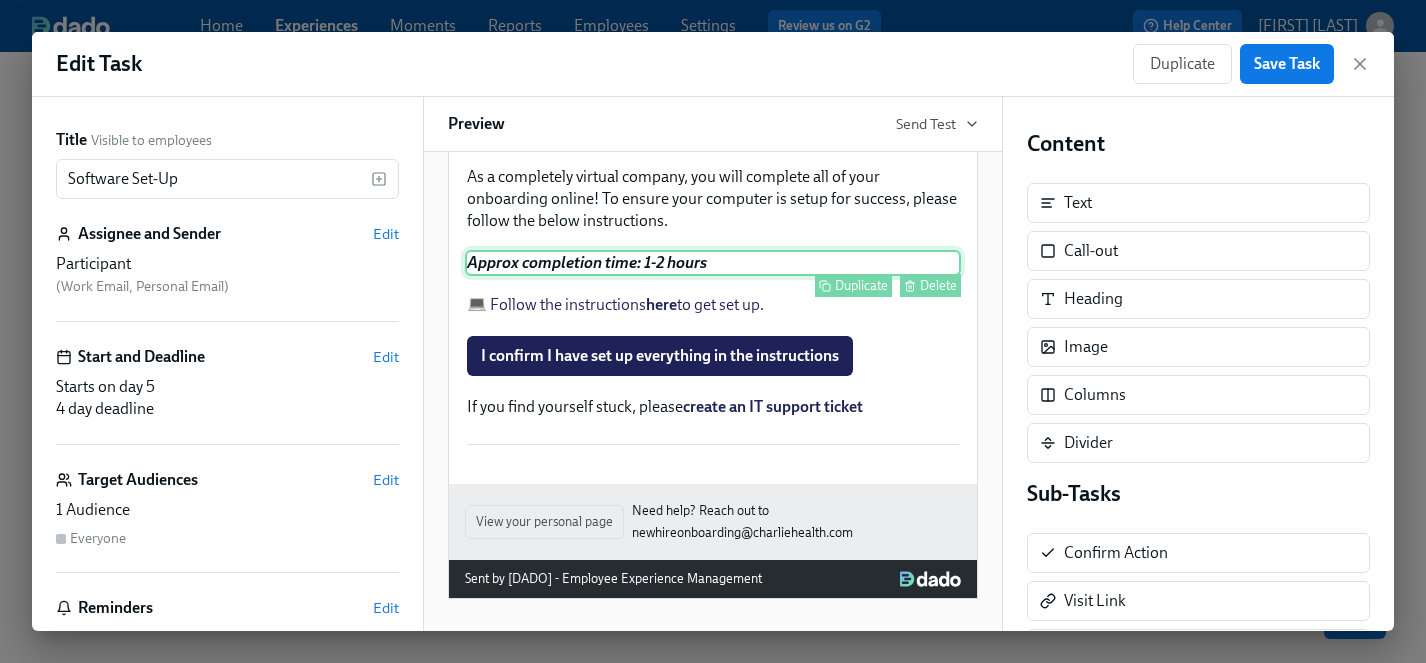 scroll, scrollTop: 426, scrollLeft: 0, axis: vertical 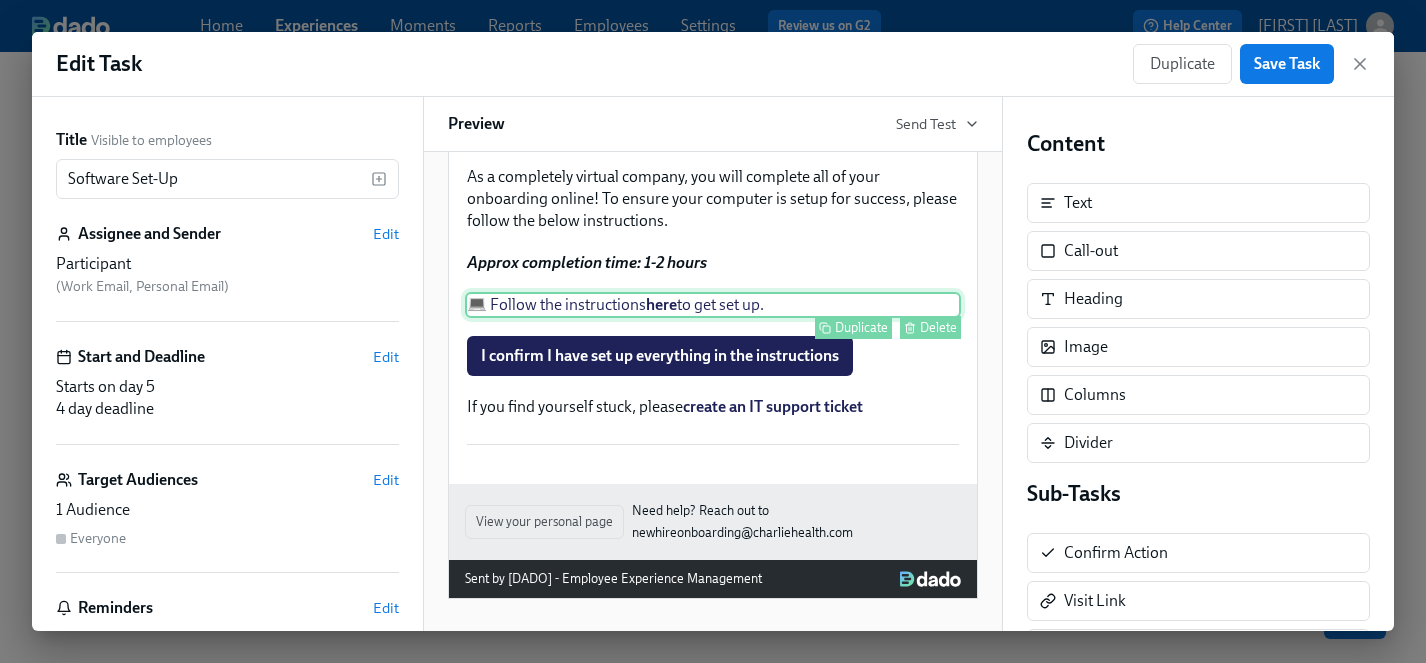 click on "💻  Follow the instructions  here  to get set up.   Duplicate   Delete" at bounding box center (713, 305) 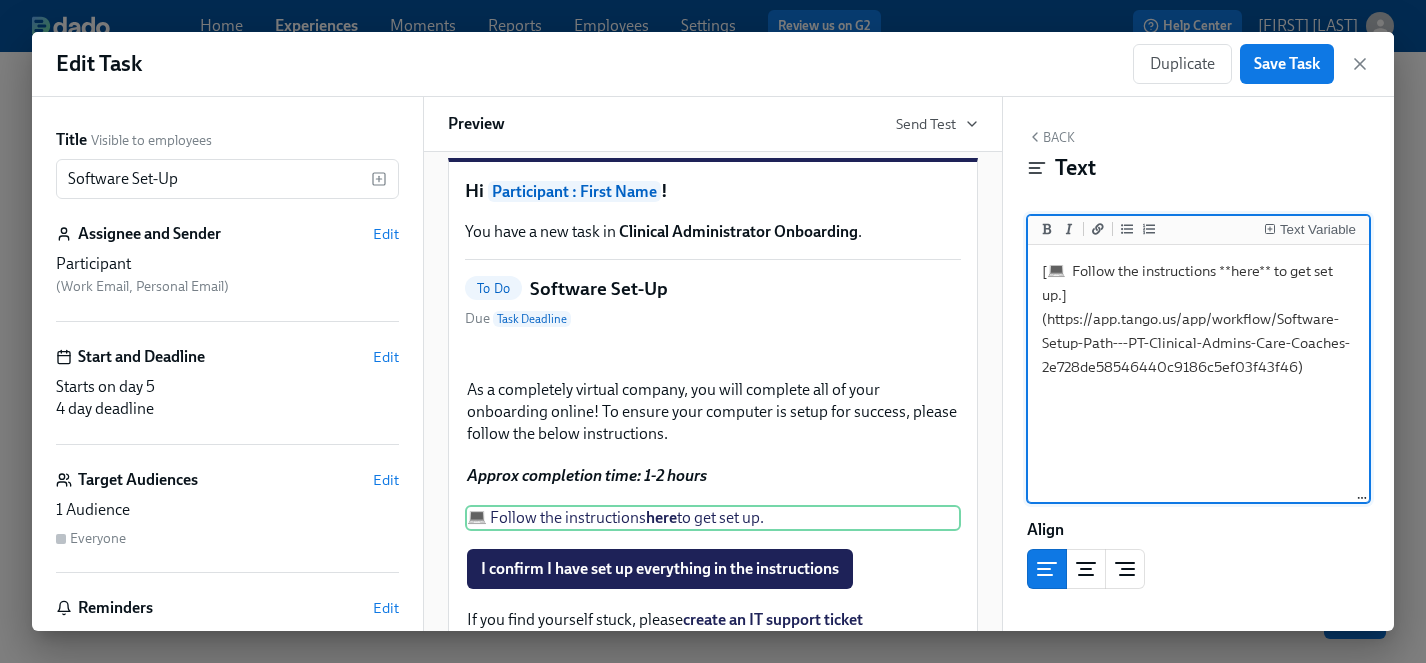 scroll, scrollTop: 6, scrollLeft: 0, axis: vertical 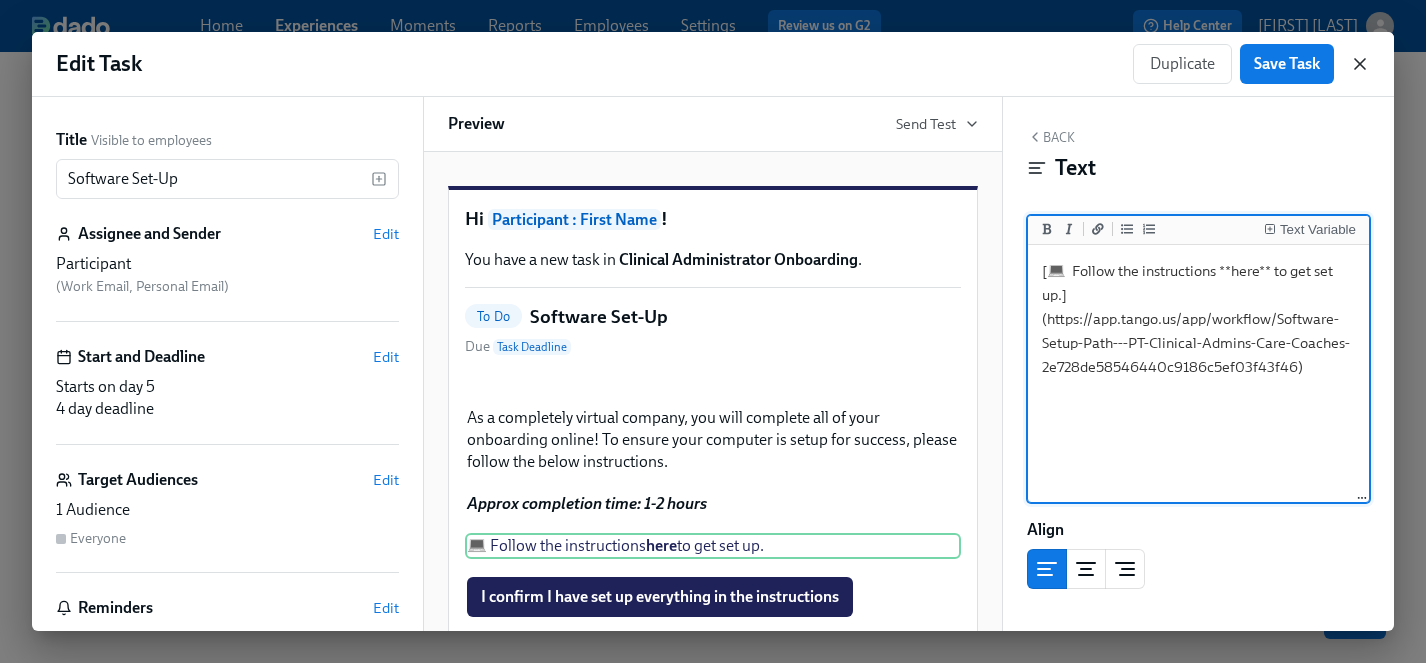 click 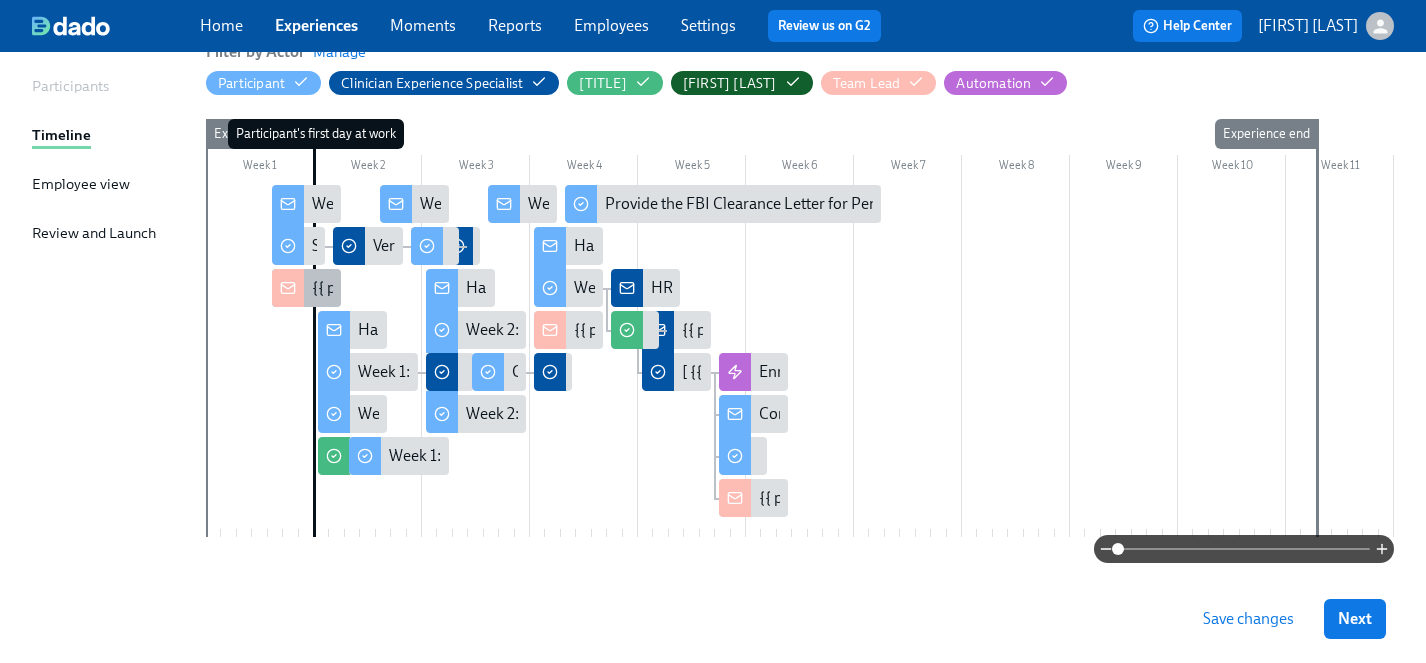 click on "{{ participant.fullName }} has started onboarding" at bounding box center [479, 288] 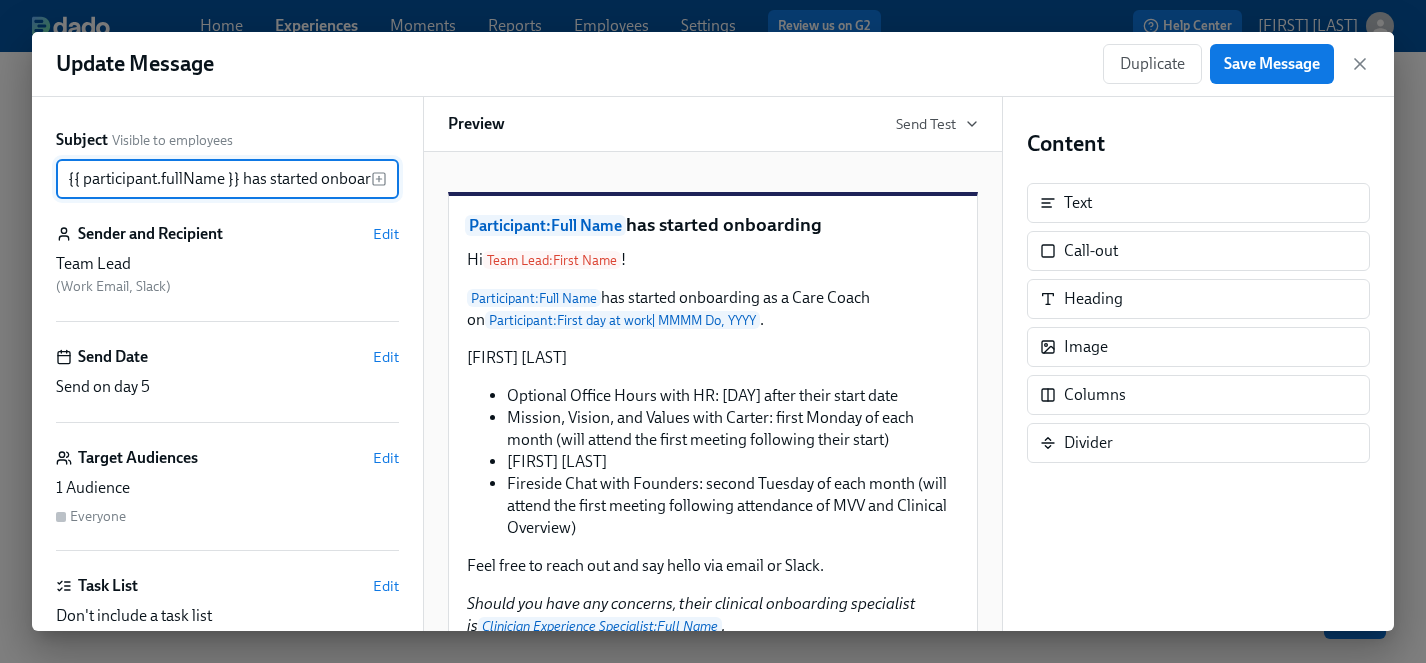 scroll, scrollTop: 0, scrollLeft: 31, axis: horizontal 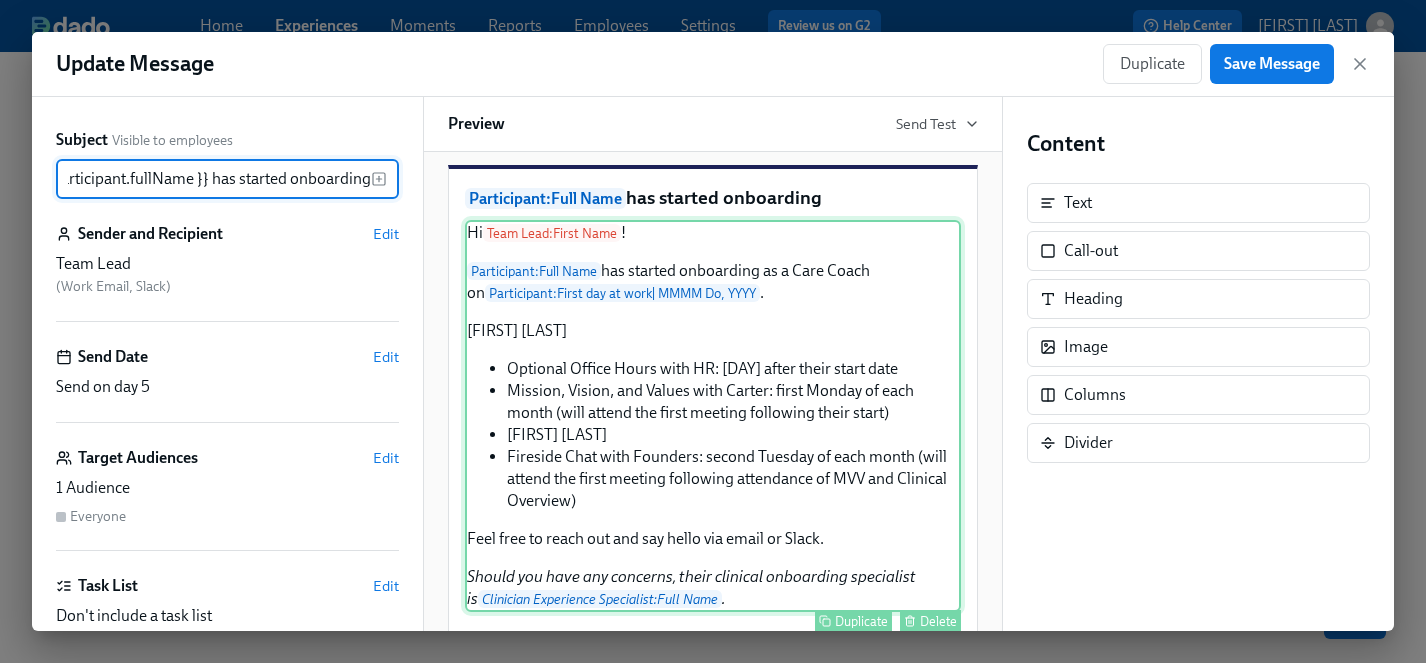 click on "Hi  Team Lead :  First Name !
Participant :  Full Name  has started onboarding as a Care Coach on  Participant :  First day at work  | MMMM Do, YYYY .
Full time hires will have the below meetings as a part of their HR onboarding. You should see these meetings on their calendar by noon on their first day.
Optional Office Hours with HR: Tuesday after their start date
Mission, Vision, and Values with Carter: first Monday of each month (will attend the first meeting following their start)
Clinical Overview with Dr. C: first Wednesdy of each month (will attend the first meeting following their start)
Fireside Chat with Founders: second Tuesday of each month (will attend the first meeting following attendance of MVV and Clinical Overview)
Feel free to reach out and say hello via email or Slack.
Should you have any concerns, their clinical onboarding specialist is  Clinician Experience Specialist :  Full Name .   Duplicate   Delete" at bounding box center [713, 416] 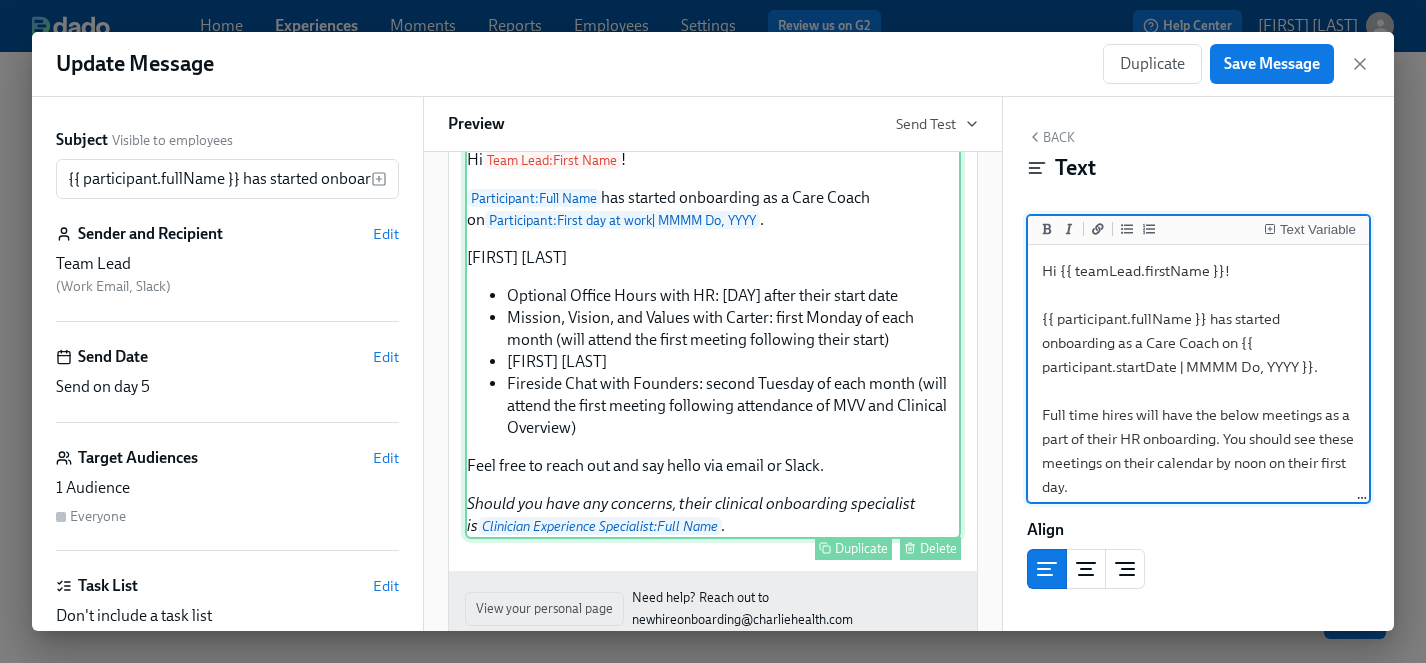 scroll, scrollTop: 104, scrollLeft: 0, axis: vertical 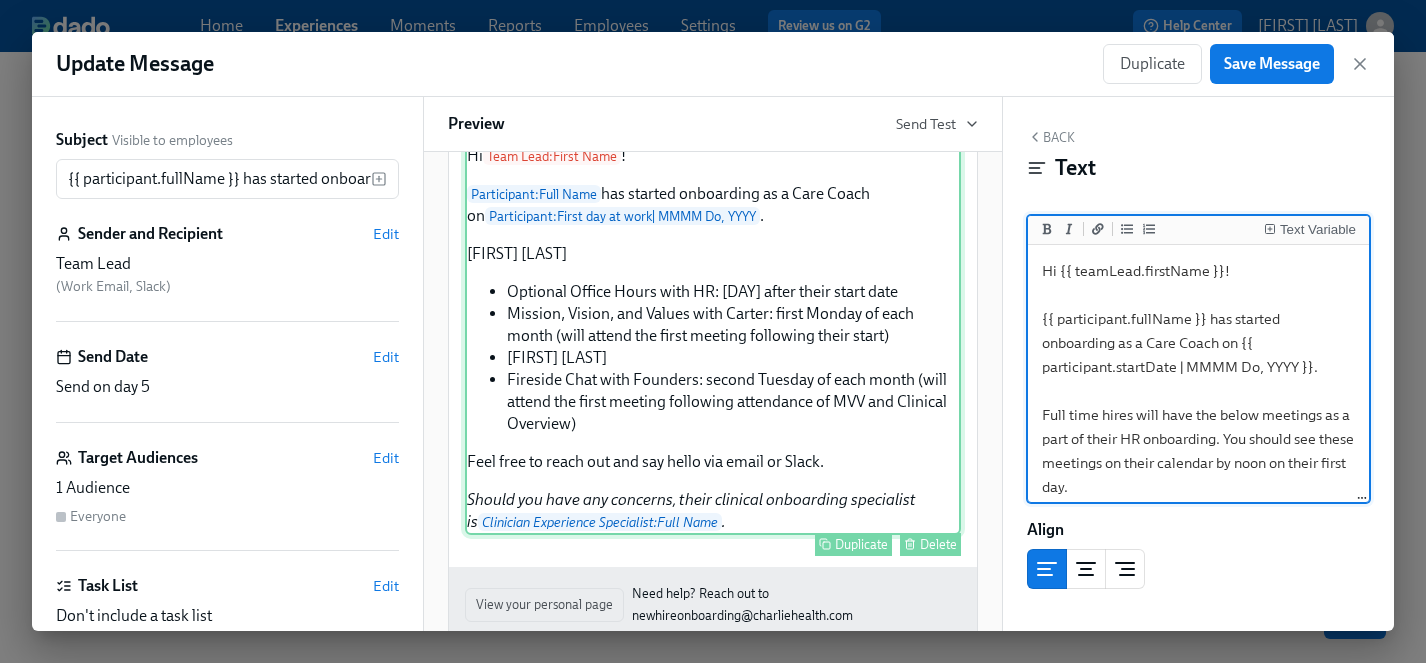 click on "Hi  Team Lead :  First Name !
Participant :  Full Name  has started onboarding as a Care Coach on  Participant :  First day at work  | MMMM Do, YYYY .
Full time hires will have the below meetings as a part of their HR onboarding. You should see these meetings on their calendar by noon on their first day.
Optional Office Hours with HR: Tuesday after their start date
Mission, Vision, and Values with Carter: first Monday of each month (will attend the first meeting following their start)
Clinical Overview with Dr. C: first Wednesdy of each month (will attend the first meeting following their start)
Fireside Chat with Founders: second Tuesday of each month (will attend the first meeting following attendance of MVV and Clinical Overview)
Feel free to reach out and say hello via email or Slack.
Should you have any concerns, their clinical onboarding specialist is  Clinician Experience Specialist :  Full Name .   Duplicate   Delete" at bounding box center (713, 339) 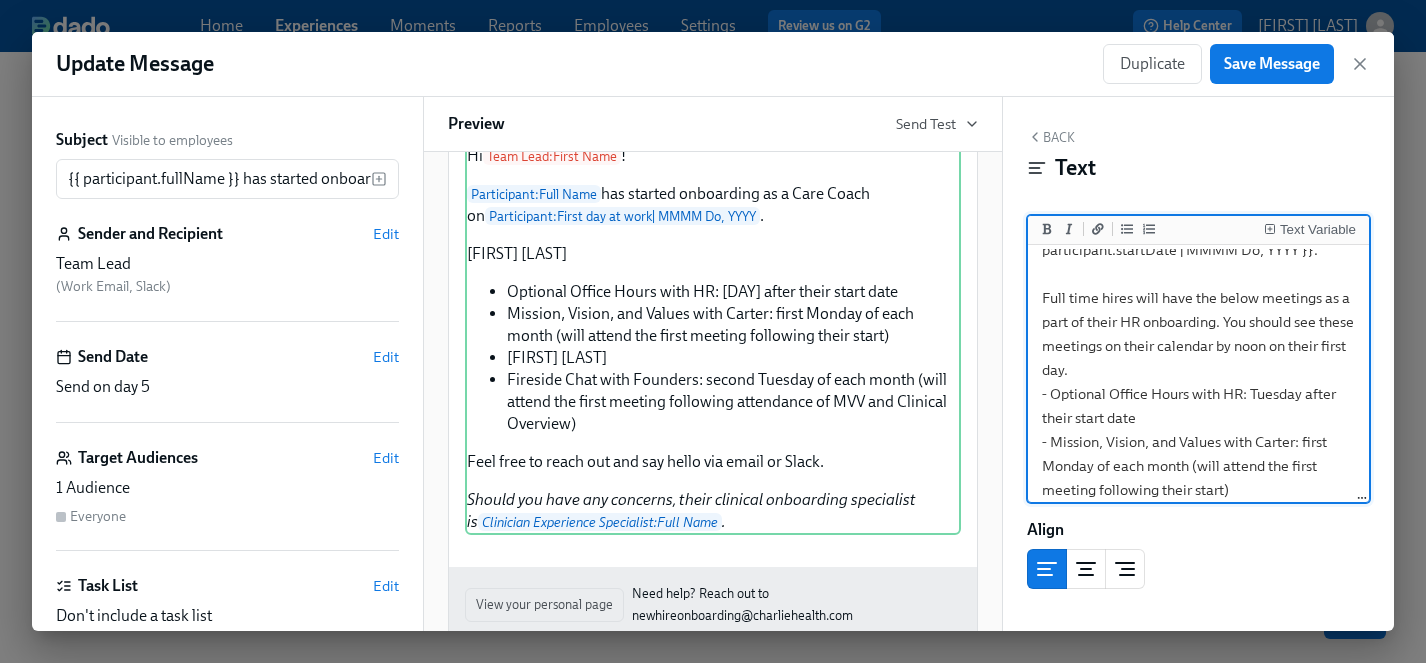 scroll, scrollTop: 120, scrollLeft: 0, axis: vertical 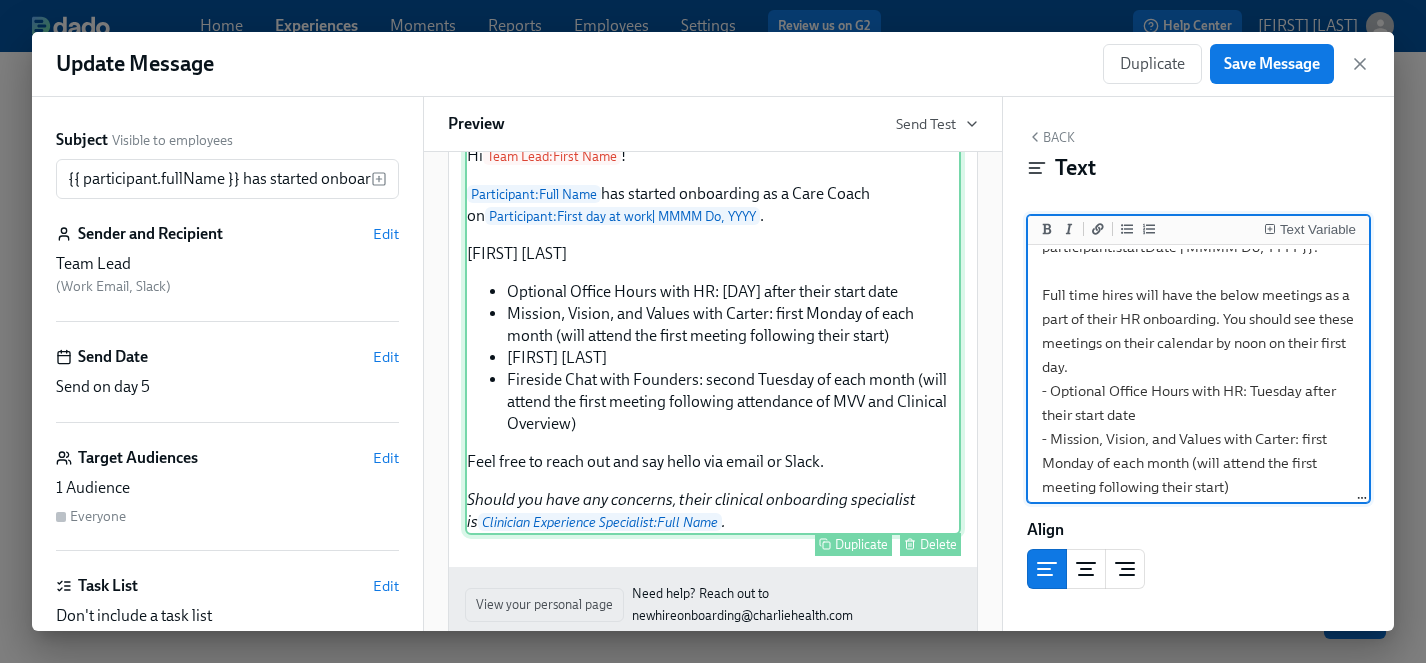 click on "Hi  Team Lead :  First Name !
Participant :  Full Name  has started onboarding as a Care Coach on  Participant :  First day at work  | MMMM Do, YYYY .
Full time hires will have the below meetings as a part of their HR onboarding. You should see these meetings on their calendar by noon on their first day.
Optional Office Hours with HR: Tuesday after their start date
Mission, Vision, and Values with Carter: first Monday of each month (will attend the first meeting following their start)
Clinical Overview with Dr. C: first Wednesdy of each month (will attend the first meeting following their start)
Fireside Chat with Founders: second Tuesday of each month (will attend the first meeting following attendance of MVV and Clinical Overview)
Feel free to reach out and say hello via email or Slack.
Should you have any concerns, their clinical onboarding specialist is  Clinician Experience Specialist :  Full Name .   Duplicate   Delete" at bounding box center (713, 339) 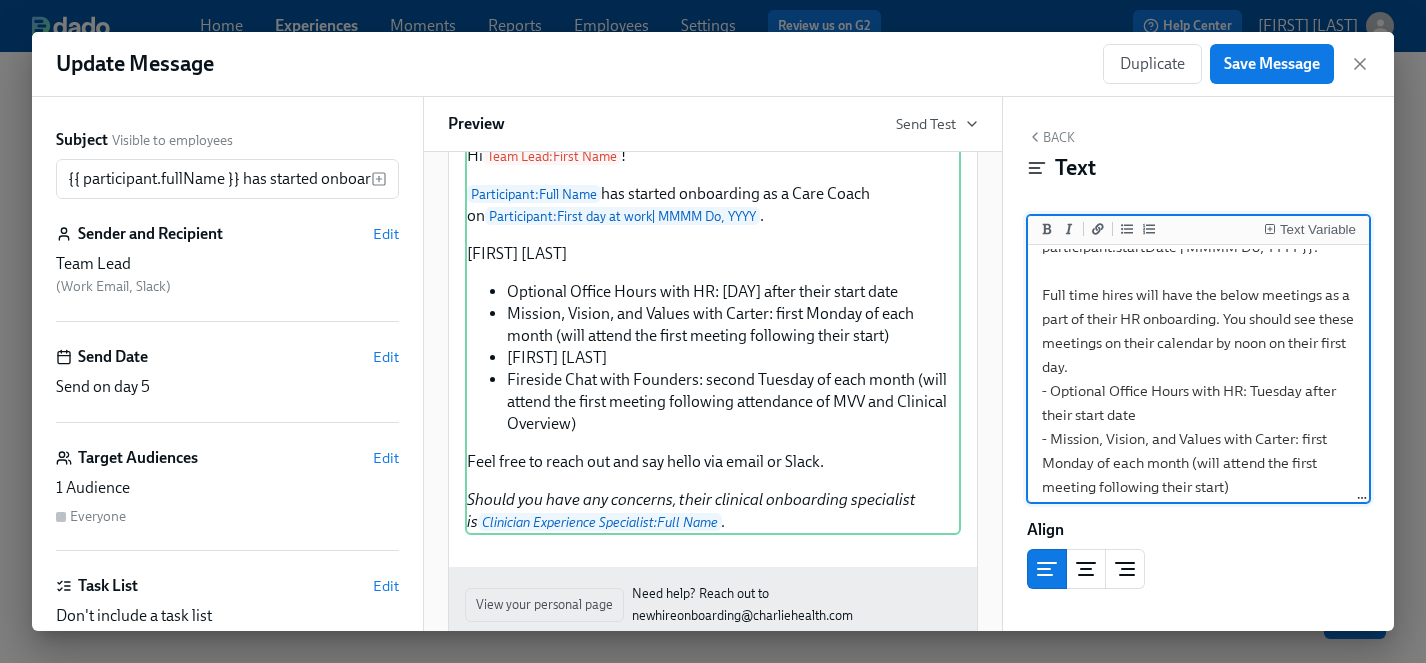 scroll, scrollTop: 0, scrollLeft: 0, axis: both 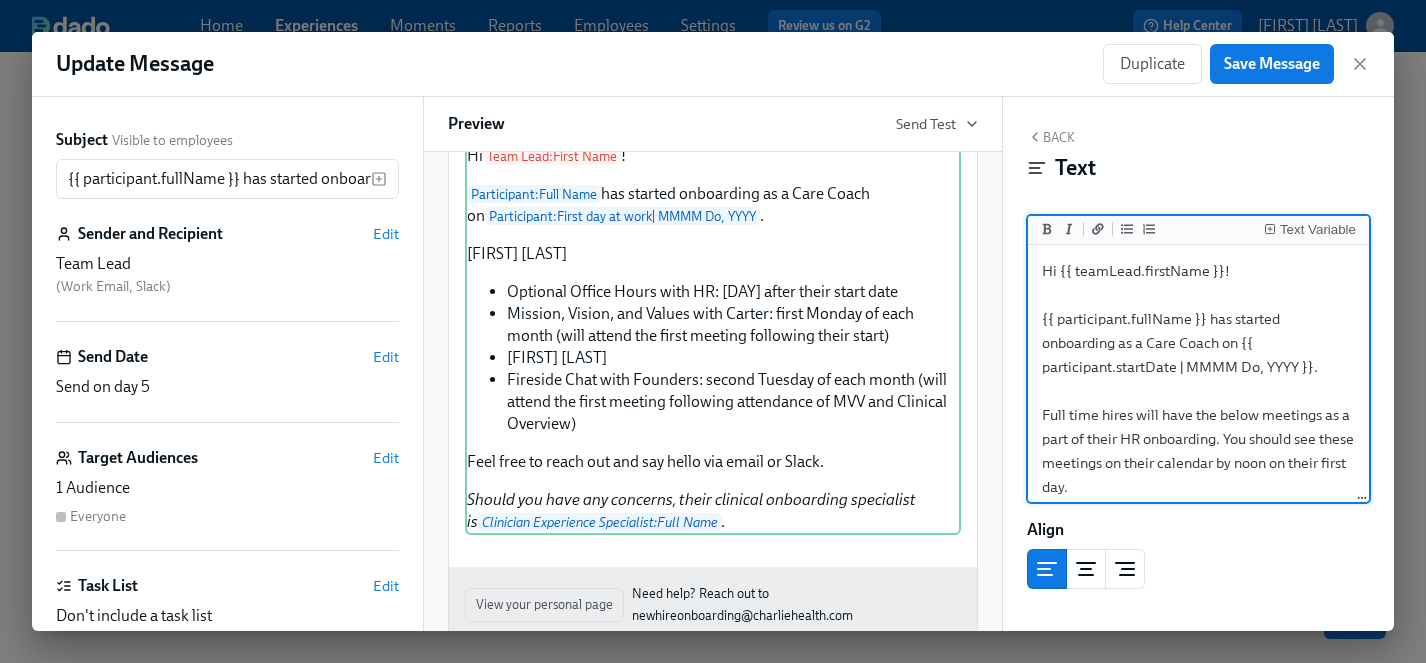 drag, startPoint x: 1142, startPoint y: 342, endPoint x: 1079, endPoint y: 346, distance: 63.126858 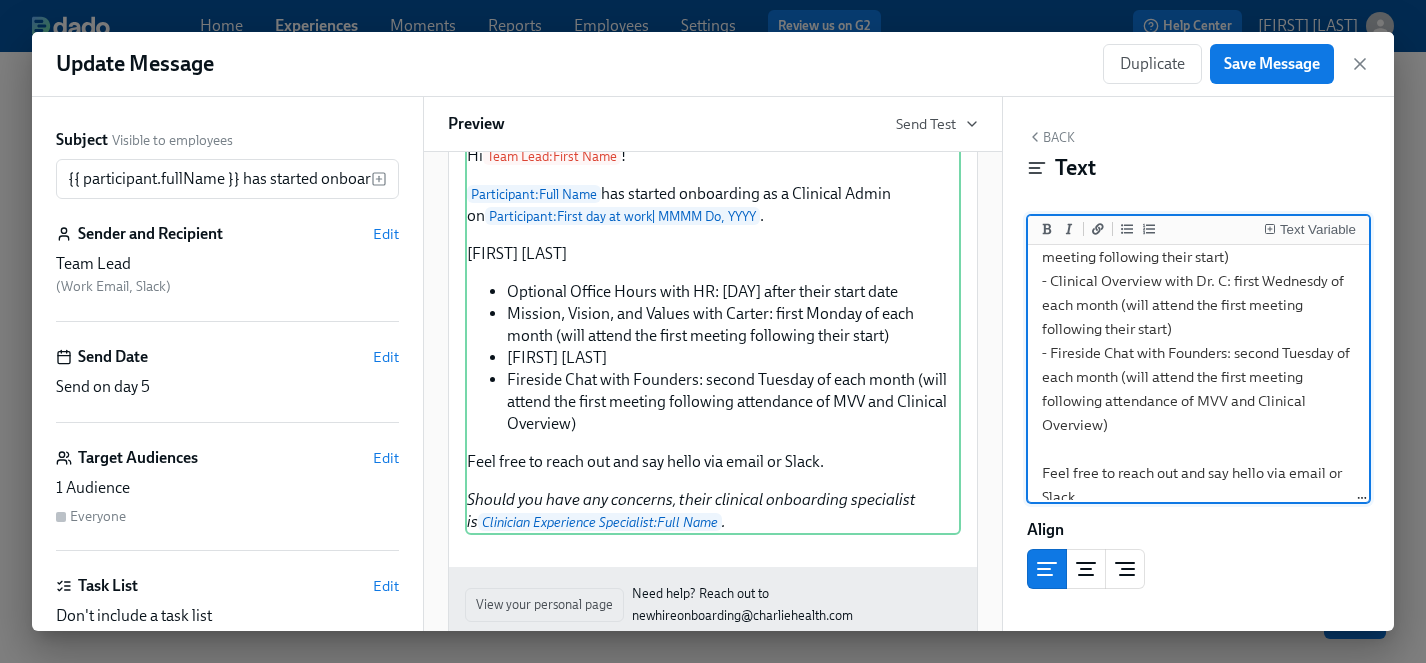 scroll, scrollTop: 349, scrollLeft: 0, axis: vertical 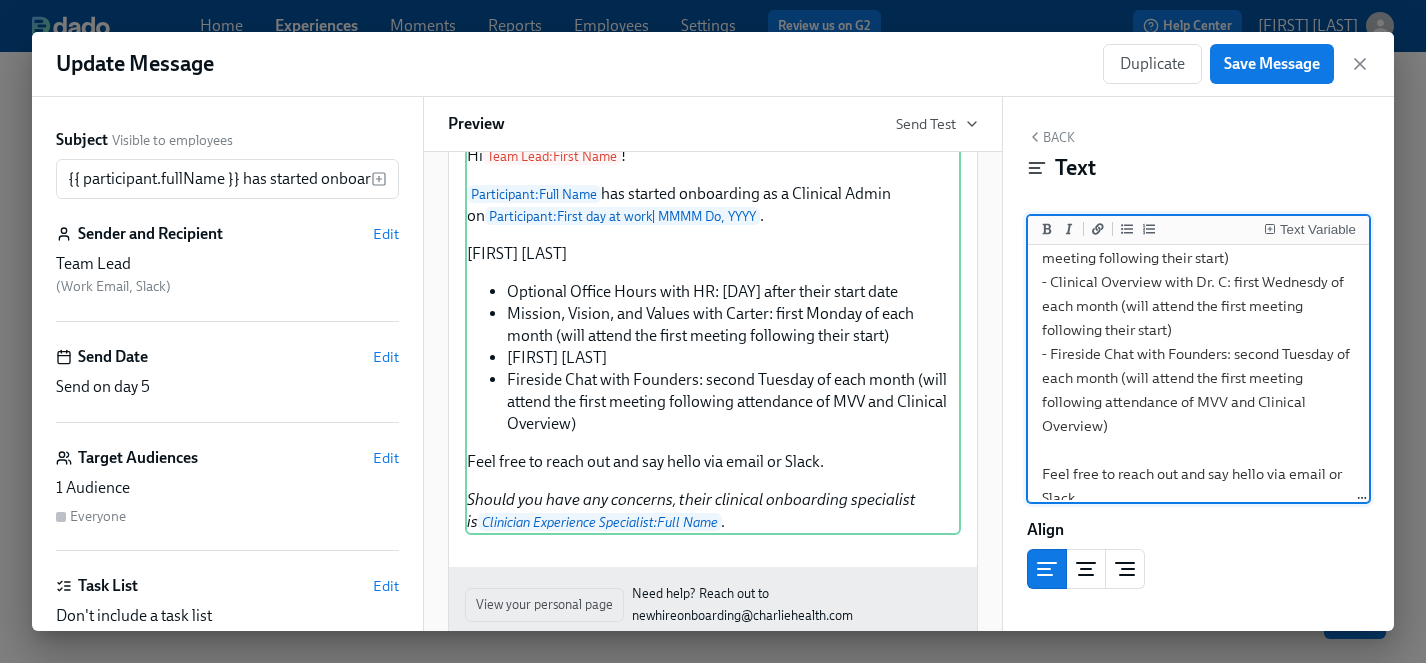 drag, startPoint x: 1115, startPoint y: 425, endPoint x: 1038, endPoint y: 289, distance: 156.285 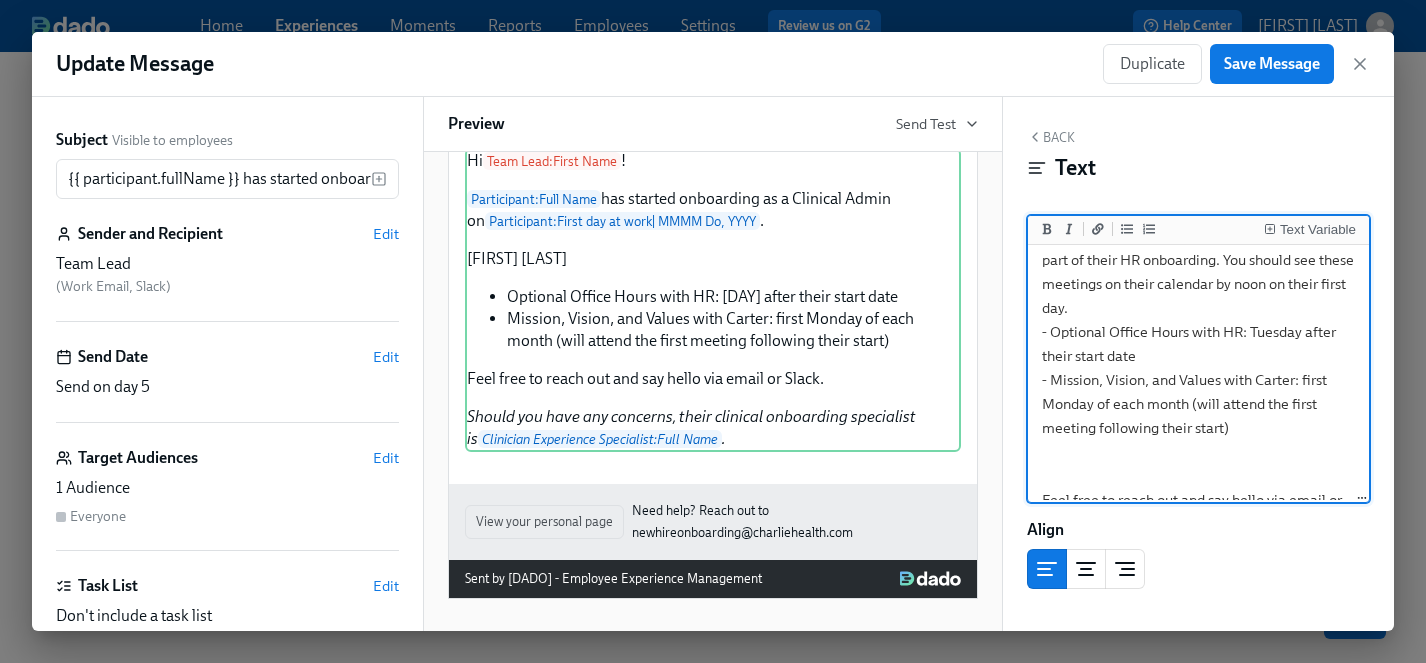 scroll, scrollTop: 153, scrollLeft: 0, axis: vertical 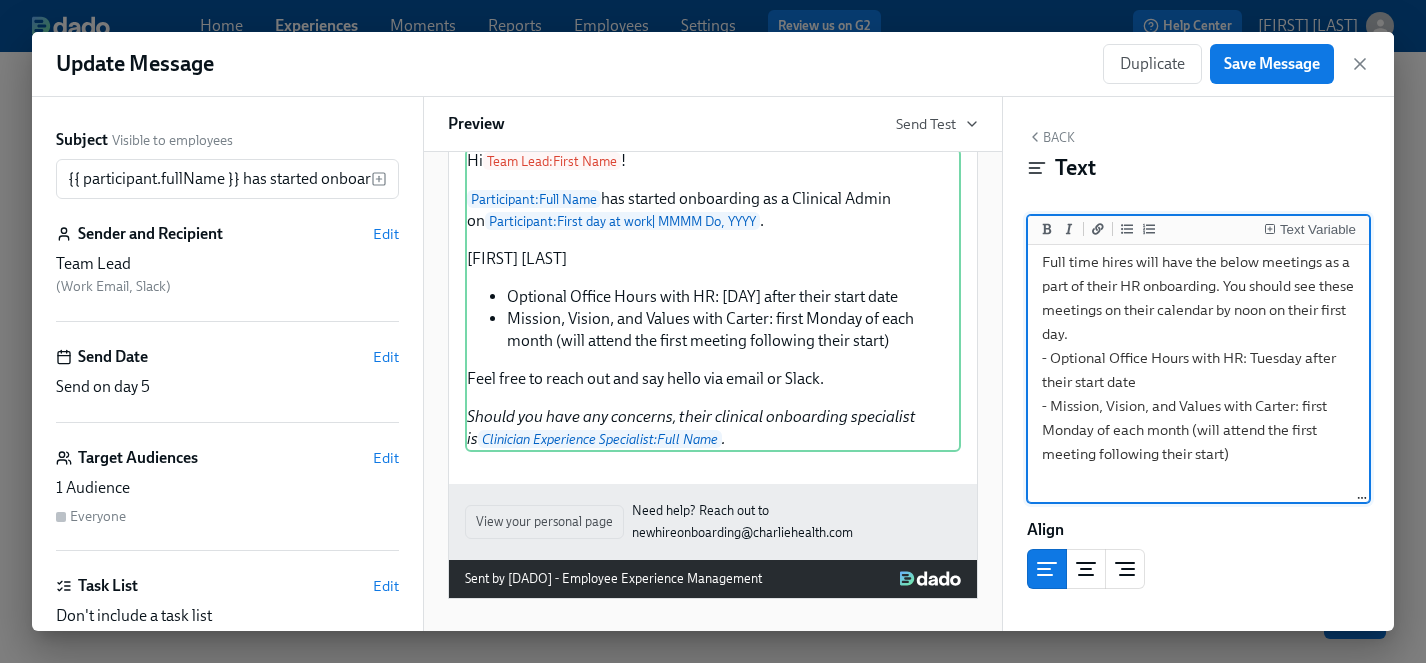 drag, startPoint x: 1059, startPoint y: 476, endPoint x: 1039, endPoint y: 269, distance: 207.96394 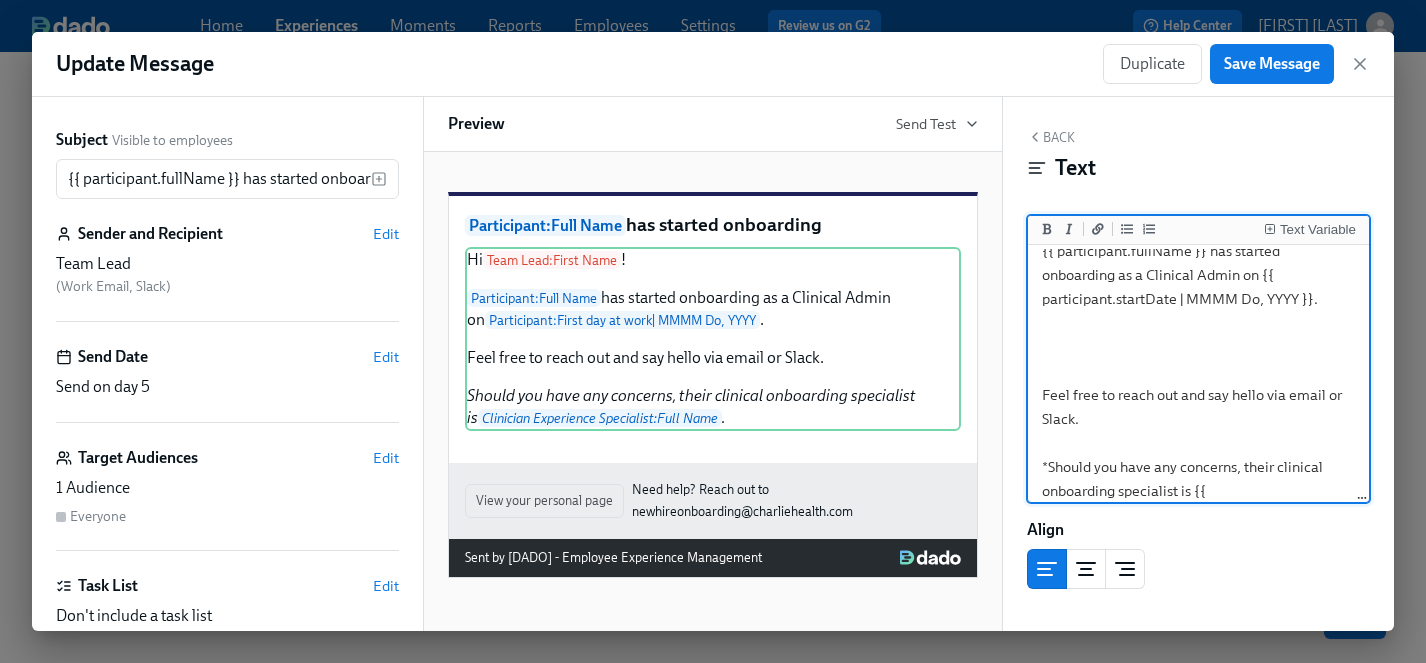 scroll, scrollTop: 56, scrollLeft: 0, axis: vertical 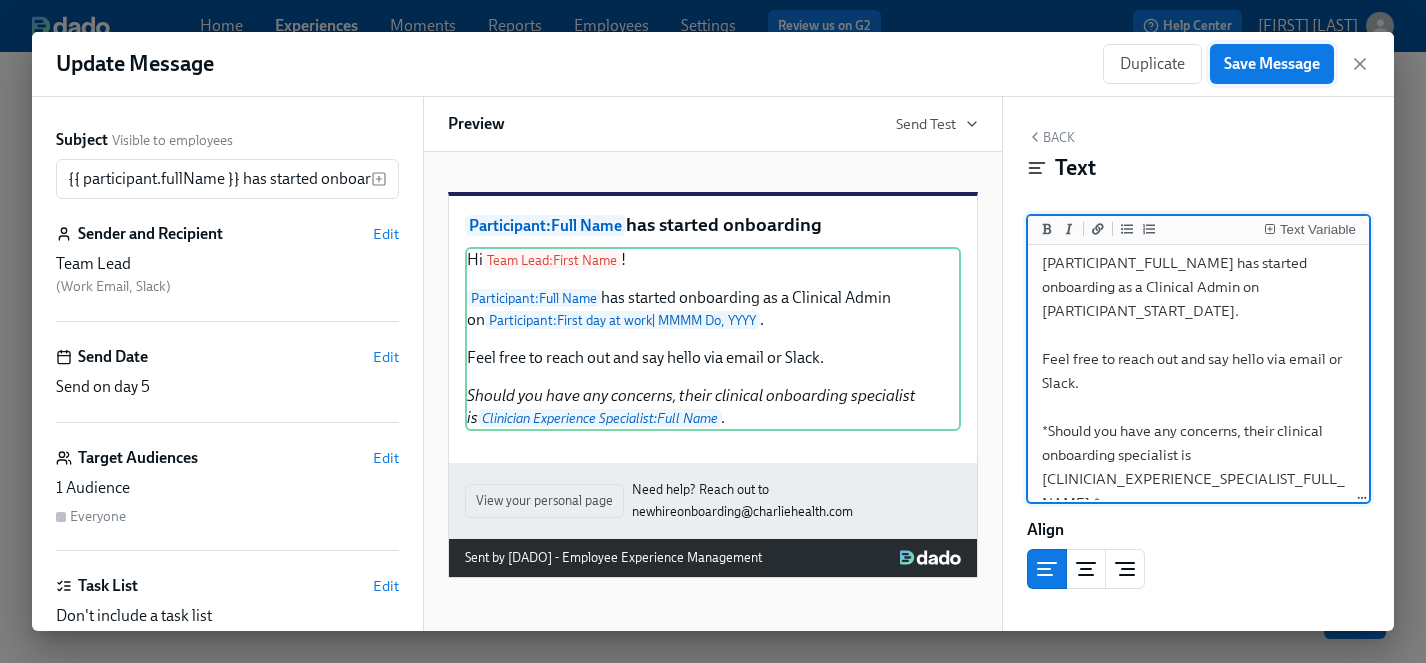 type on "Hi [TEAMLEAD_FIRST]!
[PARTICIPANT_FULL_NAME] has started onboarding as a Clinical Admin on [PARTICIPANT_START_DATE].
Feel free to reach out and say hello via email or Slack.
*Should you have any concerns, their clinical onboarding specialist is [CLINICIAN_EXPERIENCE_SPECIALIST_FULL_NAME].*" 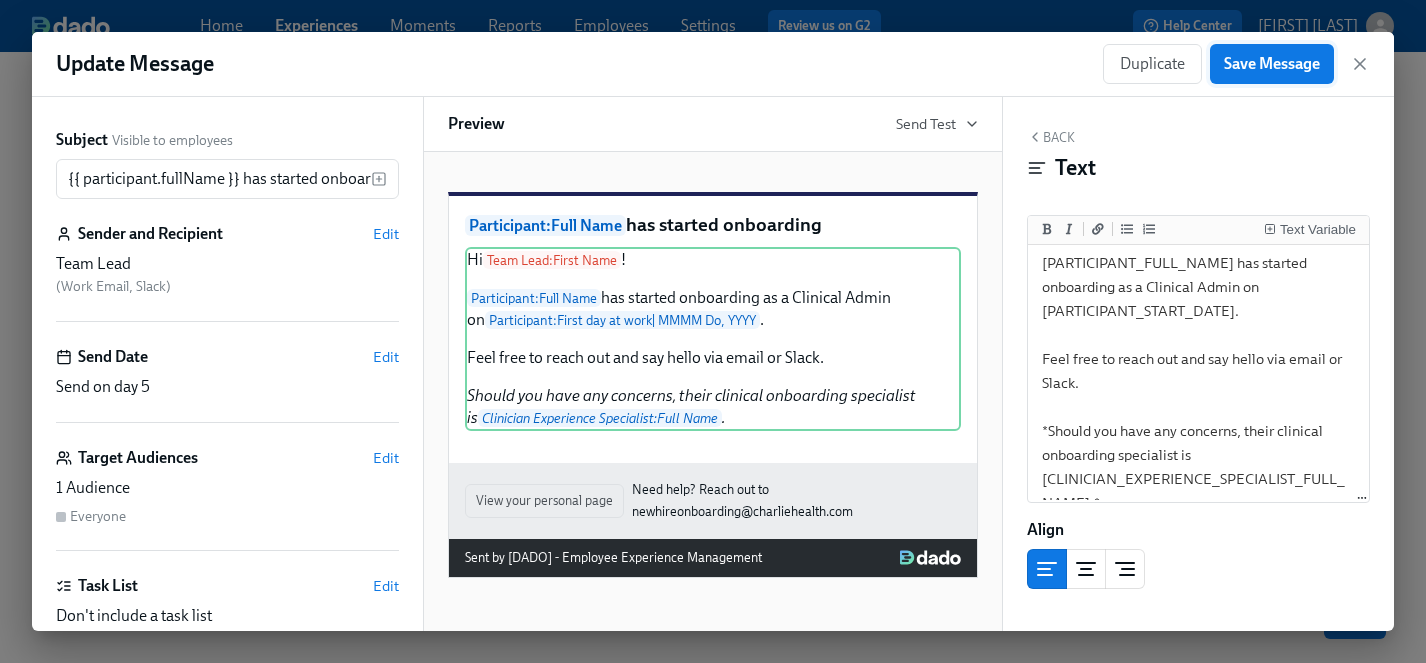click on "Save Message" at bounding box center [1272, 64] 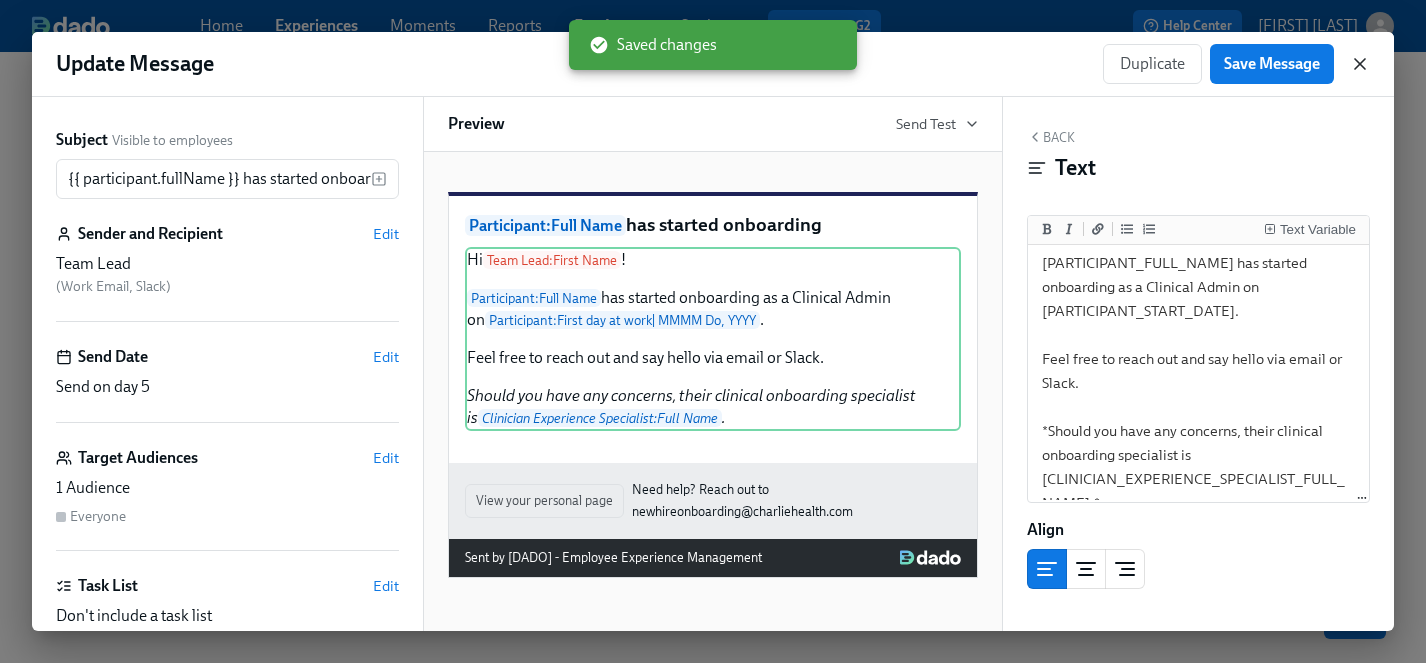 click 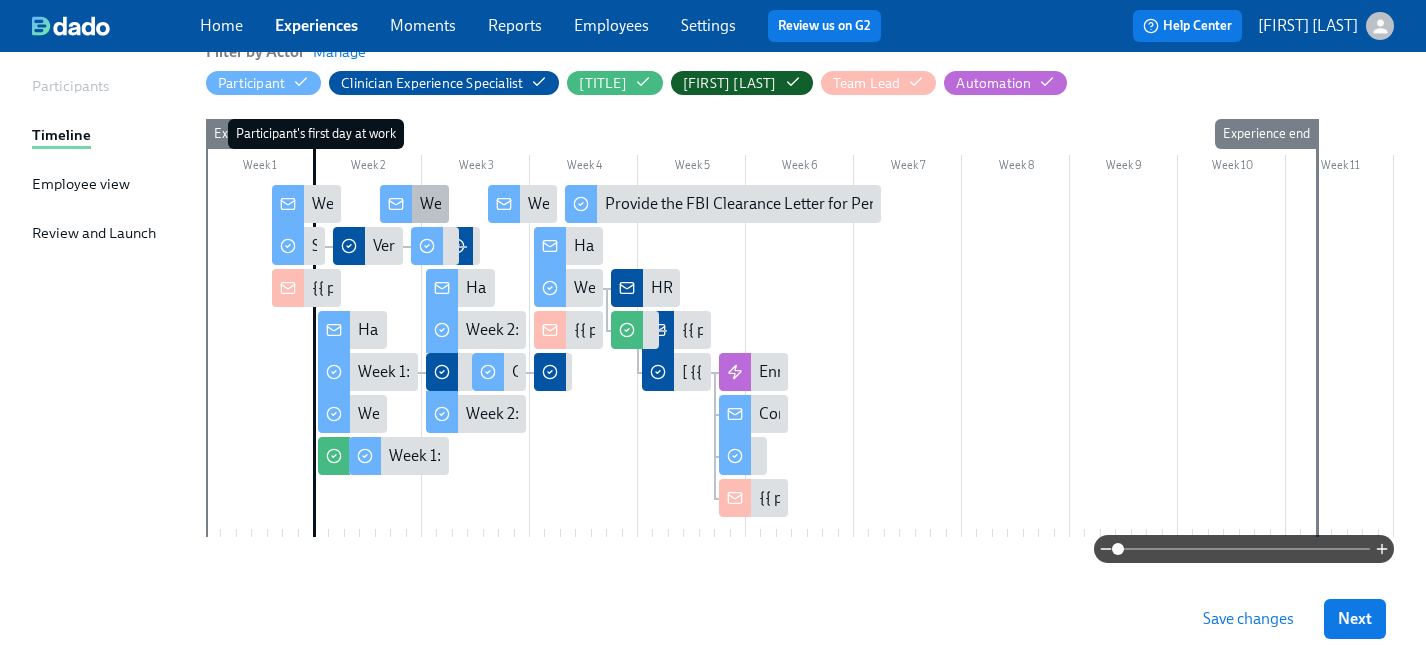 click on "Week 1: Onboarding Recap!" at bounding box center [514, 204] 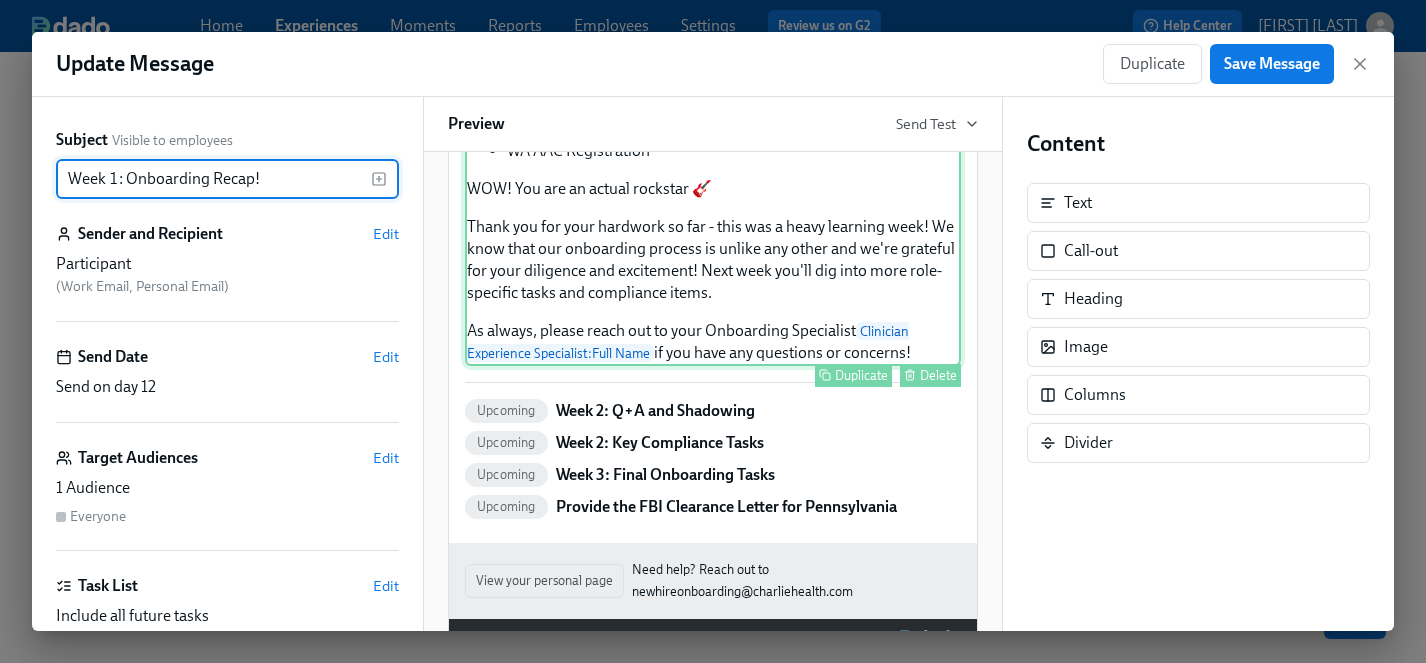 scroll, scrollTop: 396, scrollLeft: 0, axis: vertical 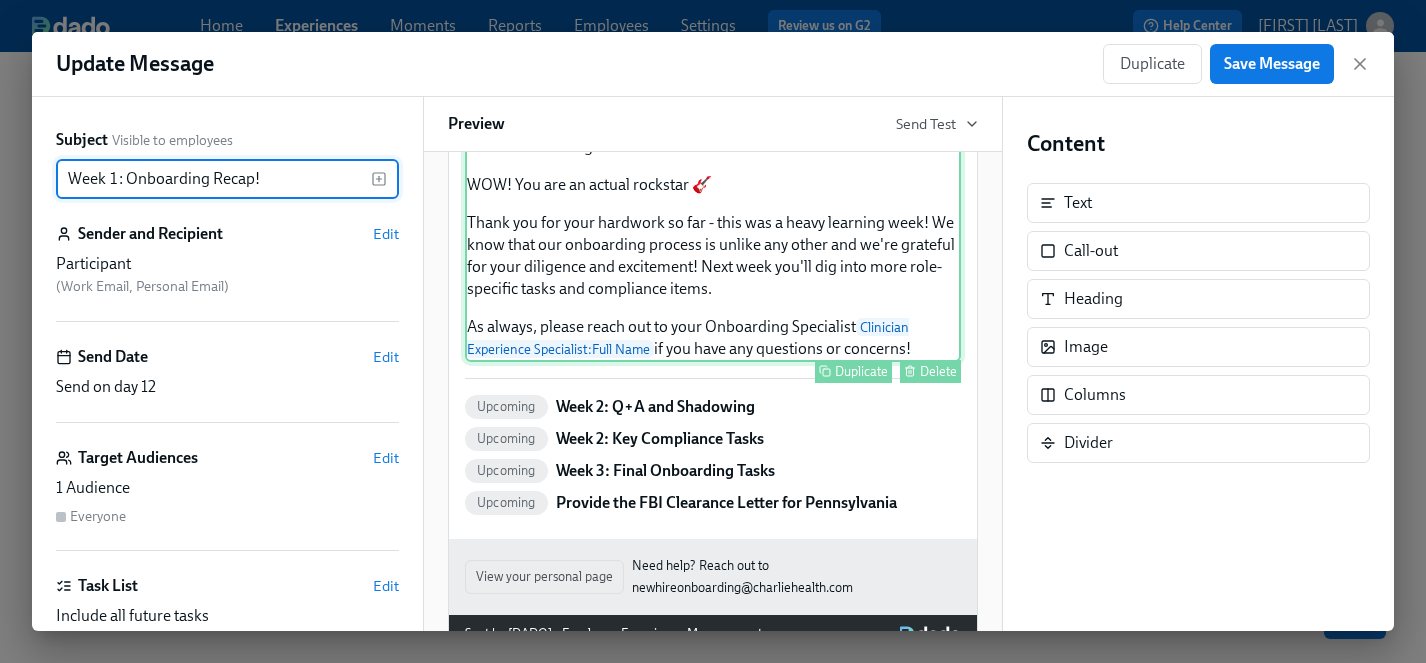 click on "Happy Friday! Pat yourself on the back, because you finished week one of  Participant :  Role  onboarding at Charlie Health! 🥳
Here's a recap of all the tasks you should have completed this week (or are finishing over the weekend):
Software Set-Up
Orientation Videos
Logging Your Time
Docebo Courses
Submit & Sign The Utah Disclosure Form and the Louisiana Background Check
WA AAC Registration
WOW! You are an actual rockstar 🎸
Thank you for your hardwork so far - this was a heavy learning week! We know that our onboarding process is unlike any other and we're grateful for your diligence and excitement! Next week you'll dig into more role-specific tasks and compliance items.
As always, please reach out to your Onboarding Specialist  Clinician Experience Specialist :  [FULL NAME]  if you have any questions or concerns!   Duplicate   Delete" at bounding box center [713, 122] 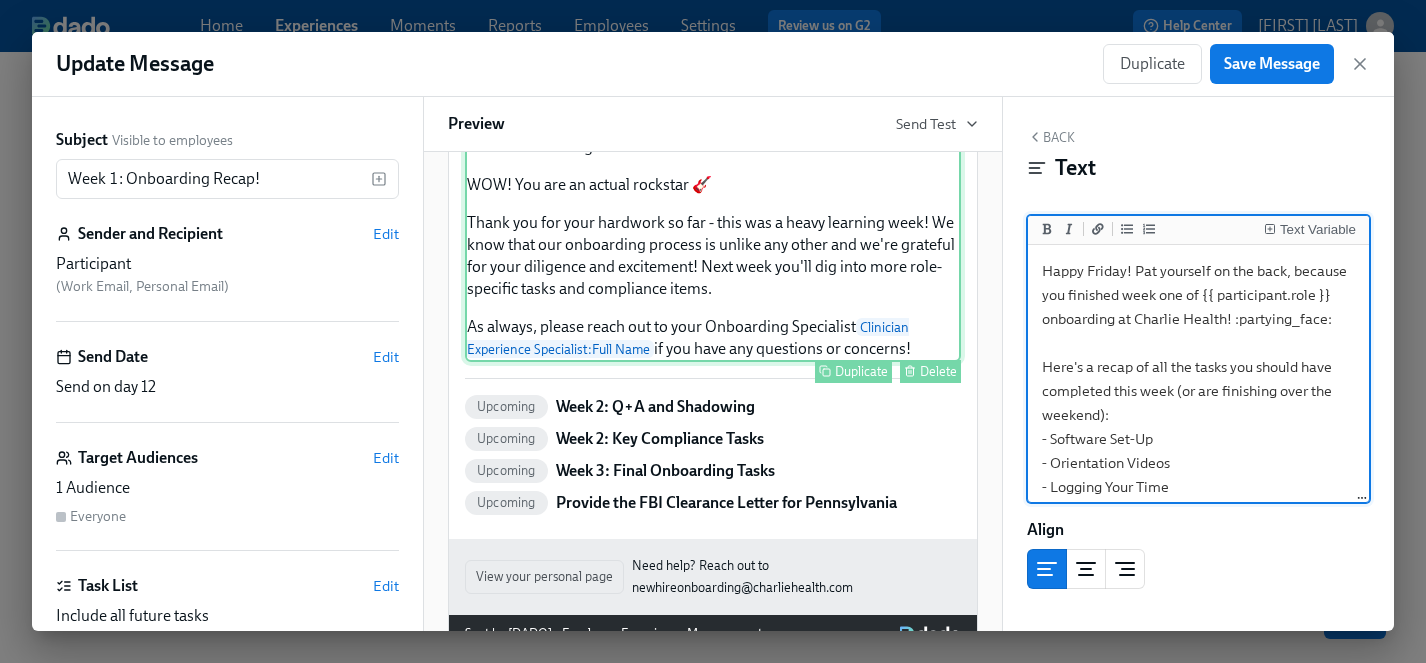 click on "Happy Friday! Pat yourself on the back, because you finished week one of  Participant :  Role  onboarding at Charlie Health! 🥳
Here's a recap of all the tasks you should have completed this week (or are finishing over the weekend):
Software Set-Up
Orientation Videos
Logging Your Time
Docebo Courses
Submit & Sign The Utah Disclosure Form and the Louisiana Background Check
WA AAC Registration
WOW! You are an actual rockstar 🎸
Thank you for your hardwork so far - this was a heavy learning week! We know that our onboarding process is unlike any other and we're grateful for your diligence and excitement! Next week you'll dig into more role-specific tasks and compliance items.
As always, please reach out to your Onboarding Specialist  Clinician Experience Specialist :  [FULL NAME]  if you have any questions or concerns!   Duplicate   Delete" at bounding box center (713, 122) 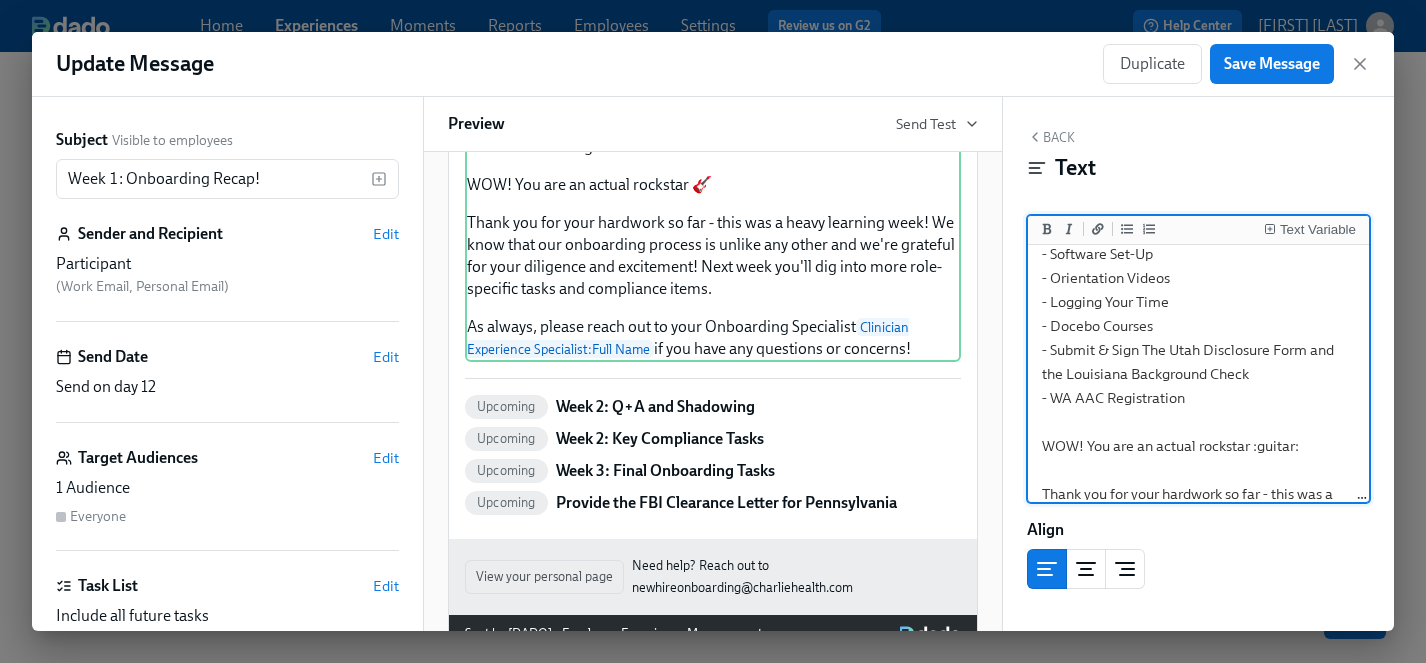 scroll, scrollTop: 191, scrollLeft: 0, axis: vertical 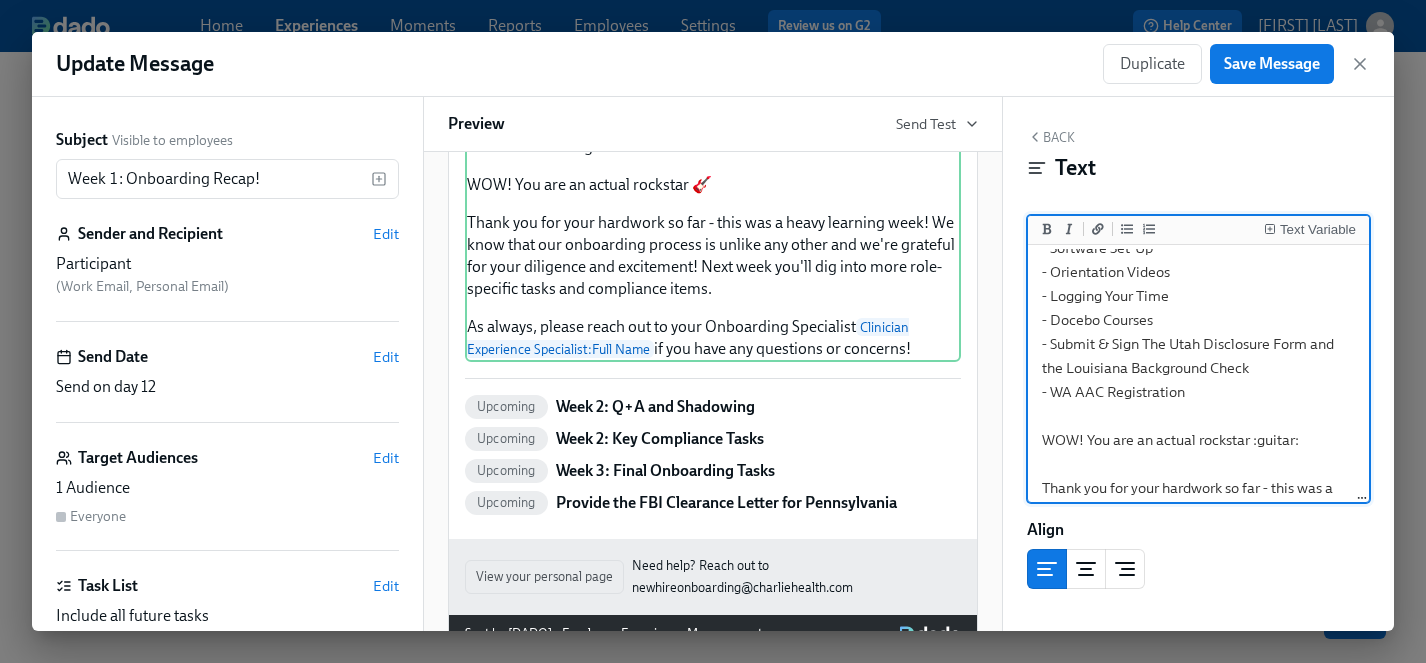 drag, startPoint x: 1188, startPoint y: 392, endPoint x: 1016, endPoint y: 392, distance: 172 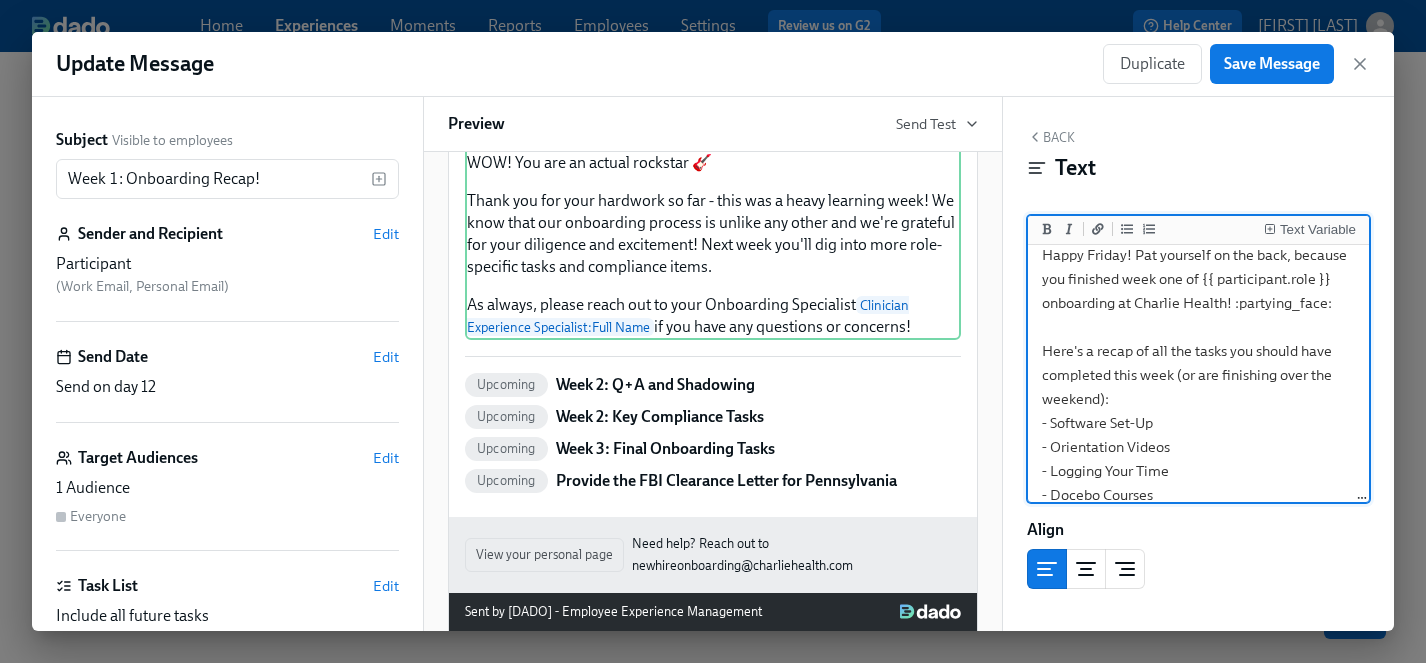 scroll, scrollTop: 0, scrollLeft: 0, axis: both 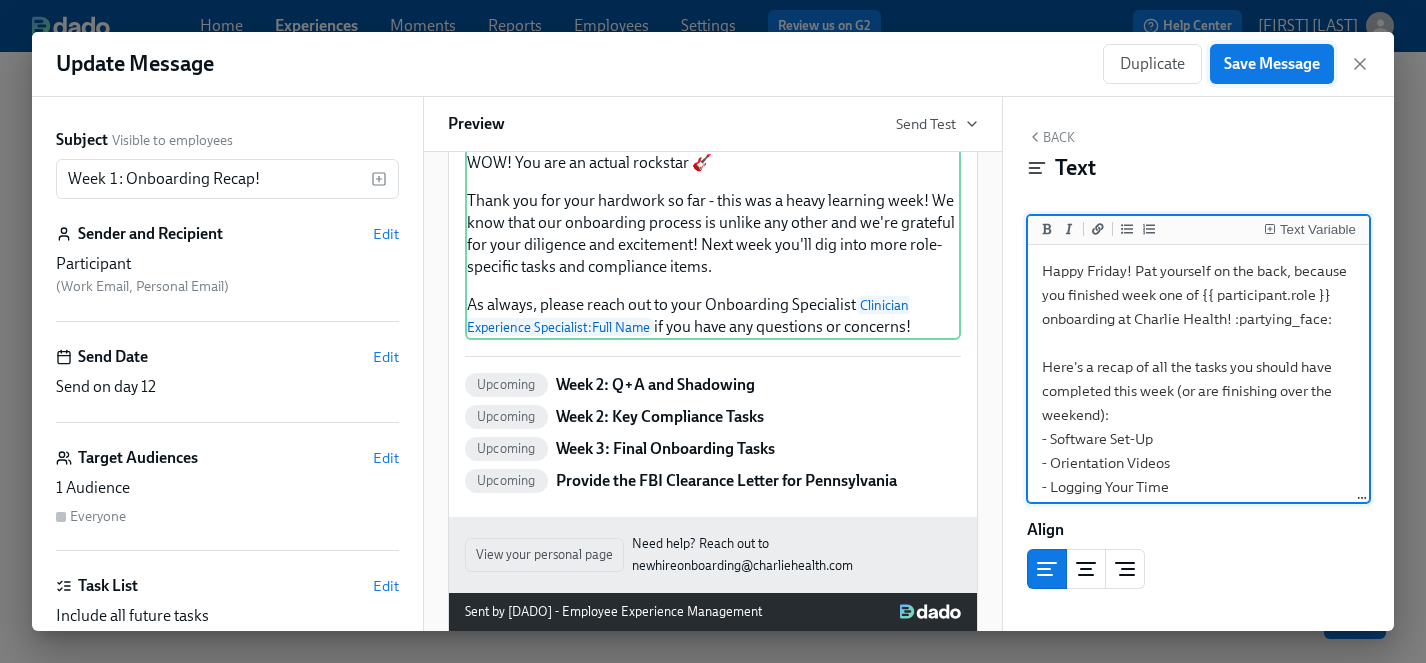 type on "Happy Friday! Pat yourself on the back, because you finished week one of {{ participant.role }} onboarding at Charlie Health! :partying_face:
Here's a recap of all the tasks you should have completed this week (or are finishing over the weekend):
- Software Set-Up
- Orientation Videos
- Logging Your Time
- Docebo Courses
- Submit & Sign The Utah Disclosure Form and the Louisiana Background Check
WOW! You are an actual rockstar :guitar:
Thank you for your hardwork so far - this was a heavy learning week! We know that our onboarding process is unlike any other and we're grateful for your diligence and excitement! Next week you'll dig into more role-specific tasks and compliance items.
As always, please reach out to your Onboarding Specialist {{ clinicianExperienceSpecialist.fullName }} if you have any questions or concerns!" 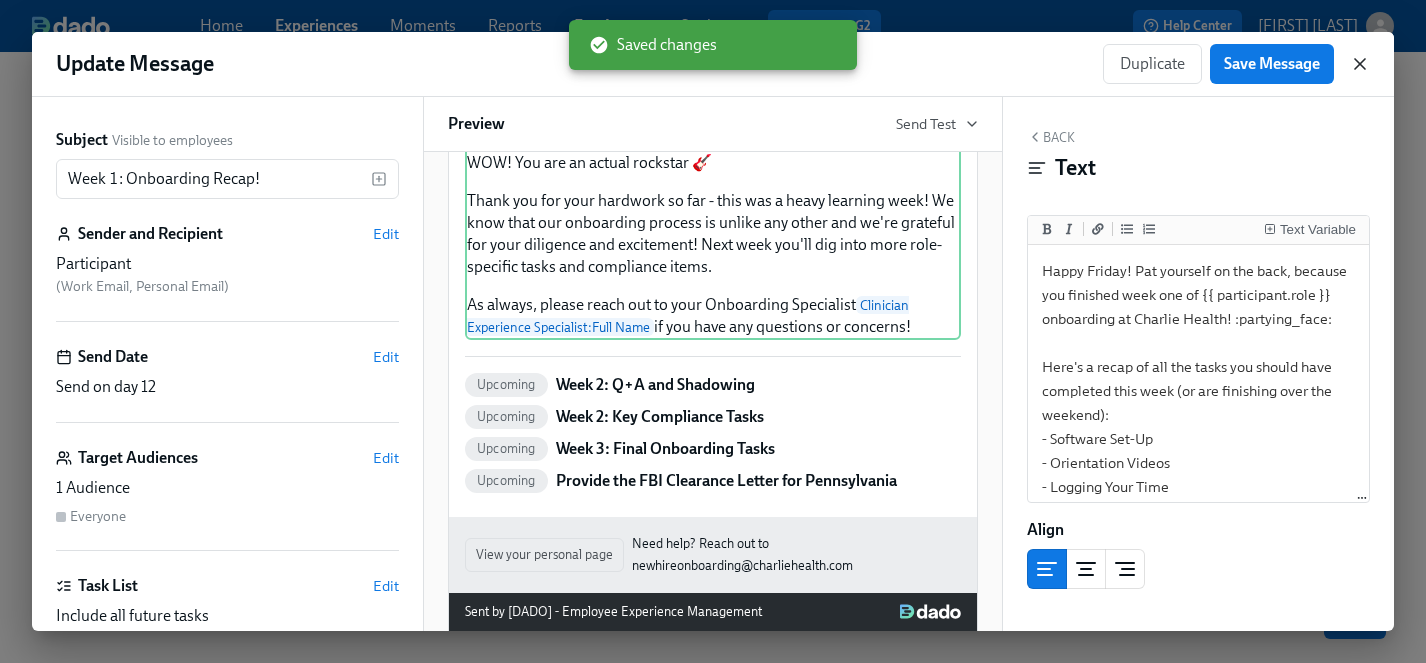 click 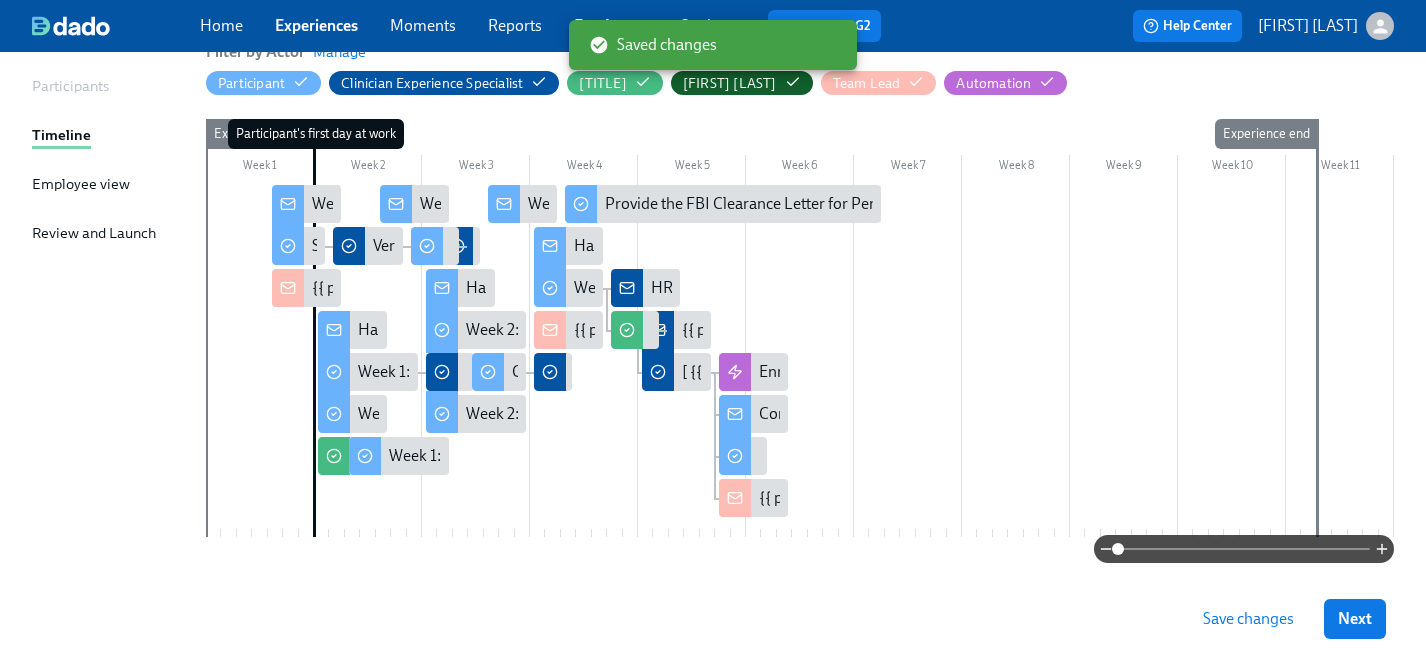 click on "Save changes" at bounding box center [1248, 619] 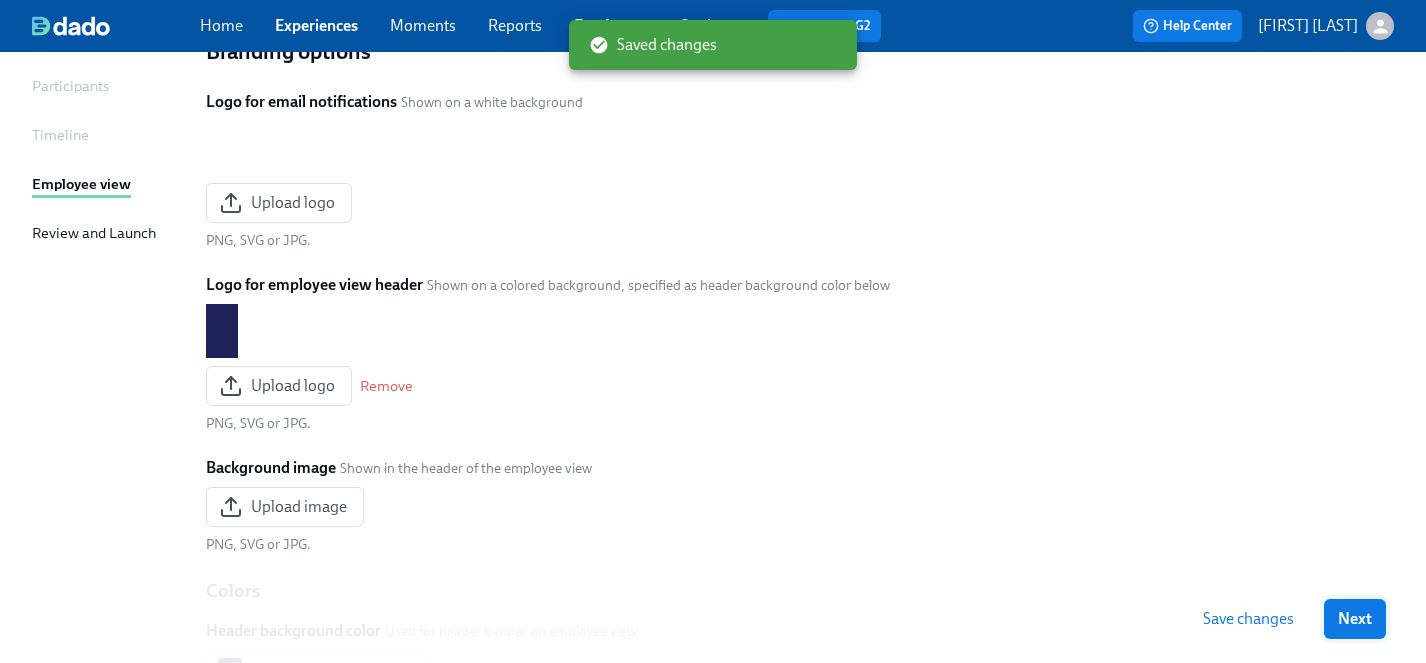 click on "Next" at bounding box center (1355, 619) 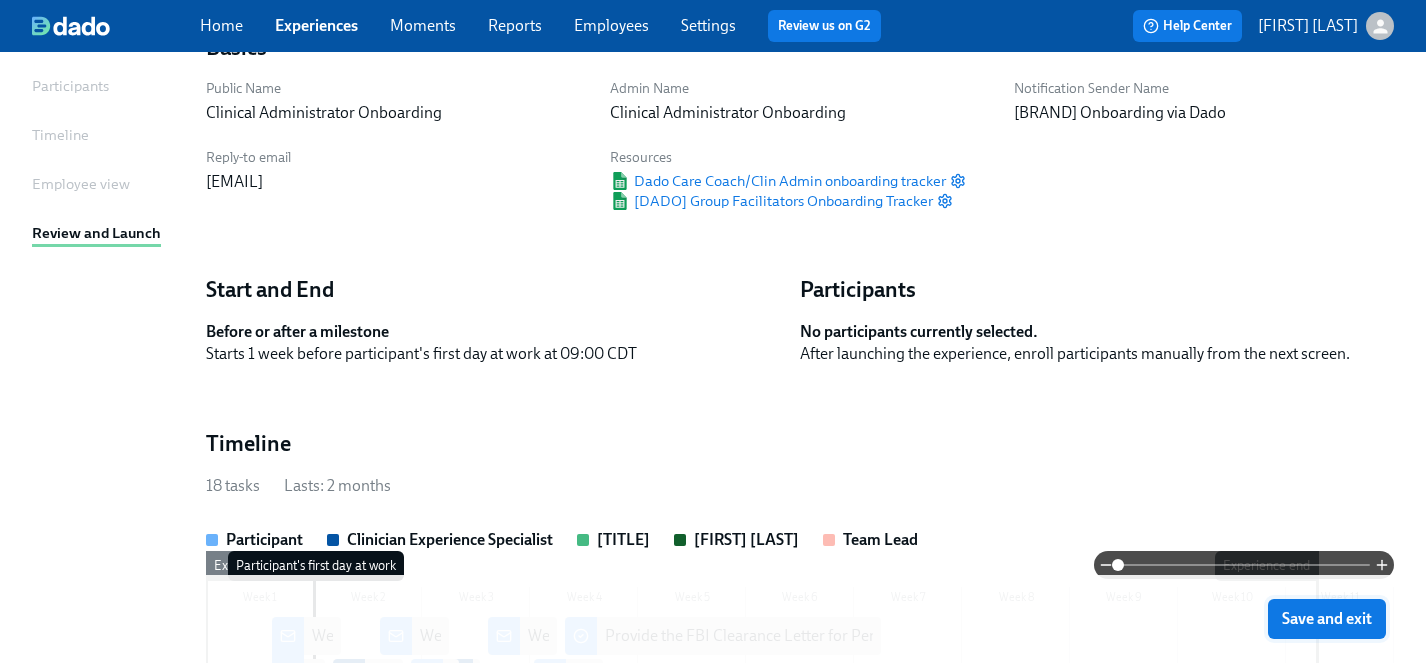 click on "Save and exit" at bounding box center (1327, 619) 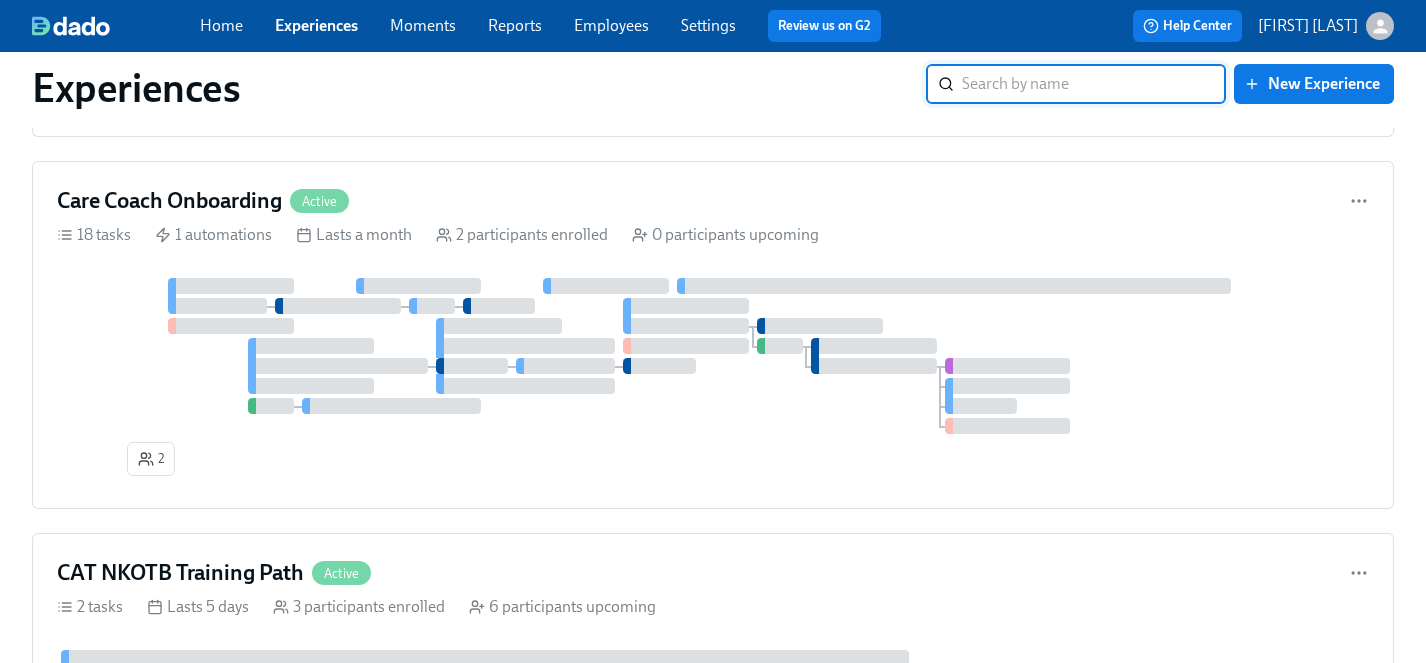 scroll, scrollTop: 852, scrollLeft: 0, axis: vertical 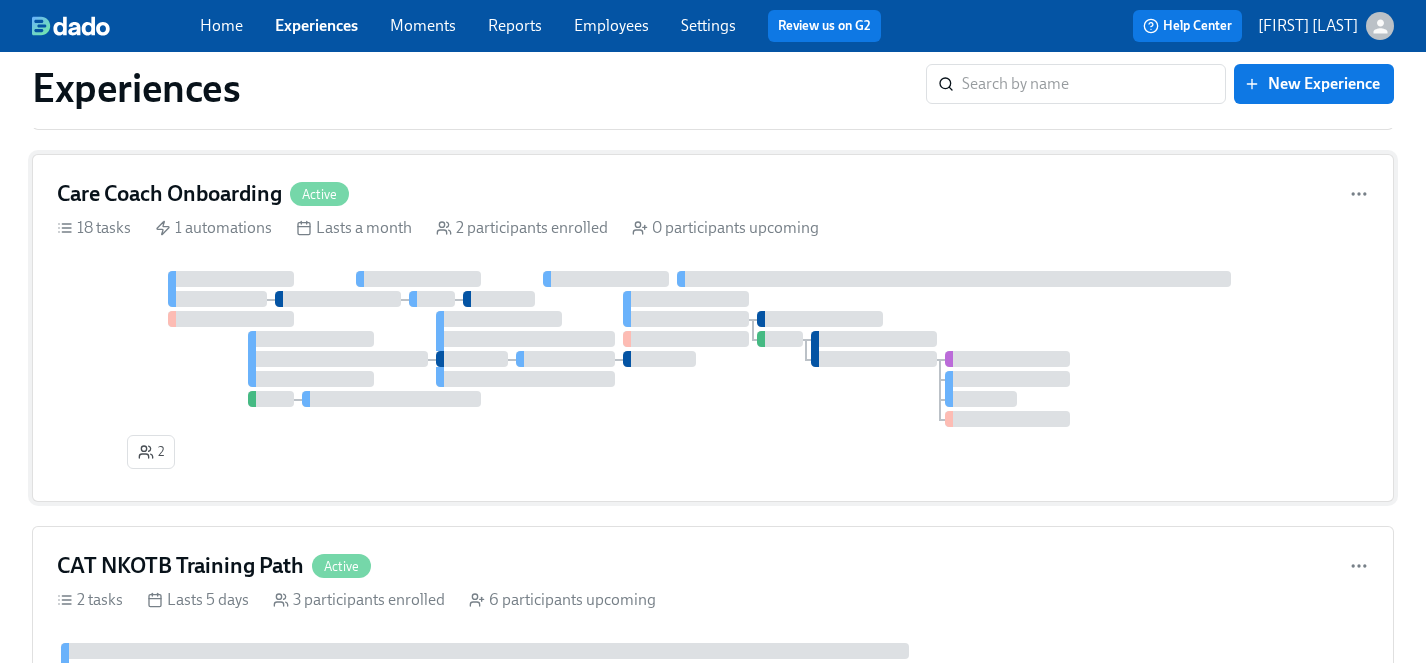 click on "2" at bounding box center (713, 374) 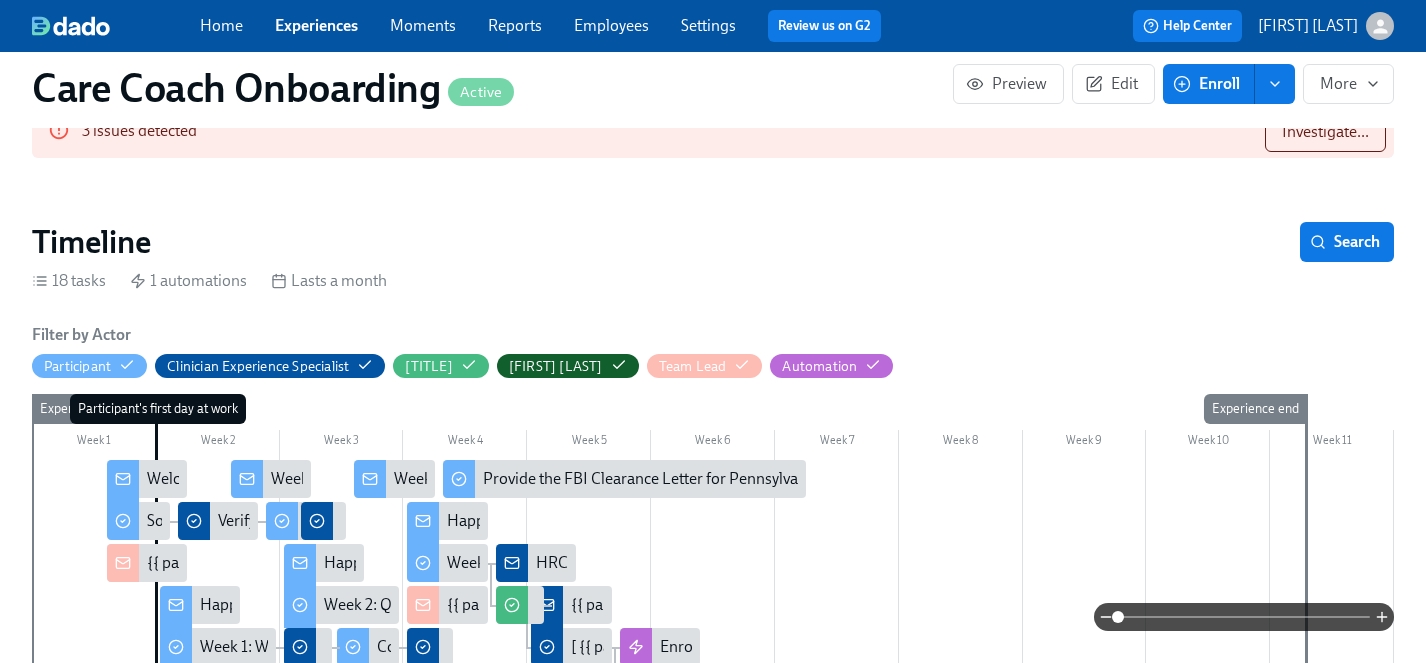scroll, scrollTop: 467, scrollLeft: 0, axis: vertical 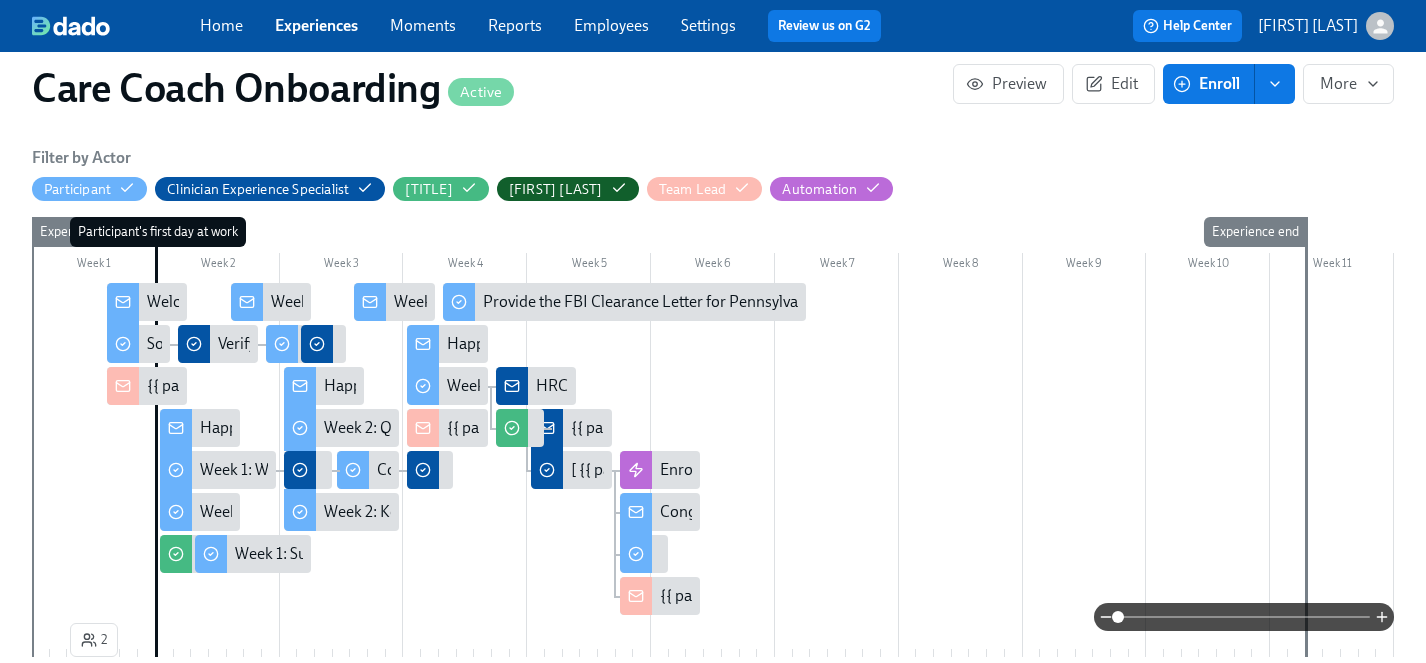 click on "Welcome to the Charlie Health Team!" at bounding box center [273, 302] 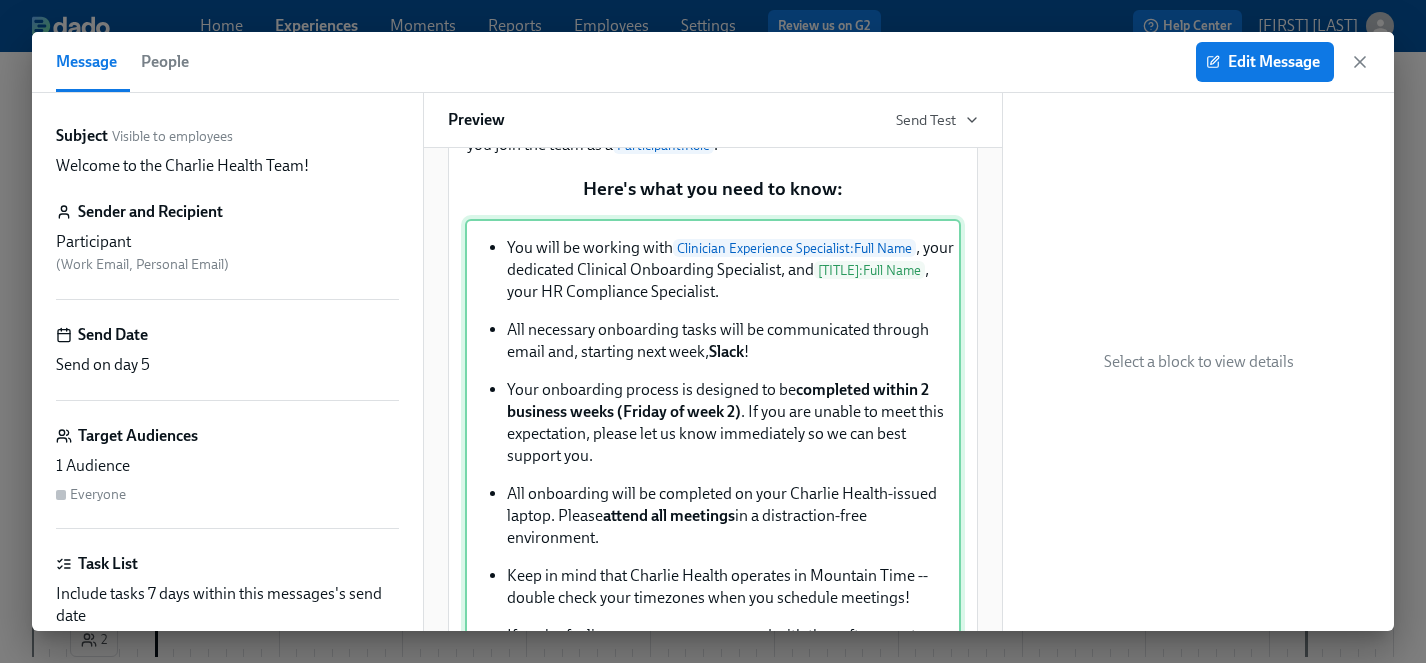 scroll, scrollTop: 204, scrollLeft: 0, axis: vertical 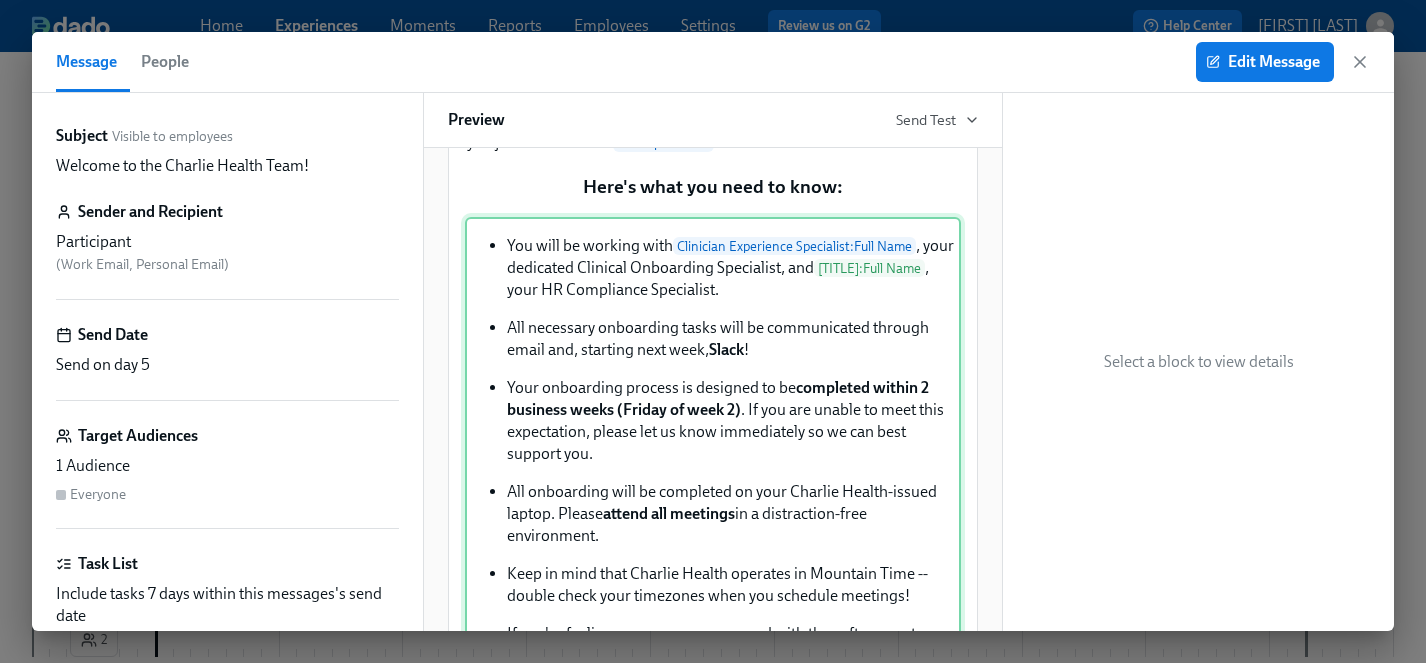 click on "You will be working with  Clinician Experience Specialist :  Full Name , your dedicated Clinical Onboarding Specialist, and  HR Compliance Specialist :  Full Name , your HR Compliance Specialist.
All necessary onboarding tasks will be communicated through email and, starting next week,  Slack !
Your onboarding process is designed to be  completed within 2 business weeks (Friday of week 2) .  If you are unable to meet this expectation, please let us know immediately so we can best support you.
All onboarding will be completed on your Charlie Health-issued laptop. Please  attend all meetings  in a distraction-free environment.
Keep in mind that Charlie Health operates in Mountain Time -- double check your timezones when you schedule meetings!
If you're feeling eager, you can proceed with the software set-up tasks! But, you won't have access to our main systems until your official start date.
We're here to support you every step of the way.
💖 Welcome to the team! 💖" at bounding box center [713, 484] 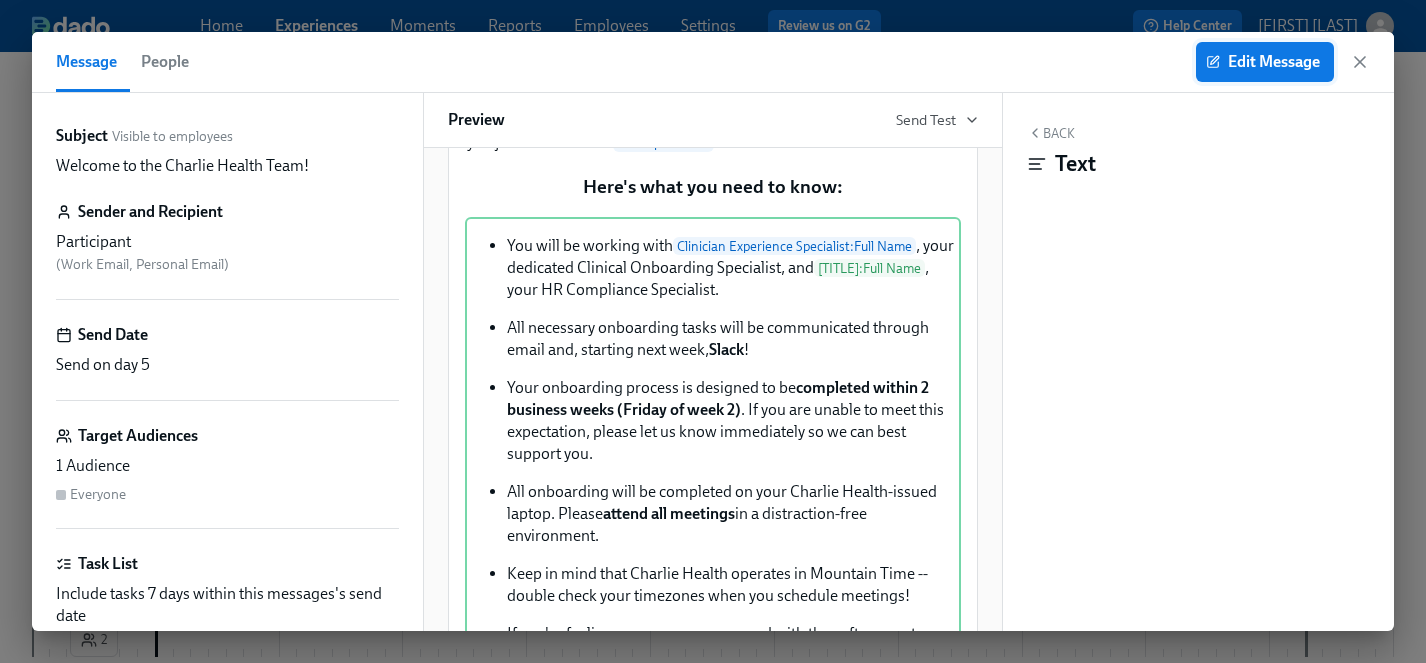click on "Edit Message" at bounding box center (1265, 62) 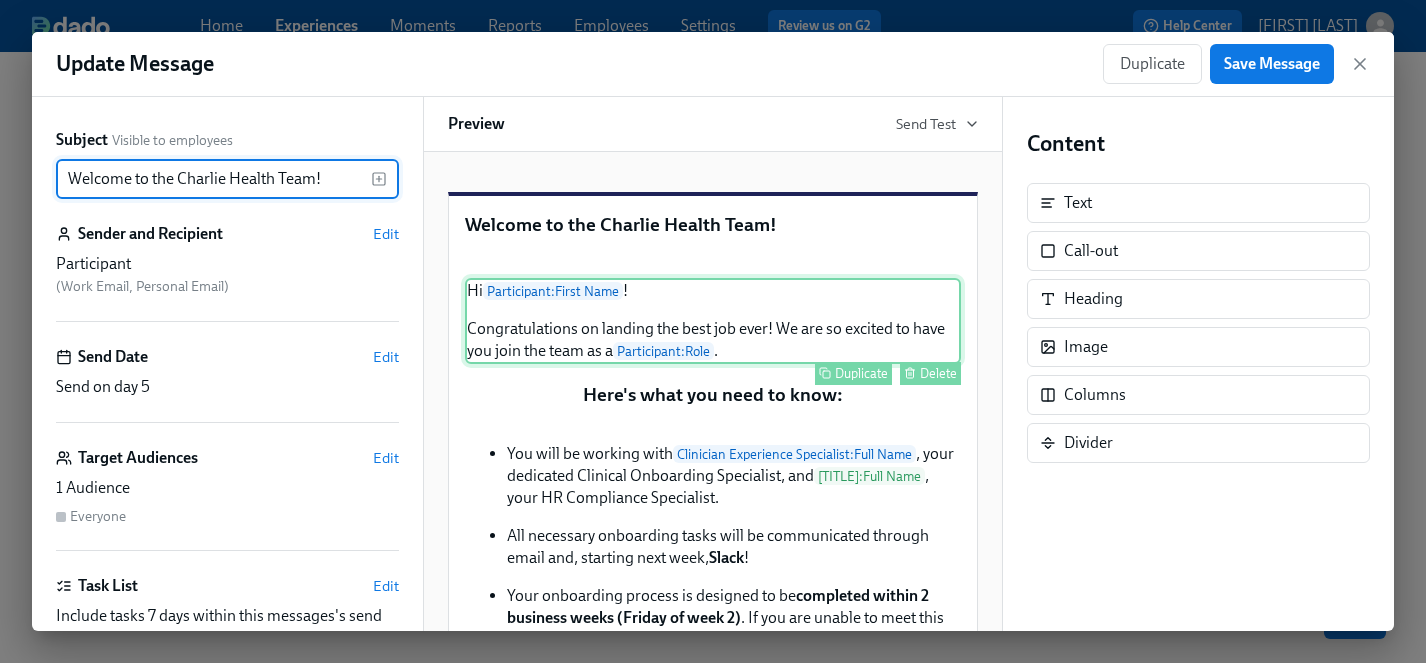 scroll, scrollTop: 0, scrollLeft: 0, axis: both 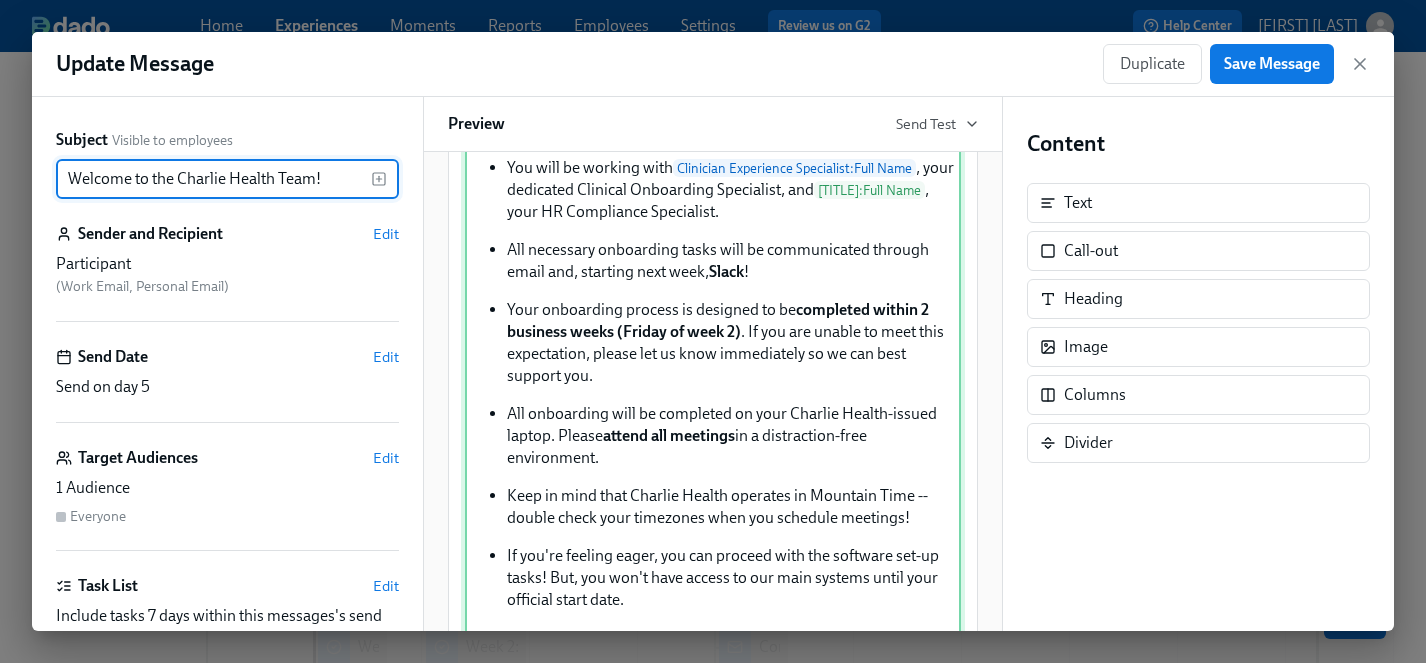 click on "You will be working with  Clinician Experience Specialist :  Full Name , your dedicated Clinical Onboarding Specialist, and  HR Compliance Specialist :  Full Name , your HR Compliance Specialist.
All necessary onboarding tasks will be communicated through email and, starting next week,  Slack !
Your onboarding process is designed to be  completed within 2 business weeks (Friday of week 2) .  If you are unable to meet this expectation, please let us know immediately so we can best support you.
All onboarding will be completed on your Charlie Health-issued laptop. Please  attend all meetings  in a distraction-free environment.
Keep in mind that Charlie Health operates in Mountain Time -- double check your timezones when you schedule meetings!
If you're feeling eager, you can proceed with the software set-up tasks! But, you won't have access to our main systems until your official start date.
We're here to support you every step of the way.
💖 Welcome to the team! 💖" at bounding box center (713, 406) 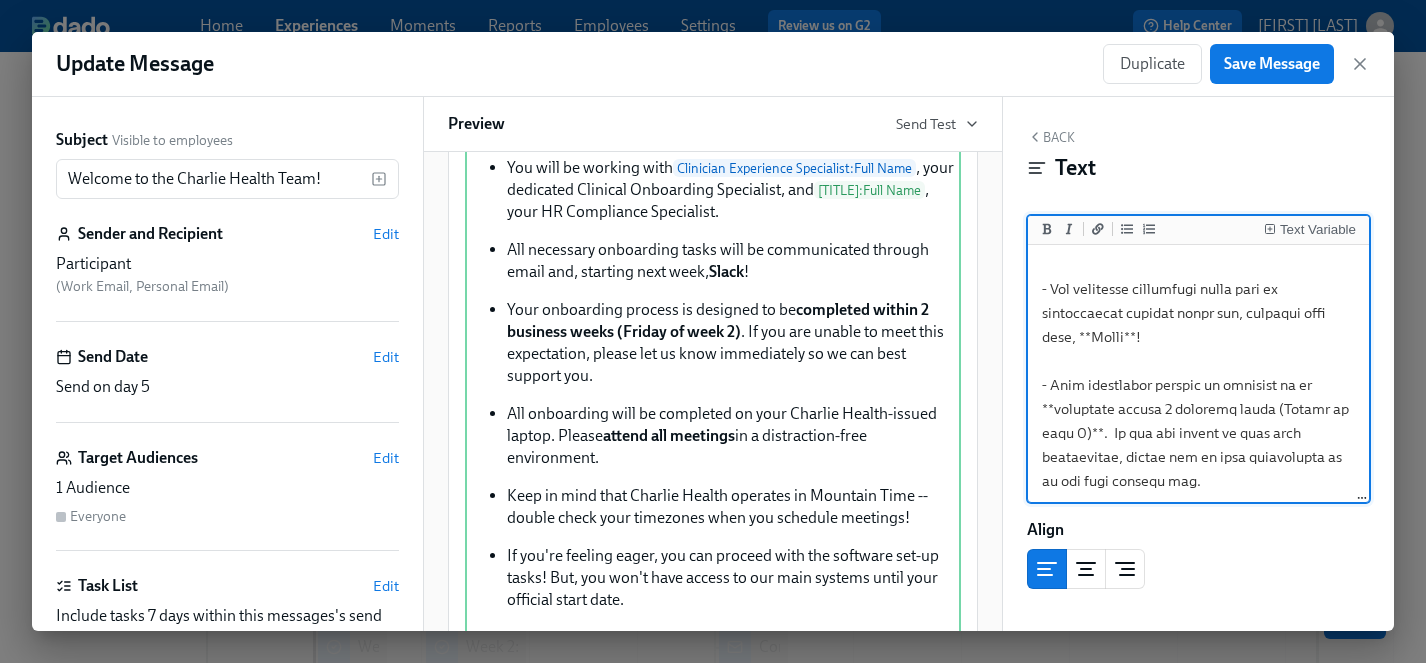 scroll, scrollTop: 127, scrollLeft: 0, axis: vertical 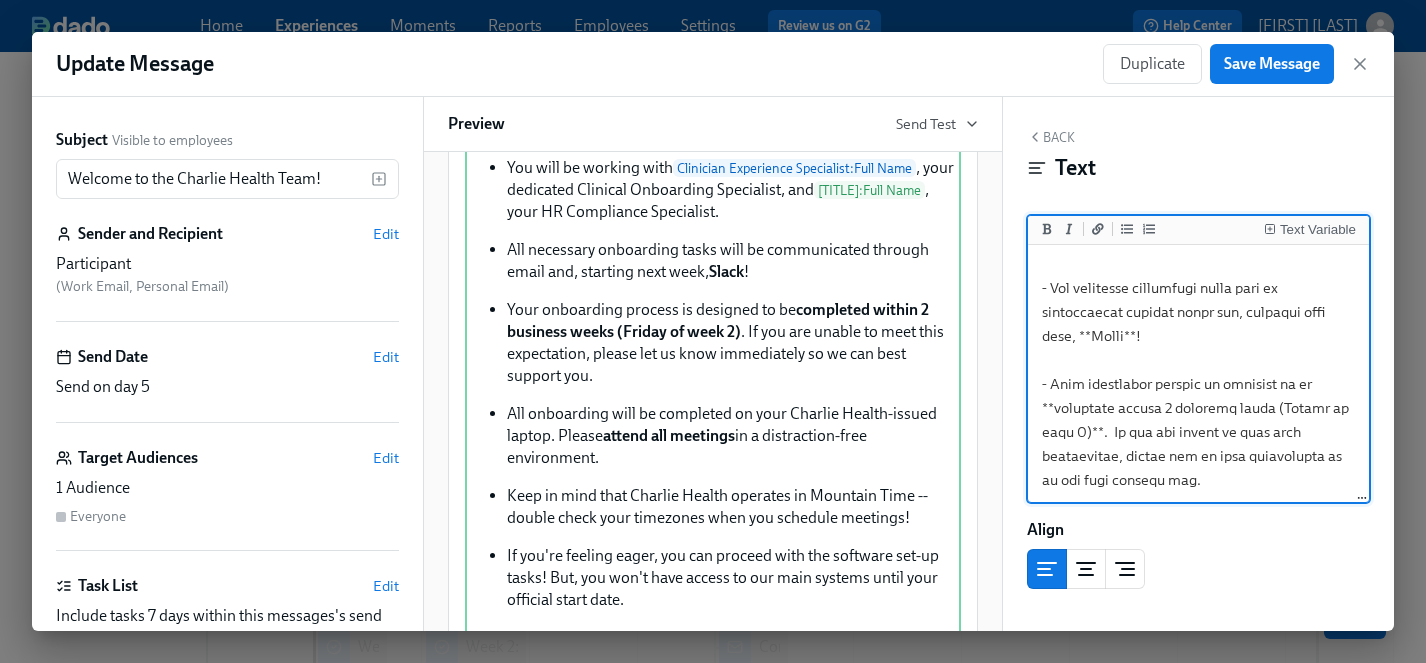 click at bounding box center [1198, 528] 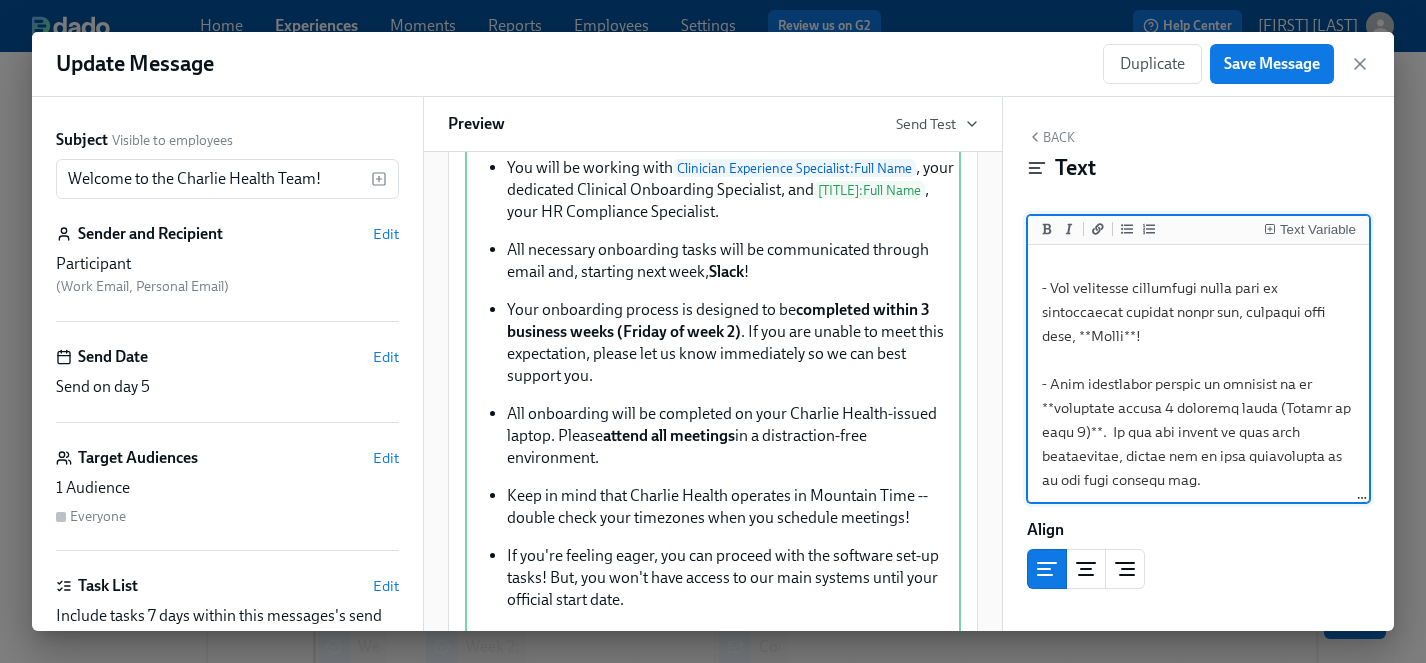 click at bounding box center [1198, 528] 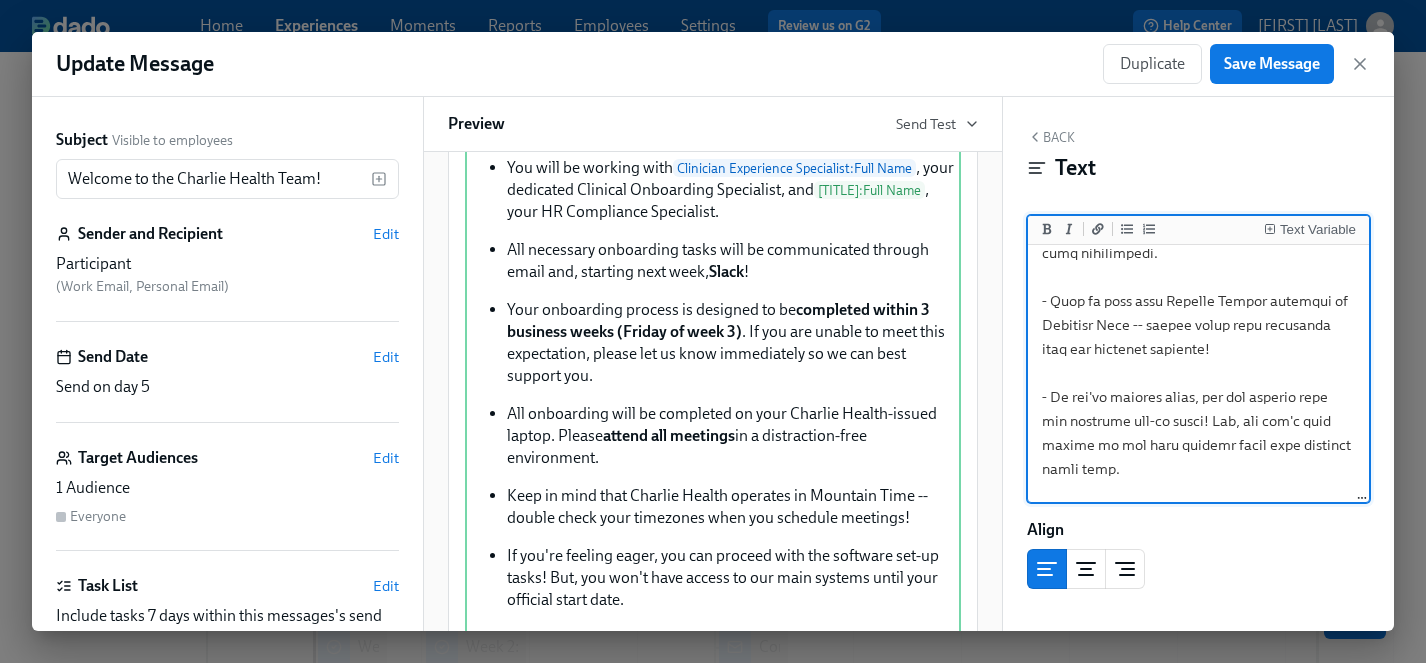 scroll, scrollTop: 513, scrollLeft: 0, axis: vertical 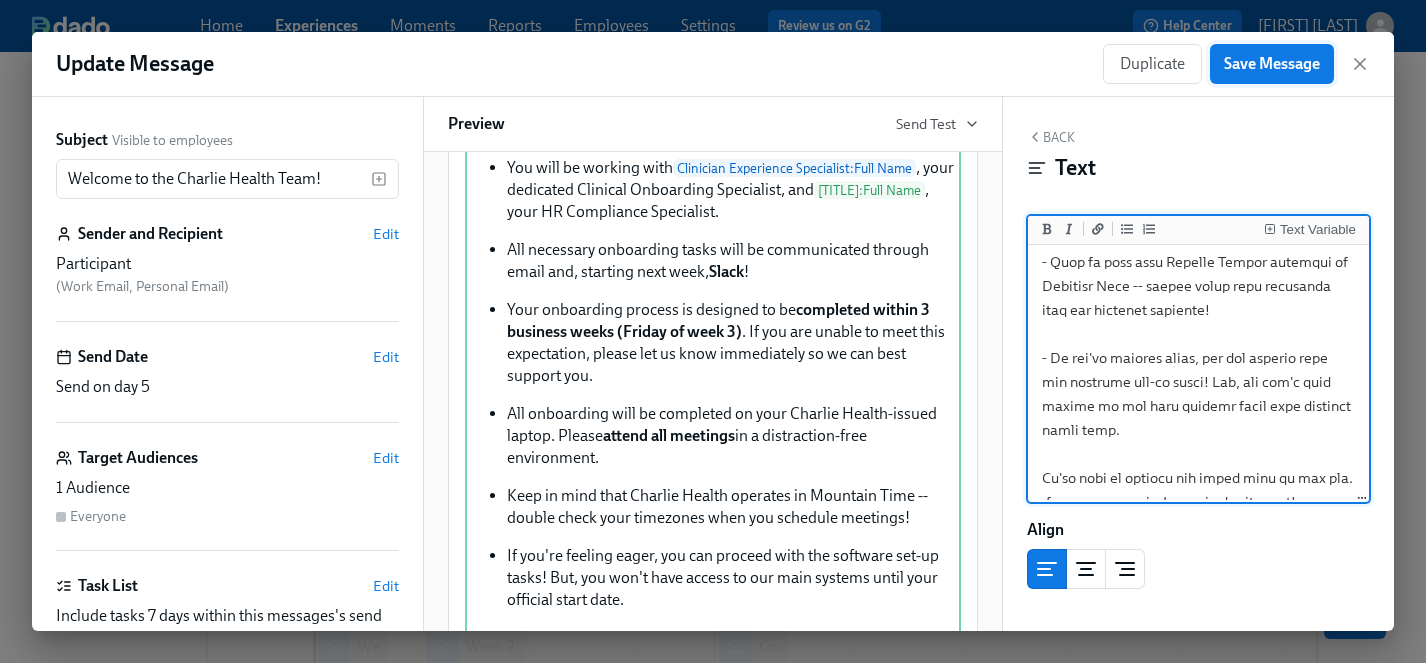 type on "- You will be working with {{ clinicianExperienceSpecialist.fullName }}, your dedicated Clinical Onboarding Specialist, and {{ hrComplianceSpecialist.fullName }}, your HR Compliance Specialist.
- All necessary onboarding tasks will be communicated through email and, starting next week, **Slack**!
- Your onboarding process is designed to be **completed within 3 business weeks (Friday of week 3)**.  If you are unable to meet this expectation, please let us know immediately so we can best support you.
- All onboarding will be completed on your Charlie Health-issued laptop. Please **attend all meetings** in a distraction-free environment.
- Keep in mind that Charlie Health operates in Mountain Time -- double check your timezones when you schedule meetings!
- If you're feeling eager, you can proceed with the software set-up tasks! But, you won't have access to our main systems until your official start date.
We're here to support you every step of the way.
:sparkling_heart: Welcome to the team! :sparkl..." 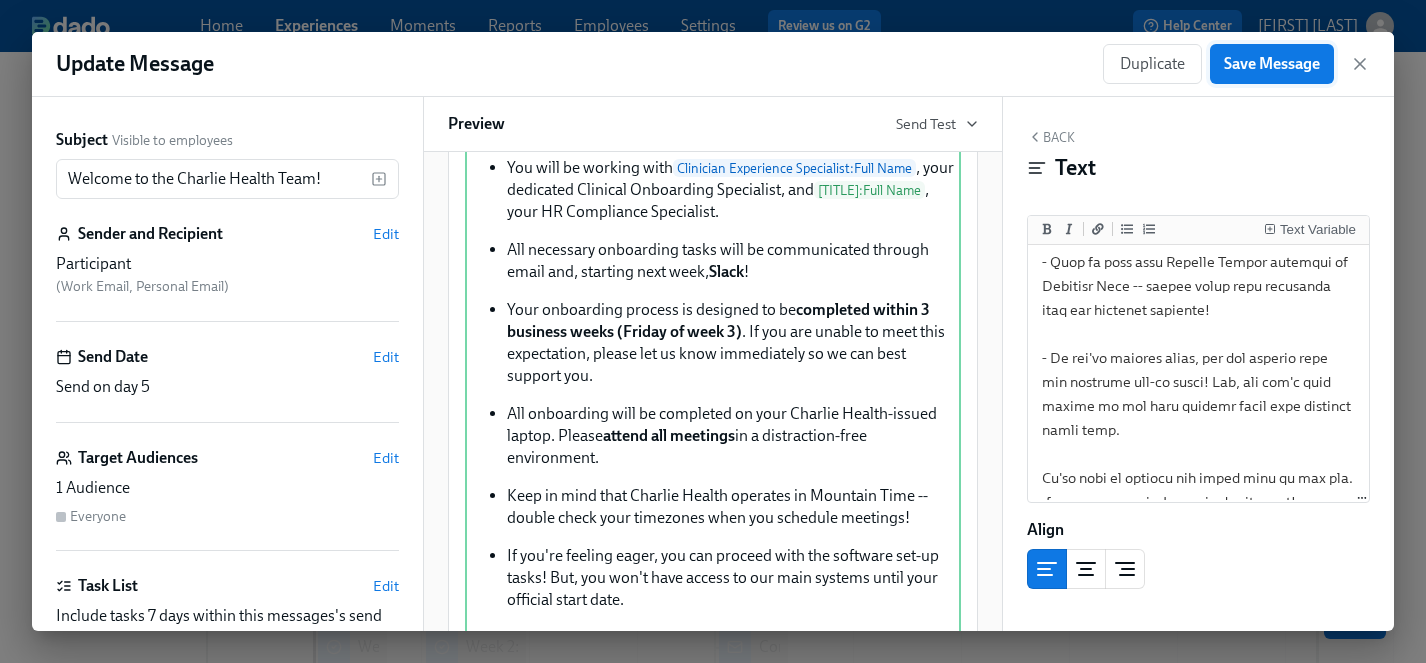 click on "Save Message" at bounding box center [1272, 64] 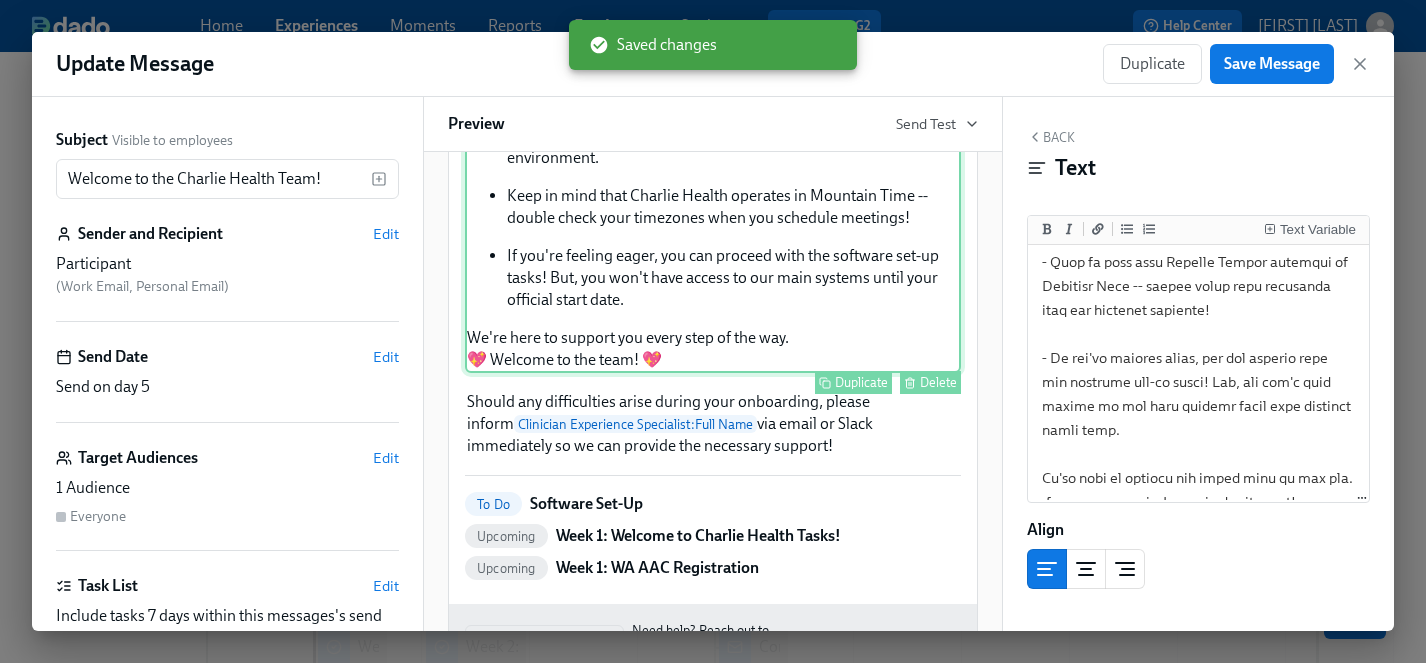 scroll, scrollTop: 589, scrollLeft: 0, axis: vertical 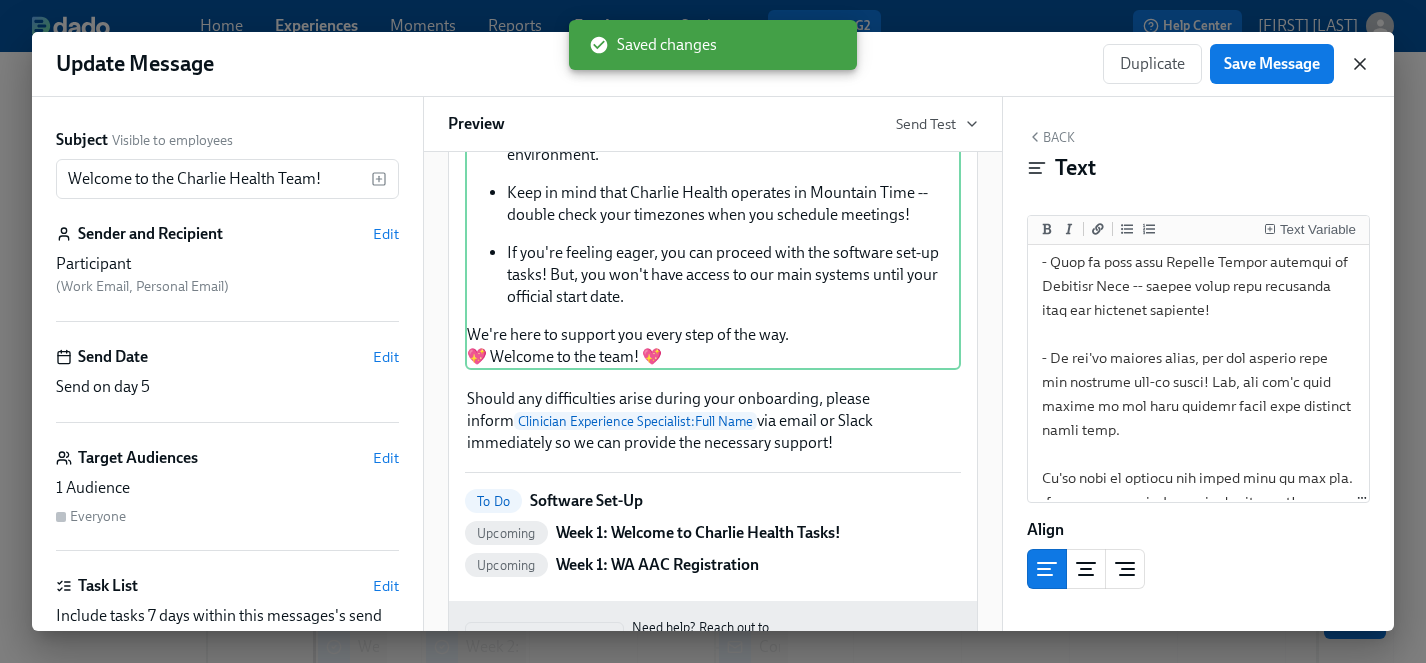 click 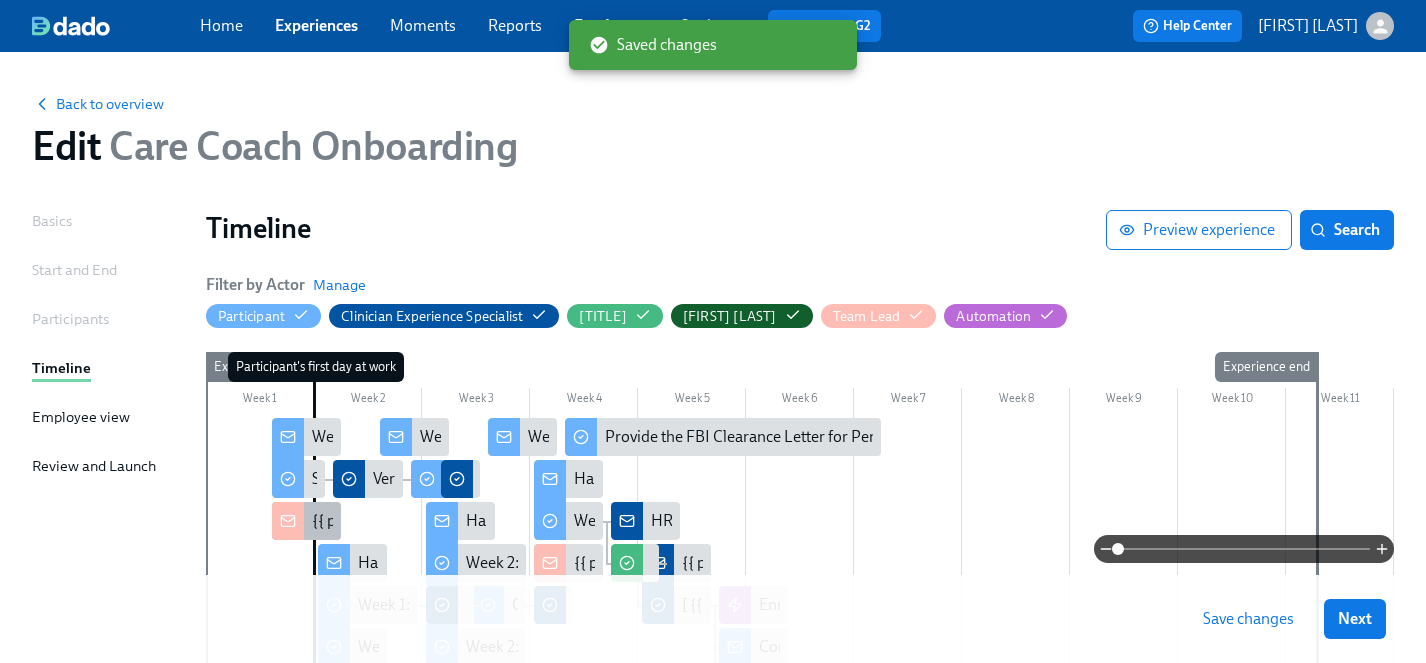 click on "{{ participant.fullName }} has started onboarding" at bounding box center (479, 521) 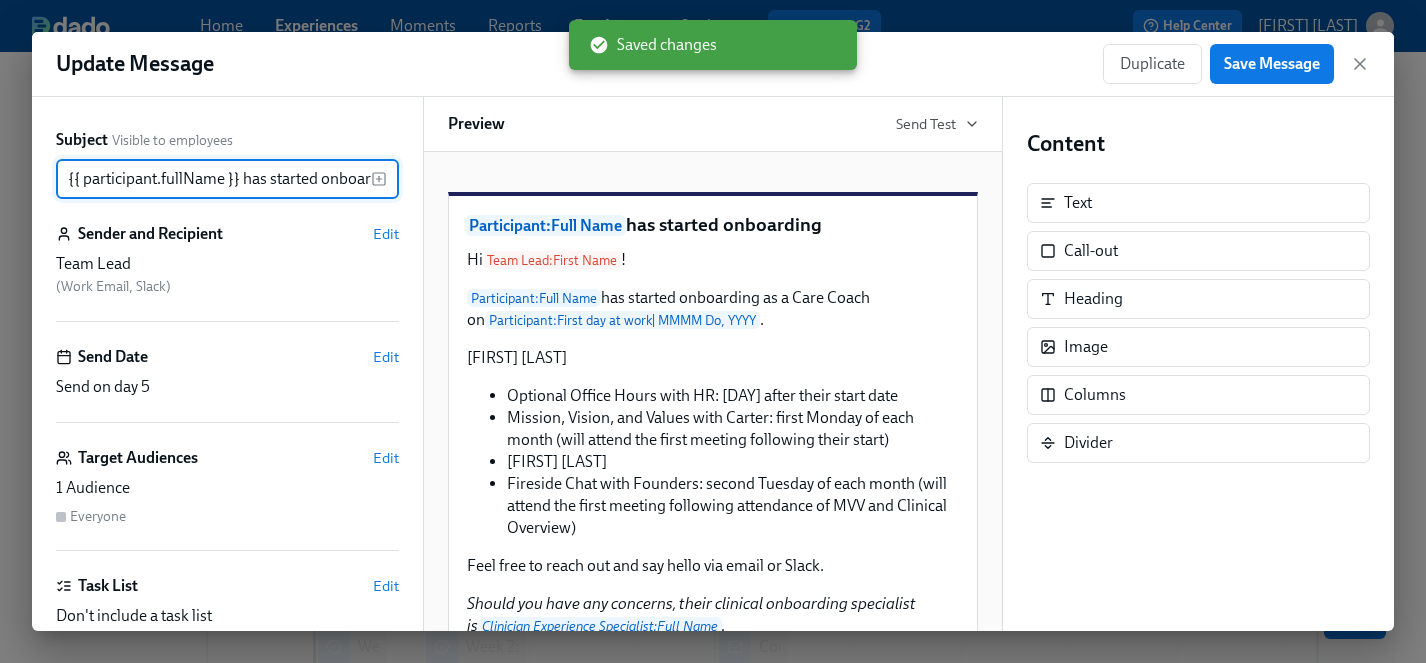 scroll, scrollTop: 0, scrollLeft: 31, axis: horizontal 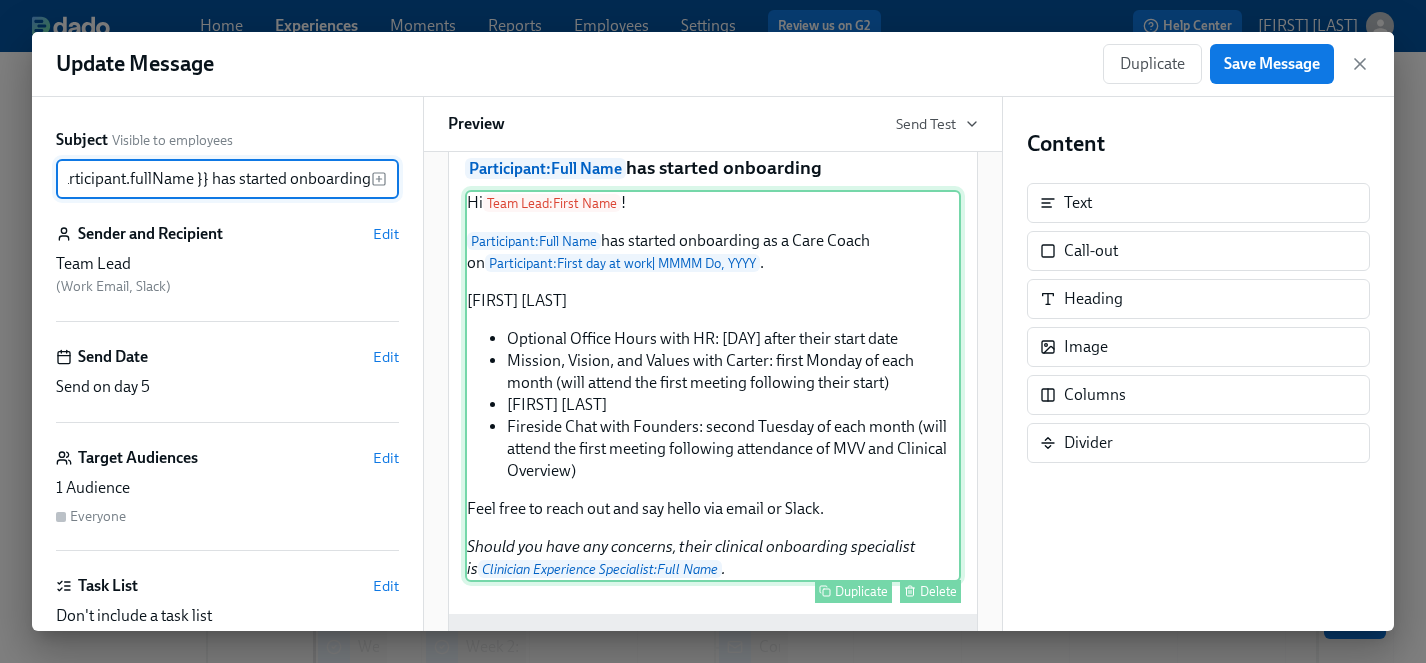 click on "Hi  Team Lead :  First Name !
Participant :  Full Name  has started onboarding as a Care Coach on  Participant :  First day at work  | MMMM Do, YYYY .
Full time hires will have the below meetings as a part of their HR onboarding. You should see these meetings on their calendar by noon on their first day.
Optional Office Hours with HR: Tuesday after their start date
Mission, Vision, and Values with Carter: first Monday of each month (will attend the first meeting following their start)
Clinical Overview with Dr. C: first Wednesdy of each month (will attend the first meeting following their start)
Fireside Chat with Founders: second Tuesday of each month (will attend the first meeting following attendance of MVV and Clinical Overview)
Feel free to reach out and say hello via email or Slack.
Should you have any concerns, their clinical onboarding specialist is  Clinician Experience Specialist :  Full Name .   Duplicate   Delete" at bounding box center [713, 386] 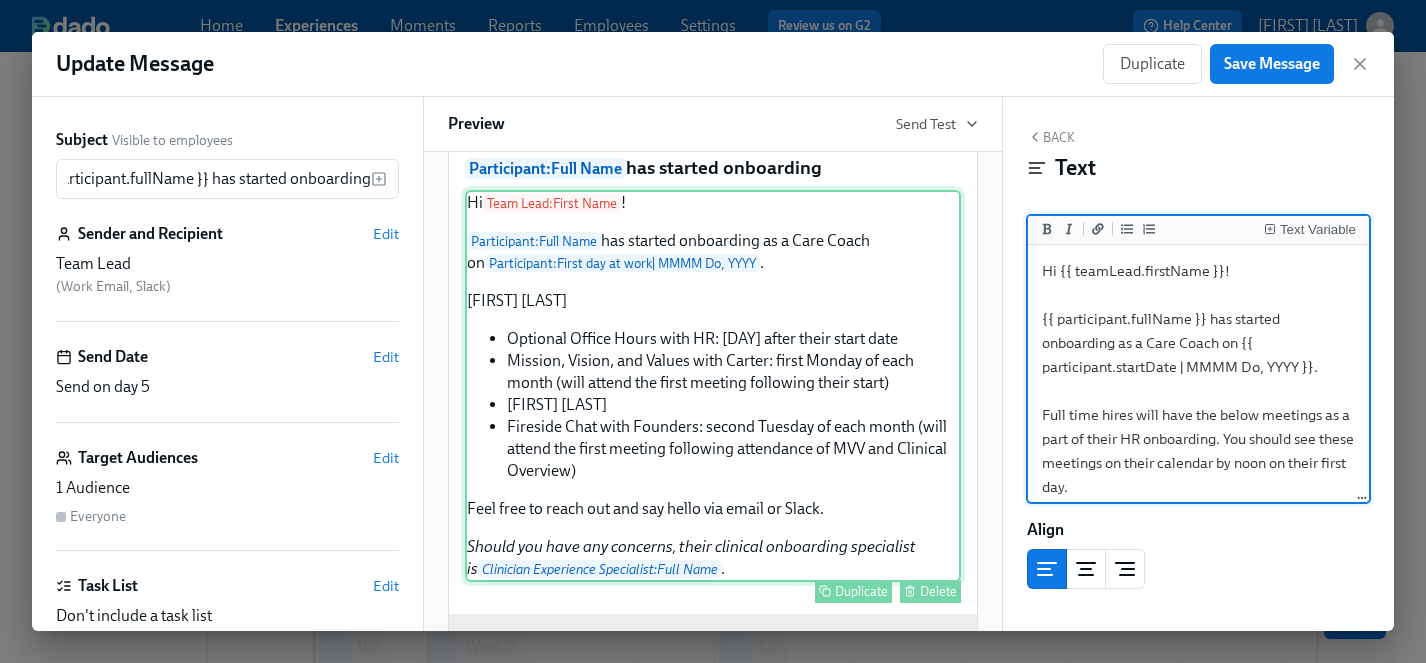 scroll, scrollTop: 0, scrollLeft: 0, axis: both 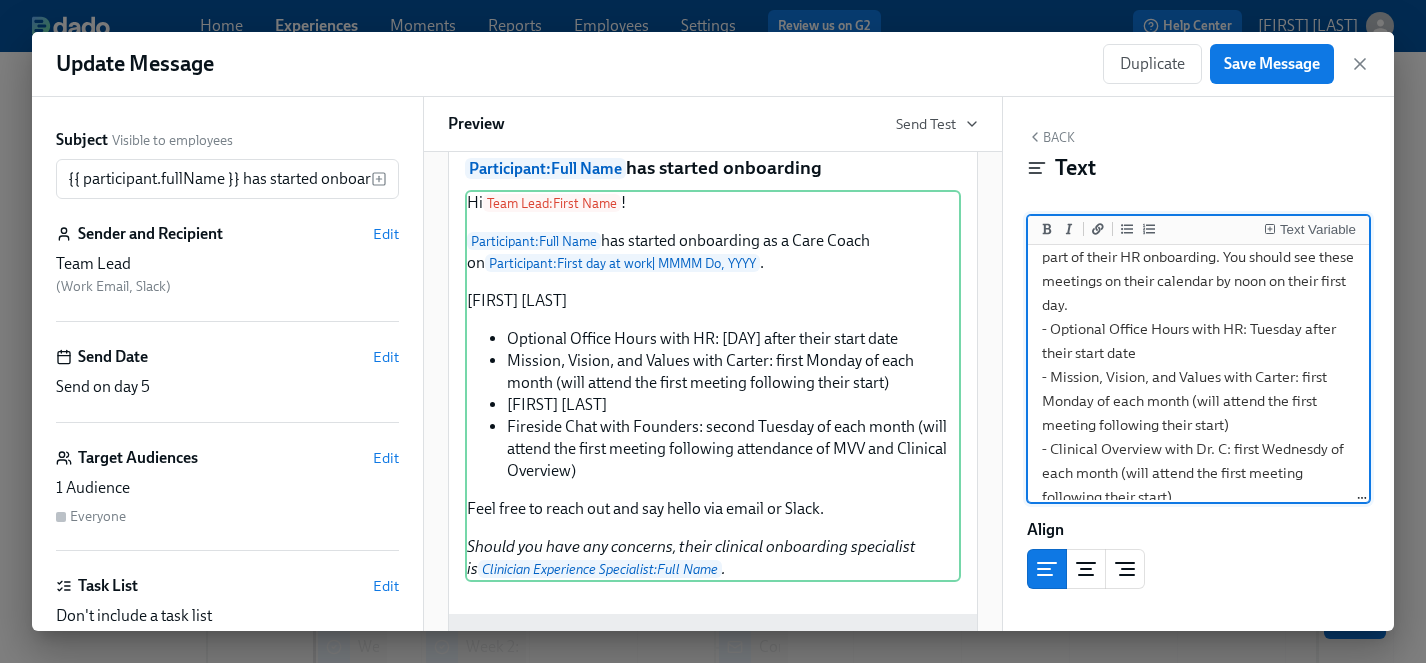 drag, startPoint x: 1111, startPoint y: 470, endPoint x: 1036, endPoint y: 262, distance: 221.10857 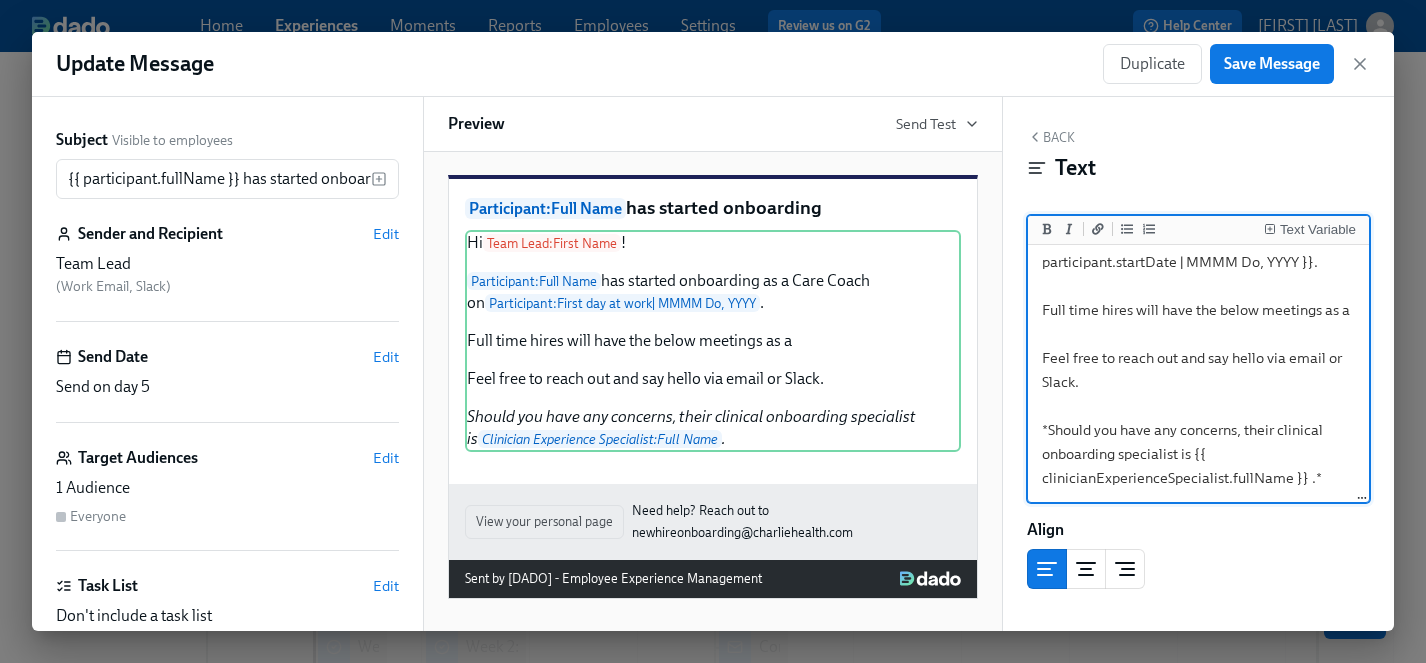 scroll, scrollTop: 43, scrollLeft: 0, axis: vertical 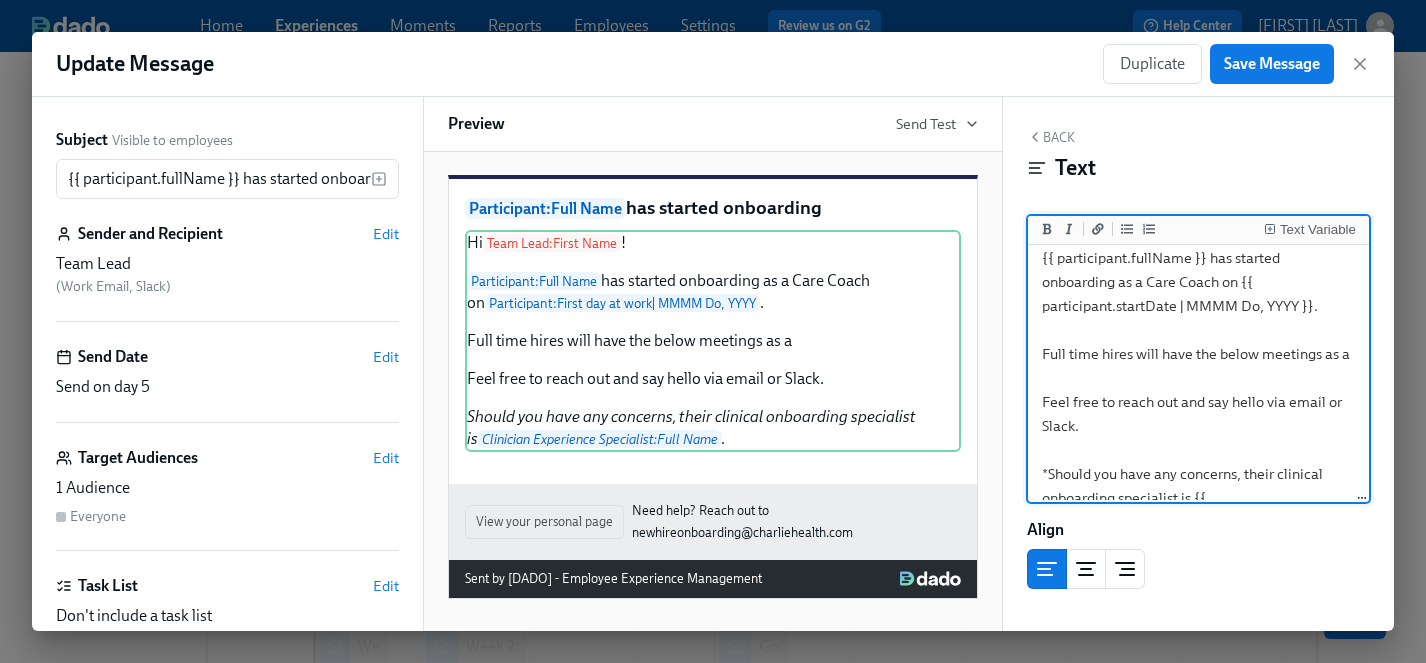 drag, startPoint x: 1350, startPoint y: 356, endPoint x: 1039, endPoint y: 360, distance: 311.02573 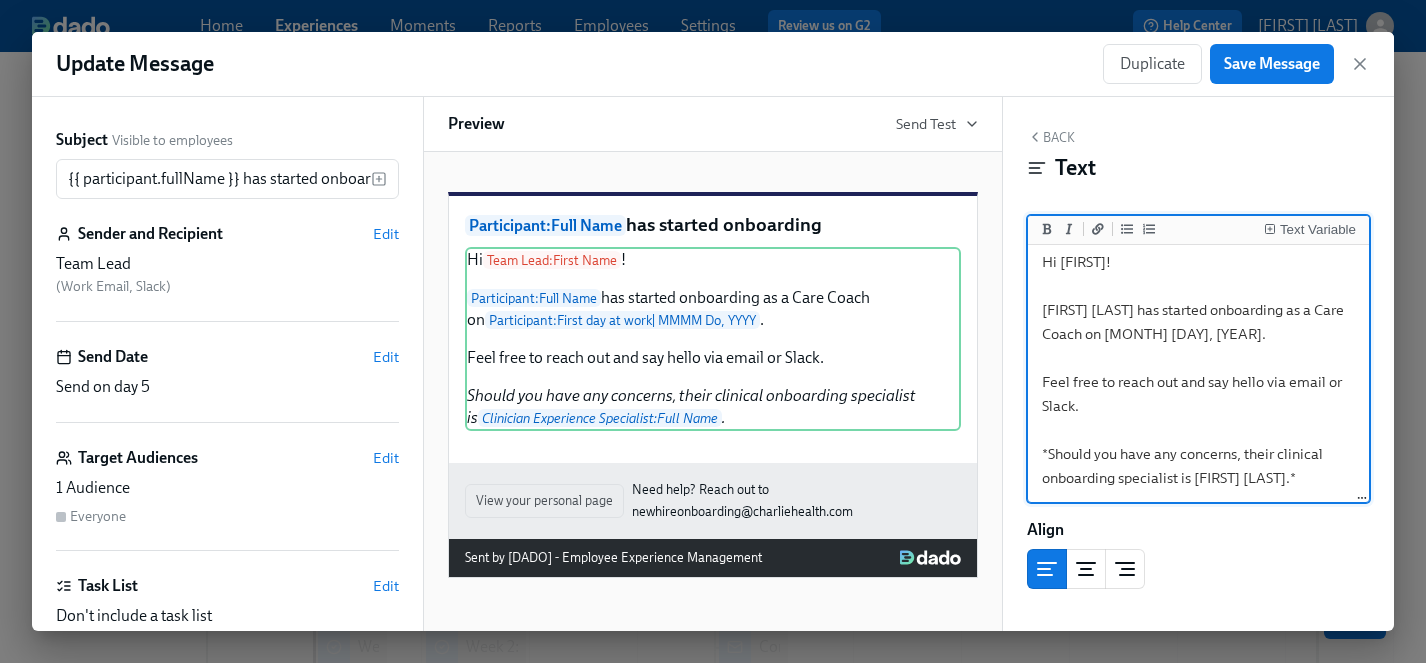 scroll, scrollTop: 57, scrollLeft: 0, axis: vertical 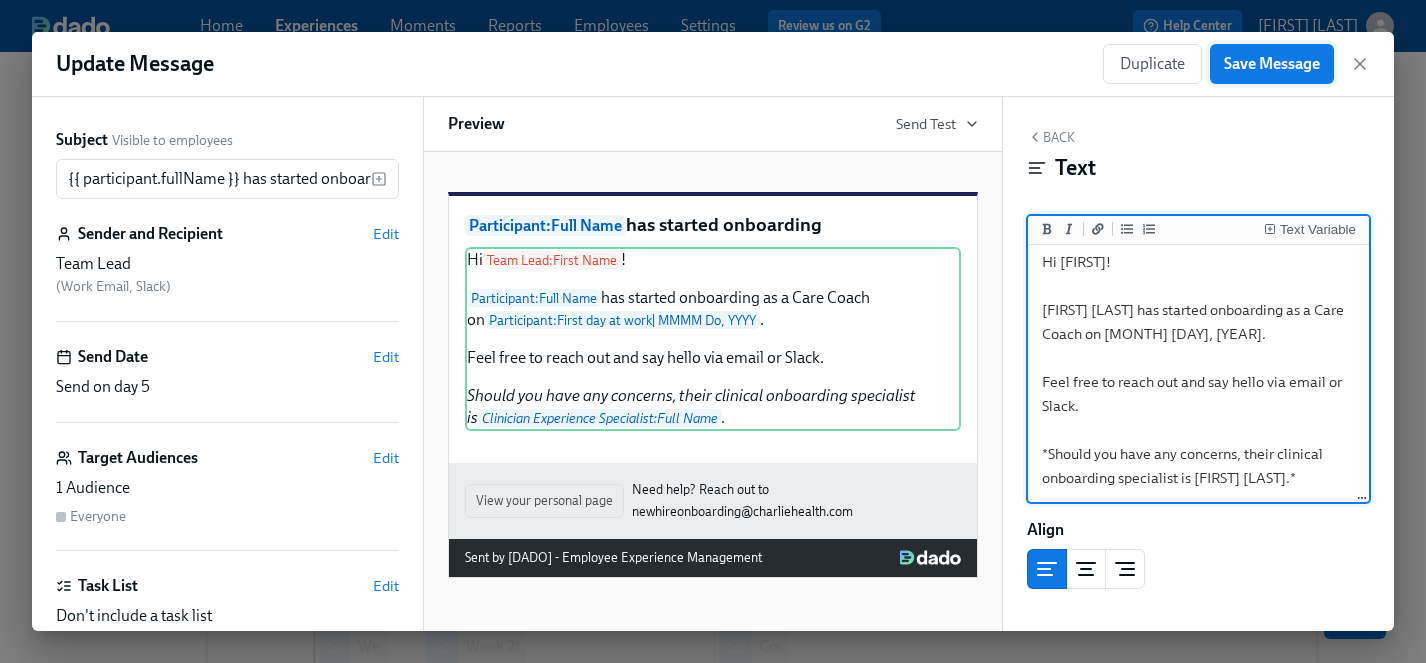 type on "Hi [FIRST]!
[FIRST] [LAST] has started onboarding as a Care Coach on [MONTH] [DAY], [YEAR].
Feel free to reach out and say hello via email or Slack.
*Should you have any concerns, their clinical onboarding specialist is [FIRST] [LAST].*" 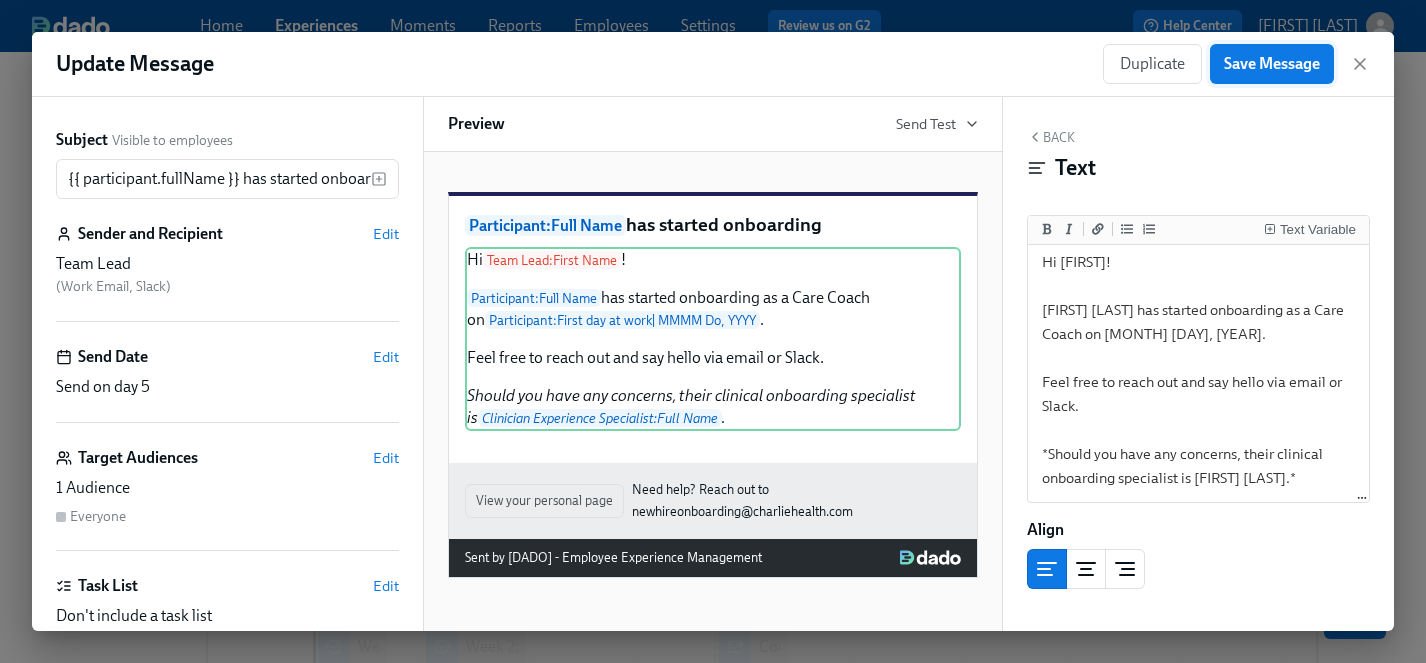 click on "Save Message" at bounding box center [1272, 64] 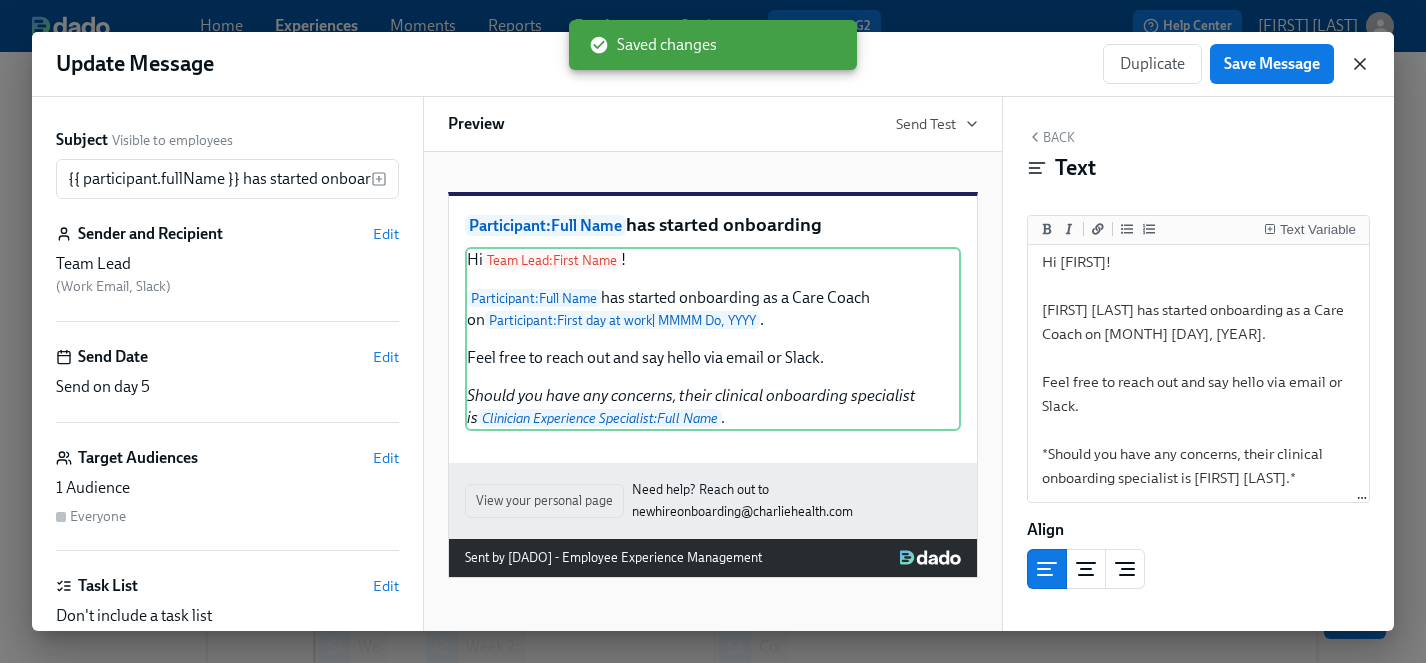 click 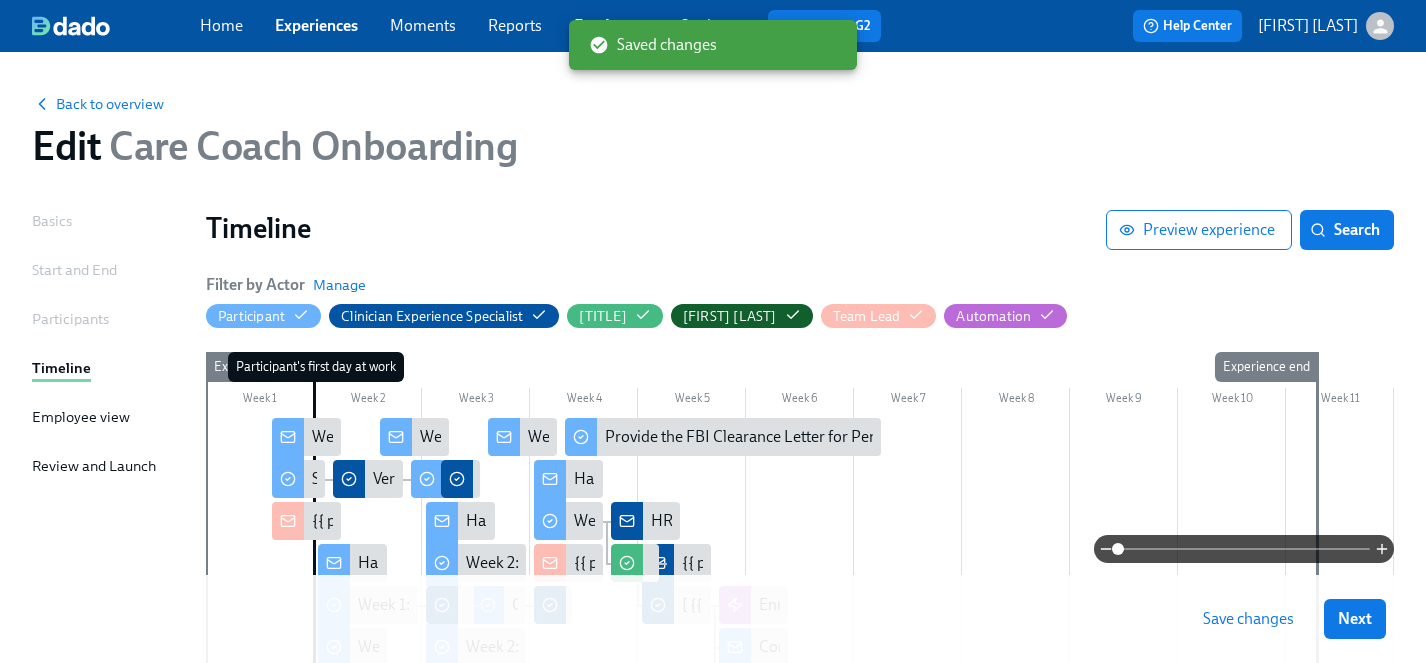 click on "Save changes" at bounding box center [1248, 619] 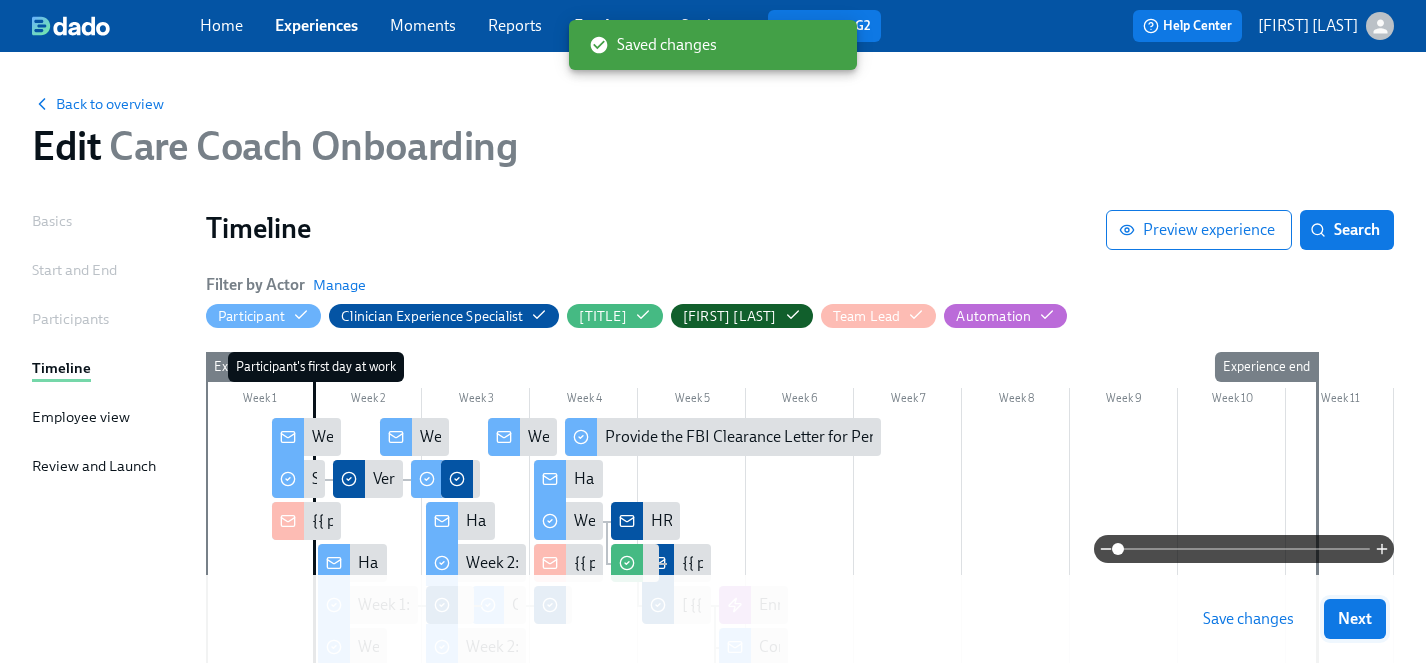 click on "Next" at bounding box center (1355, 619) 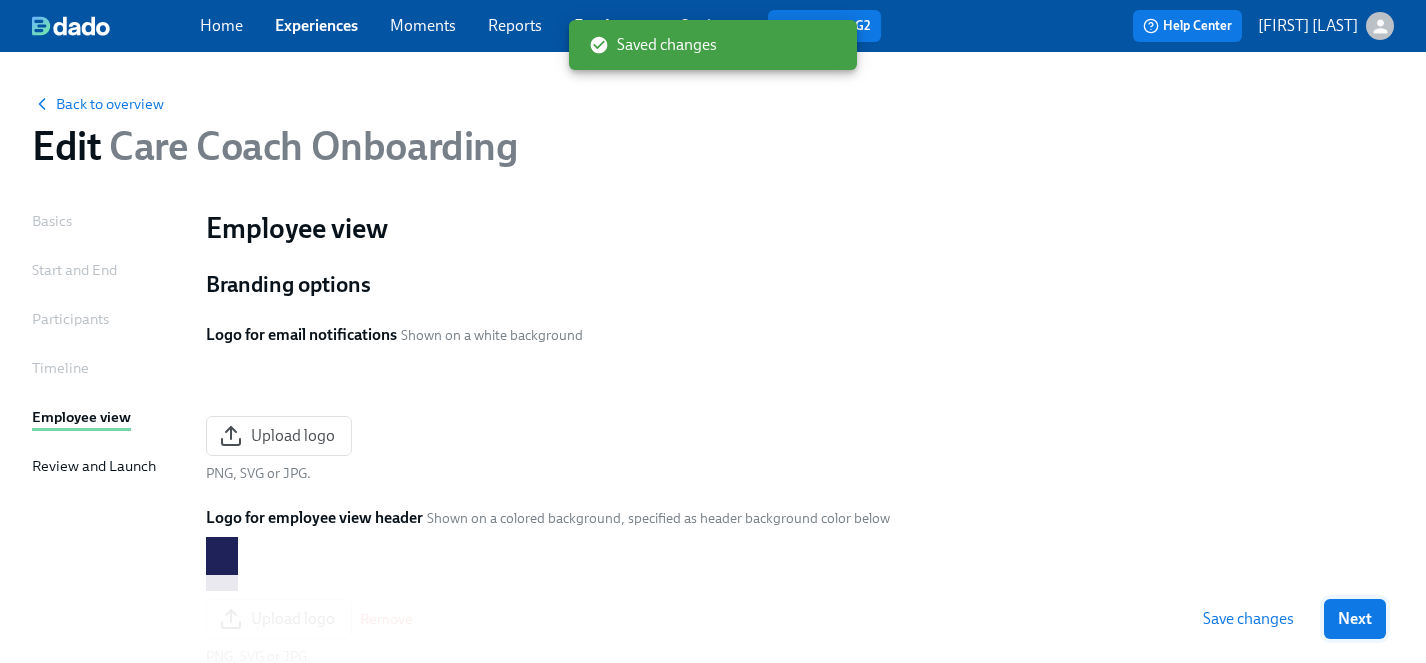 click on "Next" at bounding box center [1355, 619] 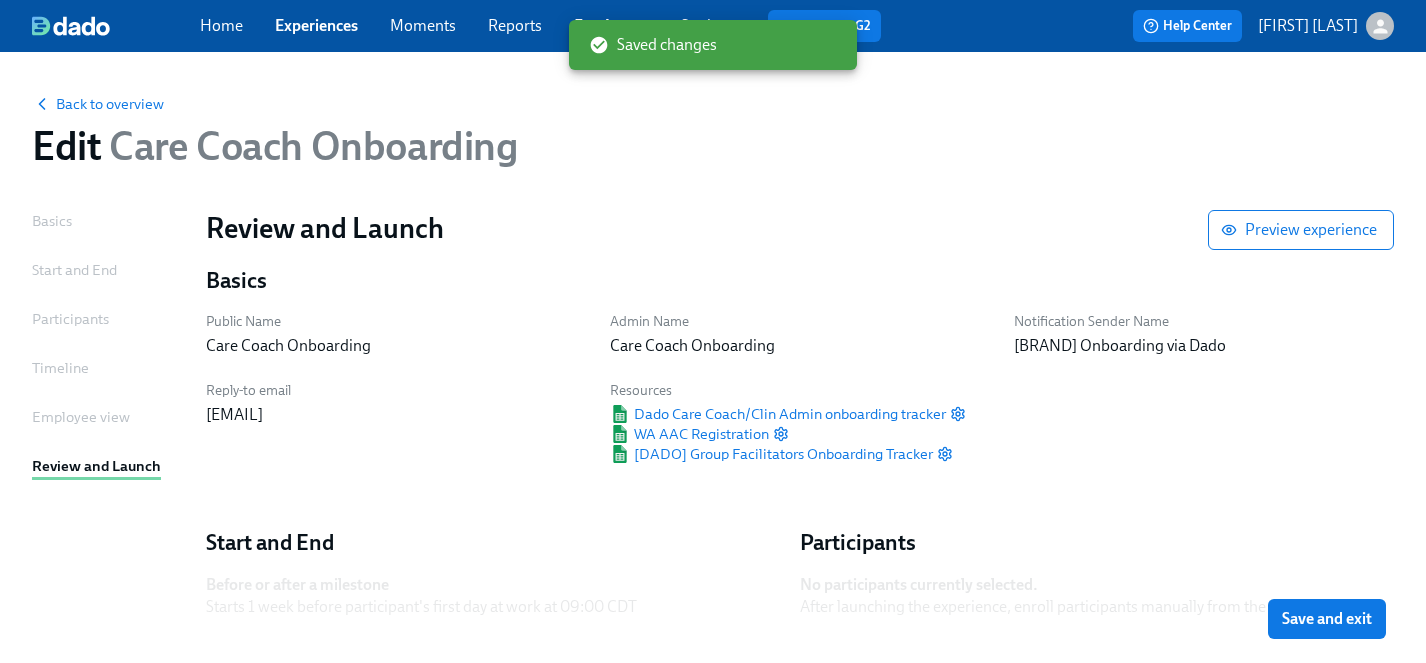 click on "Save and exit" at bounding box center (1327, 619) 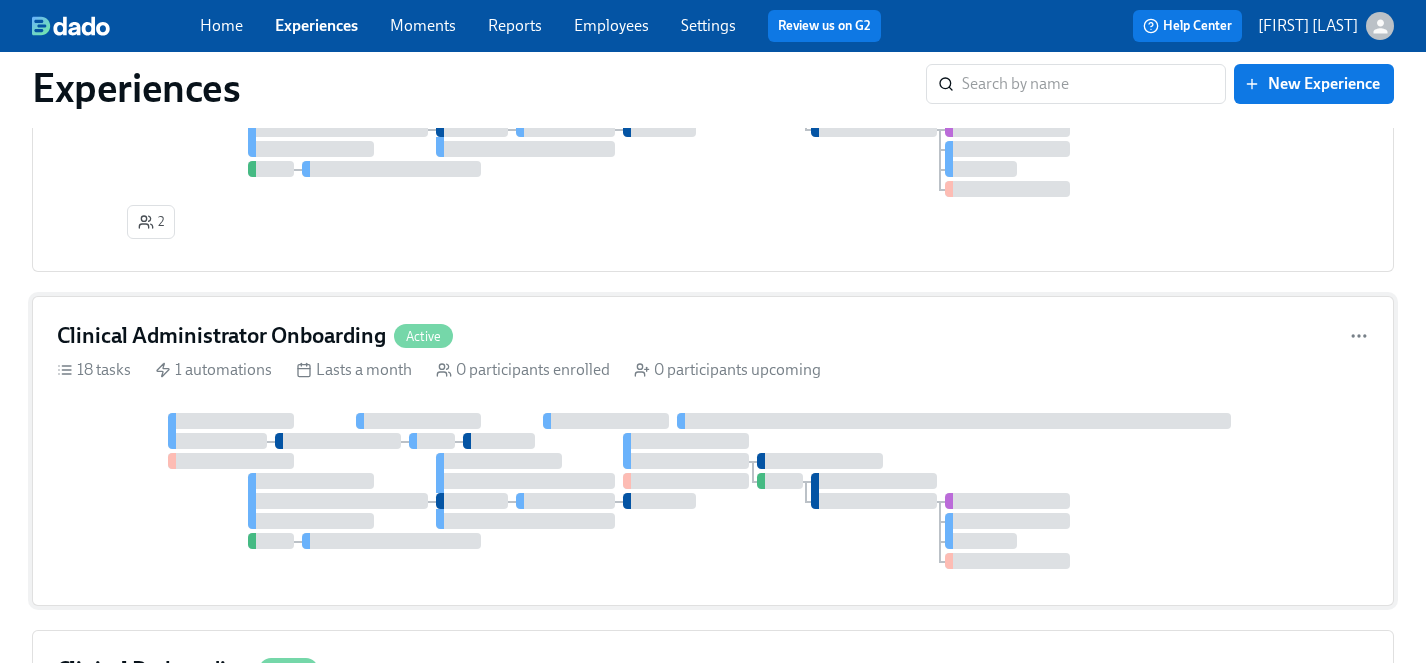scroll, scrollTop: 280, scrollLeft: 0, axis: vertical 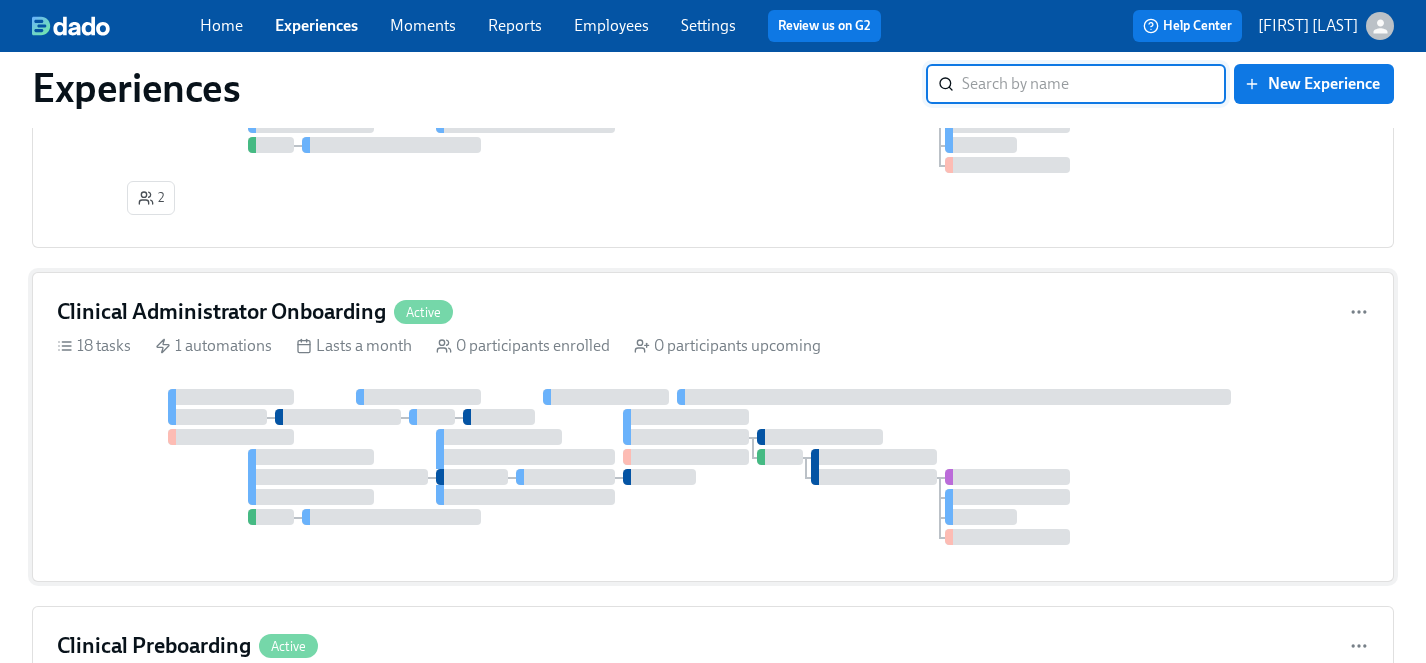 click at bounding box center (713, 467) 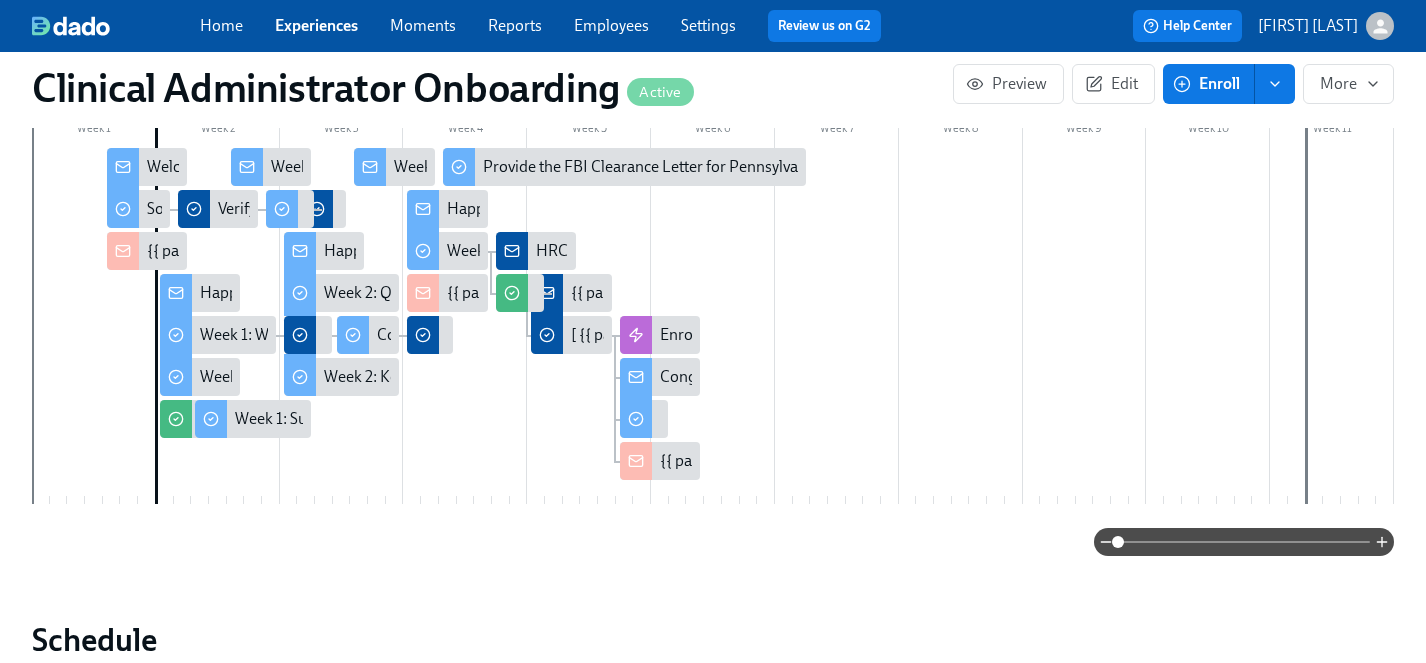 scroll, scrollTop: 531, scrollLeft: 0, axis: vertical 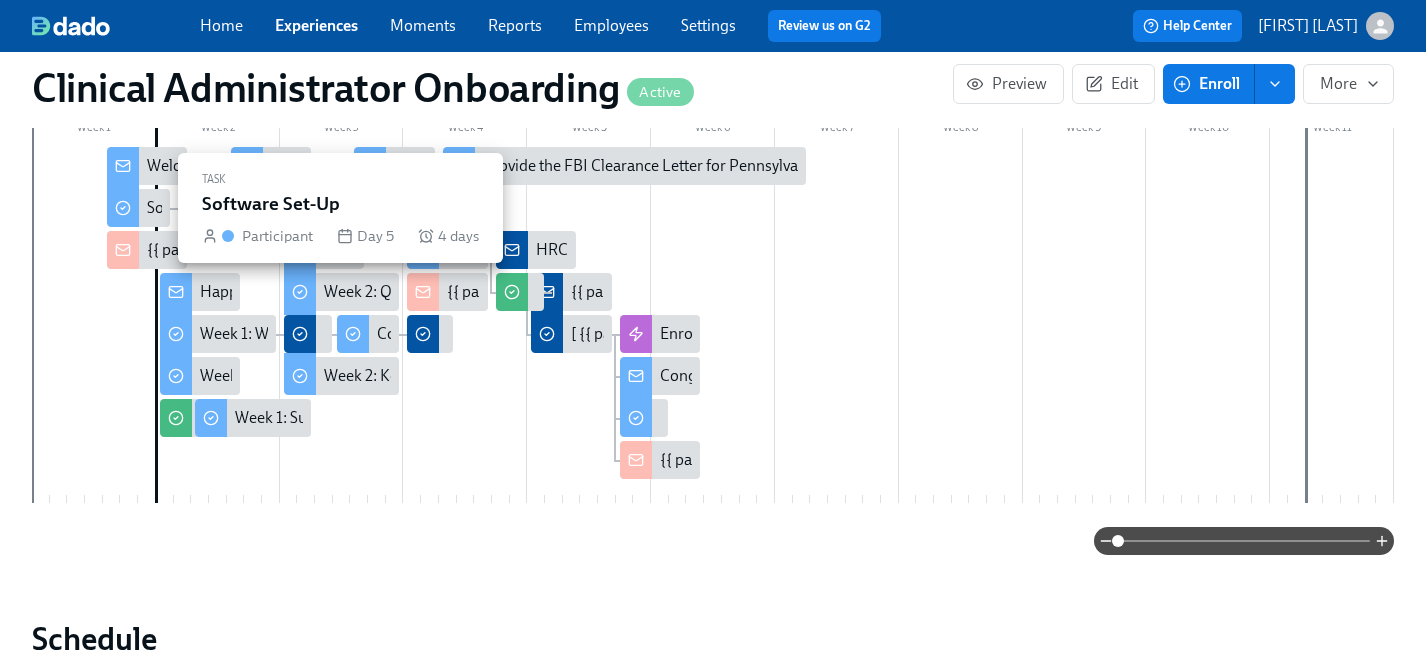 click on "Software Set-Up" at bounding box center [202, 208] 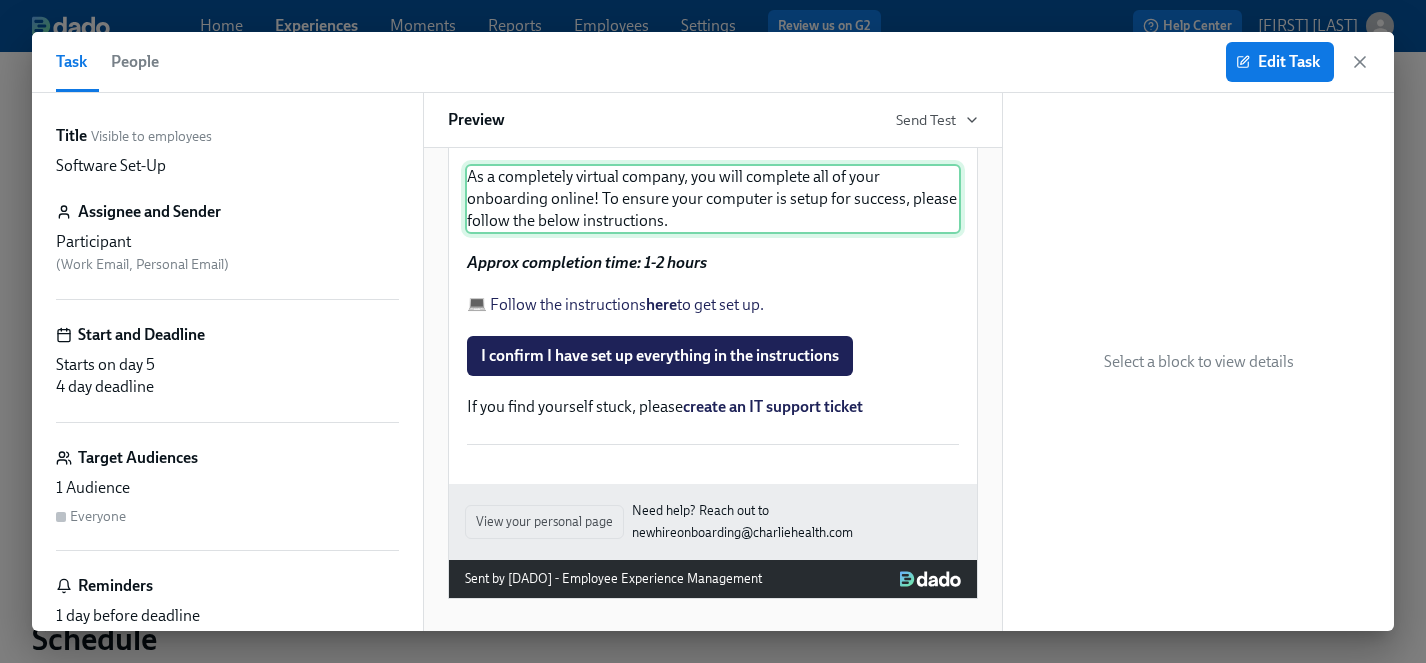 scroll, scrollTop: 178, scrollLeft: 0, axis: vertical 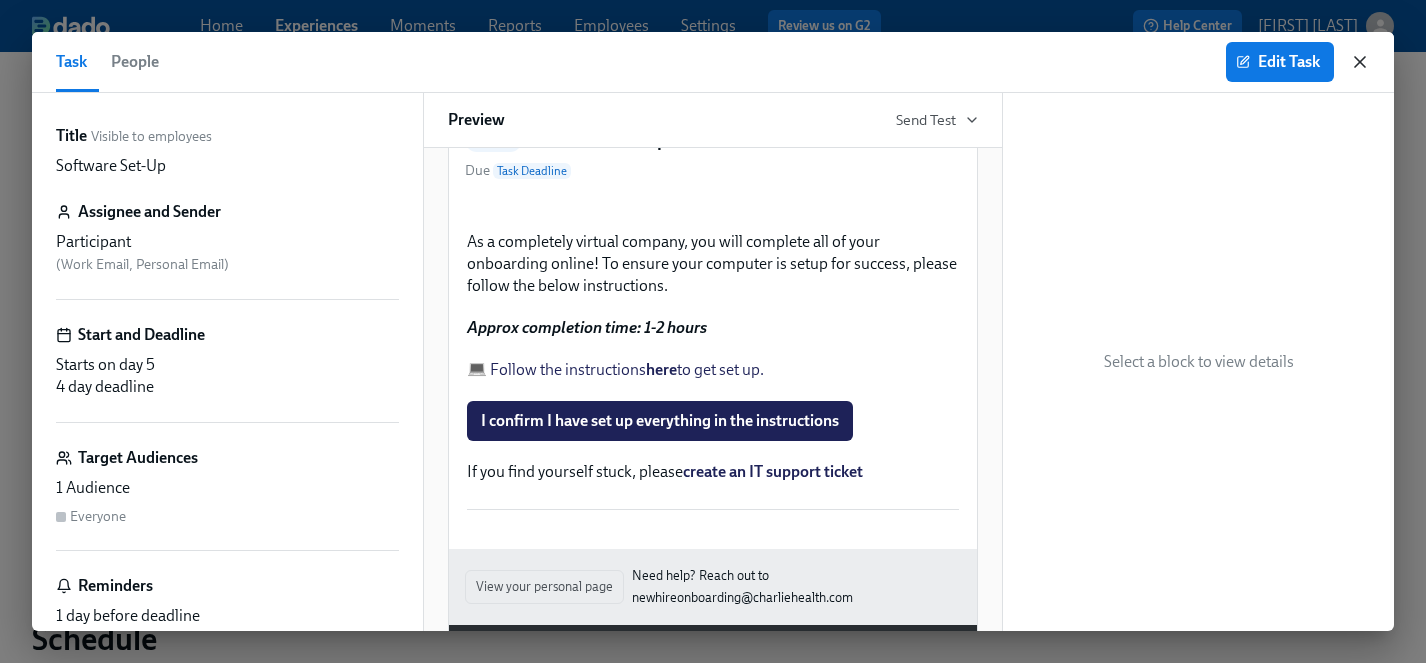 click 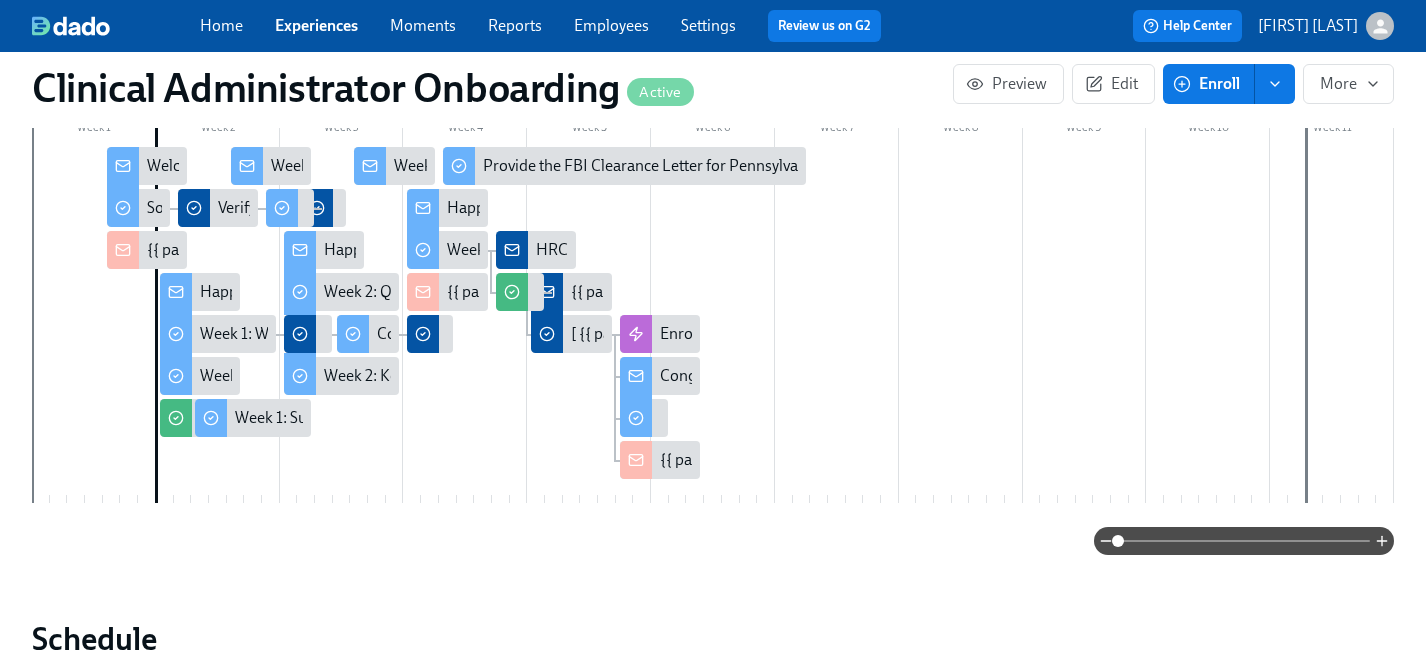 click on "Week 1: Onboarding Recap!" at bounding box center (365, 166) 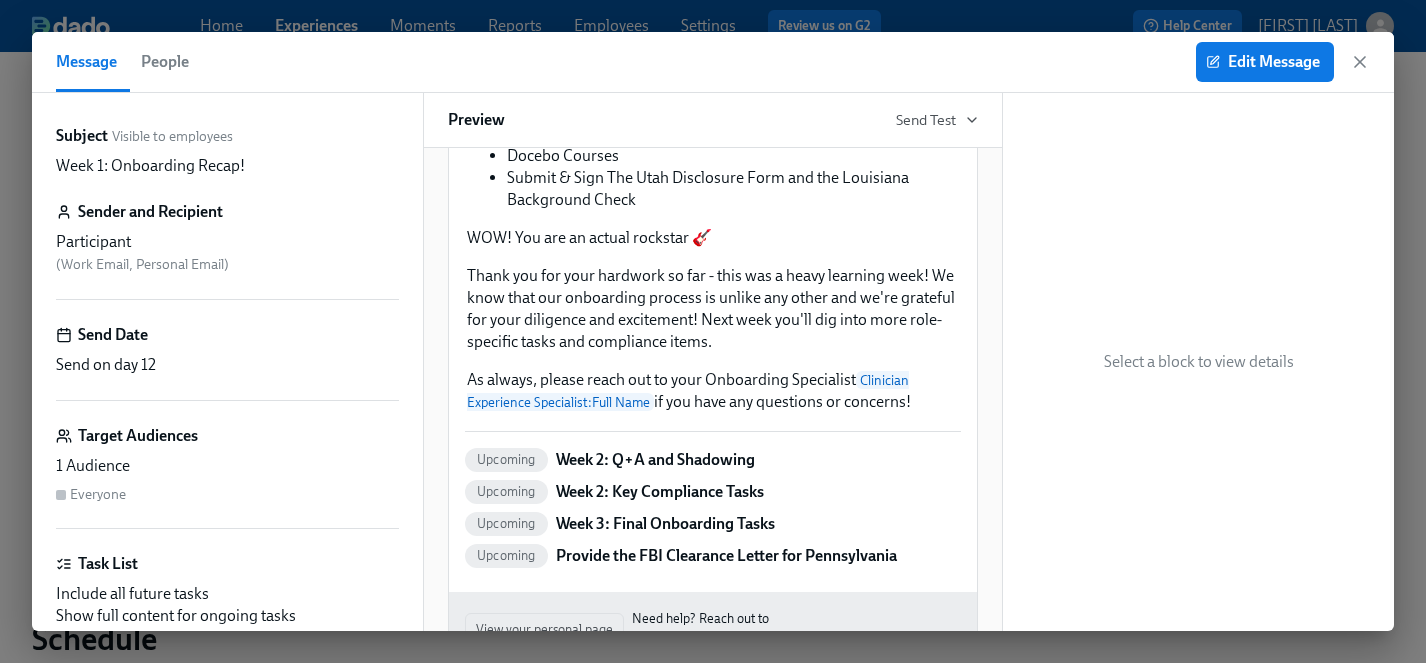 scroll, scrollTop: 361, scrollLeft: 0, axis: vertical 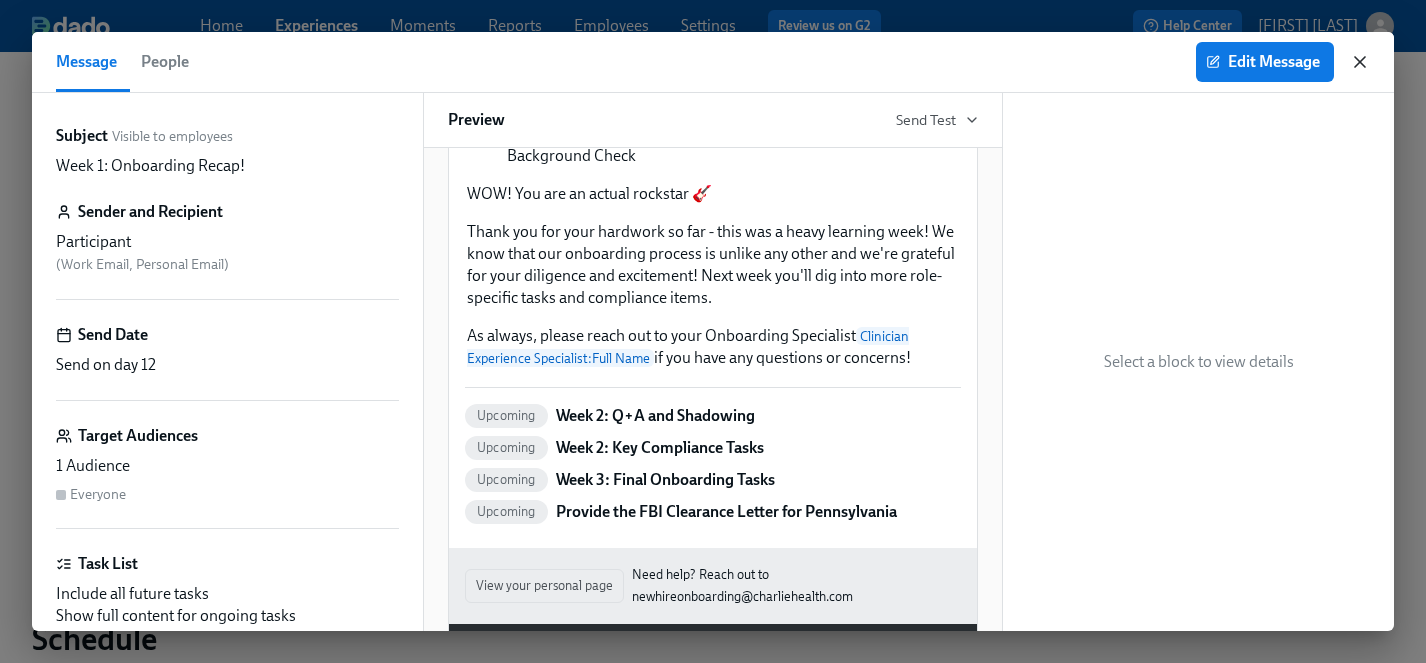 click 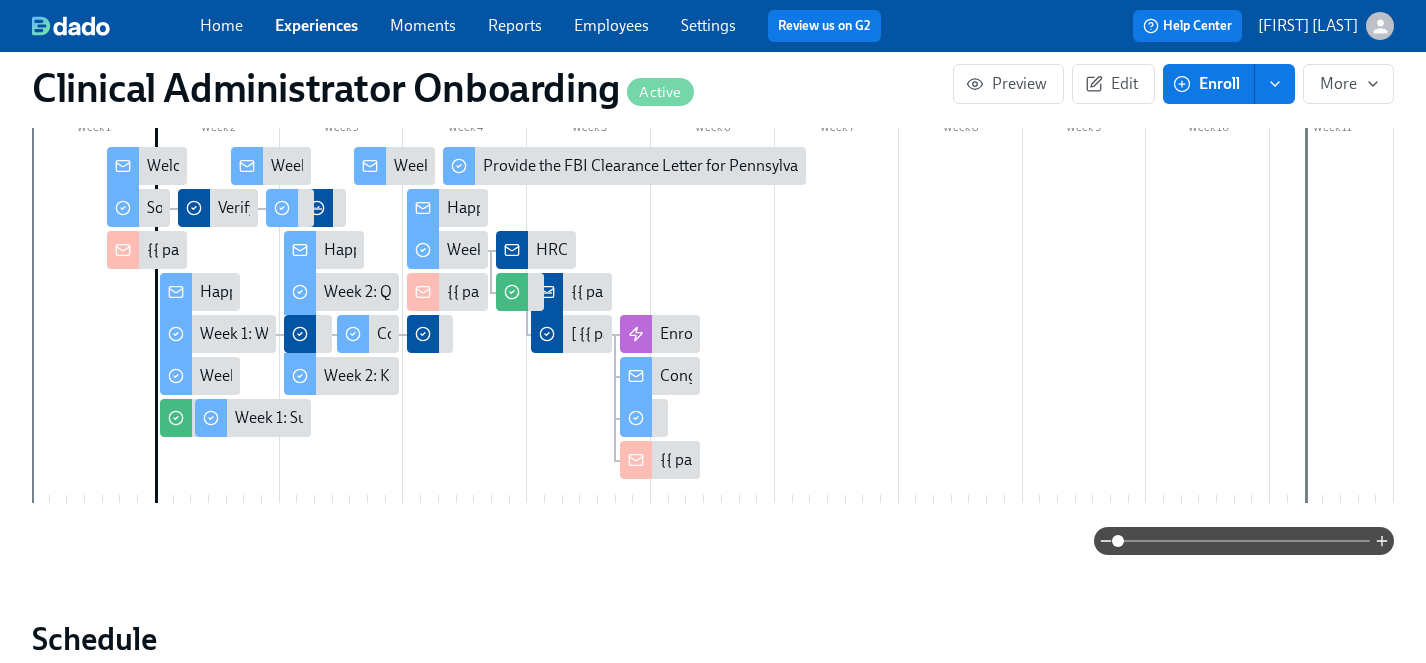 click on "Happy First Day!" at bounding box center [256, 292] 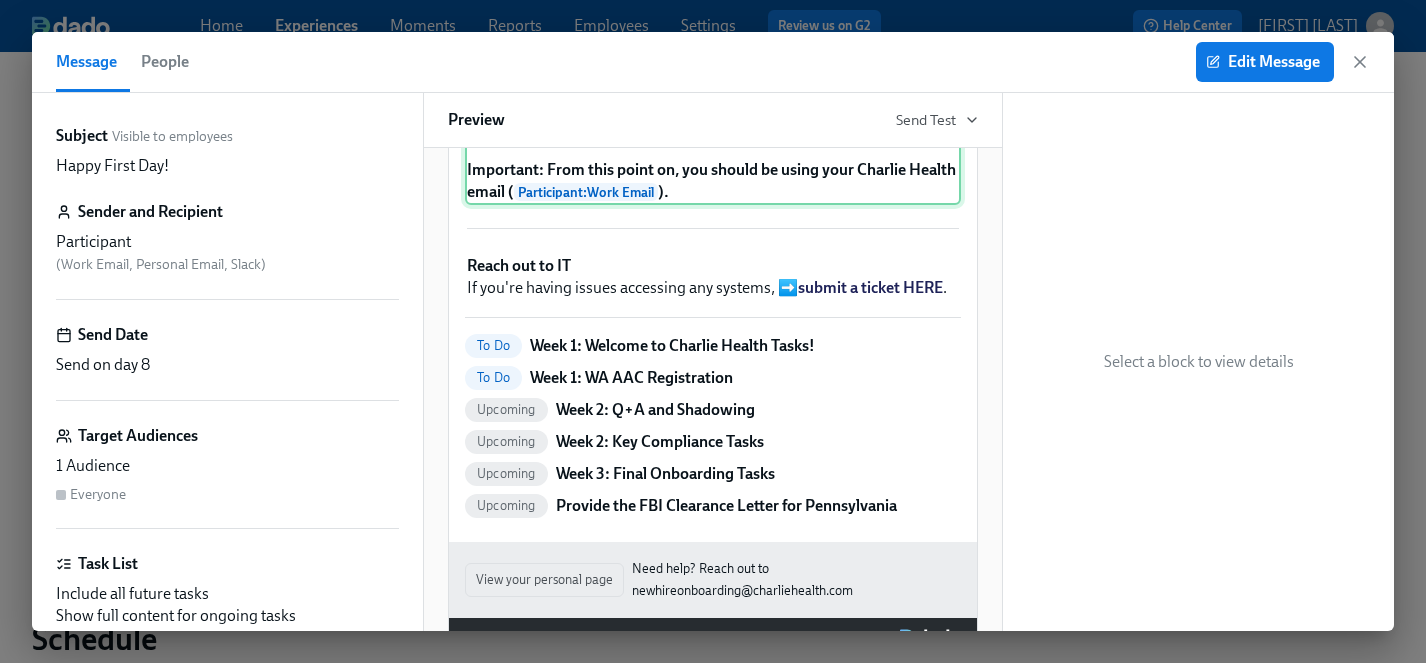 scroll, scrollTop: 360, scrollLeft: 0, axis: vertical 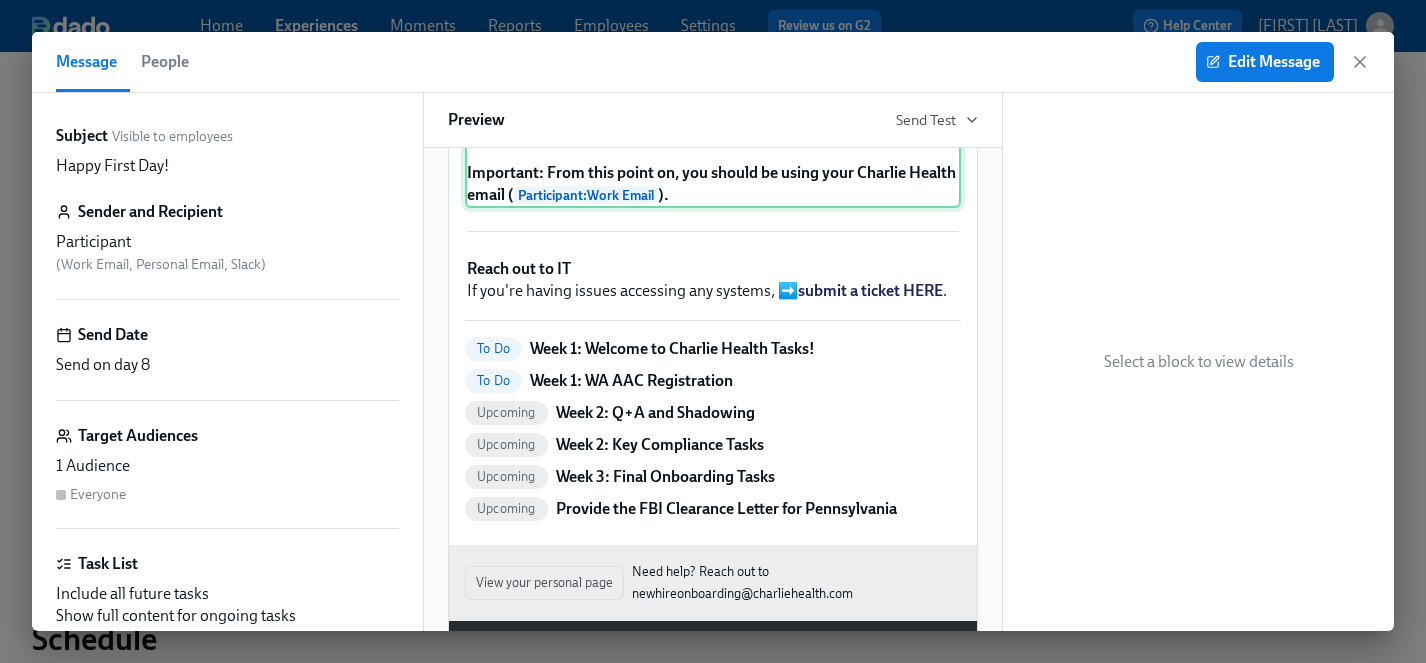click on "Welcome to Charlie Health! As the first line of support, your work as a Care Coach is invaluable to our organization's day-to-day operations and the needs of our clients.
Now providing care in 37 states (and counting!), it’s vital that you are compliant in every state we serve so that you can support every client. Your Dado onboarding plan will keep you on track of these tasks via your personalized page, through emails, and Slack messages.
If you complete all your Week 1 tasks early and want to move on to Week 2, you are more than welcome to!
Important:   From this point on, you should be using your Charlie Health email ( Participant :  Work Email )." at bounding box center (713, 61) 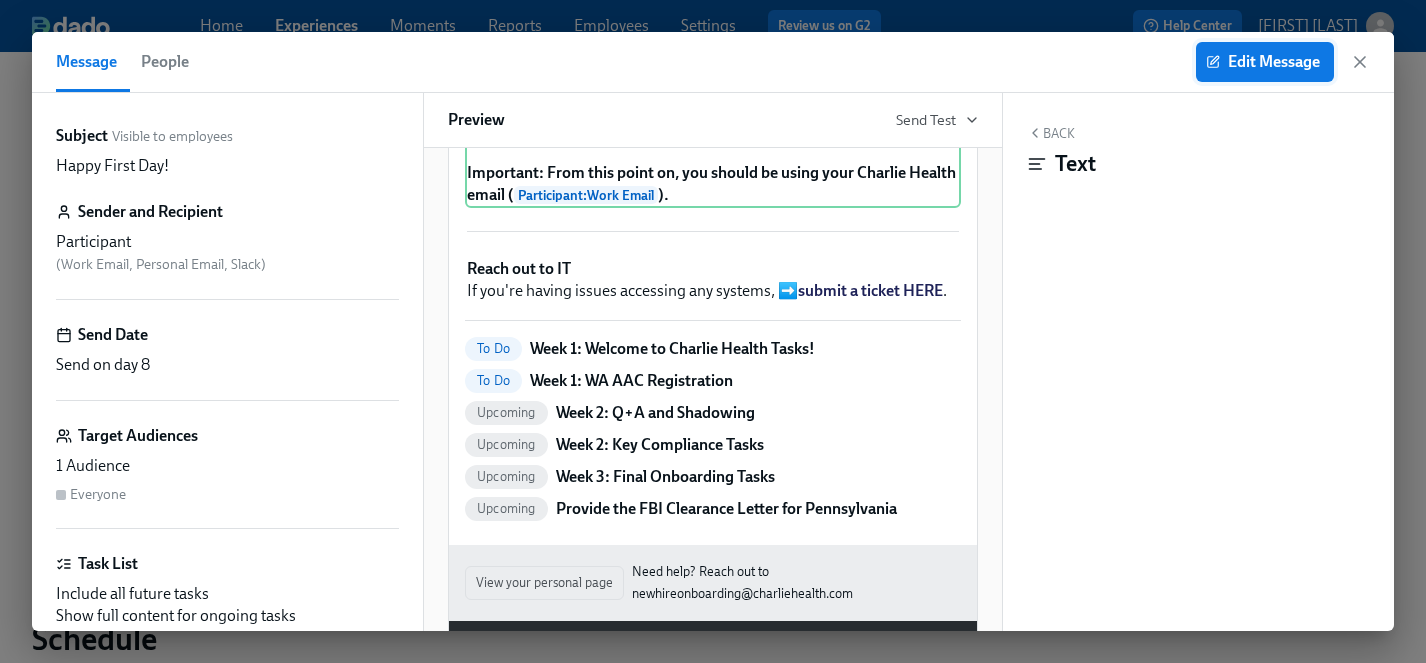 click on "Edit Message" at bounding box center [1265, 62] 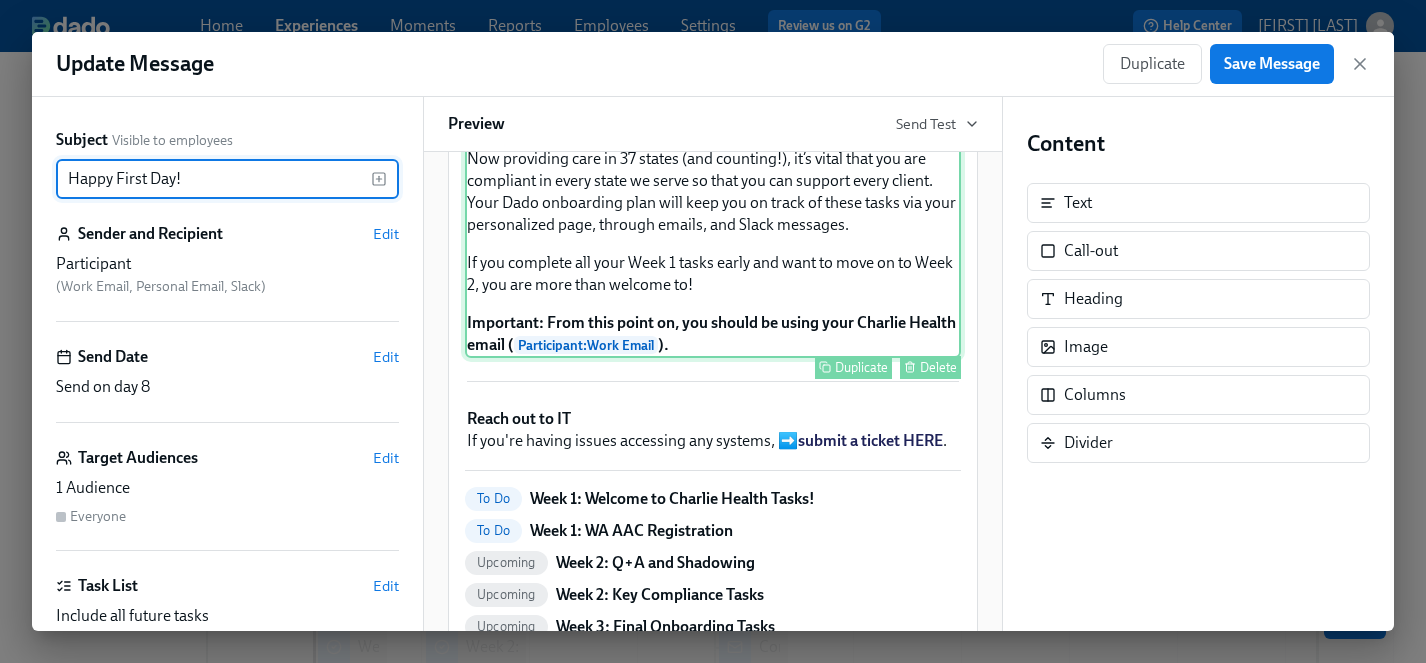scroll, scrollTop: 224, scrollLeft: 0, axis: vertical 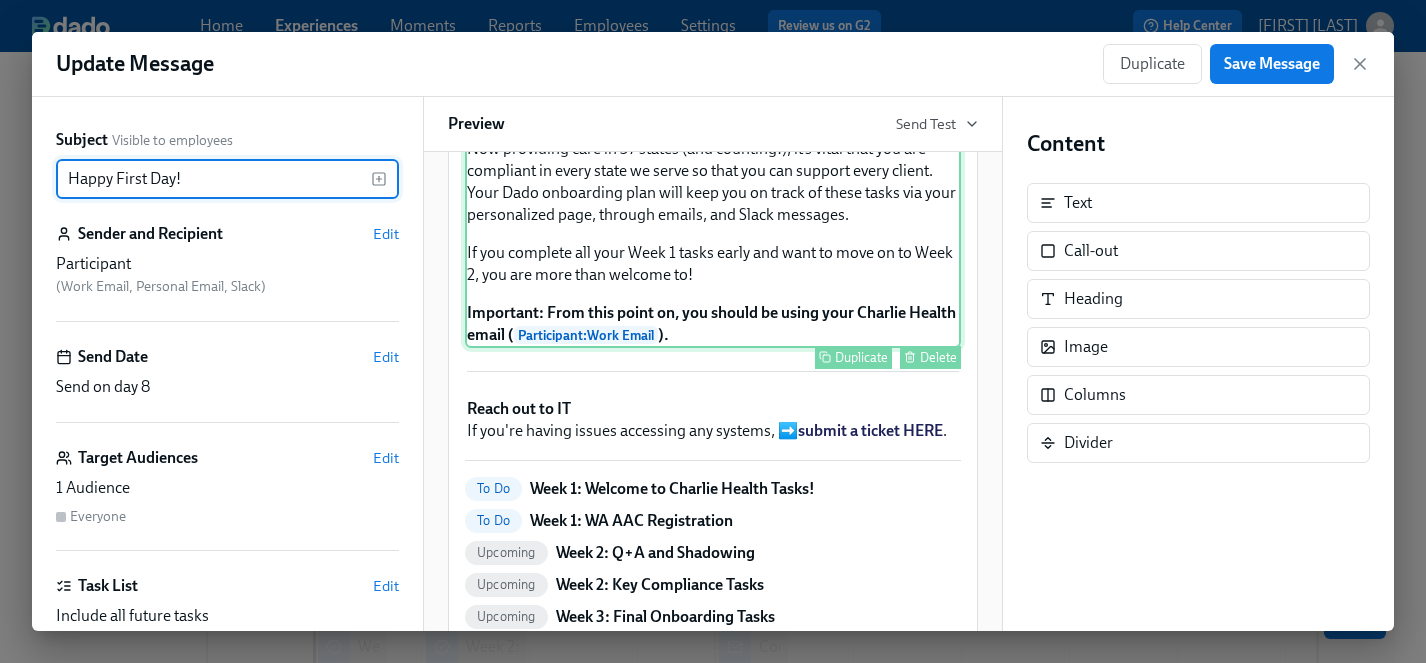 click on "Welcome to Charlie Health! As the first line of support, your work as a Care Coach is invaluable to our organization's day-to-day operations and the needs of our clients.
Now providing care in 37 states (and counting!), it’s vital that you are compliant in every state we serve so that you can support every client. Your Dado onboarding plan will keep you on track of these tasks via your personalized page, through emails, and Slack messages.
If you complete all your Week 1 tasks early and want to move on to Week 2, you are more than welcome to!
Important:   From this point on, you should be using your Charlie Health email ( Participant :  Work Email ).   Duplicate   Delete" at bounding box center (713, 201) 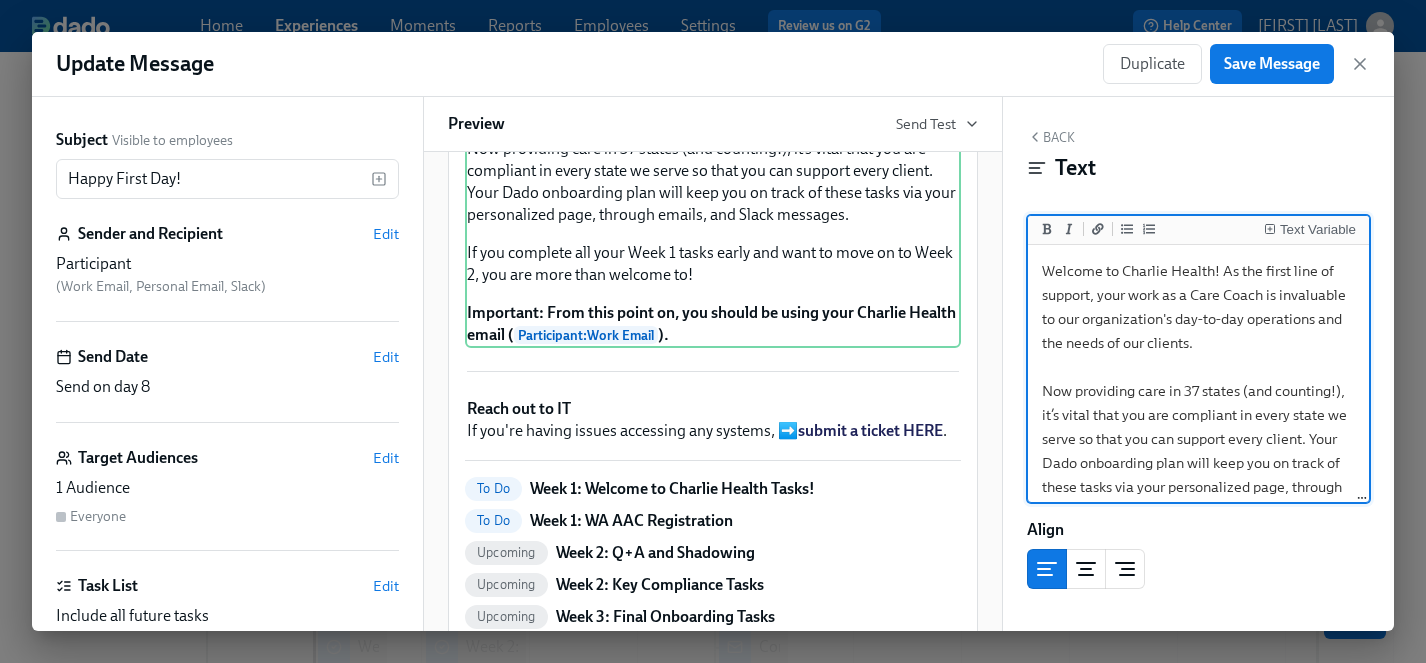 drag, startPoint x: 1265, startPoint y: 296, endPoint x: 1199, endPoint y: 299, distance: 66.068146 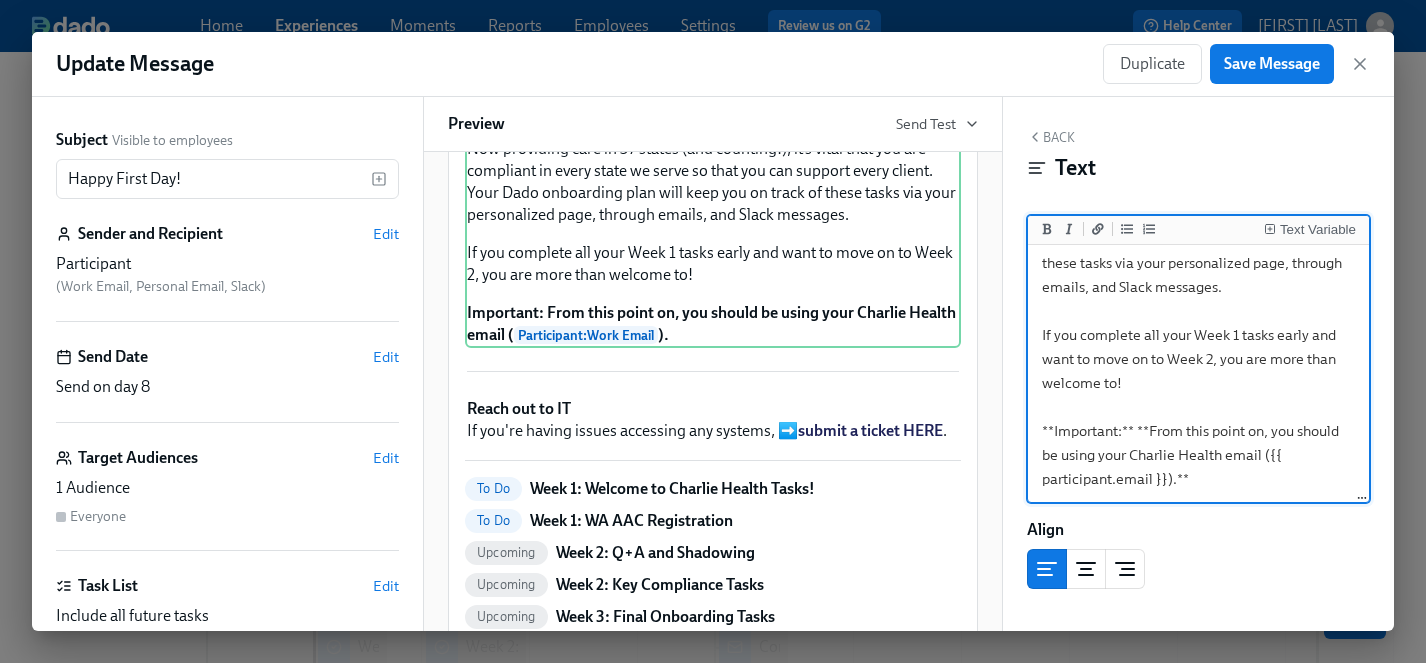 scroll, scrollTop: 225, scrollLeft: 0, axis: vertical 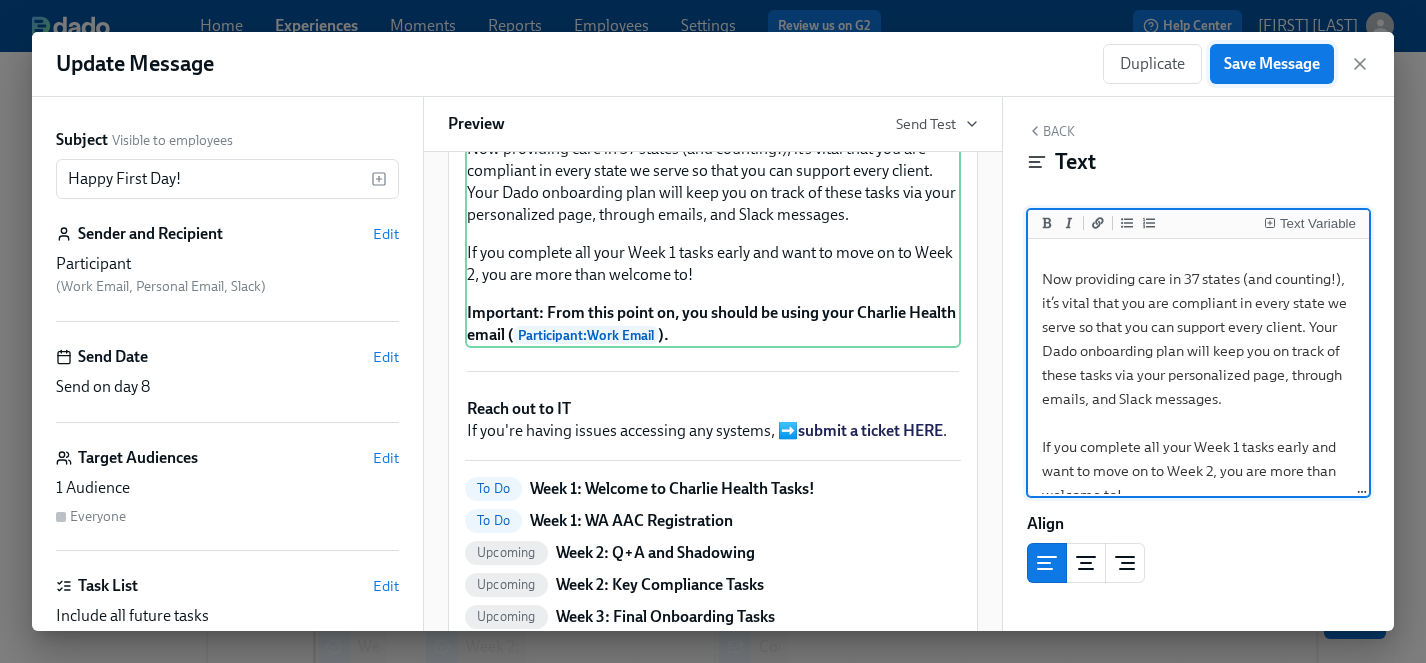 type on "Welcome to Charlie Health! As the first line of support, your work as a Clinical Admin is invaluable to our organization's day-to-day operations and the needs of our clients.
Now providing care in 37 states (and counting!), it’s vital that you are compliant in every state we serve so that you can support every client. Your Dado onboarding plan will keep you on track of these tasks via your personalized page, through emails, and Slack messages.
If you complete all your Week 1 tasks early and want to move on to Week 2, you are more than welcome to!
**Important:** **From this point on, you should be using your Charlie Health email ({{ participant.email }}).**" 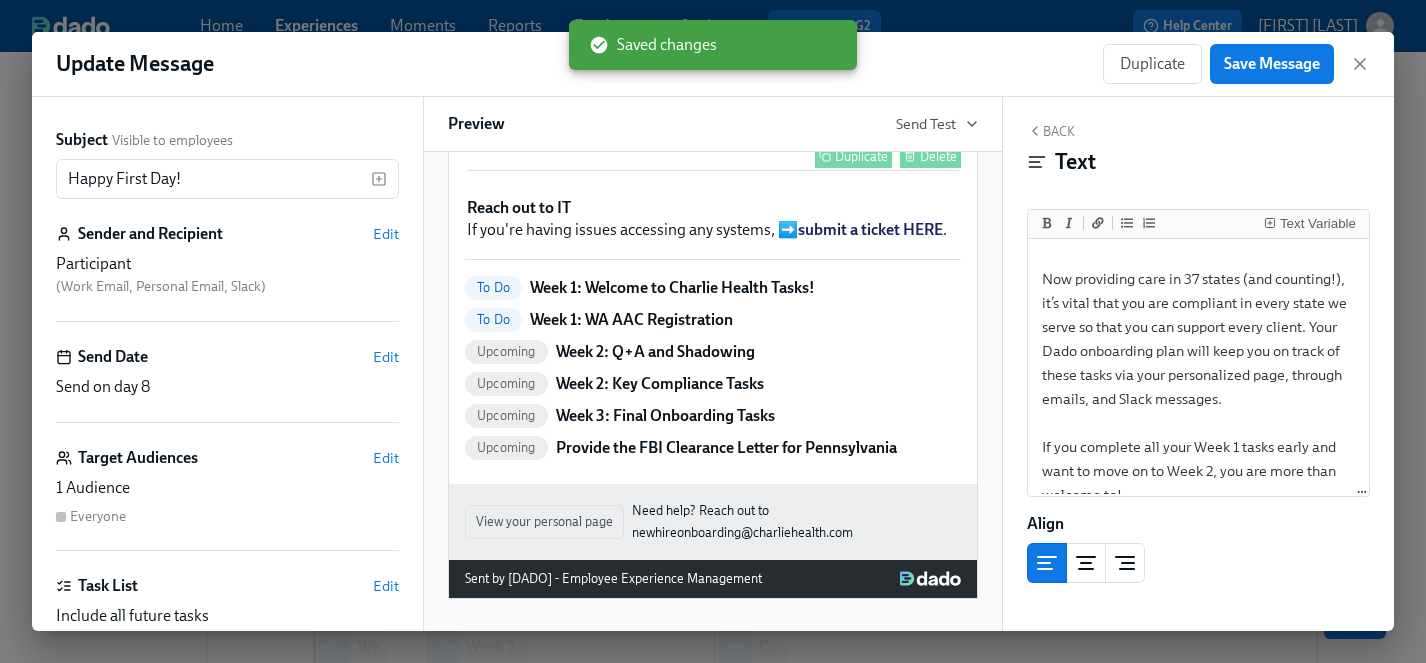 scroll, scrollTop: 596, scrollLeft: 0, axis: vertical 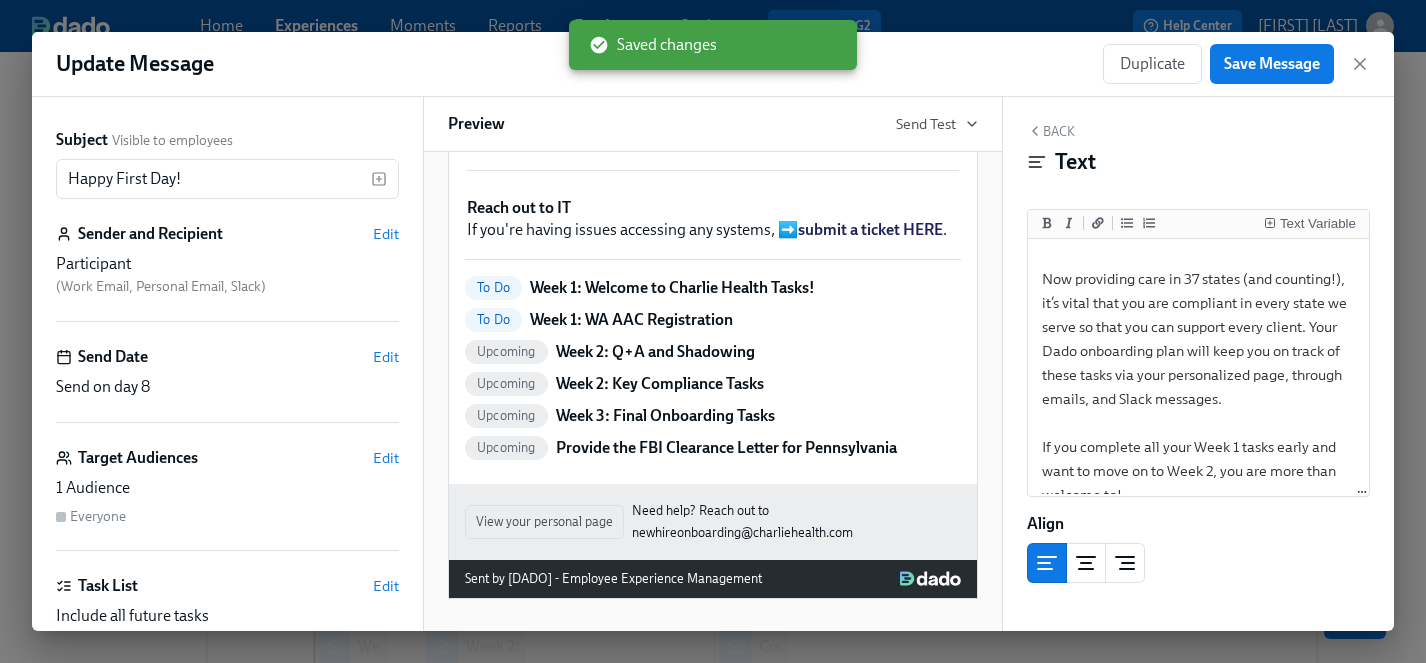 click on "Upcoming Week 2: Q+A and Shadowing" at bounding box center [713, 352] 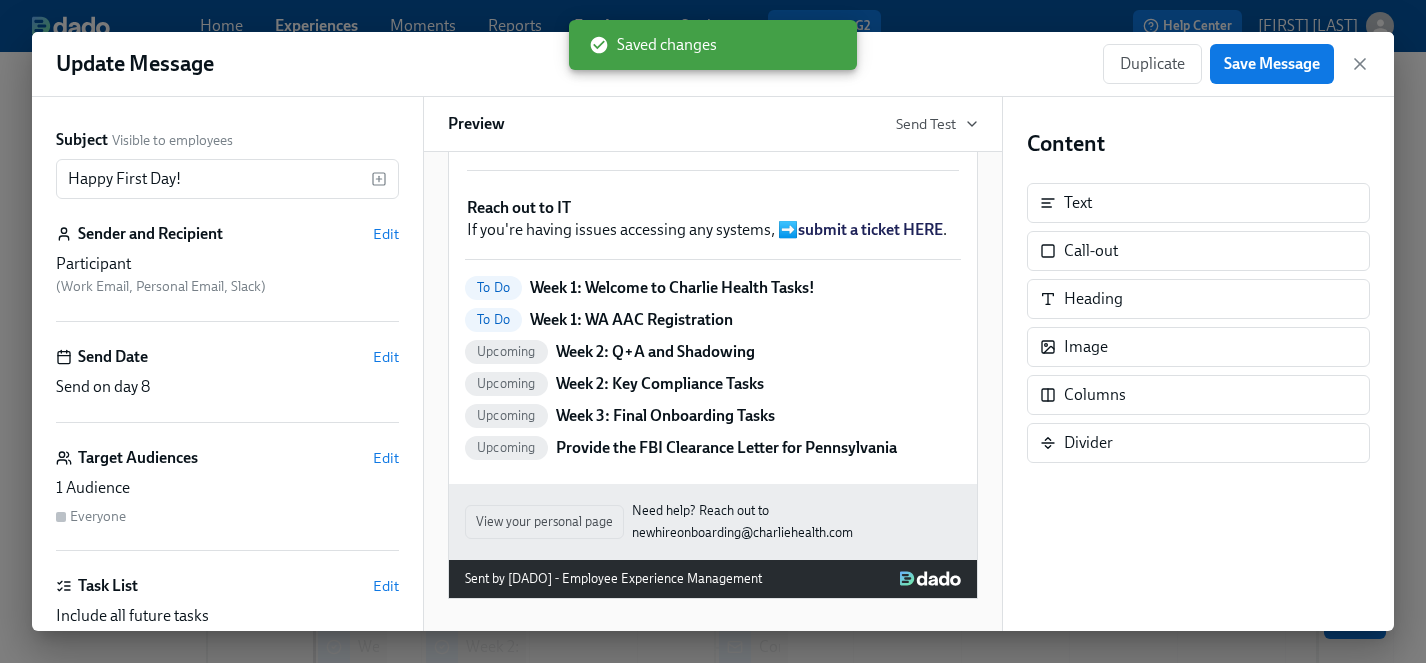 click on "To Do Week 1: WA AAC Registration" at bounding box center (713, 320) 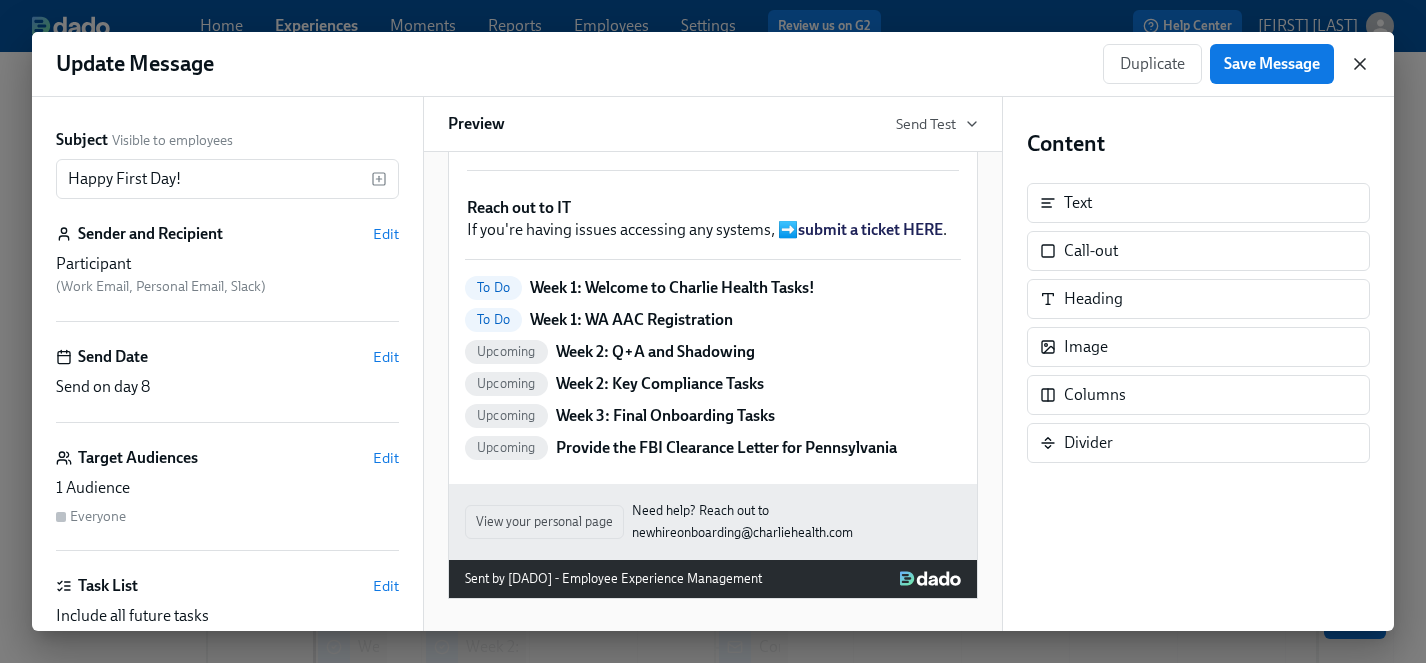 click 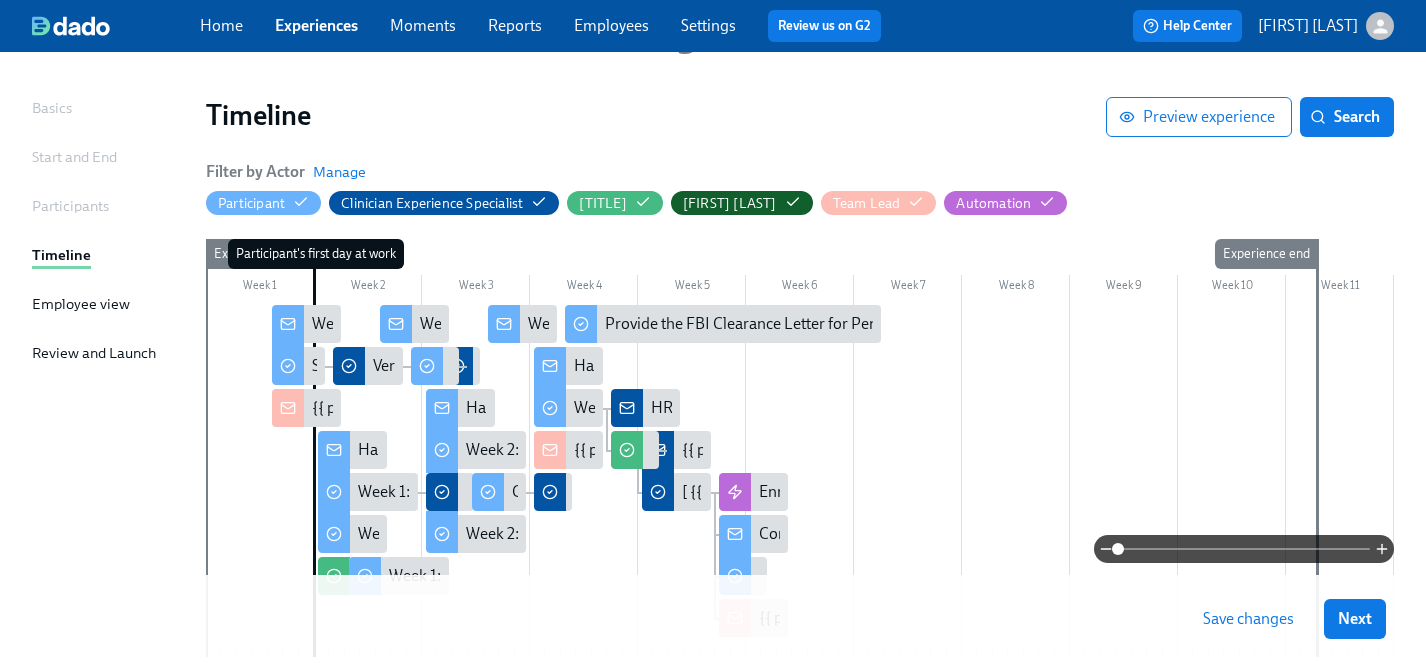 scroll, scrollTop: 157, scrollLeft: 0, axis: vertical 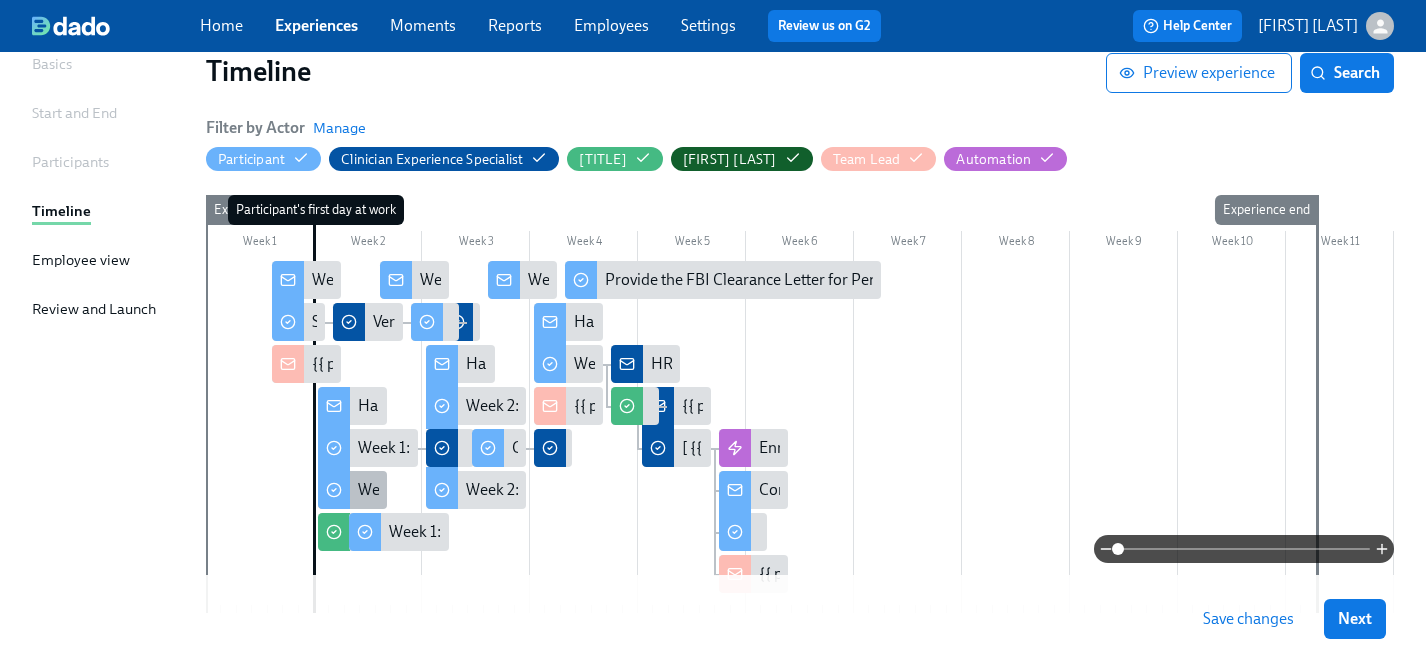 click on "Week 1: WA AAC Registration" at bounding box center [457, 490] 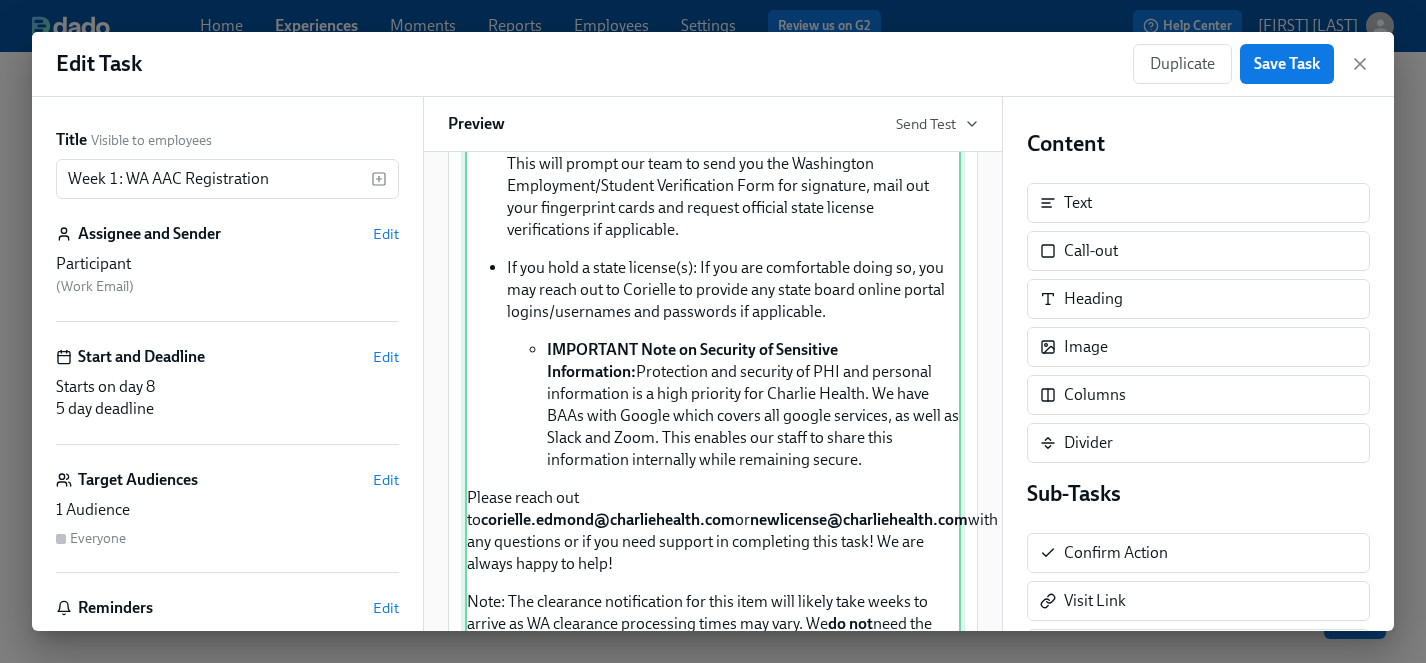 scroll, scrollTop: 0, scrollLeft: 0, axis: both 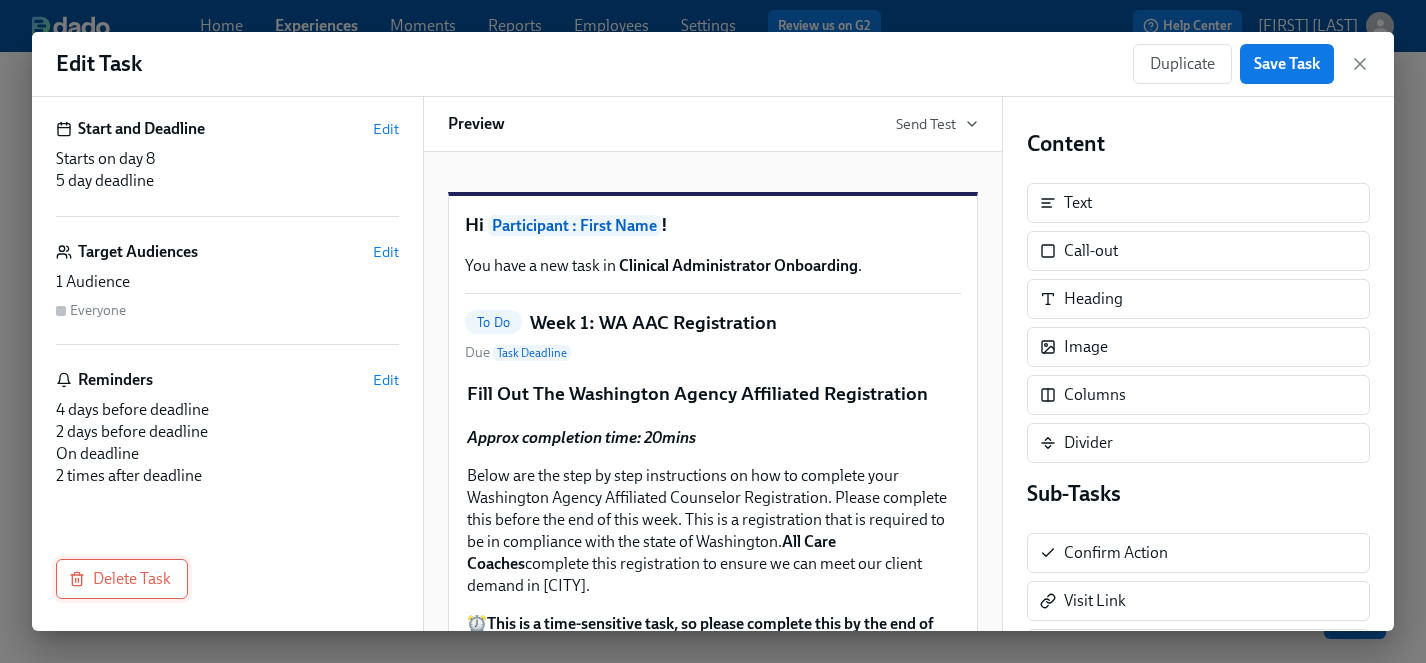 click on "Delete Task" at bounding box center [122, 579] 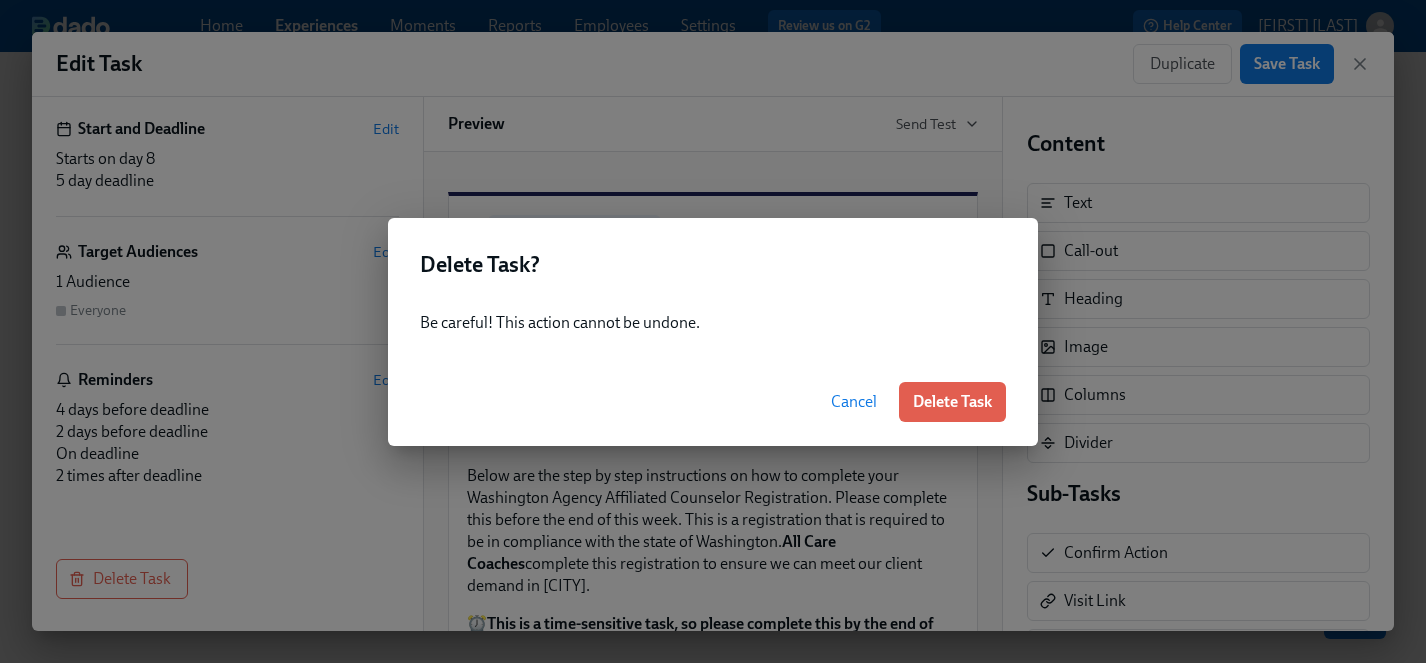 click on "Delete Task? Be careful! This action cannot be undone. Cancel Delete Task" at bounding box center [713, 331] 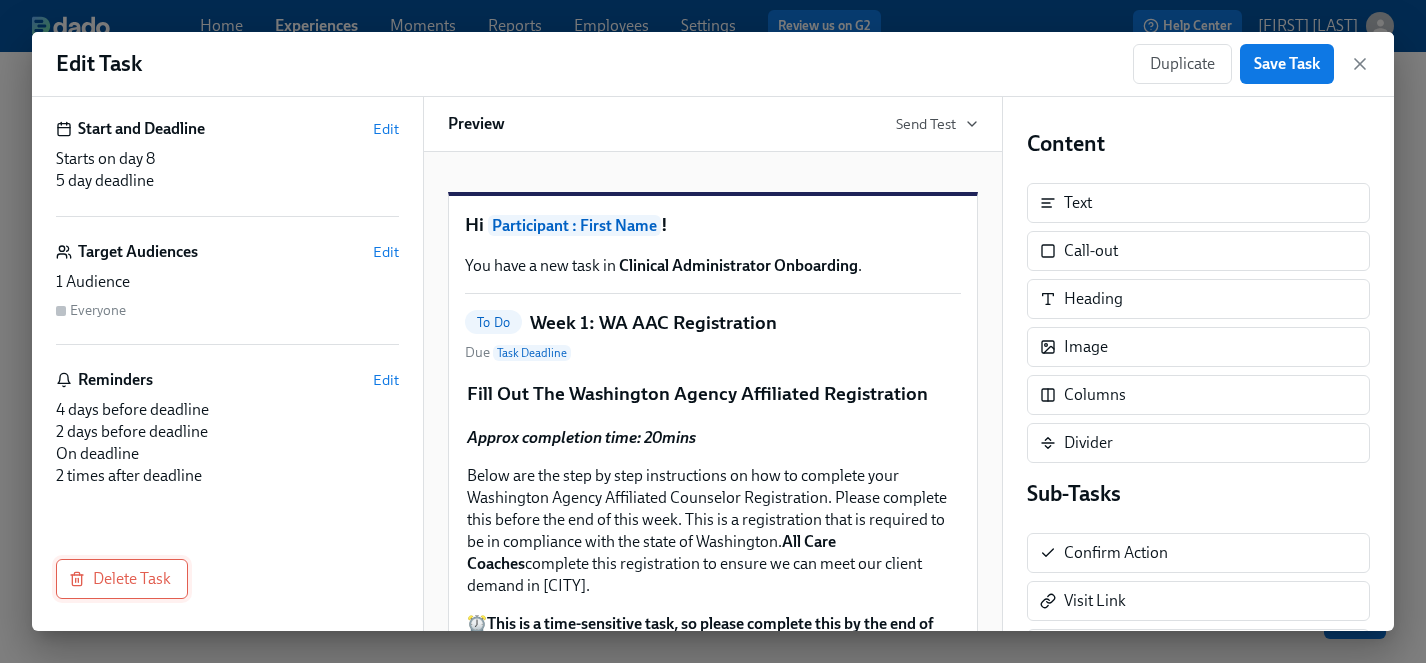 click on "Delete Task" at bounding box center [122, 579] 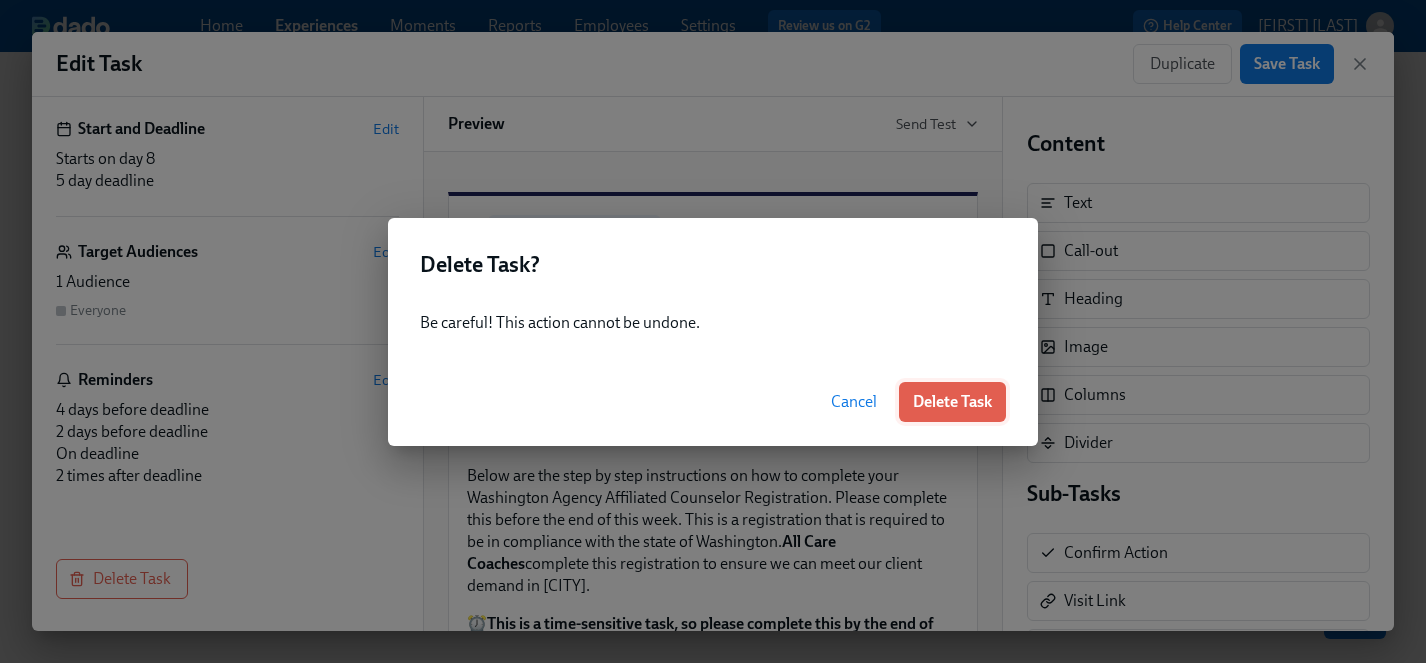 click on "Delete Task" at bounding box center [952, 402] 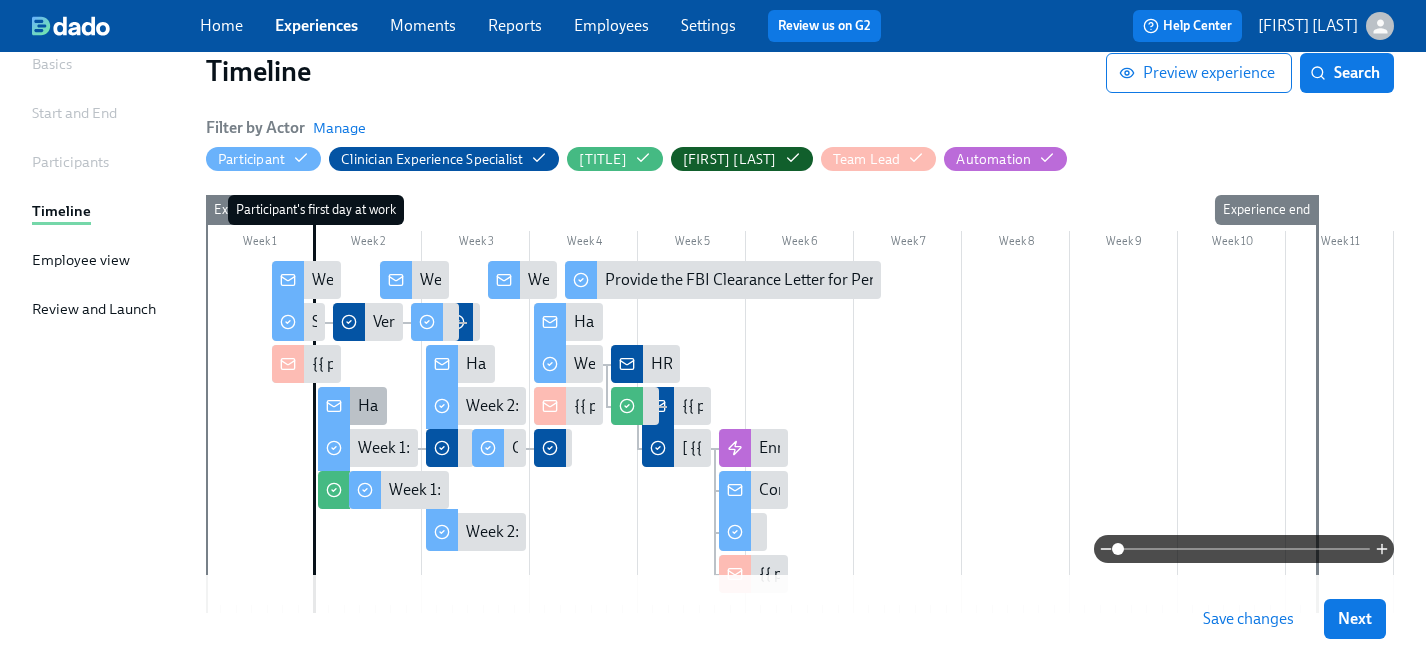click on "Happy First Day!" at bounding box center (414, 406) 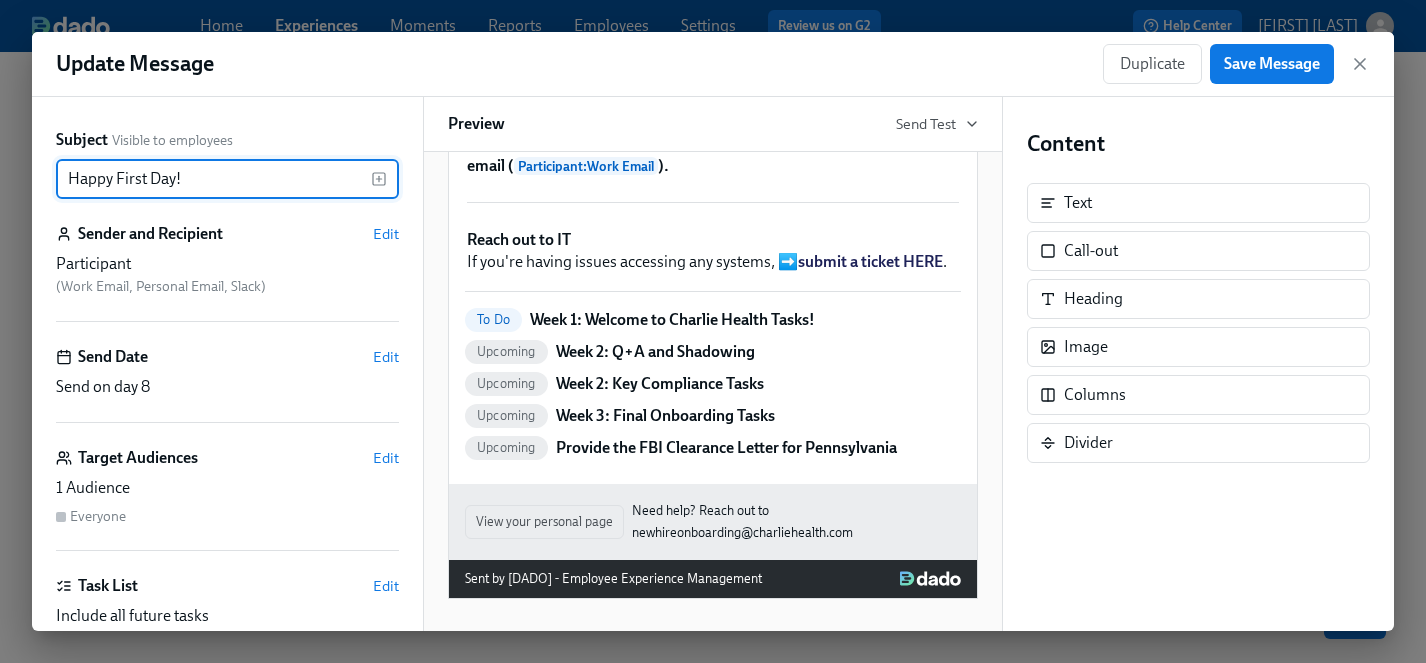 scroll, scrollTop: 653, scrollLeft: 0, axis: vertical 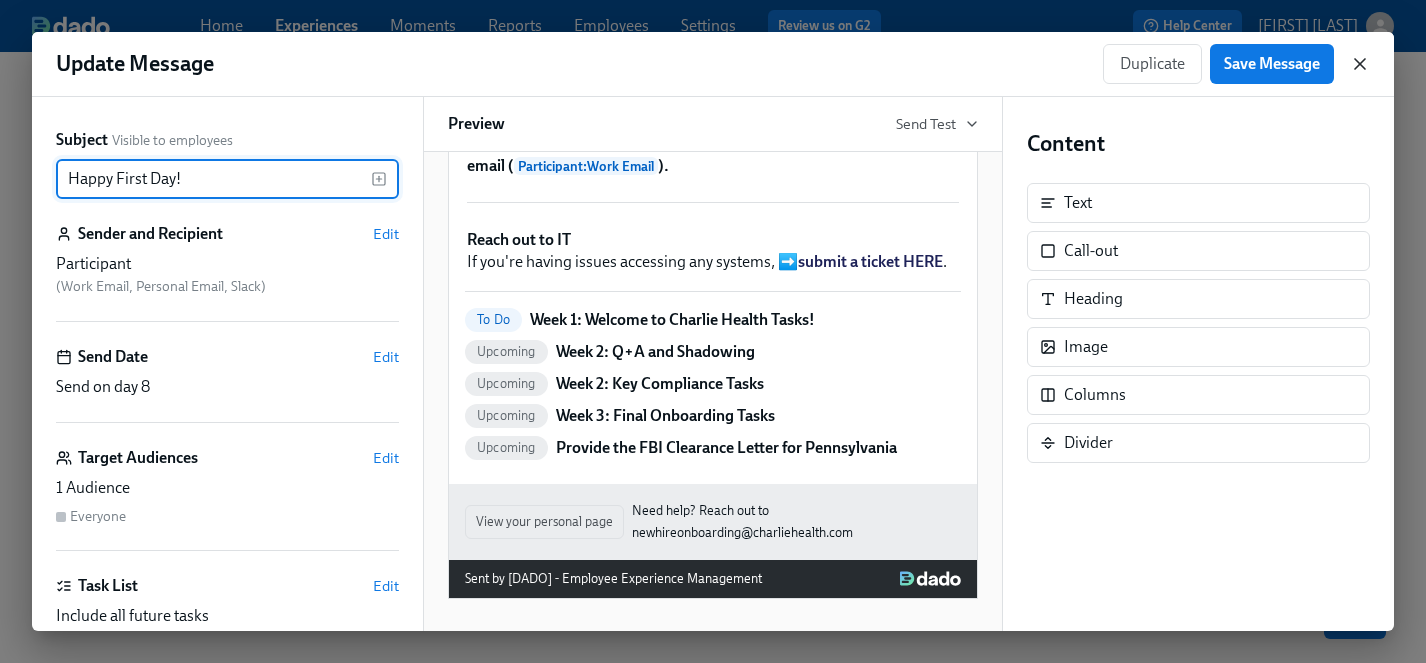 click 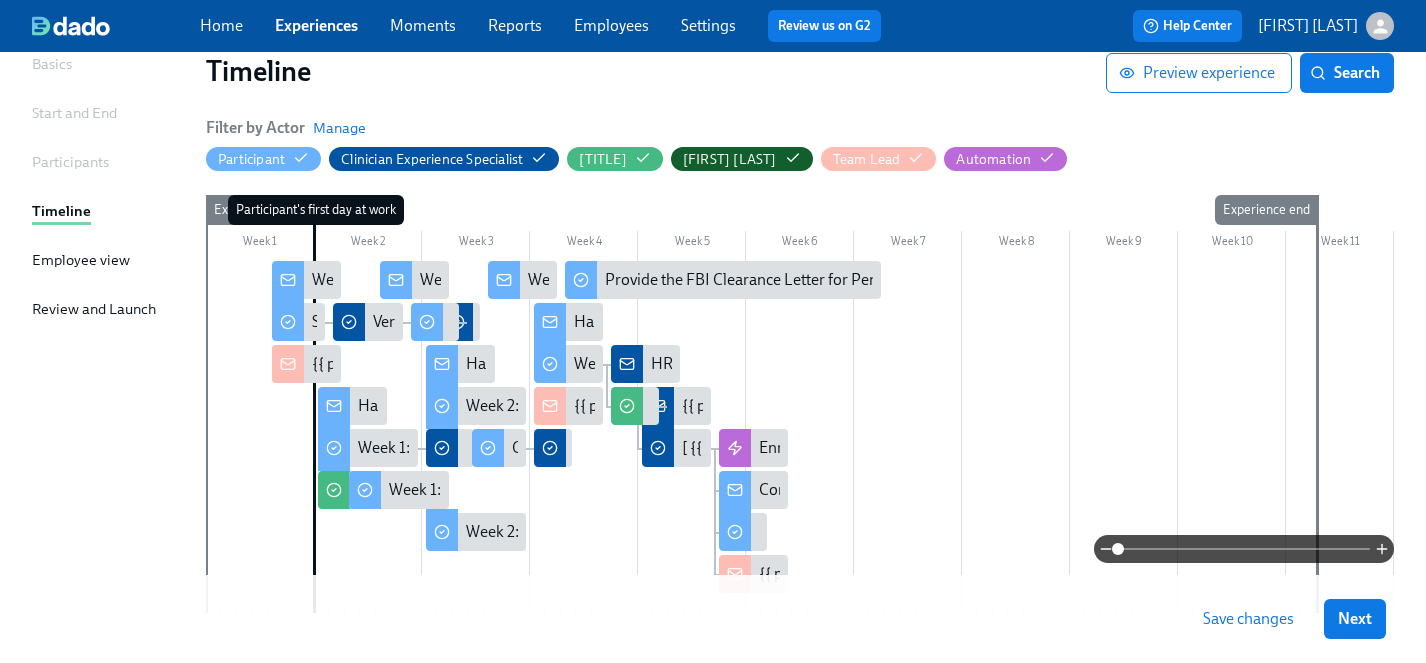 click 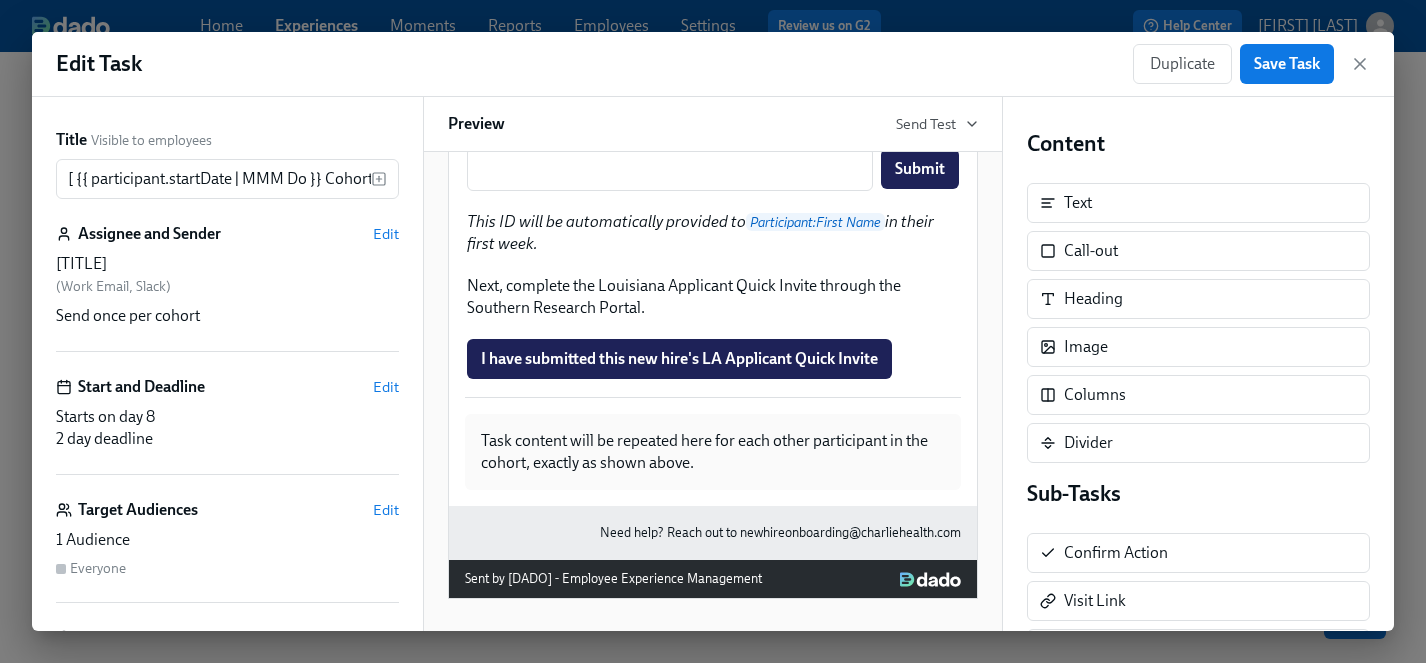 scroll, scrollTop: 0, scrollLeft: 0, axis: both 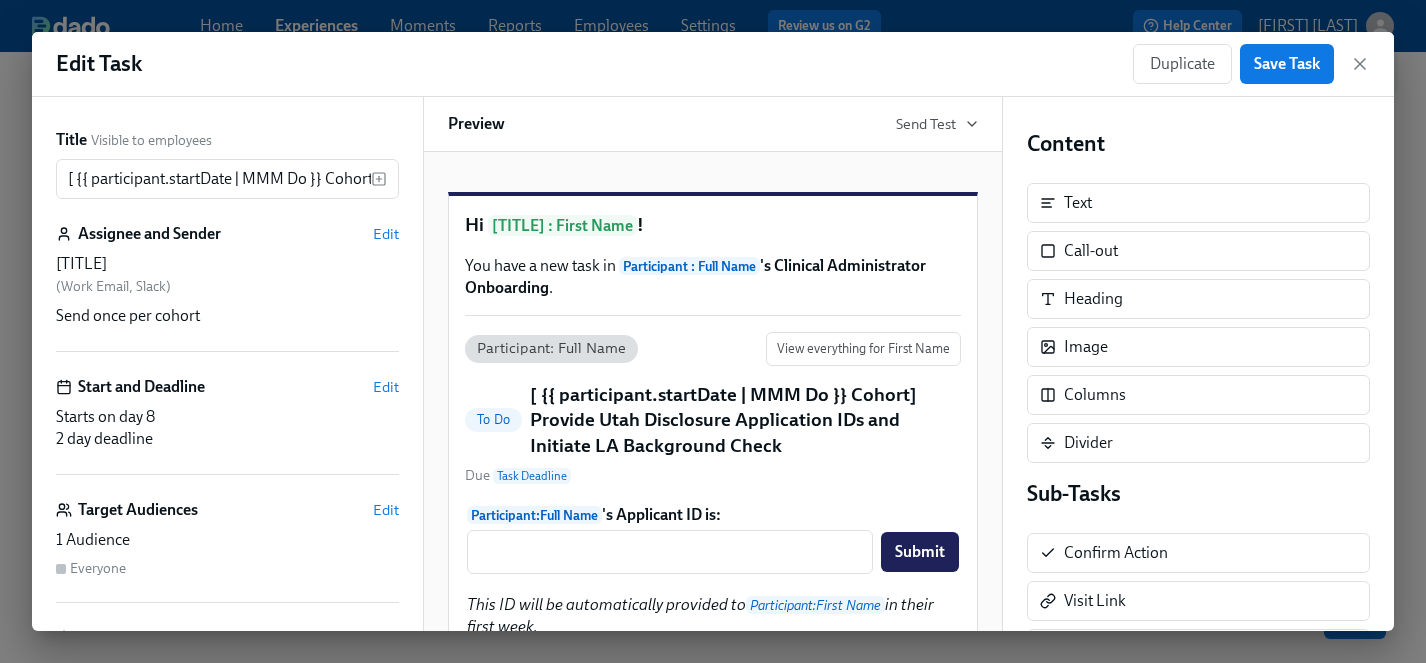 click 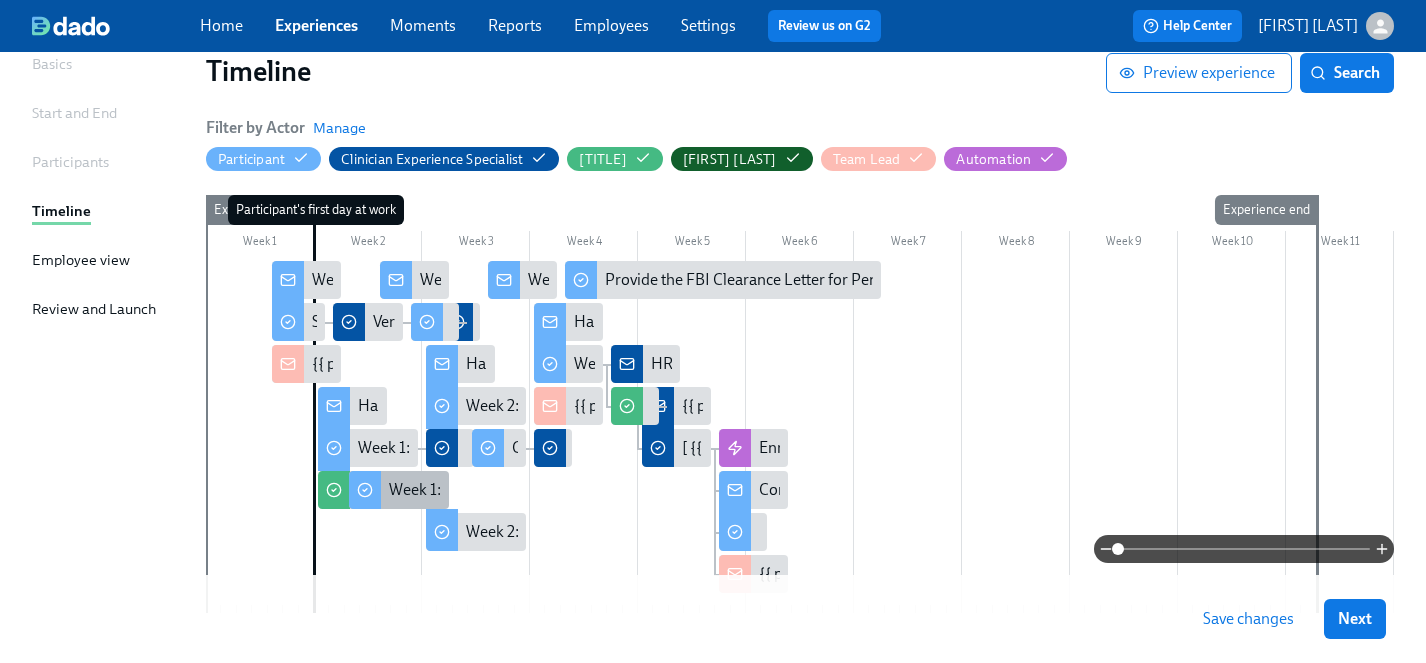 click on "Week 1: Submit & Sign The Utah Disclosure Form and the Louisiana Background Check" at bounding box center [683, 490] 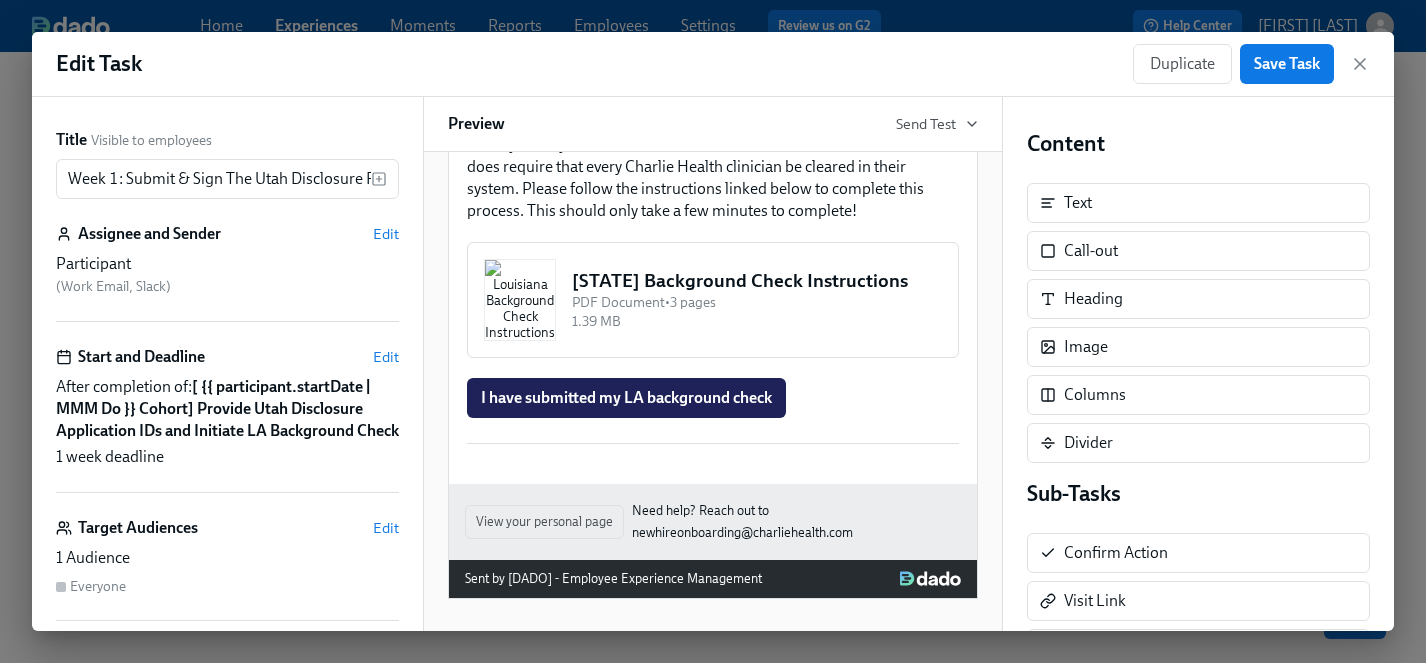 scroll, scrollTop: 0, scrollLeft: 0, axis: both 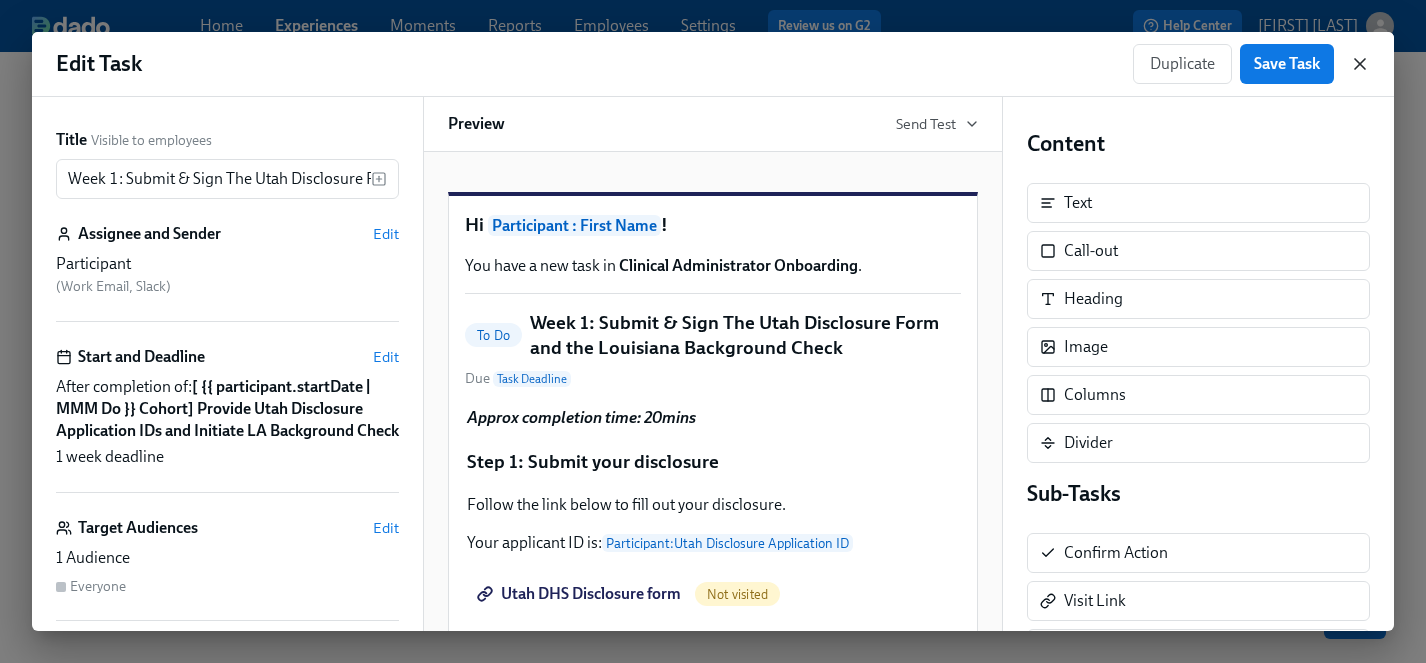 click 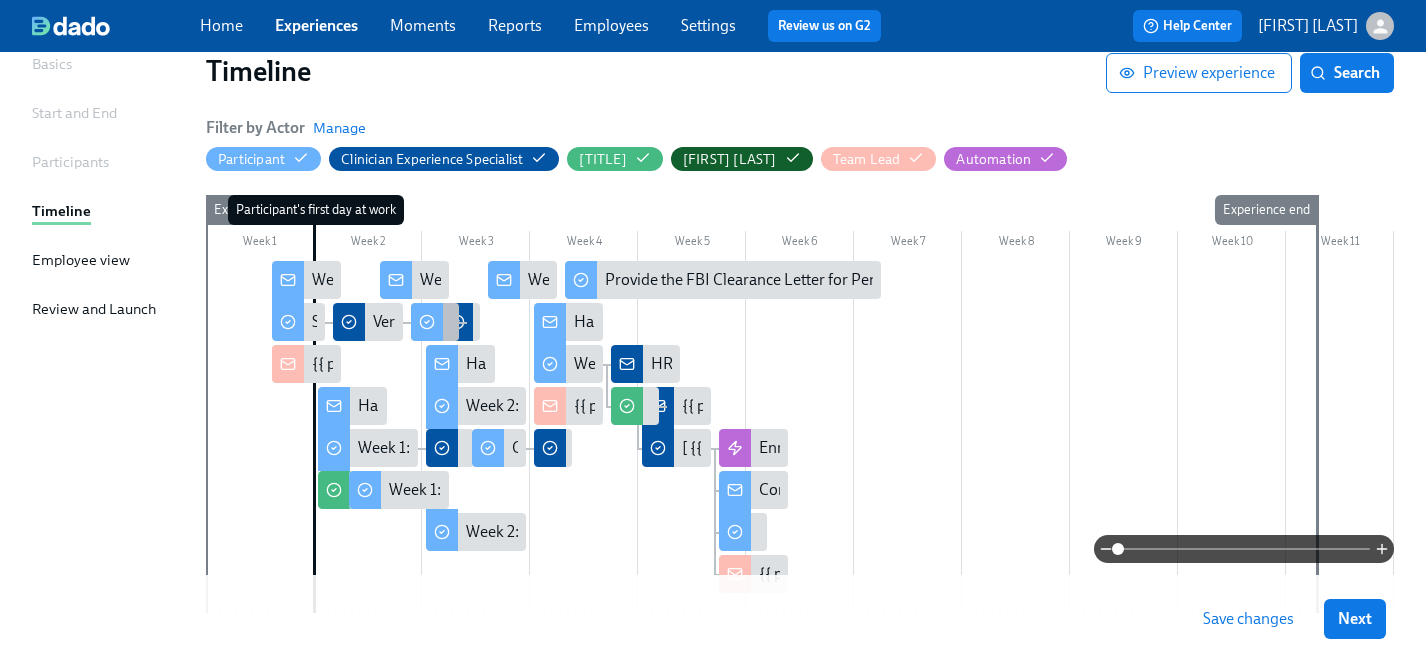click on "Set-Up Elation Account" at bounding box center (435, 322) 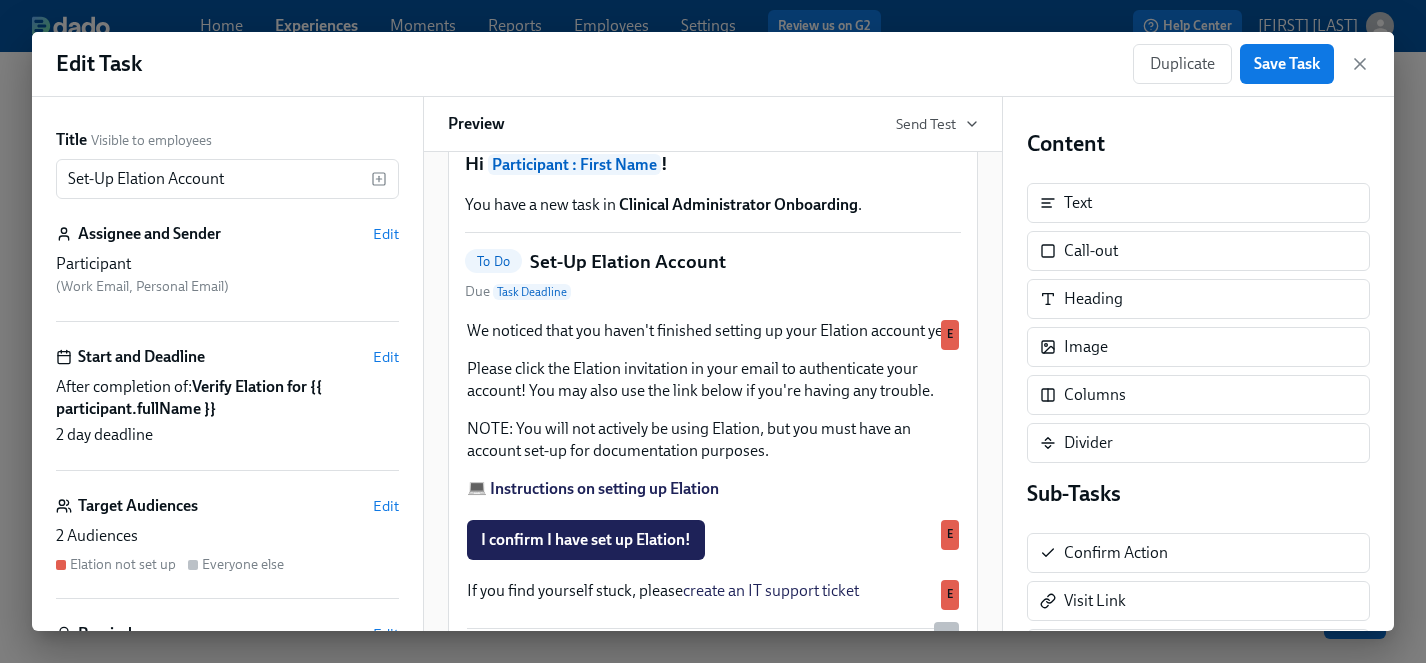 scroll, scrollTop: 0, scrollLeft: 0, axis: both 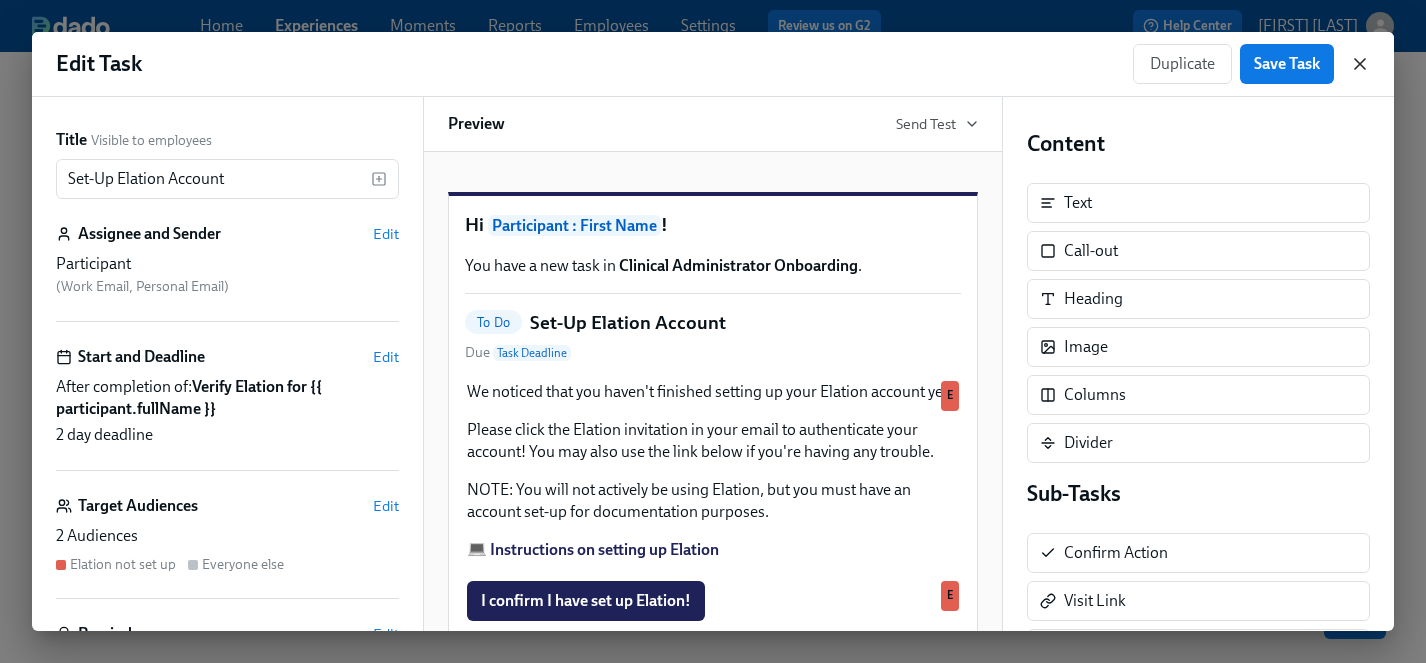 click 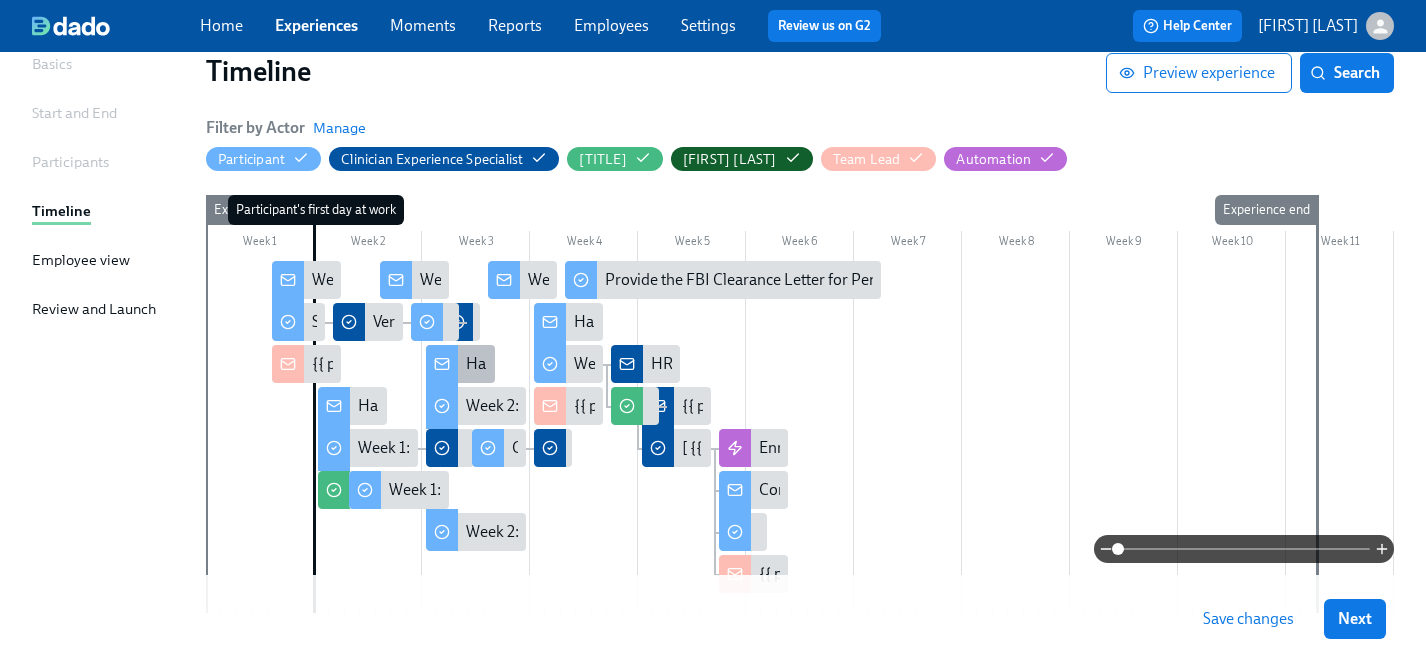 click on "Happy Week Two!" at bounding box center [460, 364] 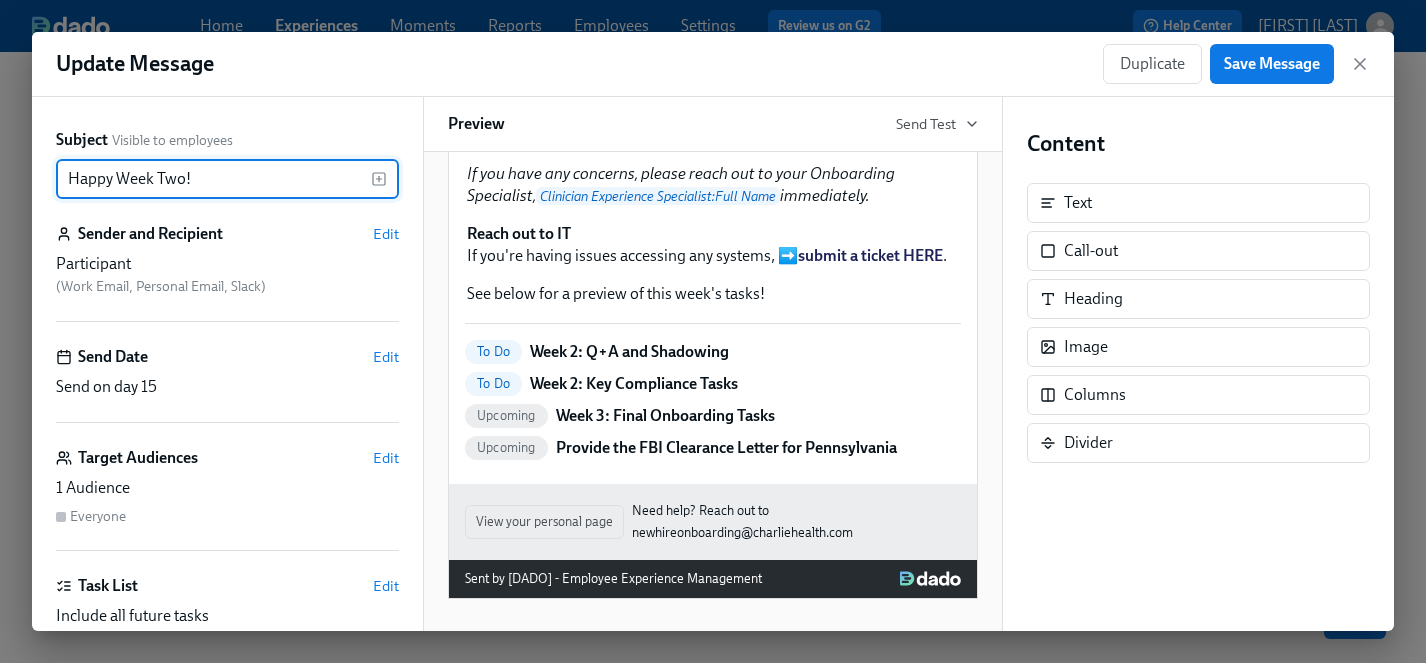 scroll, scrollTop: 344, scrollLeft: 0, axis: vertical 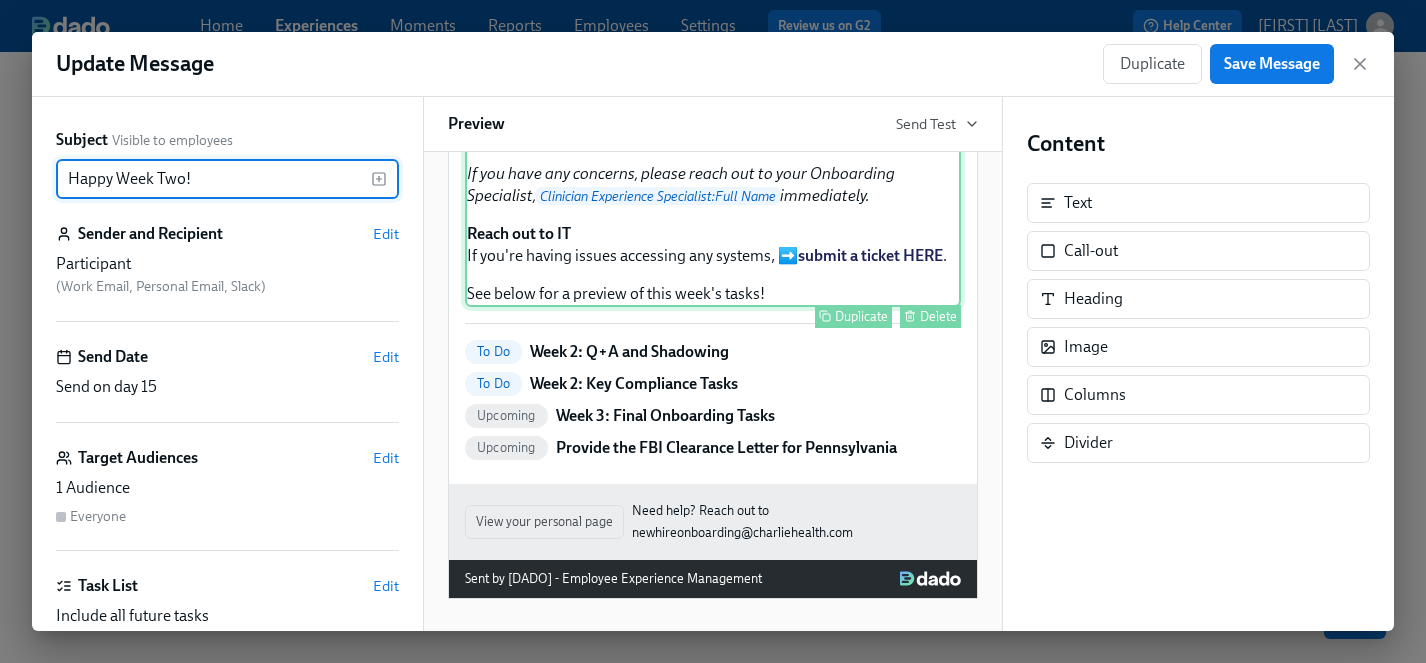 click on "You made it to Week Two of onboarding - congrats!
If you haven't completed all of your Week 1 tasks, please do so as soon as you can. The Dqdo path is designed to keep you on track for your three weeks of onboarding, and falling behind can delay the start of your role.
In Week 2, you'll focus more on your role-specific responsibilities, meet for a Q+A, and start to knock out compliance items.
If you have any concerns, please reach out to your Onboarding Specialist,  [NAME]  immediately.
Reach out to IT
If you're having issues accessing any systems, ➡️  submit a ticket HERE .
See below for a preview of this week's tasks!   Duplicate   Delete" at bounding box center [713, 144] 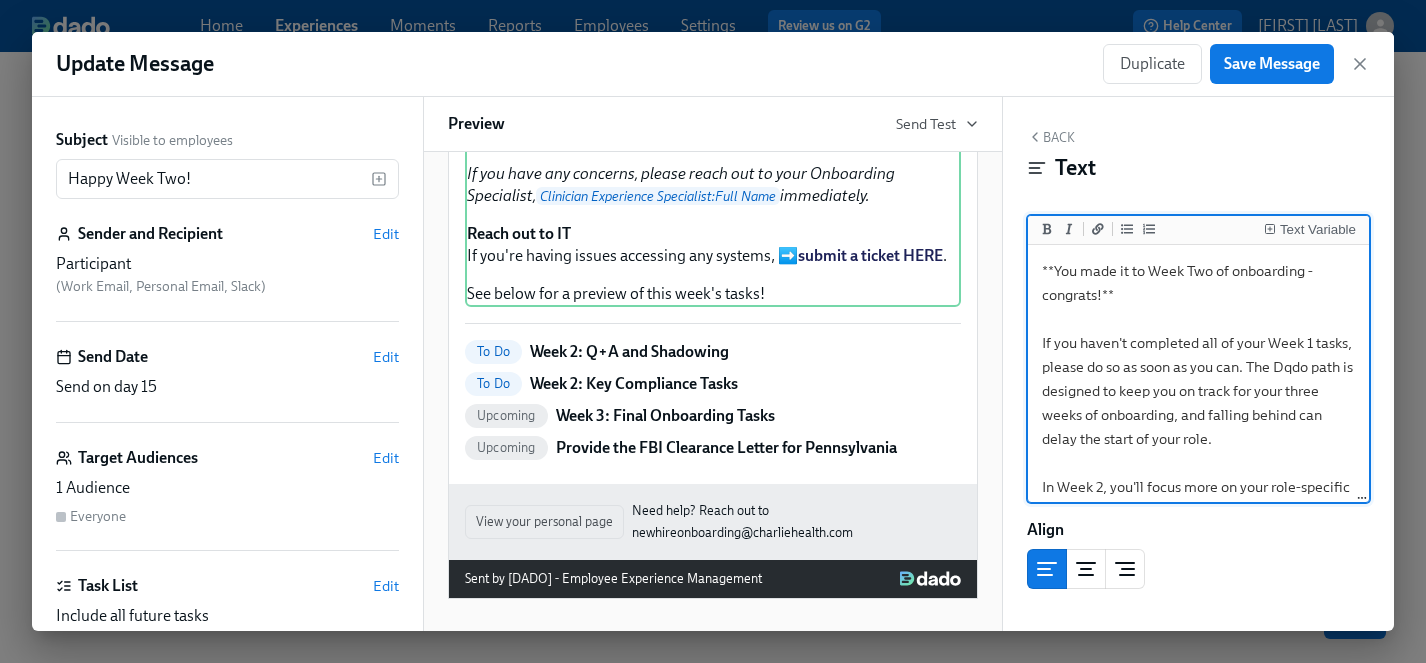 click on "**You made it to Week Two of onboarding - congrats!**
If you haven't completed all of your Week 1 tasks, please do so as soon as you can. The Dqdo path is designed to keep you on track for your three weeks of onboarding, and falling behind can delay the start of your role.
In Week 2, you'll focus more on your role-specific responsibilities, meet for a Q+A, and start to knock out compliance items.
*If you have any concerns, please reach out to your Onboarding Specialist, {{ clinicianExperienceSpecialist.fullName }} immediately.*
**Reach out to IT**
If you're having issues accessing any systems, :arrow_right: [**submit a ticket HERE**](https://charliehealth.atlassian.net/servicedesk/customer/portal/2).
See below for a preview of this week's tasks!" at bounding box center (1198, 559) 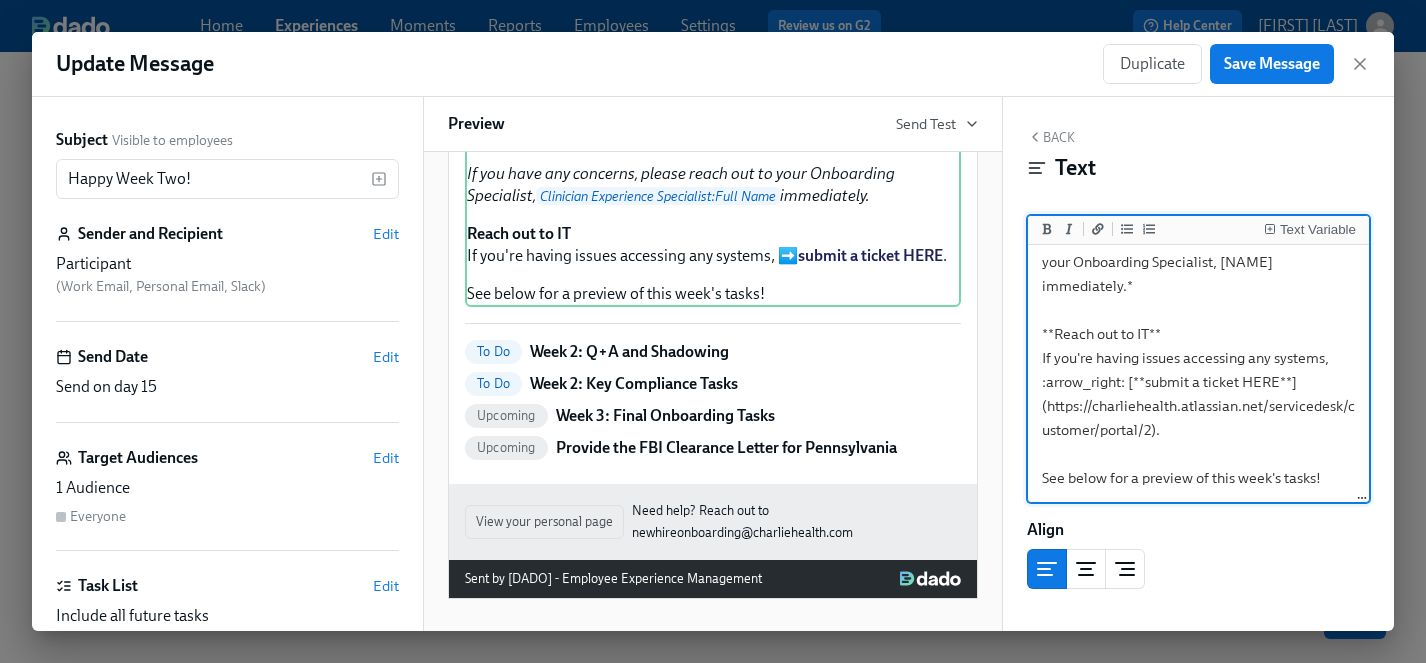 scroll, scrollTop: 369, scrollLeft: 0, axis: vertical 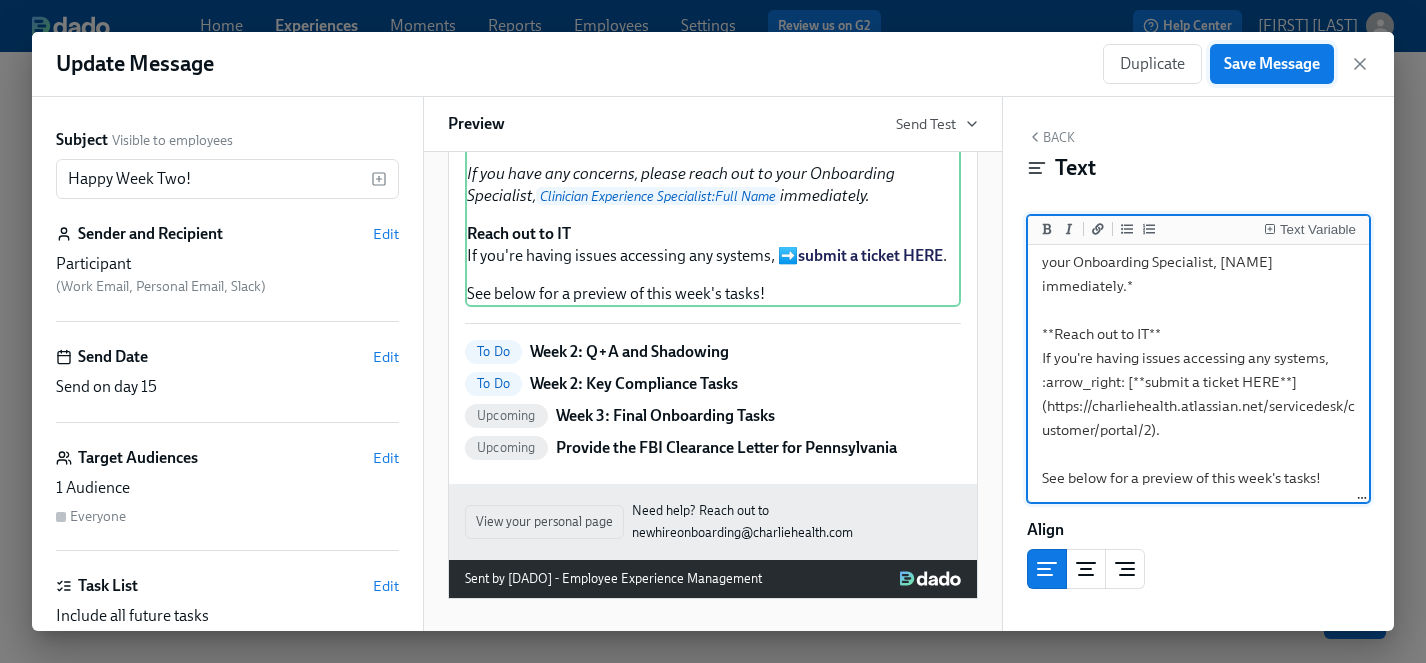 type on "**You made it to Week Two of onboarding - congrats!**
If you haven't completed all of your Week 1 tasks, please do so as soon as you can. The Dado path is designed to keep you on track for your three weeks of onboarding, and falling behind can delay the start of your role.
In Week 2, you'll focus more on your role-specific responsibilities, meet for a Q+A, and start to knock out compliance items.
*If you have any concerns, please reach out to your Onboarding Specialist, [NAME] immediately.*
**Reach out to IT**
If you're having issues accessing any systems, :arrow_right: [**submit a ticket HERE**](https://charliehealth.atlassian.net/servicedesk/customer/portal/2).
See below for a preview of this week's tasks!" 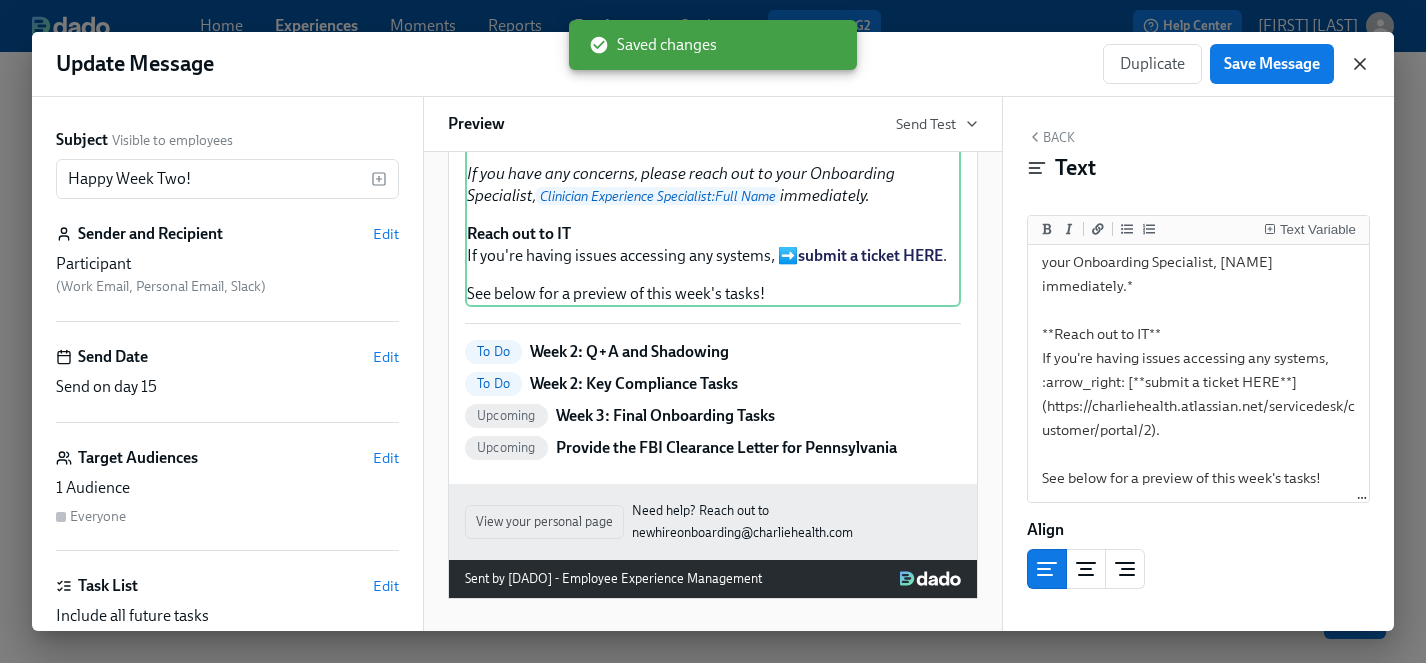 click 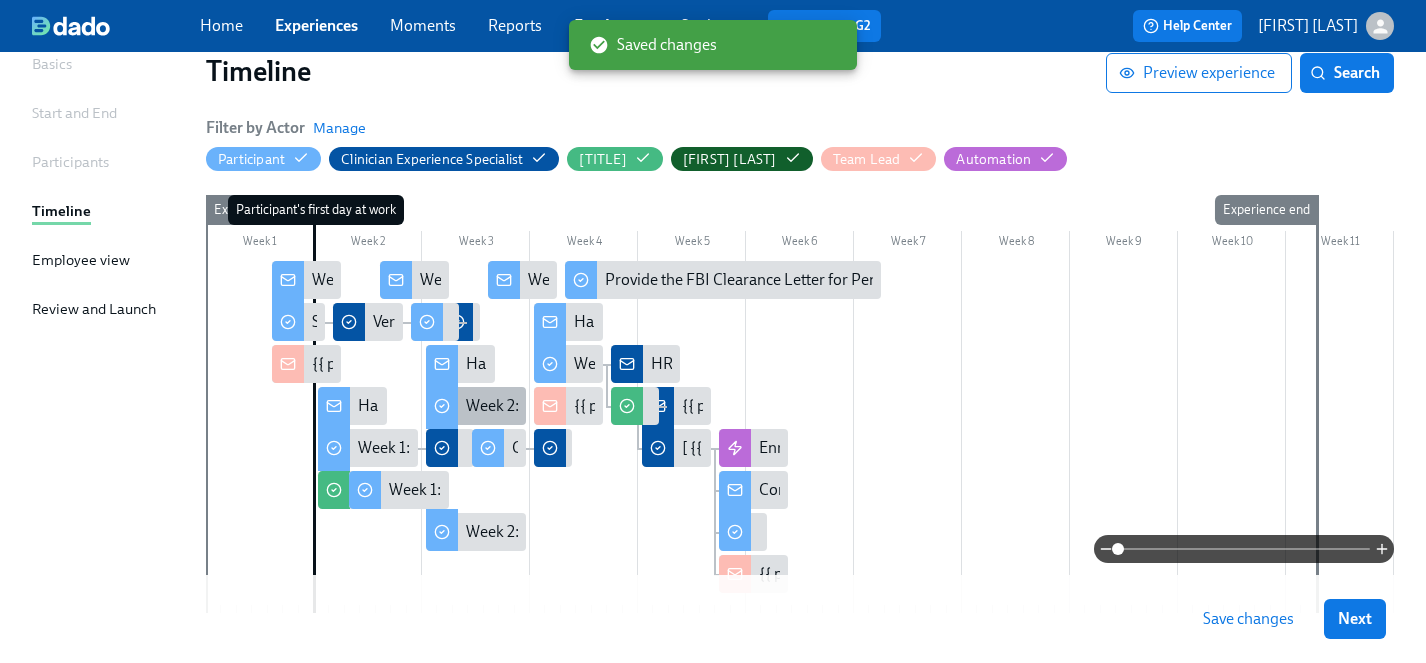 click on "Week 2: Q+A and Shadowing" at bounding box center [564, 406] 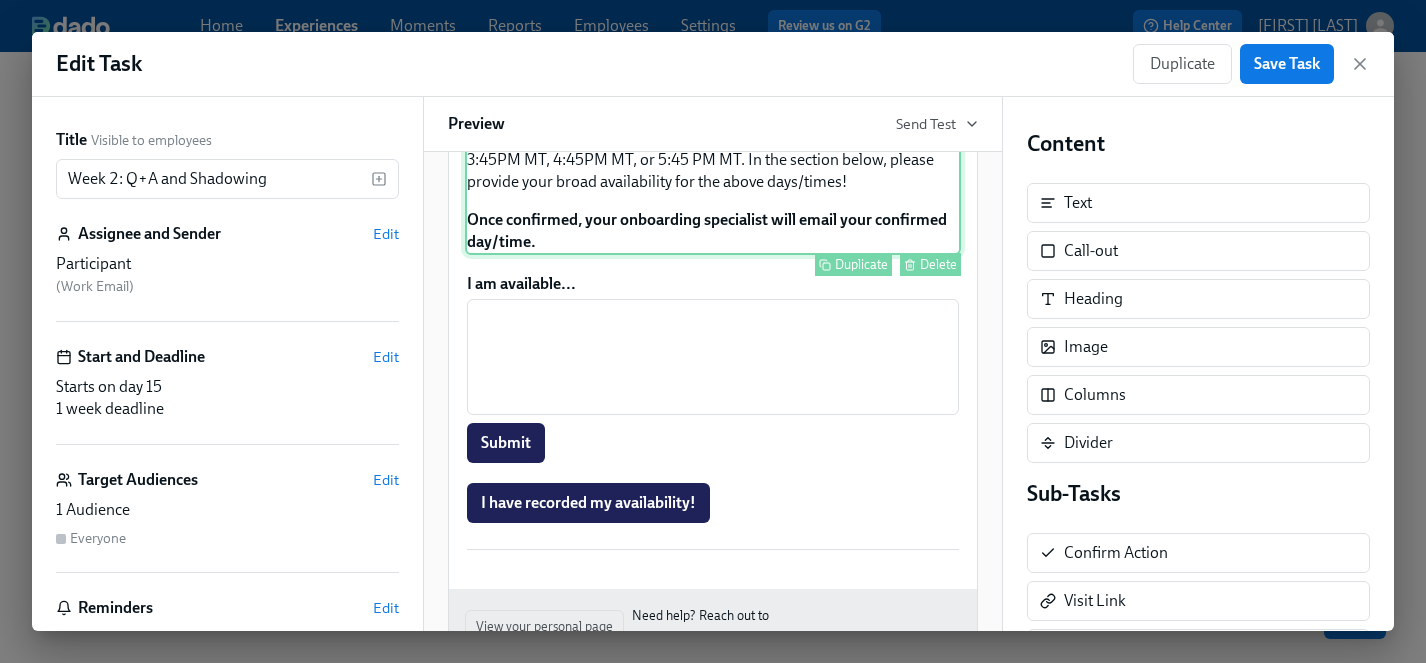 scroll, scrollTop: 1143, scrollLeft: 0, axis: vertical 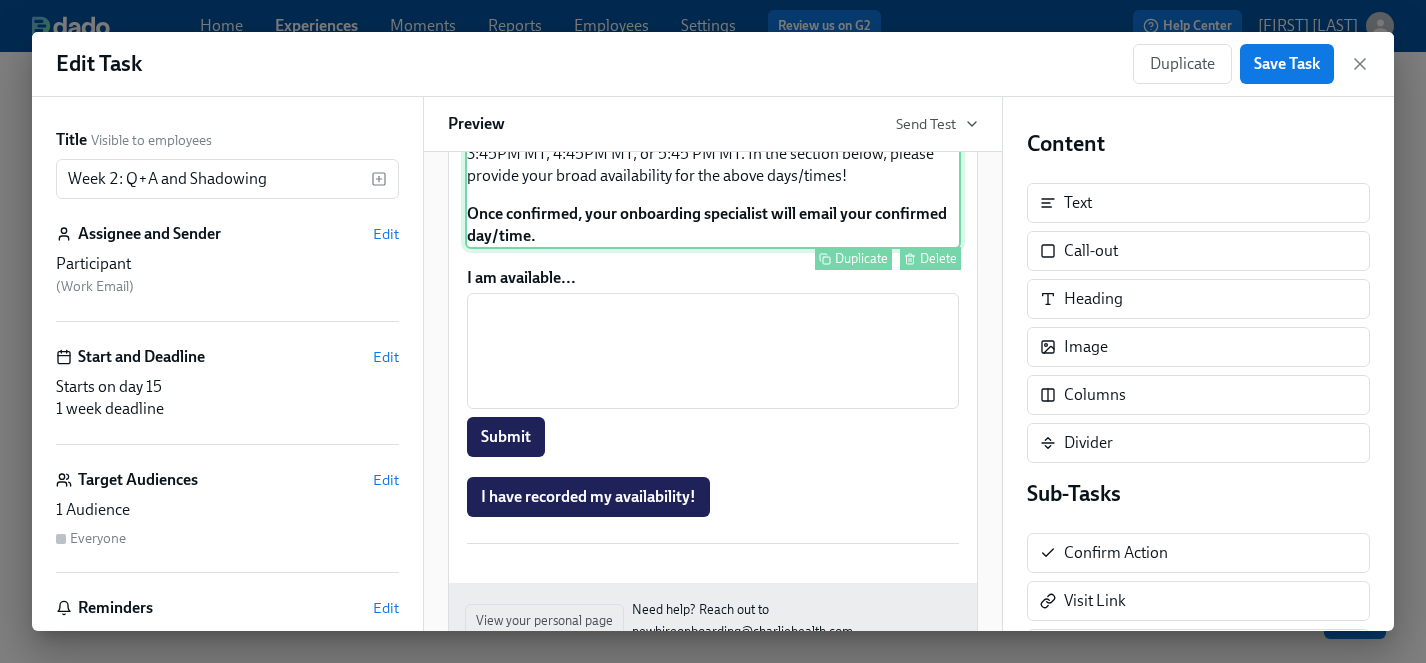 click on "Approx completion time: 6-7 hours
Role Specific Observations are a requirement of onboarding and the total hours you need to shadow will vary based on your role. You will have additional hands on training after onboarding to ensure you are comfortable with all workflows!
Care Coaches can expect to shadow their first observation for 3.5 hours.  This cannot be scheduled until you have completed your HIPAA training and Docebo courses . Please aim to schedule your shadowing  after attending your Q+A.
Shadowing is available Mon-Thurs starting at time slots 2:45 PM MT, 3:45PM MT, 4:45PM MT, or 5:45 PM MT. In the section below, please provide your broad availability for the above days/times!
Once confirmed, your onboarding specialist will email your confirmed day/time.   Duplicate   Delete" at bounding box center (713, 61) 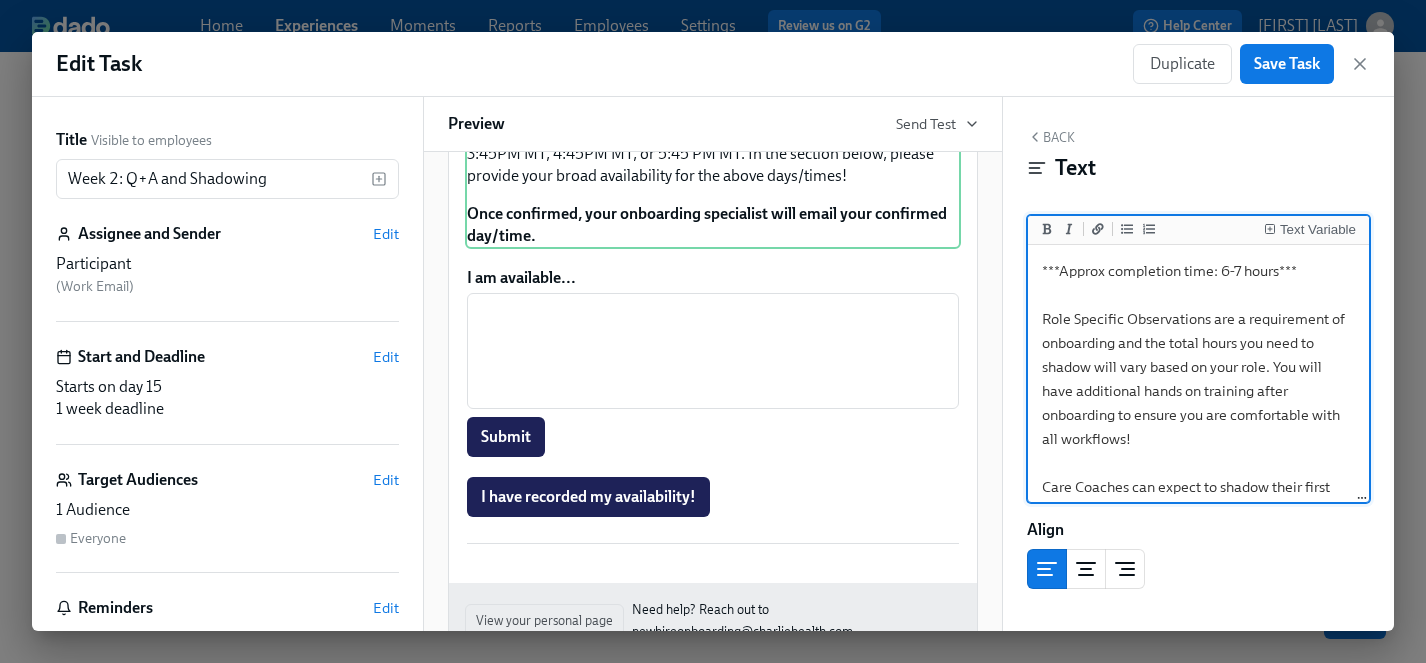 scroll, scrollTop: 112, scrollLeft: 0, axis: vertical 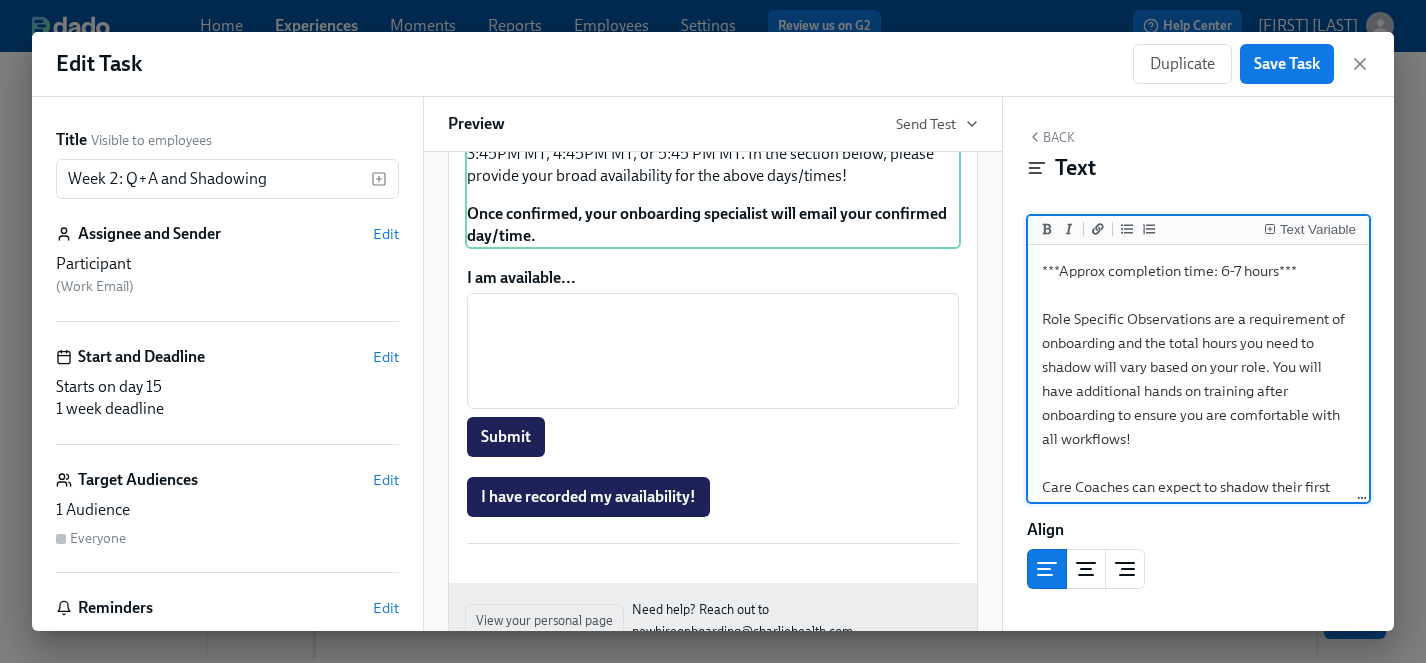 click on "***Approx completion time: 6-7 hours***
Role Specific Observations are a requirement of onboarding and the total hours you need to shadow will vary based on your role. You will have additional hands on training after onboarding to ensure you are comfortable with all workflows!
Care Coaches can expect to shadow their first observation for 3.5 hours. **This cannot be scheduled until you have completed your HIPAA training and Docebo courses**. Please aim to schedule your shadowing *after attending your Q+A.*
Shadowing is available Mon-Thurs starting at time slots 2:45 PM MT, 3:45PM MT, 4:45PM MT, or 5:45 PM MT. In the section below, please provide your broad availability for the above days/times!
**Once confirmed, your onboarding specialist will email your confirmed day/time.**" at bounding box center [1198, 547] 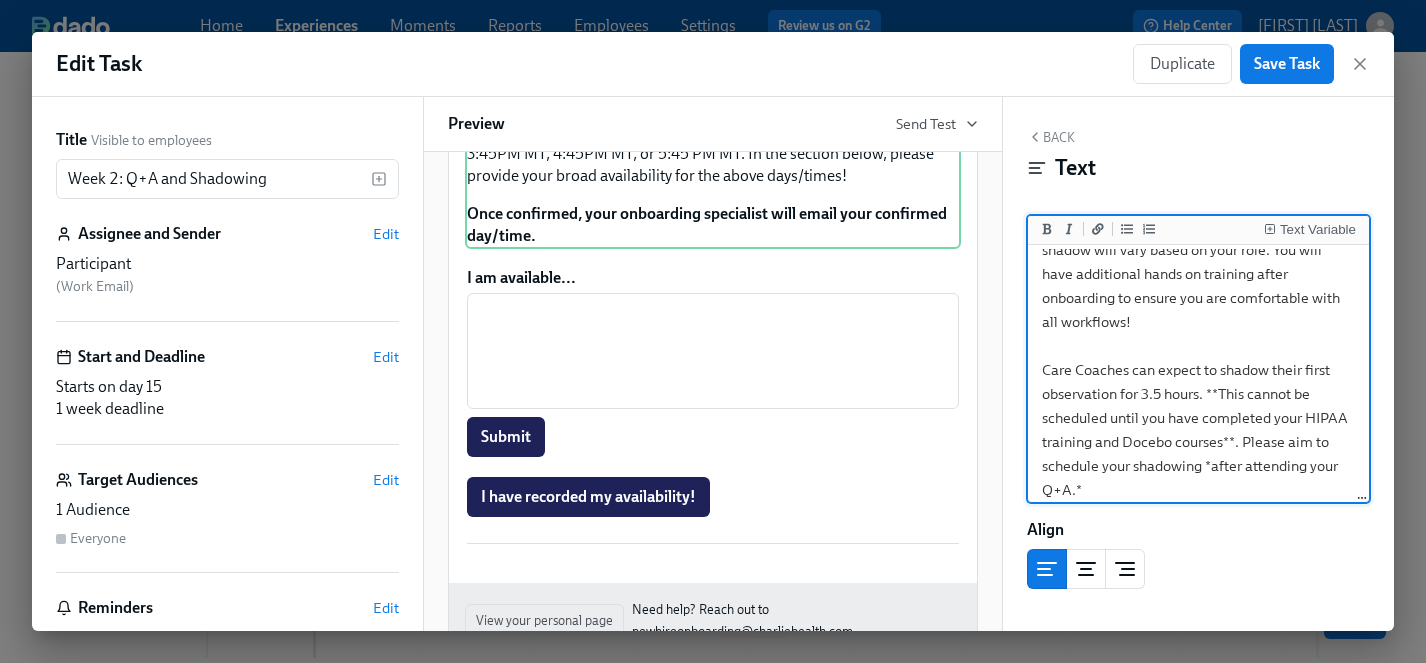scroll, scrollTop: 123, scrollLeft: 0, axis: vertical 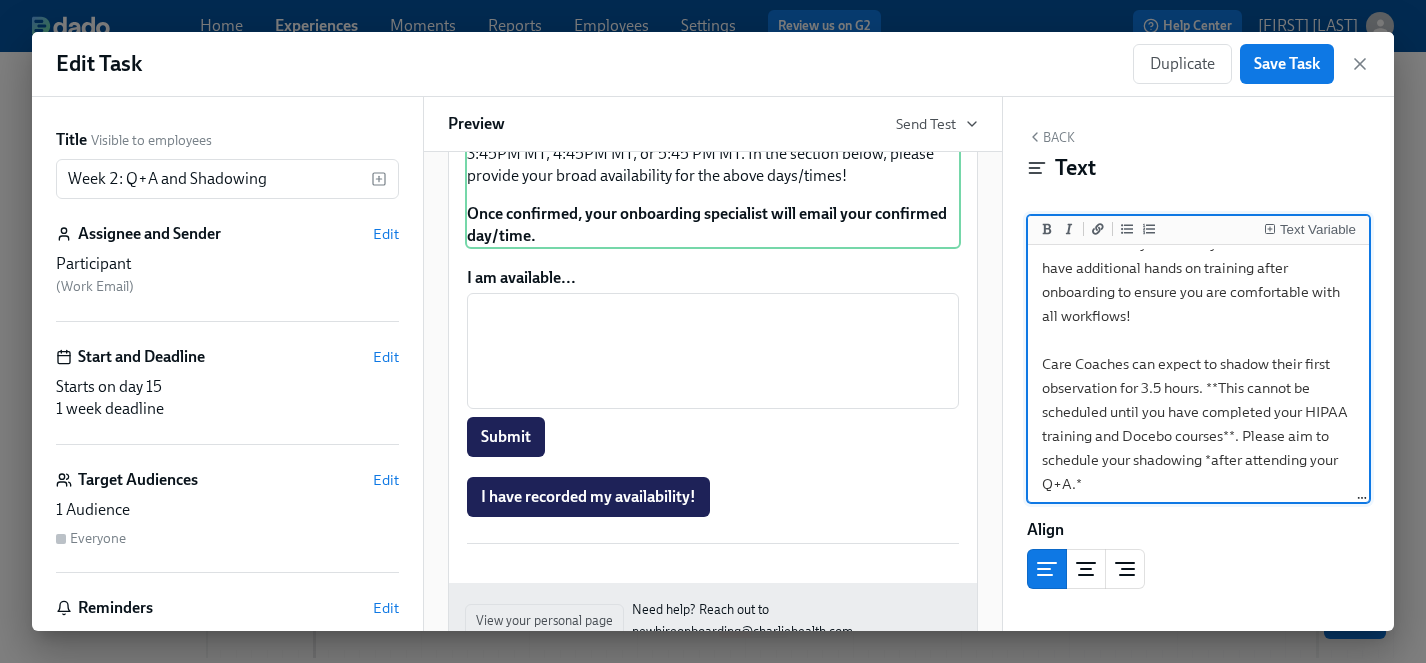 drag, startPoint x: 1128, startPoint y: 344, endPoint x: 1055, endPoint y: 345, distance: 73.00685 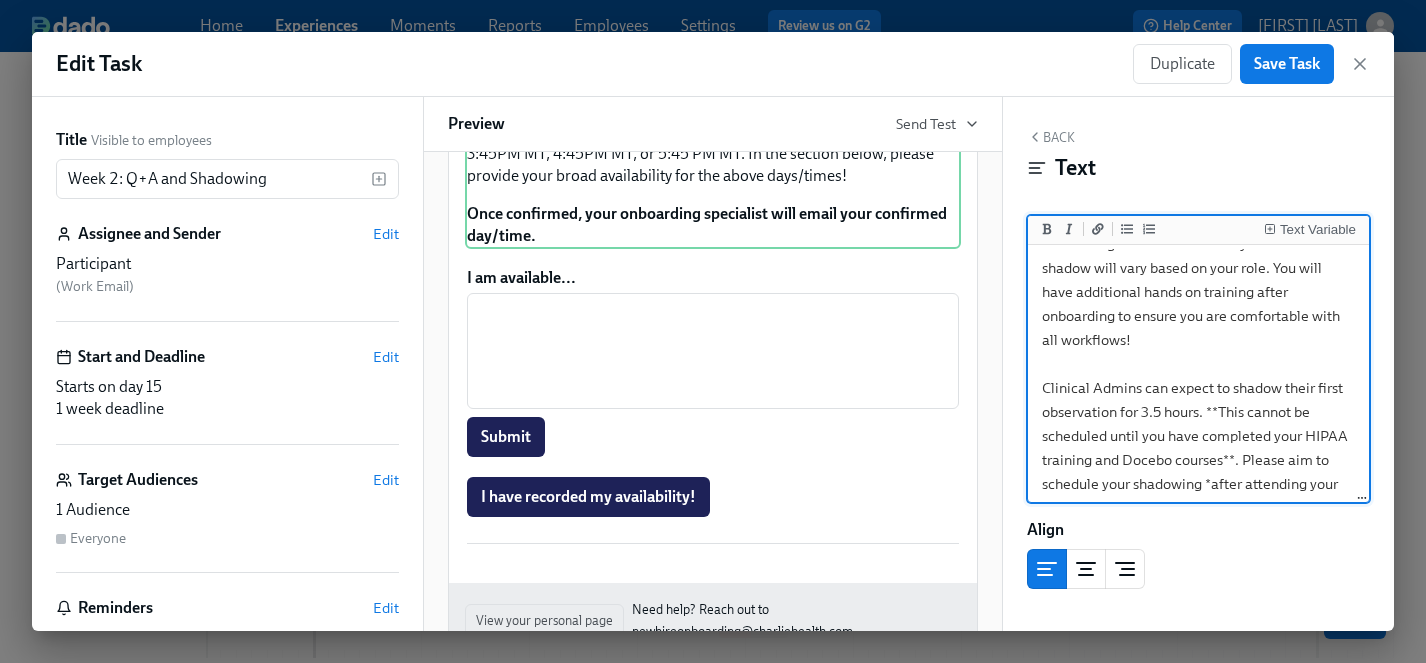 scroll, scrollTop: 86, scrollLeft: 0, axis: vertical 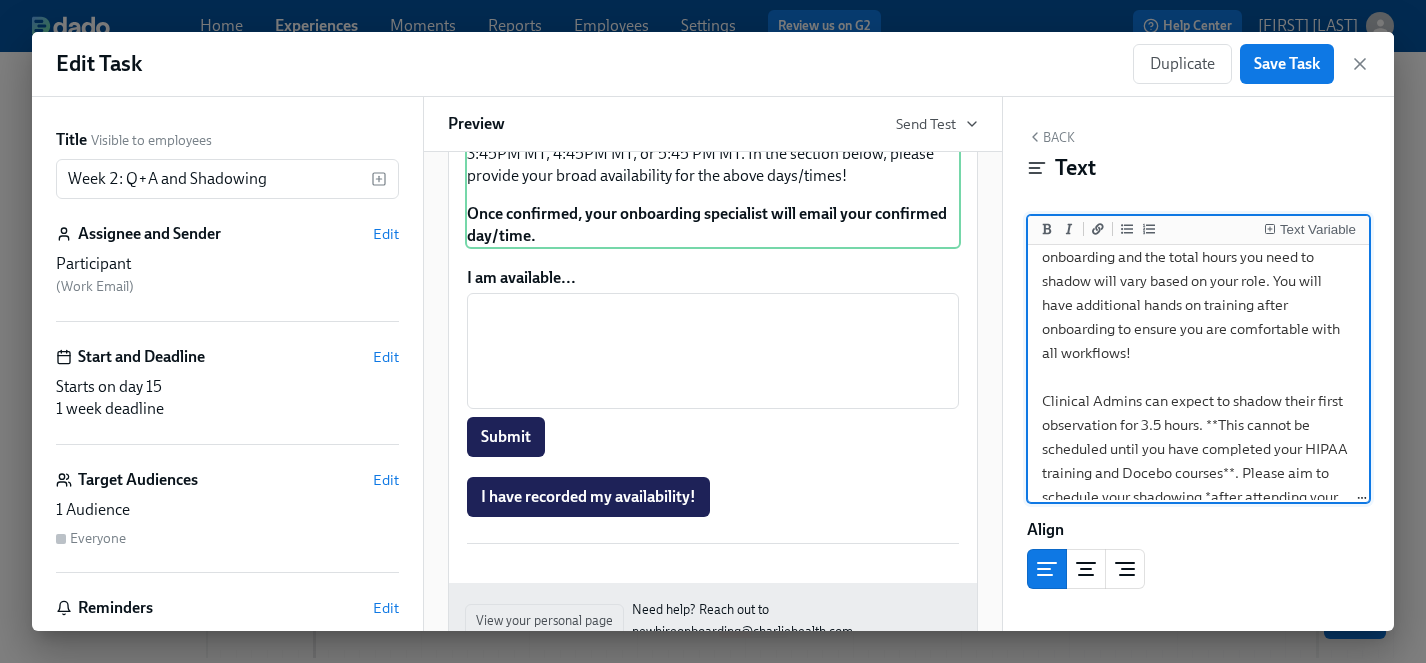 click on "***Approx completion time: 7 hours***
Role Specific Observations are a requirement of onboarding and the total hours you need to shadow will vary based on your role. You will have additional hands on training after onboarding to ensure you are comfortable with all workflows!
Clinical Admins can expect to shadow their first observation for 3.5 hours. **This cannot be scheduled until you have completed your HIPAA training and Docebo courses**. Please aim to schedule your shadowing *after attending your Q+A.*
Shadowing is available Mon-Thurs starting at time slots 2:45 PM MT, 3:45PM MT, 4:45PM MT, or 5:45 PM MT. In the section below, please provide your broad availability for the above days/times!
**Once confirmed, your onboarding specialist will email your confirmed day/time.**" at bounding box center (1198, 461) 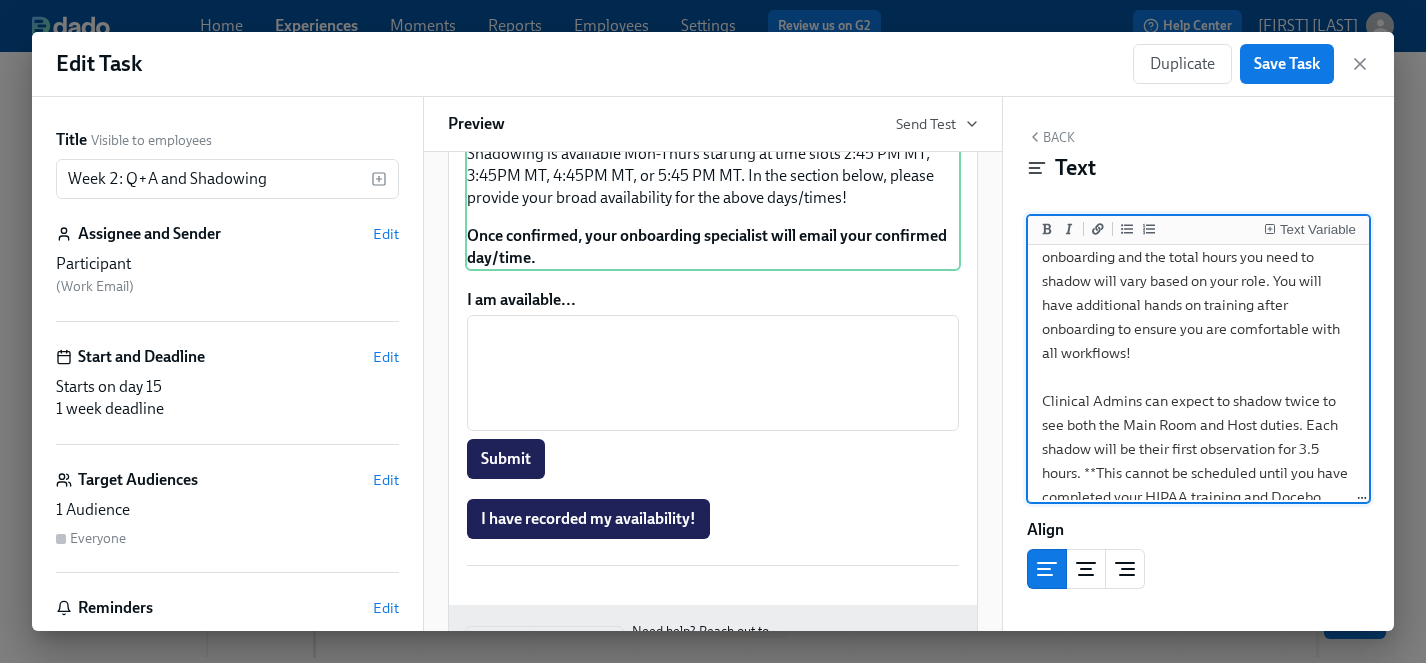 drag, startPoint x: 1298, startPoint y: 428, endPoint x: 1140, endPoint y: 432, distance: 158.05063 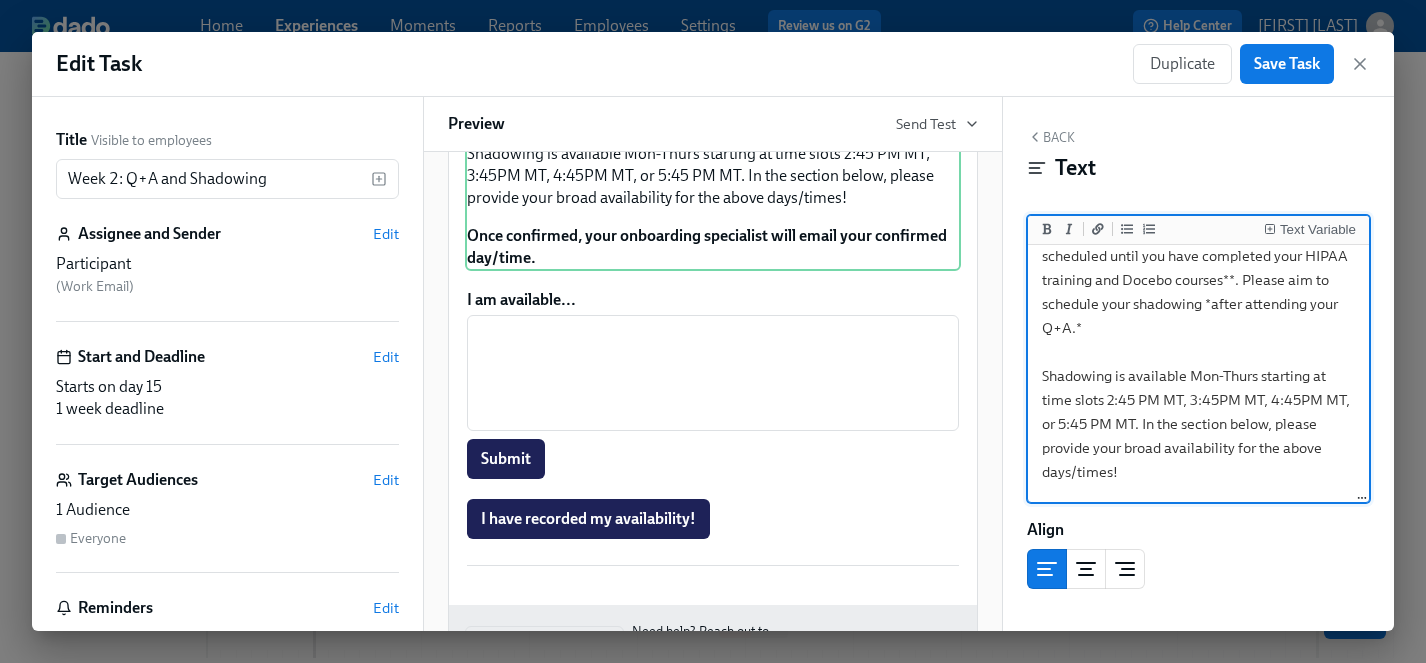 scroll, scrollTop: 306, scrollLeft: 0, axis: vertical 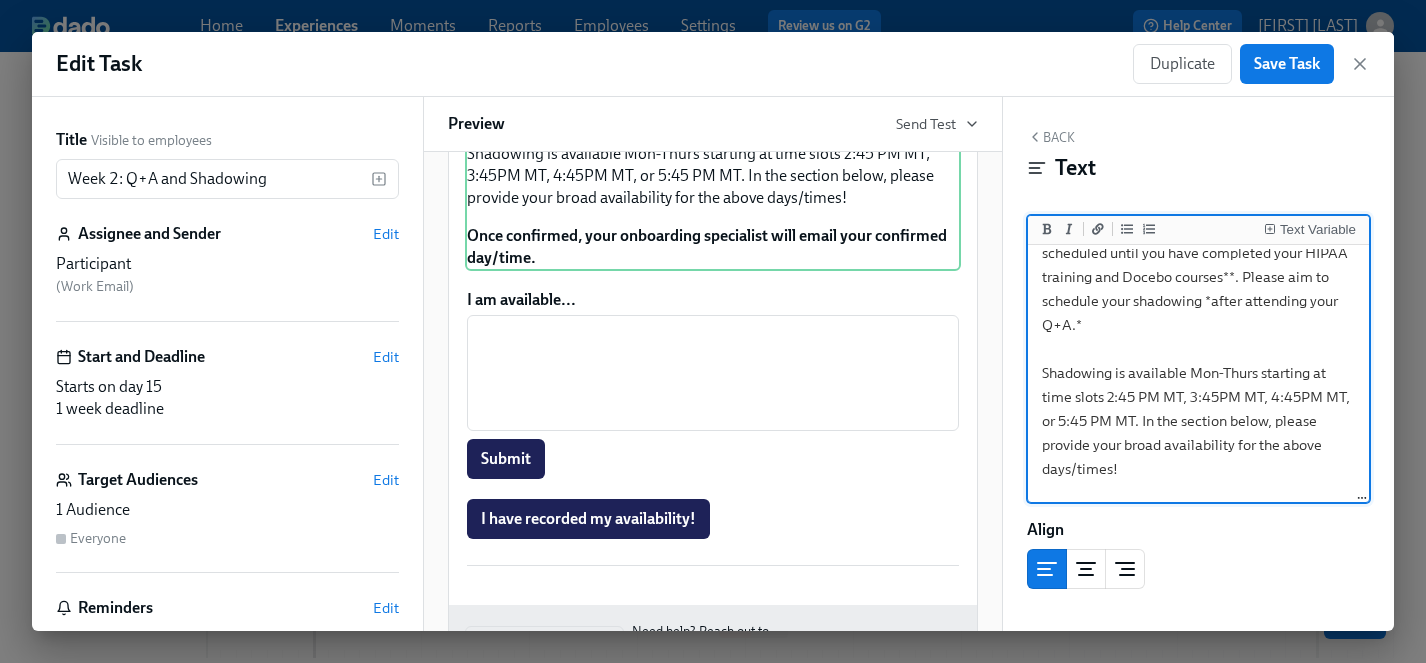 click on "***Approx completion time: 7 hours***
Role Specific Observations are a requirement of onboarding and the total hours you need to shadow will vary based on your role. You will have additional hands on training after onboarding to ensure you are comfortable with all workflows!
Clinical Admins can expect to shadow twice to see both the Main Room and Host duties. Each shadow will be about 3.5 hours. **This cannot be scheduled until you have completed your HIPAA training and Docebo courses**. Please aim to schedule your shadowing *after attending your Q+A.*
Shadowing is available Mon-Thurs starting at time slots 2:45 PM MT, 3:45PM MT, 4:45PM MT, or 5:45 PM MT. In the section below, please provide your broad availability for the above days/times!
**Once confirmed, your onboarding specialist will email your confirmed day/time.**" at bounding box center (1198, 253) 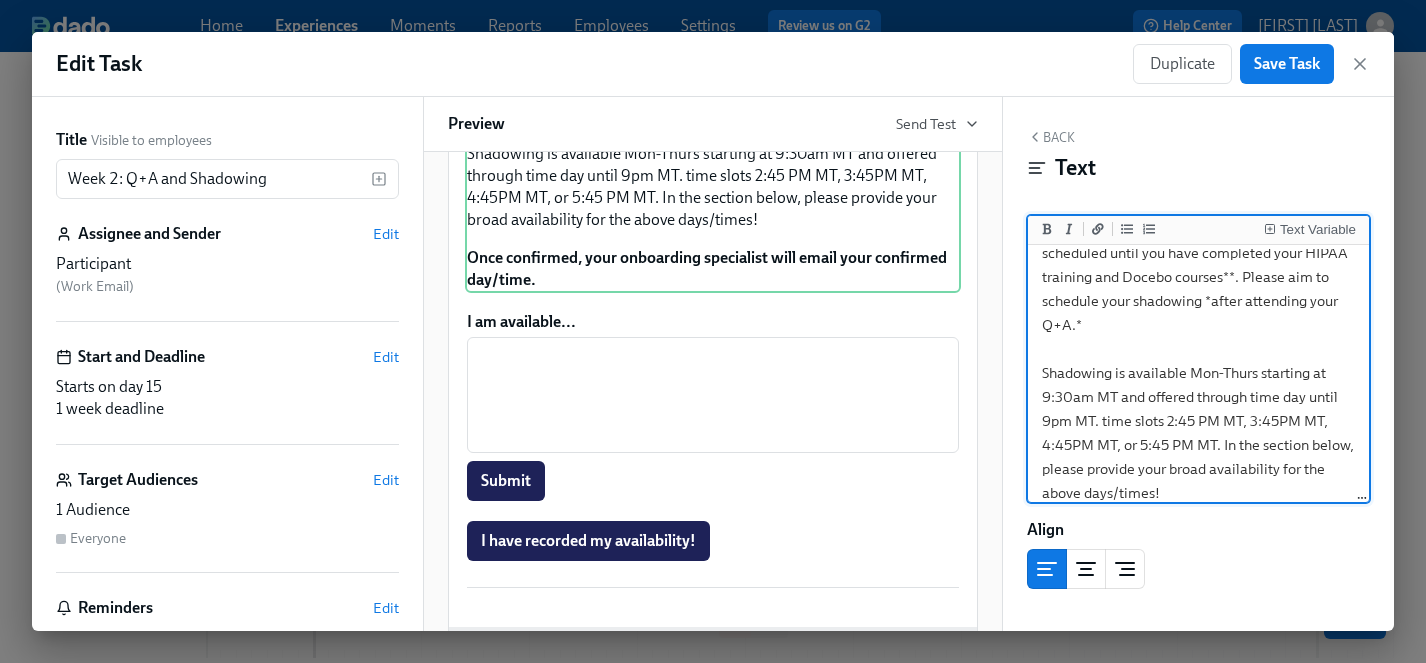 drag, startPoint x: 1221, startPoint y: 426, endPoint x: 1104, endPoint y: 401, distance: 119.64113 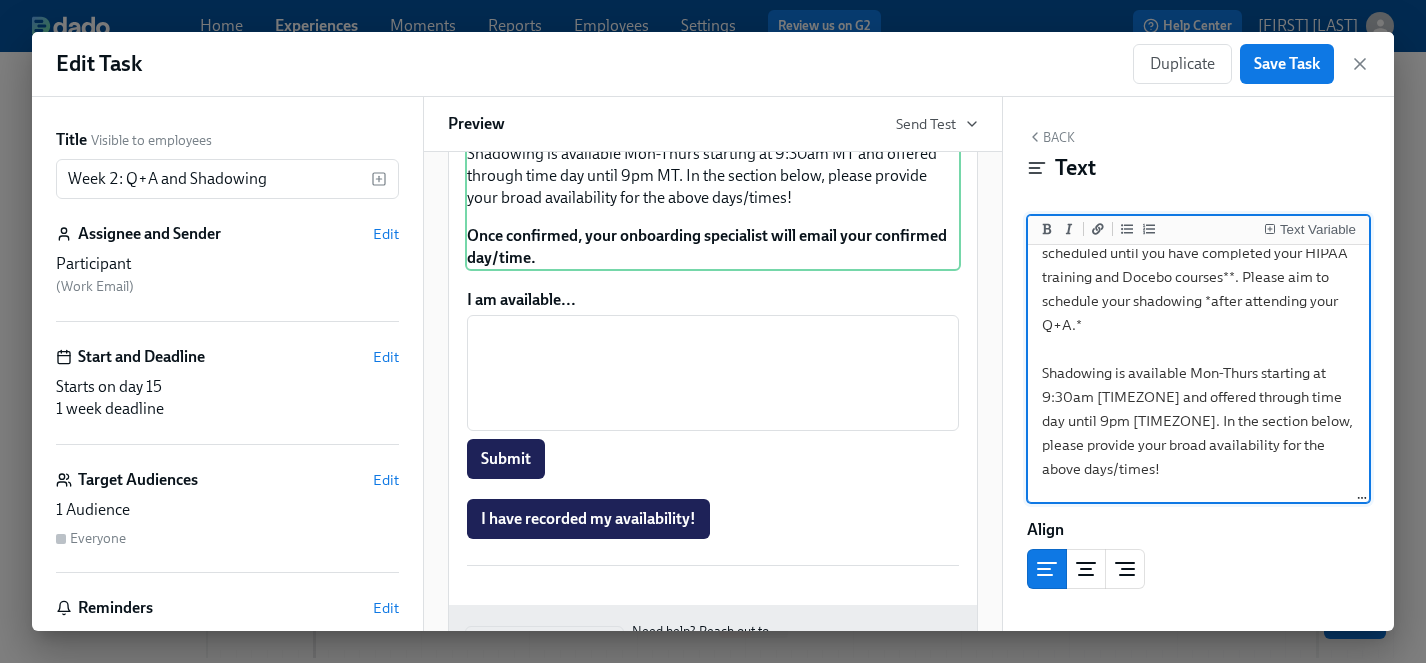 scroll, scrollTop: 321, scrollLeft: 0, axis: vertical 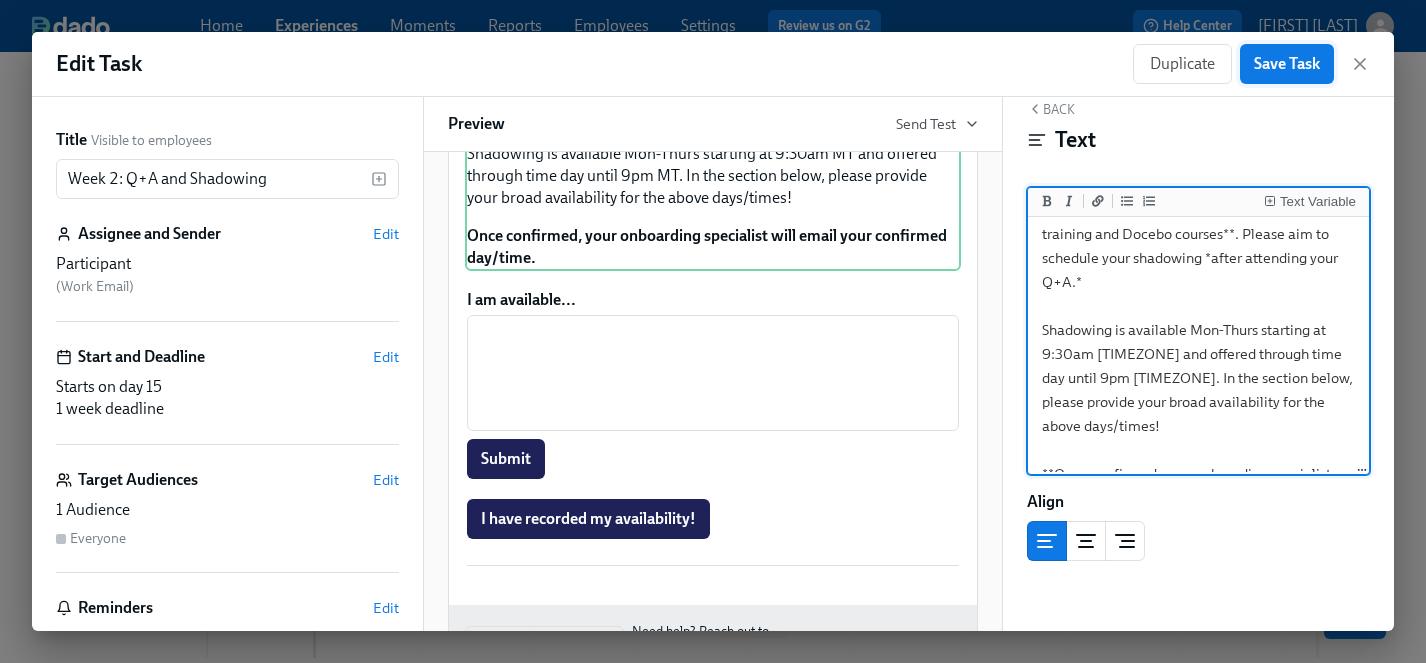 type on "***Approx completion time: 7 hours***
Role Specific Observations are a requirement of onboarding and the total hours you need to shadow will vary based on your role. You will have additional hands on training after onboarding to ensure you are comfortable with all workflows!
Clinical Admins can expect to shadow twice to see both the Main Room and Host duties. Each shadow will be about 3.5 hours. **This cannot be scheduled until you have completed your HIPAA training and Docebo courses**. Please aim to schedule your shadowing *after attending your Q+A.*
Shadowing is available Mon-Thurs starting at 9:30am [TIMEZONE] and offered through time day until 9pm [TIMEZONE]. In the section below, please provide your broad availability for the above days/times!
**Once confirmed, your onboarding specialist will email your confirmed day/time.**" 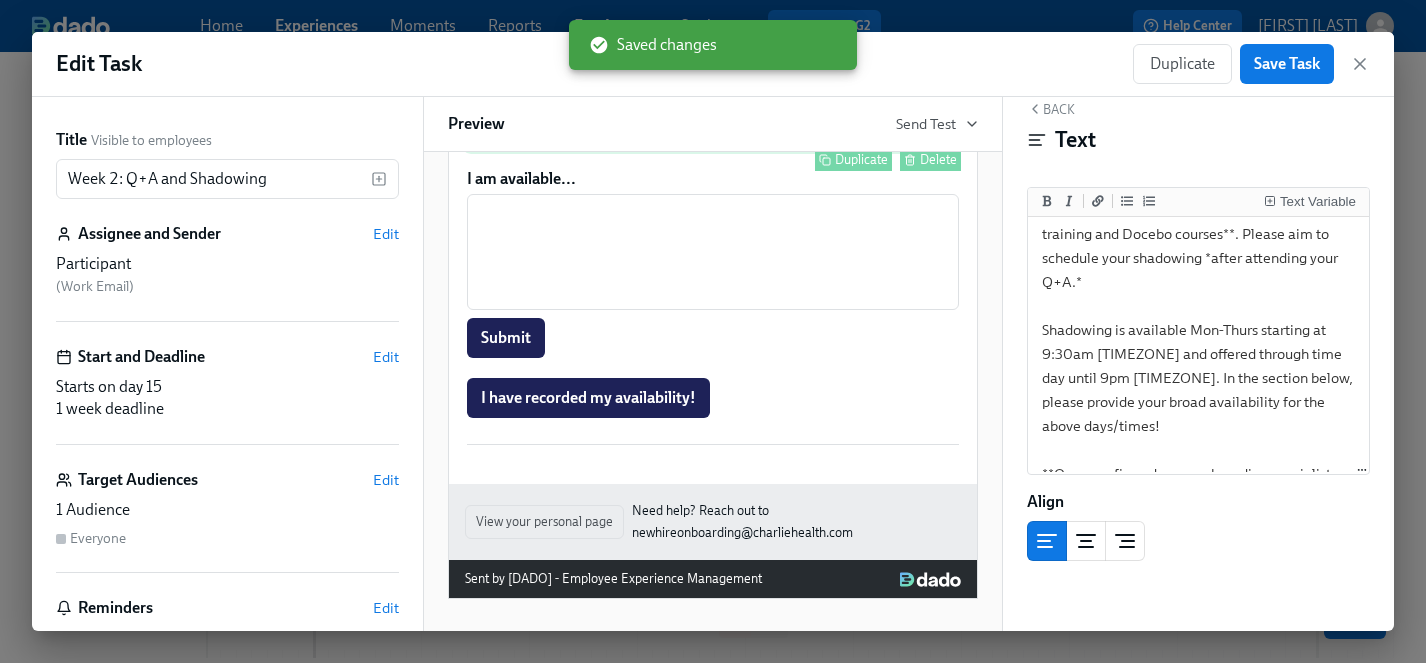 scroll, scrollTop: 1569, scrollLeft: 0, axis: vertical 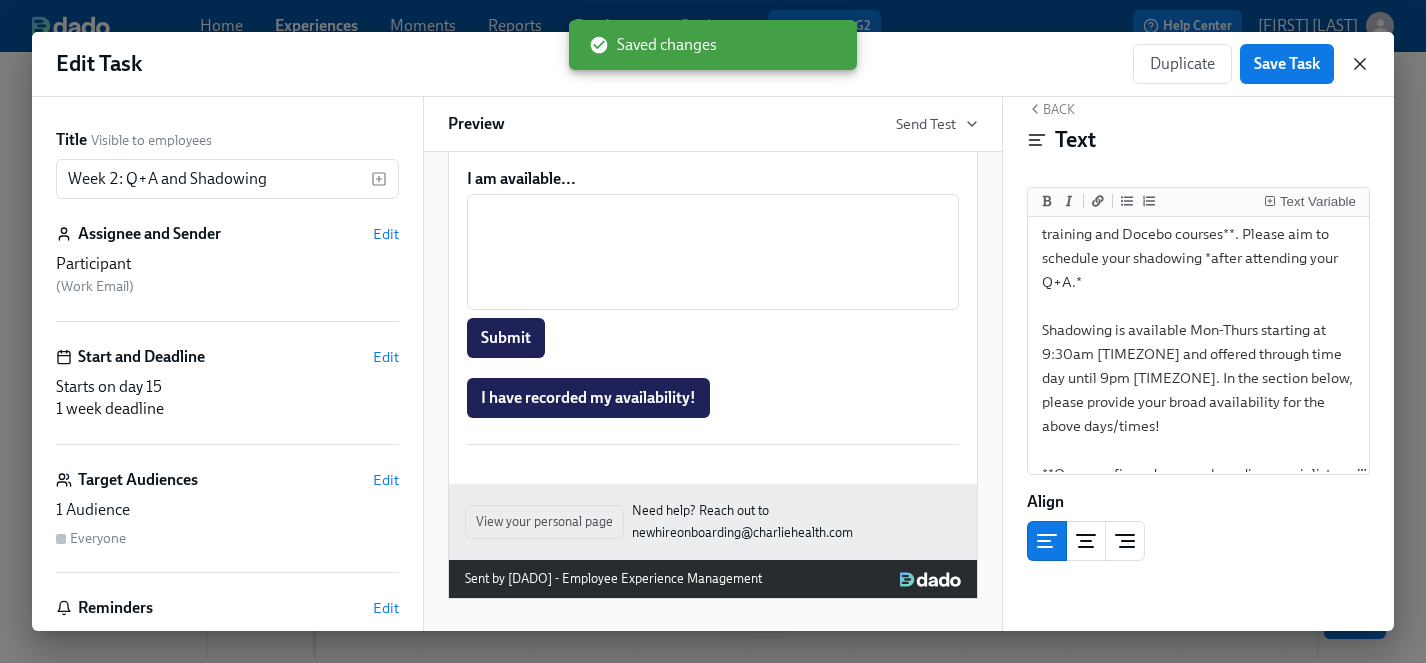click 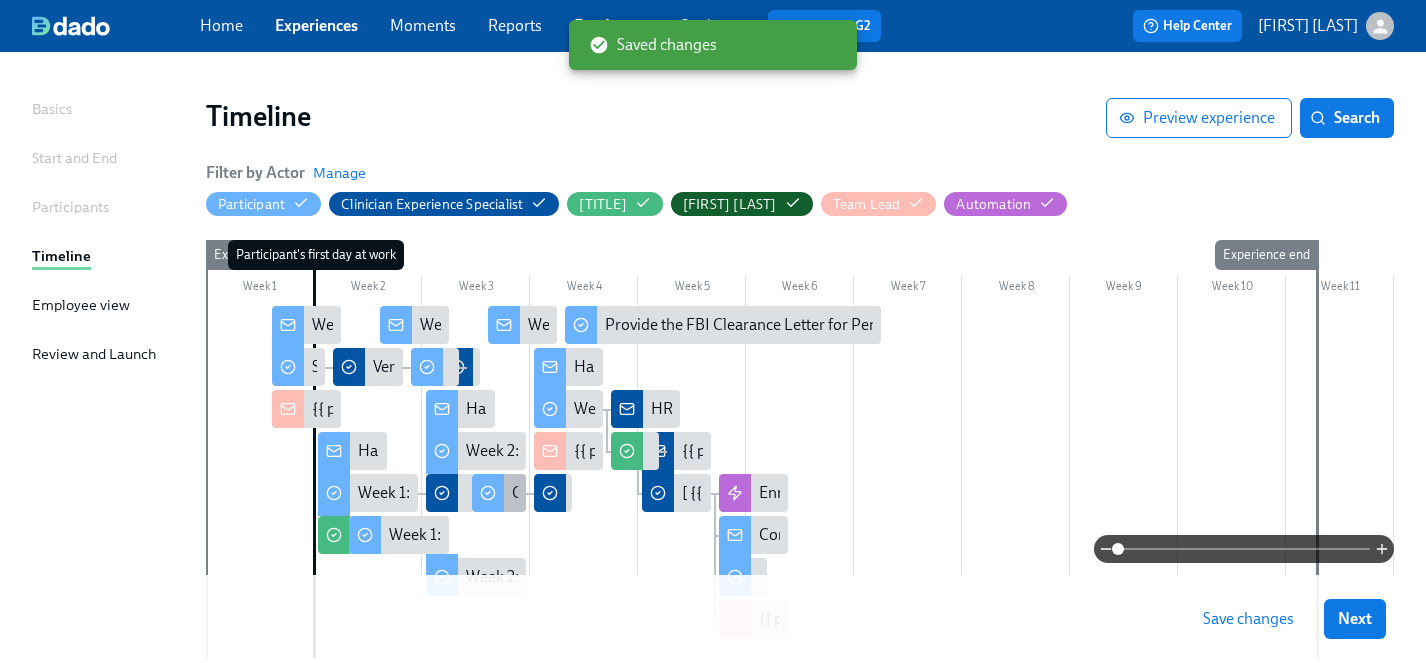 click on "Complete Docebo Courses" at bounding box center (603, 493) 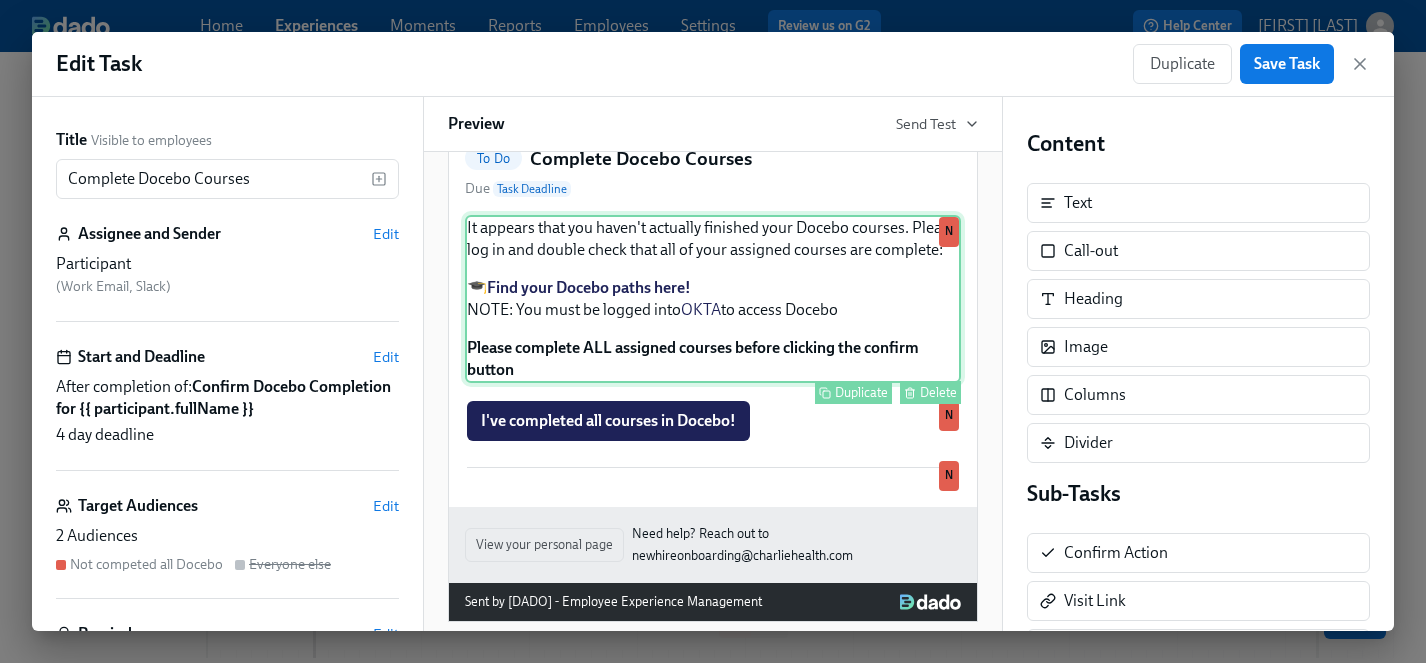 scroll, scrollTop: 214, scrollLeft: 0, axis: vertical 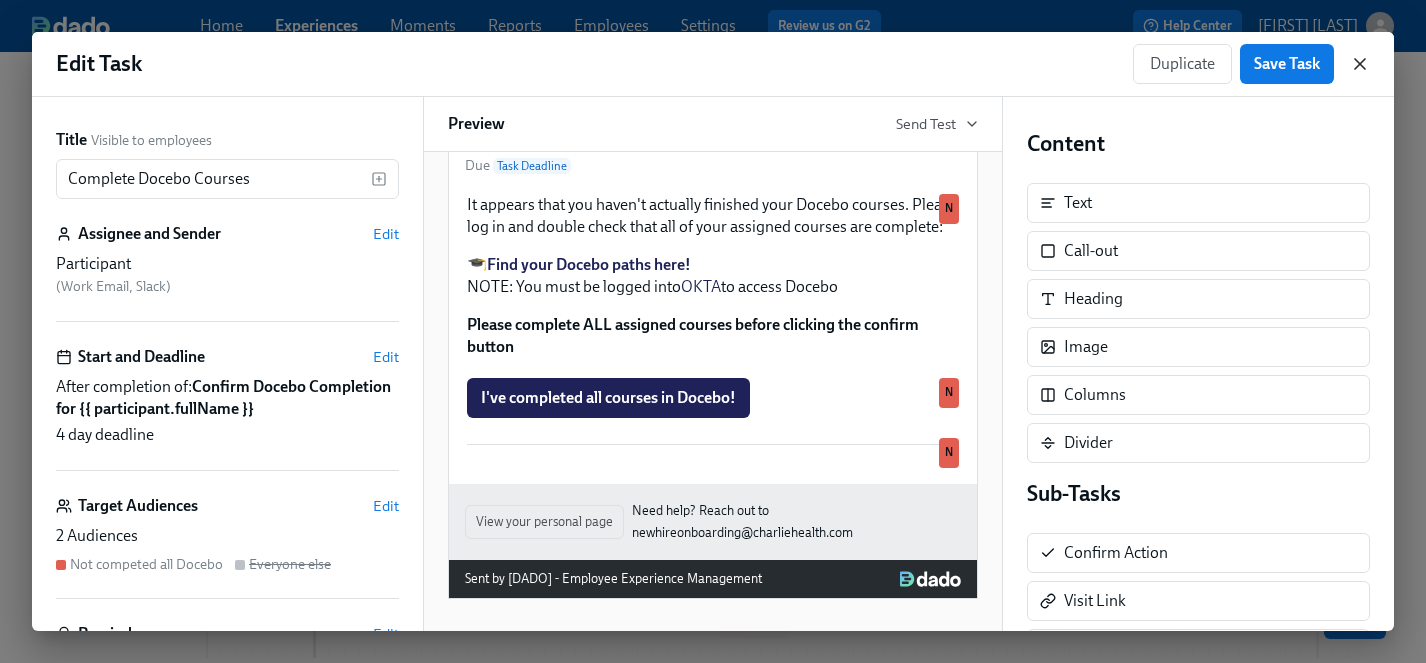 click 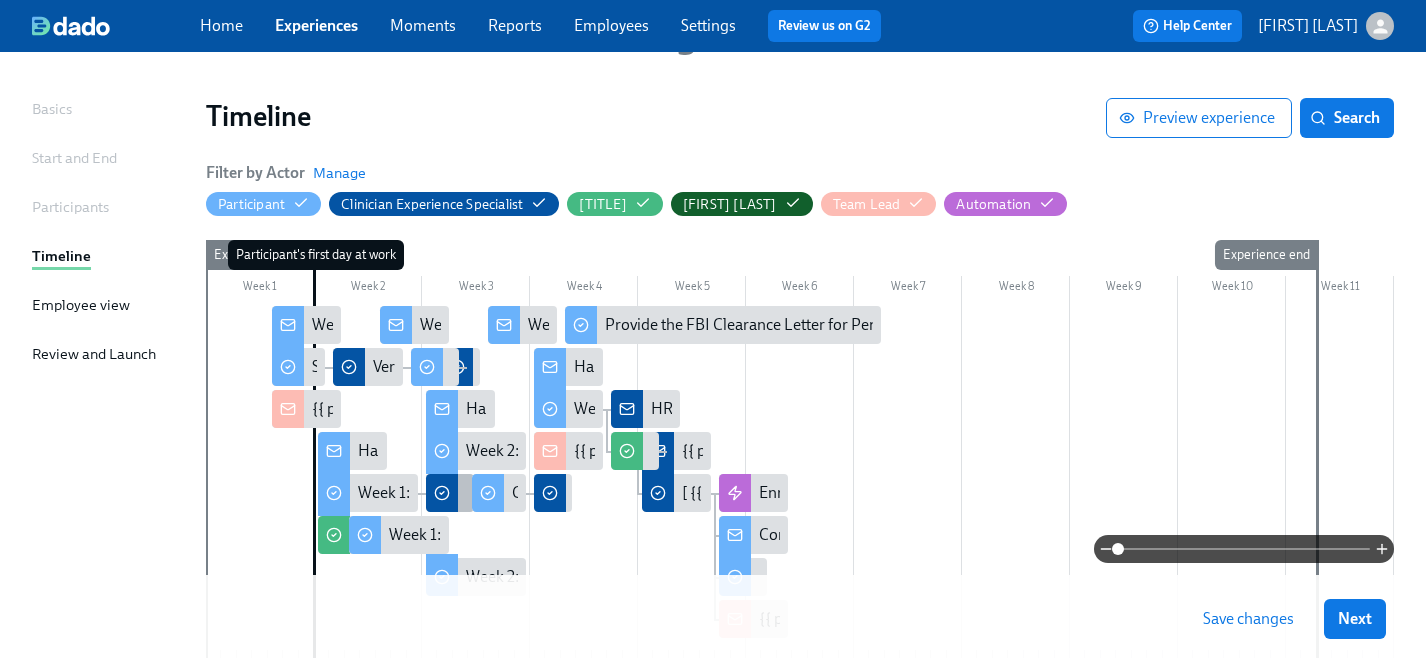 click 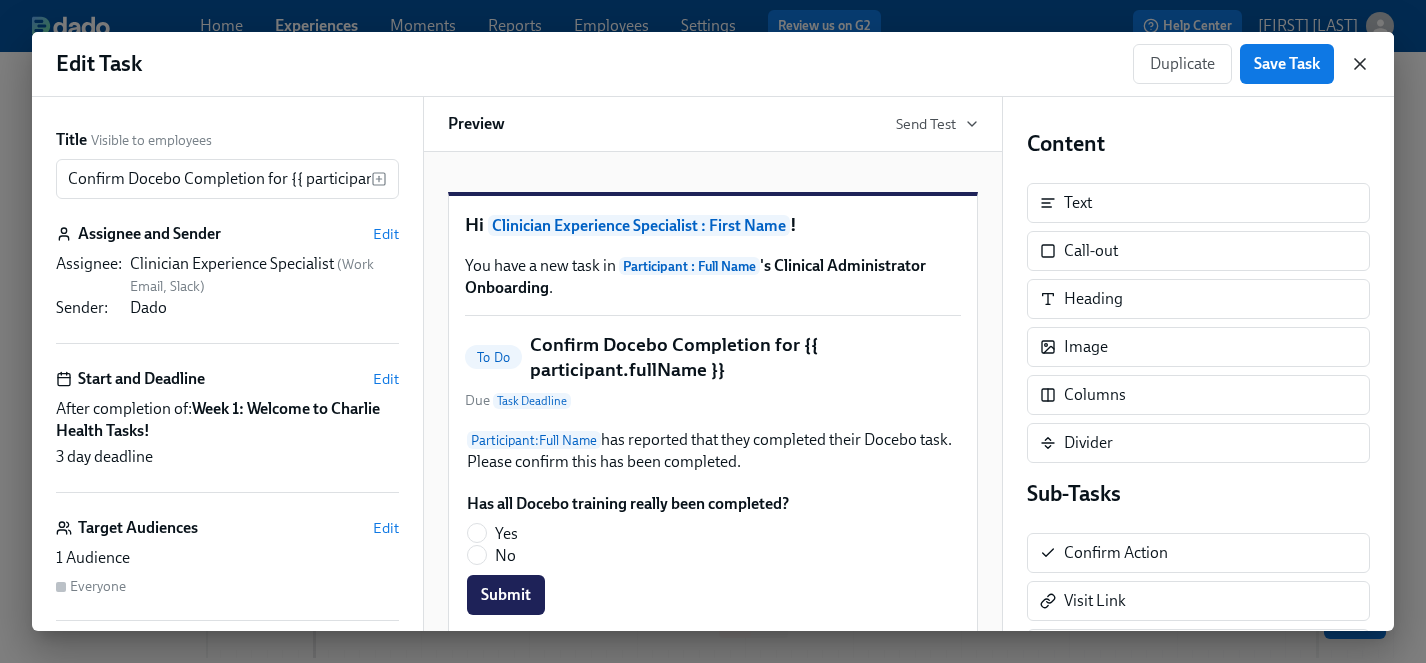 click 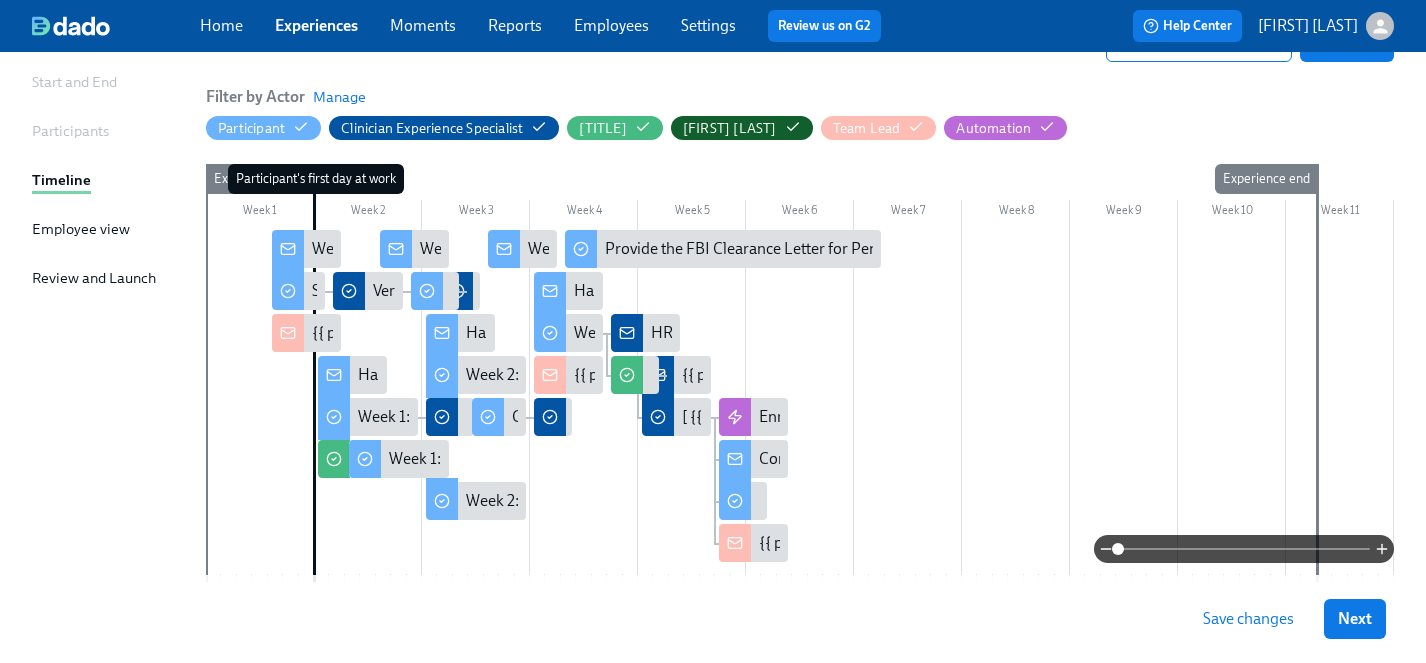 scroll, scrollTop: 219, scrollLeft: 0, axis: vertical 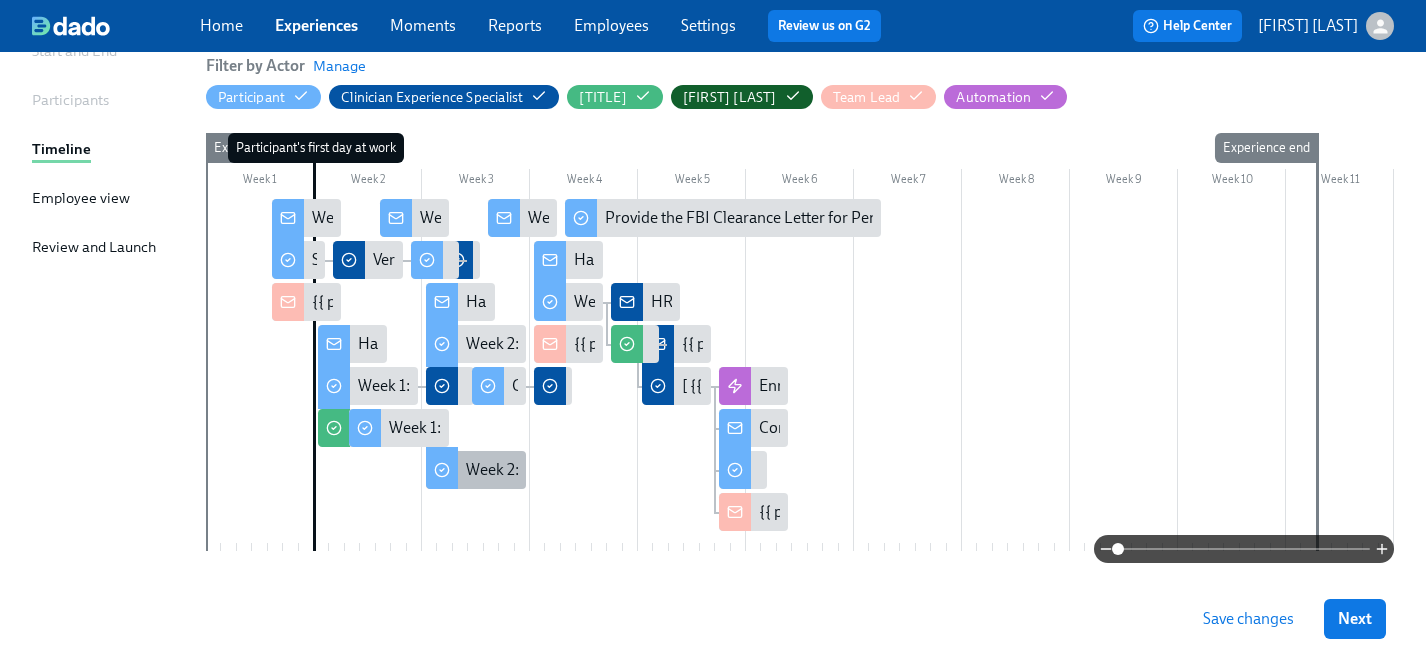 click on "Week 2: Key Compliance Tasks" at bounding box center [569, 470] 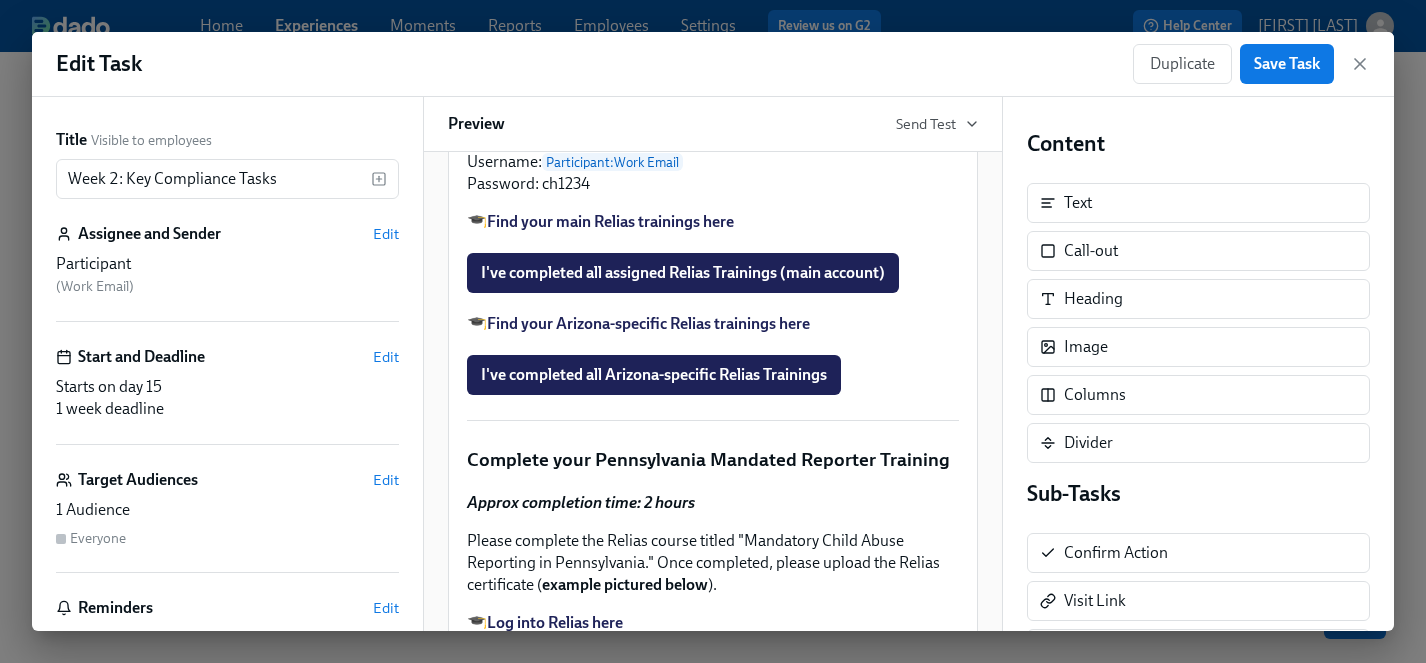 scroll, scrollTop: 1838, scrollLeft: 0, axis: vertical 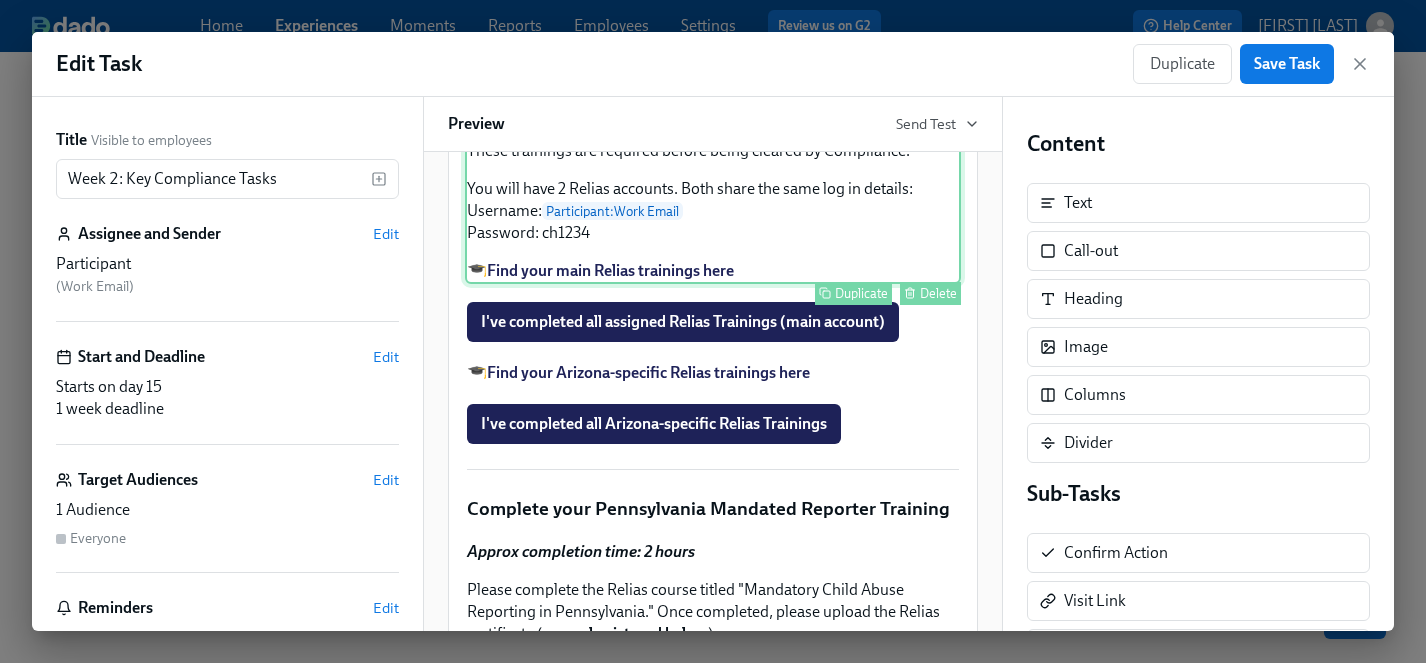 click on "Approx completion time: 1 hour
Work through all lessons in Relias, focusing on:
De-Escalation Techniques
Ethics/ Code of Conduct
Cultural Awareness and Humility
Employee Orientation and Handbook Acknowledgement
AWFDA - Cultural Competency in Health Care (AZ Relias)
HIPAA: Basics (AZ Relias)
These trainings are required before being cleared by Compliance.
You will have 2 Relias accounts. Both share the same log in details:
Username:  Participant :  Work Email
Password: ch1234
🎓  Find your main Relias trainings here   Duplicate   Delete" at bounding box center [713, 99] 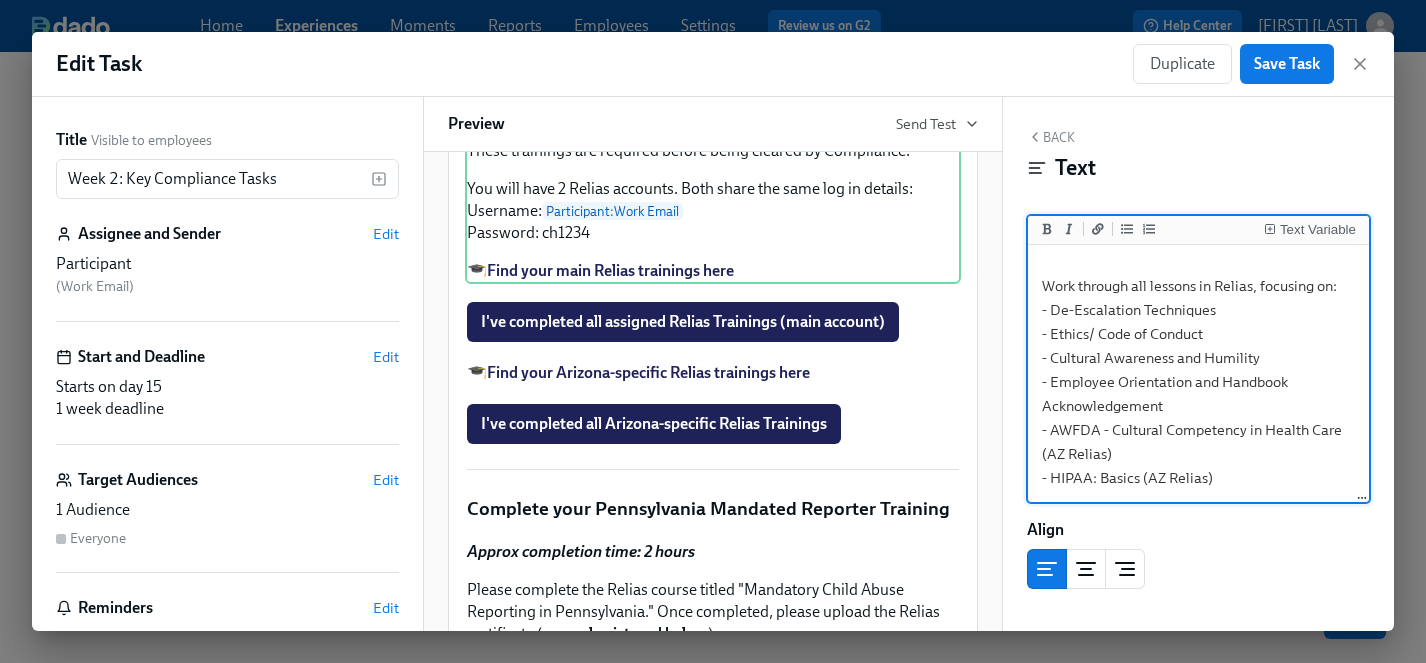 scroll, scrollTop: 43, scrollLeft: 0, axis: vertical 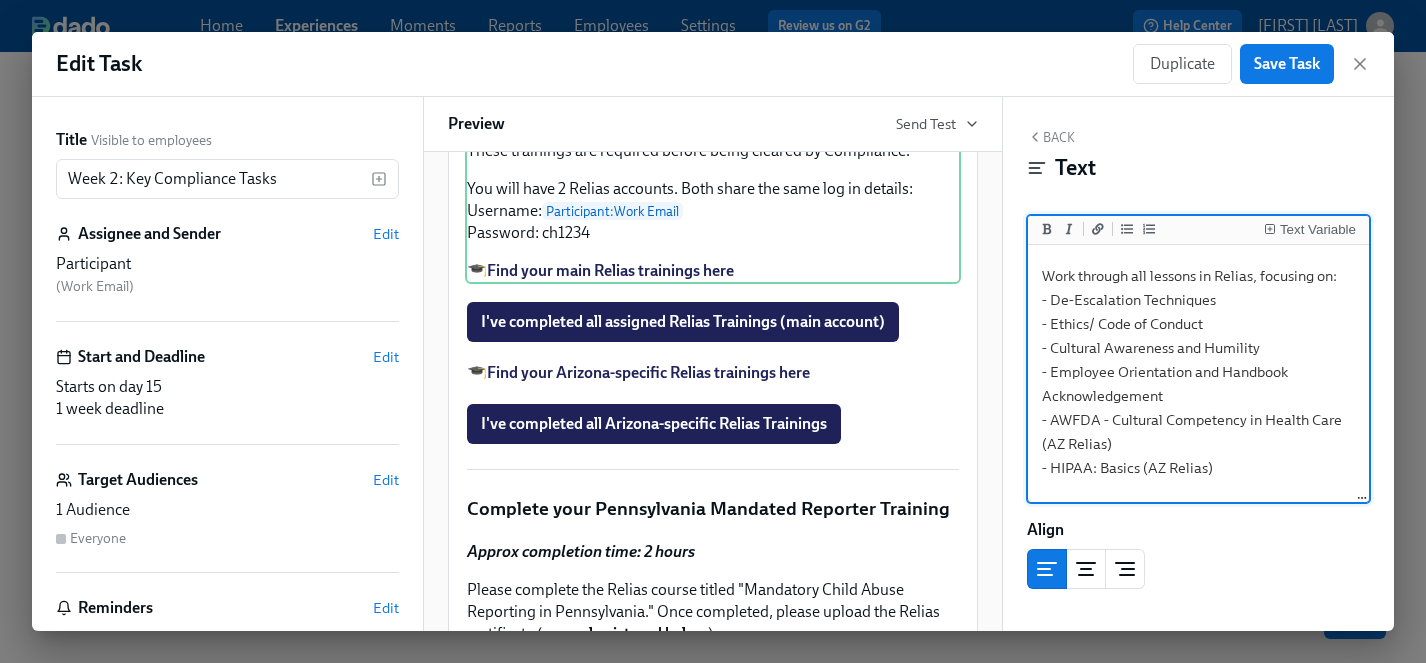 click on "***Approx completion time: 1 hour***
Work through all lessons in Relias, focusing on:
- De-Escalation Techniques
- Ethics/ Code of Conduct
- Cultural Awareness and Humility
- Employee Orientation and Handbook Acknowledgement
- AWFDA - Cultural Competency in Health Care (AZ Relias)
- HIPAA: Basics (AZ Relias)
These trainings are required before being cleared by Compliance.
You will have 2 Relias accounts. Both share the same log in details:
Username: {{ participant.email }}
Password: ch1234
🎓 [**Find your main Relias trainings here**](https://charliehealth.training.reliaslearning.com/)" at bounding box center [1198, 504] 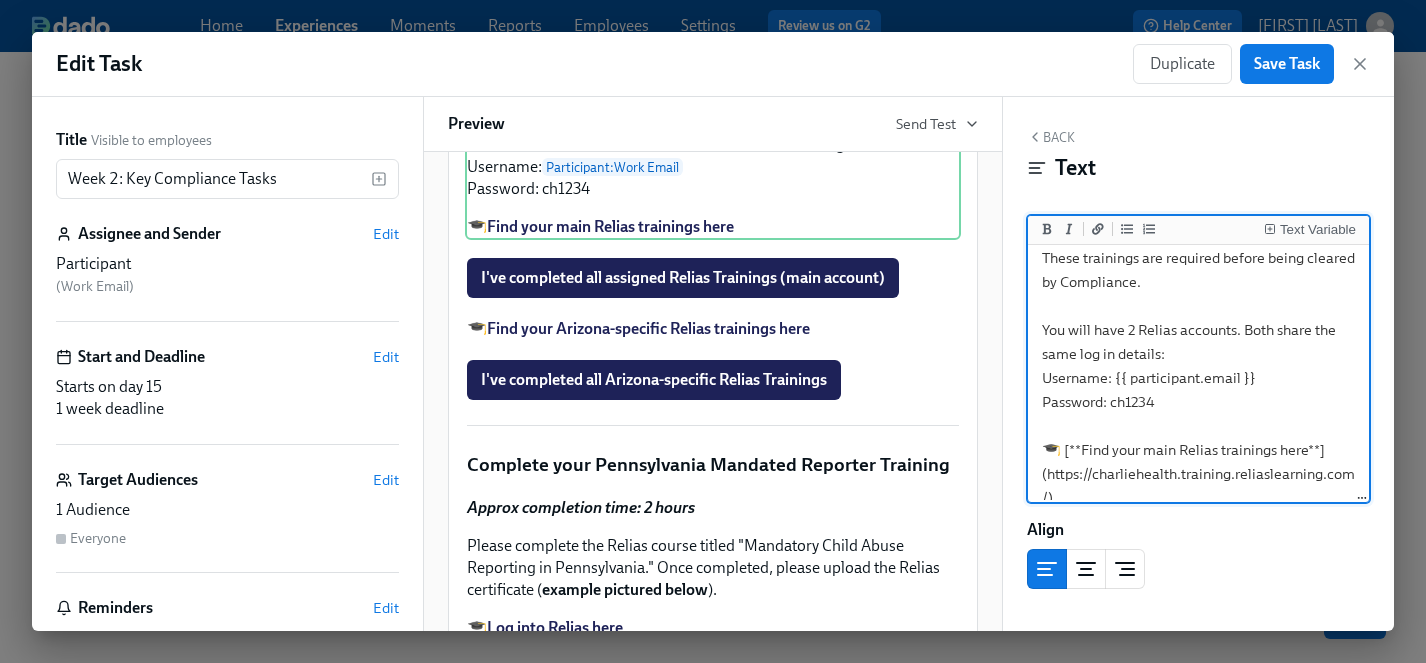 scroll, scrollTop: 273, scrollLeft: 0, axis: vertical 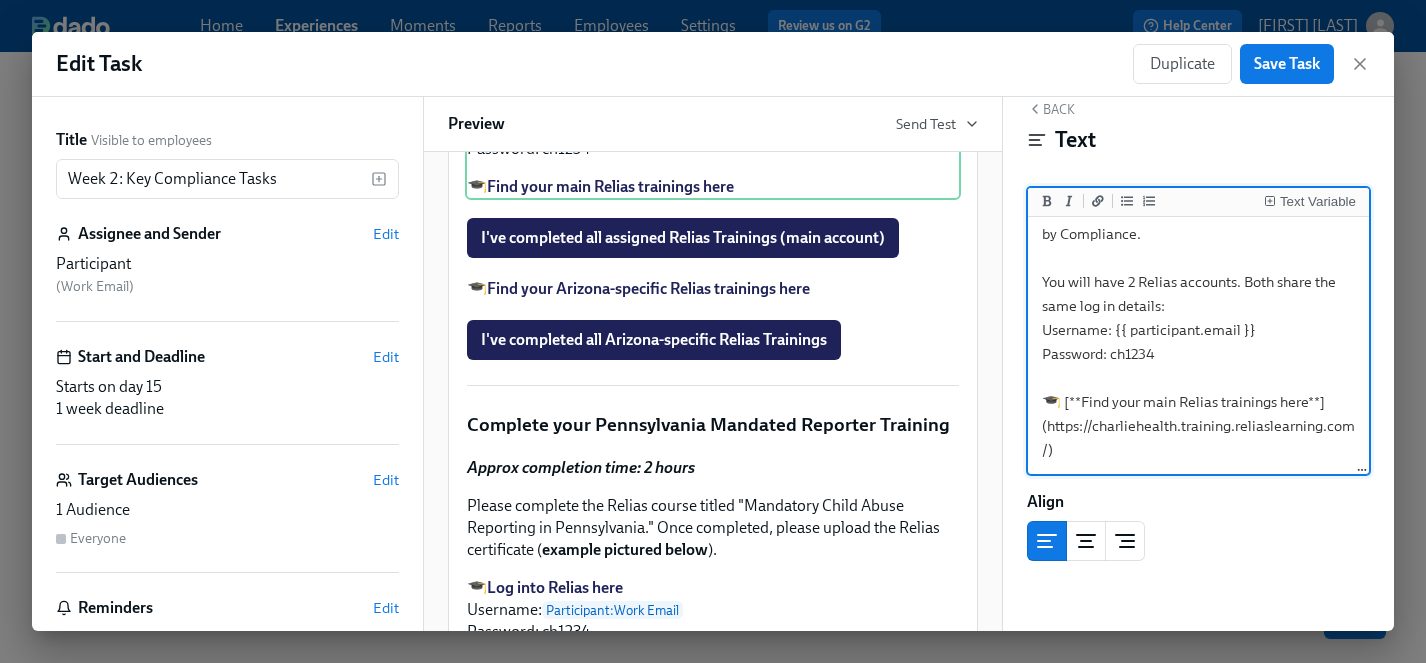 click on "***Approx completion time: 1 hour***
Work through all lessons in Relias, focusing on:
- De-Escalation Techniques
- Ethics/ Code of Conduct
- Cultural Awareness and Humility
- Employee Orientation and Handbook Acknowledgement
These trainings are required before being cleared by Compliance.
You will have 2 Relias accounts. Both share the same log in details:
Username: {{ participant.email }}
Password: ch1234
🎓 [**Find your main Relias trainings here**](https://charliehealth.training.reliaslearning.com/)" at bounding box center [1198, 210] 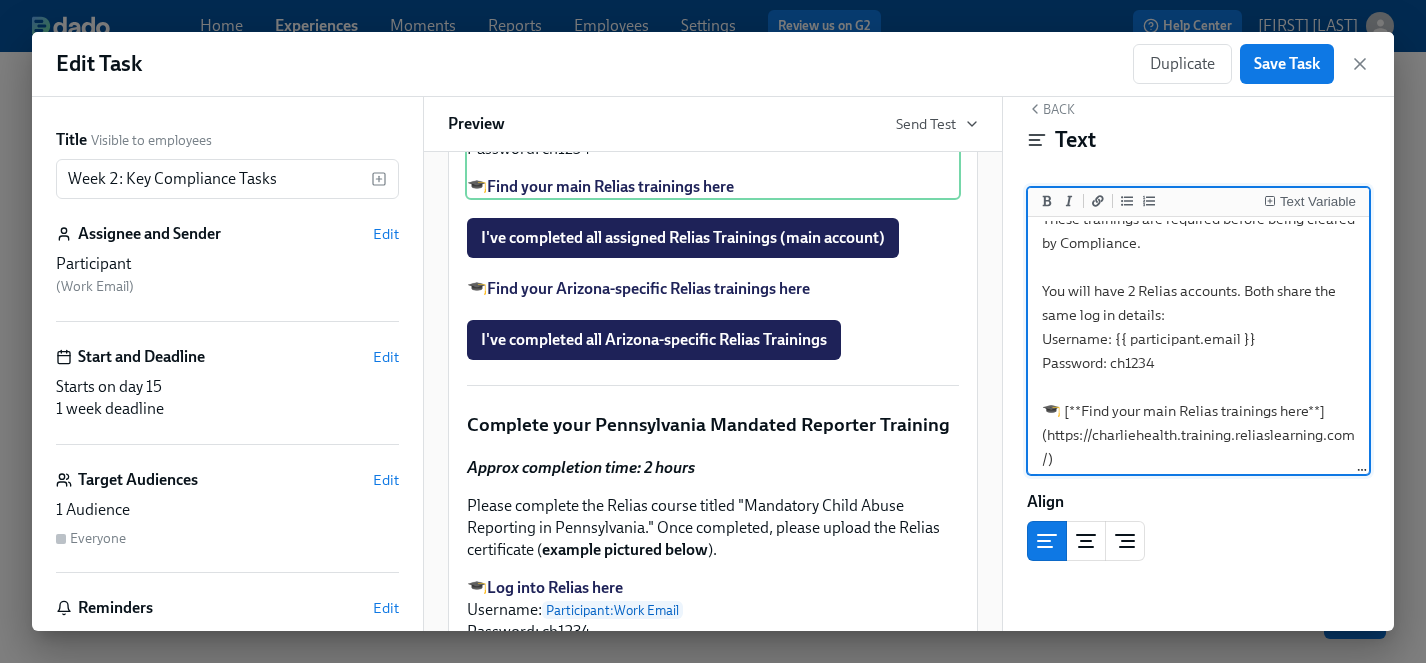 scroll, scrollTop: 273, scrollLeft: 0, axis: vertical 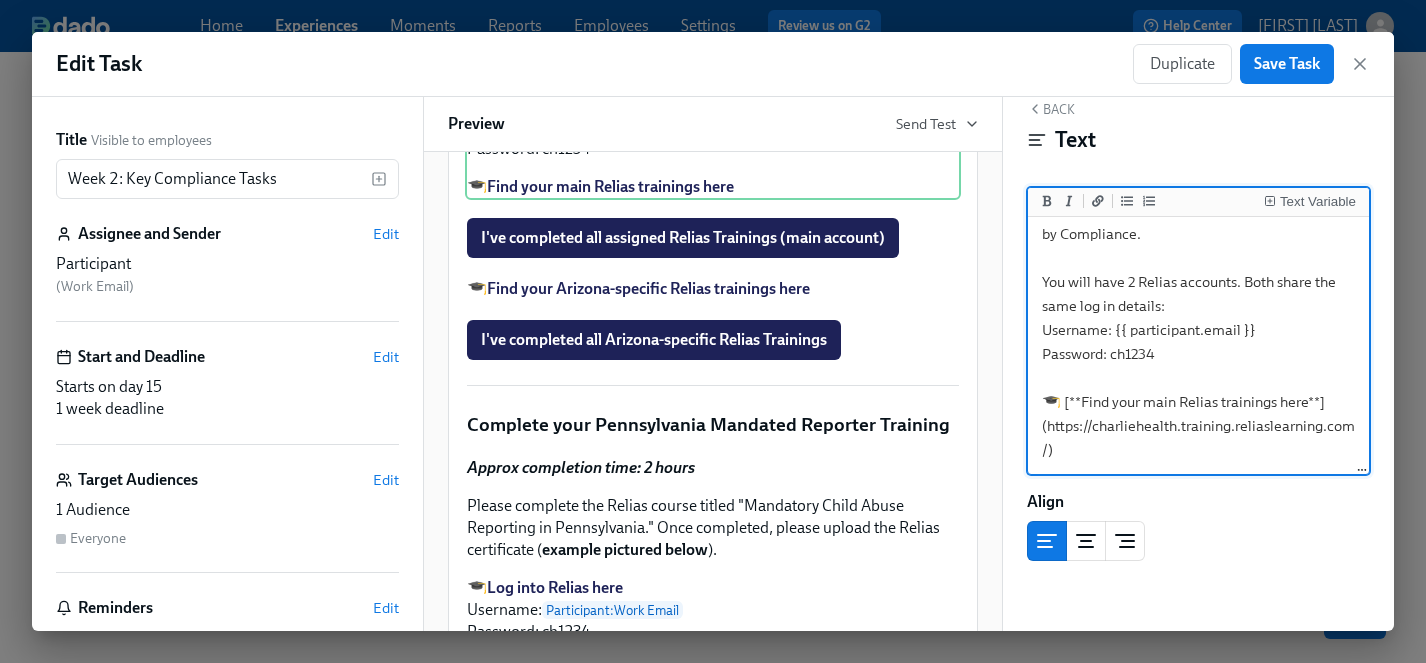 drag, startPoint x: 1239, startPoint y: 282, endPoint x: 1045, endPoint y: 283, distance: 194.00258 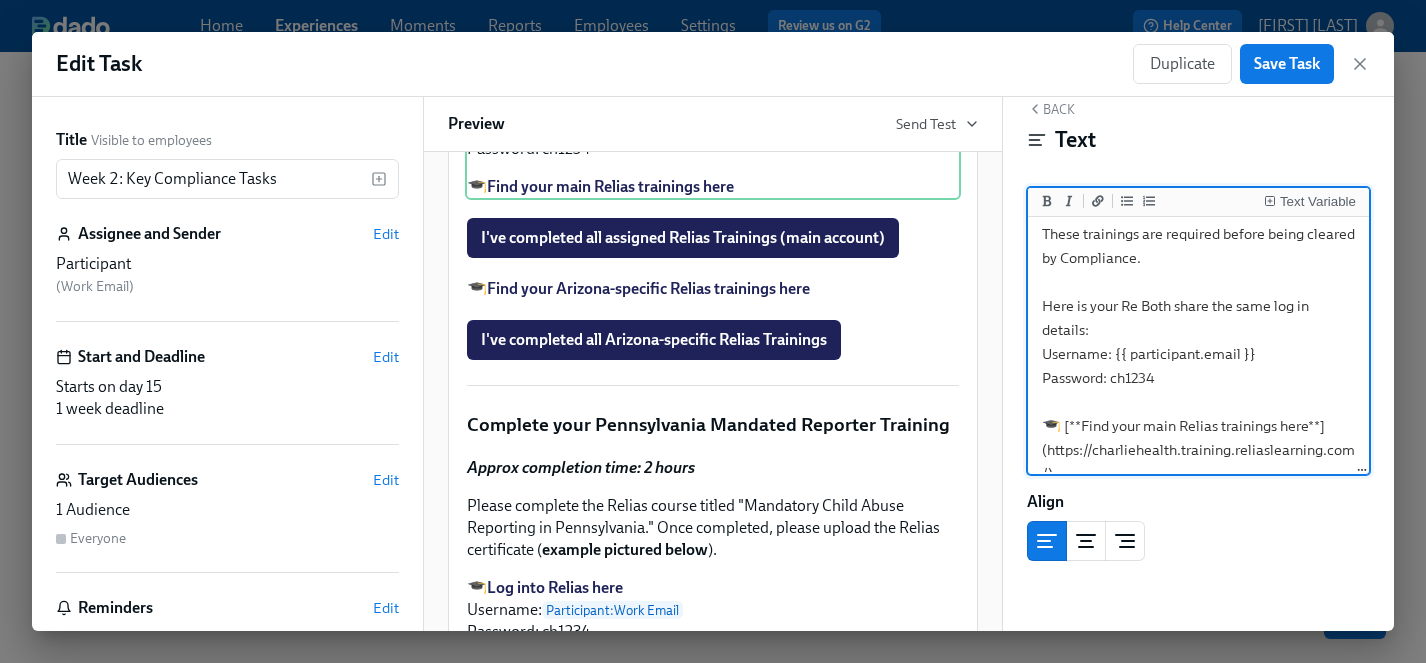scroll, scrollTop: 273, scrollLeft: 0, axis: vertical 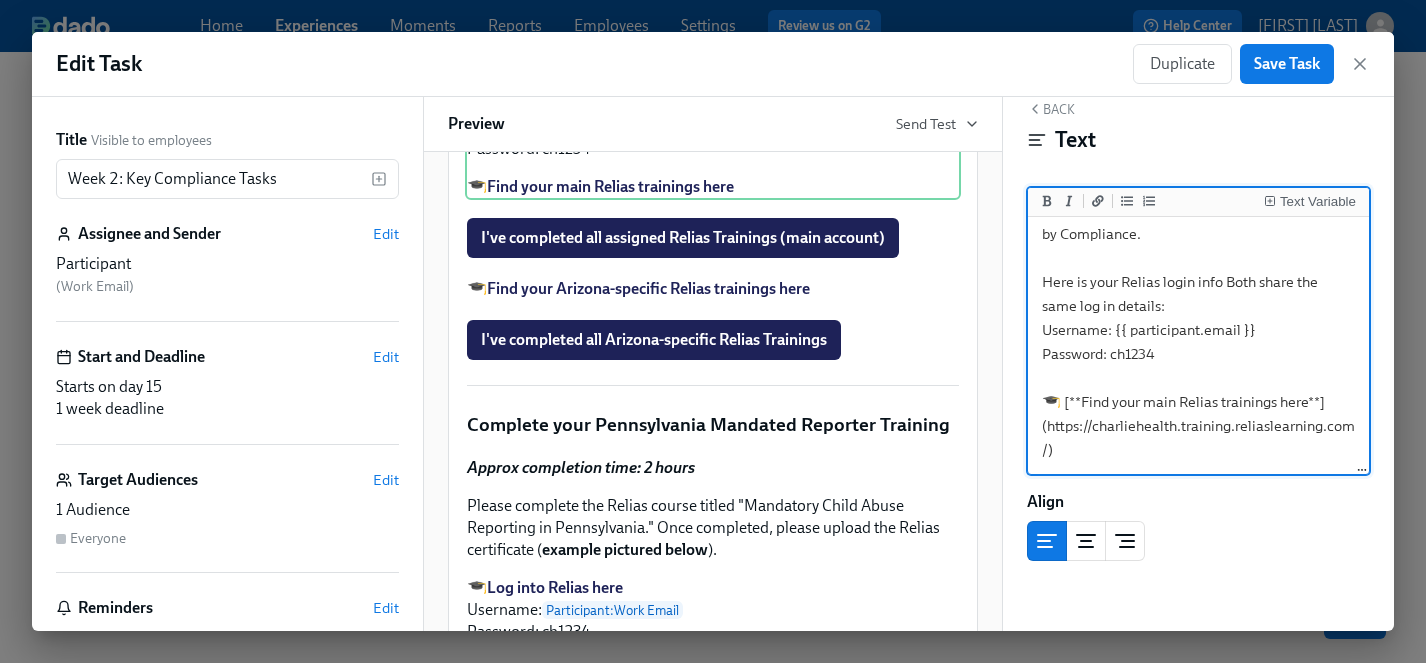 drag, startPoint x: 1159, startPoint y: 307, endPoint x: 1223, endPoint y: 282, distance: 68.70953 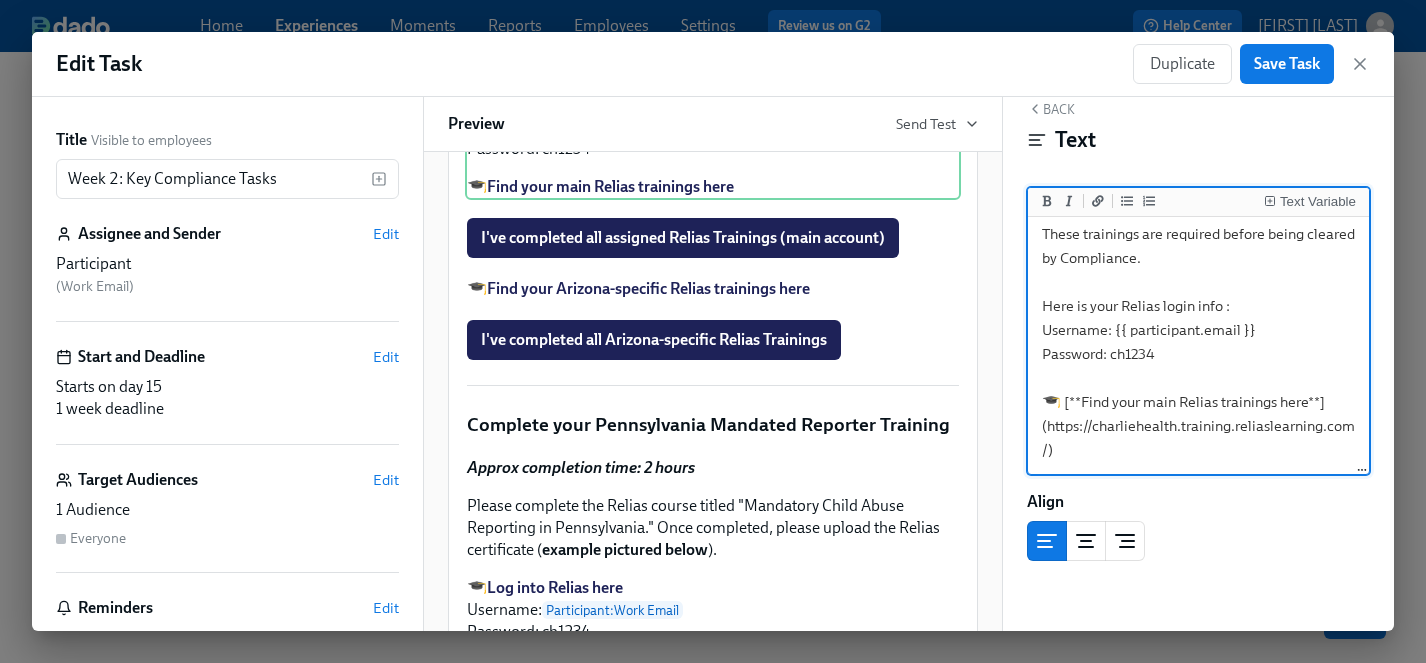 scroll, scrollTop: 249, scrollLeft: 0, axis: vertical 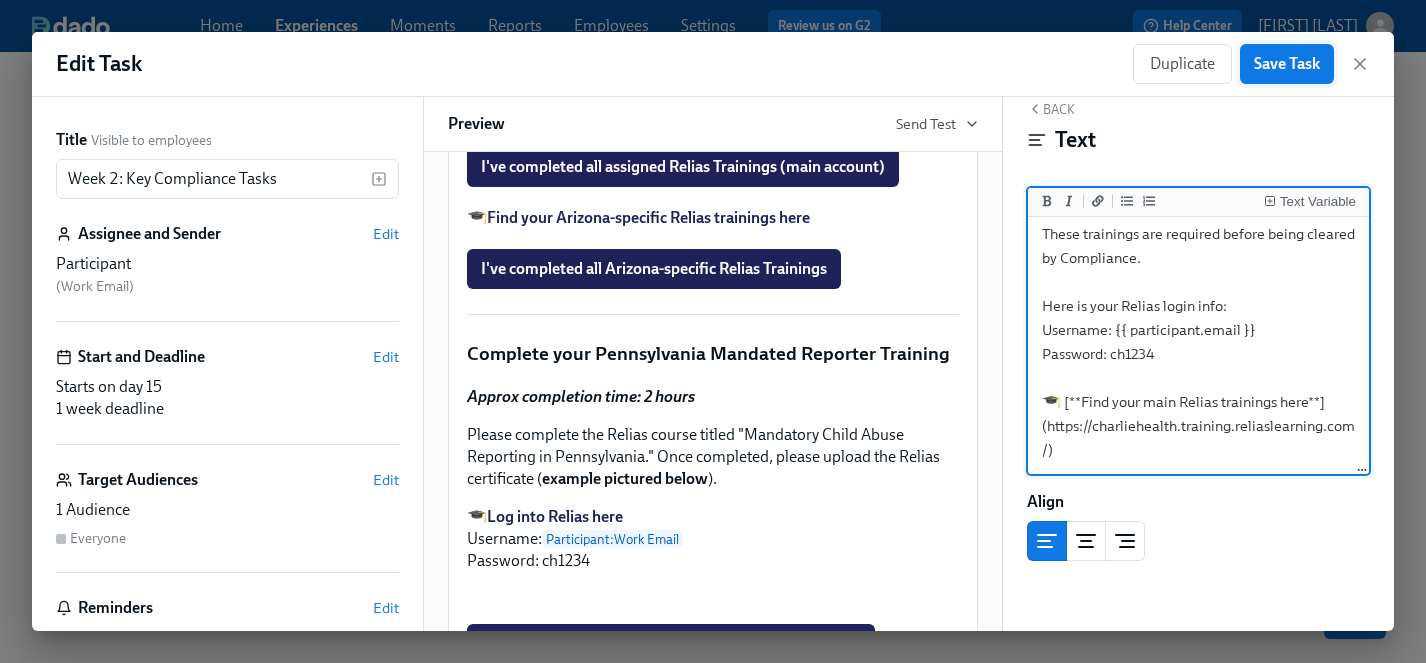 type on "***Approx completion time: 1 hour***
Work through all lessons in Relias, focusing on:
- De-Escalation Techniques
- Ethics/ Code of Conduct
- Cultural Awareness and Humility
- Employee Orientation and Handbook Acknowledgement
These trainings are required before being cleared by Compliance.
Here is your Relias login info:
Username: {{ participant.email }}
Password: ch1234
🎓 [**Find your main Relias trainings here**](https://charliehealth.training.reliaslearning.com/)" 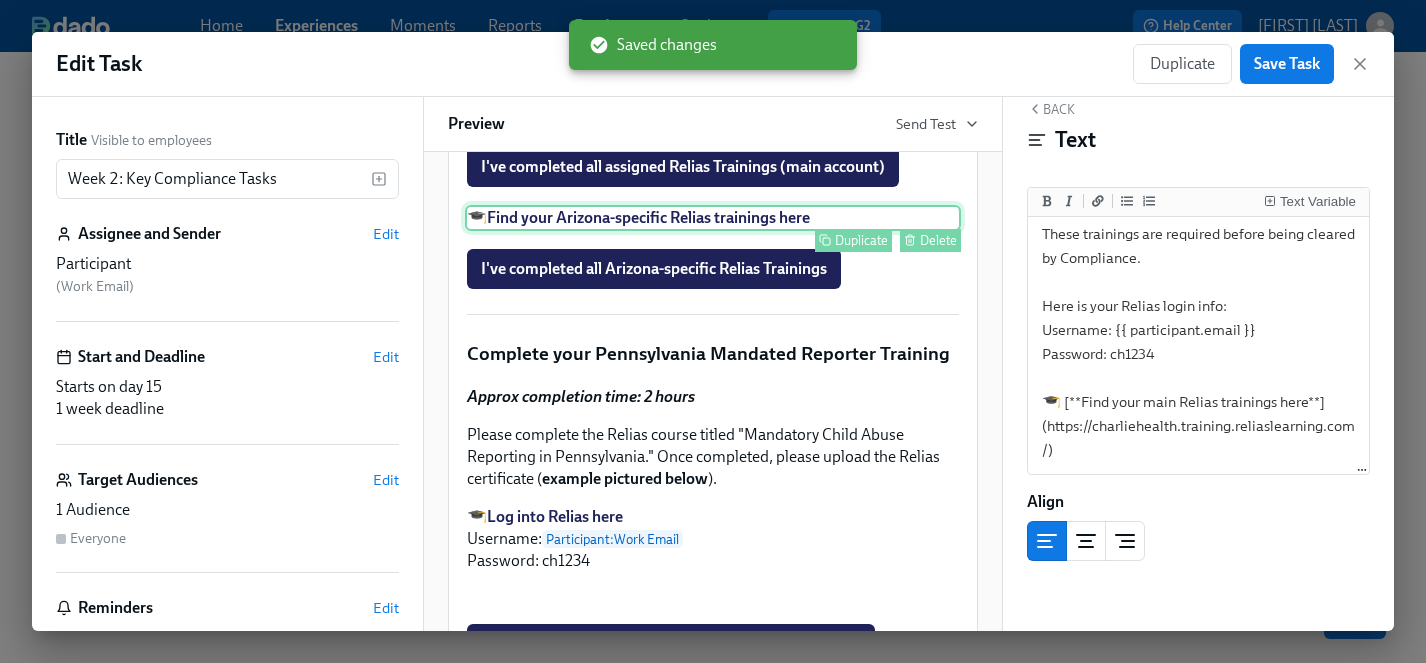click on "Delete" at bounding box center [938, 240] 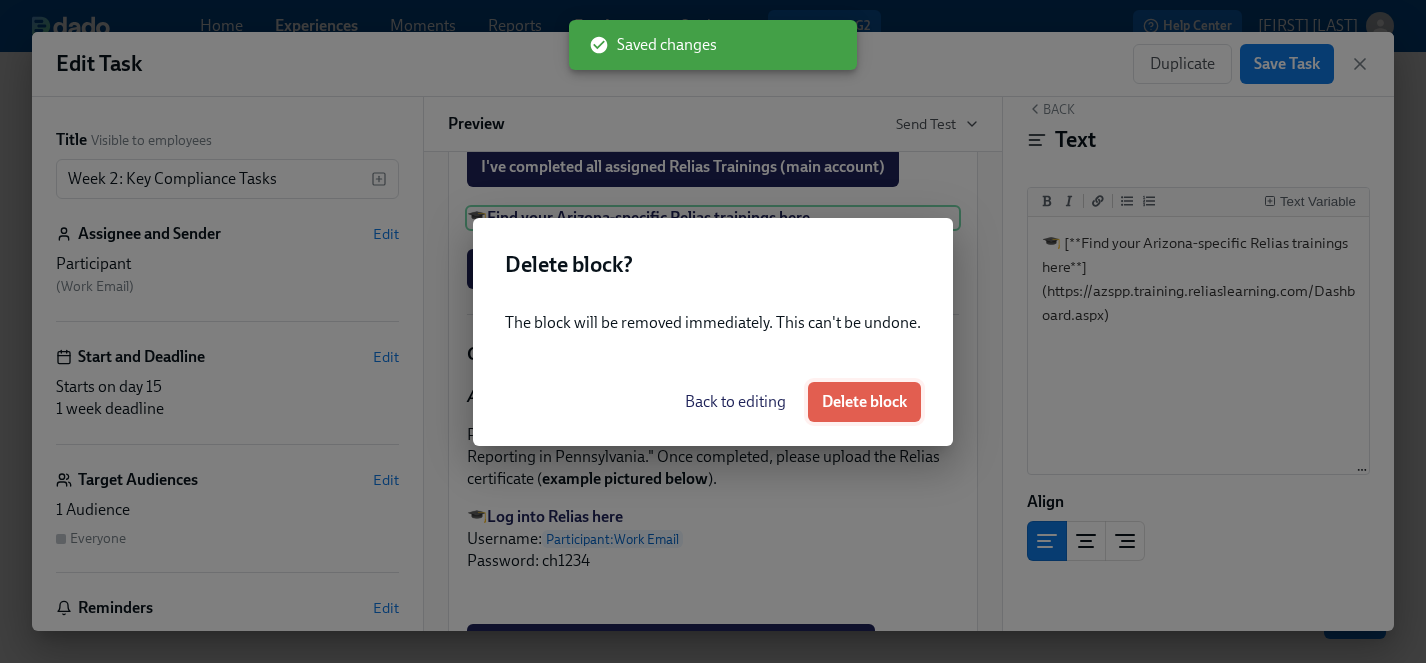 click on "Delete block" at bounding box center (864, 402) 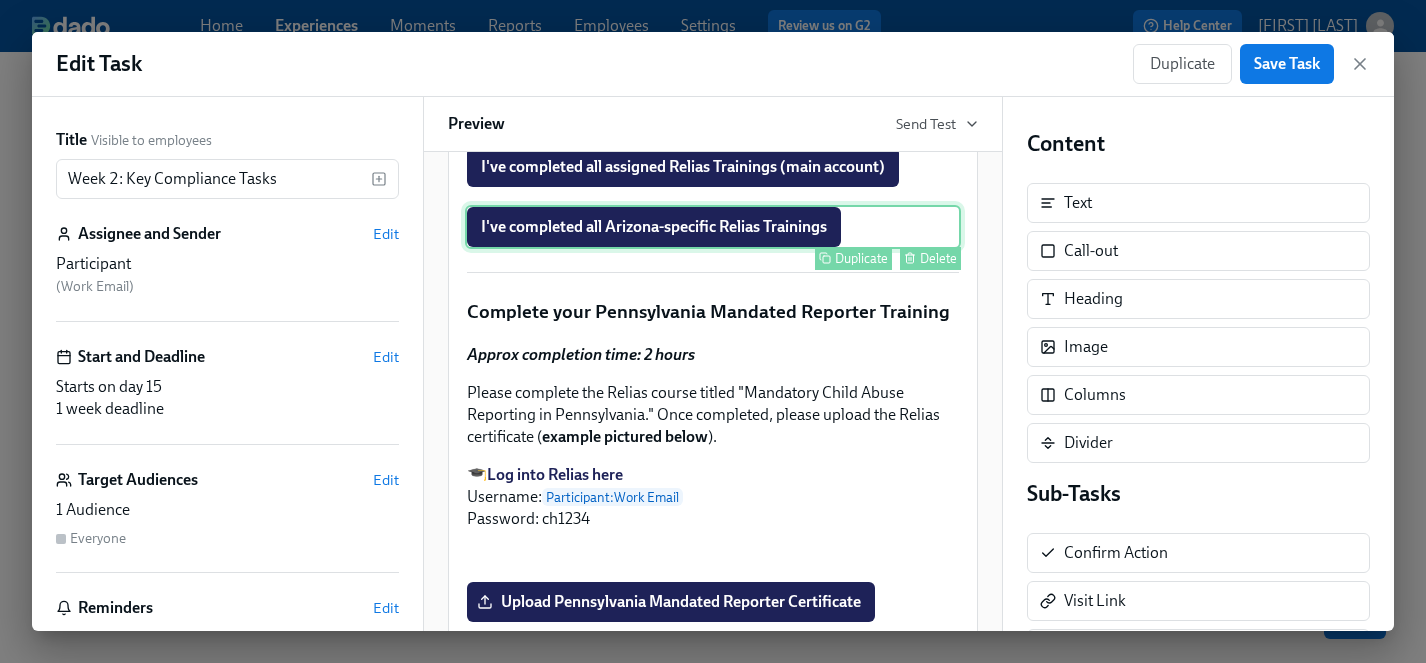click on "Delete" at bounding box center [938, 258] 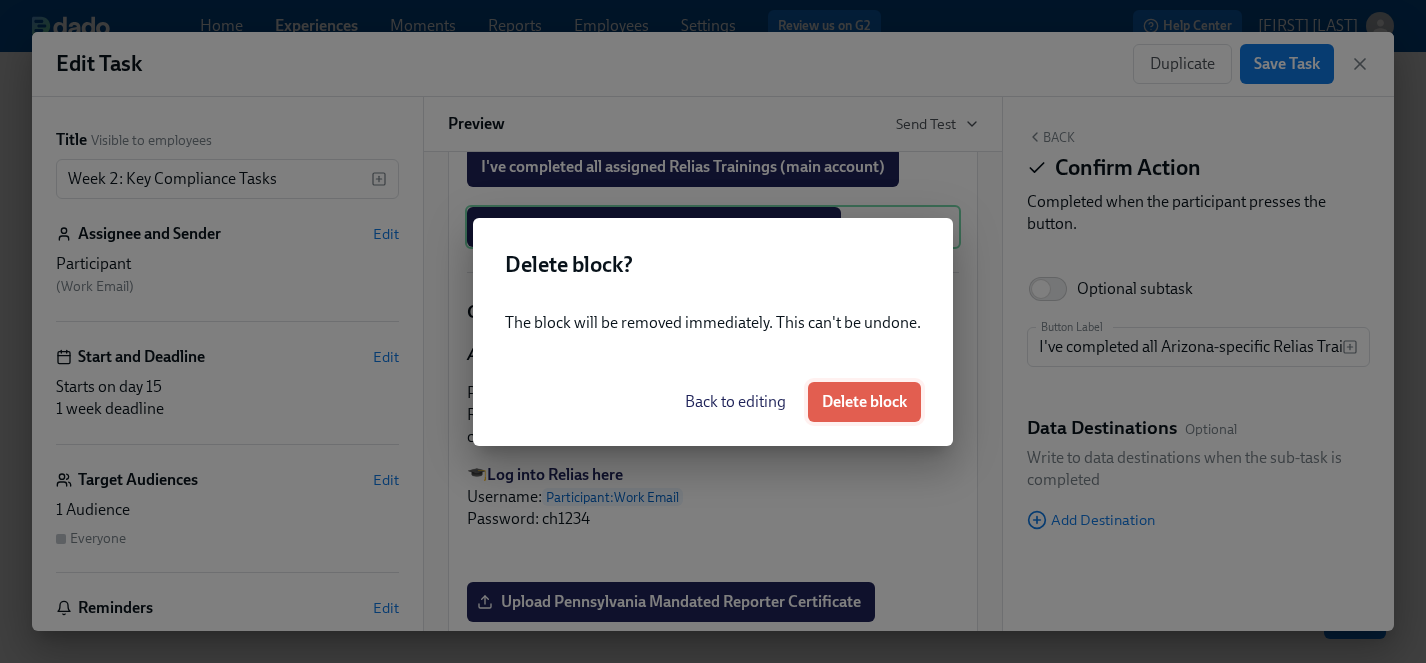 click on "Delete block" at bounding box center (864, 402) 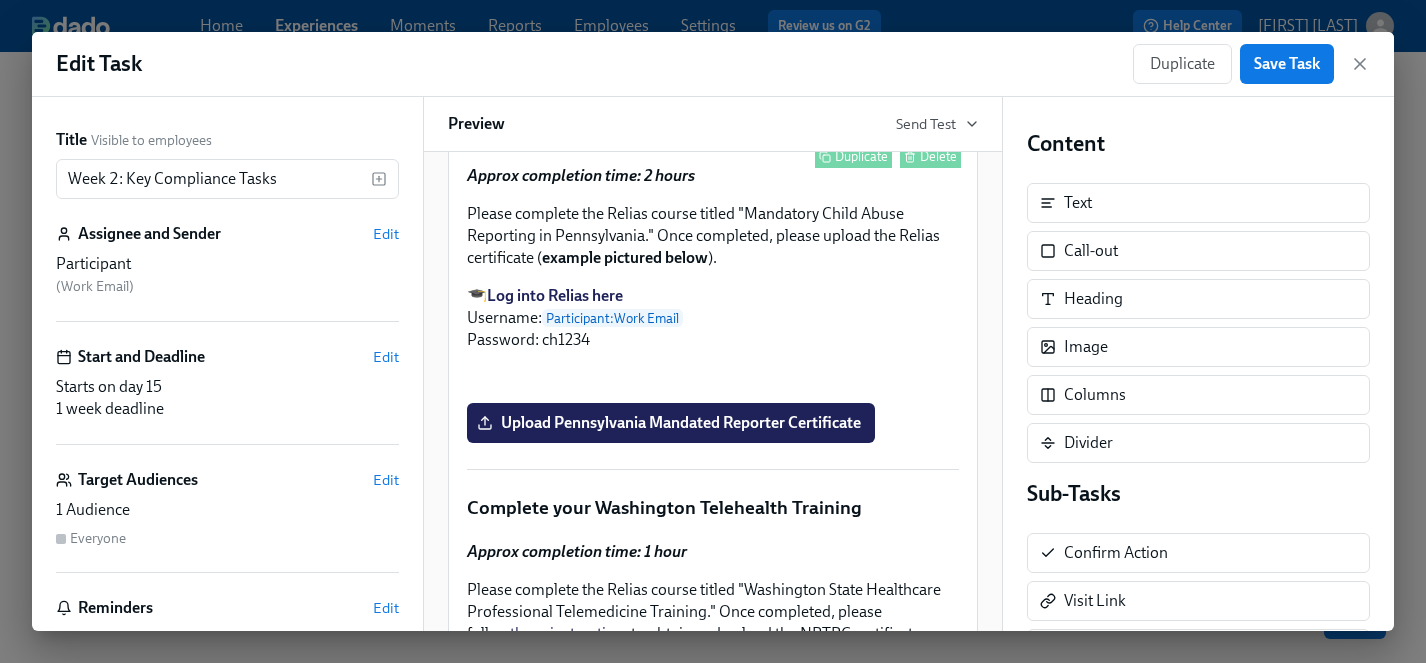 scroll, scrollTop: 2065, scrollLeft: 0, axis: vertical 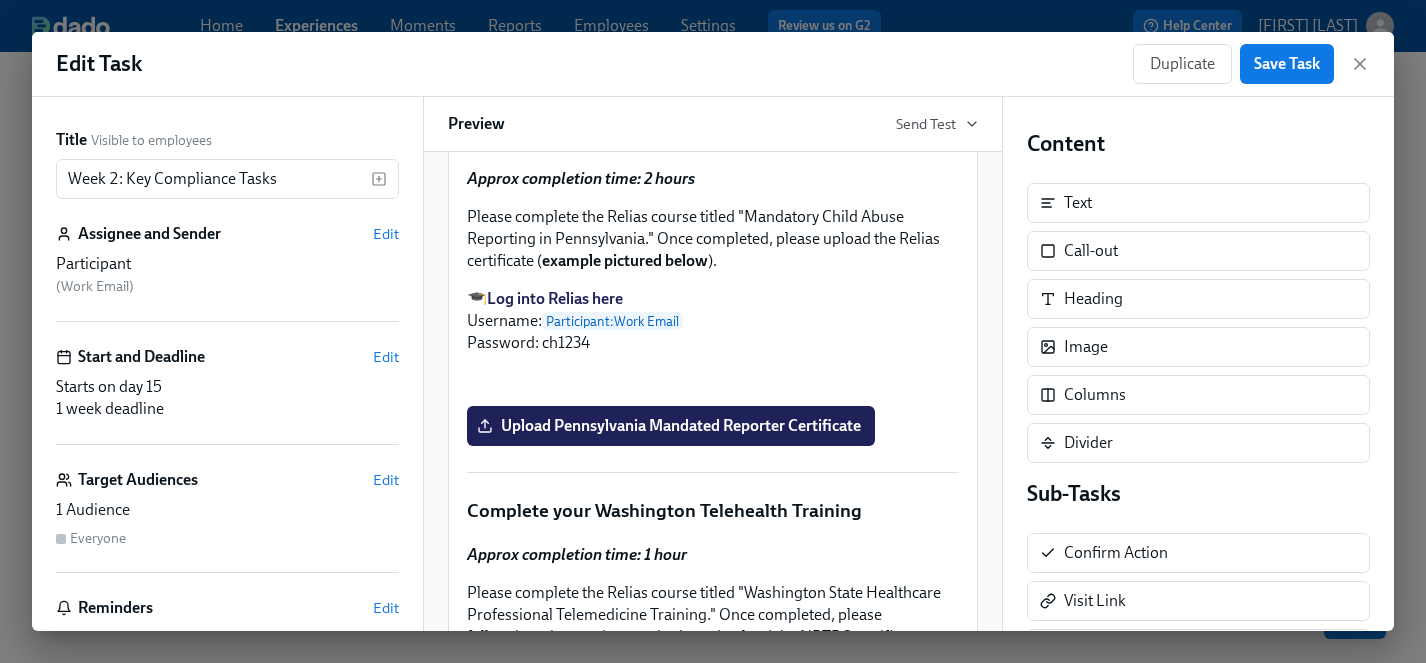 click on "I've completed all assigned Relias Trainings (main account)   Duplicate   Delete" at bounding box center [713, 51] 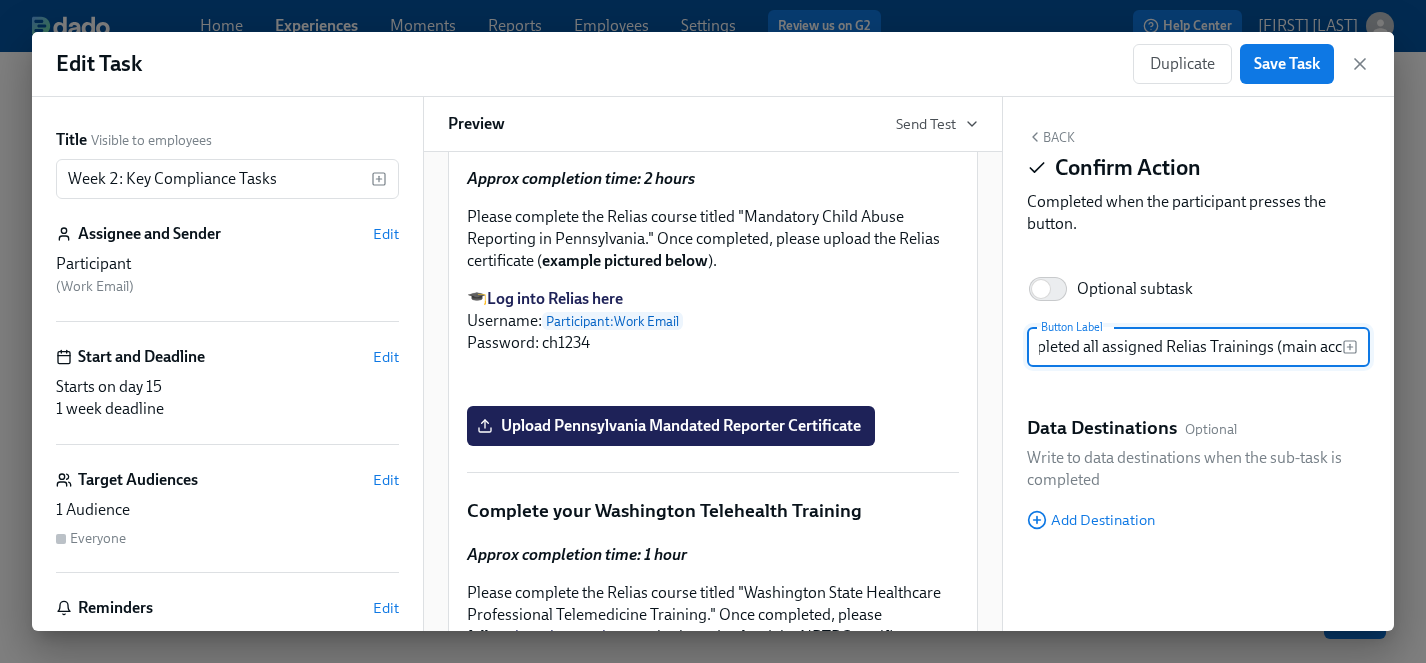 scroll, scrollTop: 0, scrollLeft: 50, axis: horizontal 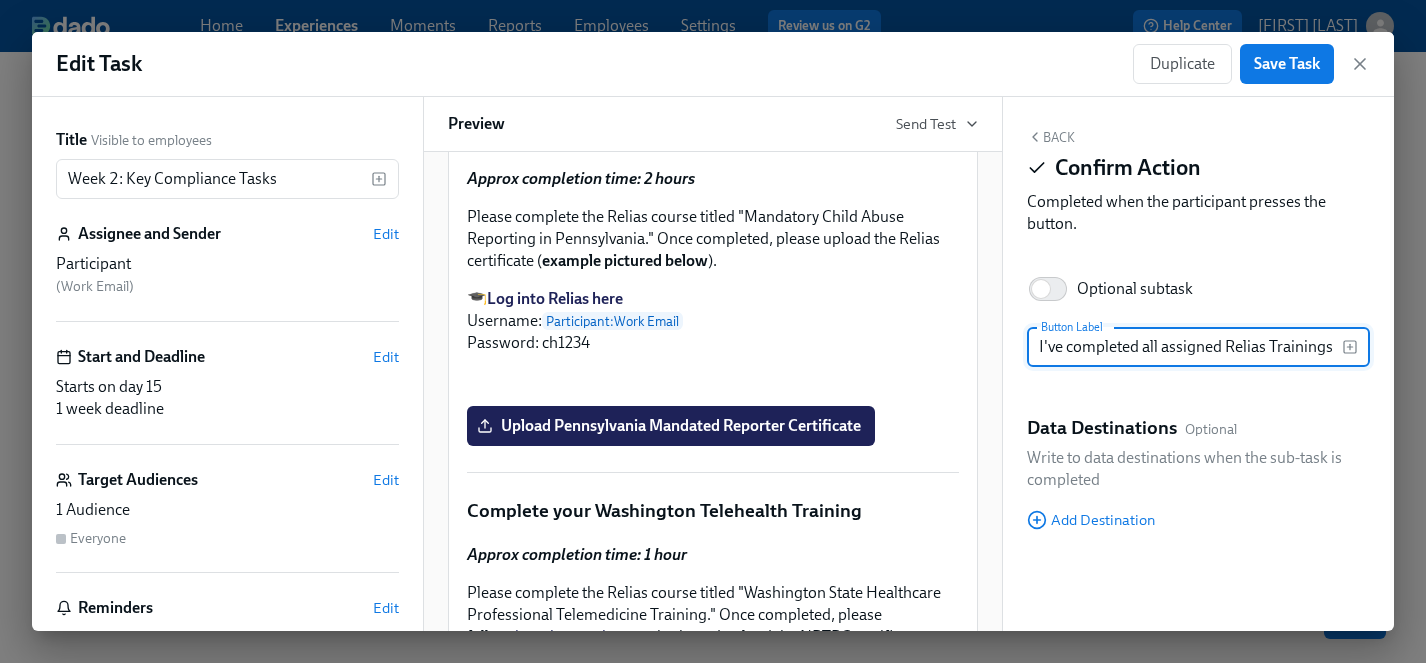 type on "I've completed all assigned Relias Trainings" 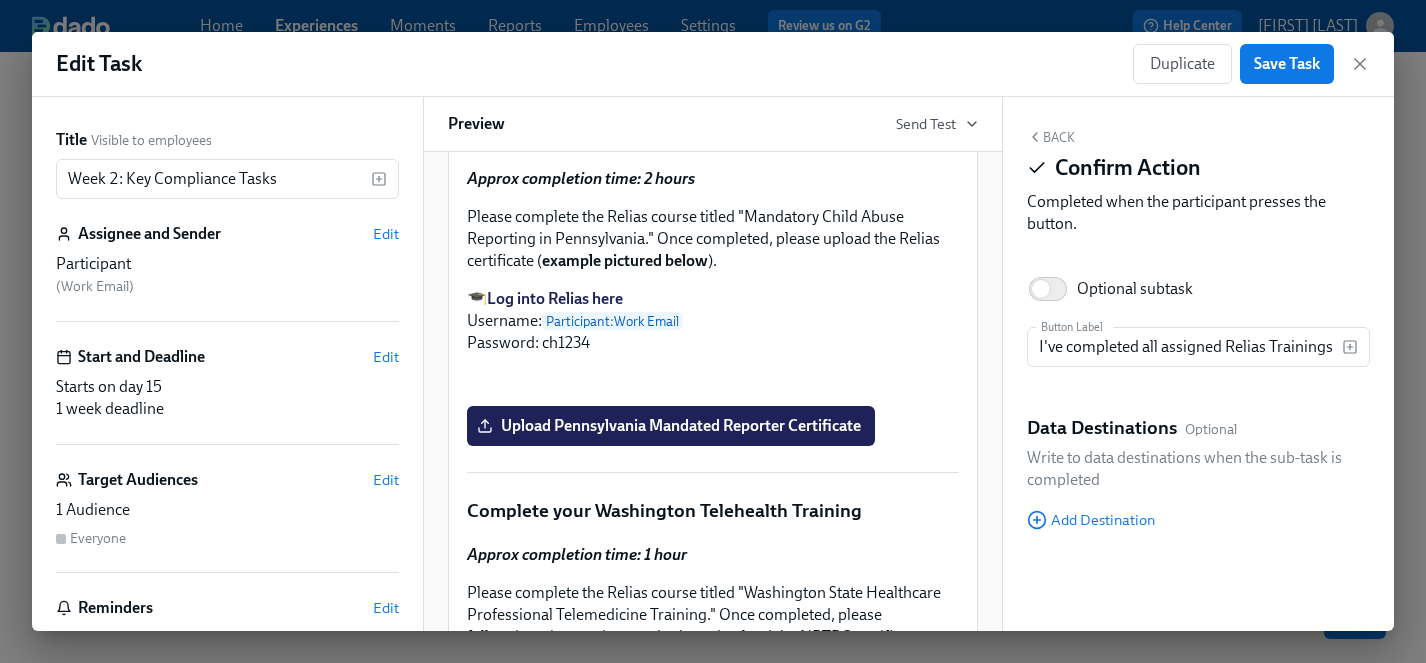 click on "Back Confirm Action Completed when the participant presses the button. Optional subtask Button Label I've completed all assigned Relias Trainings Button Label Data Destinations Optional Write to data destinations when the sub-task is completed Add Destination Block ID:  m4dF_26UitD" at bounding box center [1198, 364] 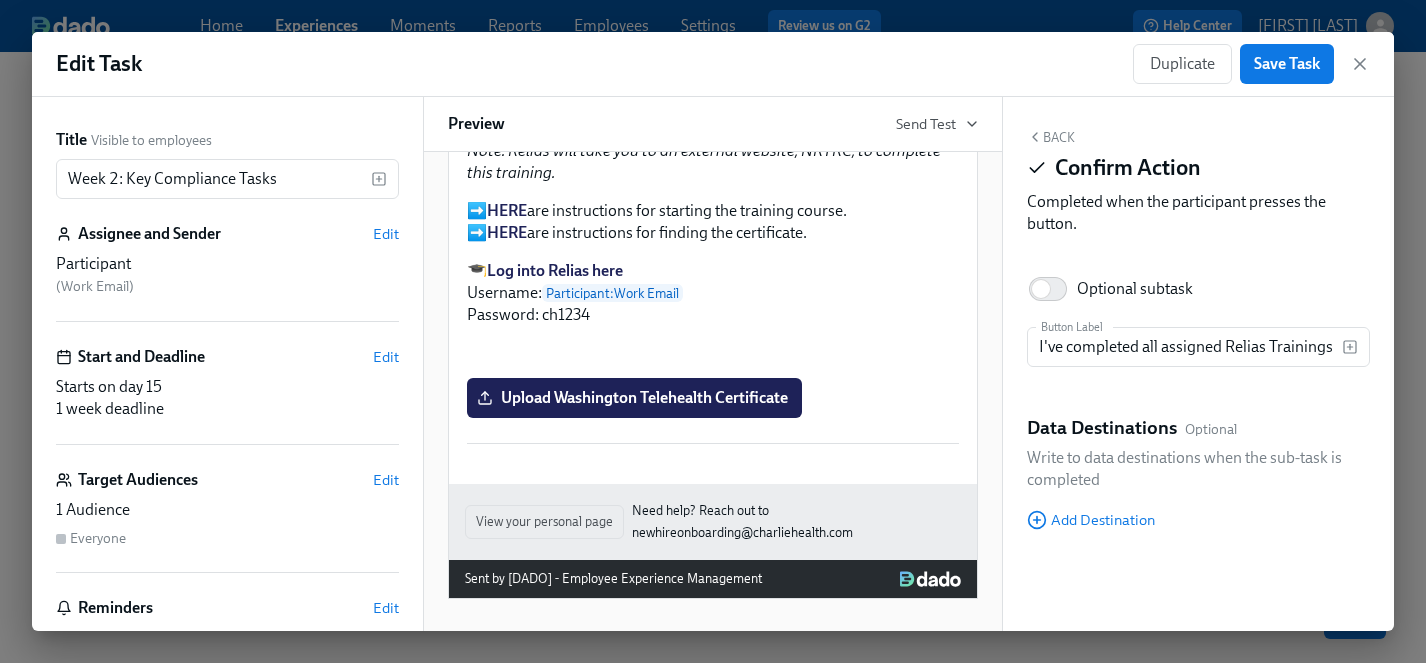 scroll, scrollTop: 2900, scrollLeft: 0, axis: vertical 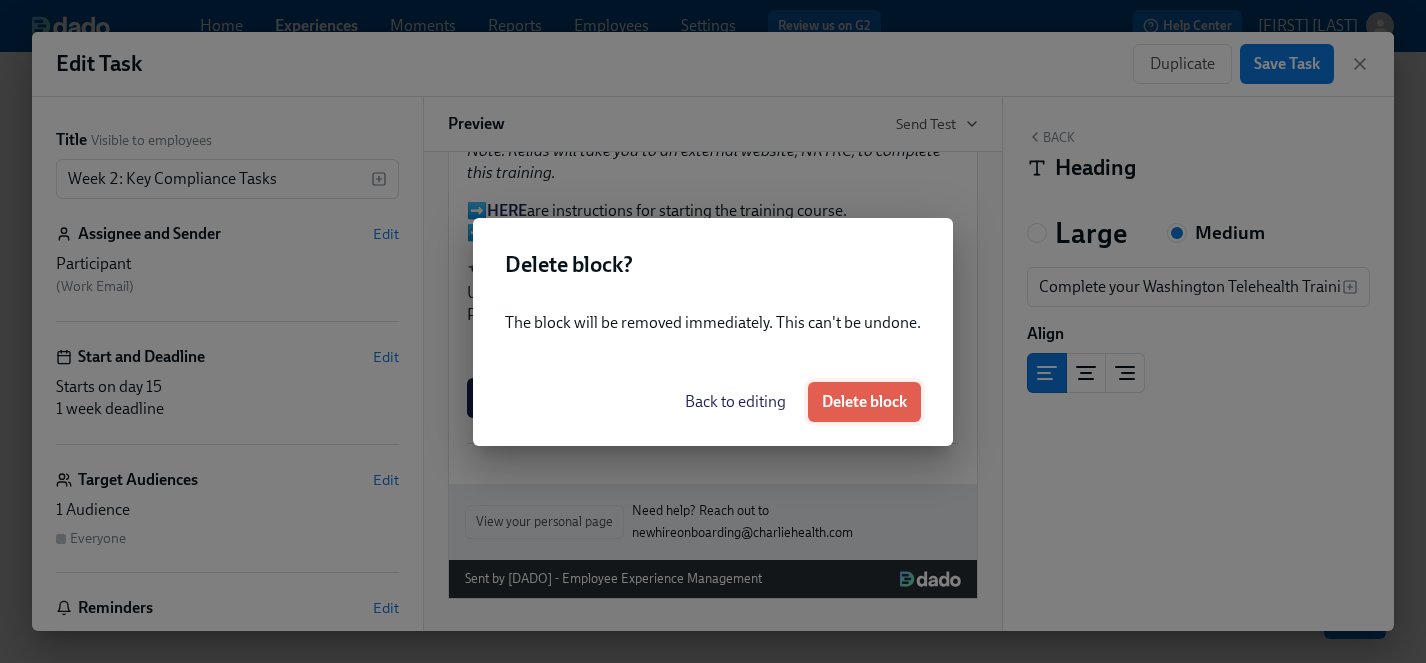 click on "Delete block" at bounding box center [864, 402] 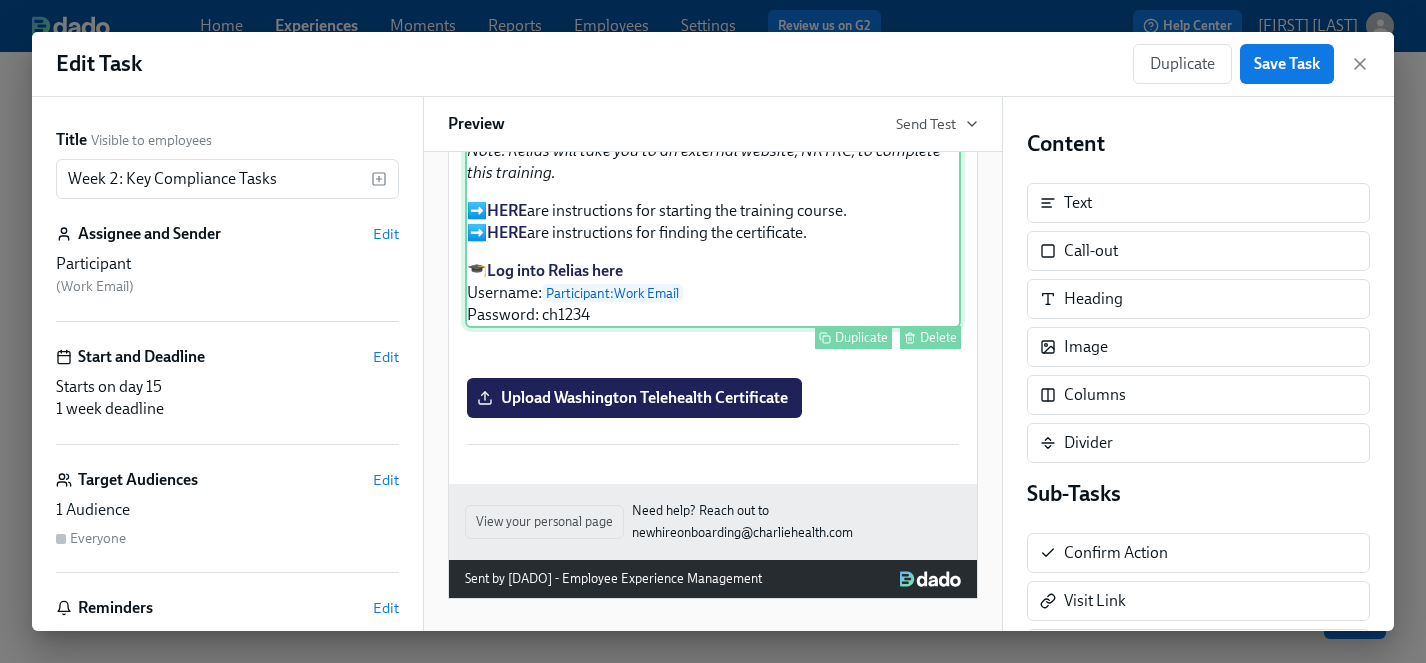 click on "Delete" at bounding box center [938, 337] 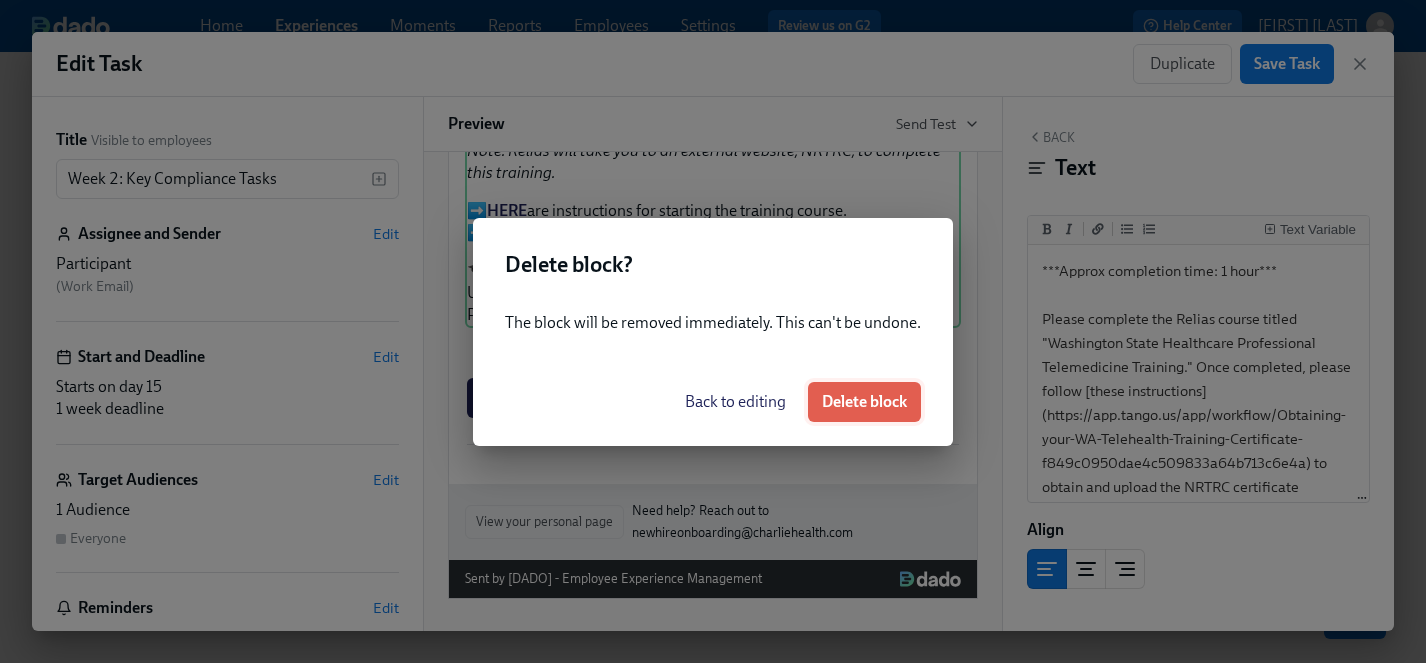 click on "Delete block" at bounding box center (864, 402) 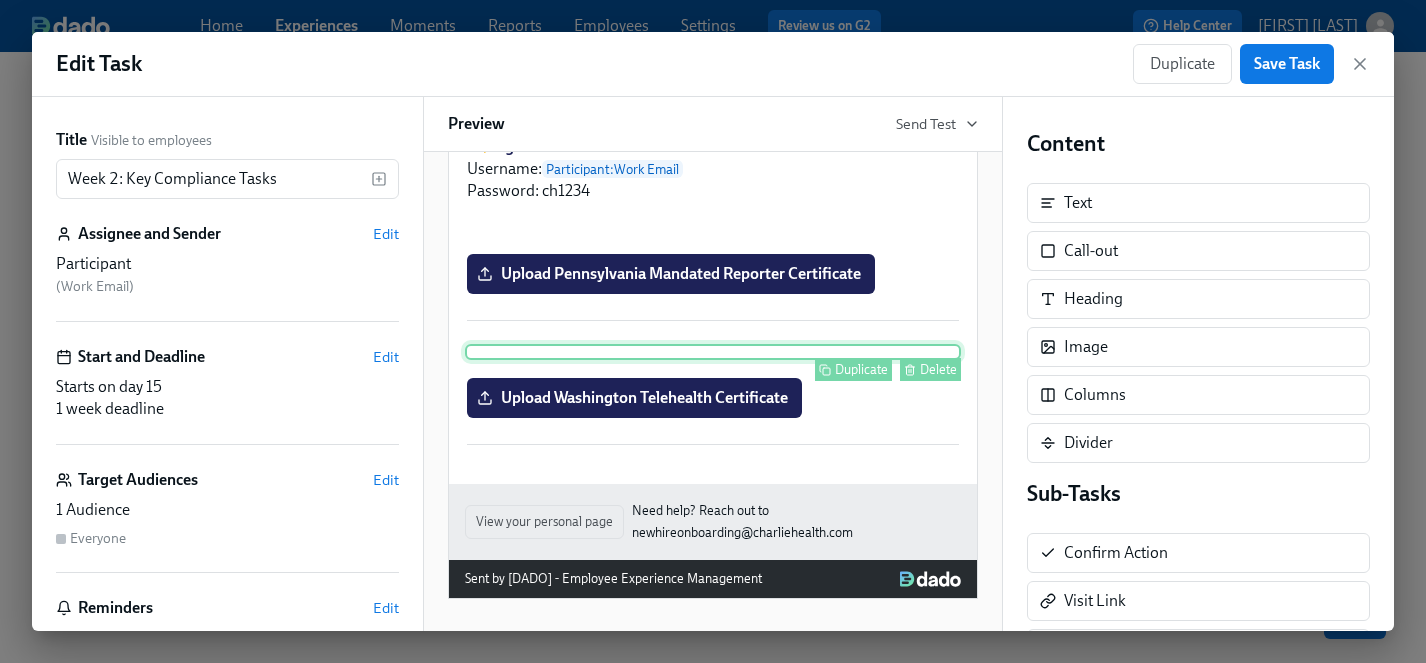 scroll, scrollTop: 3020, scrollLeft: 0, axis: vertical 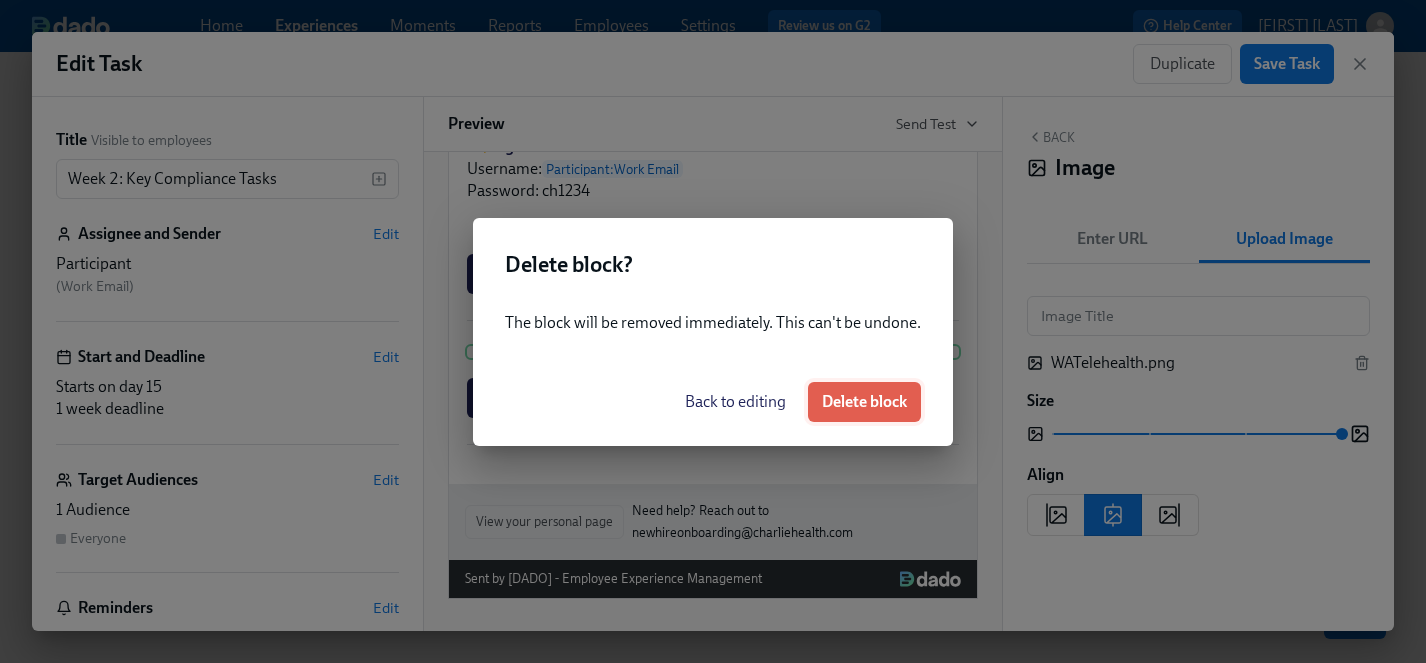 click on "Delete block" at bounding box center [864, 402] 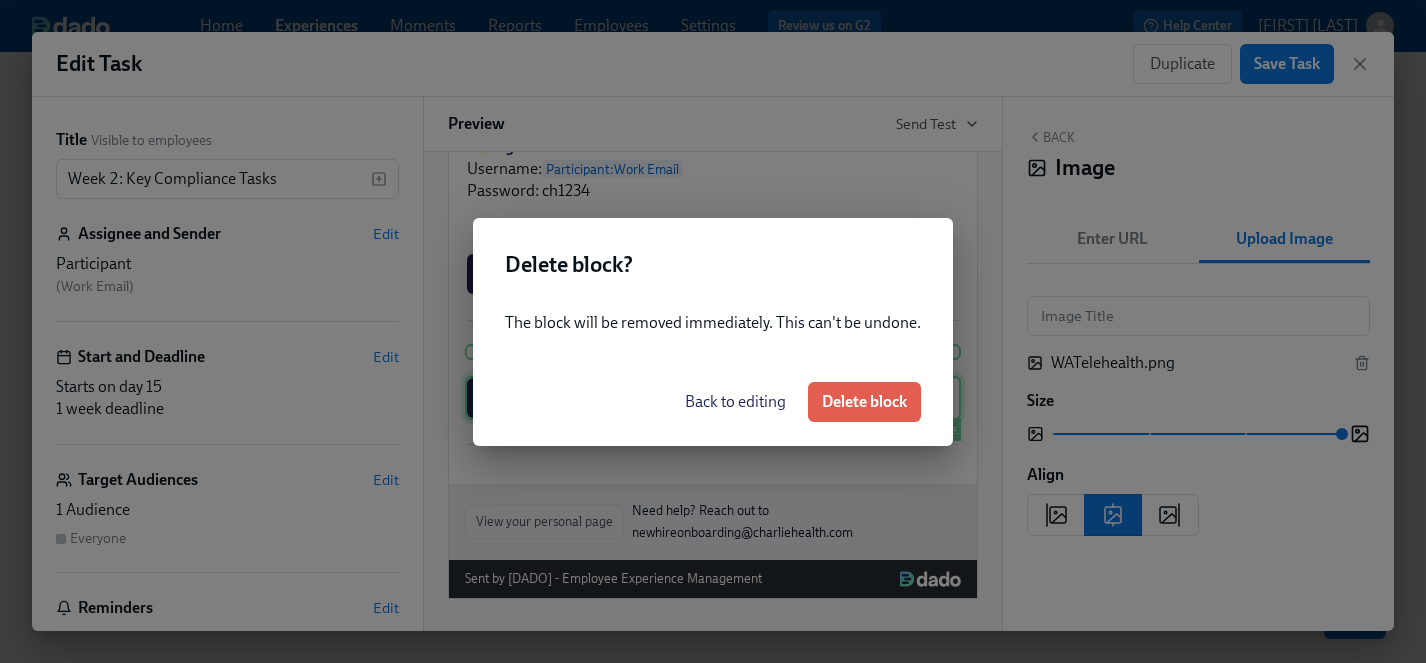 scroll, scrollTop: 2804, scrollLeft: 0, axis: vertical 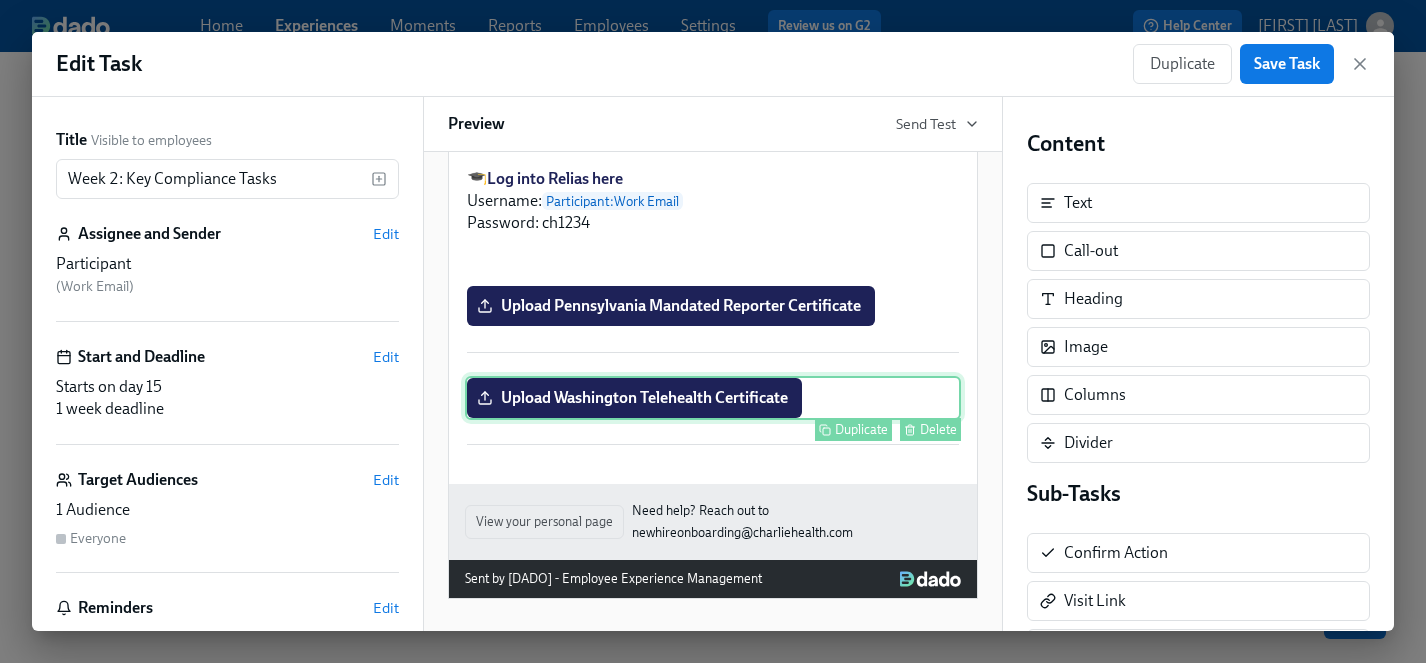click on "Delete" at bounding box center [938, 429] 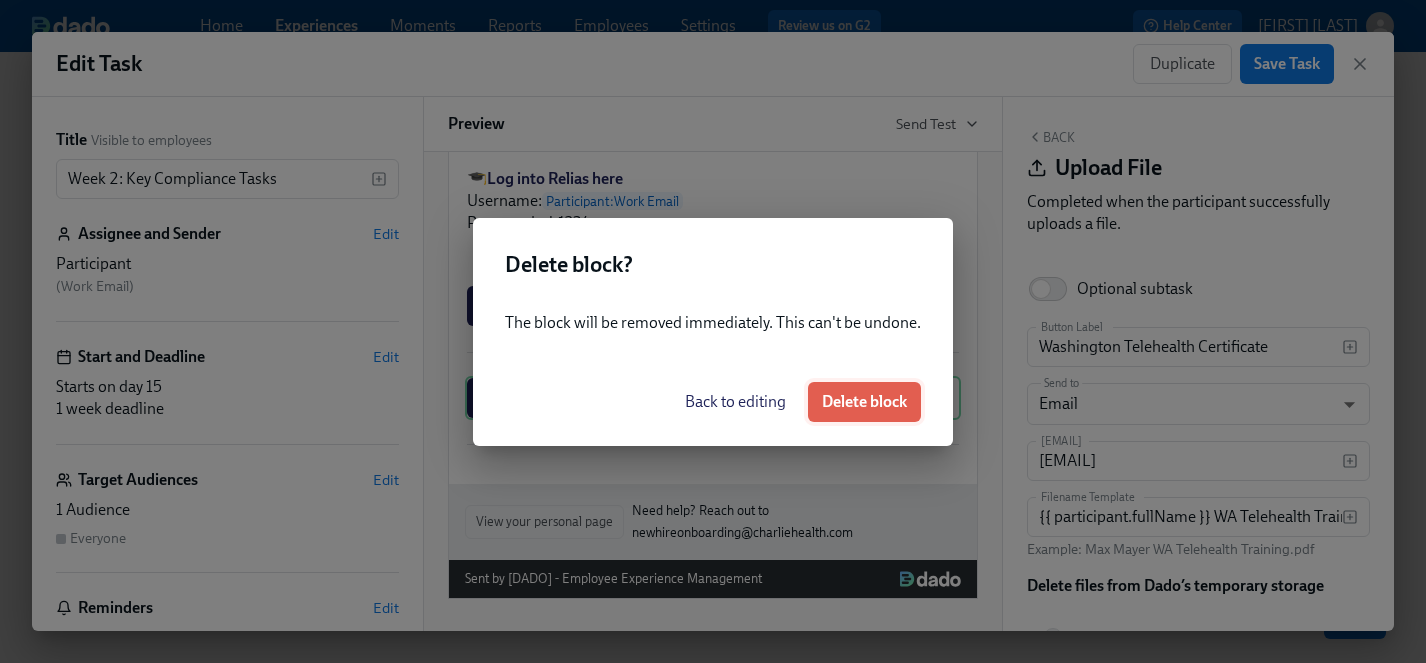 click on "Delete block" at bounding box center [864, 402] 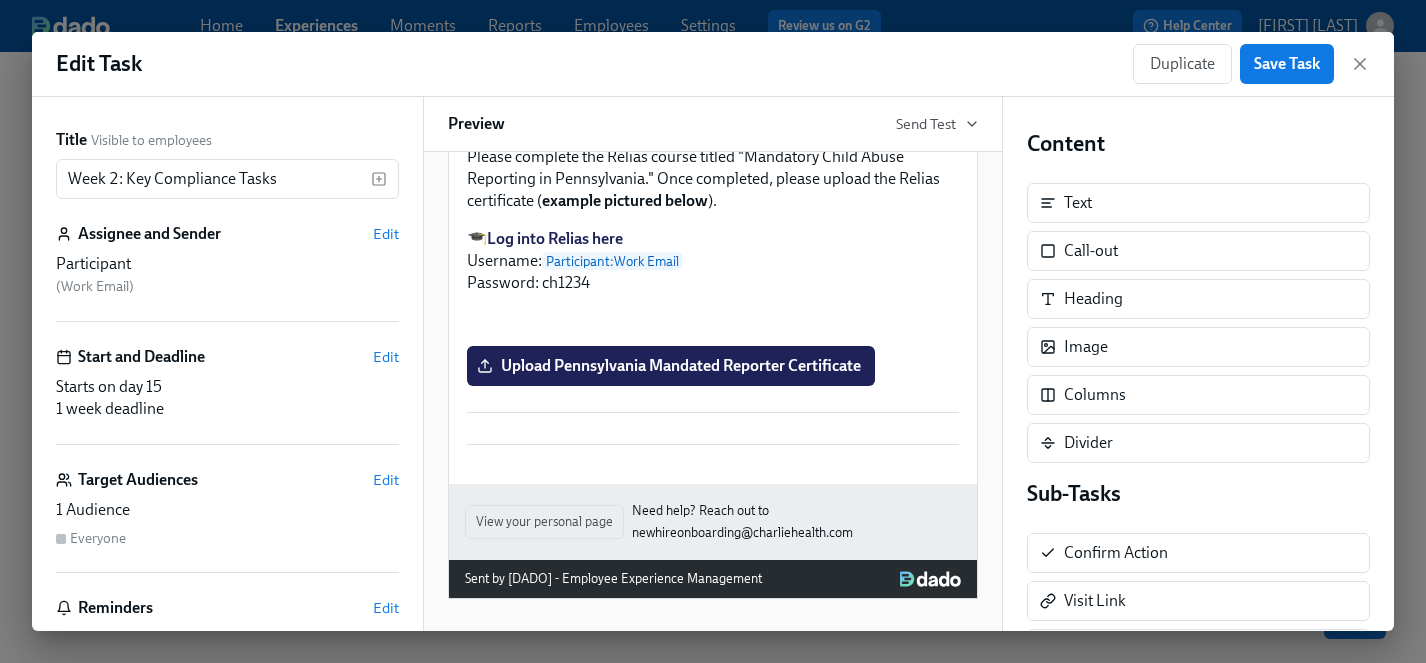 scroll, scrollTop: 2694, scrollLeft: 0, axis: vertical 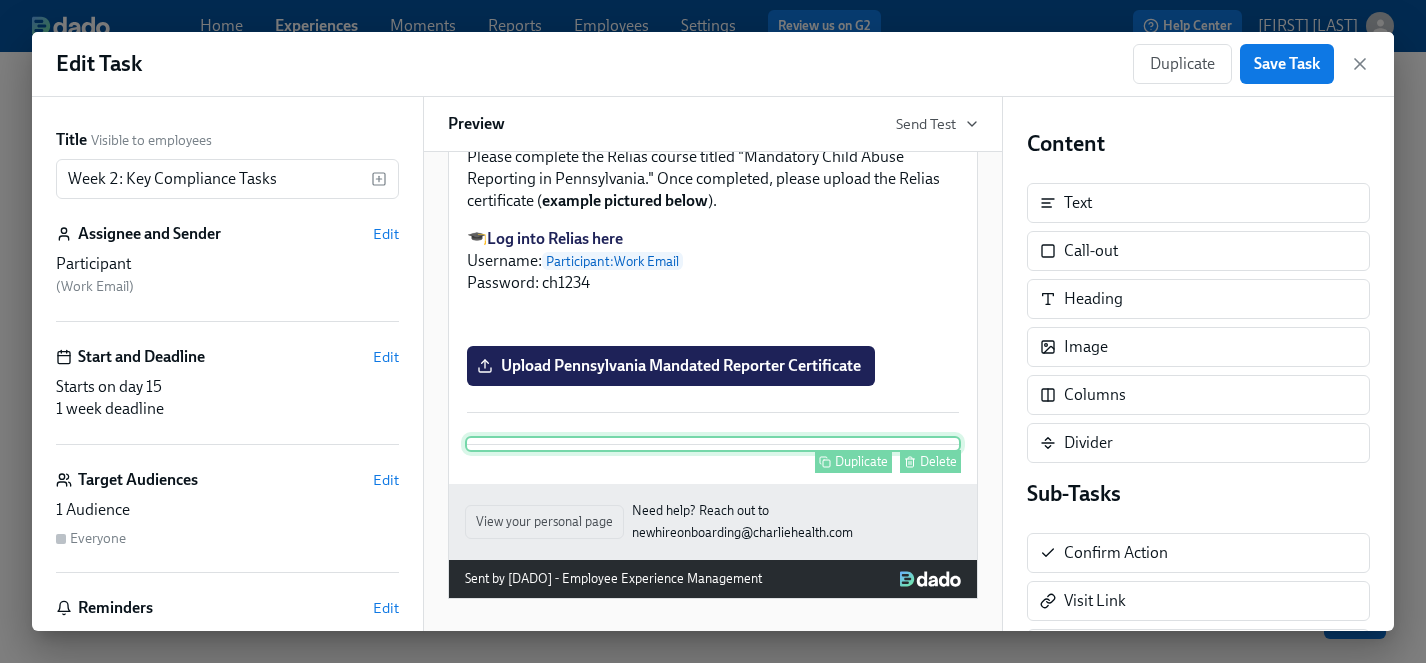 click on "Delete" at bounding box center [938, 461] 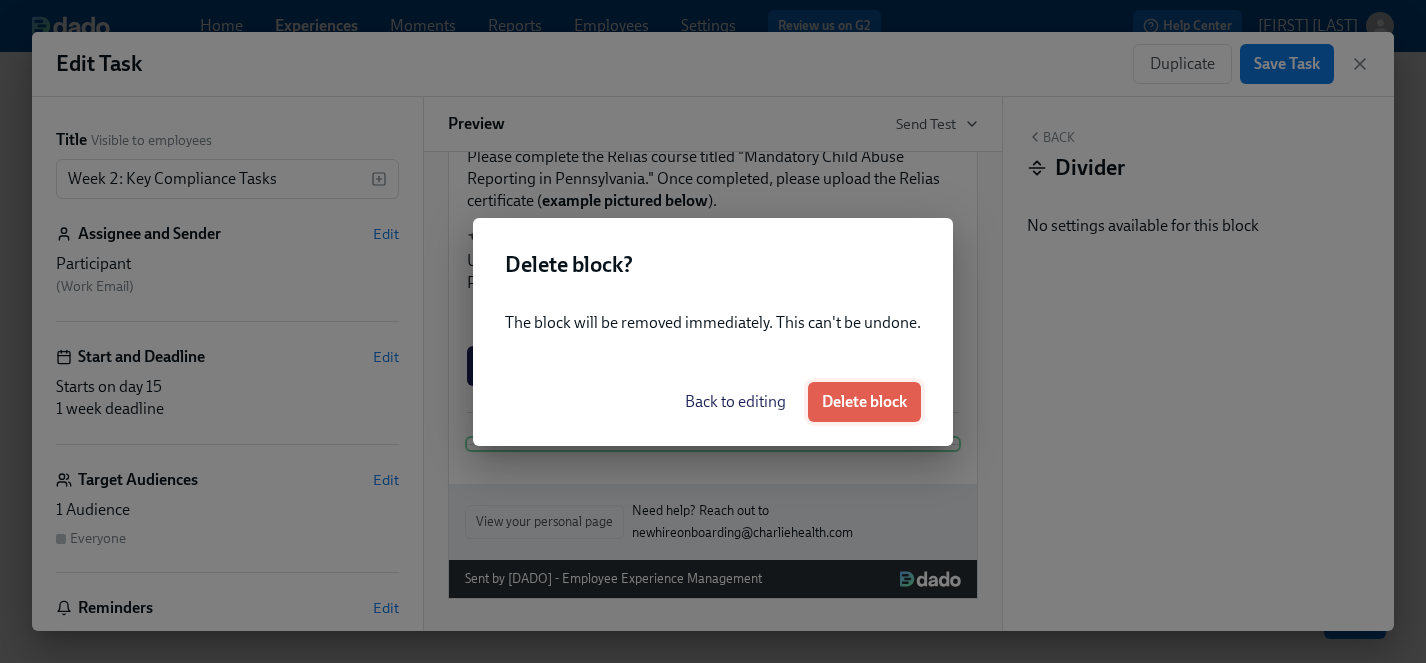 click on "Delete block" at bounding box center (864, 402) 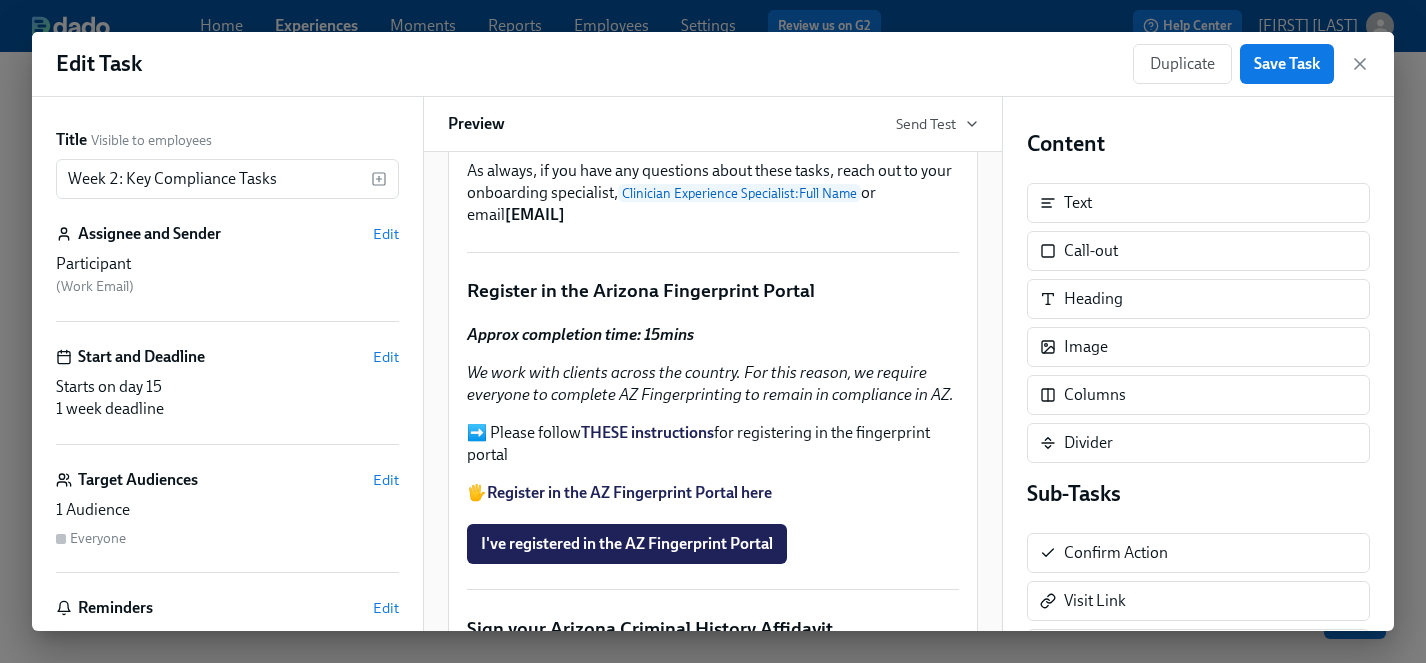scroll, scrollTop: 301, scrollLeft: 0, axis: vertical 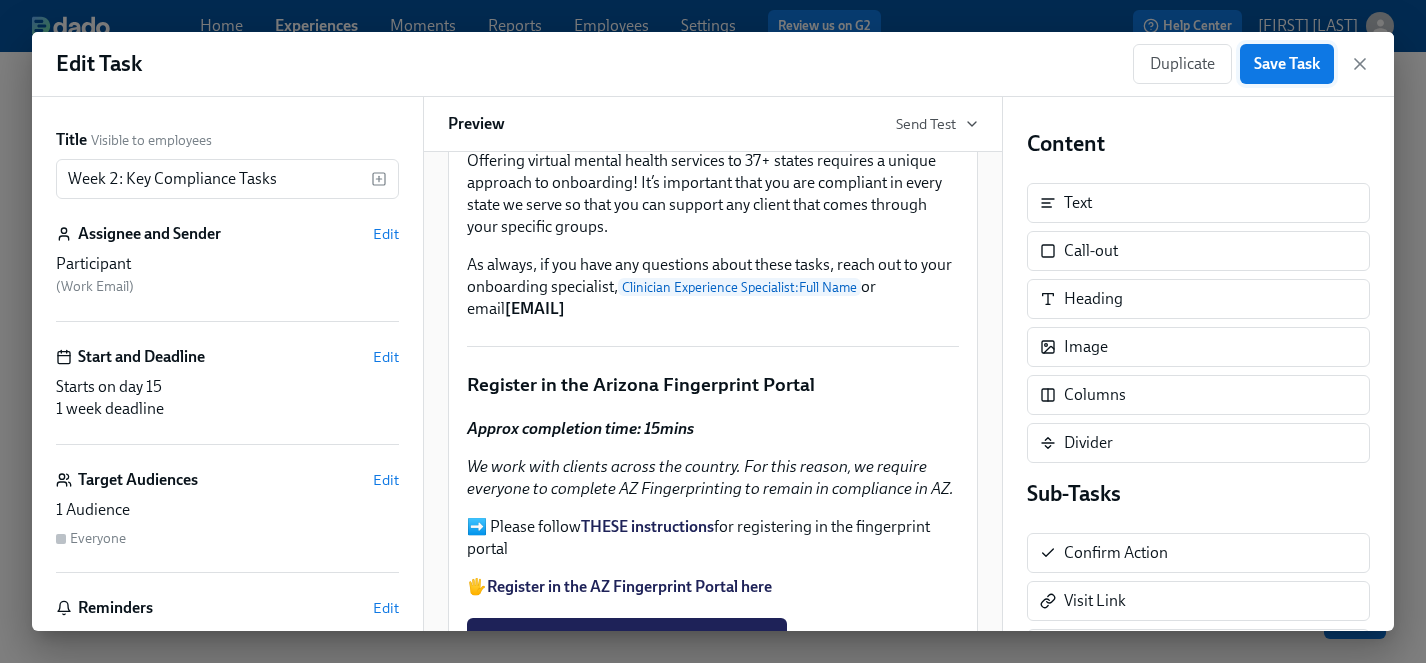 click on "Save Task" at bounding box center [1287, 64] 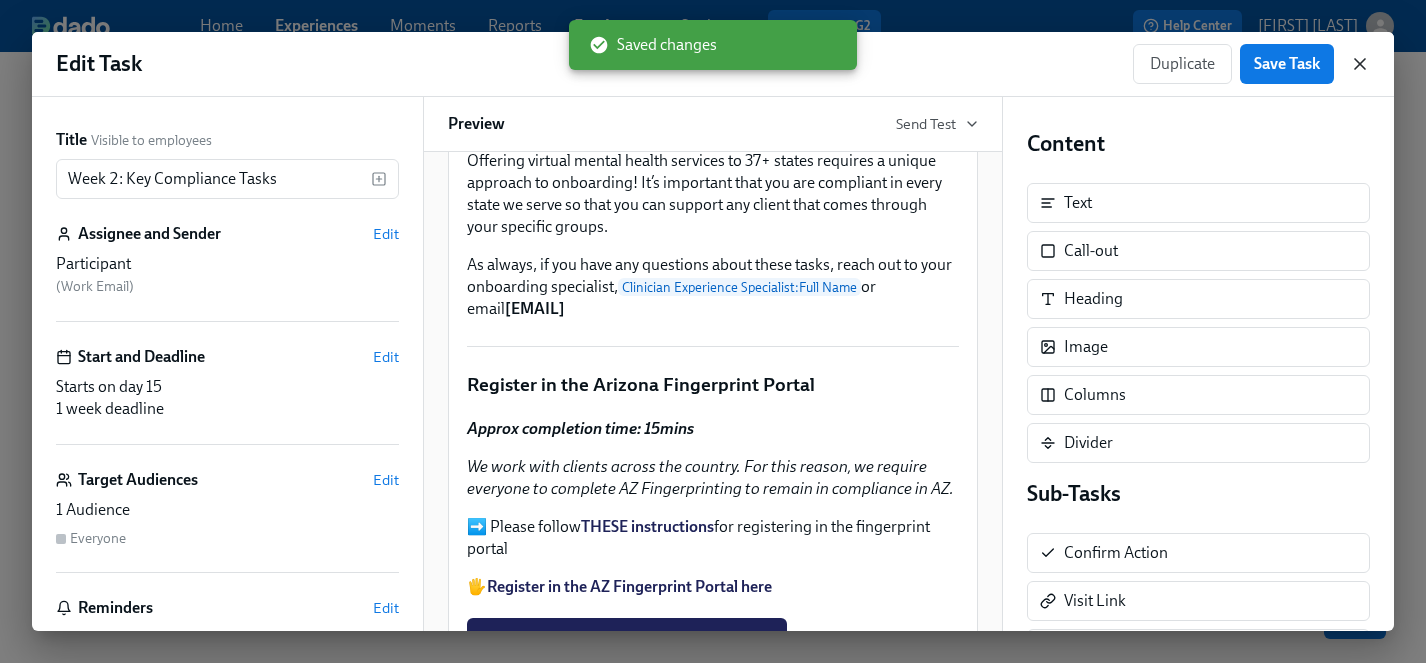 click 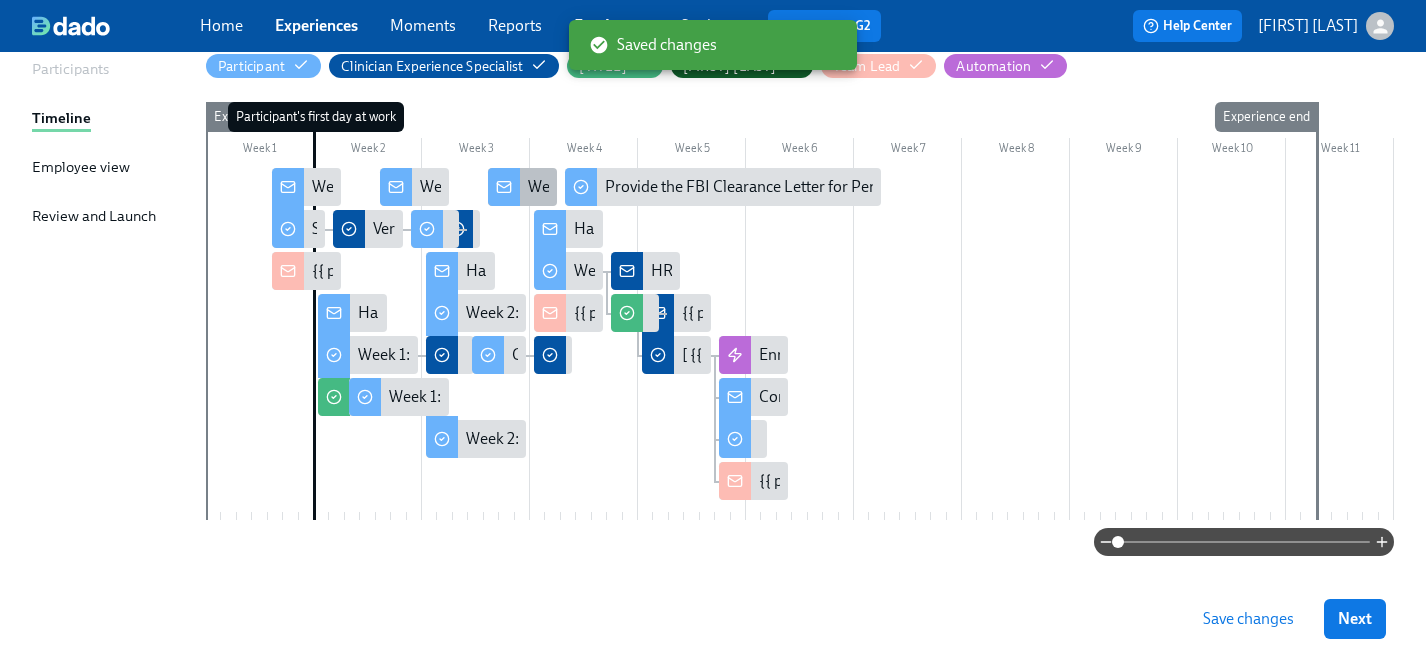 click on "Week Two Onboarding Recap!" at bounding box center (631, 187) 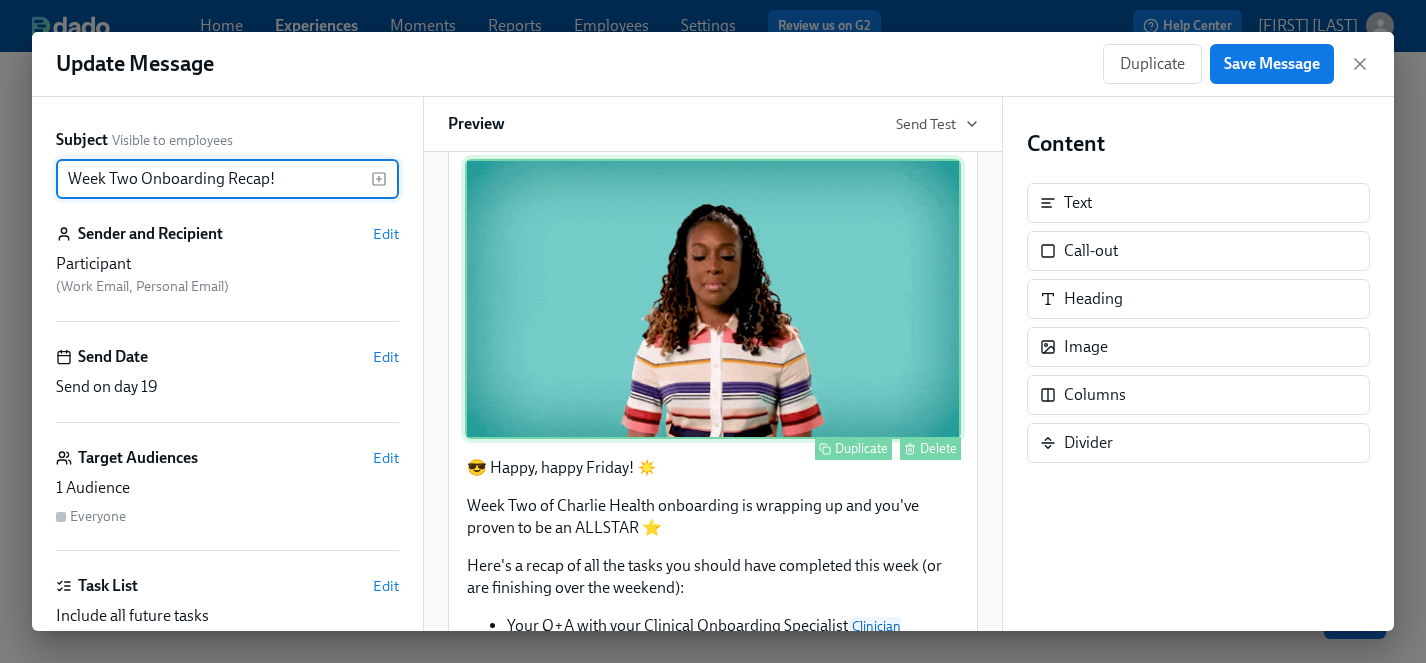 scroll, scrollTop: 83, scrollLeft: 0, axis: vertical 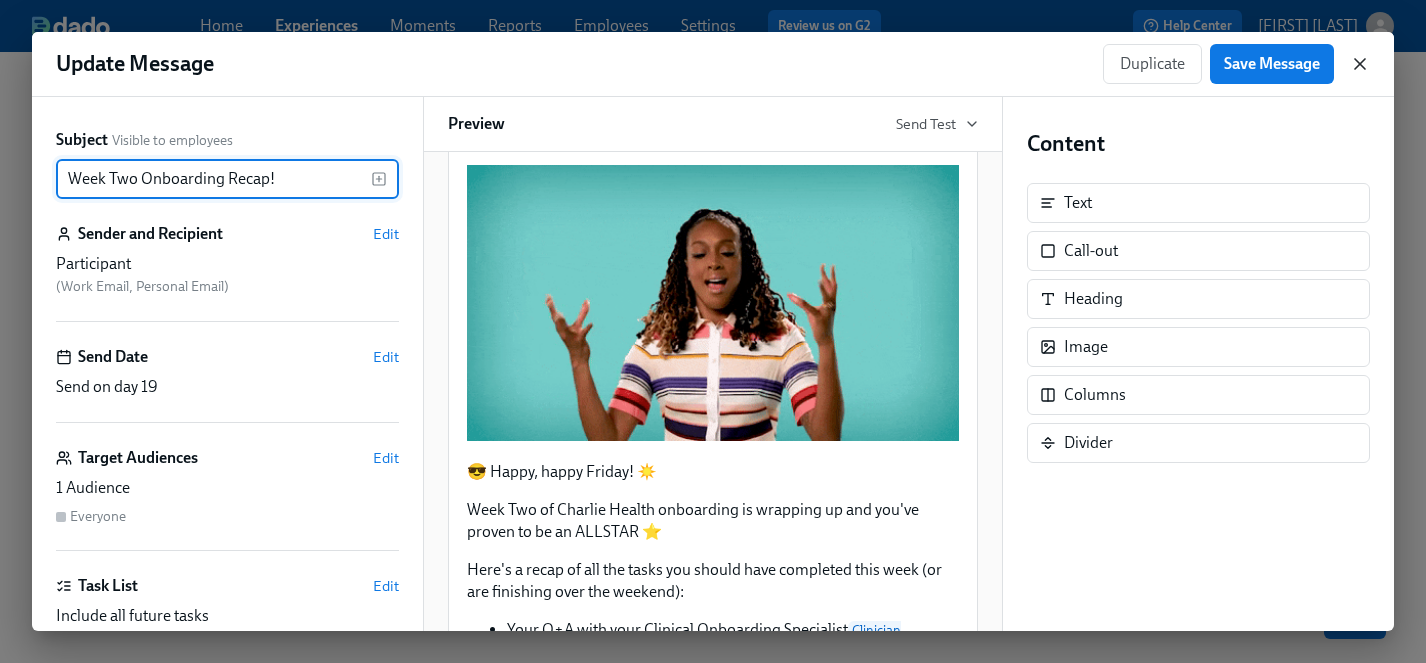 click 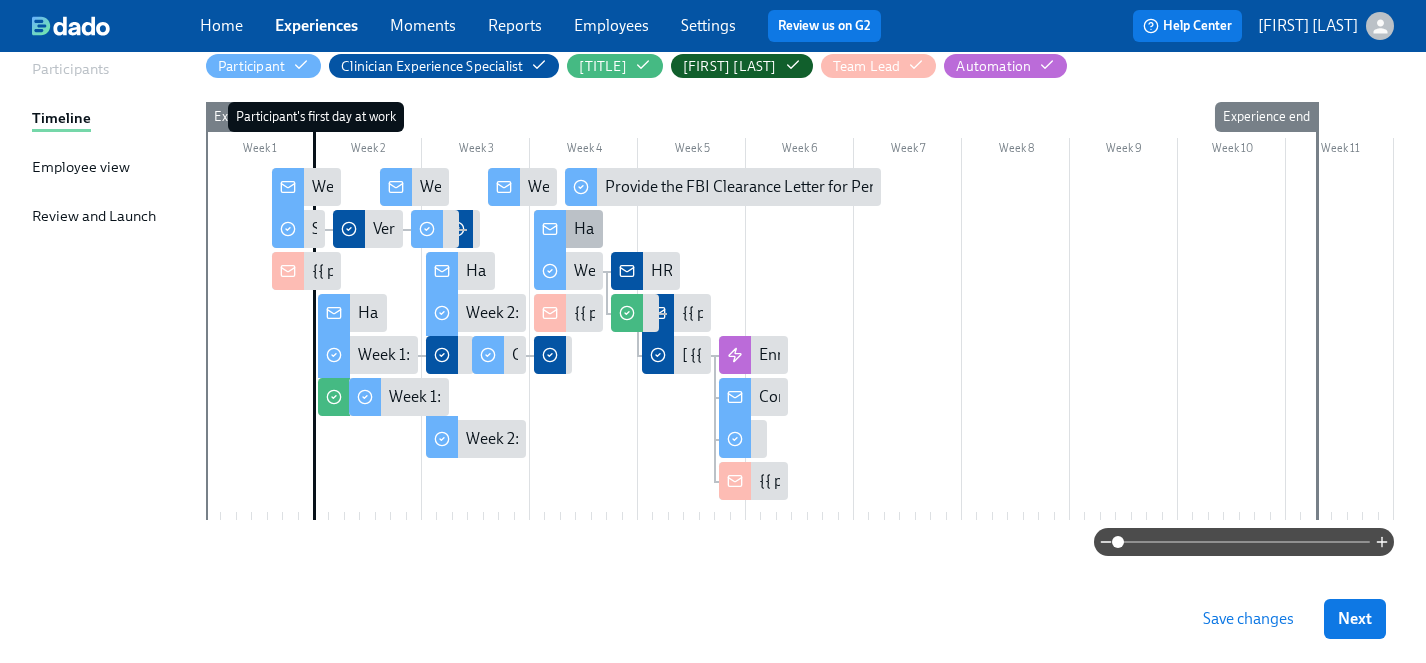 click on "Happy Final Week of Onboarding!" at bounding box center (690, 229) 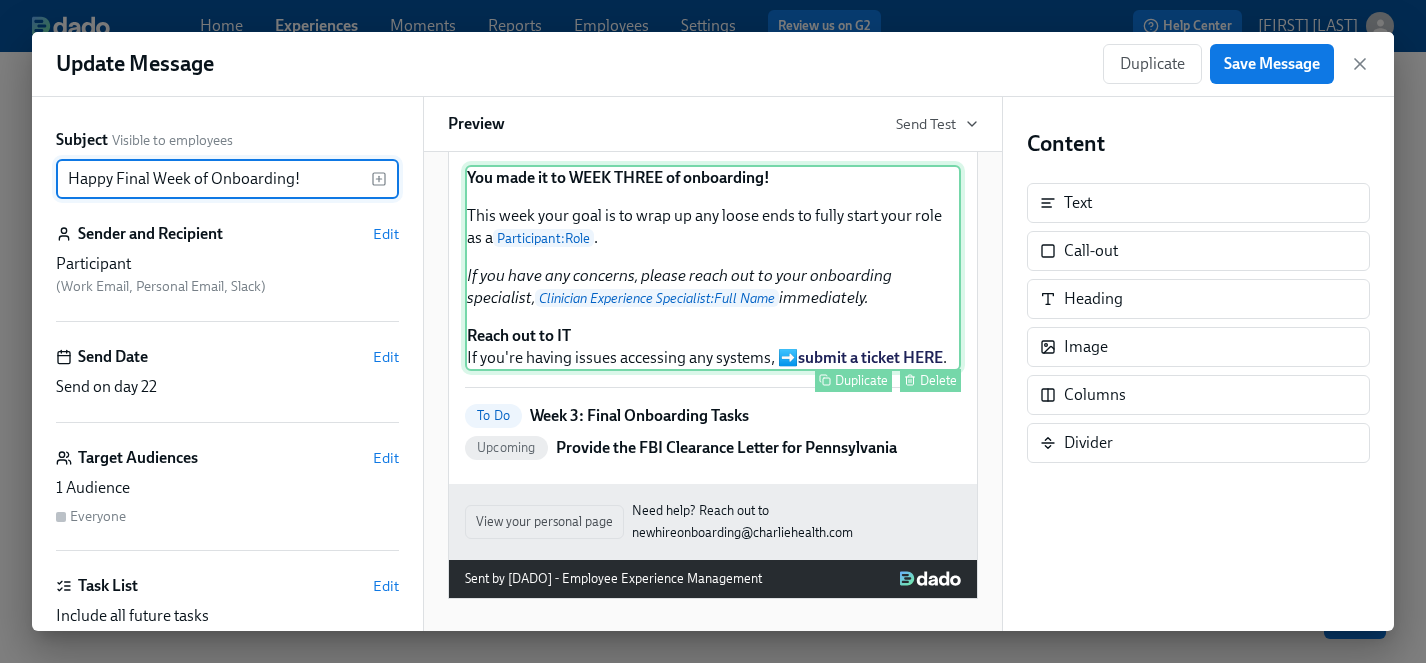 scroll, scrollTop: 372, scrollLeft: 0, axis: vertical 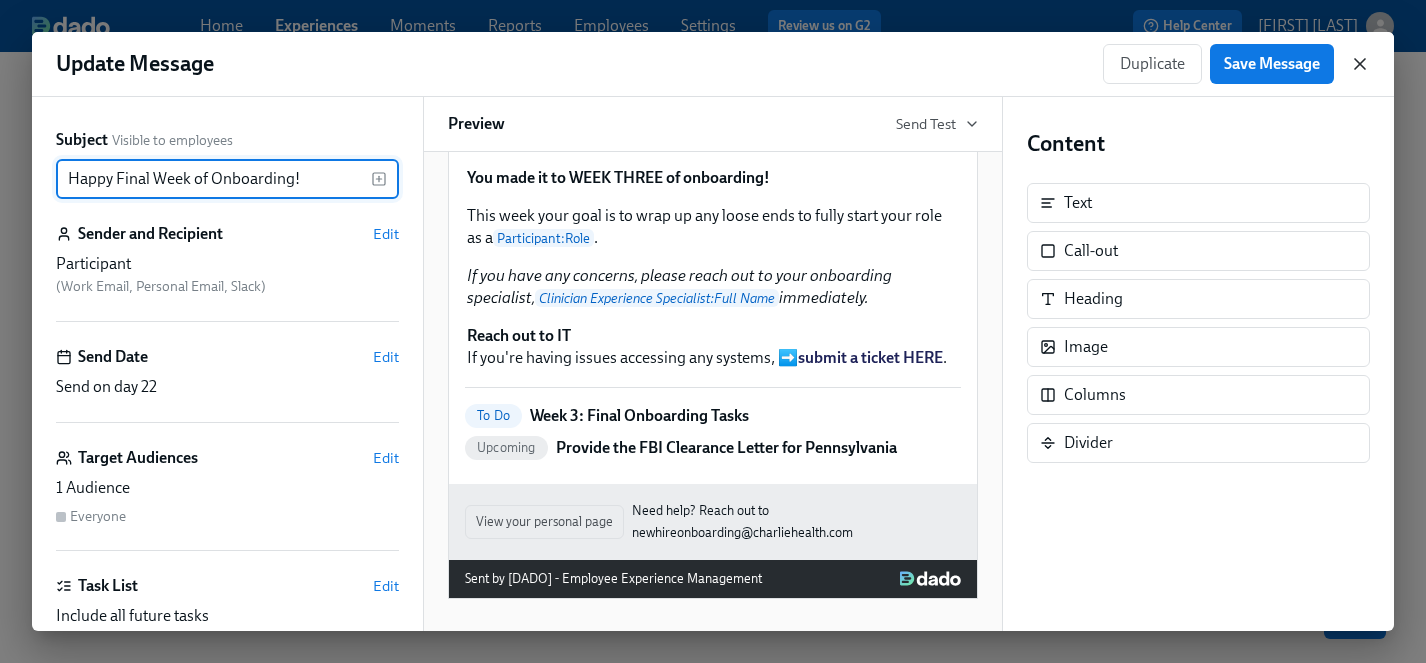 click 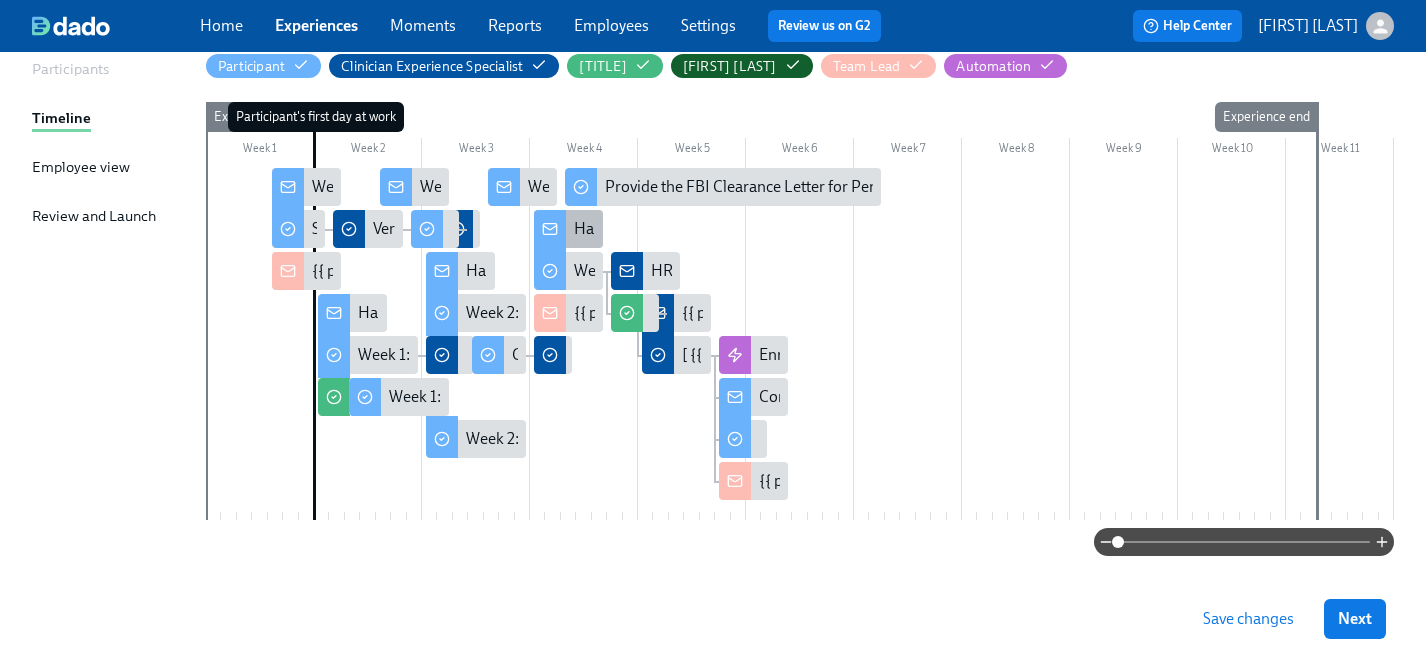 click on "Happy Final Week of Onboarding!" at bounding box center [690, 229] 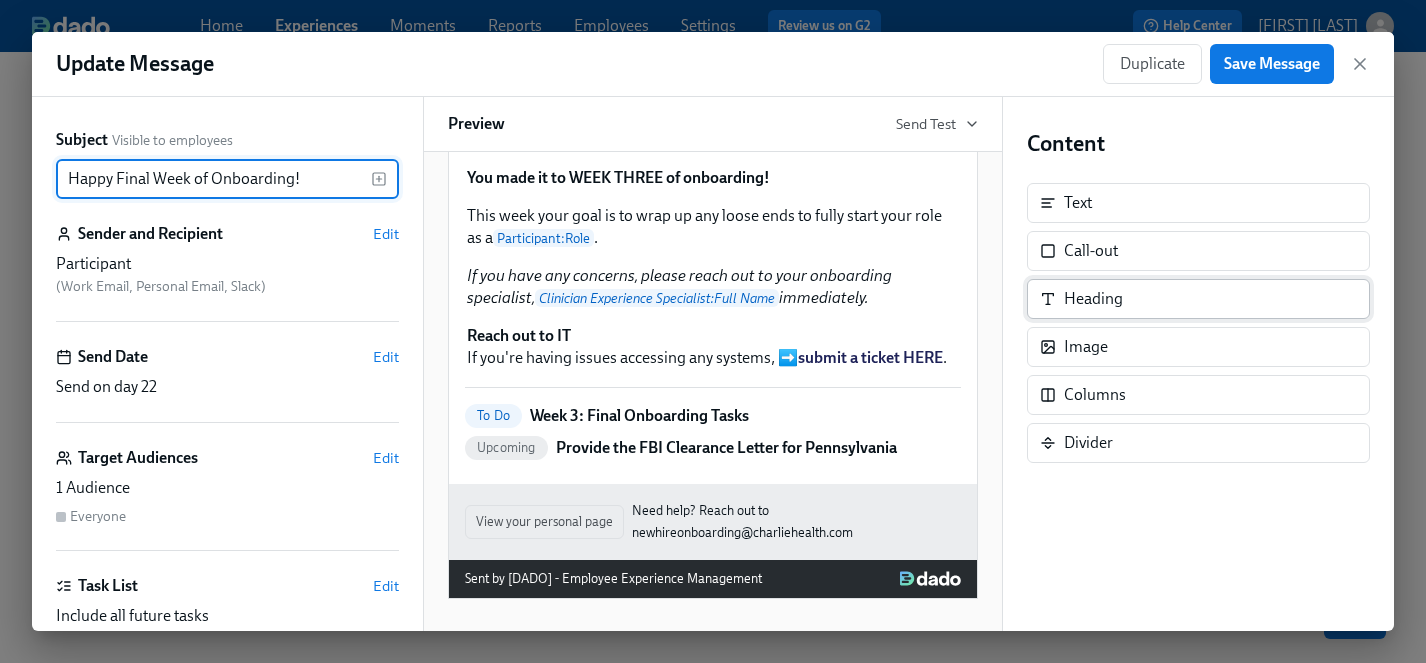 scroll, scrollTop: 217, scrollLeft: 0, axis: vertical 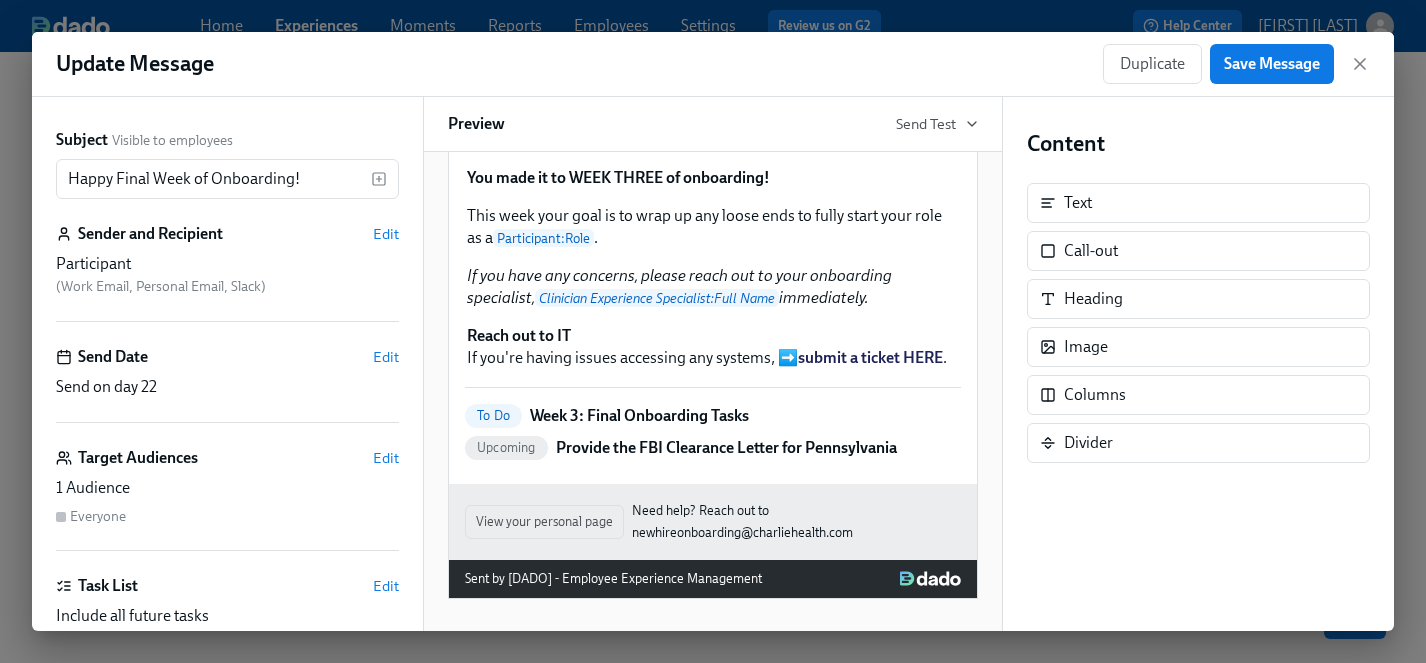 click on "Duplicate Save Message" at bounding box center [1236, 64] 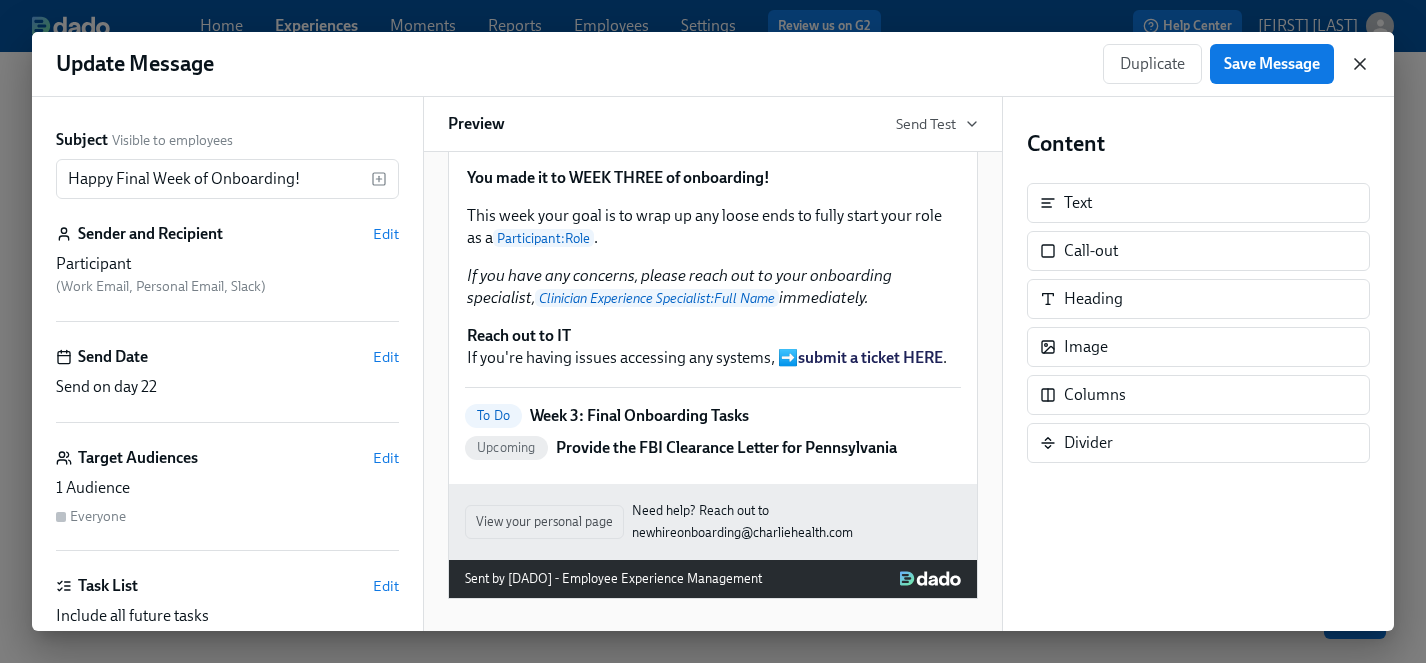 click 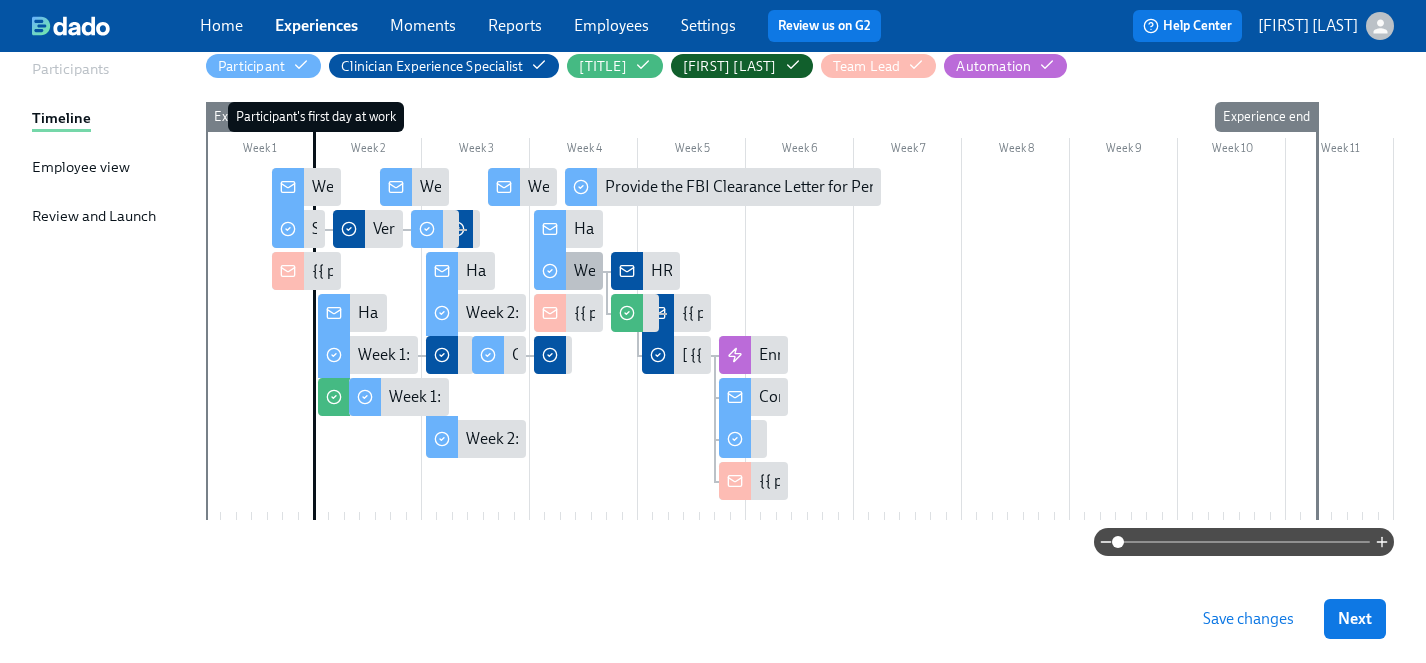 click on "Week 3: Final Onboarding Tasks" at bounding box center [683, 271] 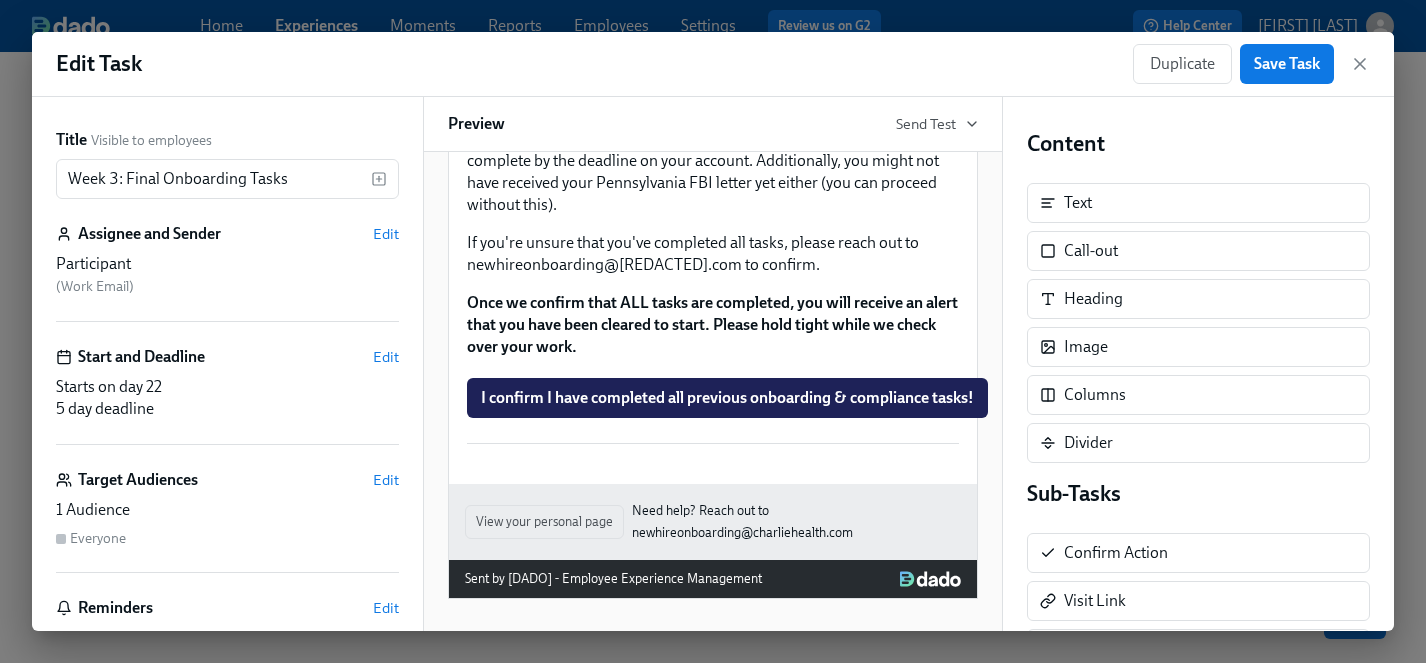 scroll, scrollTop: 656, scrollLeft: 0, axis: vertical 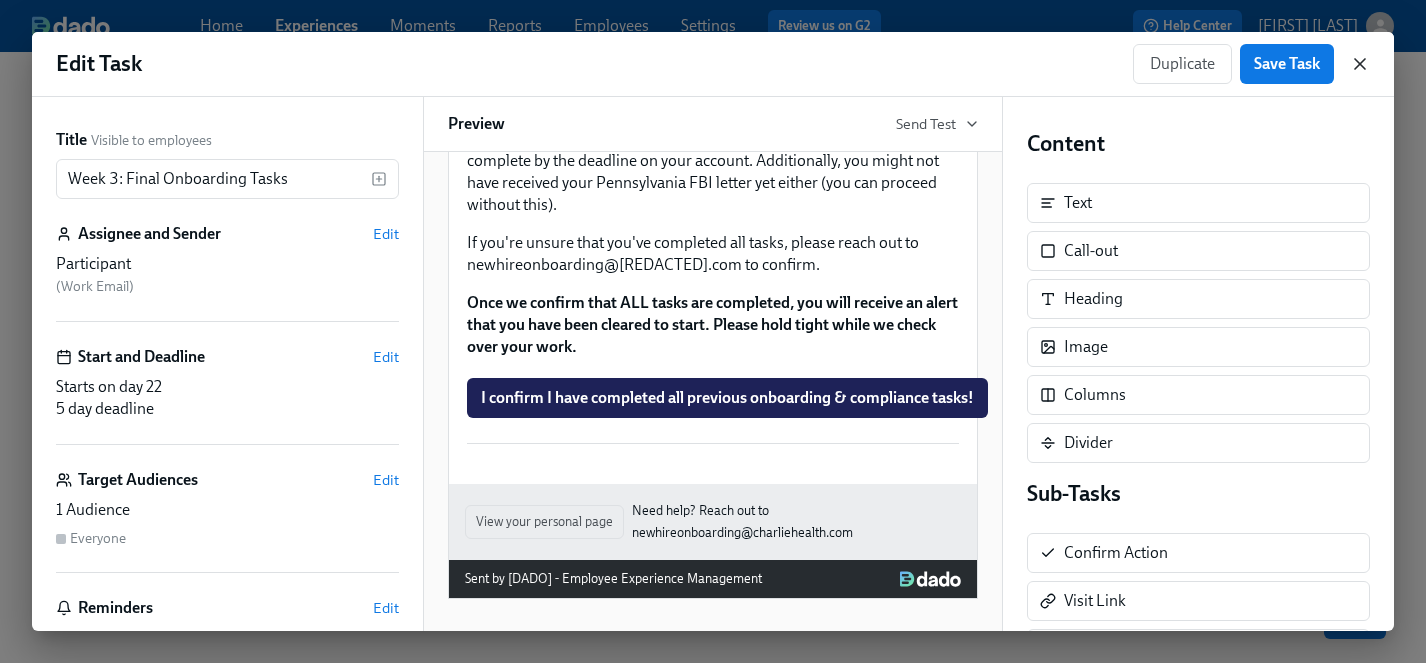 click 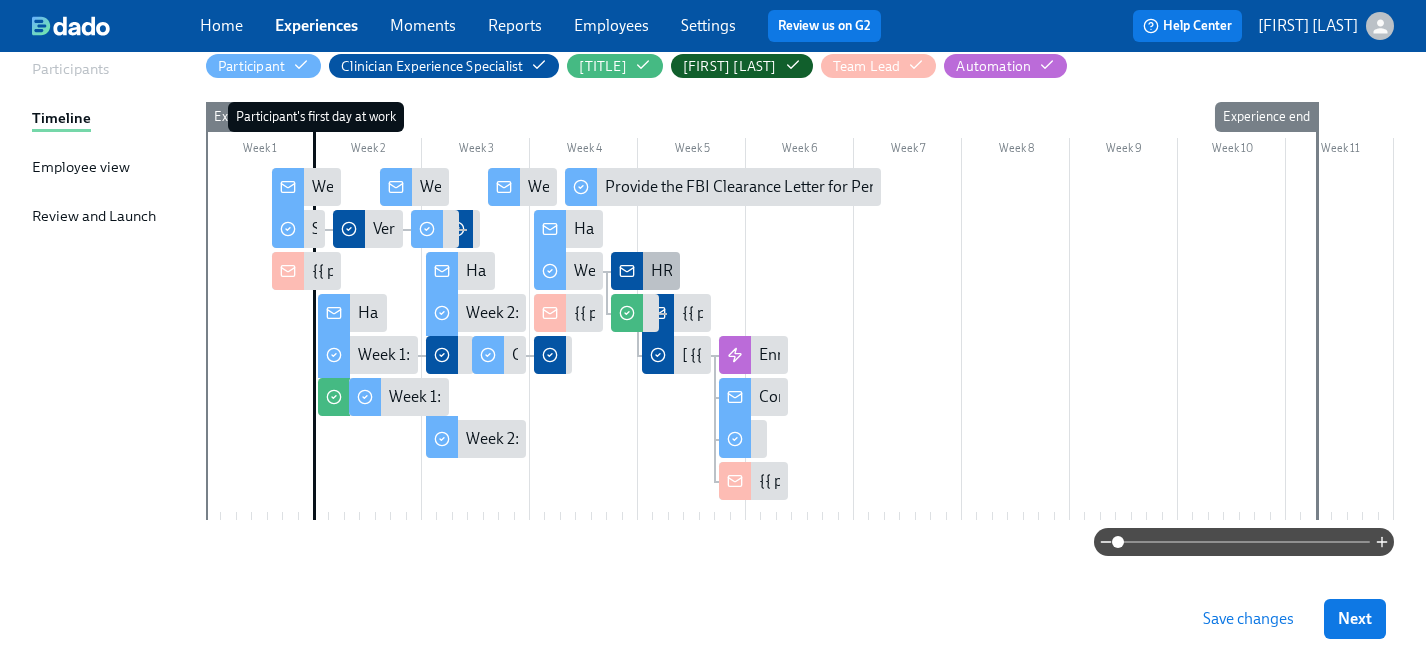 click on "HRC Check" at bounding box center [689, 271] 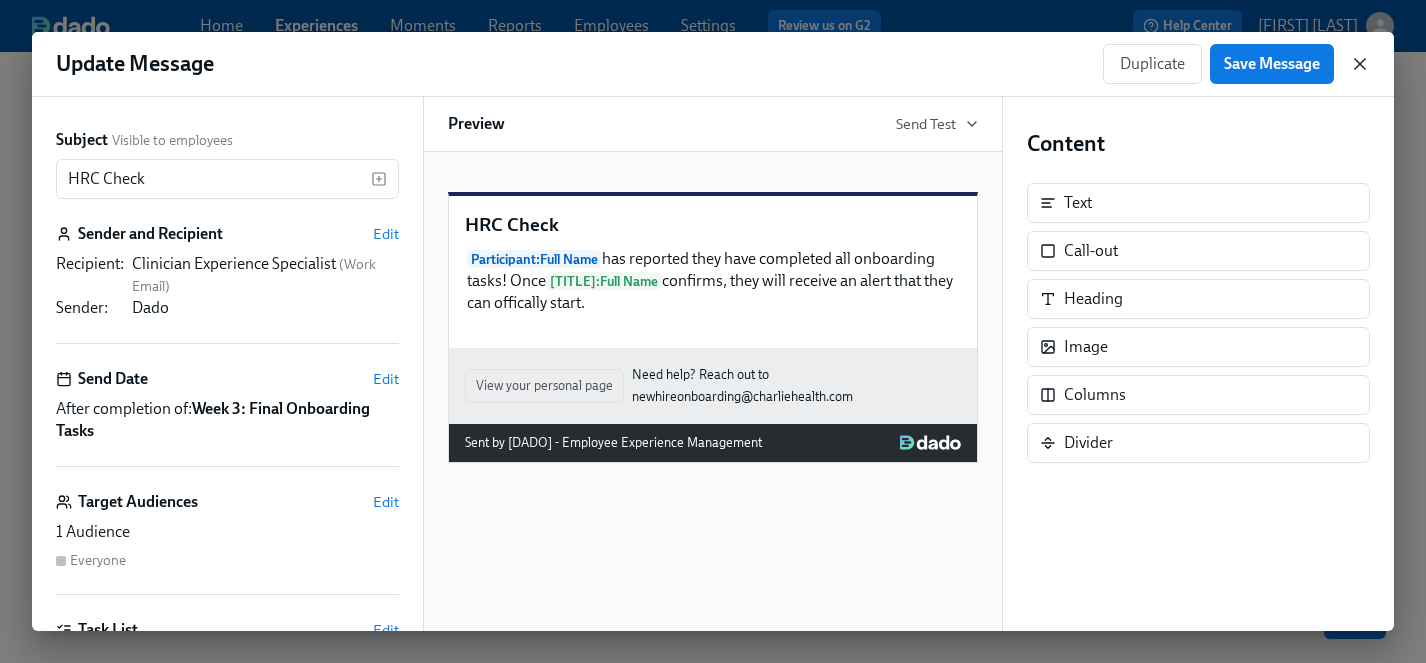 click 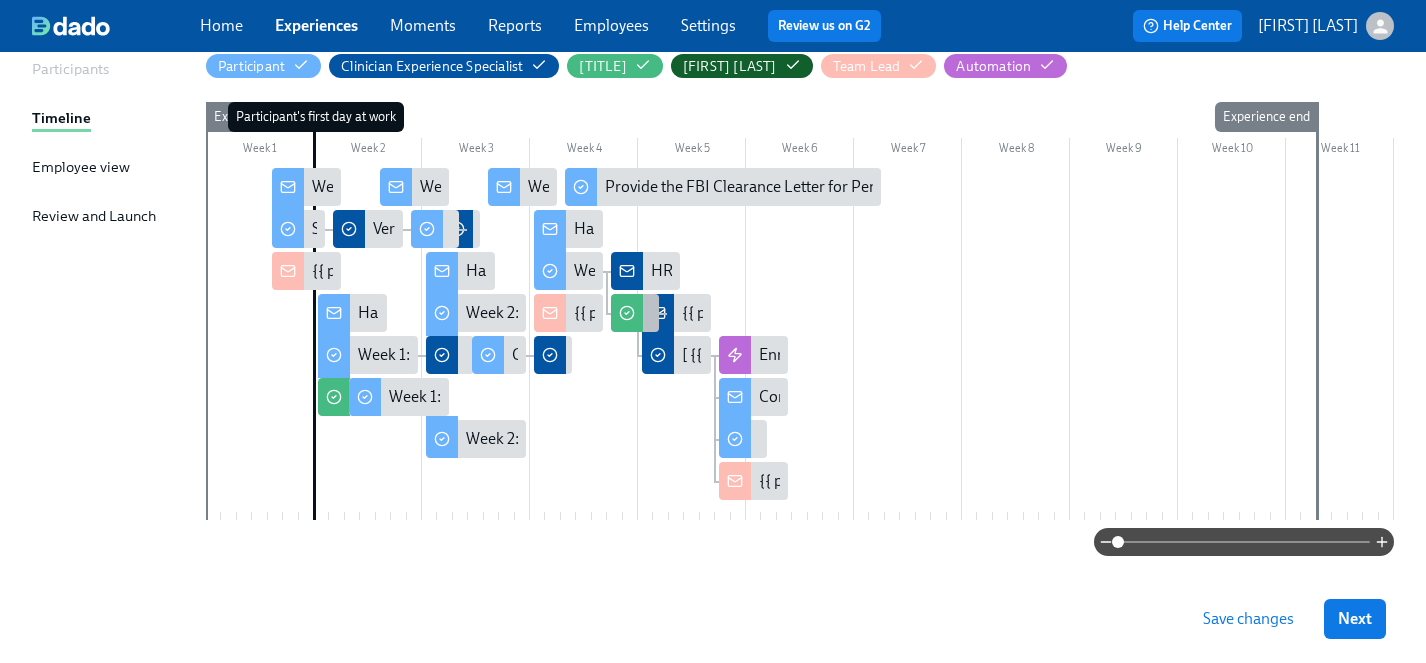 click at bounding box center [627, 313] 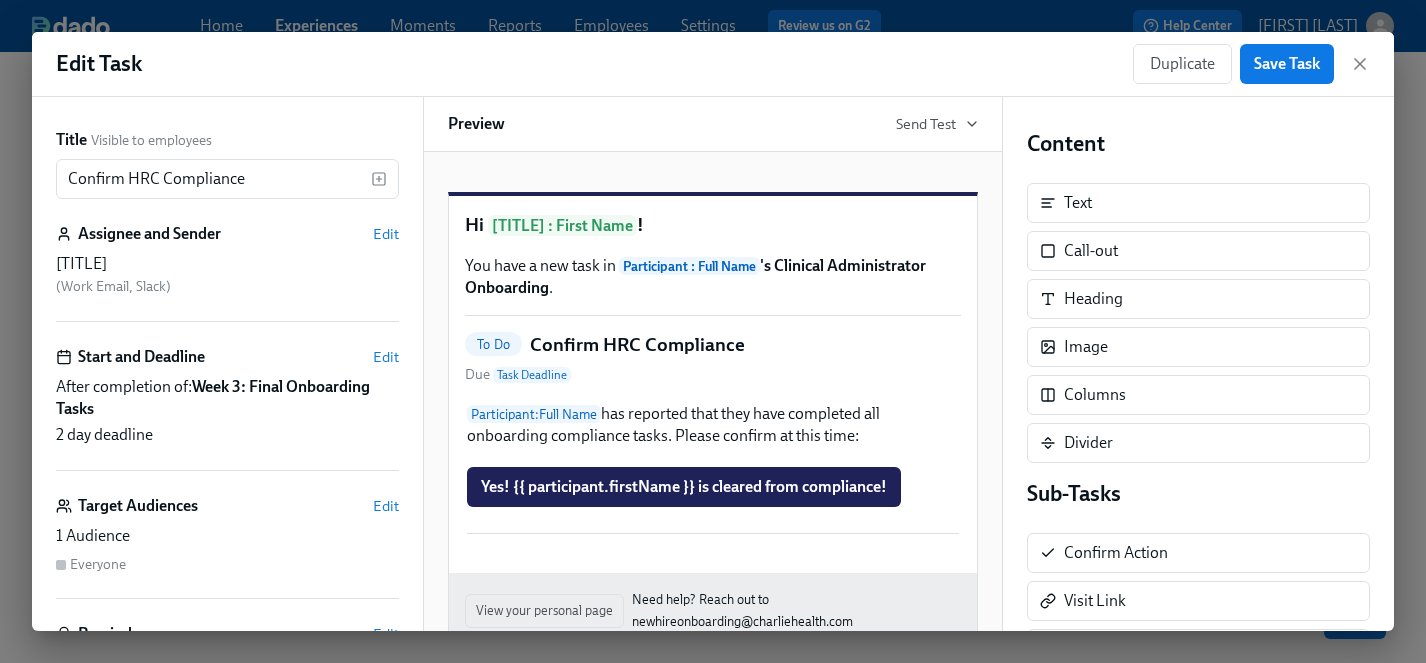 click 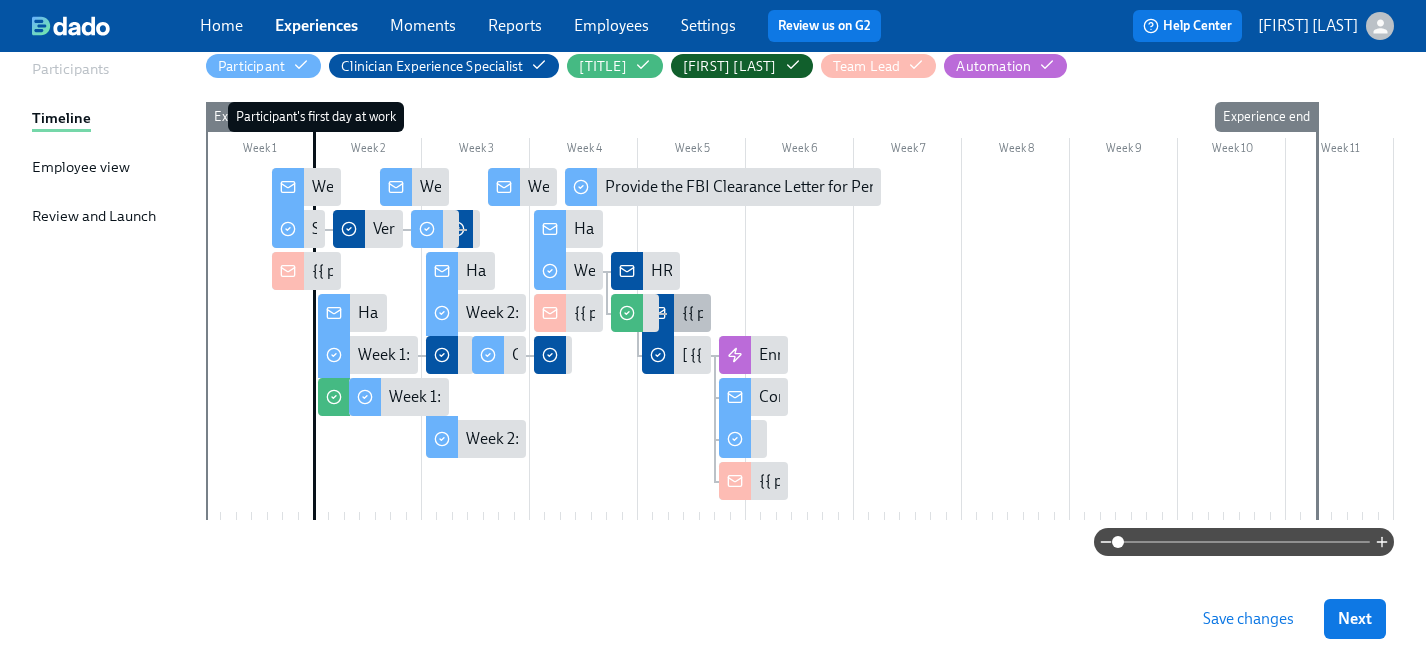 click on "{{ participant.fullName }} Is Cleared From Compliance!" at bounding box center (869, 313) 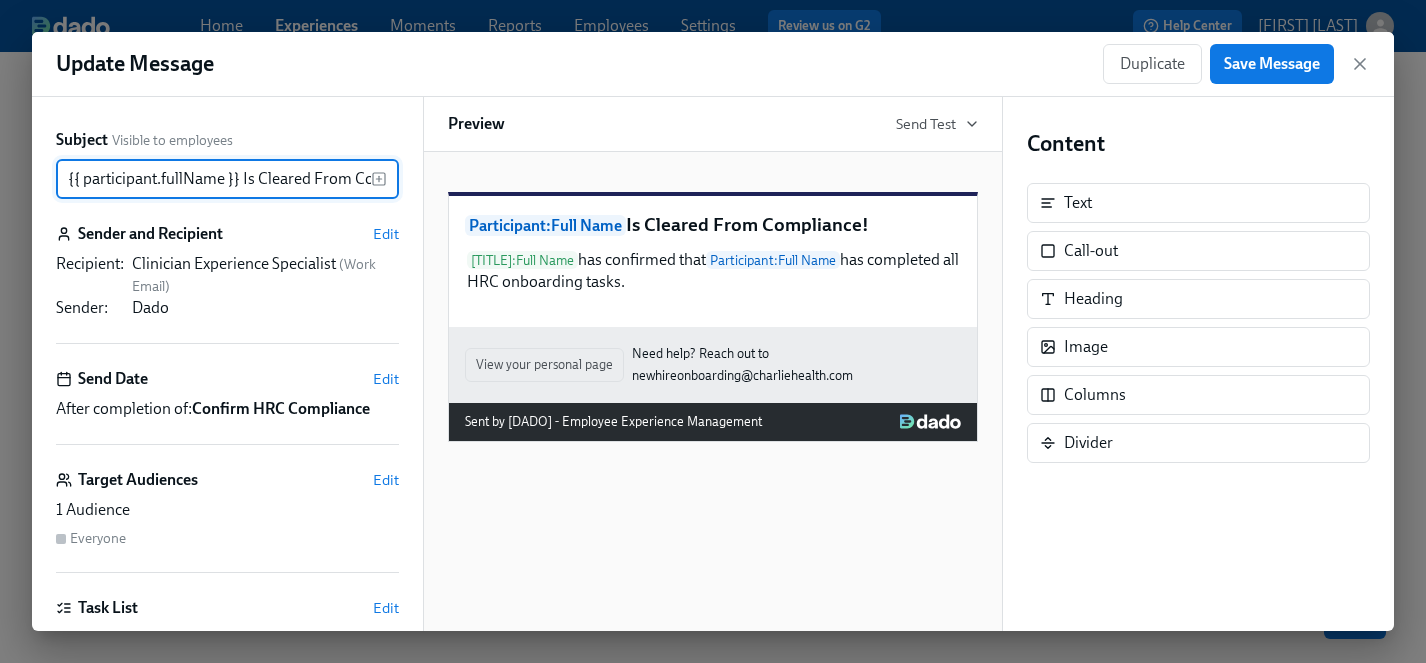 scroll, scrollTop: 0, scrollLeft: 69, axis: horizontal 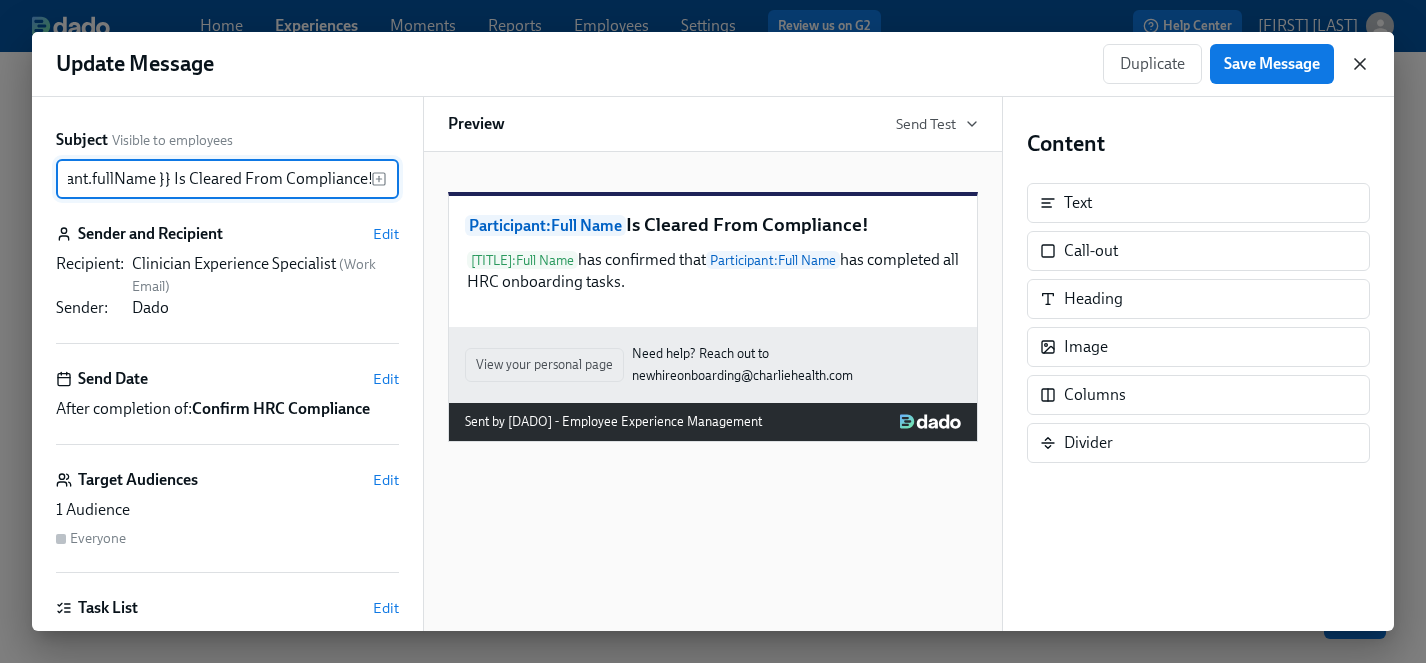 click 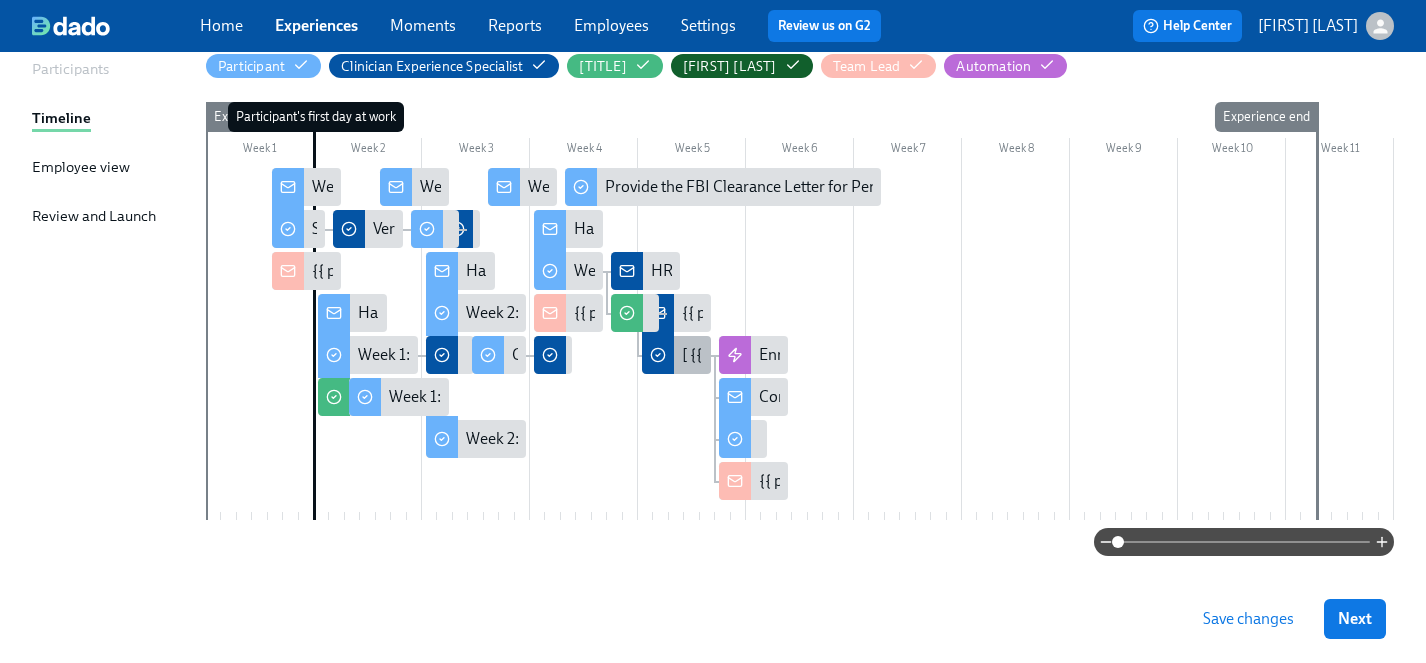 click on "[ {{ participant.startDate | MMM Do }} Cohort] Confirm Successful Onboarding" at bounding box center (947, 355) 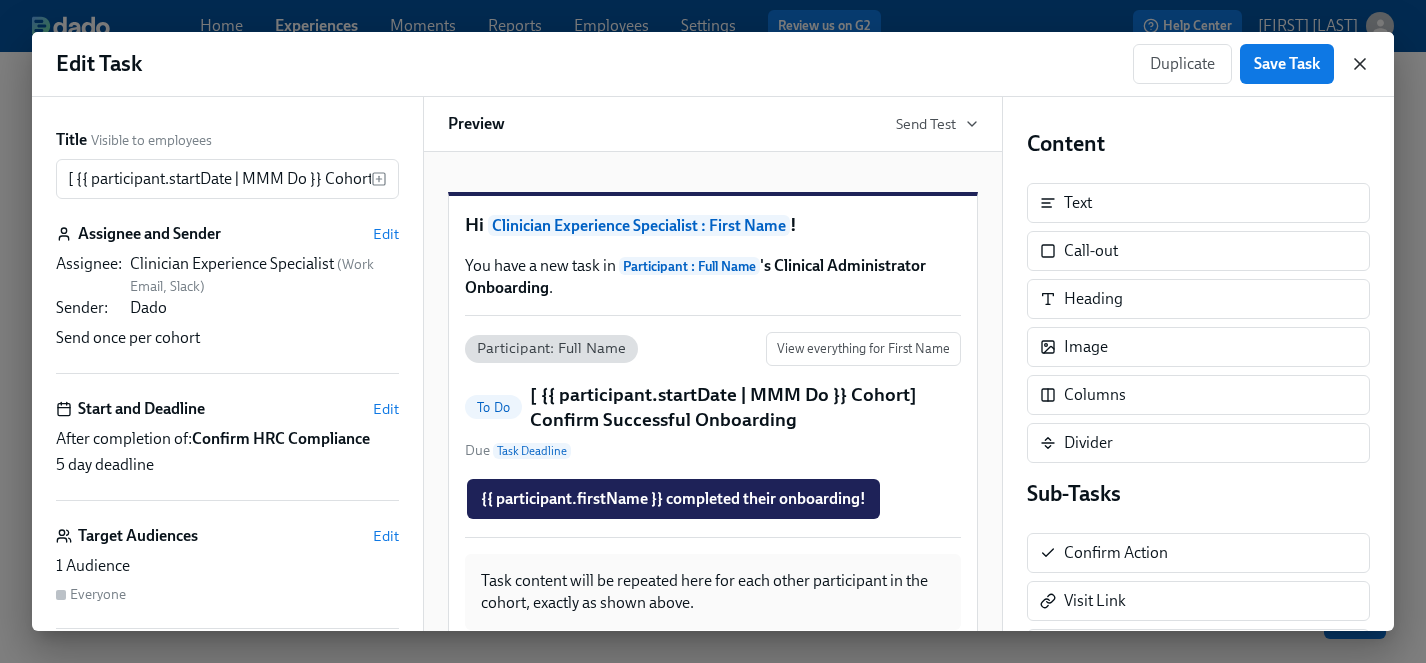 click 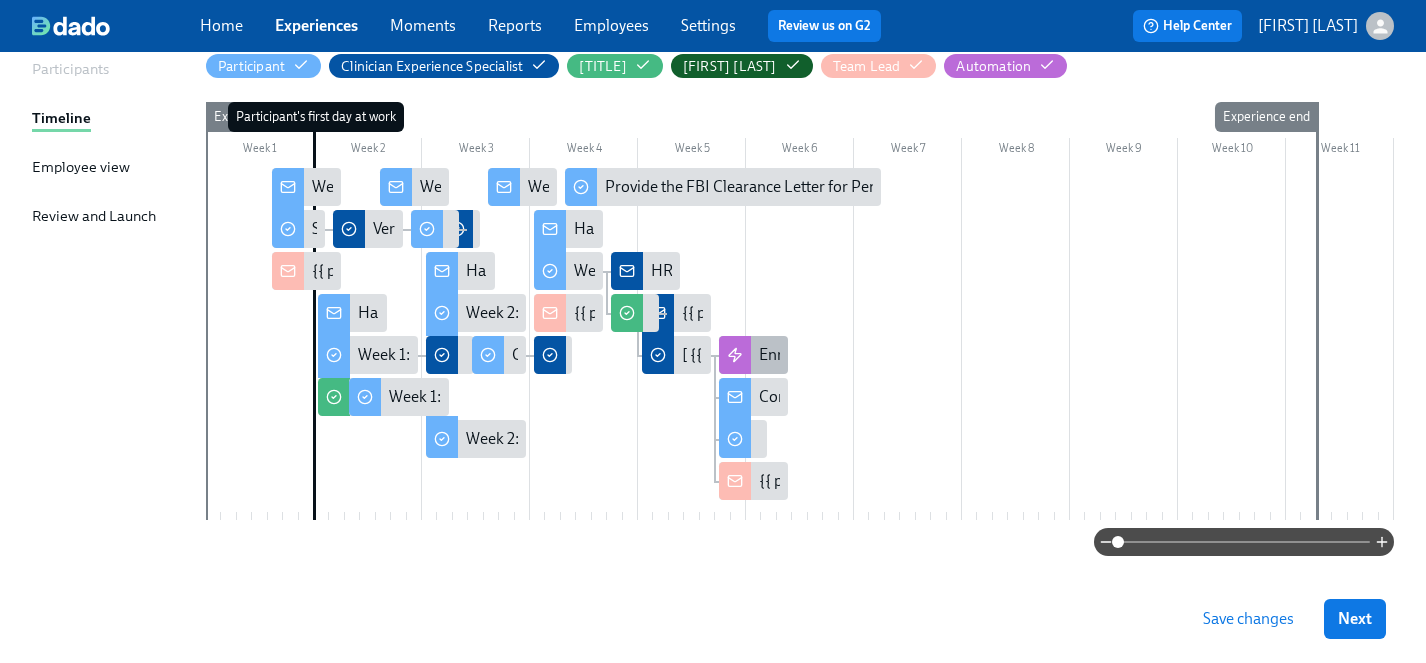 click on "Enroll in Milestone Email Experience" at bounding box center (883, 355) 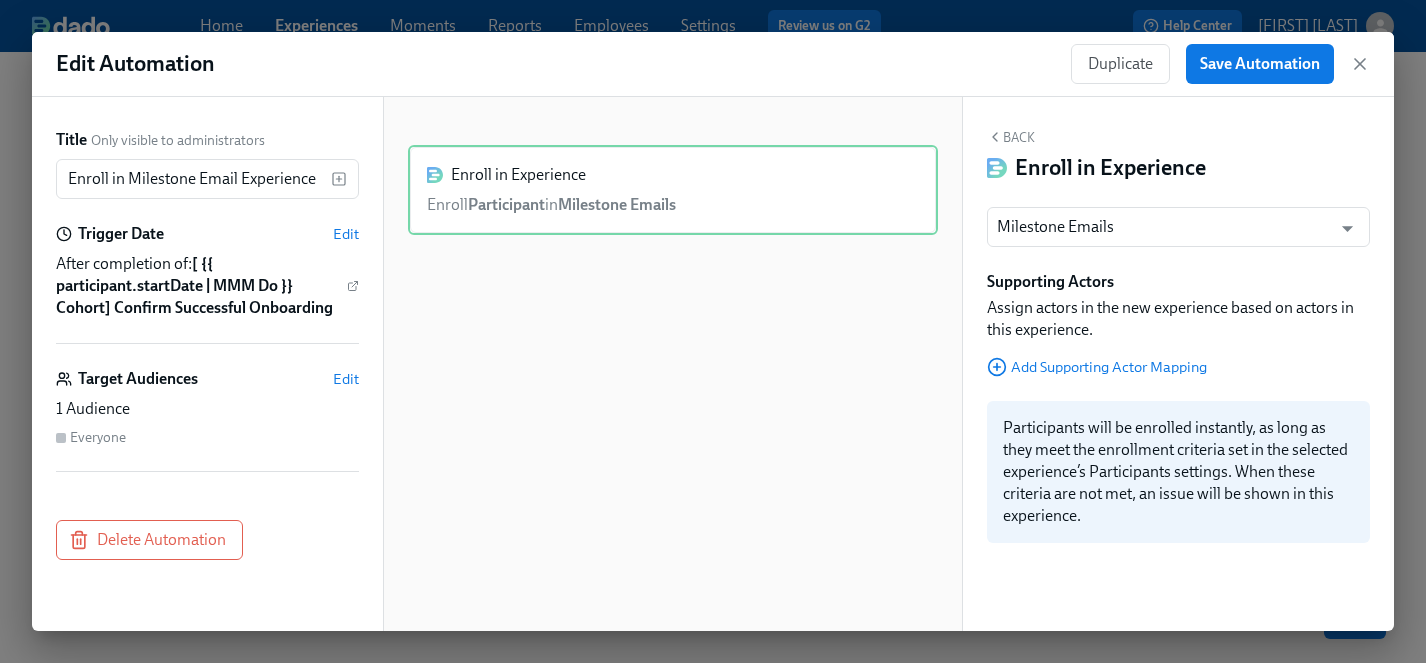 click on "Edit Automation Duplicate Save Automation" at bounding box center [713, 64] 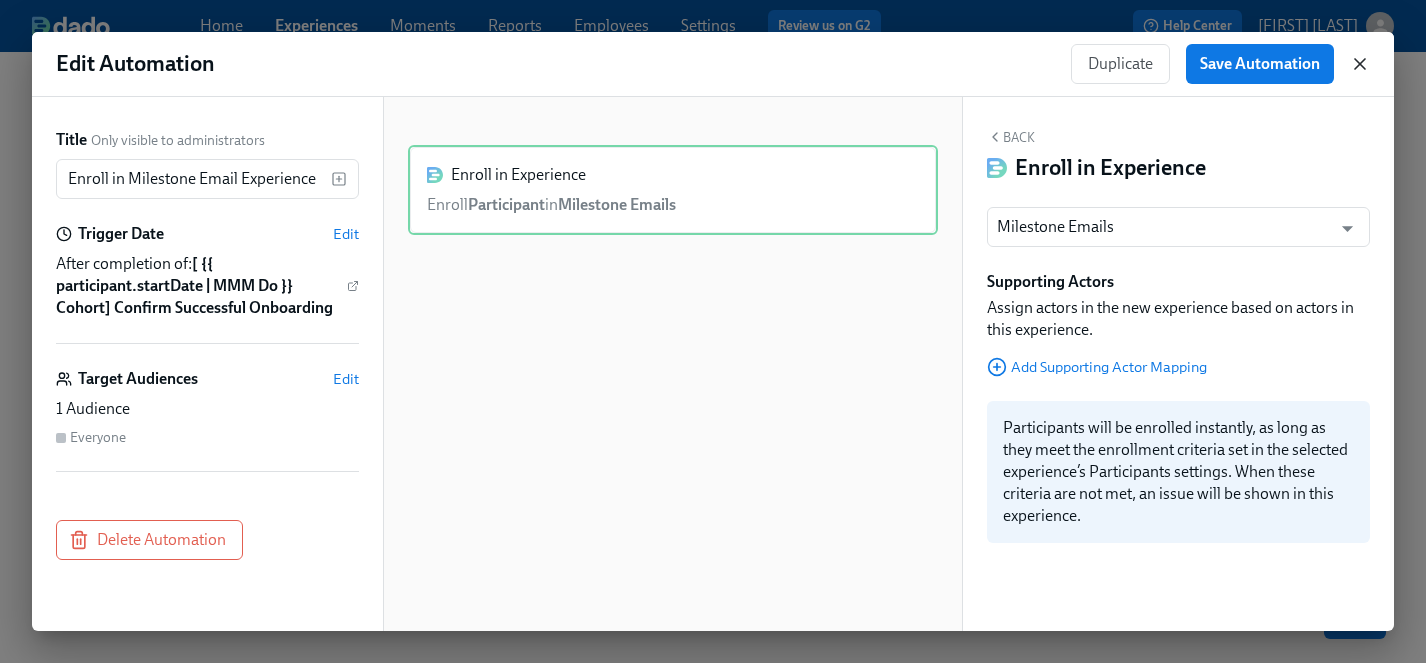 click 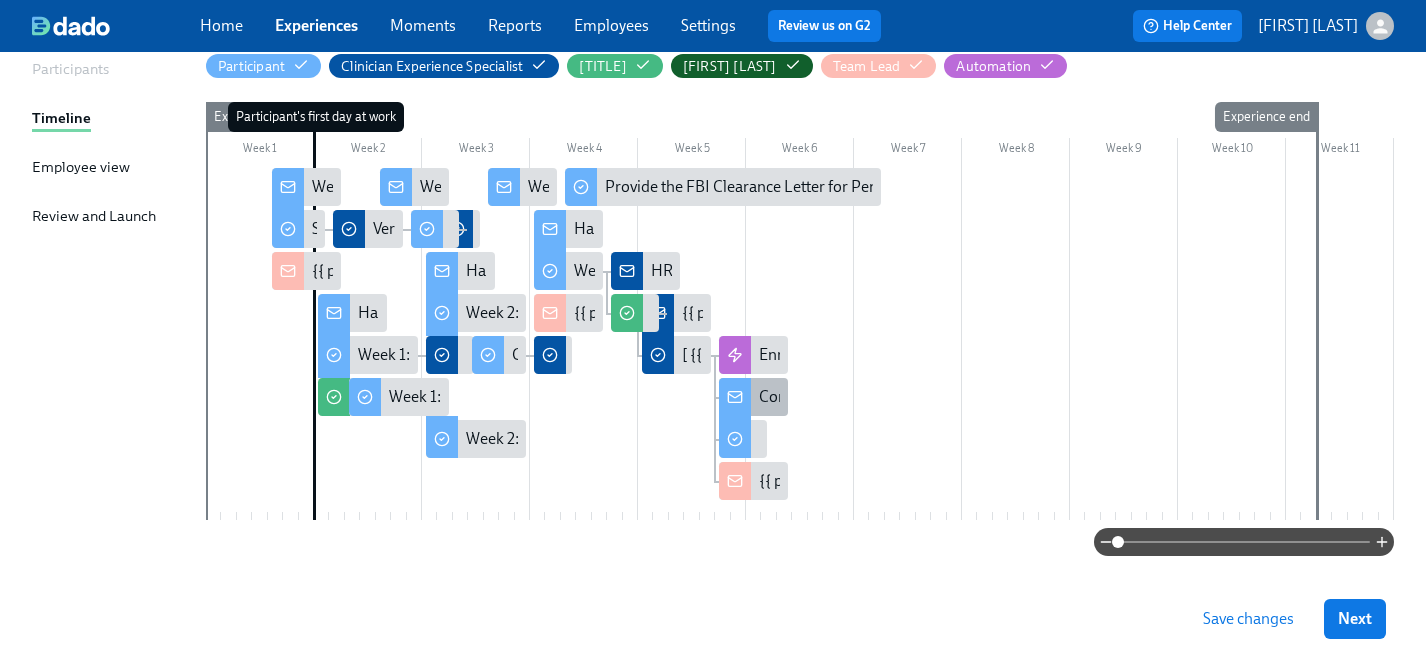 click on "Congratulations on Successfully Onboarding!" at bounding box center (913, 397) 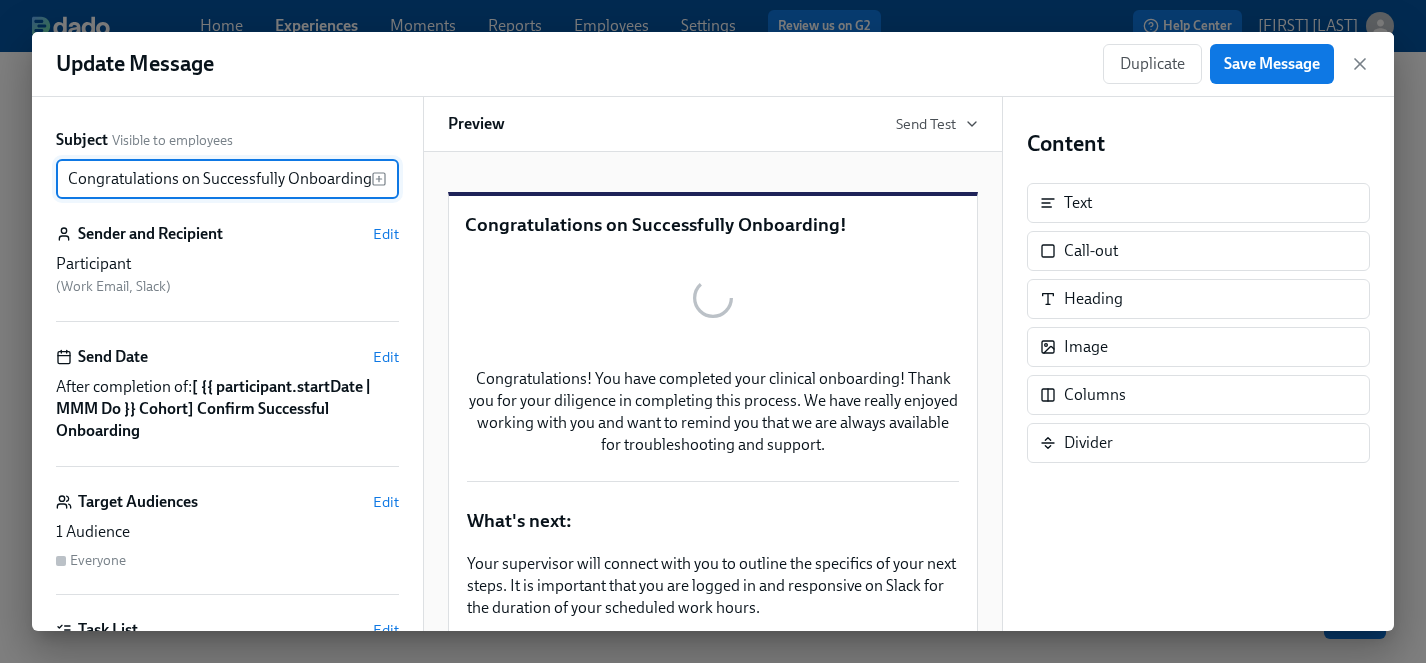 scroll, scrollTop: 0, scrollLeft: 3, axis: horizontal 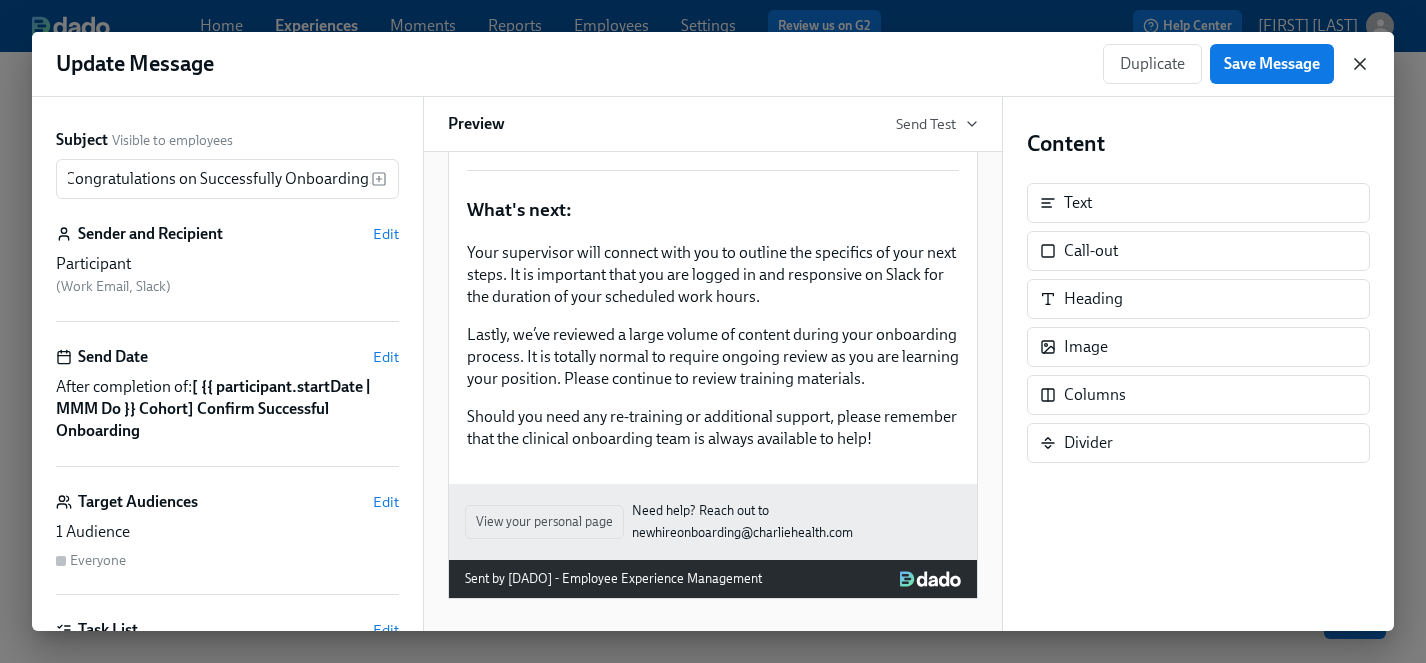 click 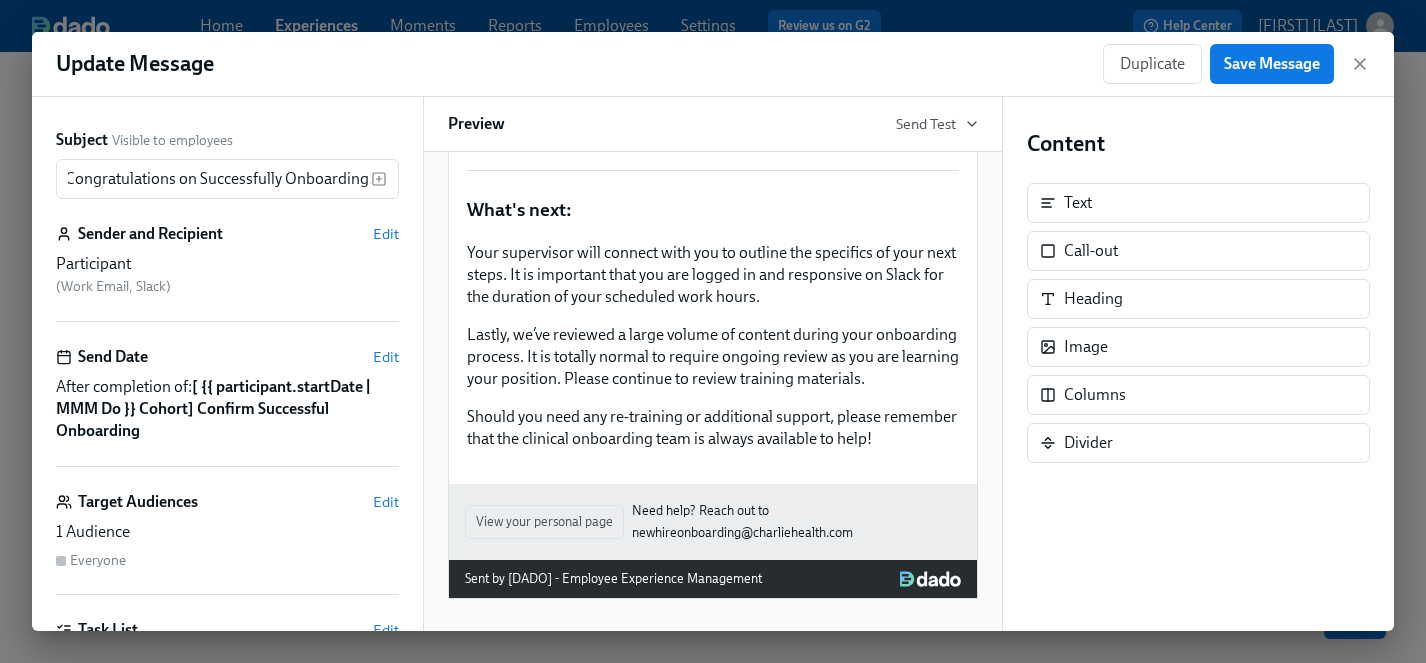 scroll, scrollTop: 0, scrollLeft: 0, axis: both 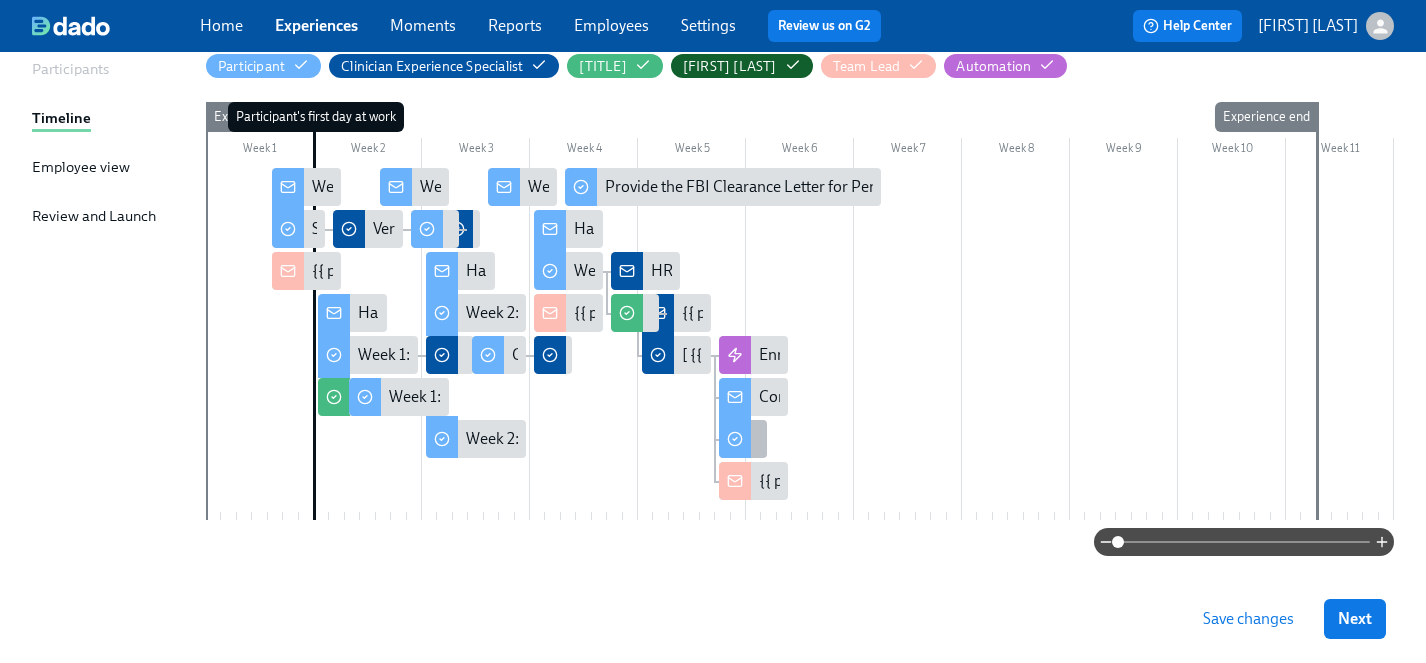 click on "Complete Our Short Onboarding Survey" at bounding box center (743, 439) 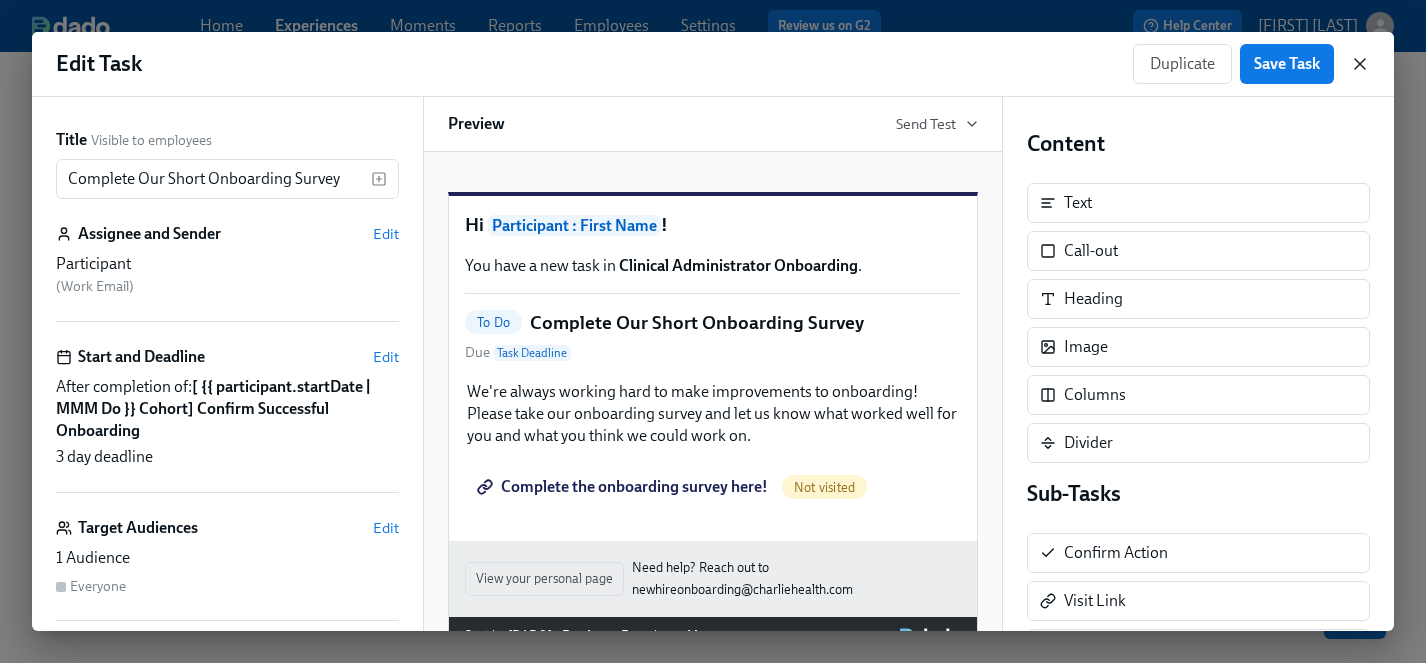 click 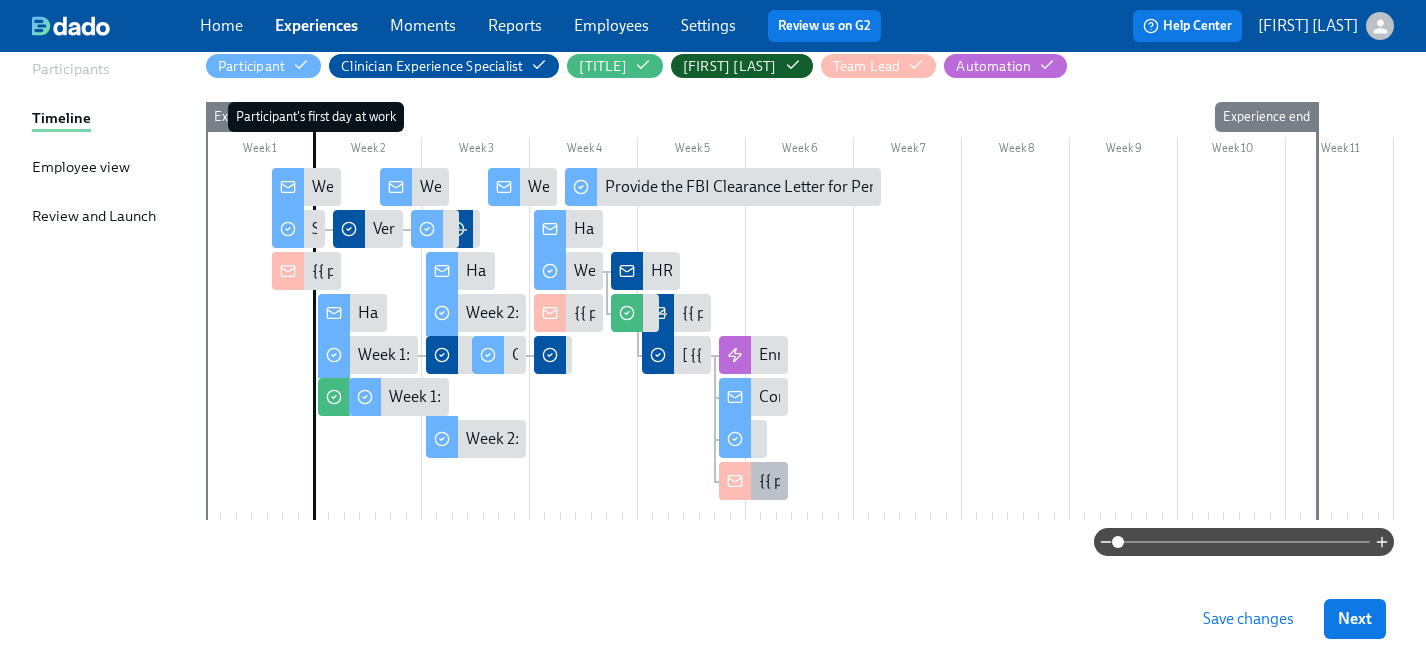 click on "{{ participant.fullName }} passed their onboarding!" at bounding box center [932, 481] 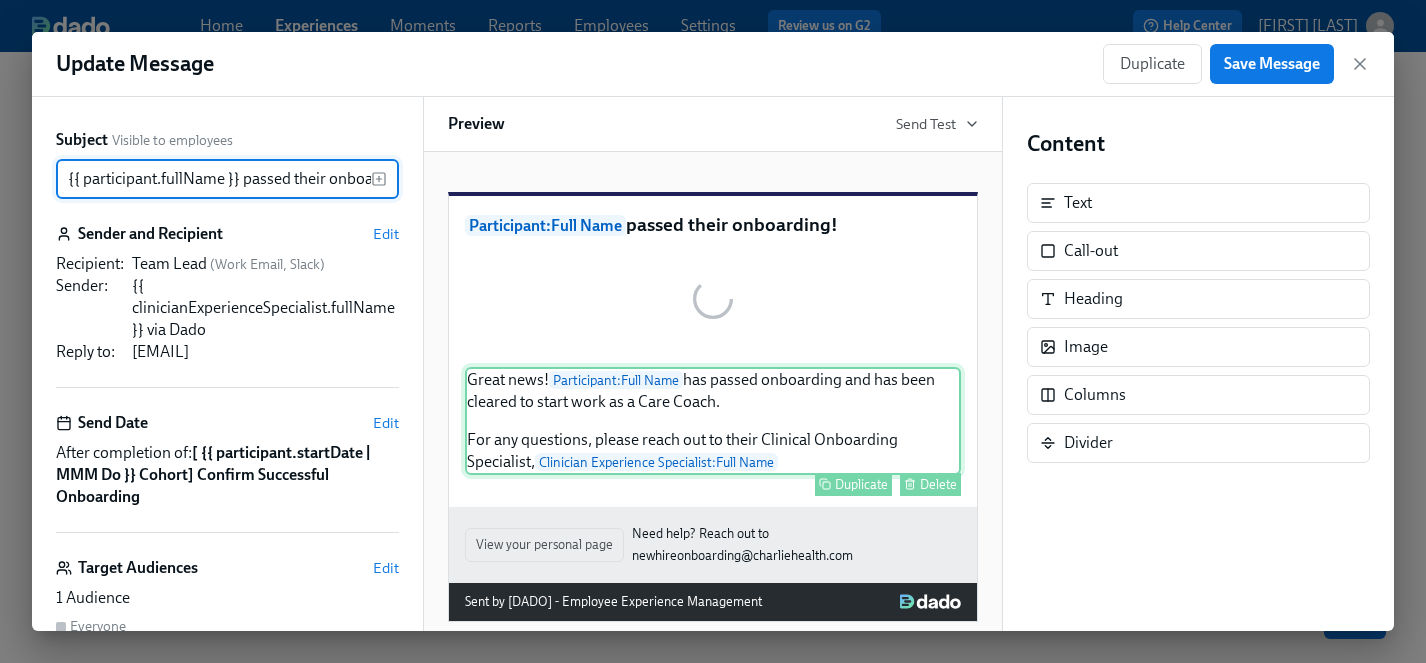 scroll, scrollTop: 0, scrollLeft: 43, axis: horizontal 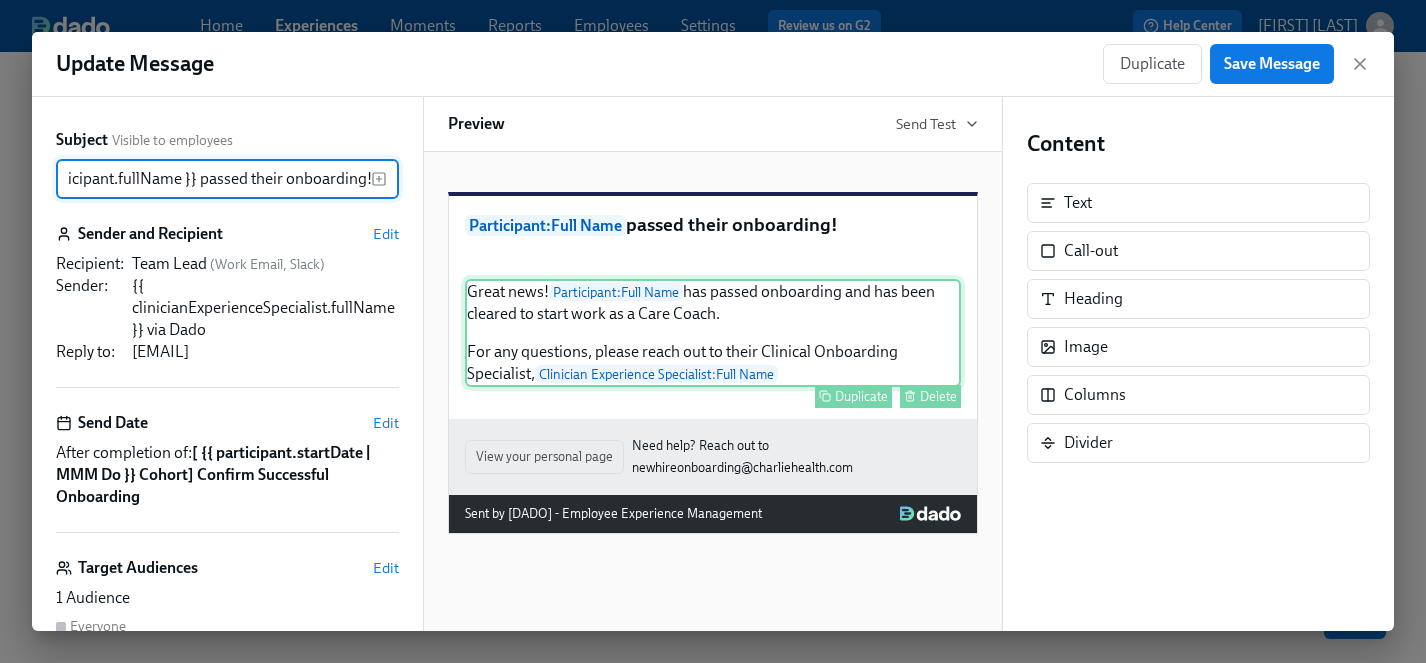 click on "Great news!  Participant :  [FULL NAME]   has passed onboarding and has been cleared to start work as a Care Coach.
For any questions, please reach out to their Clinical Onboarding Specialist,  Clinician Experience Specialist :  [FULL NAME]   Duplicate   Delete" at bounding box center (713, 333) 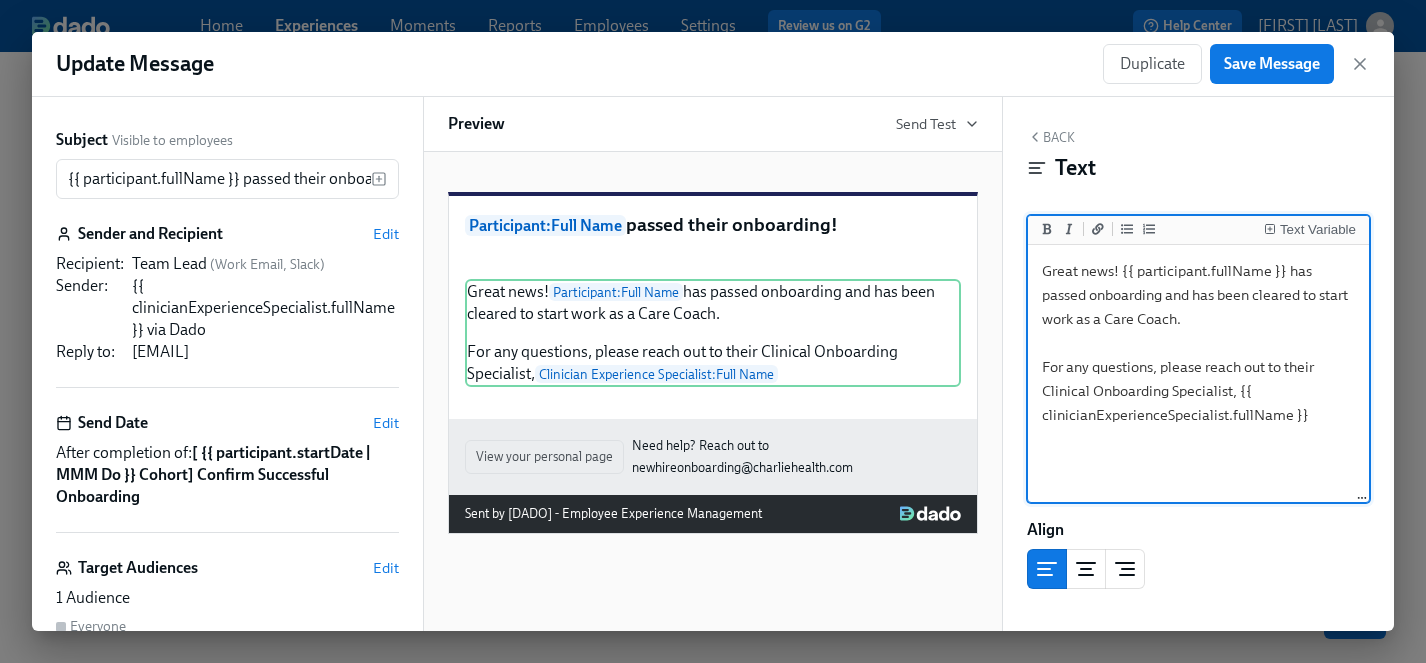 drag, startPoint x: 1176, startPoint y: 322, endPoint x: 1113, endPoint y: 324, distance: 63.03174 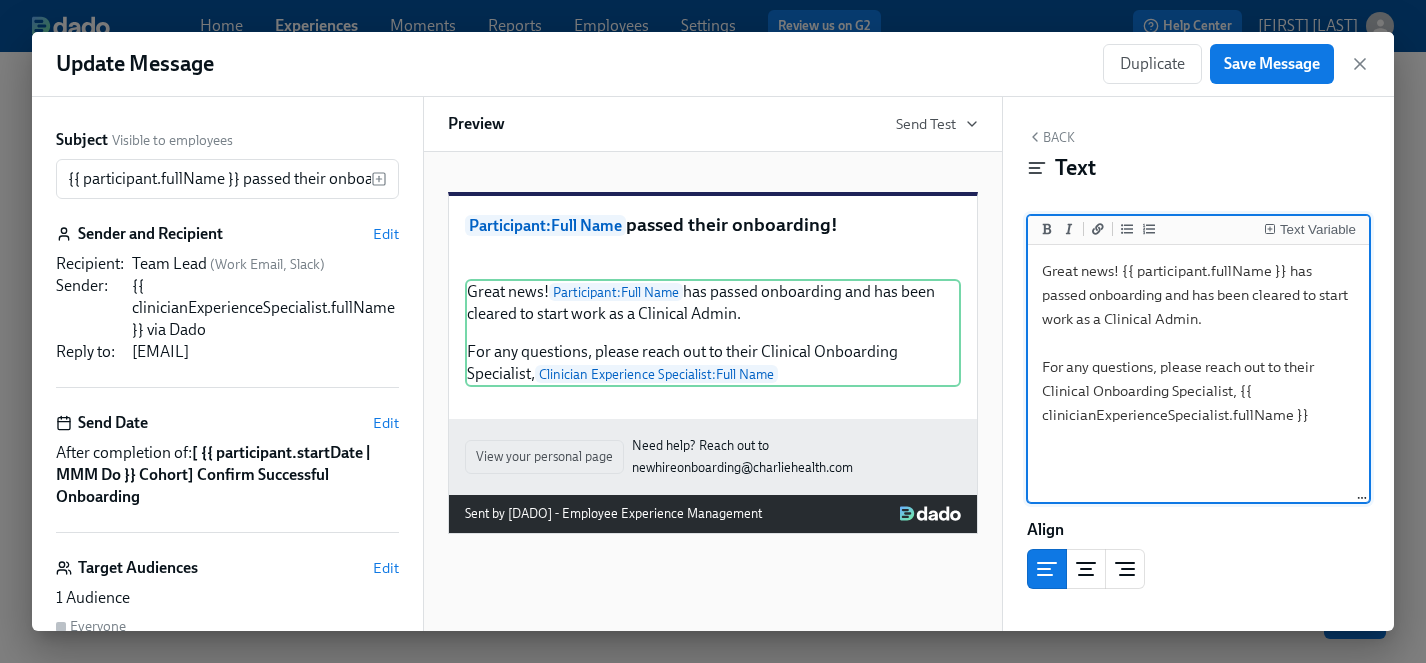 type on "Great news! {{ participant.fullName }} has passed onboarding and has been cleared to start work as a Clinical Admin.
For any questions, please reach out to their Clinical Onboarding Specialist, {{ clinicianExperienceSpecialist.fullName }}" 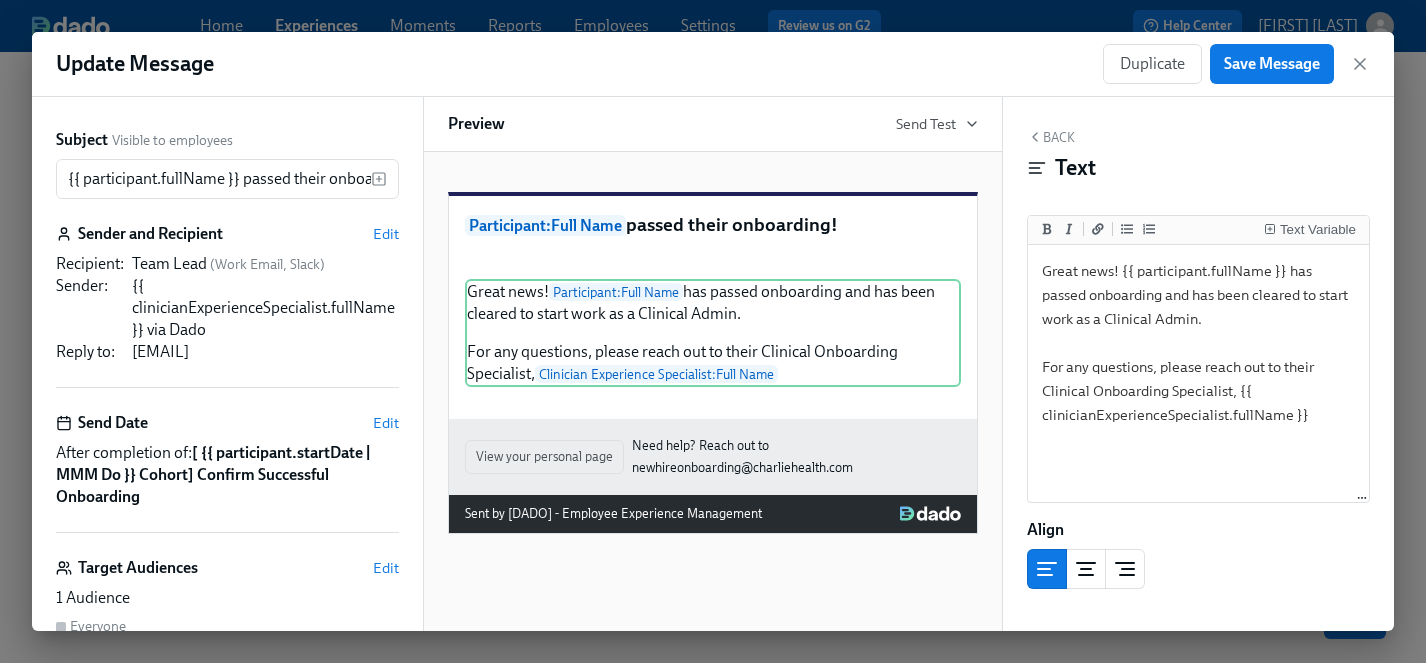 click at bounding box center (1198, 569) 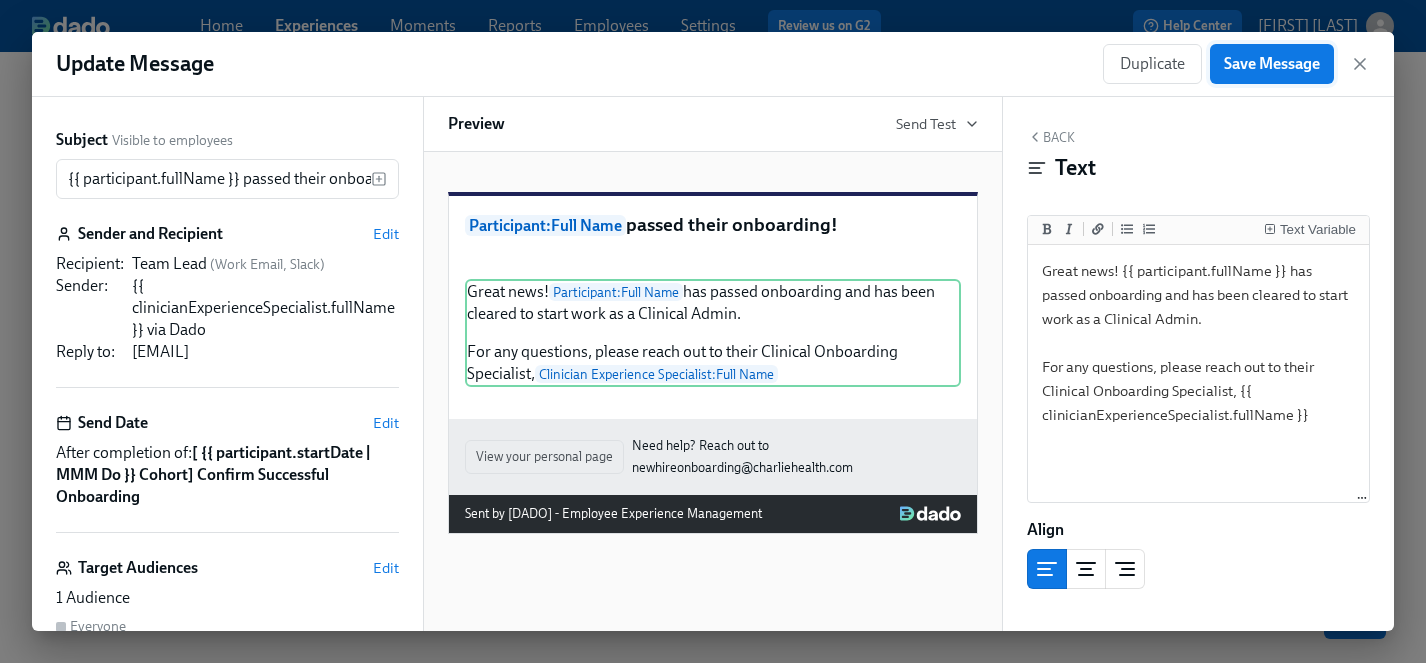 click on "Save Message" at bounding box center [1272, 64] 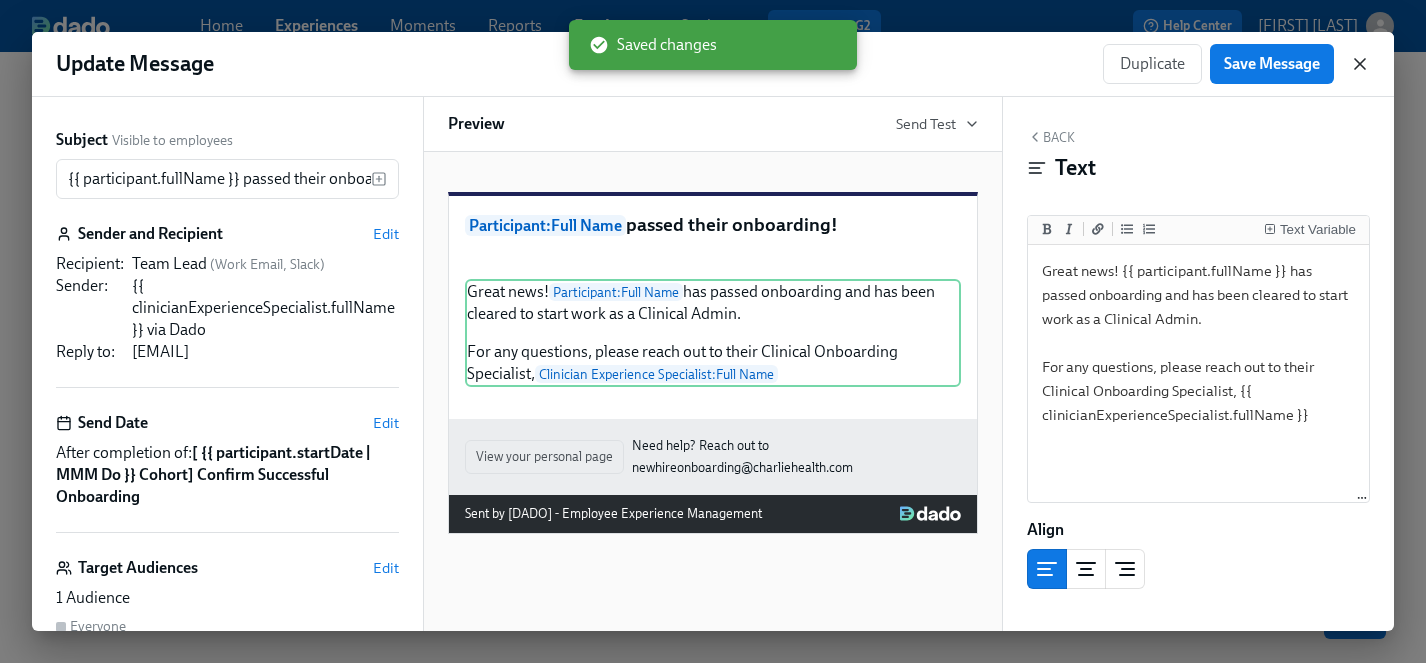 click 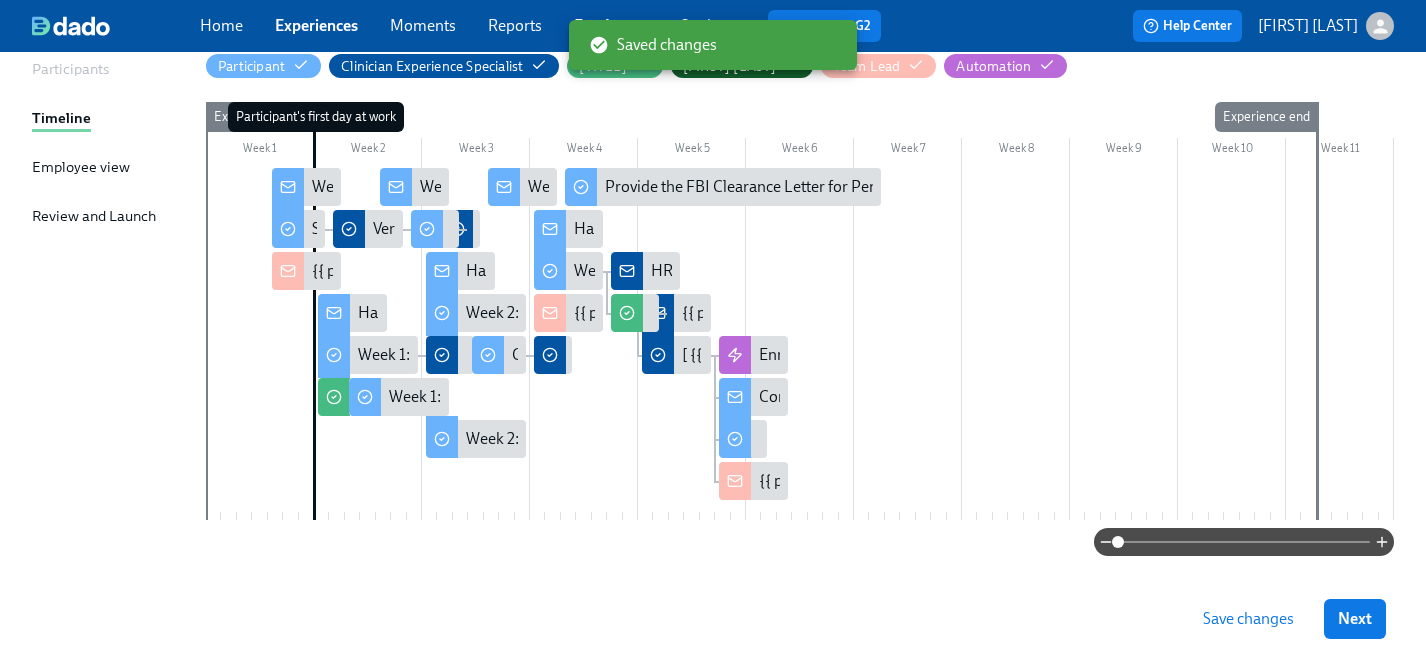 click on "Save changes" at bounding box center [1248, 619] 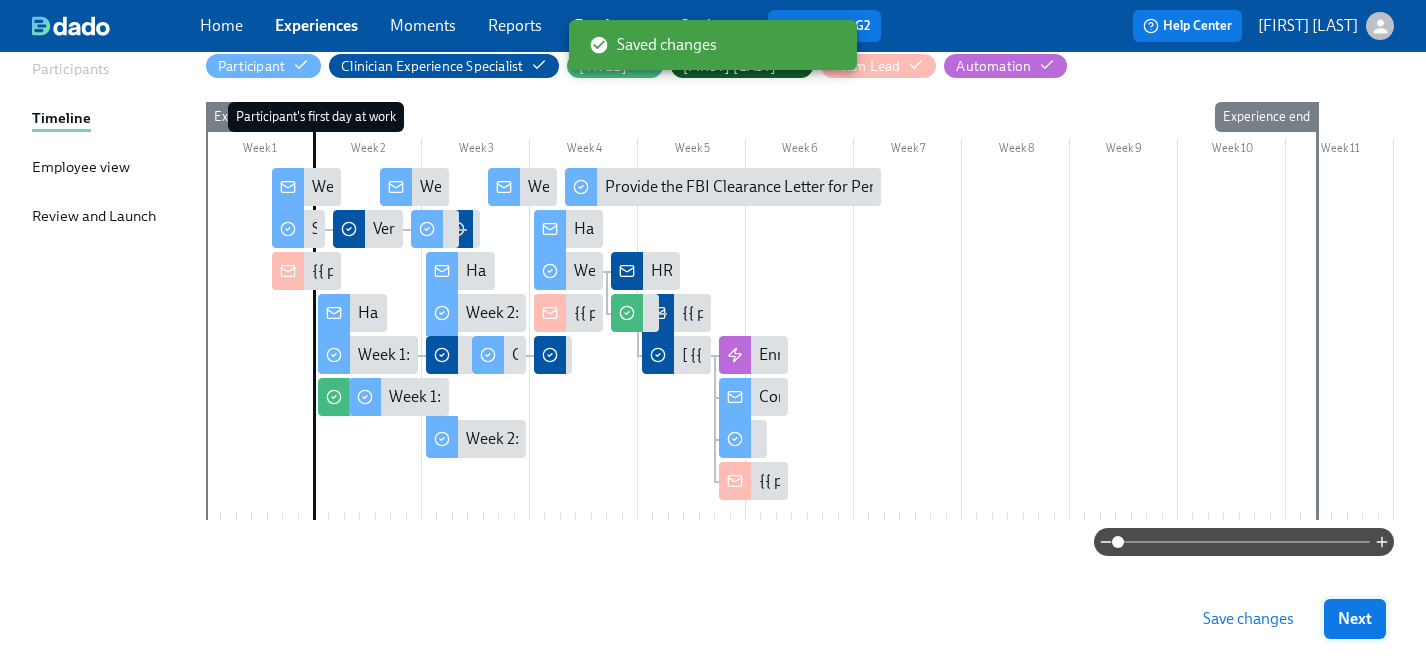click on "Next" at bounding box center (1355, 619) 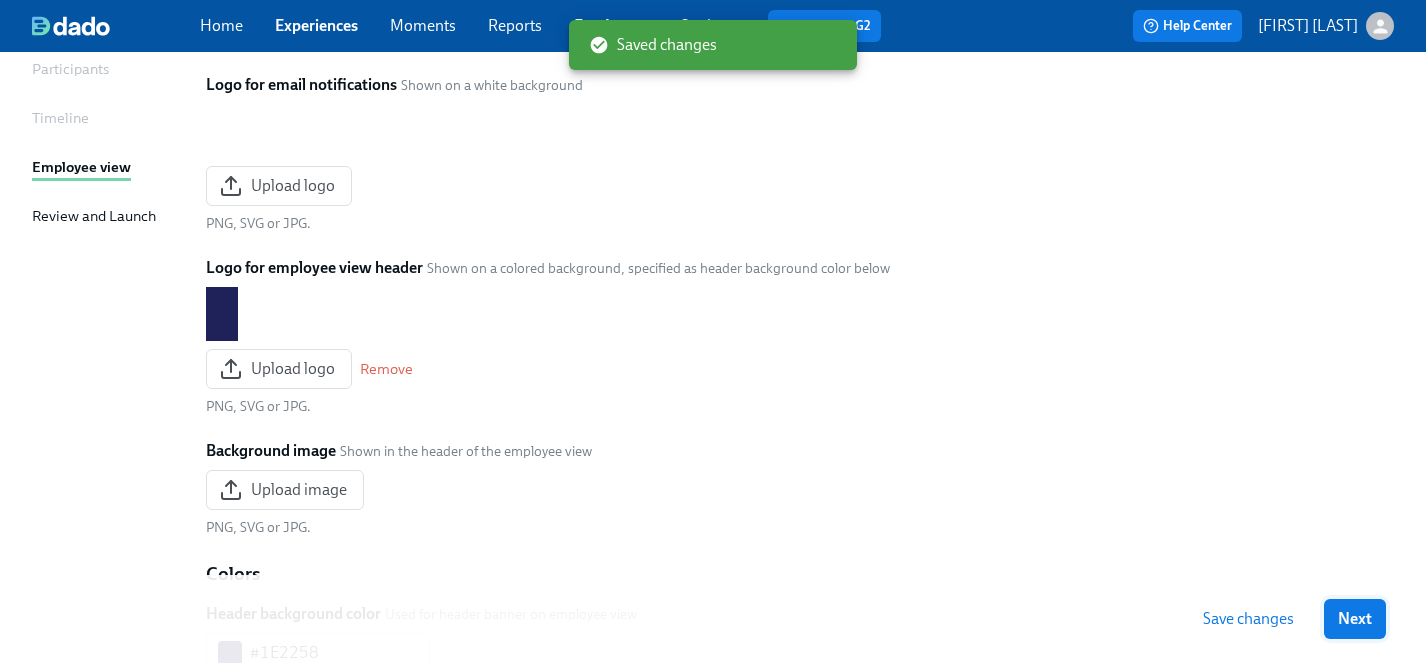 click on "Next" at bounding box center [1355, 619] 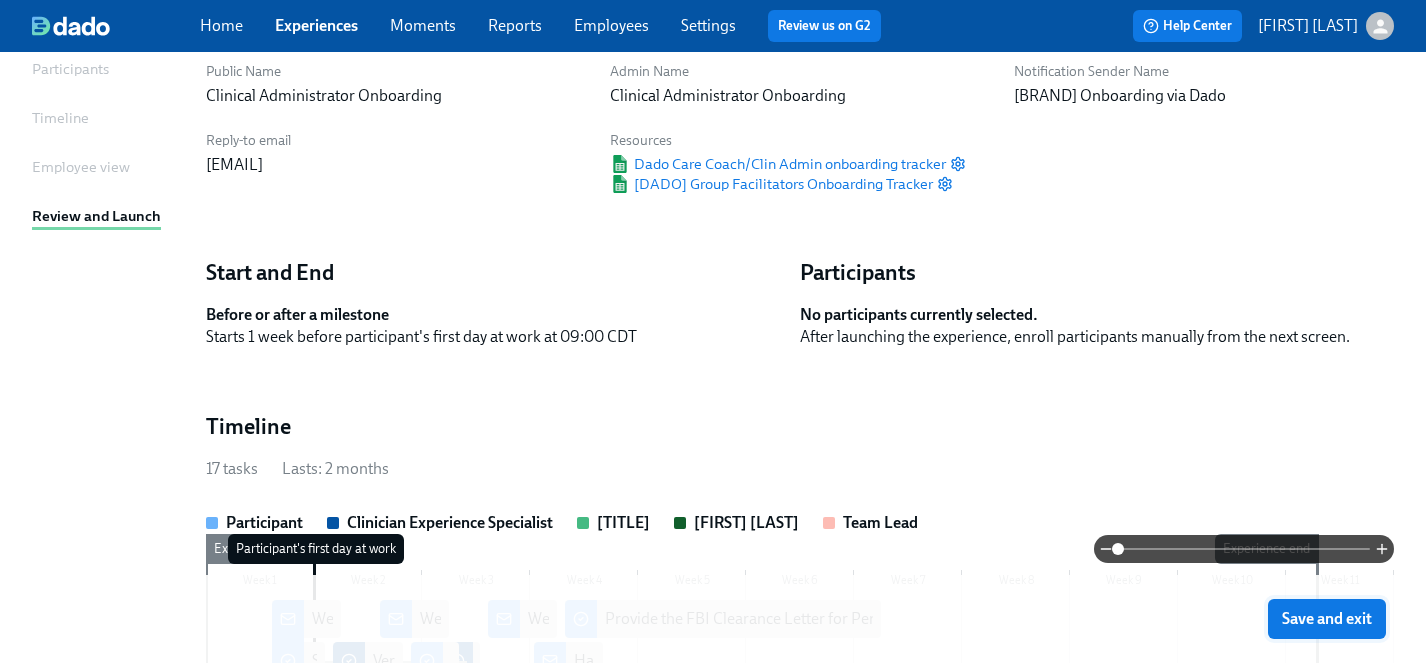 click on "Save and exit" at bounding box center (1327, 619) 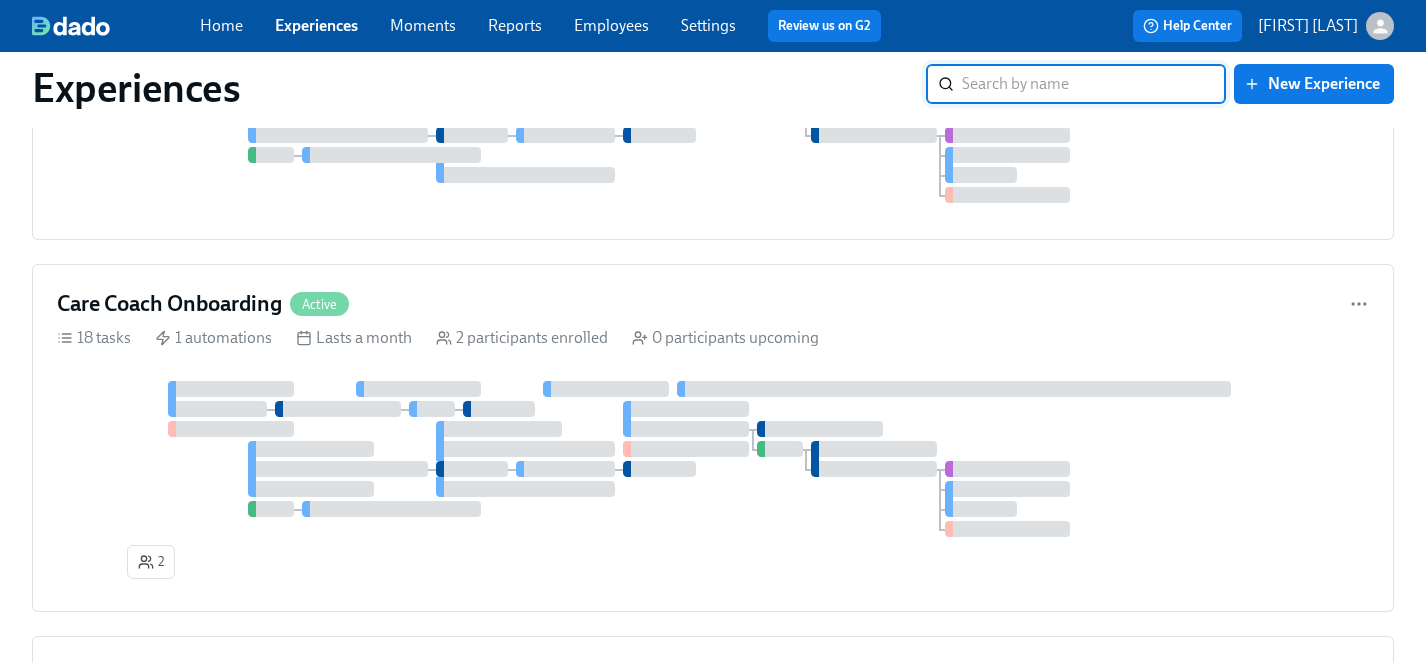 scroll, scrollTop: 0, scrollLeft: 0, axis: both 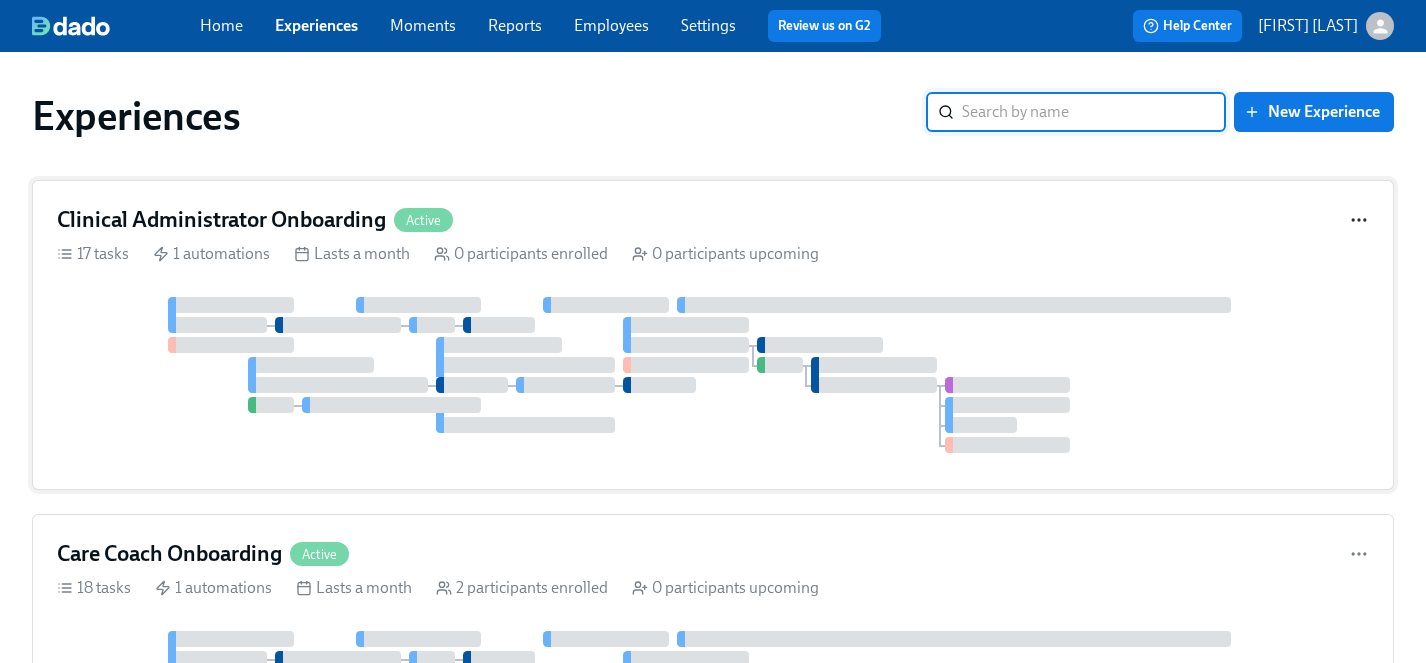 click 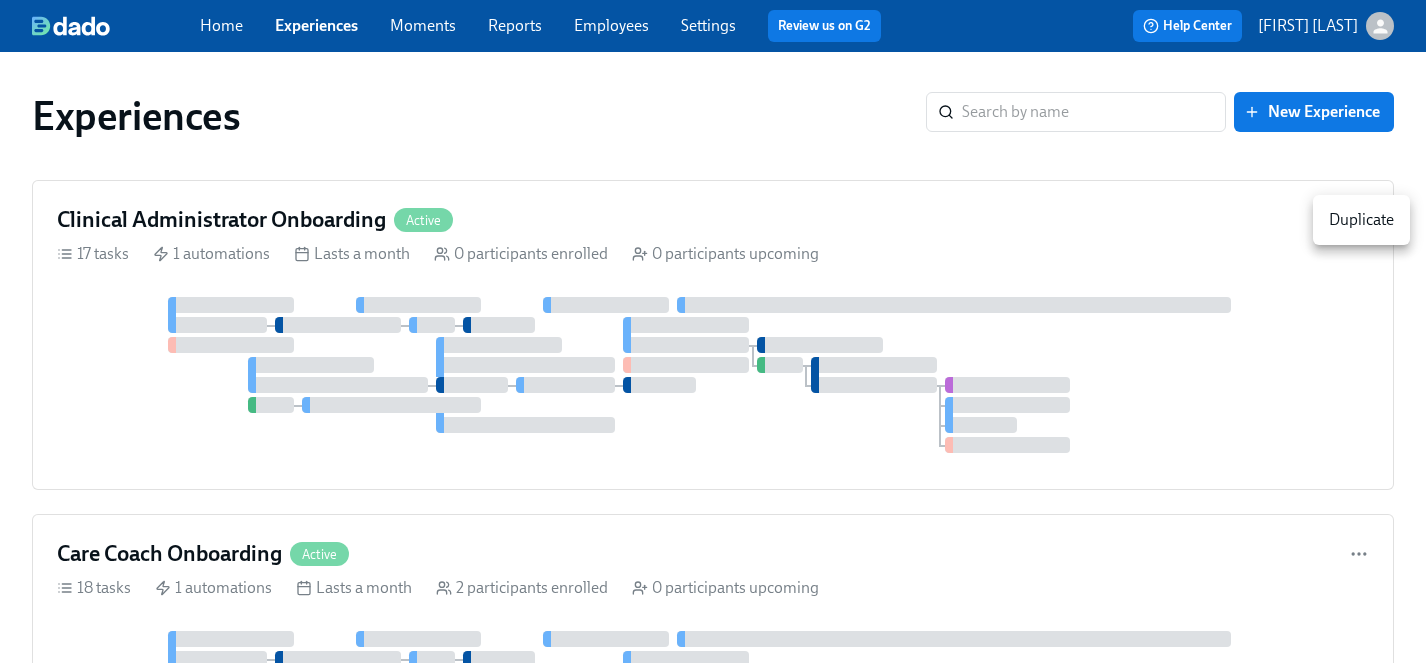 click at bounding box center [713, 331] 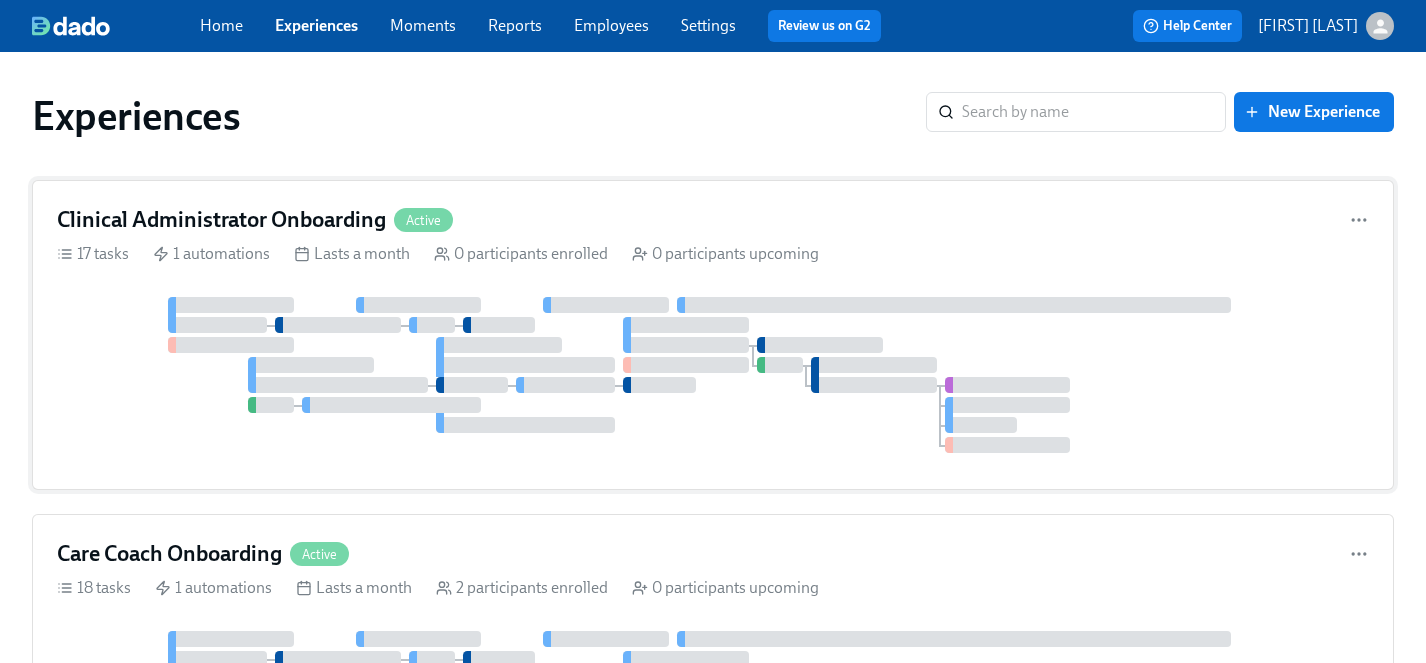 click on "[NUMBER] tasks [NUMBER] automations Lasts a month [NUMBER] participants enrolled [NUMBER] participants upcoming" at bounding box center (713, 254) 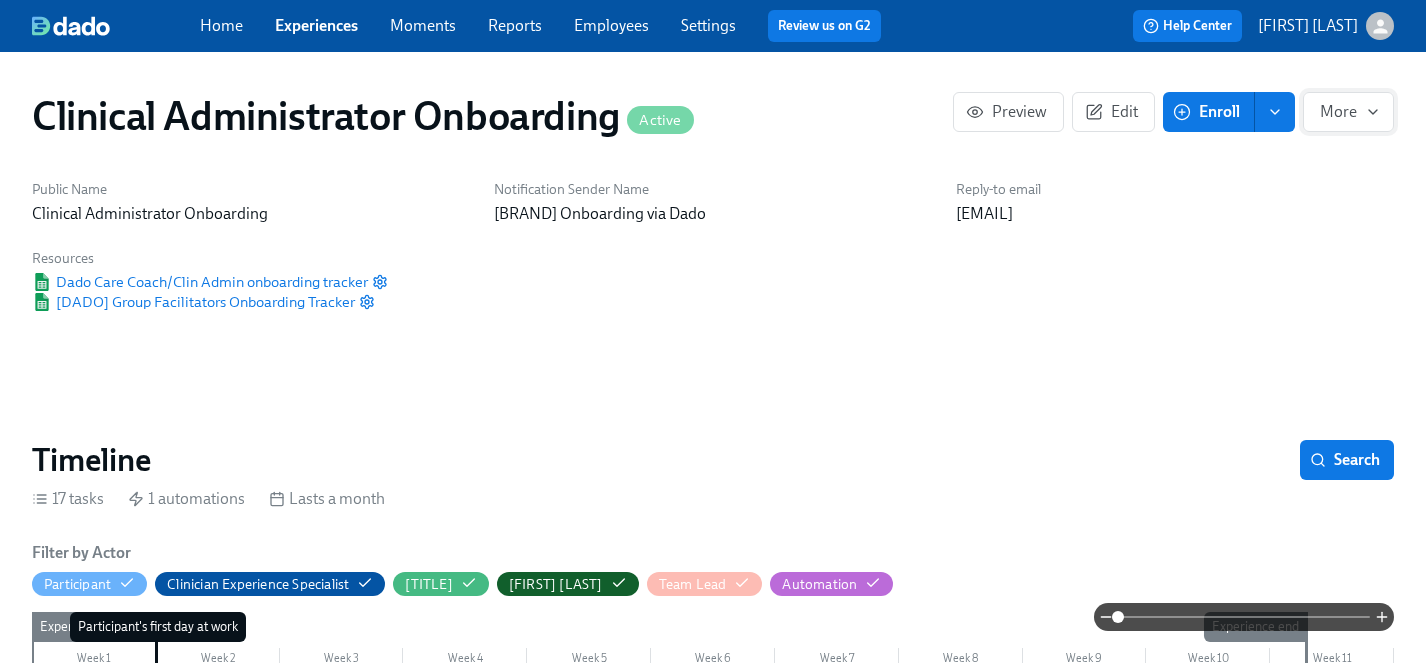 click on "More" at bounding box center (1348, 112) 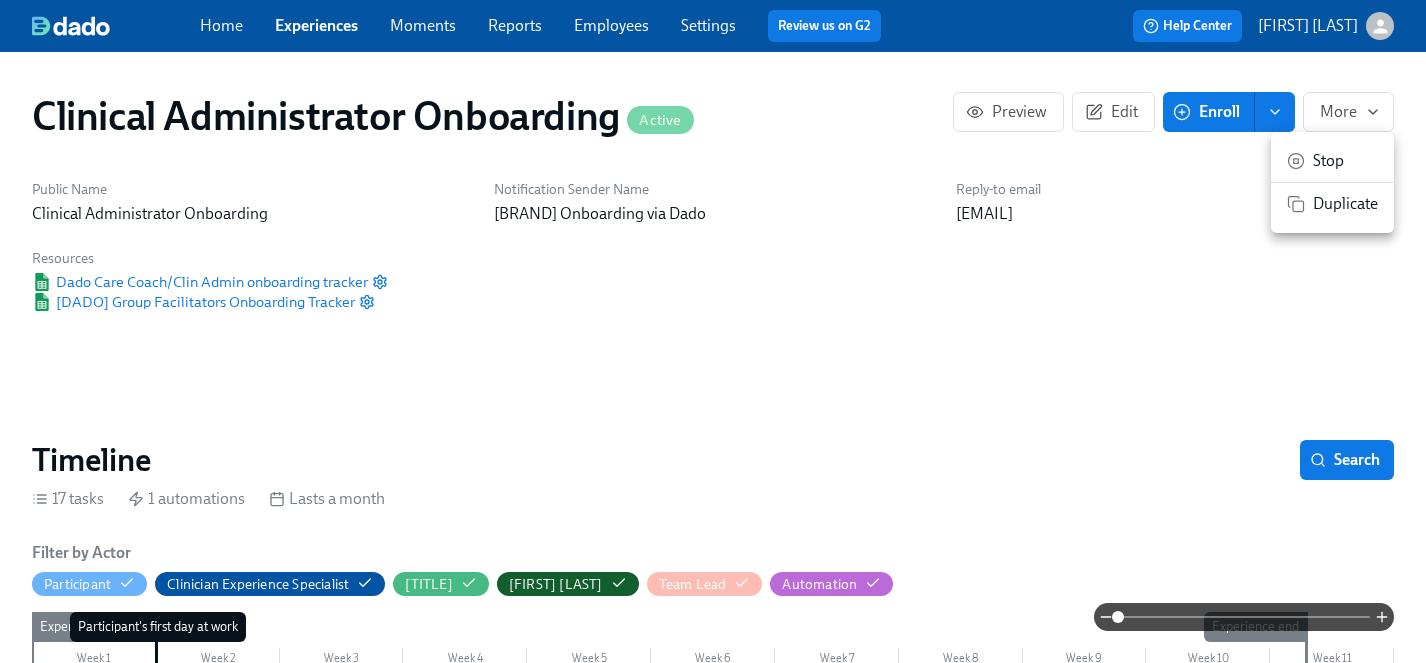 click at bounding box center [713, 331] 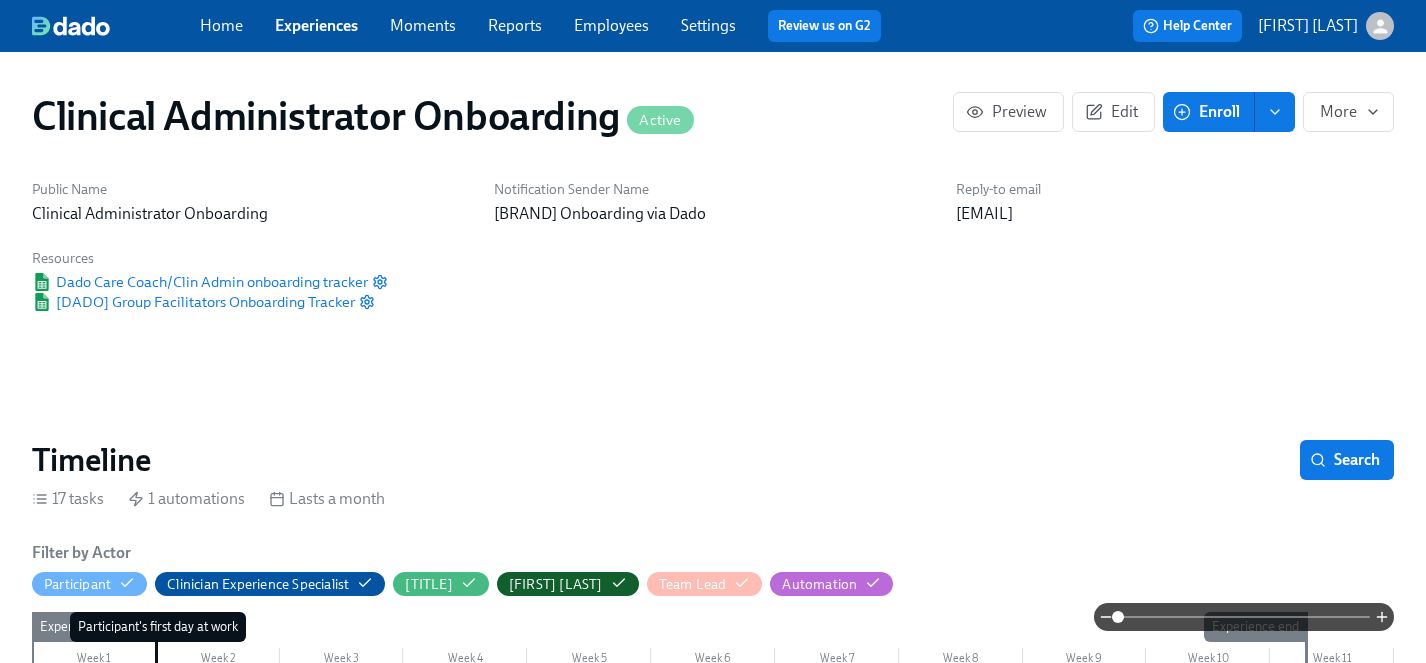 click on "Experiences" at bounding box center (316, 25) 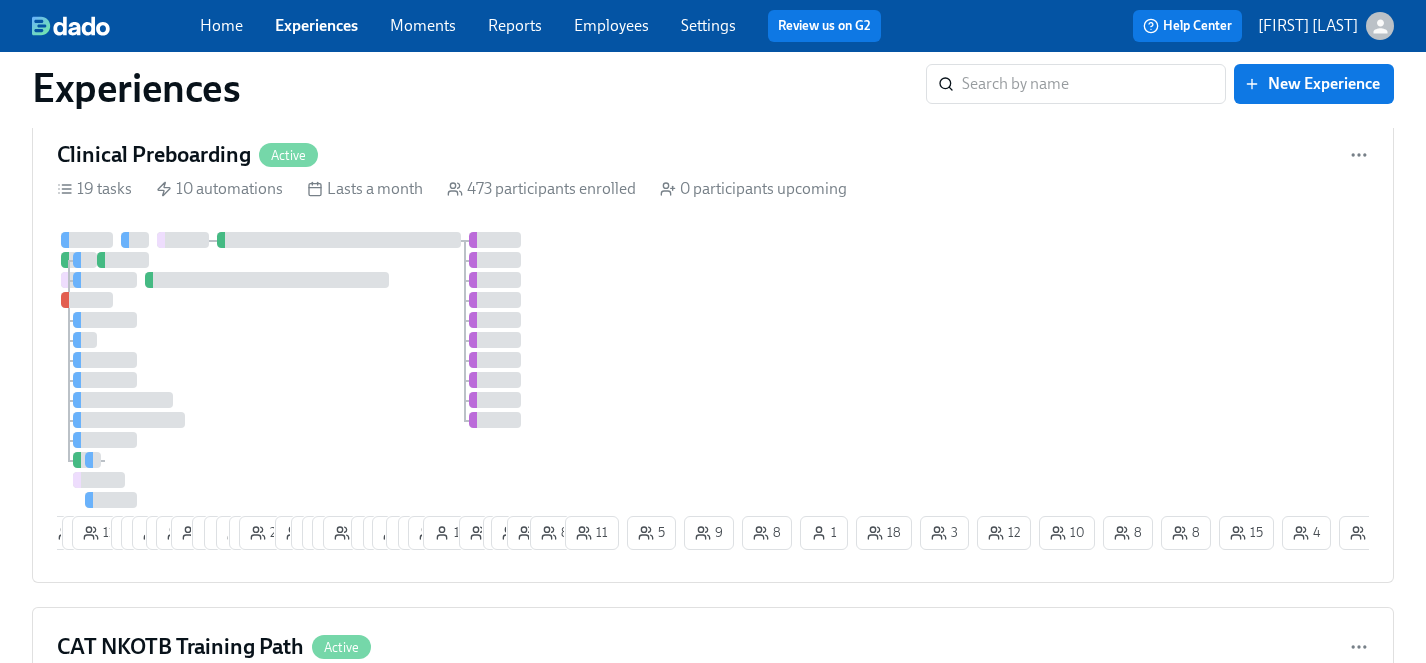 scroll, scrollTop: 770, scrollLeft: 0, axis: vertical 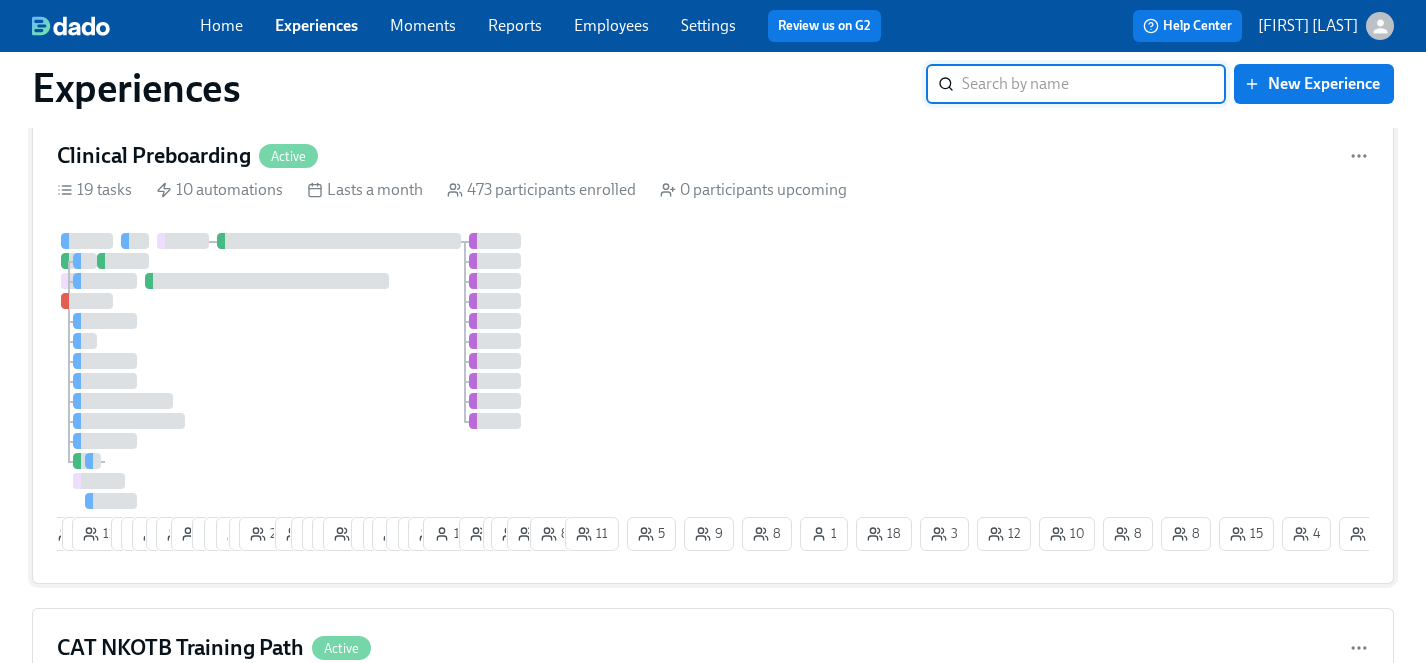 click on "4 10 6 11 7 17 15 6 25 3 12 11 12 17 26 10 7 6 14 19 1 4 11 9 8 14 1 5 4 26 2 8 11 5 9 8 1 18 3 1 1 1 2 4 14 6 10 15 1 8 8 12 2 1 1" at bounding box center [713, 396] 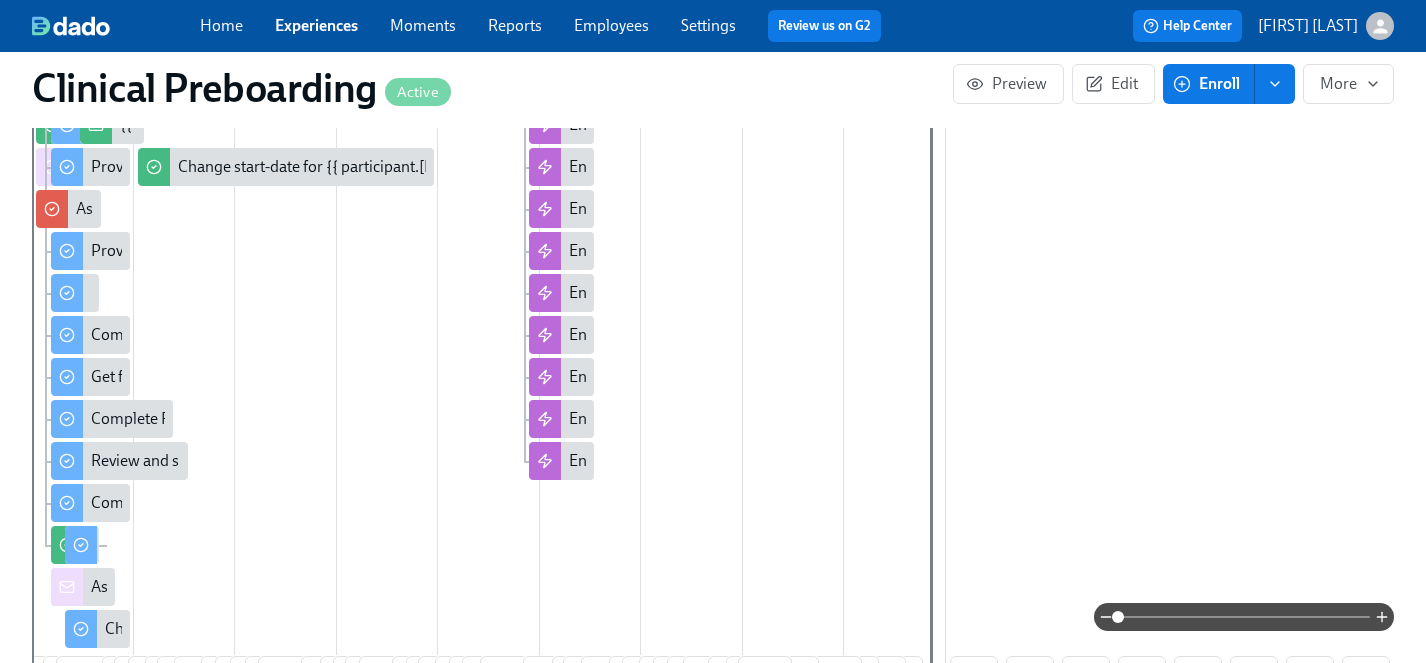 scroll, scrollTop: 0, scrollLeft: 0, axis: both 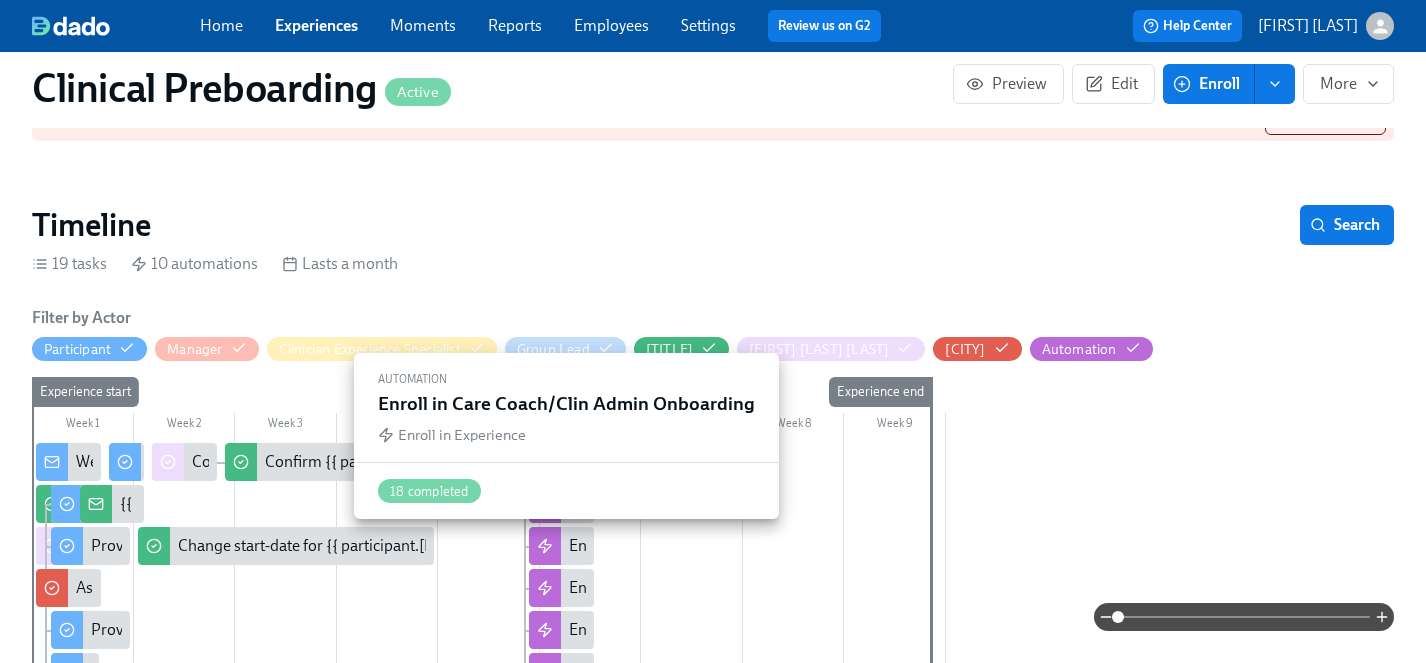 click on "Enroll in Care Coach/Clin Admin Onboarding" at bounding box center [722, 546] 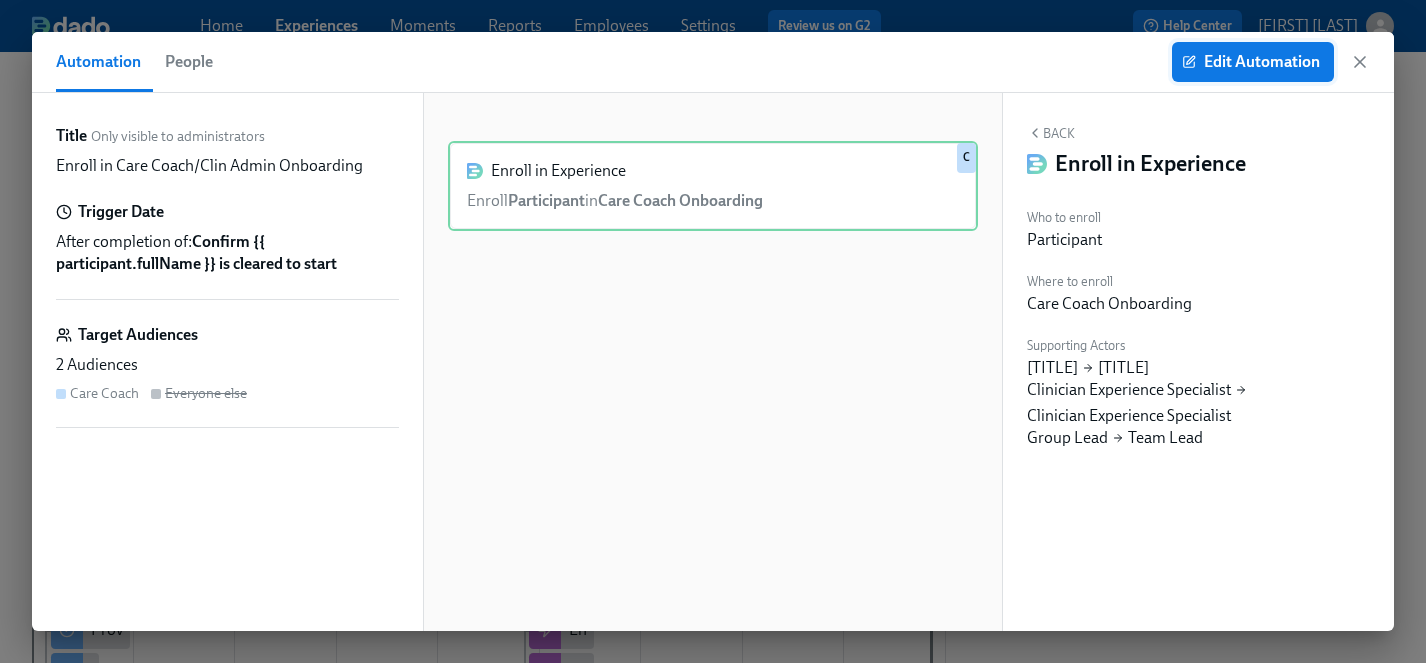 click on "Edit Automation" at bounding box center (1253, 62) 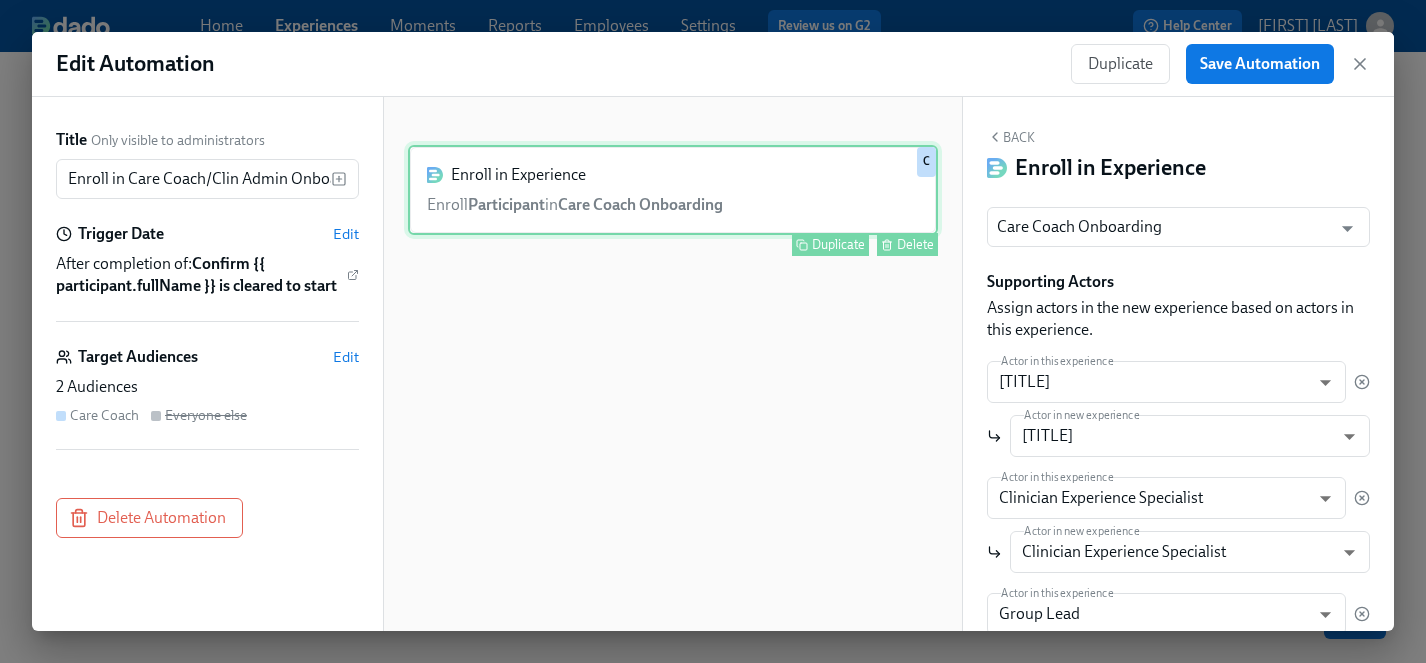 scroll, scrollTop: 0, scrollLeft: 0, axis: both 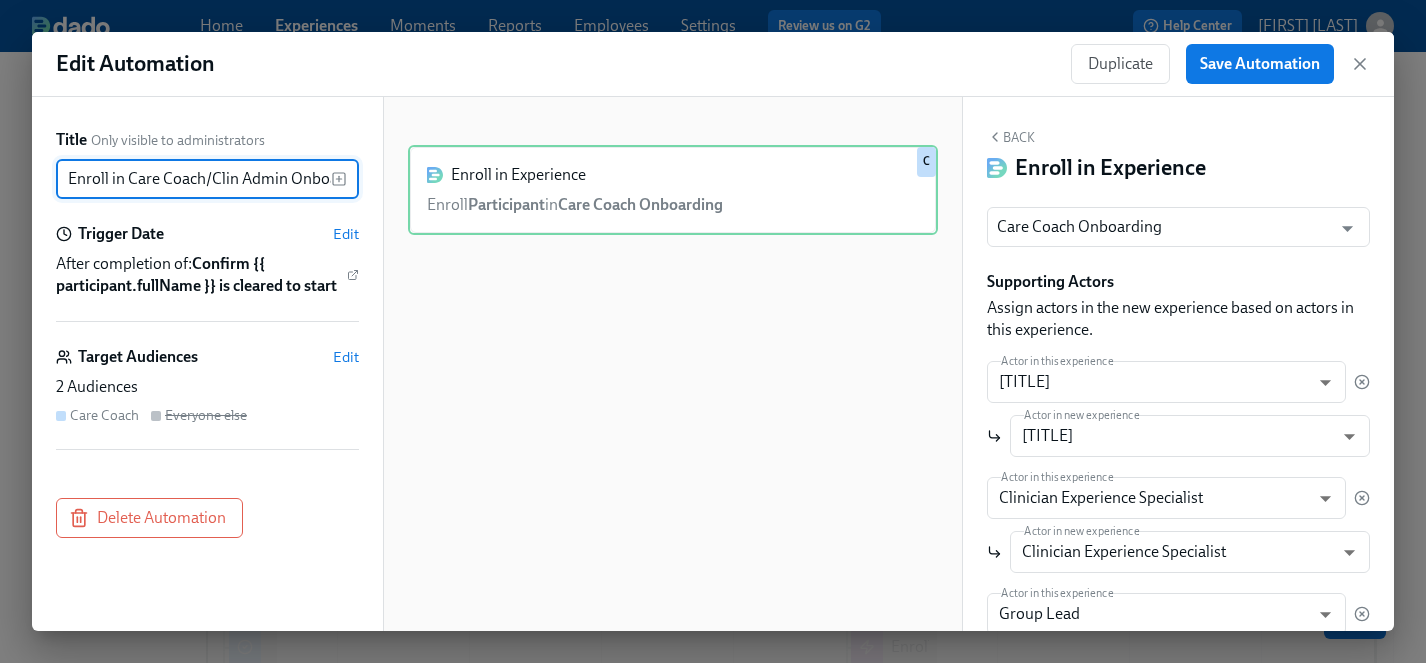 drag, startPoint x: 287, startPoint y: 178, endPoint x: 212, endPoint y: 179, distance: 75.00667 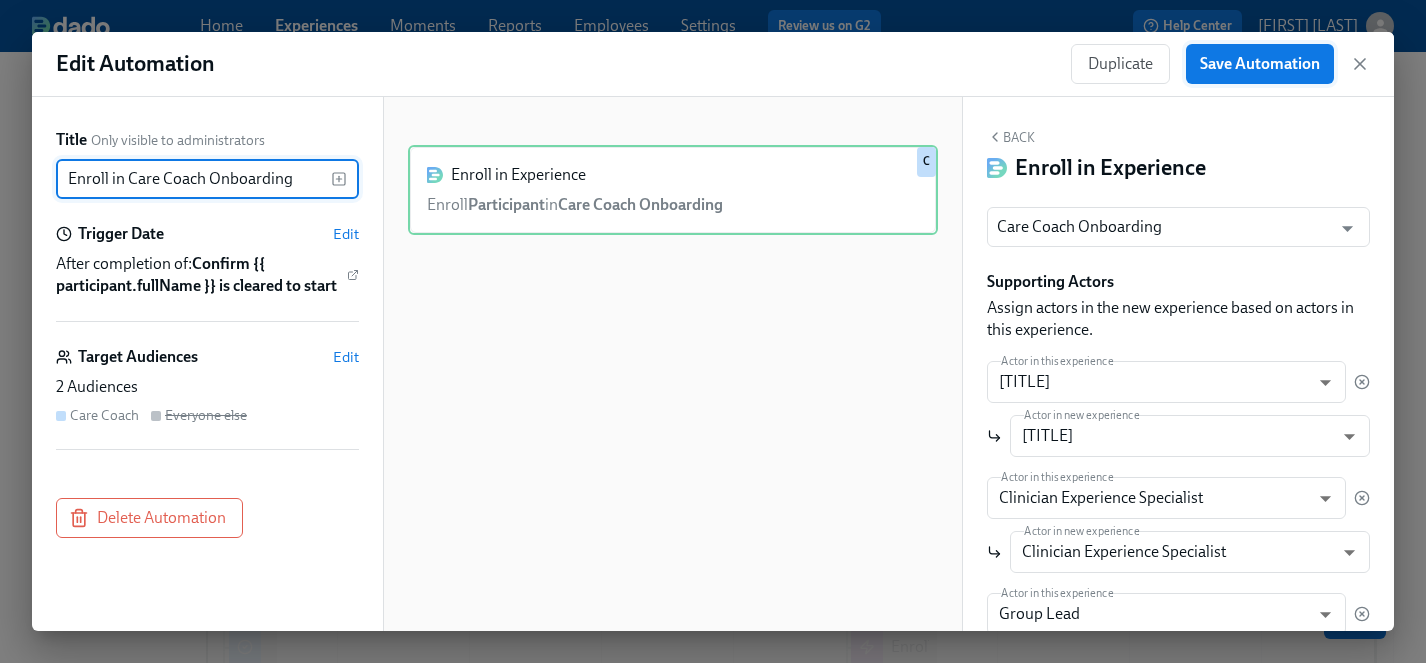 type on "Enroll in Care Coach Onboarding" 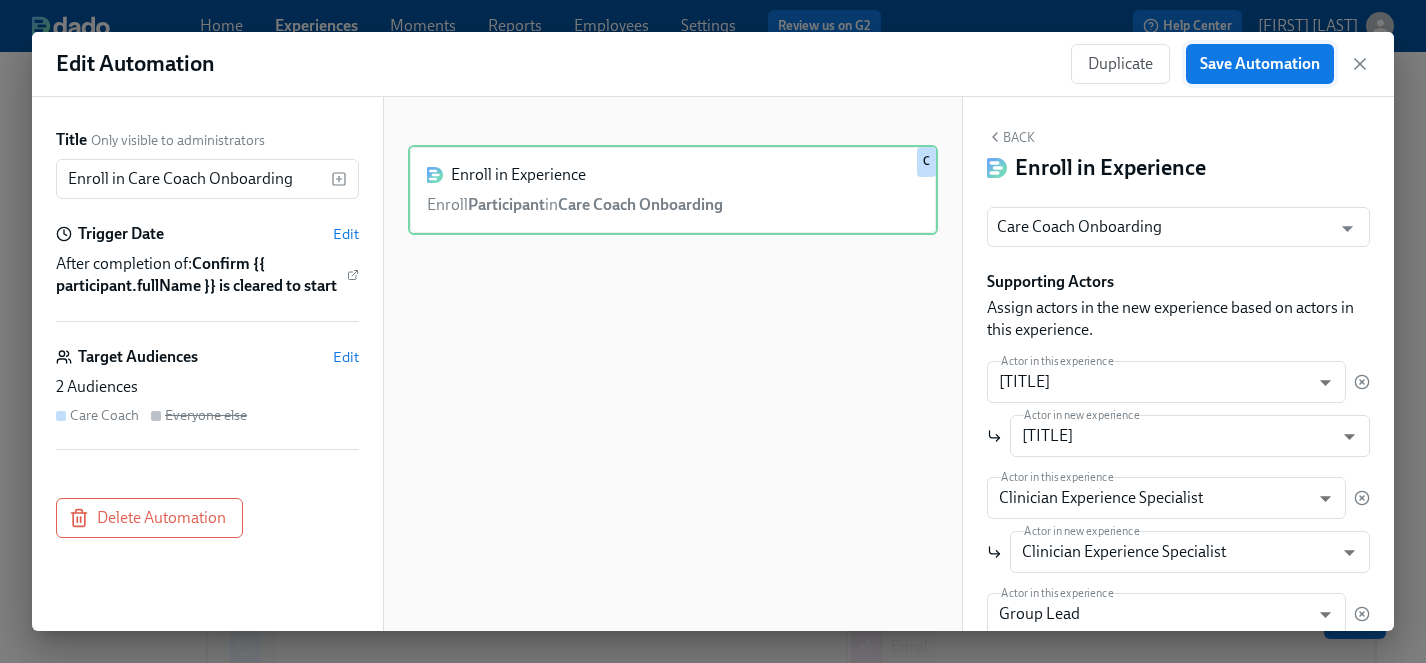 click on "Save Automation" at bounding box center (1260, 64) 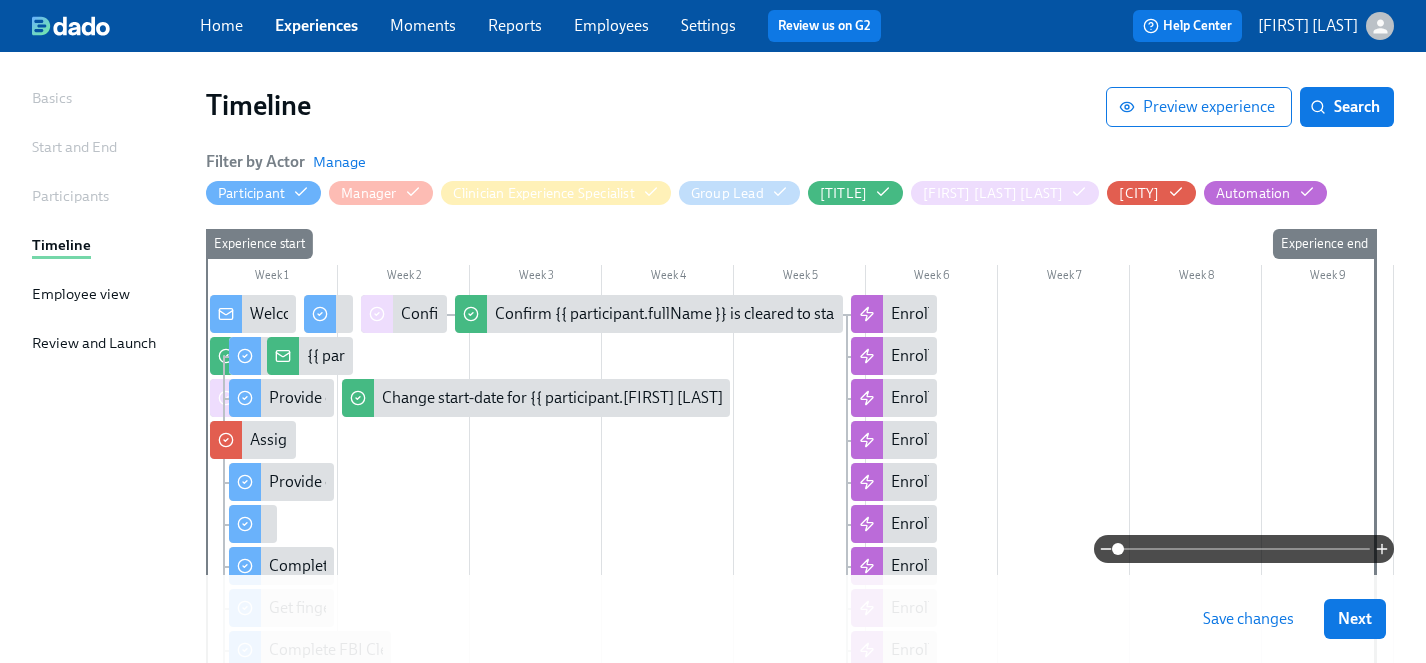 scroll, scrollTop: 103, scrollLeft: 0, axis: vertical 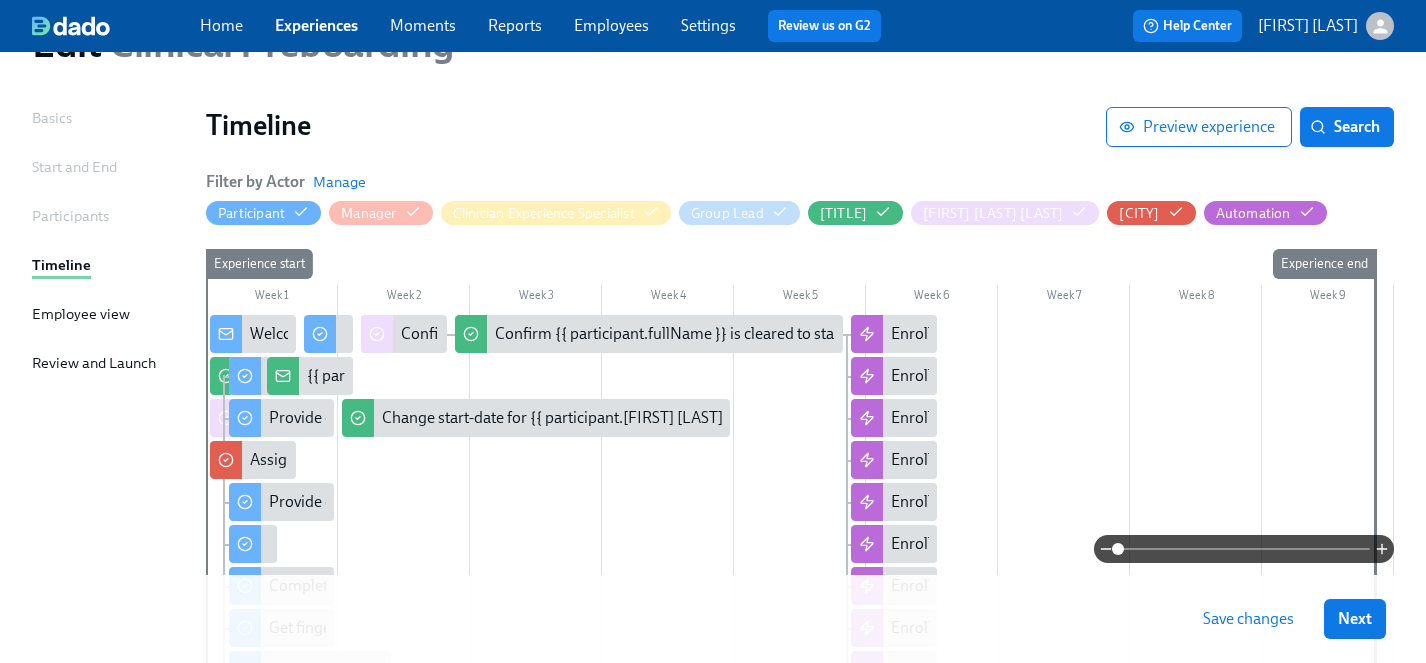click on "Save changes" at bounding box center [1248, 619] 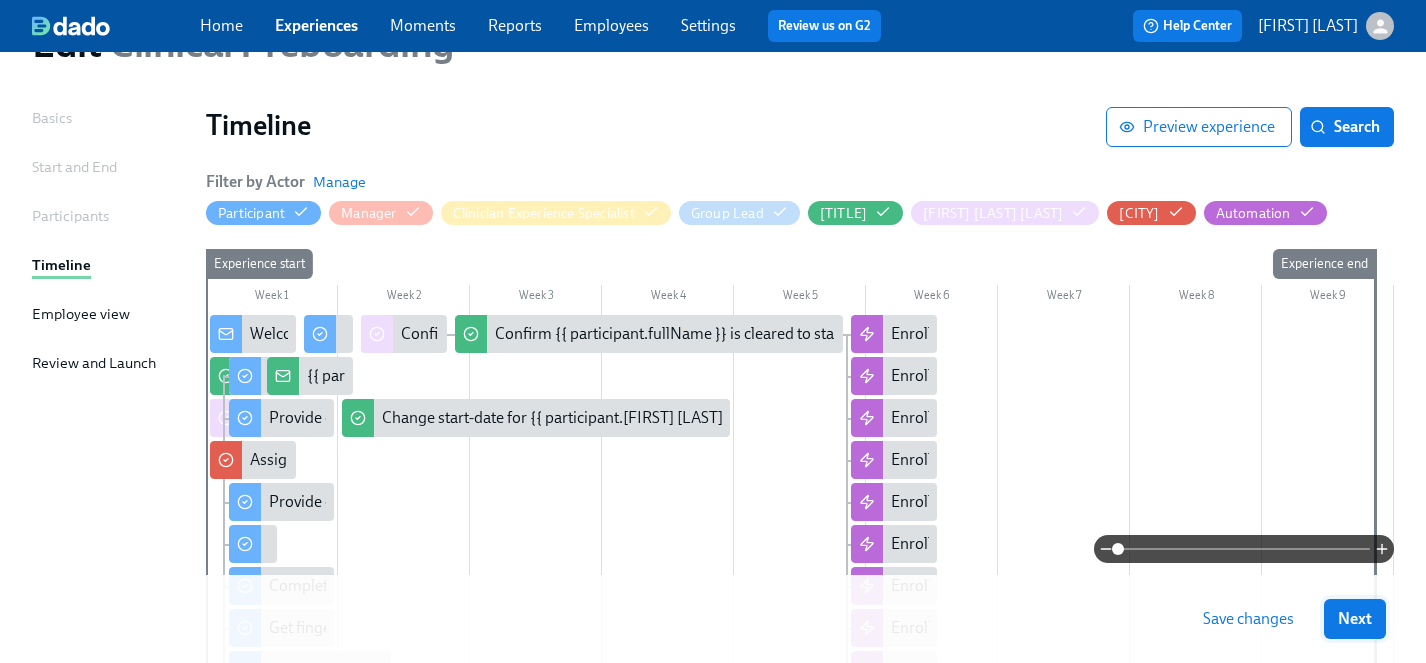 click on "Next" at bounding box center [1355, 619] 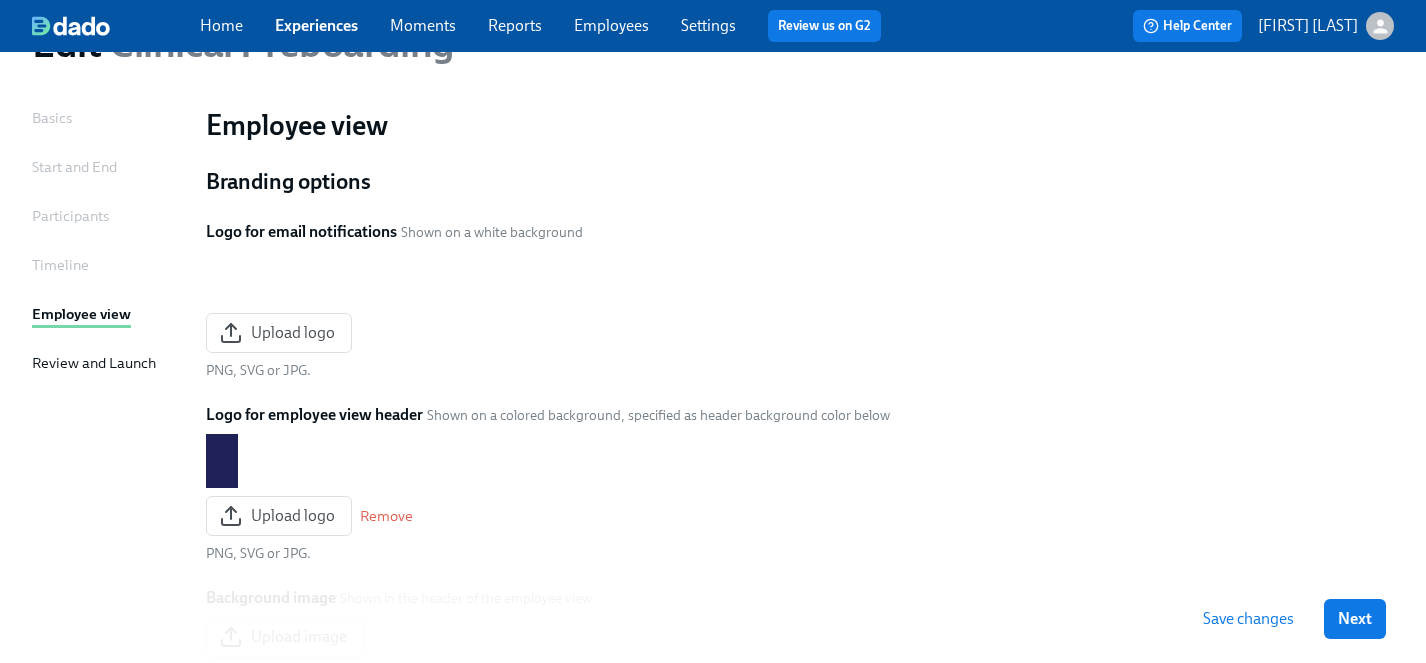 click on "Next" at bounding box center (1355, 619) 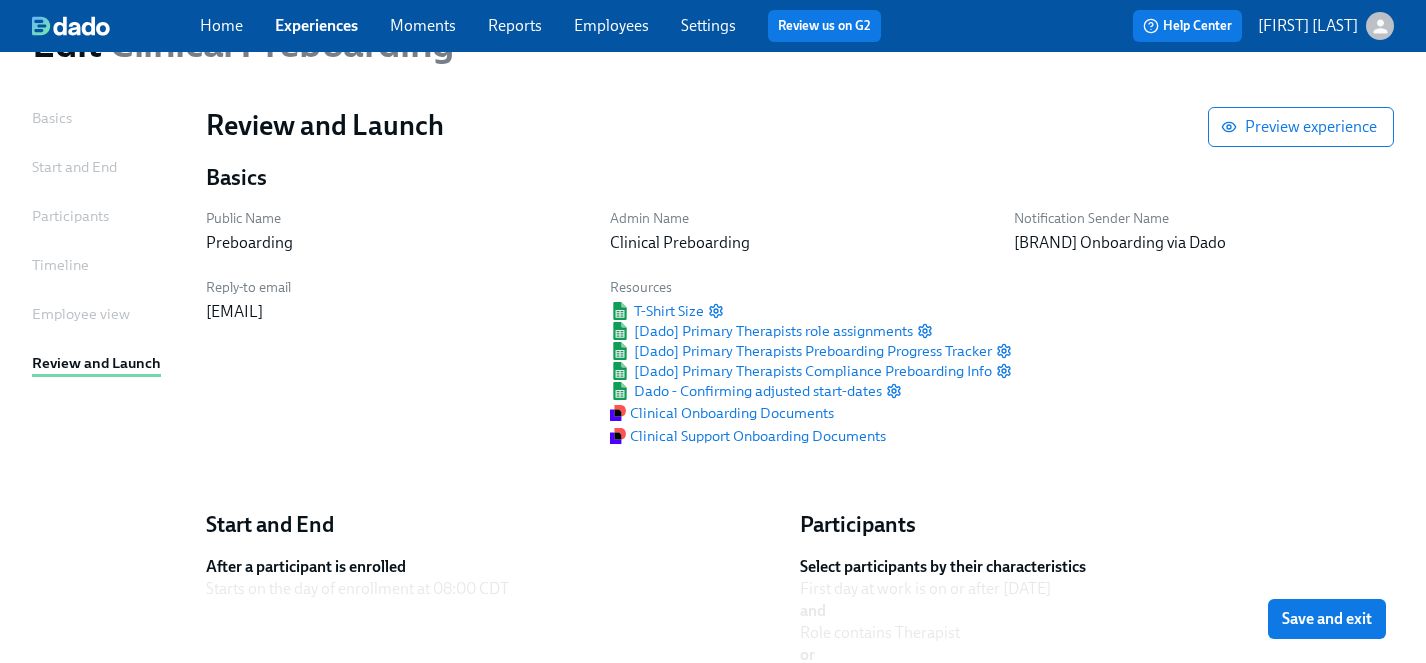 click on "Save and exit" at bounding box center (1327, 619) 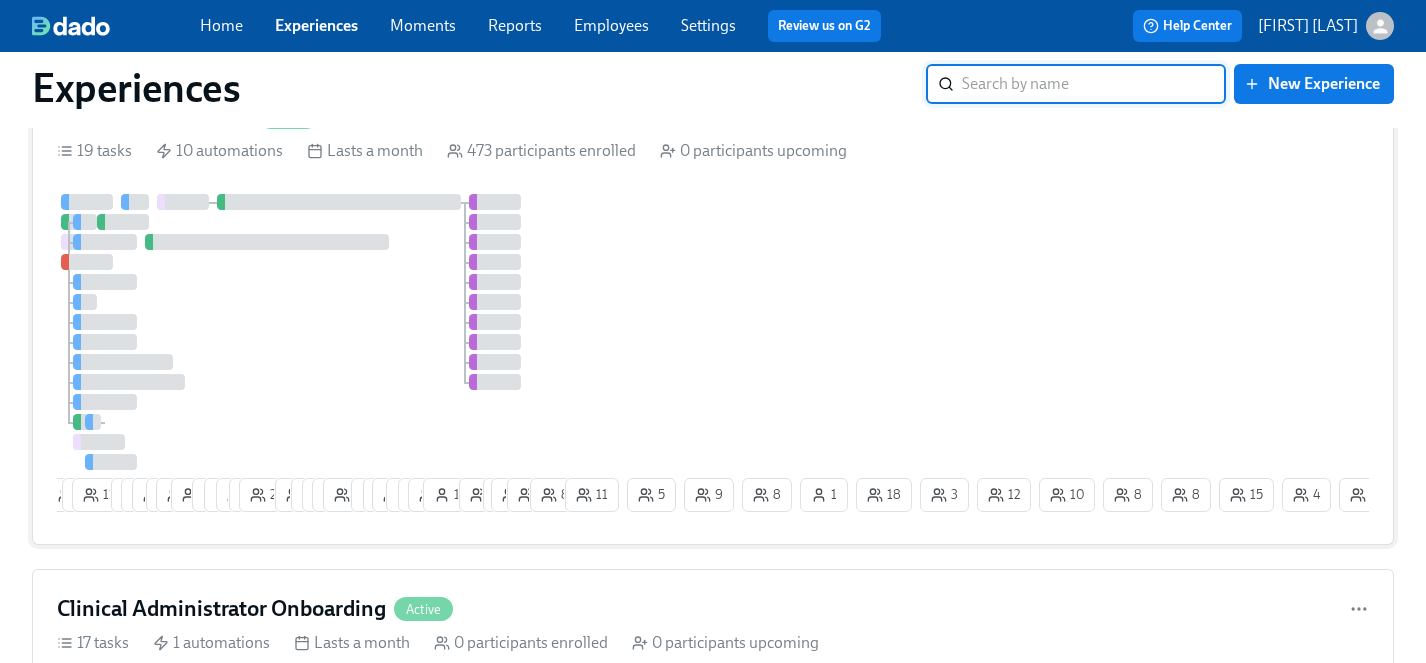 scroll, scrollTop: 0, scrollLeft: 0, axis: both 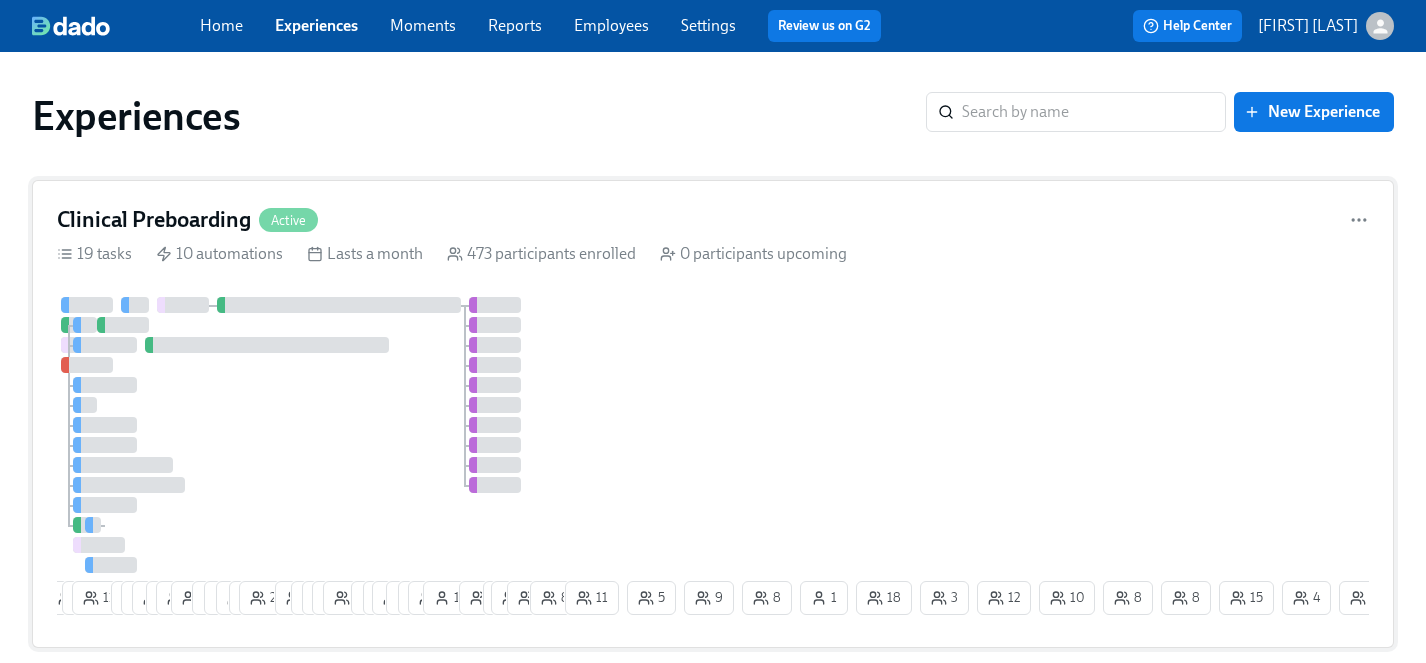 click on "4 10 6 11 7 17 15 6 25 3 12 11 12 17 26 10 7 6 14 19 1 4 11 9 8 14 1 5 4 26 2 8 11 5 9 8 1 18 3 1 1 1 2 4 14 6 10 15 1 8 8 12 2 1 1" at bounding box center [713, 460] 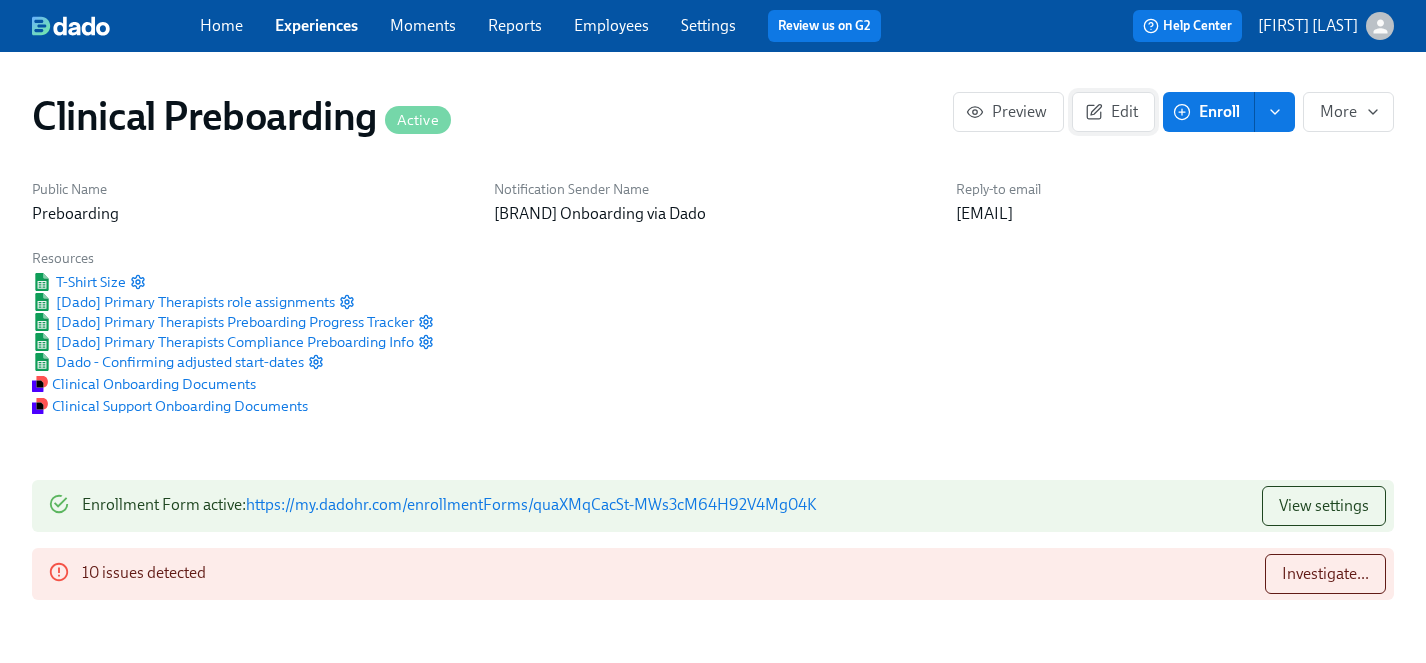 scroll, scrollTop: 0, scrollLeft: 23629, axis: horizontal 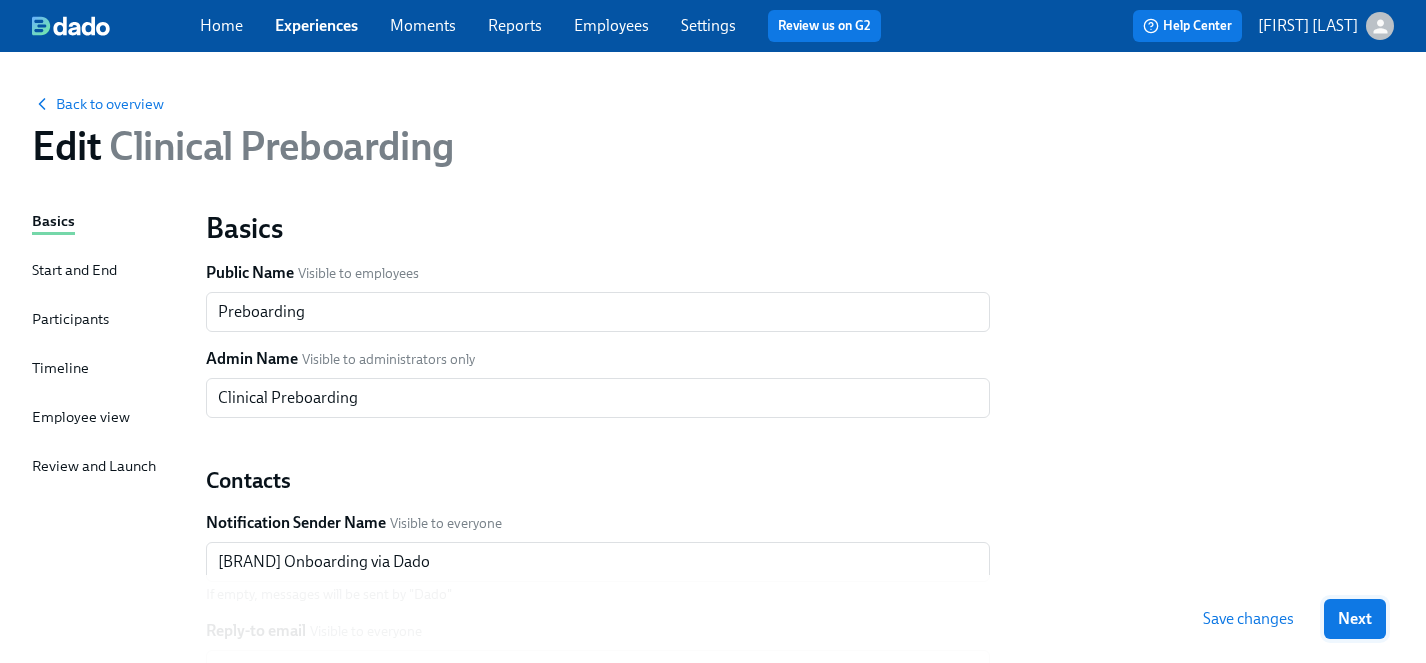 click on "Next" at bounding box center [1355, 619] 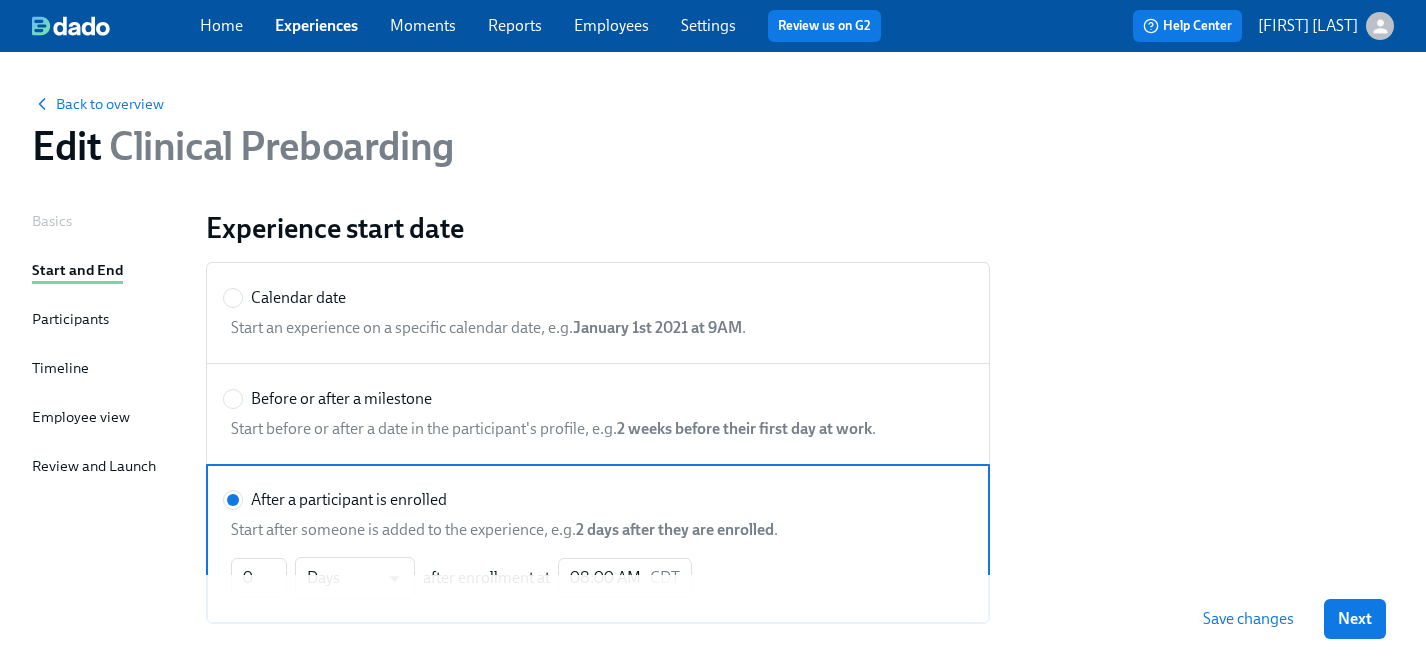 click on "Next" at bounding box center [1355, 619] 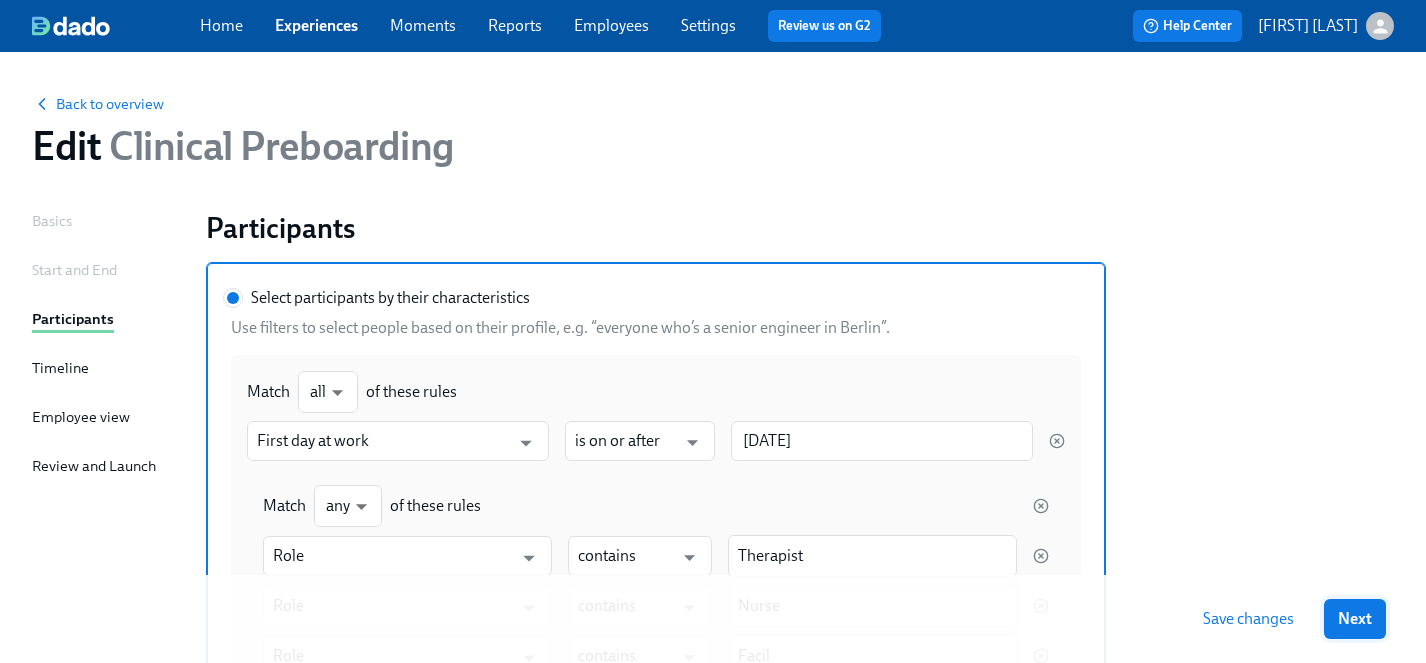 click on "Next" at bounding box center (1355, 619) 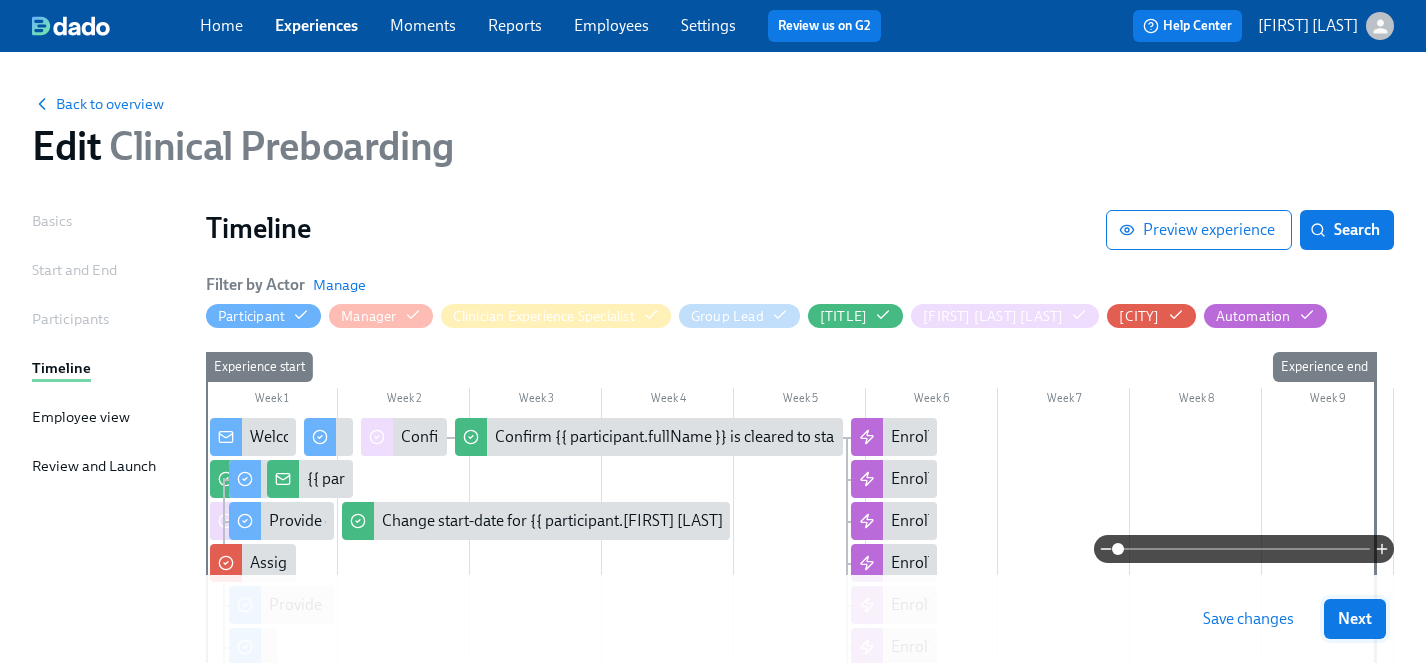 click on "Next" at bounding box center [1355, 619] 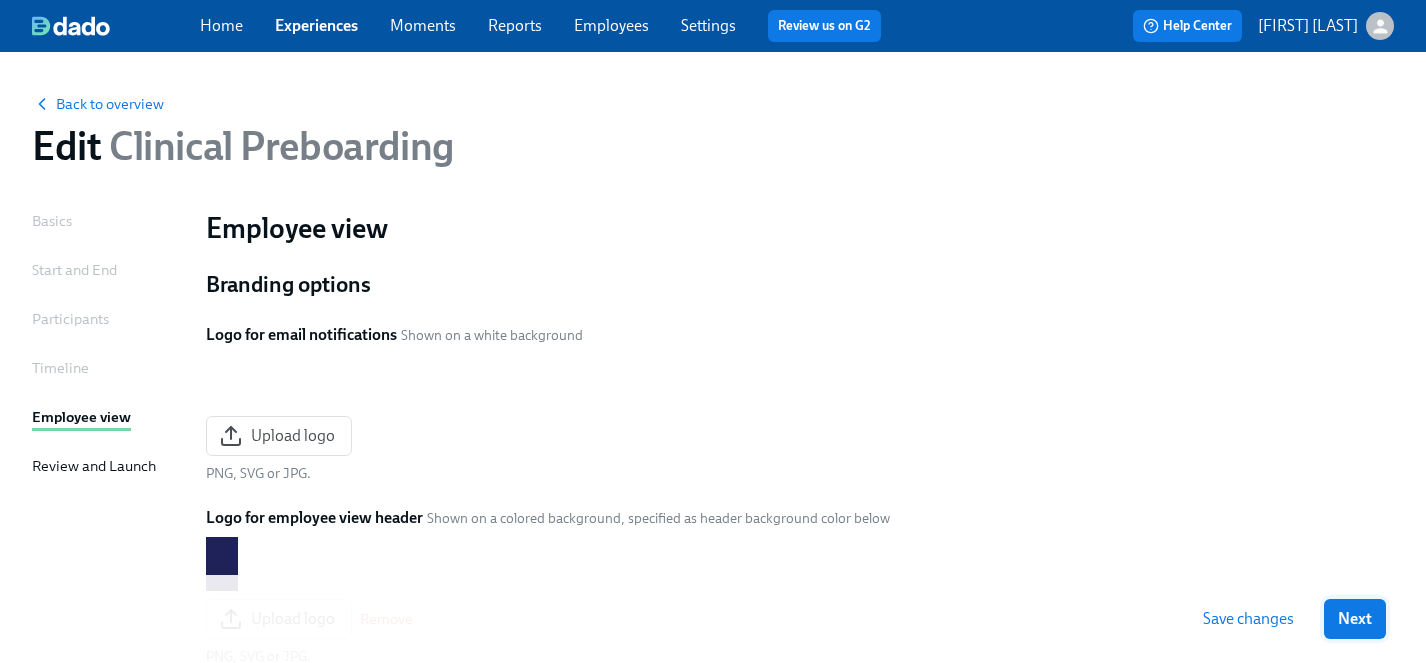 click on "Next" at bounding box center [1355, 619] 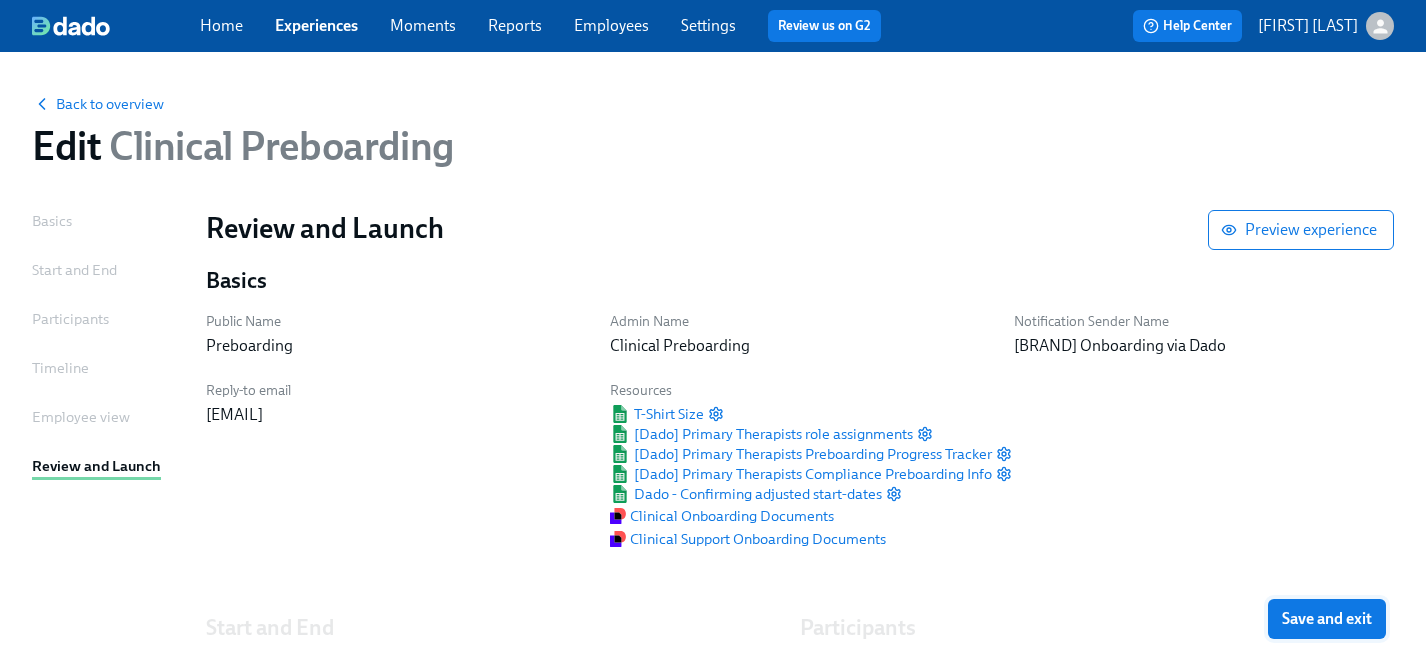 click on "Save and exit" at bounding box center [1327, 619] 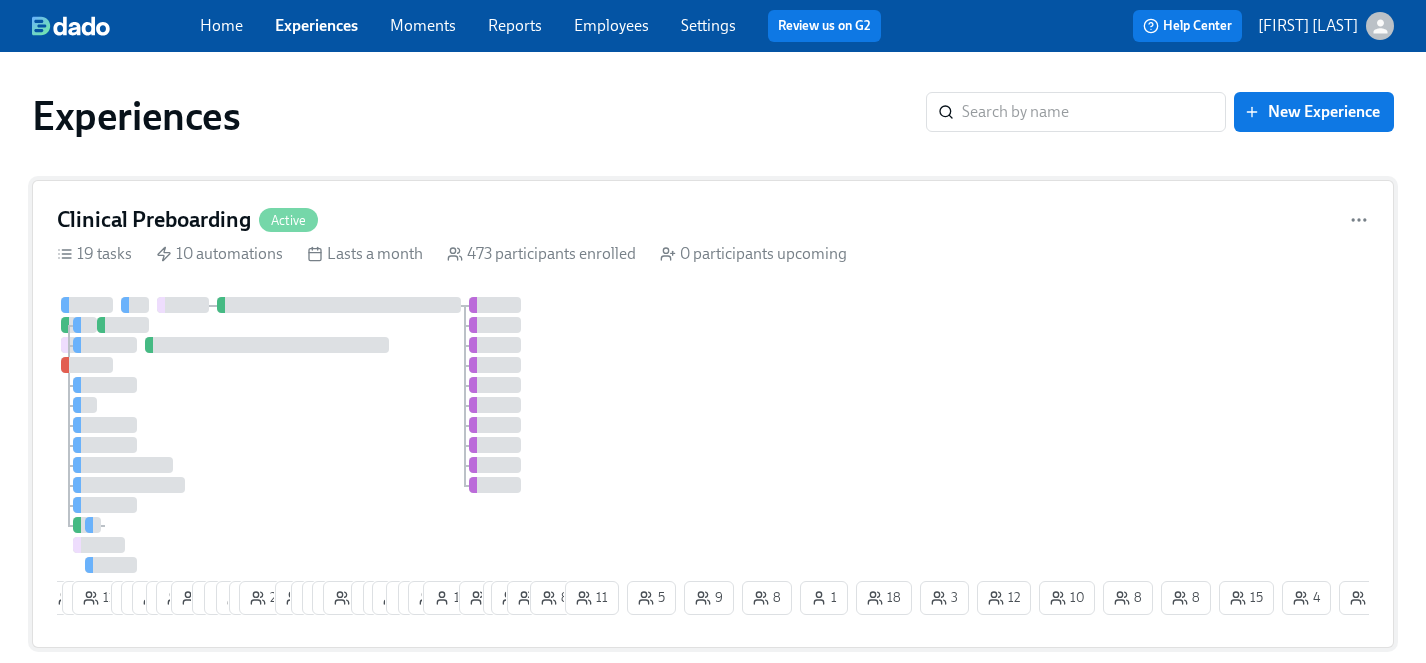 click on "4 10 6 11 7 17 15 6 25 3 12 11 12 17 26 10 7 6 14 19 1 4 11 9 8 14 1 5 4 26 2 8 11 5 9 8 1 18 3 1 1 1 2 4 14 6 10 15 1 8 8 12 2 1 1" at bounding box center (713, 460) 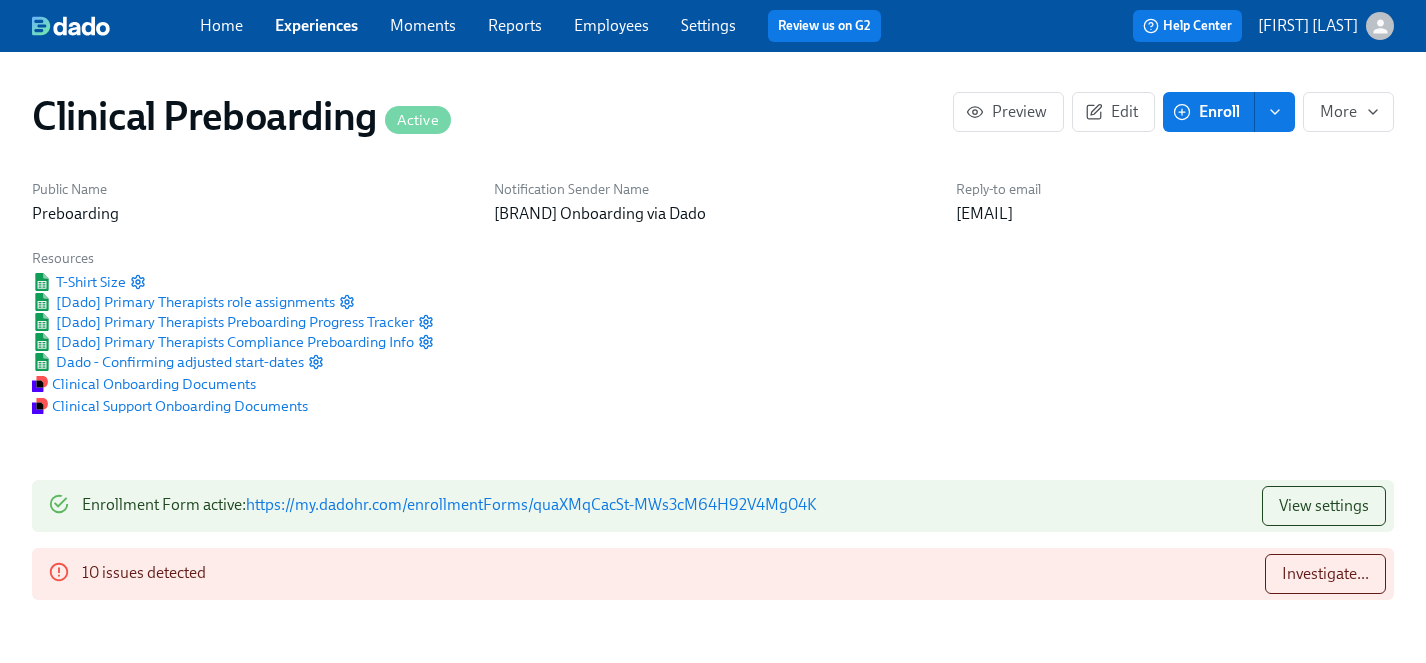 scroll, scrollTop: 992, scrollLeft: 0, axis: vertical 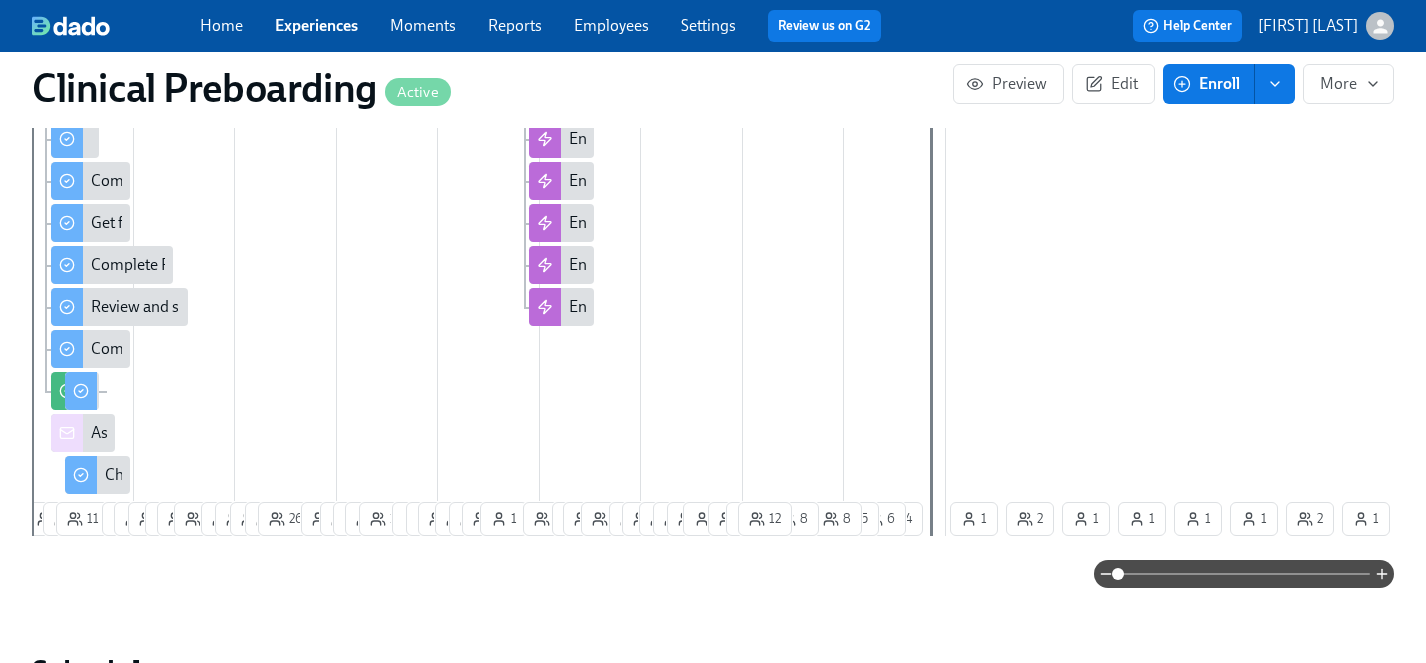 click at bounding box center [489, 204] 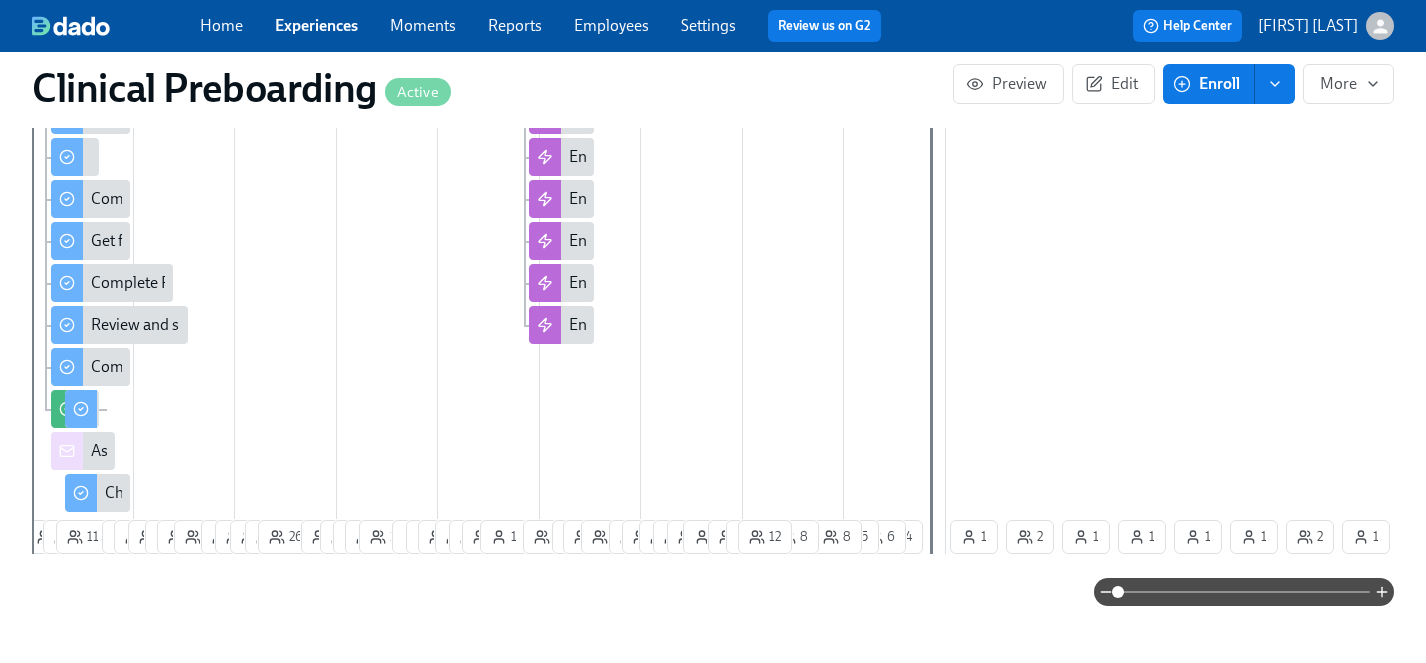 click 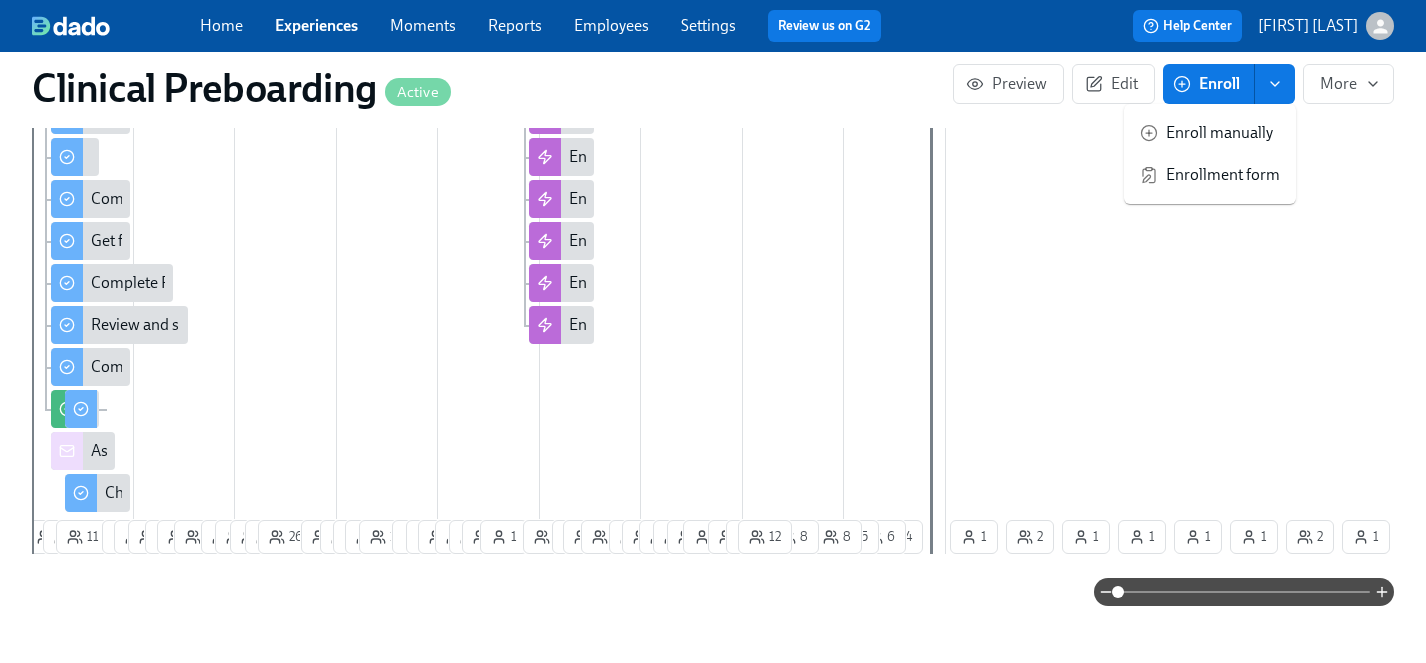 scroll, scrollTop: 0, scrollLeft: 25798, axis: horizontal 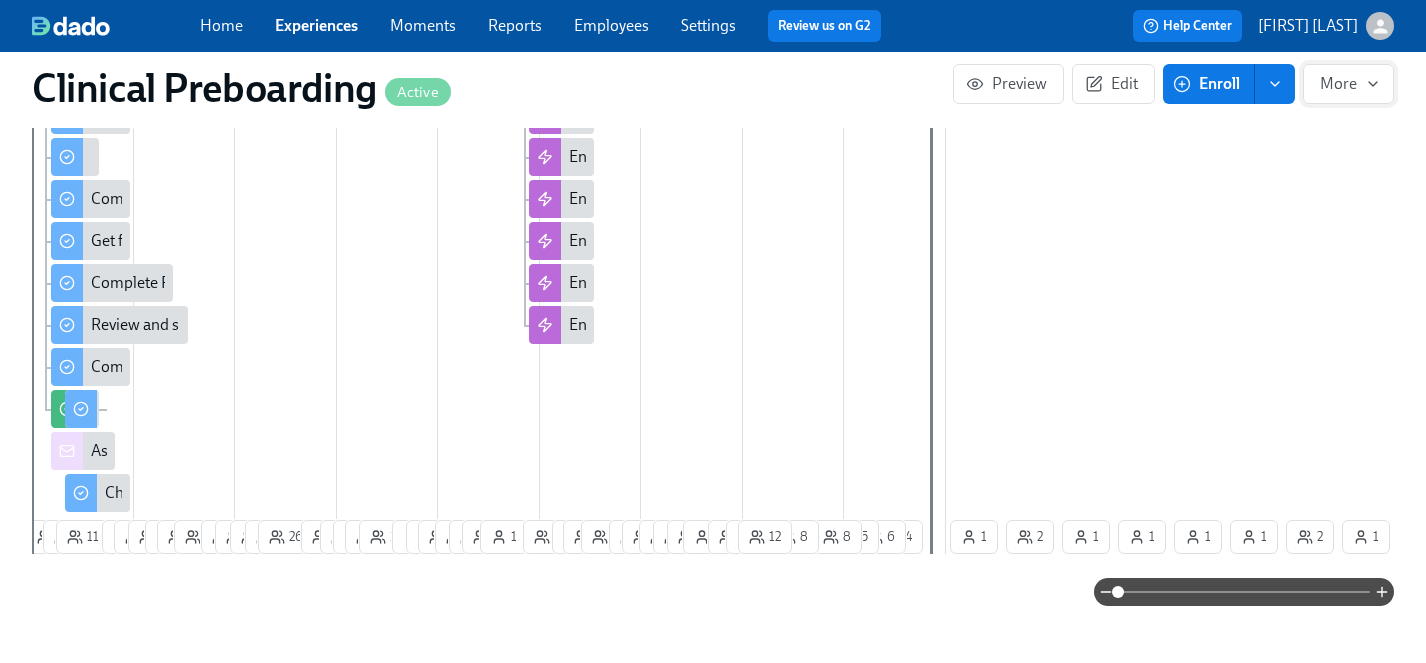 click on "More" at bounding box center [1348, 84] 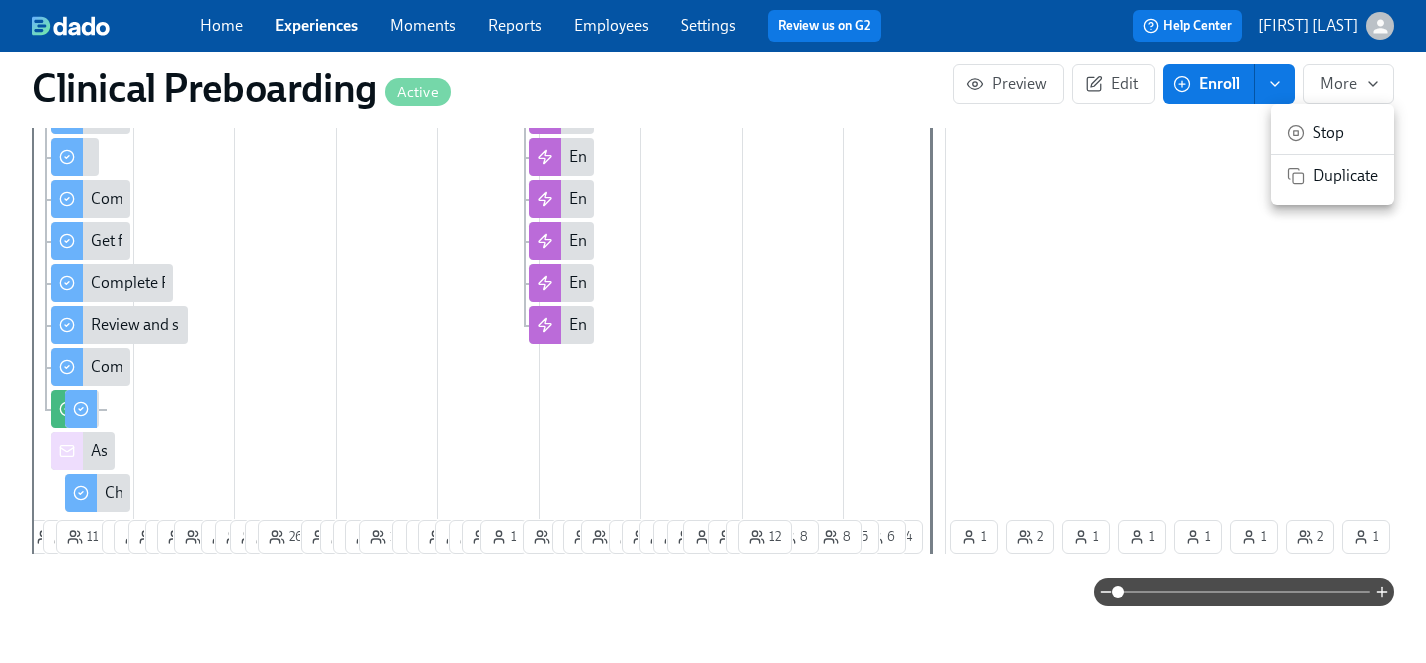 click at bounding box center (713, 331) 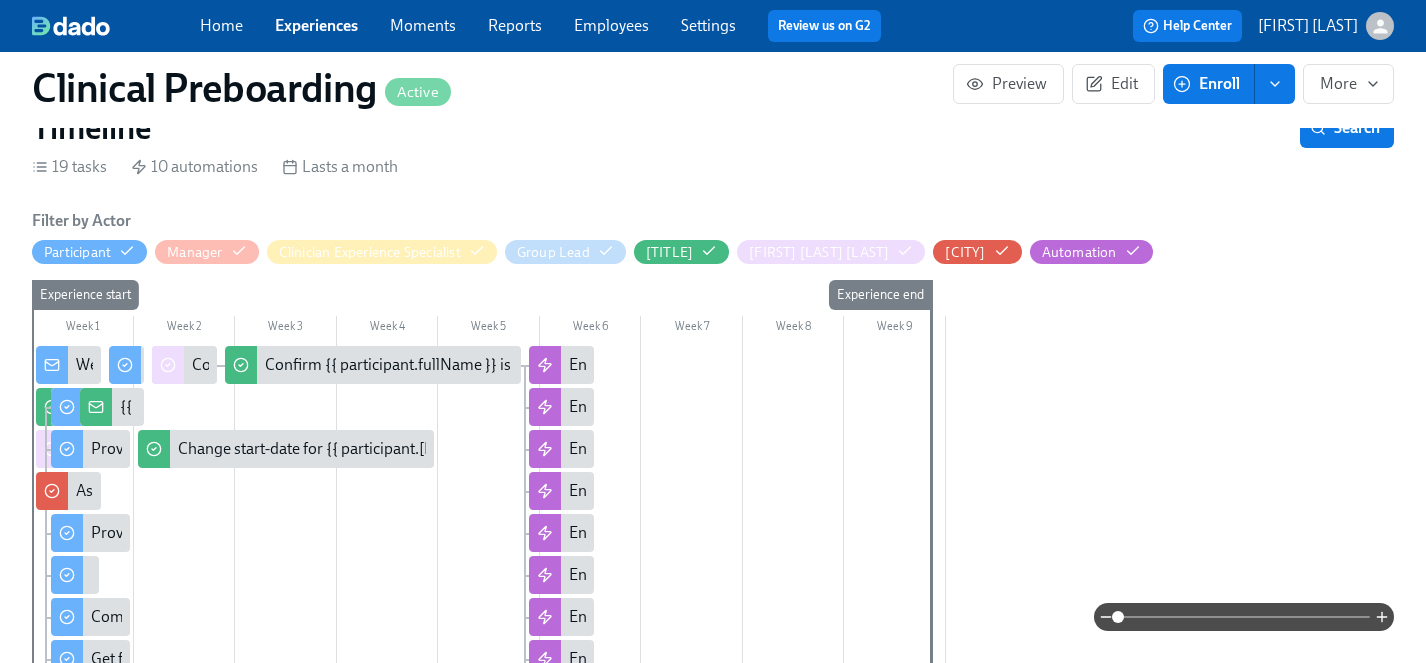scroll, scrollTop: 554, scrollLeft: 0, axis: vertical 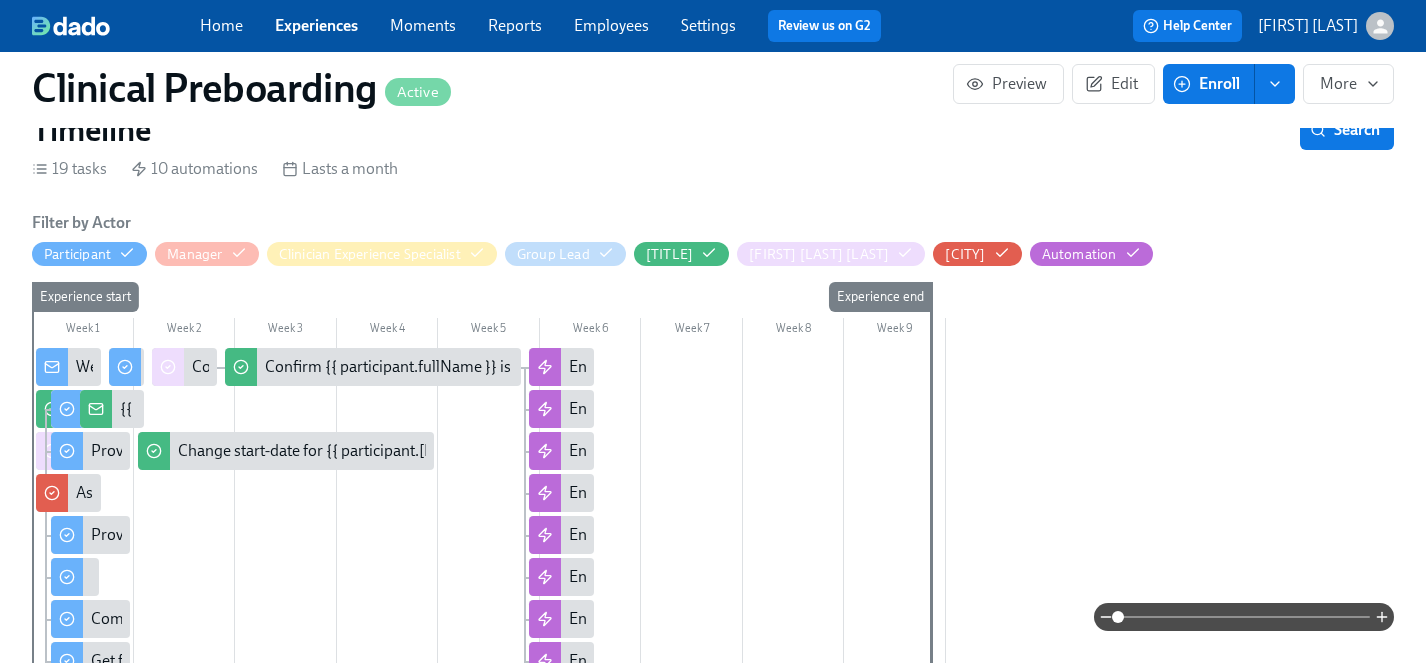 click on "10 automations" at bounding box center (194, 169) 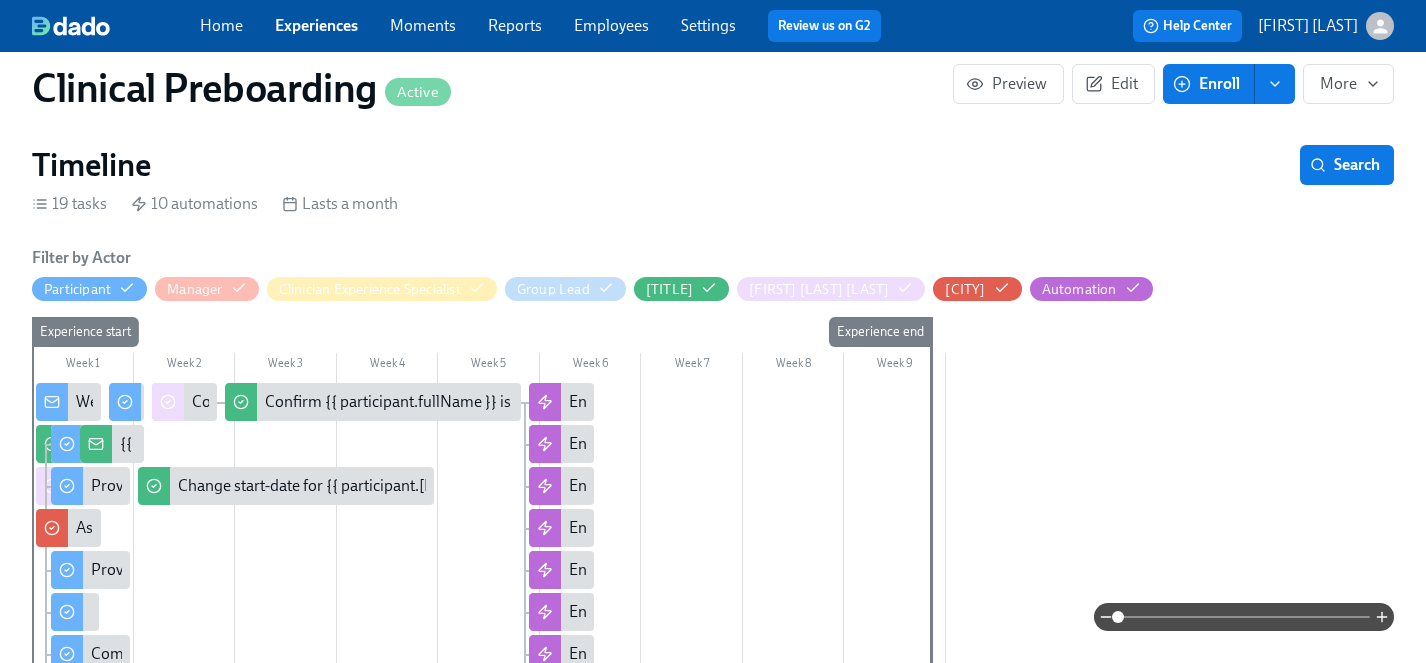 scroll, scrollTop: 517, scrollLeft: 0, axis: vertical 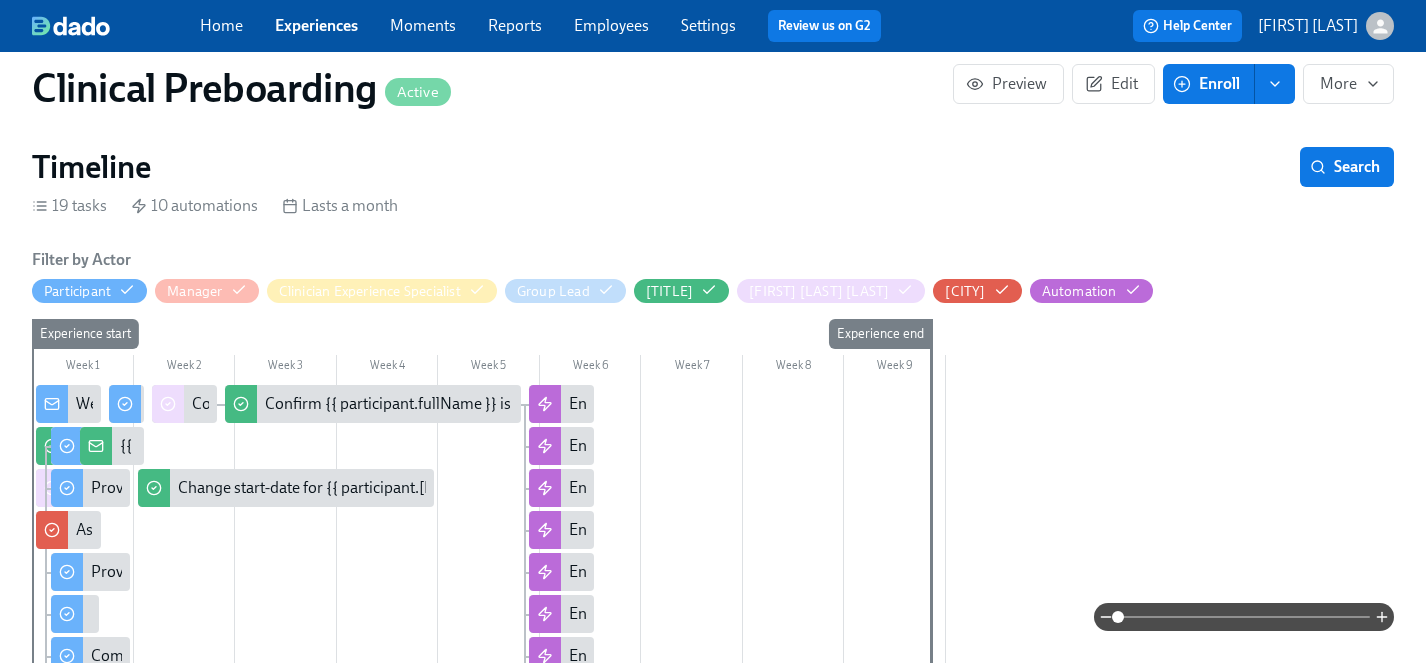 click at bounding box center [489, 679] 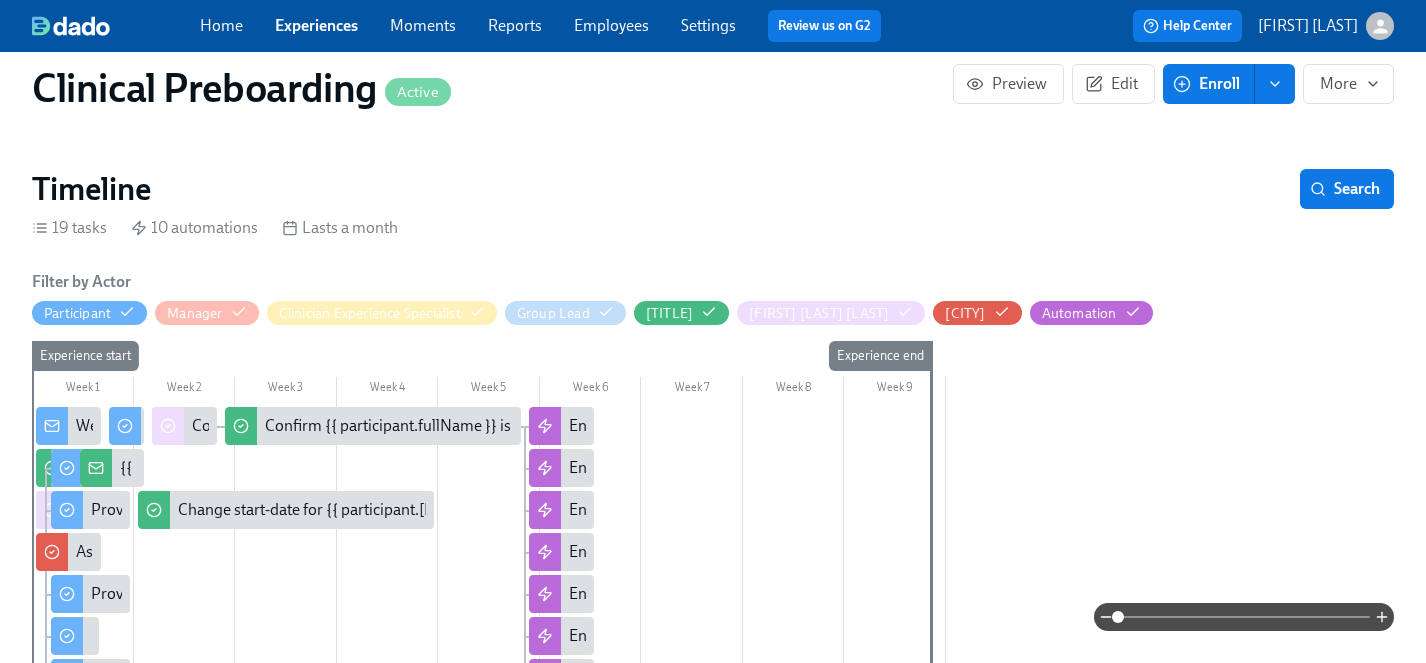 scroll, scrollTop: 491, scrollLeft: 0, axis: vertical 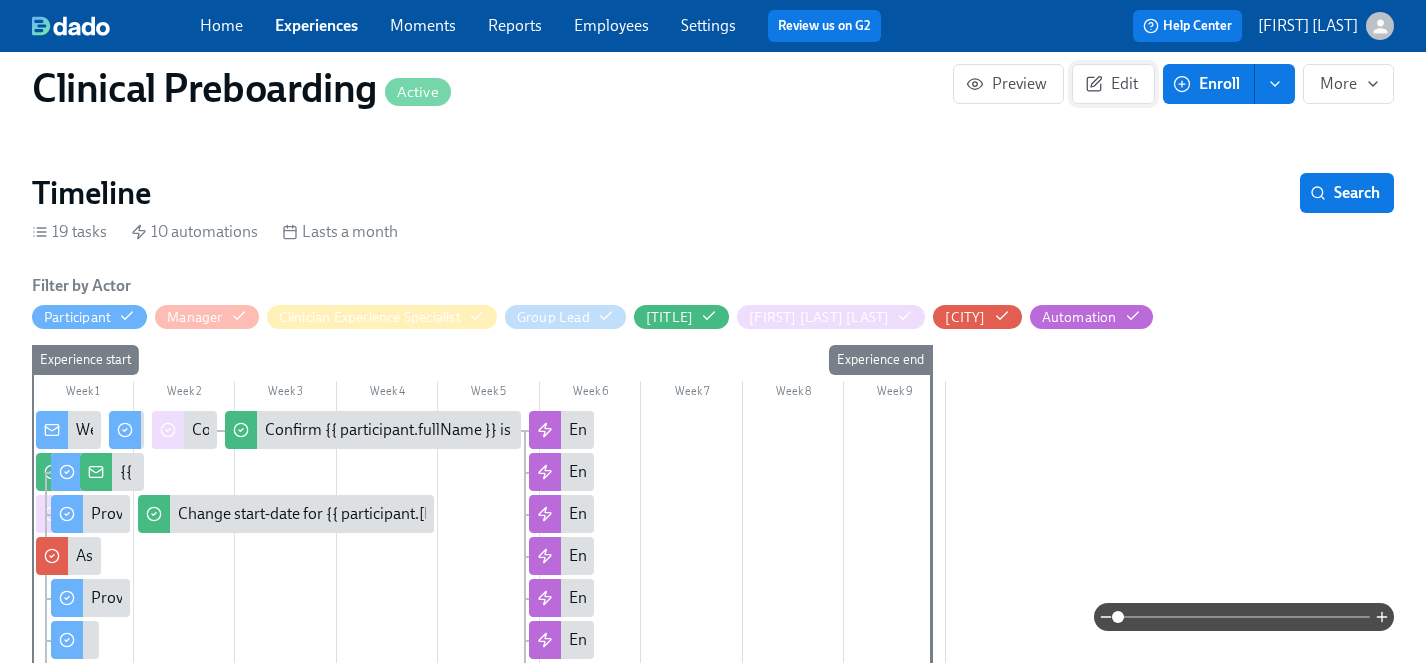 click on "Edit" at bounding box center [1113, 84] 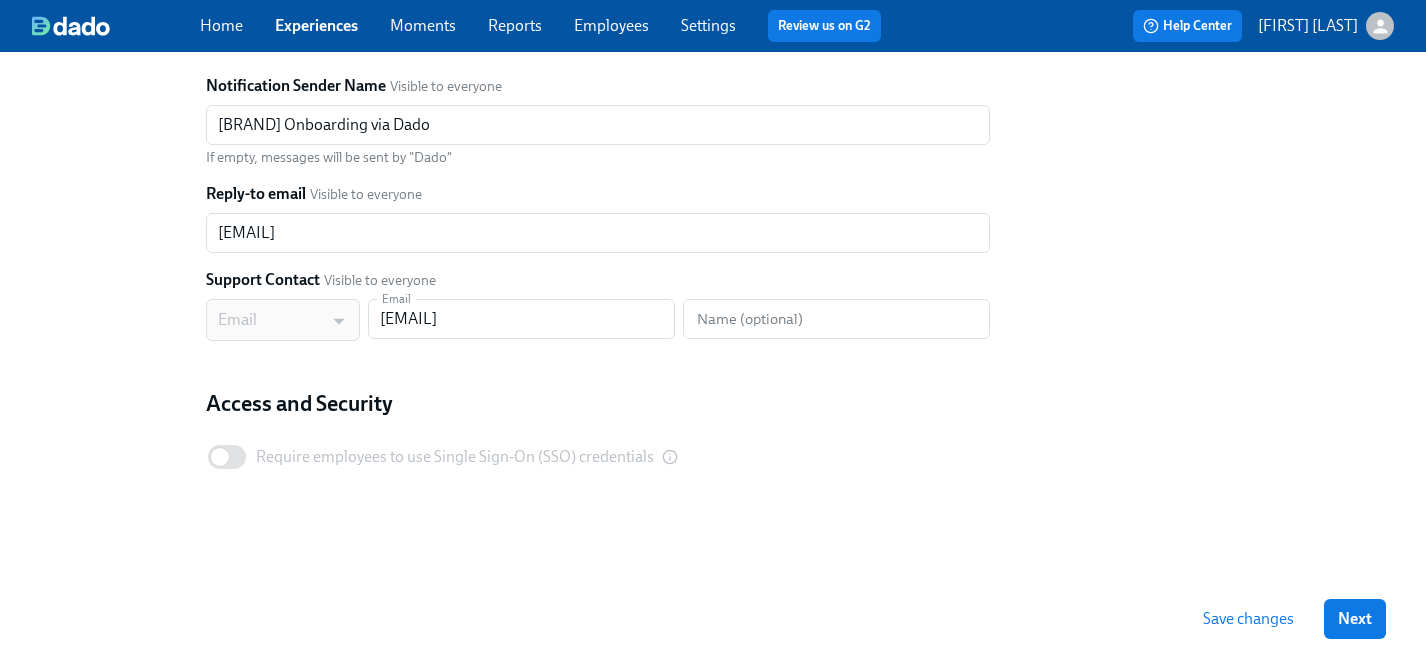 scroll, scrollTop: 0, scrollLeft: 0, axis: both 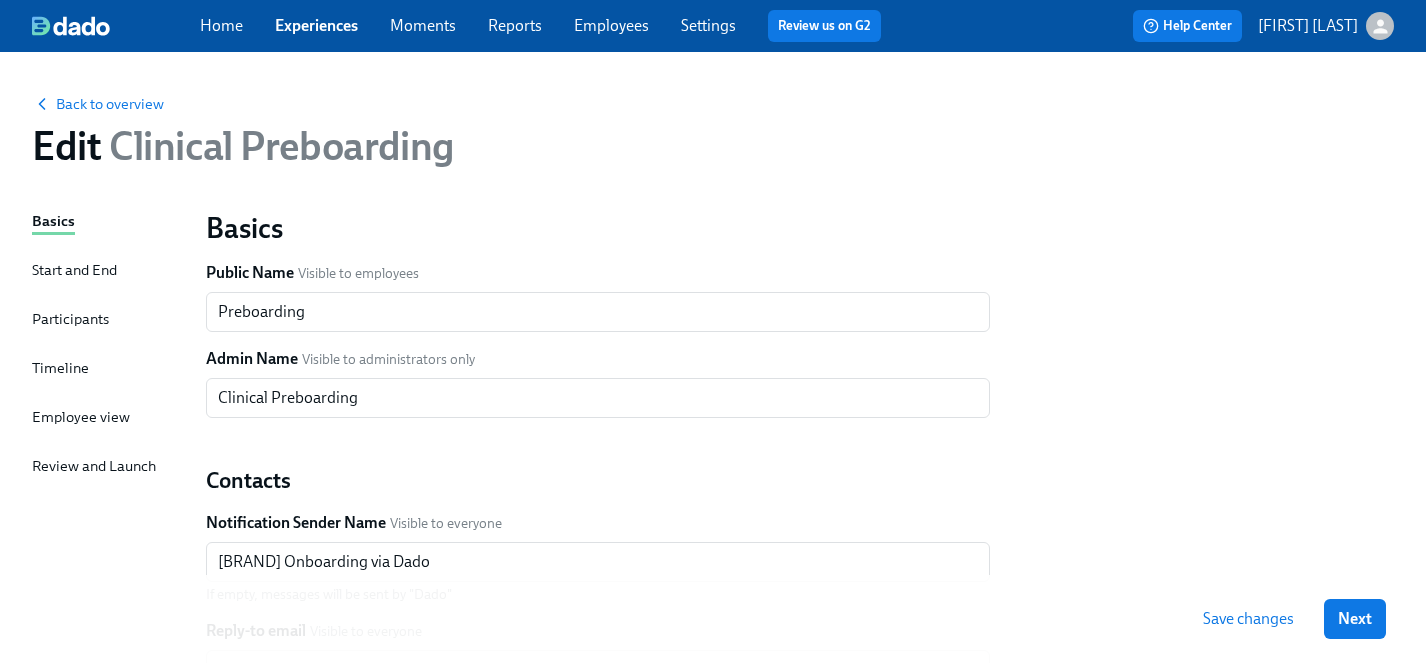 click on "Start and End" at bounding box center (74, 270) 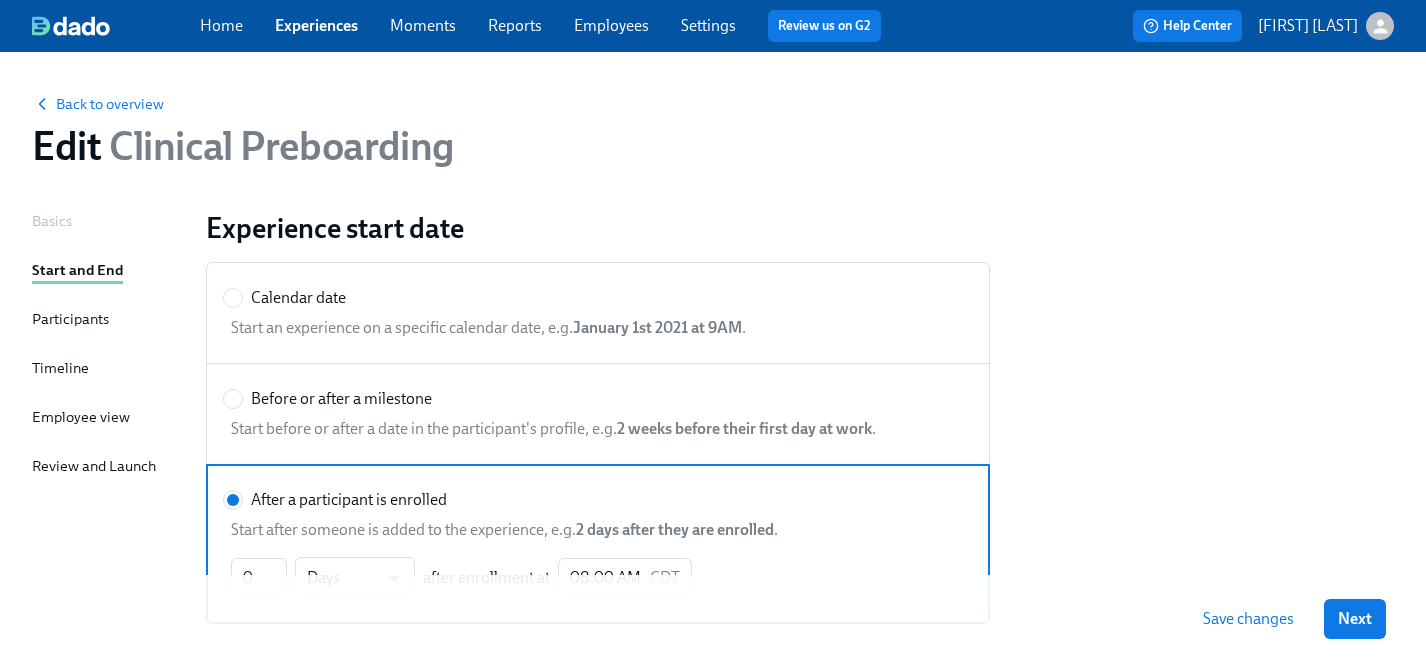 click on "Participants" at bounding box center (70, 319) 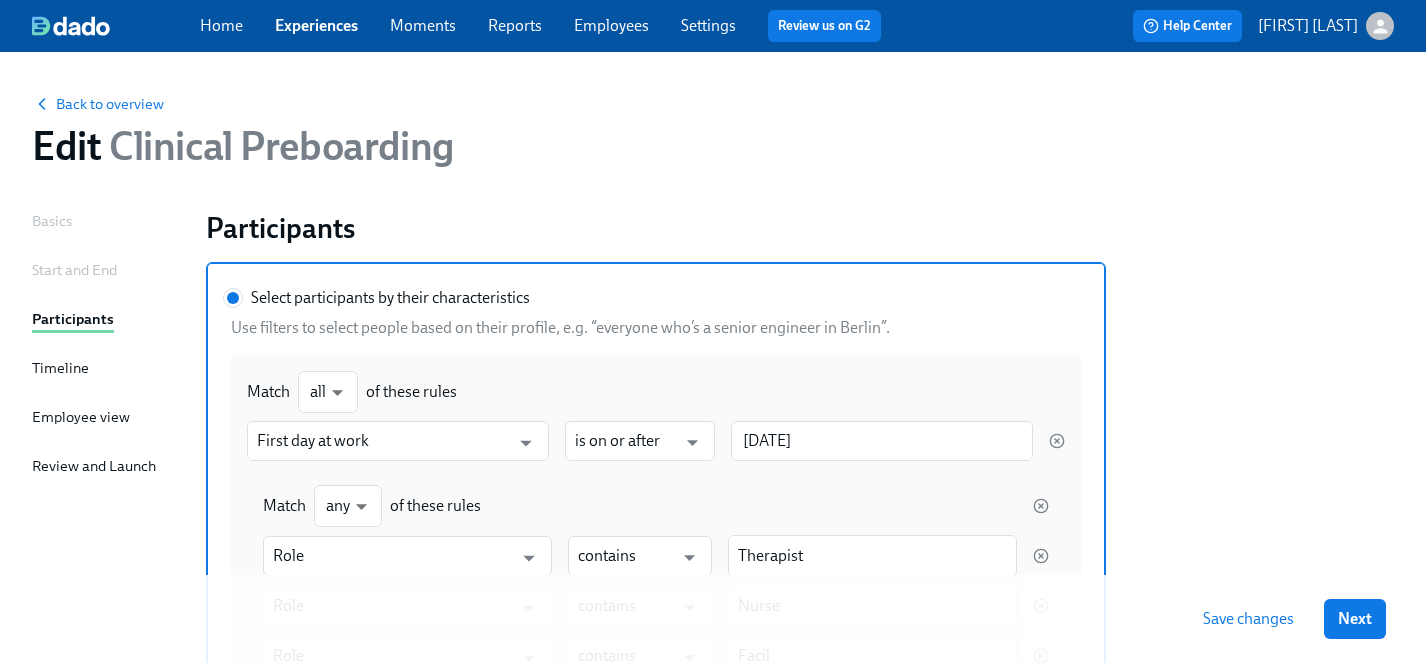 click on "Timeline" at bounding box center [60, 368] 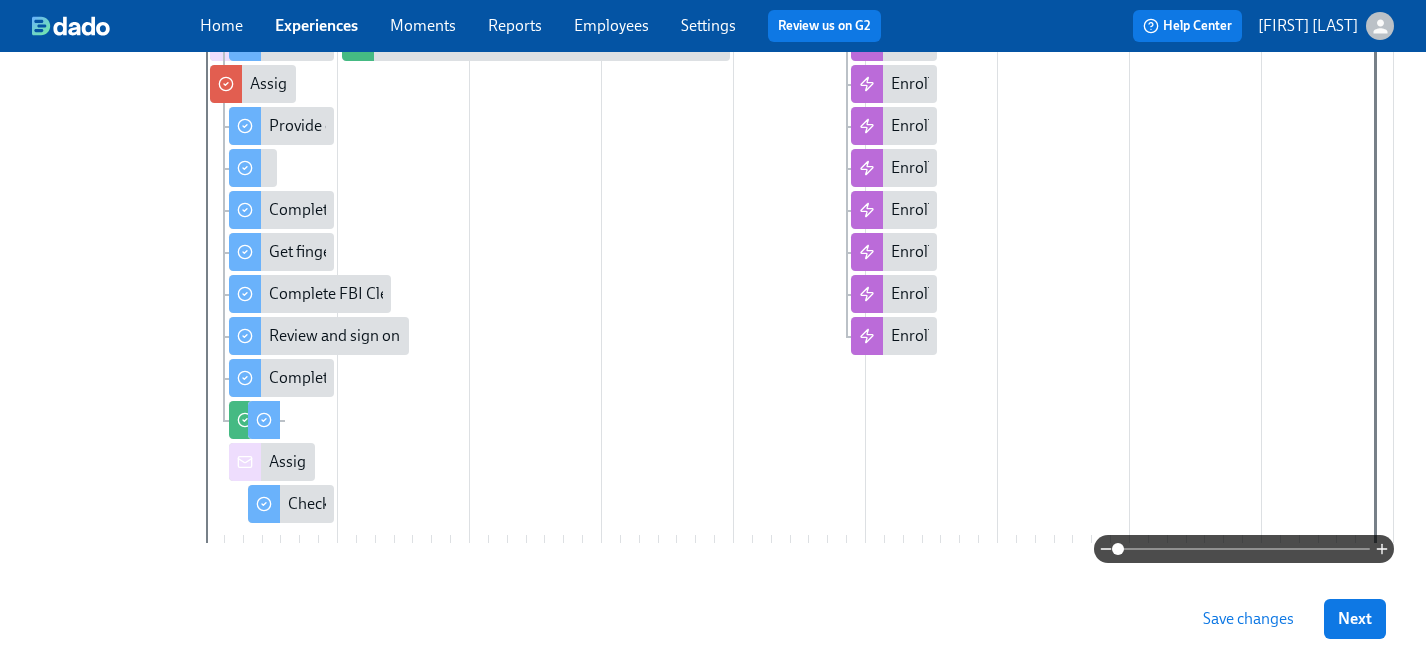 scroll, scrollTop: 489, scrollLeft: 0, axis: vertical 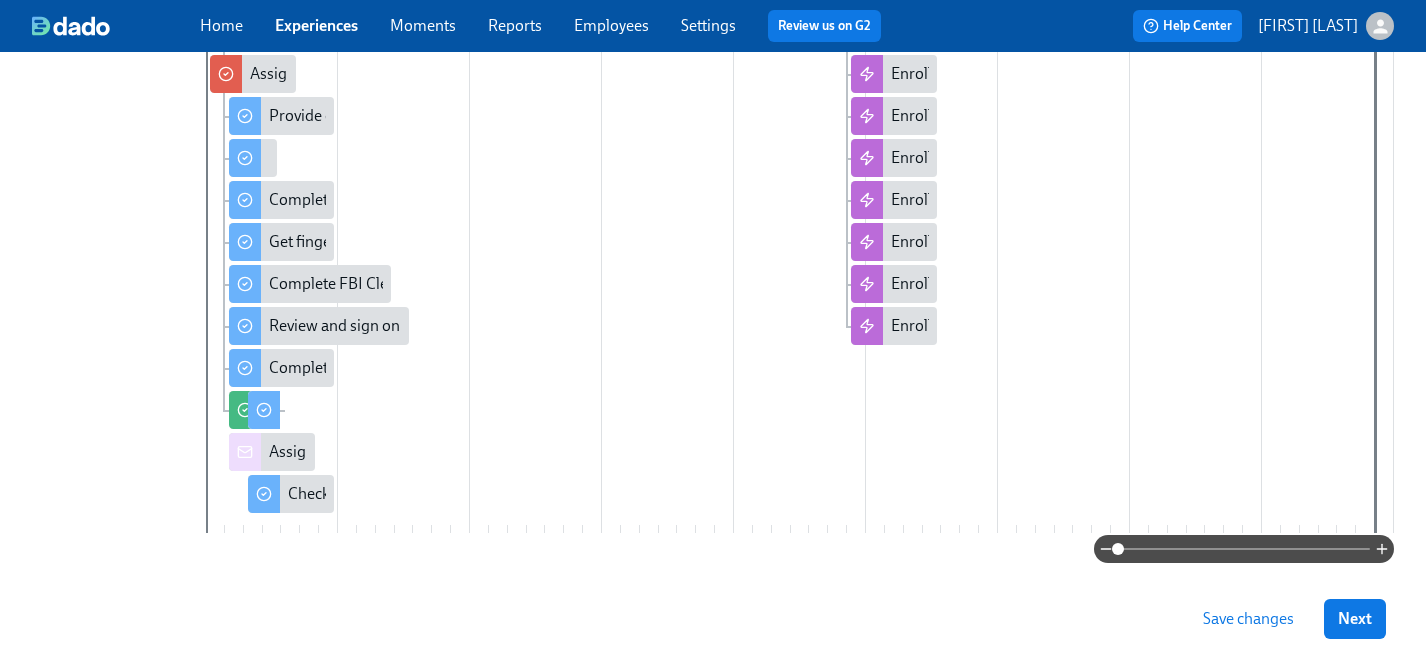 click at bounding box center (800, 231) 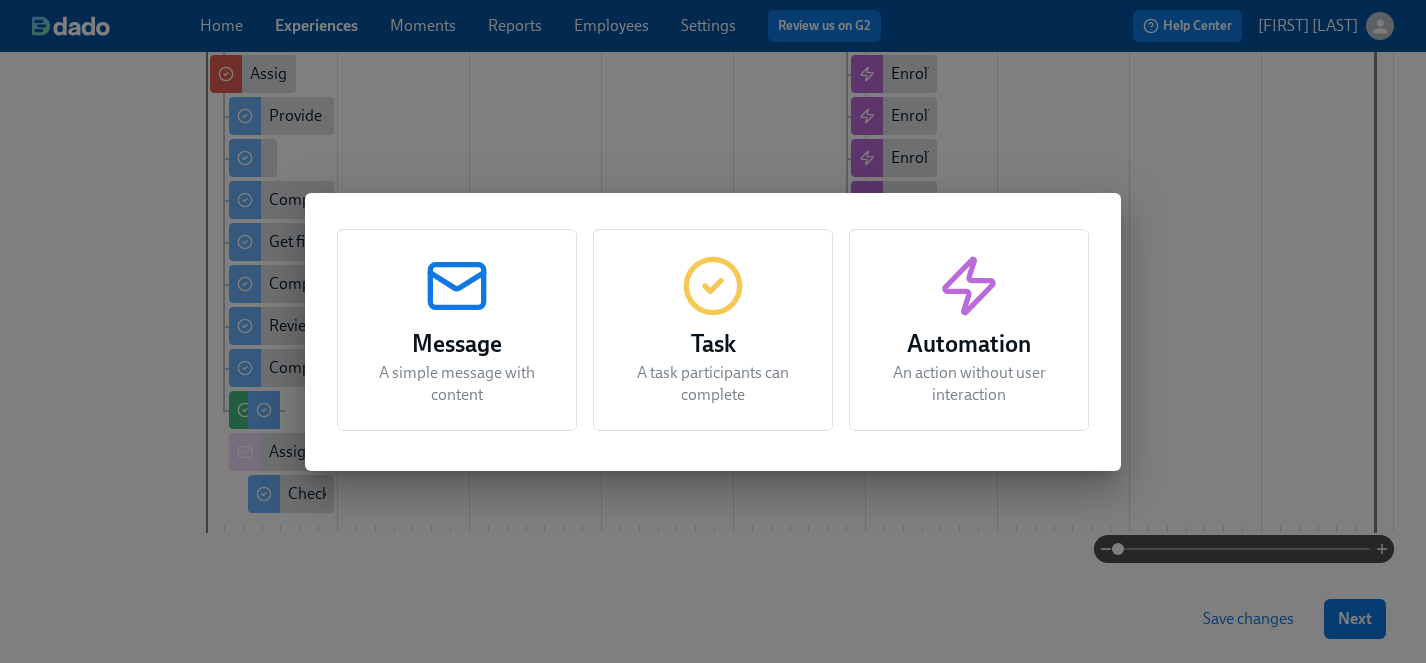 click on "Automation An action without user interaction" at bounding box center [969, 330] 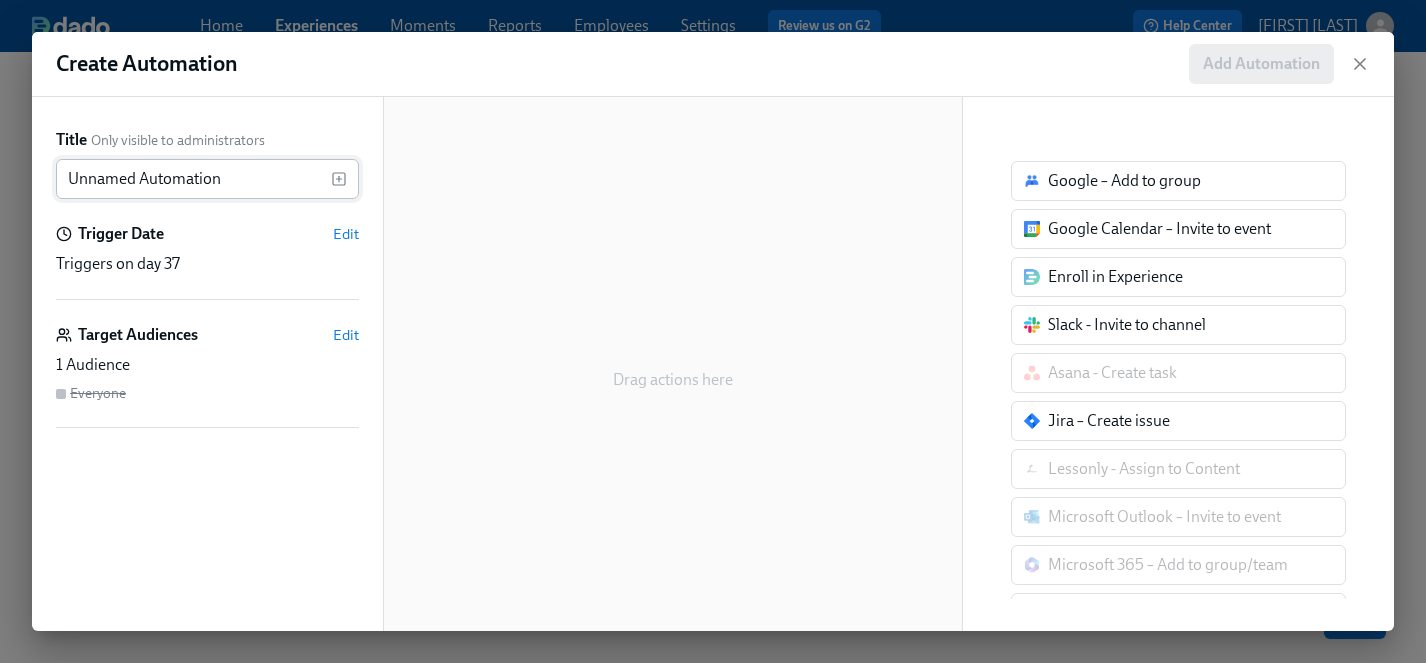 click on "Unnamed Automation" at bounding box center [193, 179] 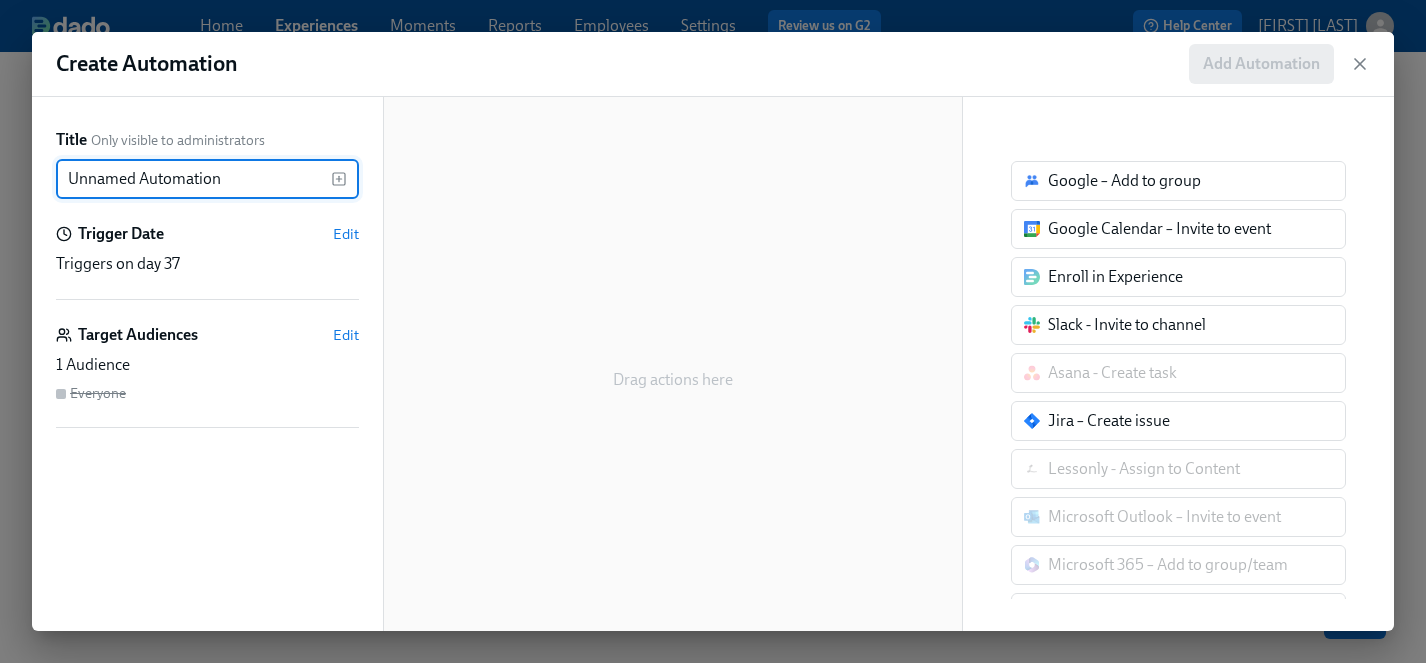 drag, startPoint x: 248, startPoint y: 181, endPoint x: 16, endPoint y: 181, distance: 232 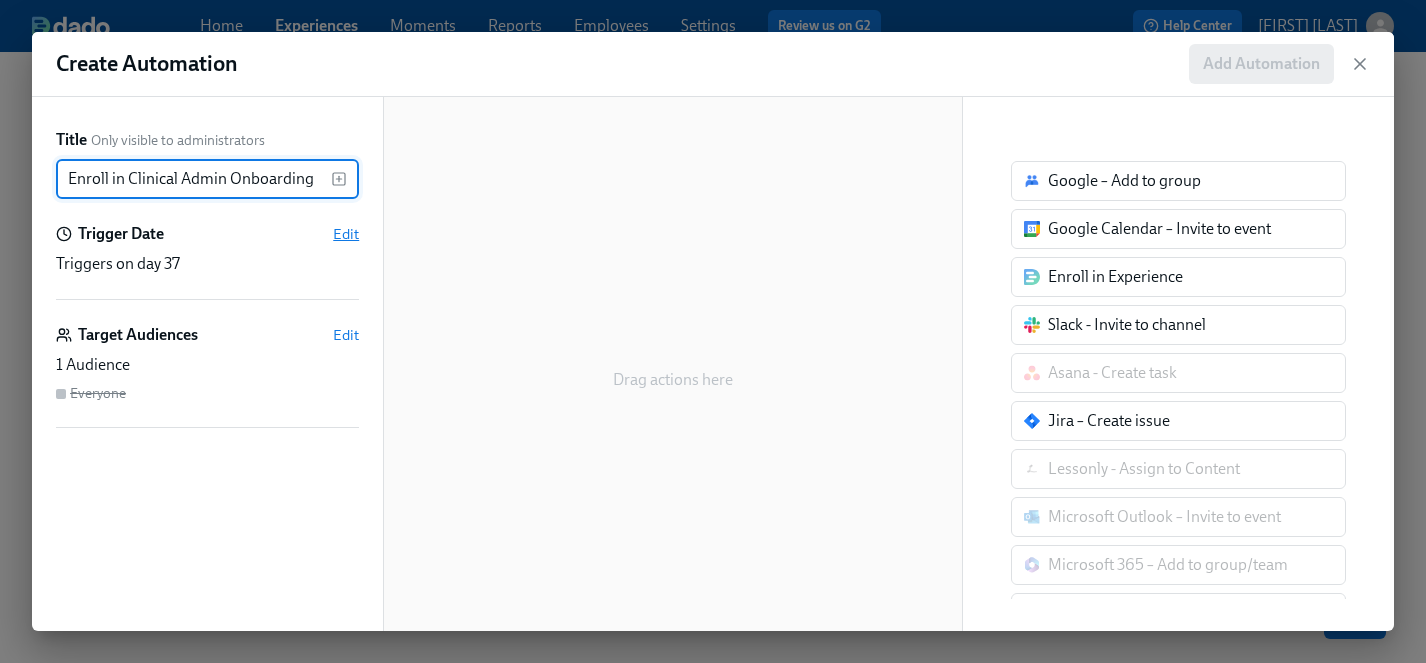 type on "Enroll in Clinical Admin Onboarding" 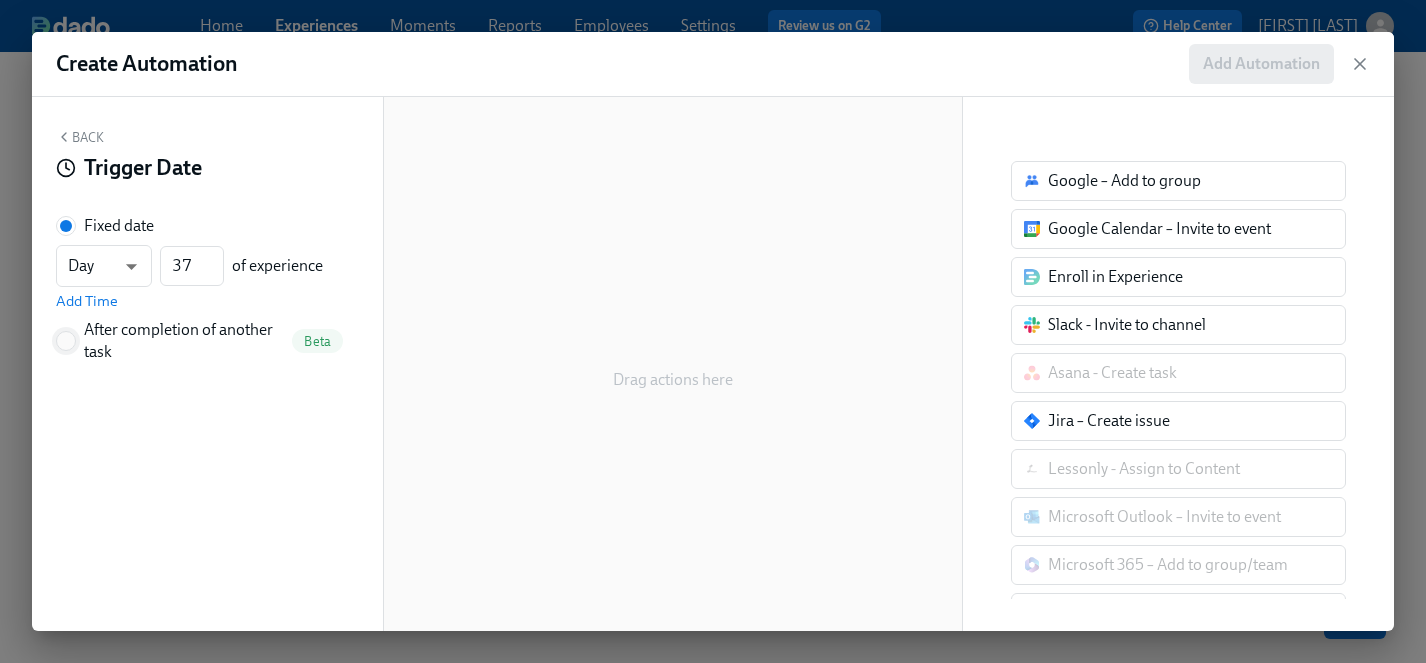 click on "After completion of another task Beta" at bounding box center (66, 341) 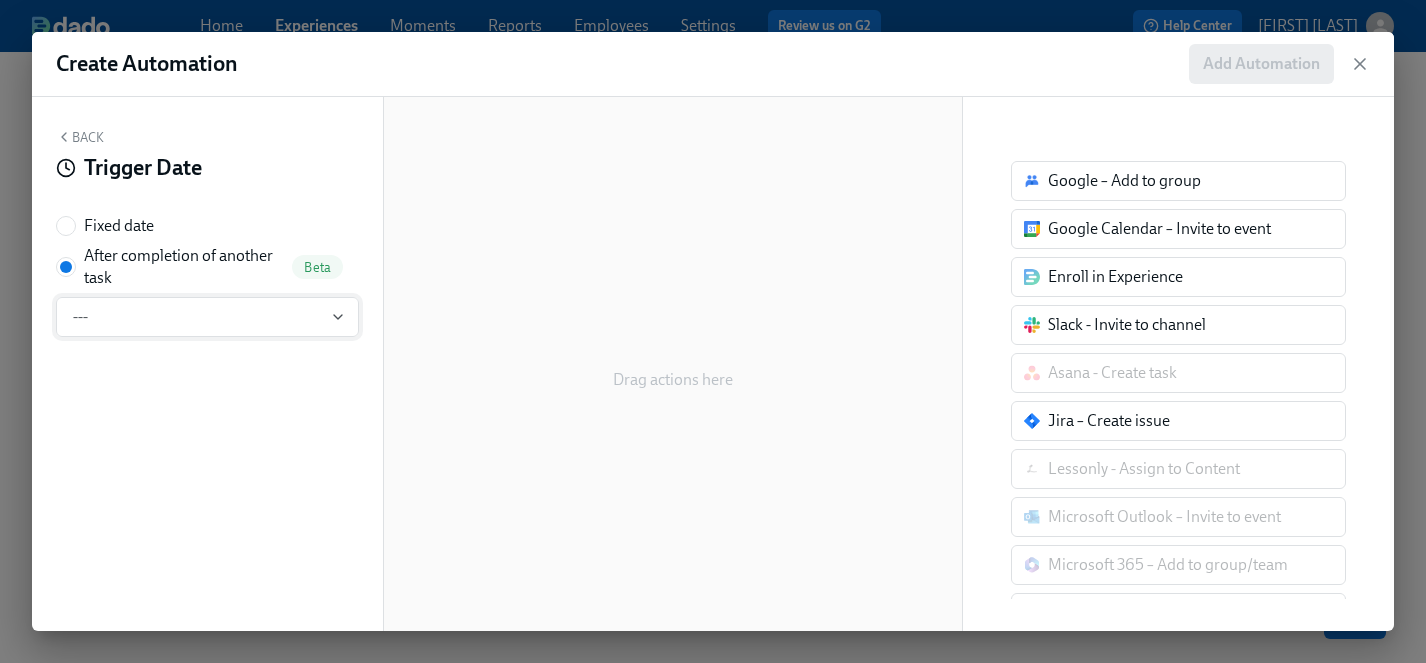 click on "---" at bounding box center (207, 317) 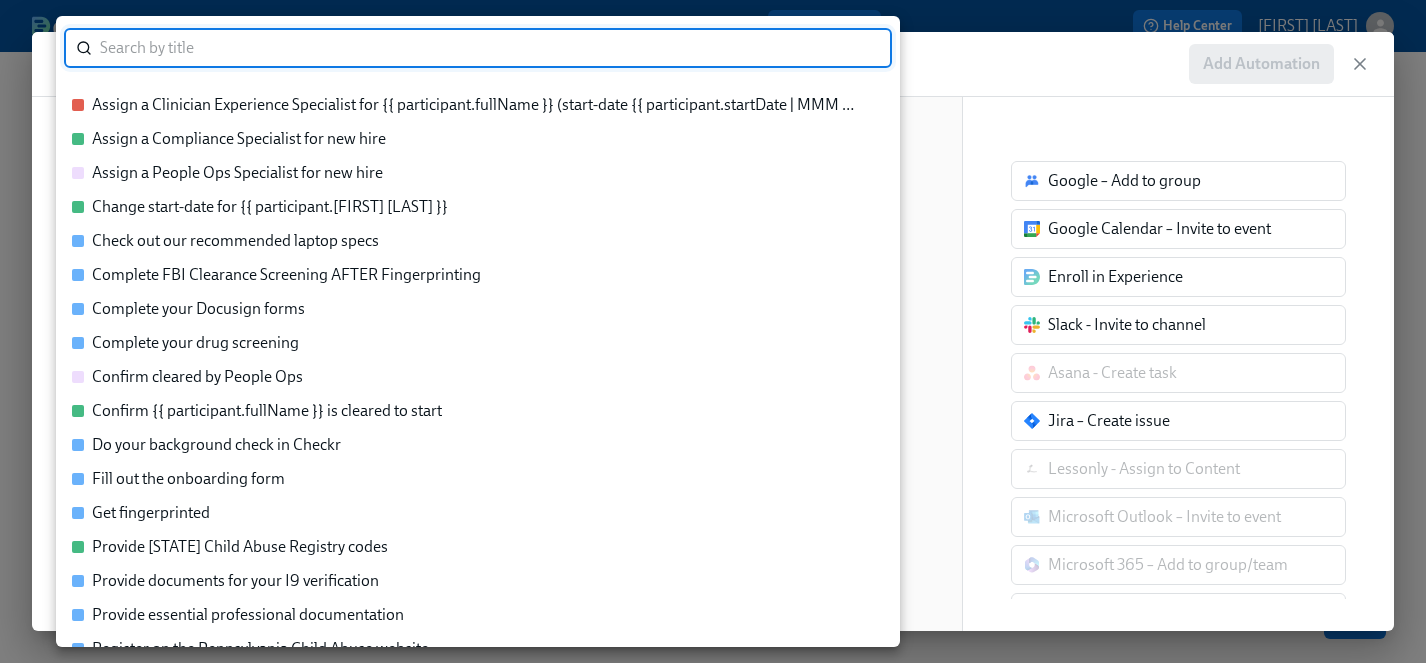 click on "Confirm {{ participant.fullName }} is cleared to start" at bounding box center [267, 411] 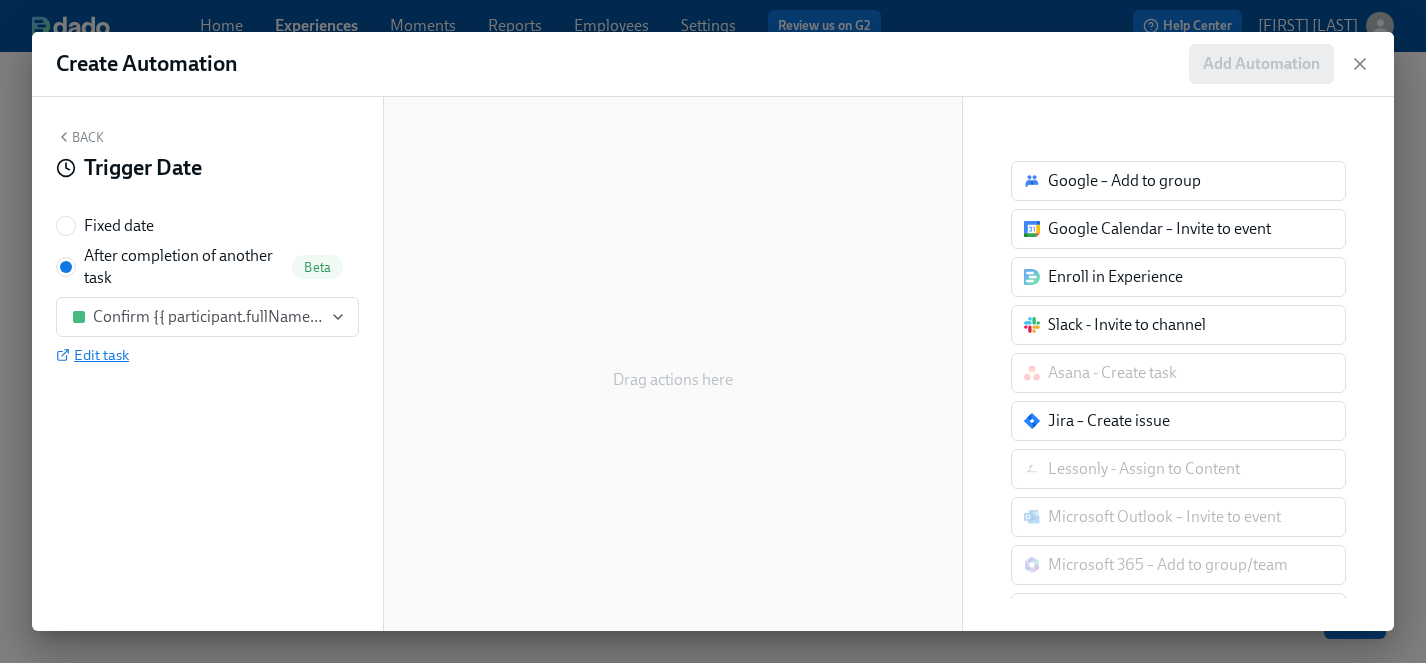 click on "Edit task" at bounding box center (92, 355) 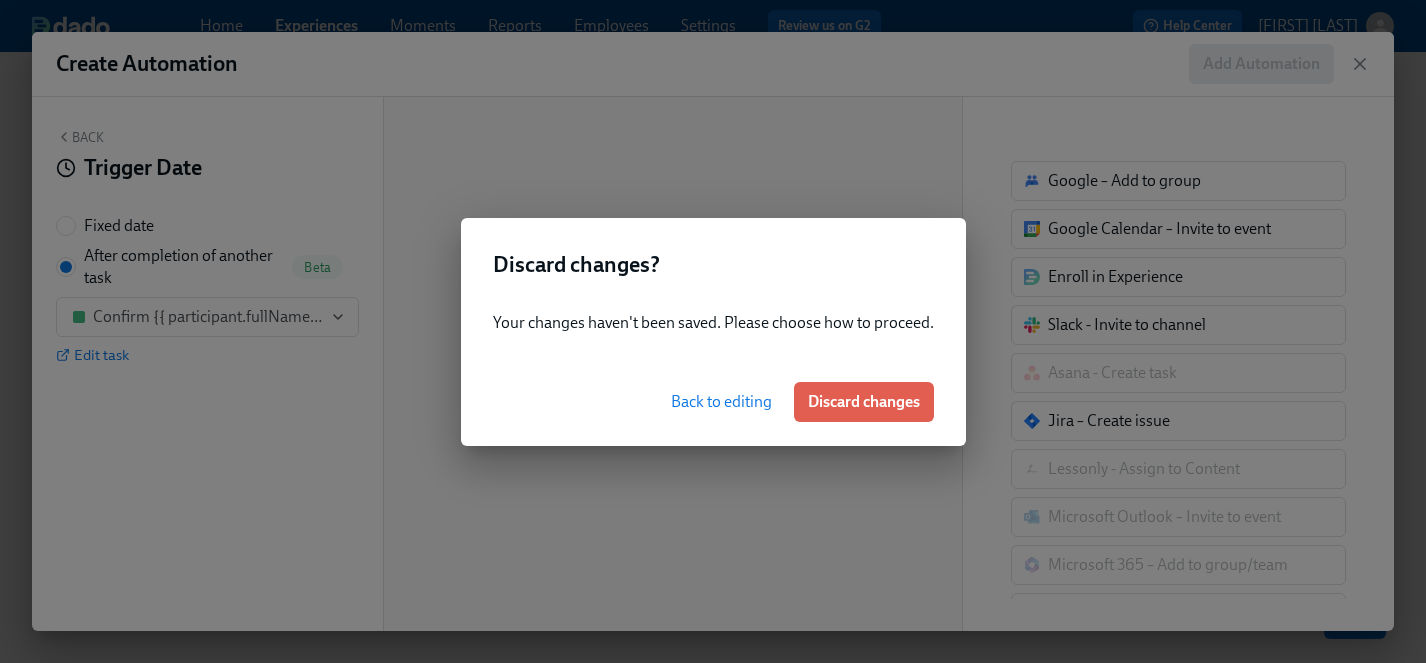 click on "Back to editing" at bounding box center [721, 402] 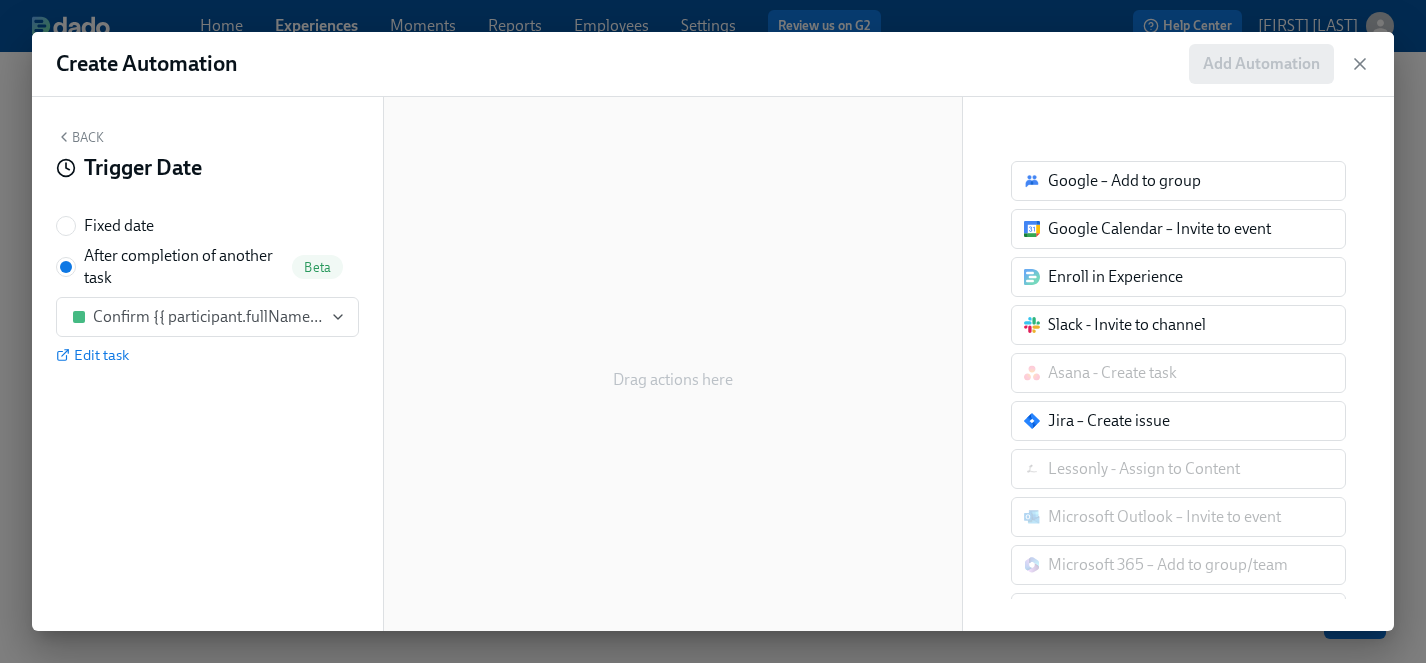 click on "Back Trigger Date Fixed date After completion of another task Beta Confirm {{ participant.fullName }} is cleared to start Edit task" at bounding box center [207, 364] 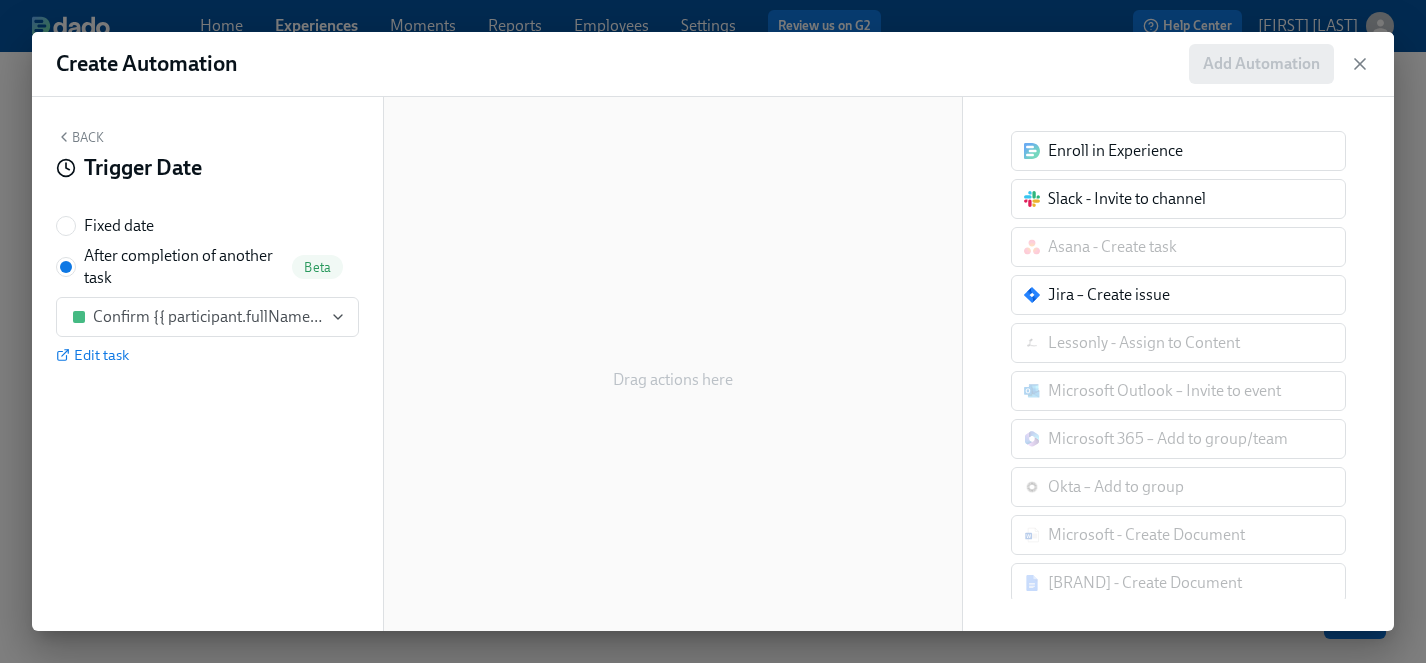 scroll, scrollTop: 0, scrollLeft: 0, axis: both 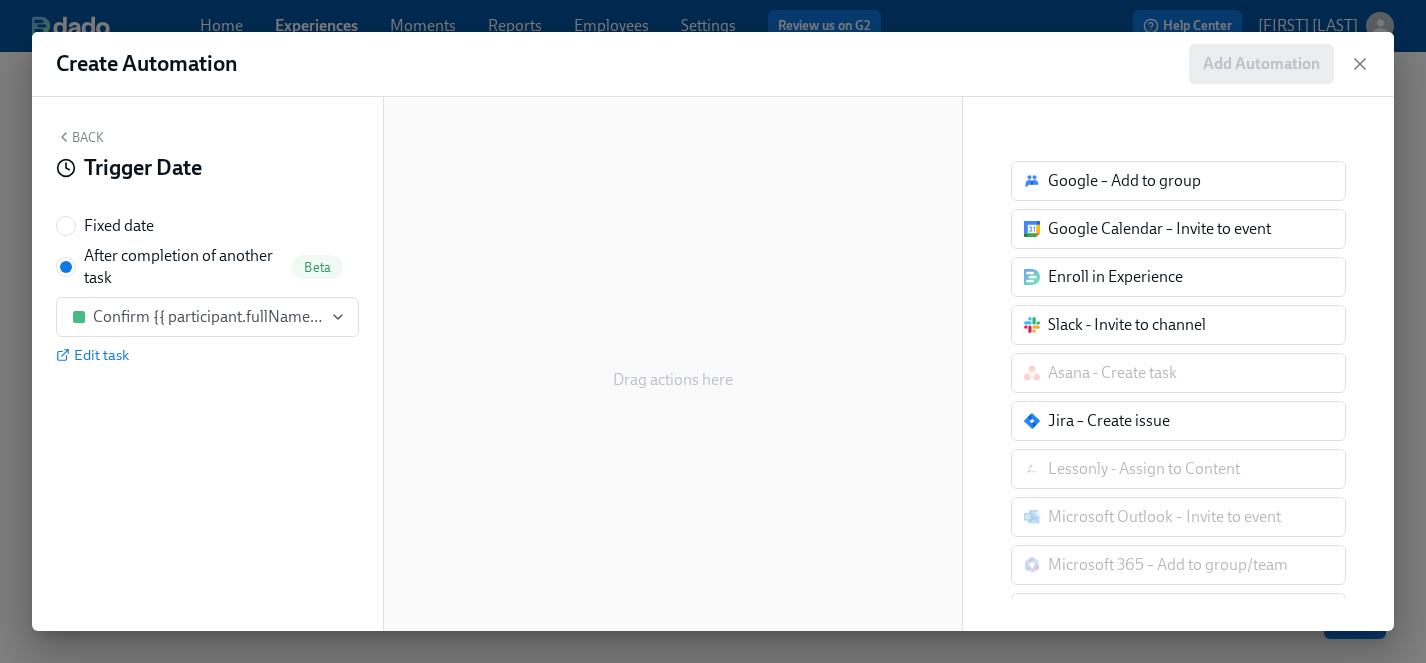 click on "Back" at bounding box center [80, 137] 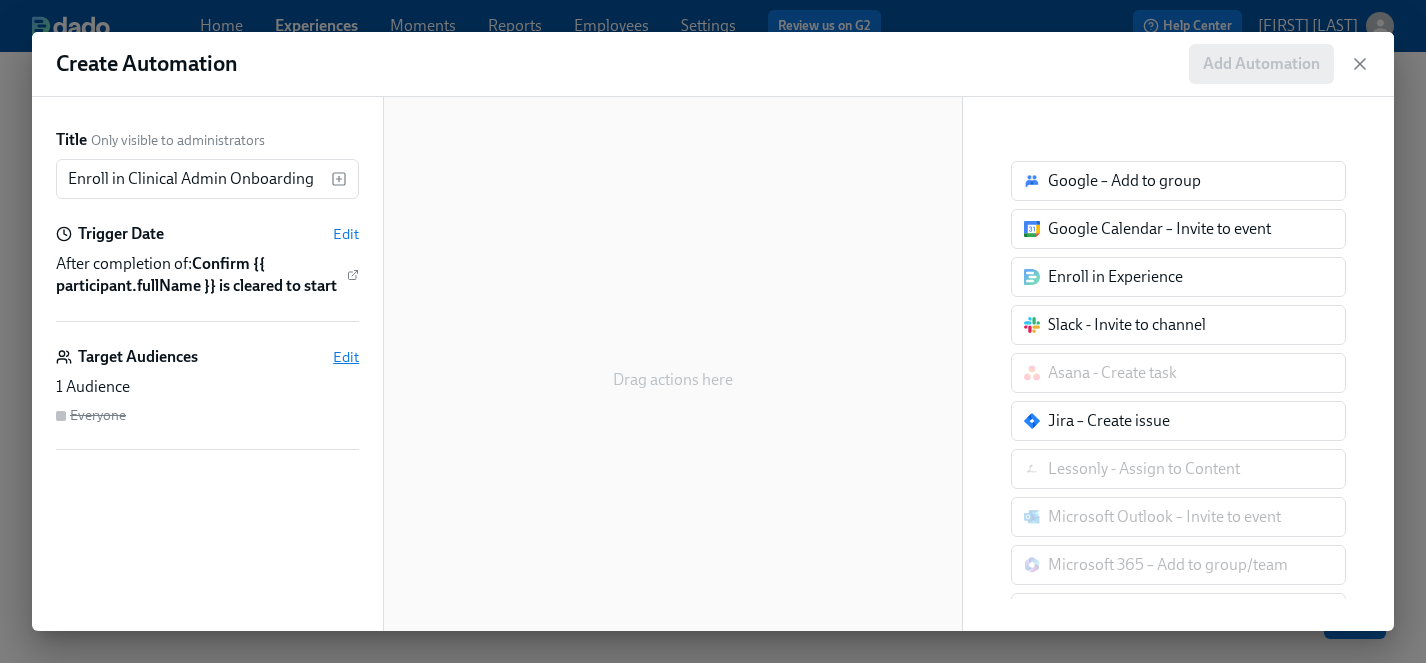 click on "Edit" at bounding box center [346, 357] 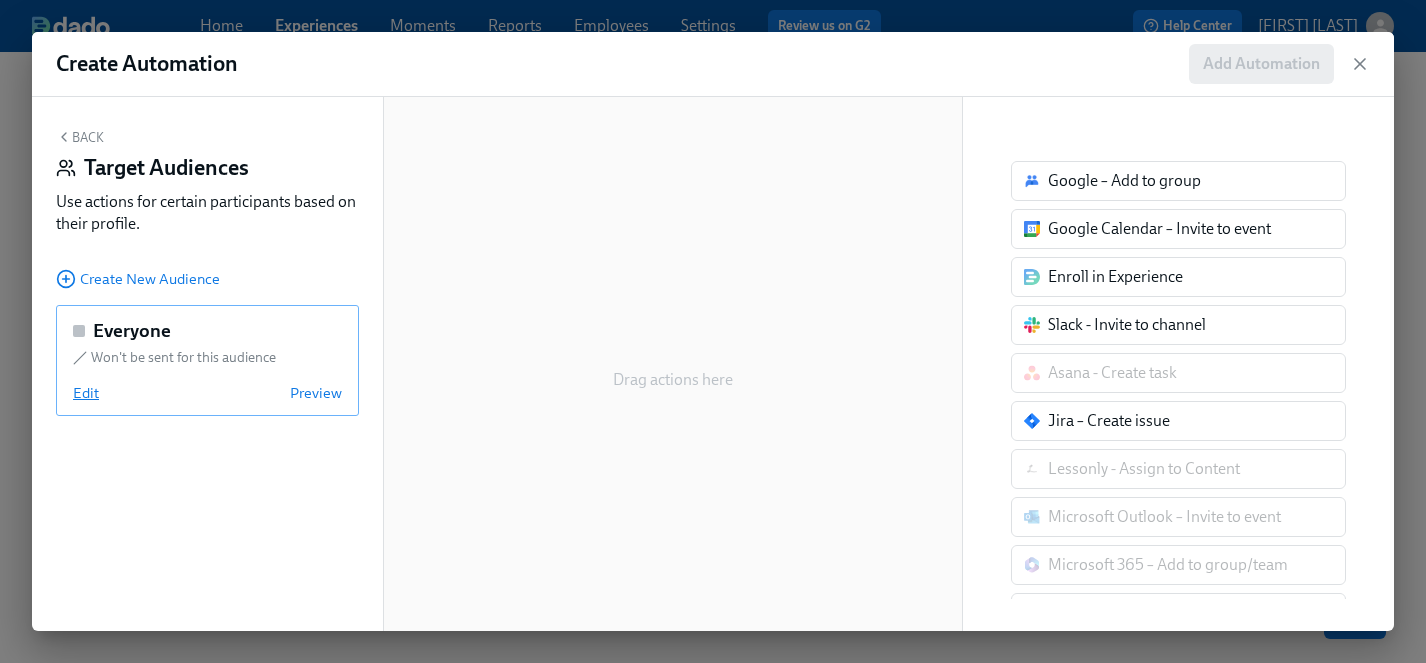 click on "Edit" at bounding box center [86, 393] 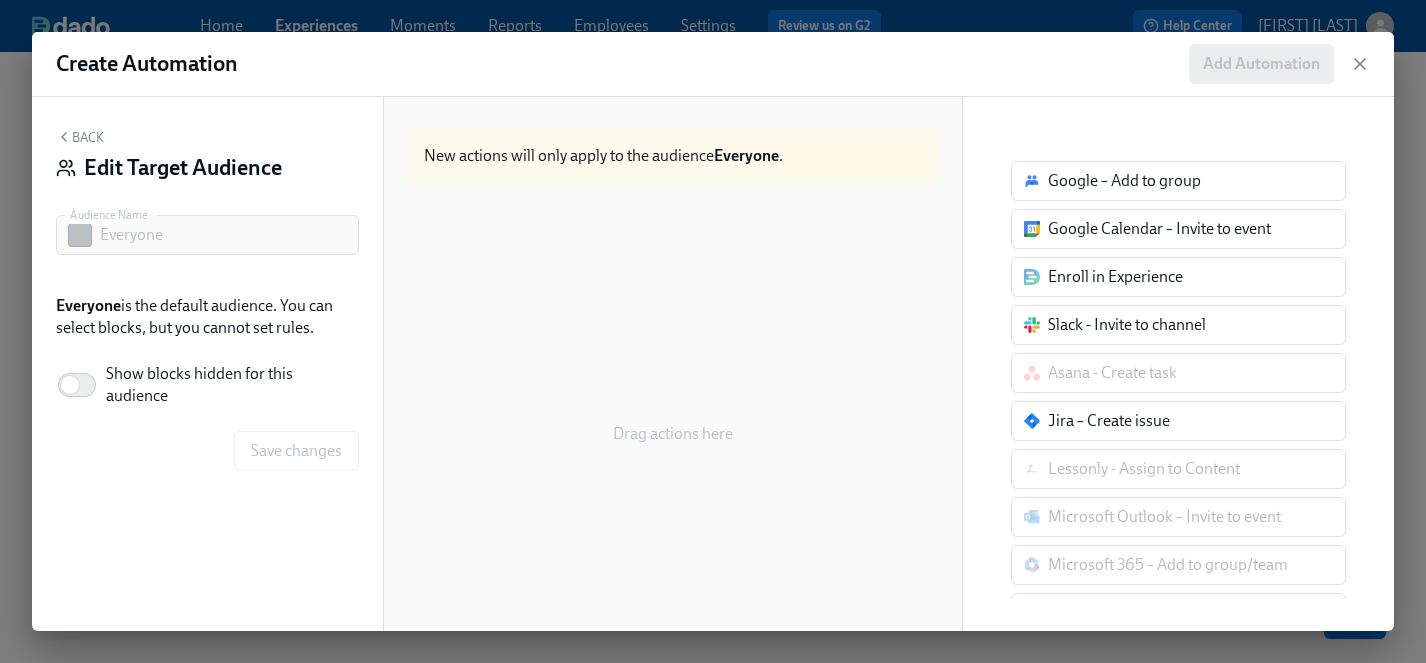 click on "Back" at bounding box center (80, 137) 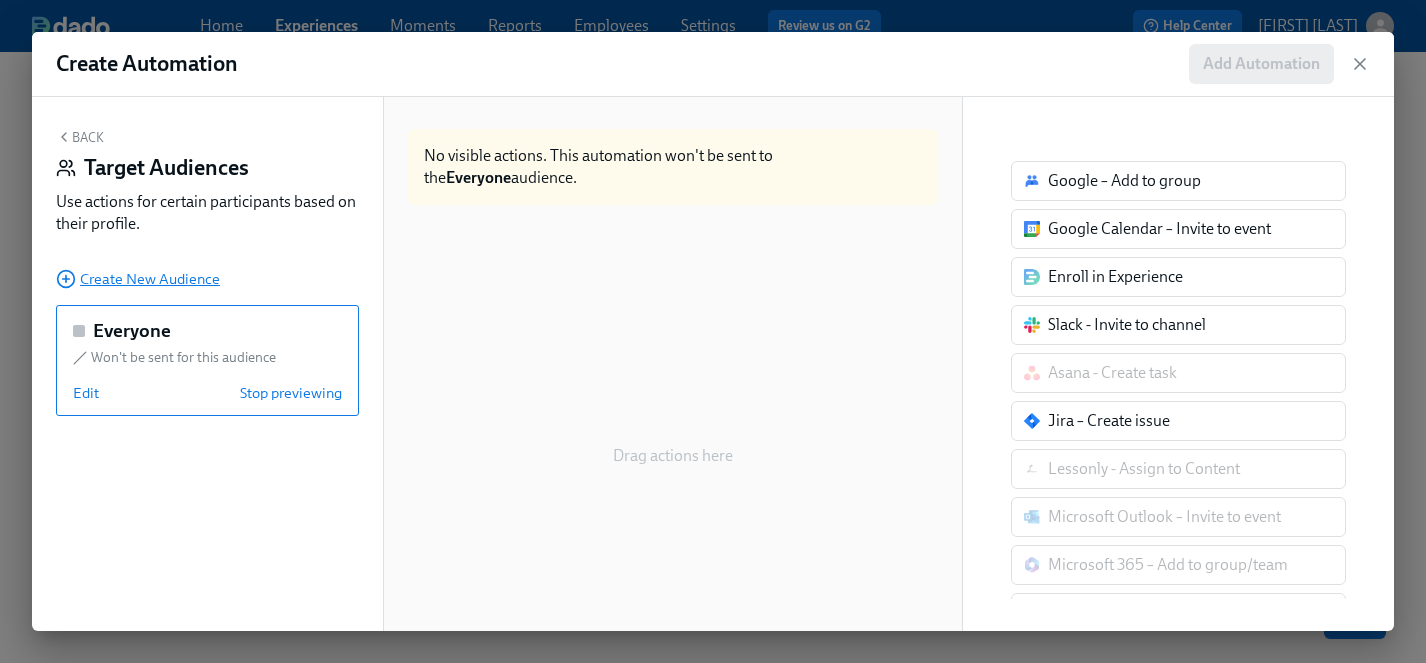 click on "Create New Audience" at bounding box center (138, 279) 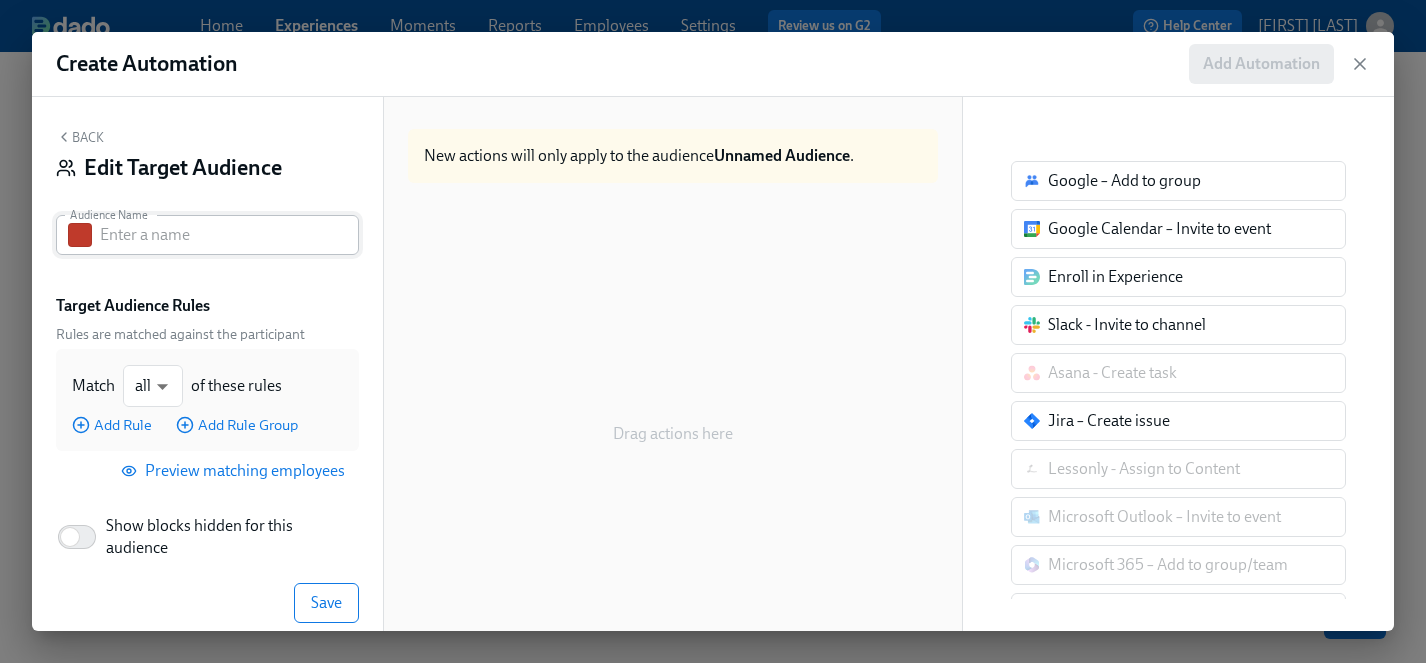 click at bounding box center (229, 235) 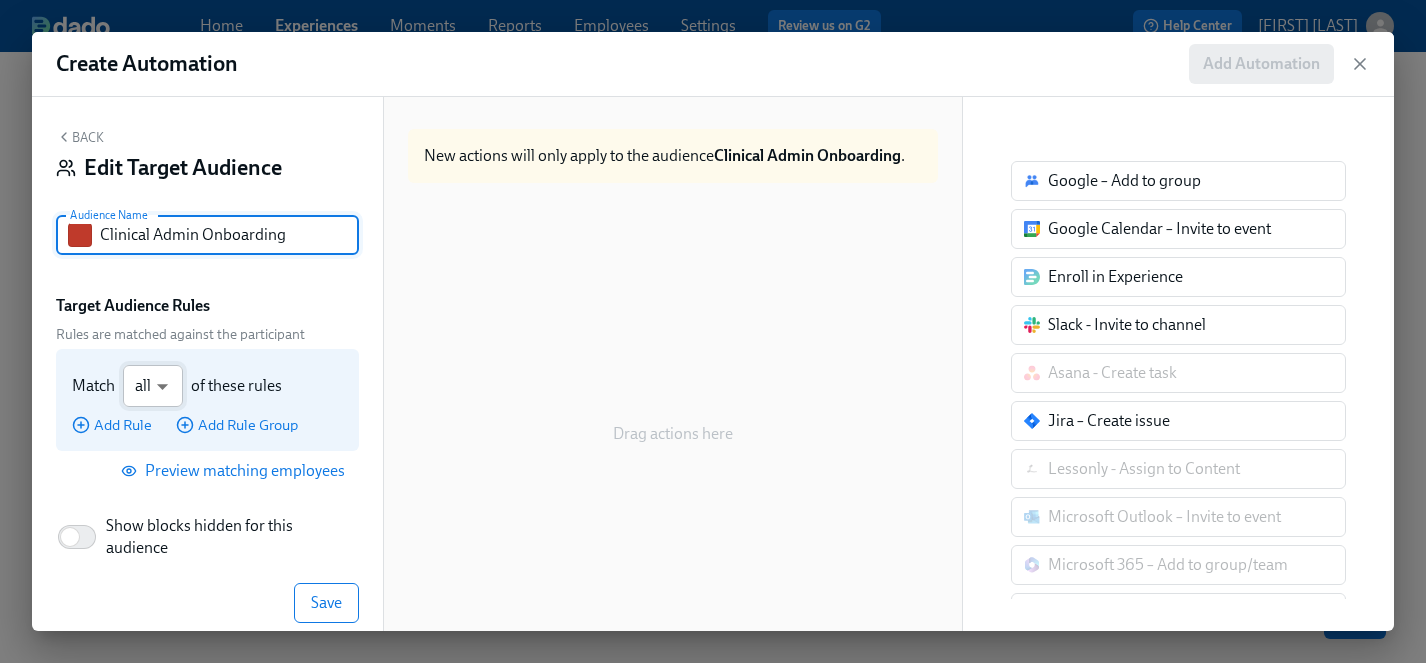 type on "Clinical Admin Onboarding" 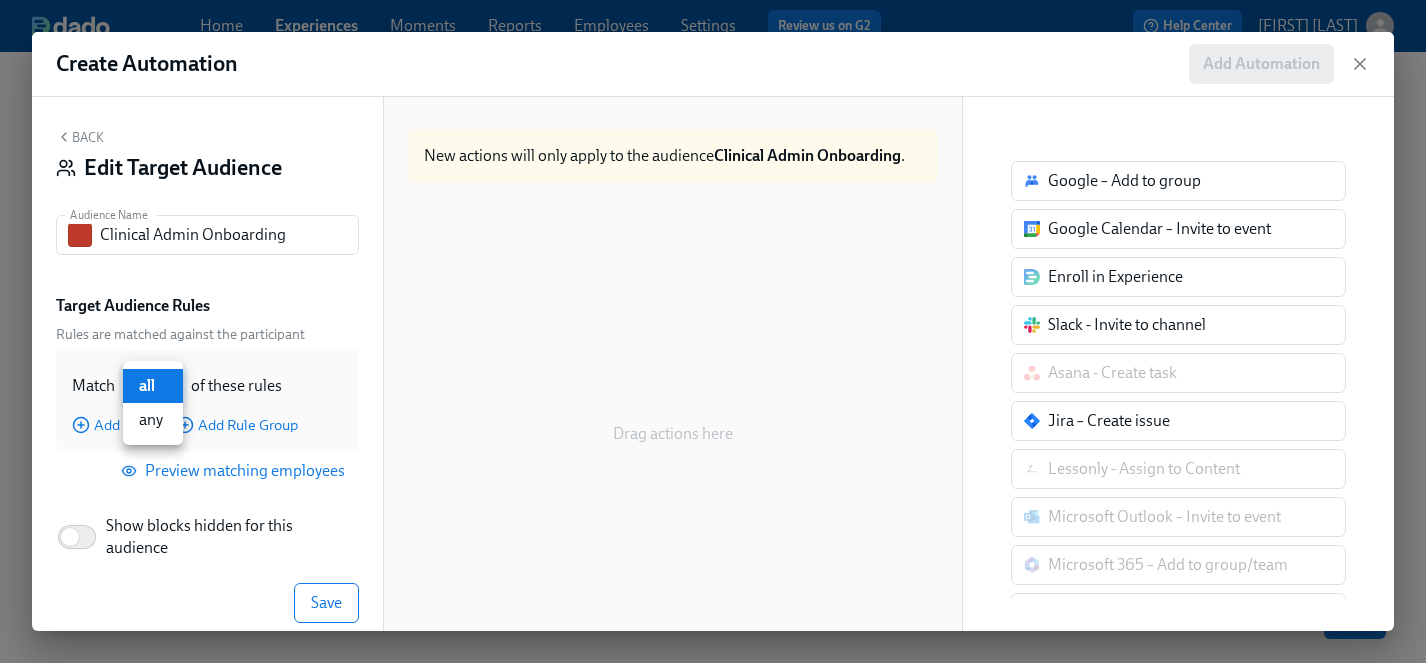 click on "any" at bounding box center [153, 420] 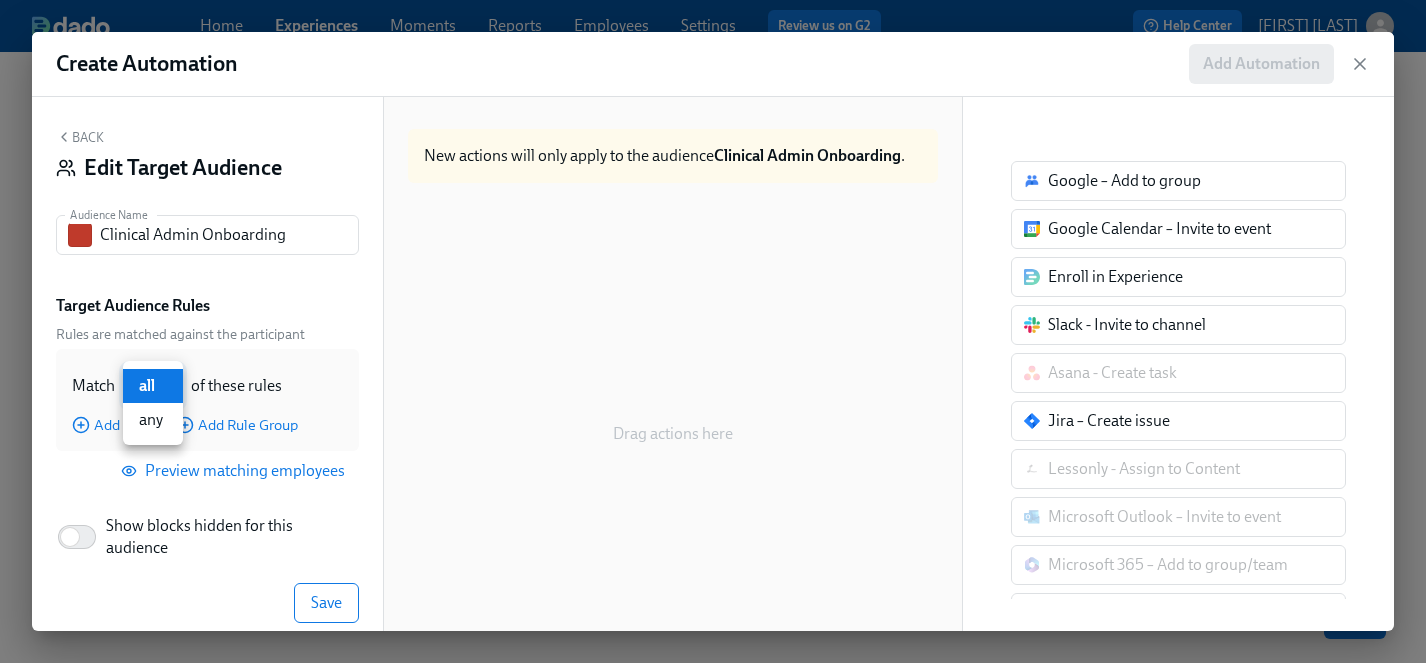 type on "any" 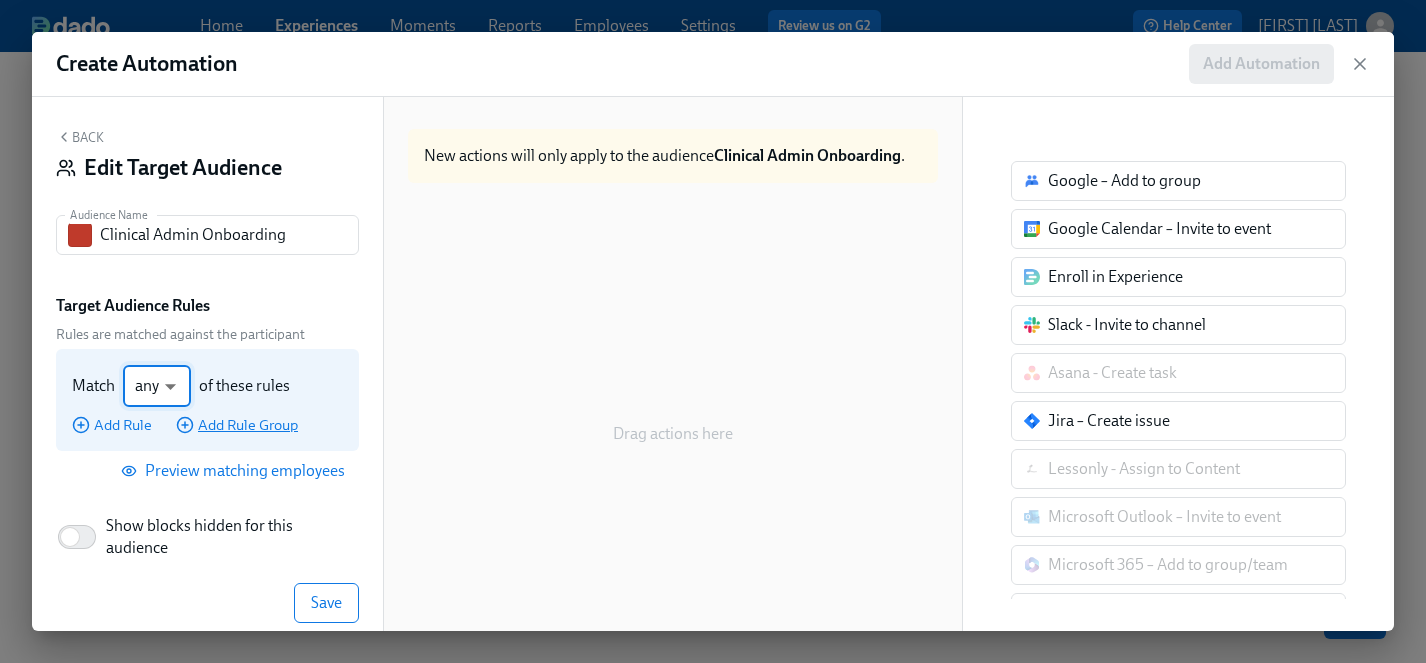 click on "Add Rule Group" at bounding box center (237, 425) 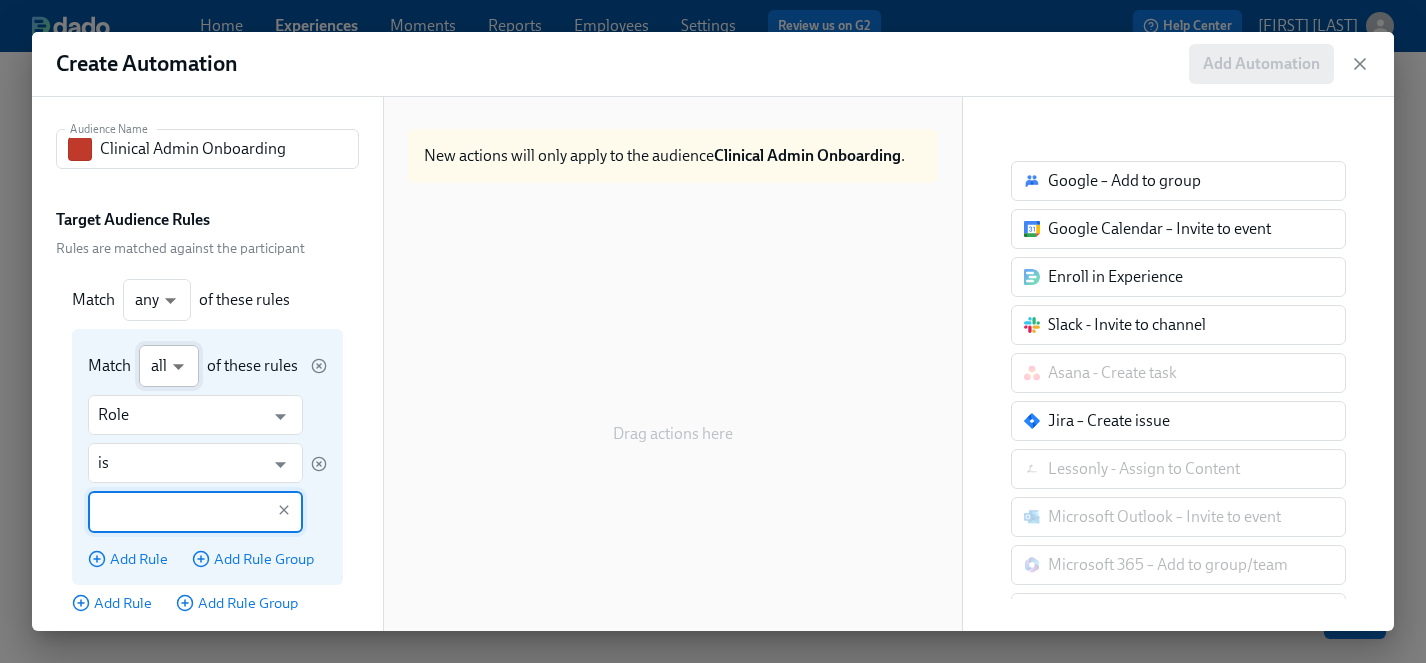 scroll, scrollTop: 112, scrollLeft: 0, axis: vertical 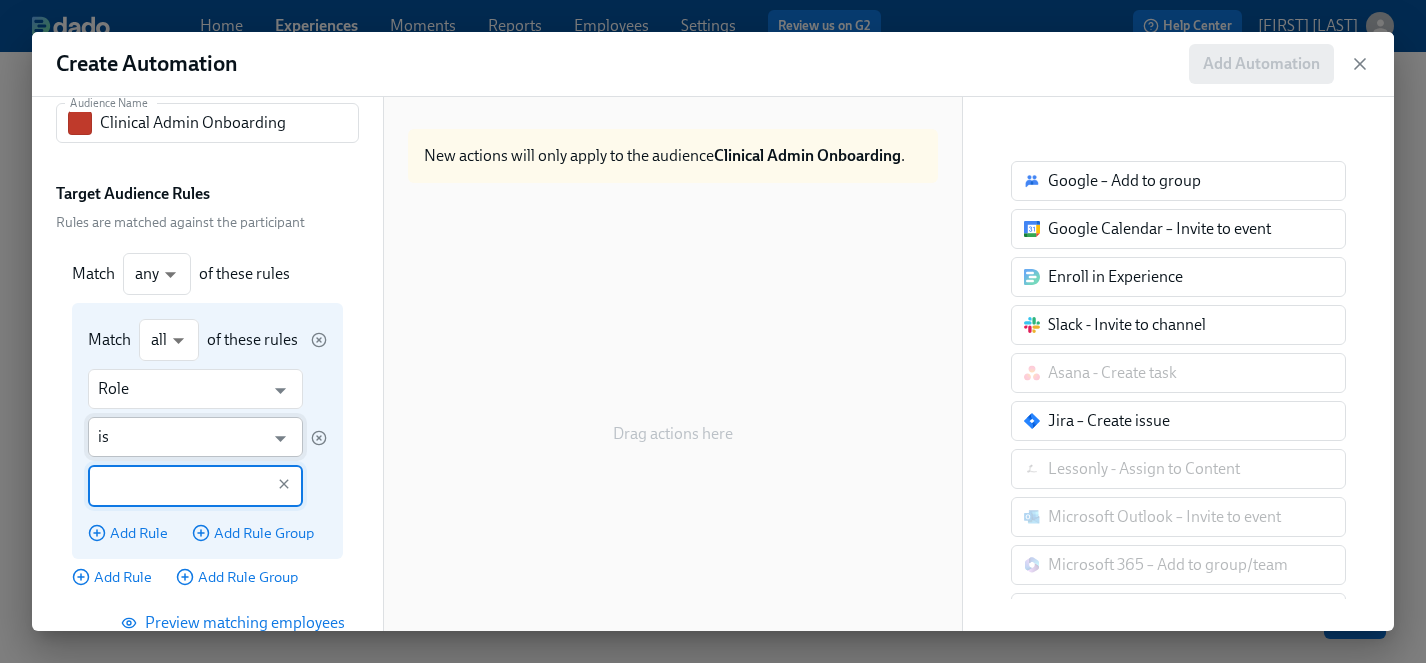click on "is" at bounding box center [181, 437] 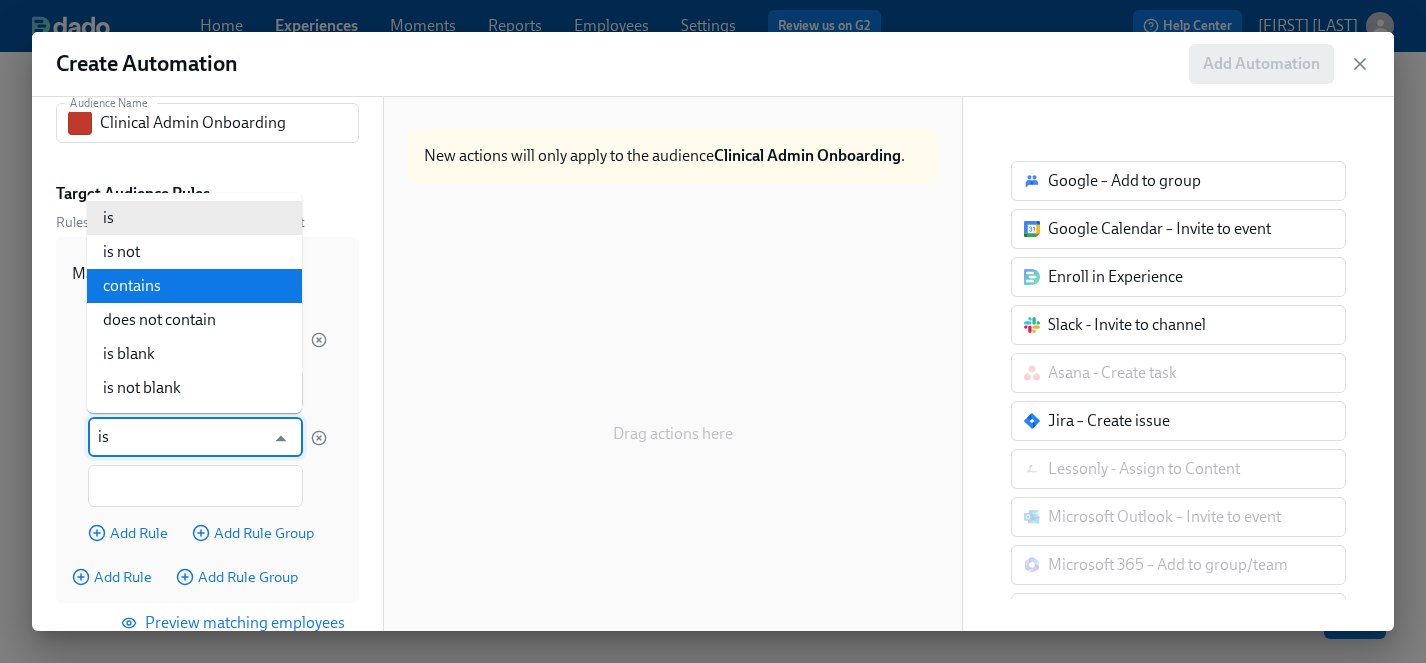 click on "contains" at bounding box center (194, 286) 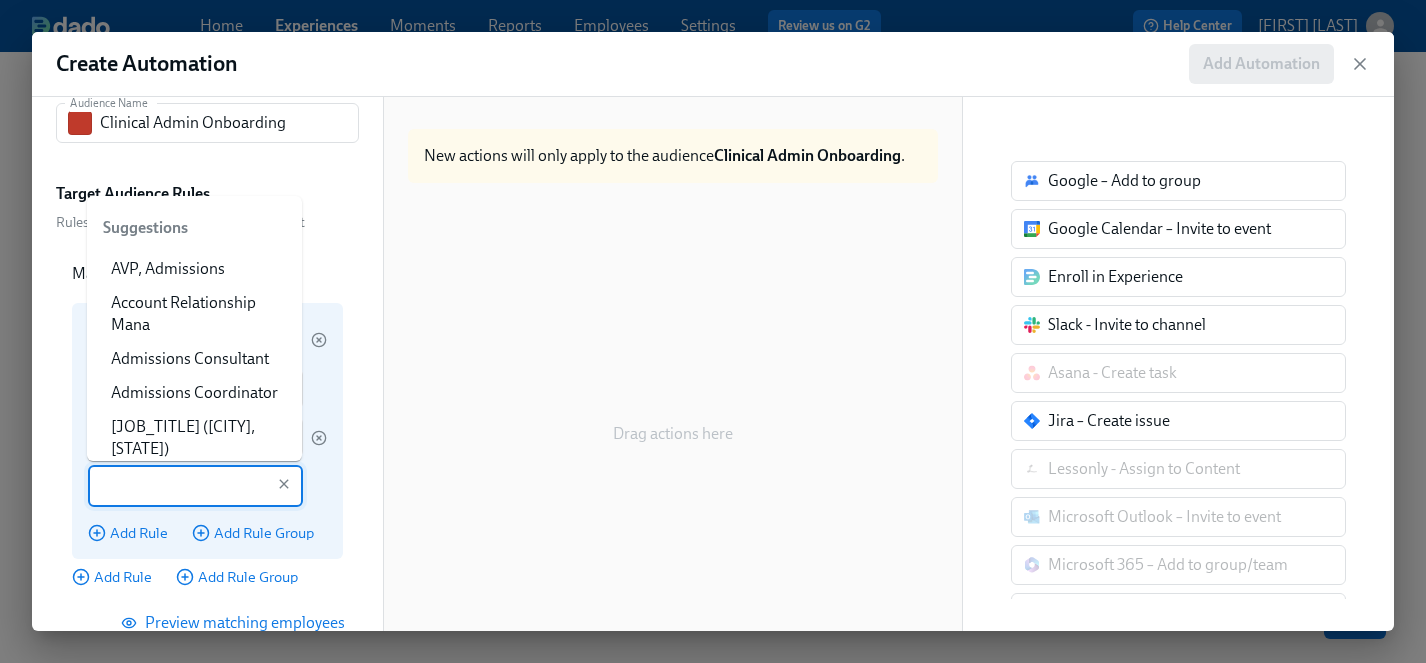 click at bounding box center [181, 486] 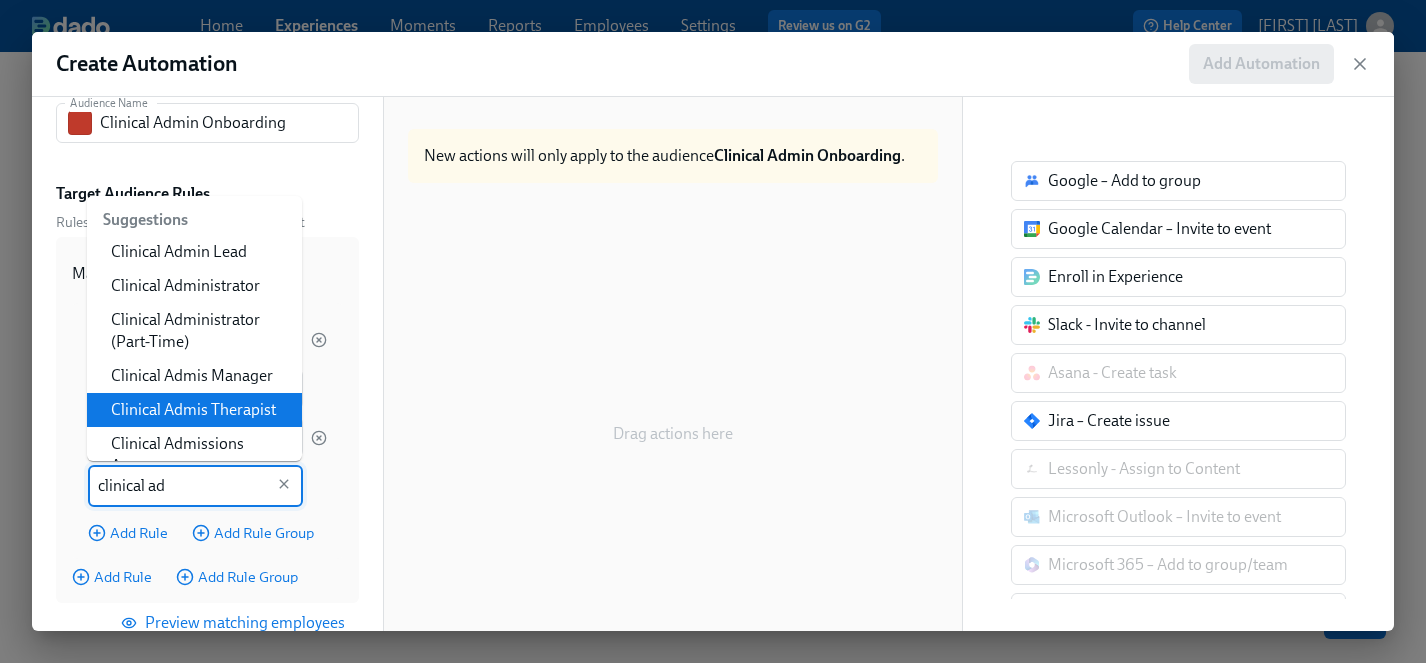 scroll, scrollTop: 0, scrollLeft: 0, axis: both 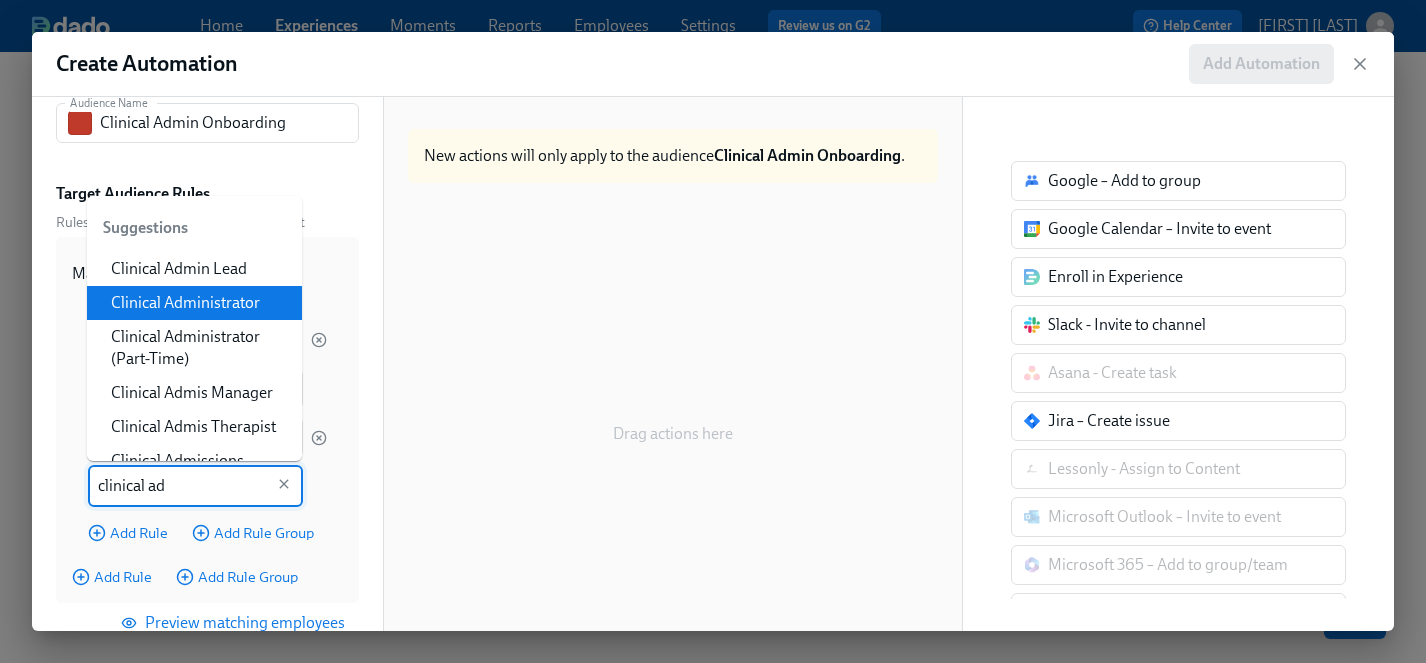 click on "Clinical Administrator" at bounding box center [194, 303] 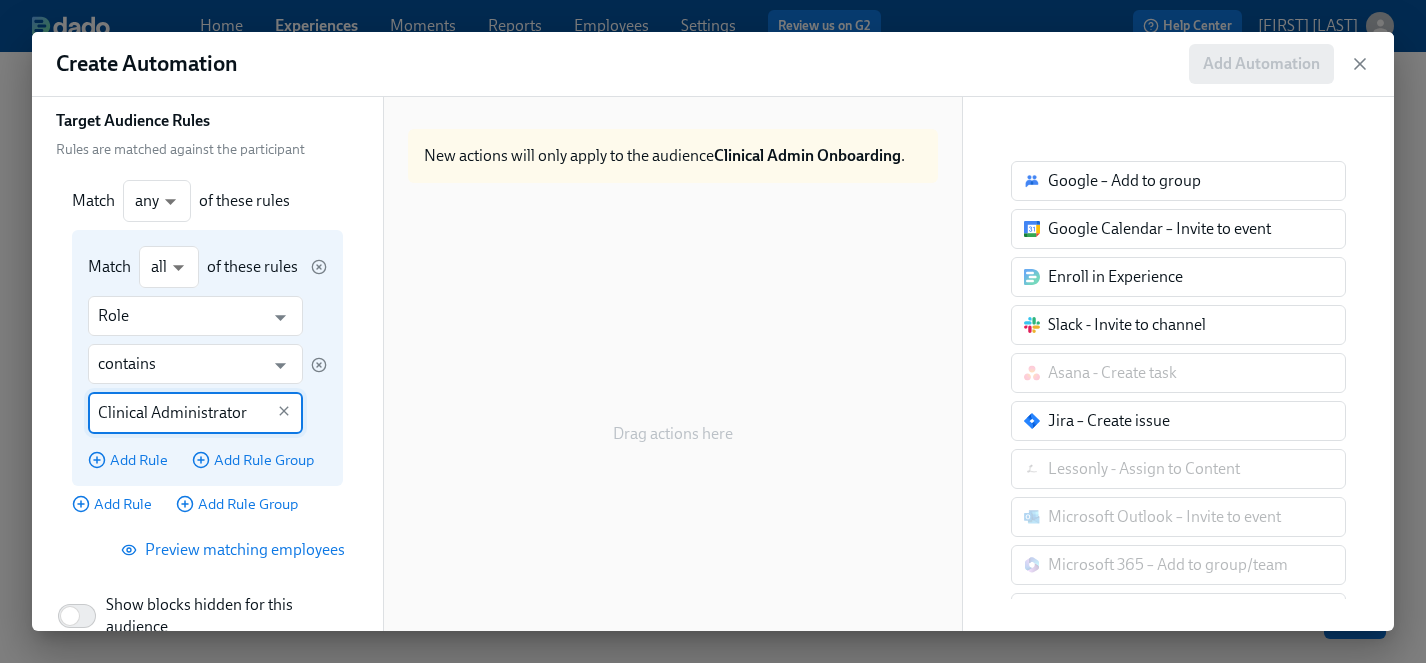 scroll, scrollTop: 210, scrollLeft: 0, axis: vertical 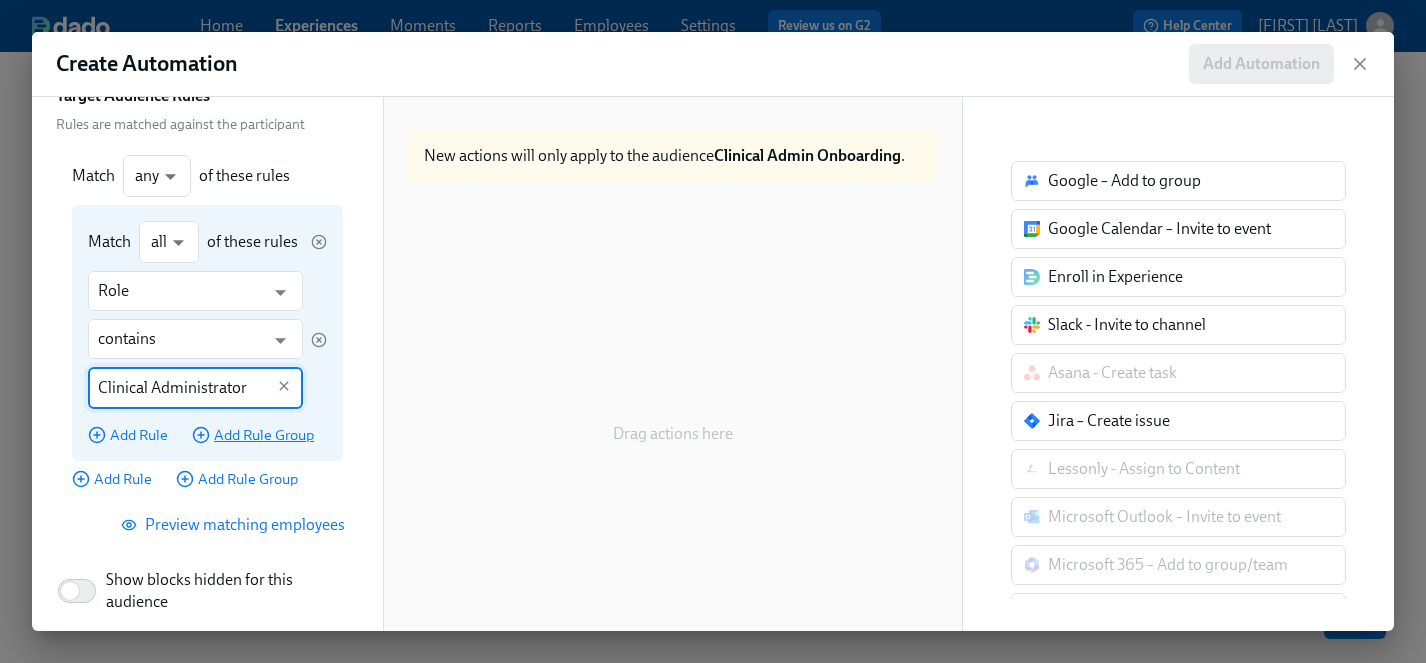 type on "Clinical Administrator" 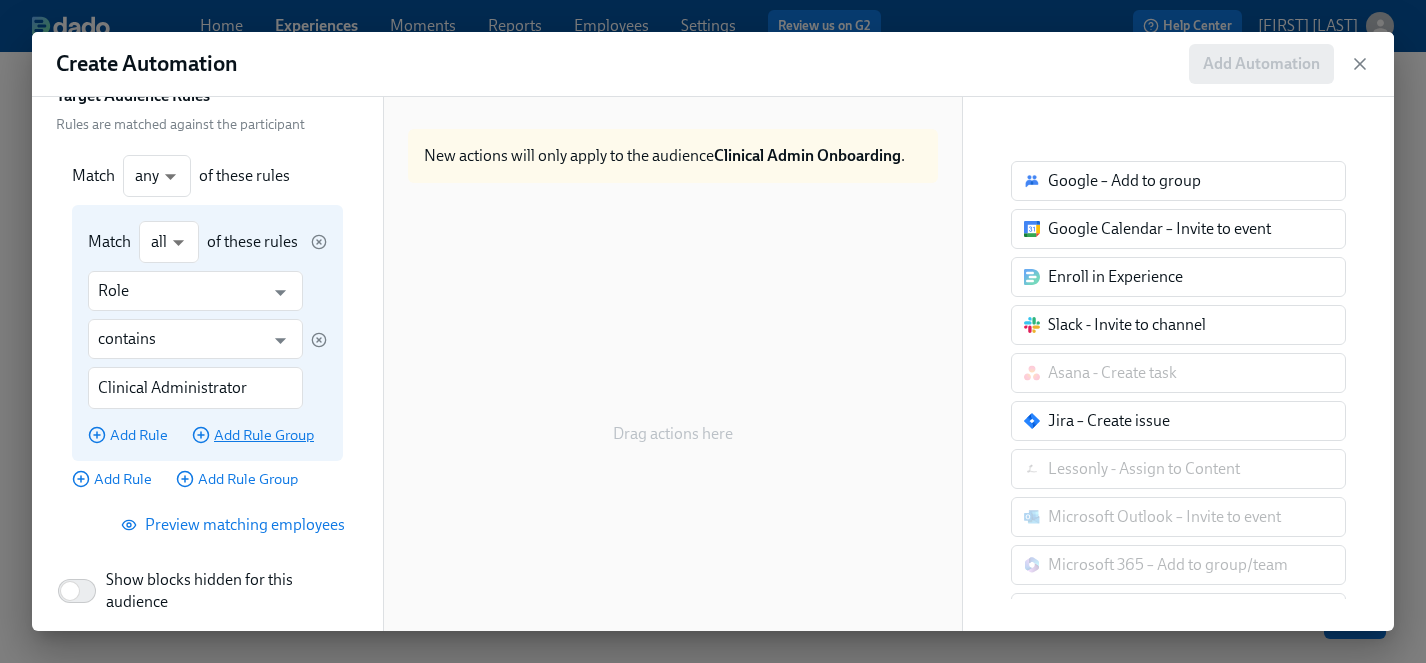 click on "Add Rule Group" at bounding box center [253, 435] 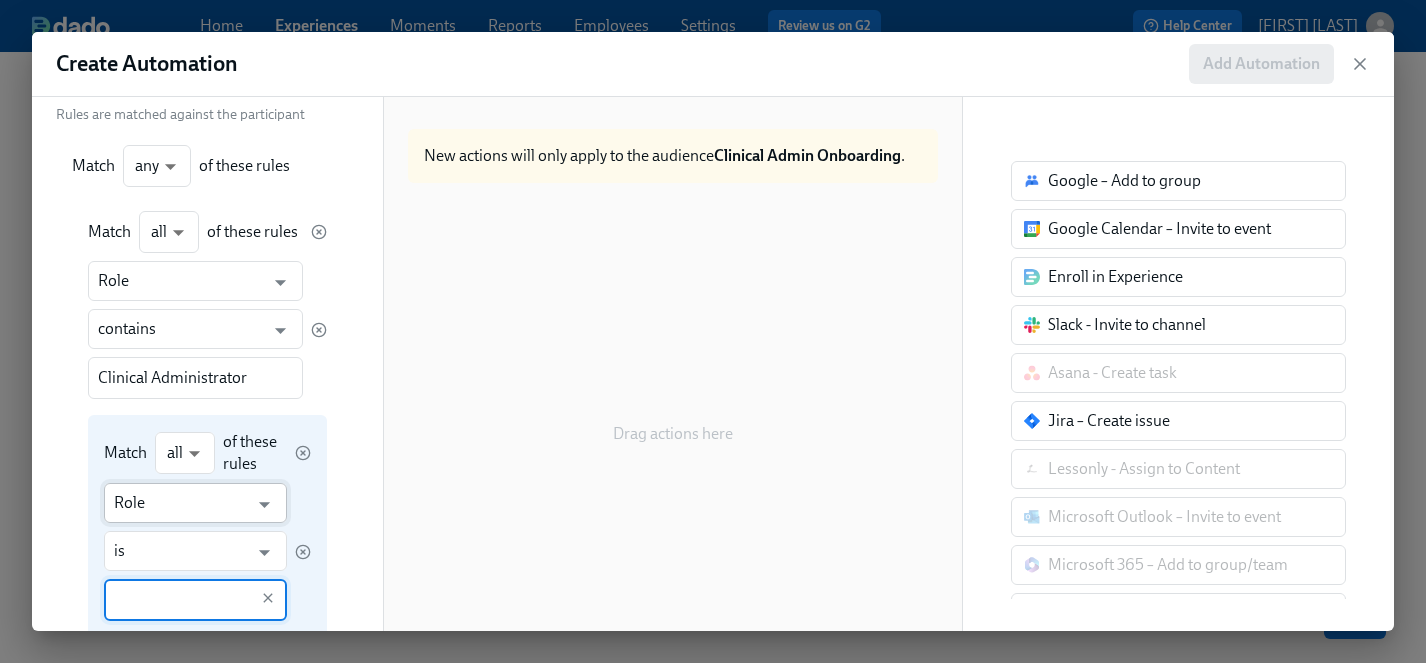 scroll, scrollTop: 231, scrollLeft: 0, axis: vertical 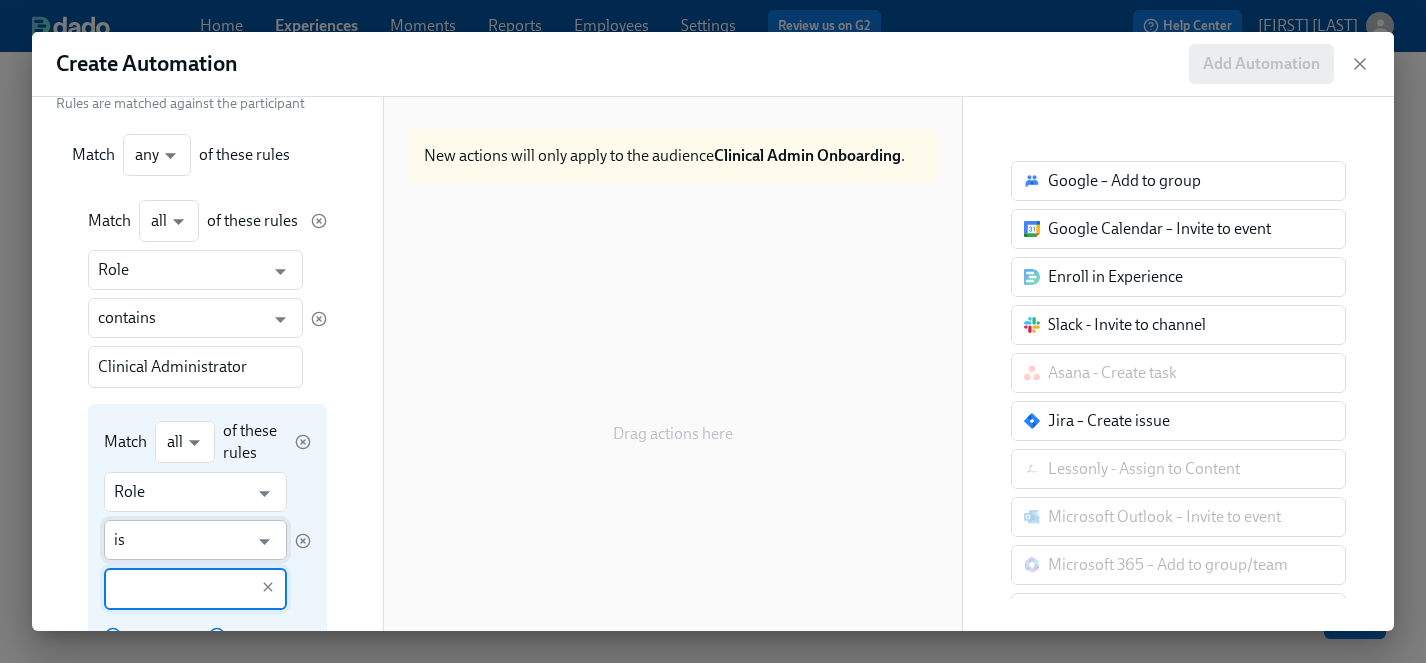 click on "is" at bounding box center [181, 540] 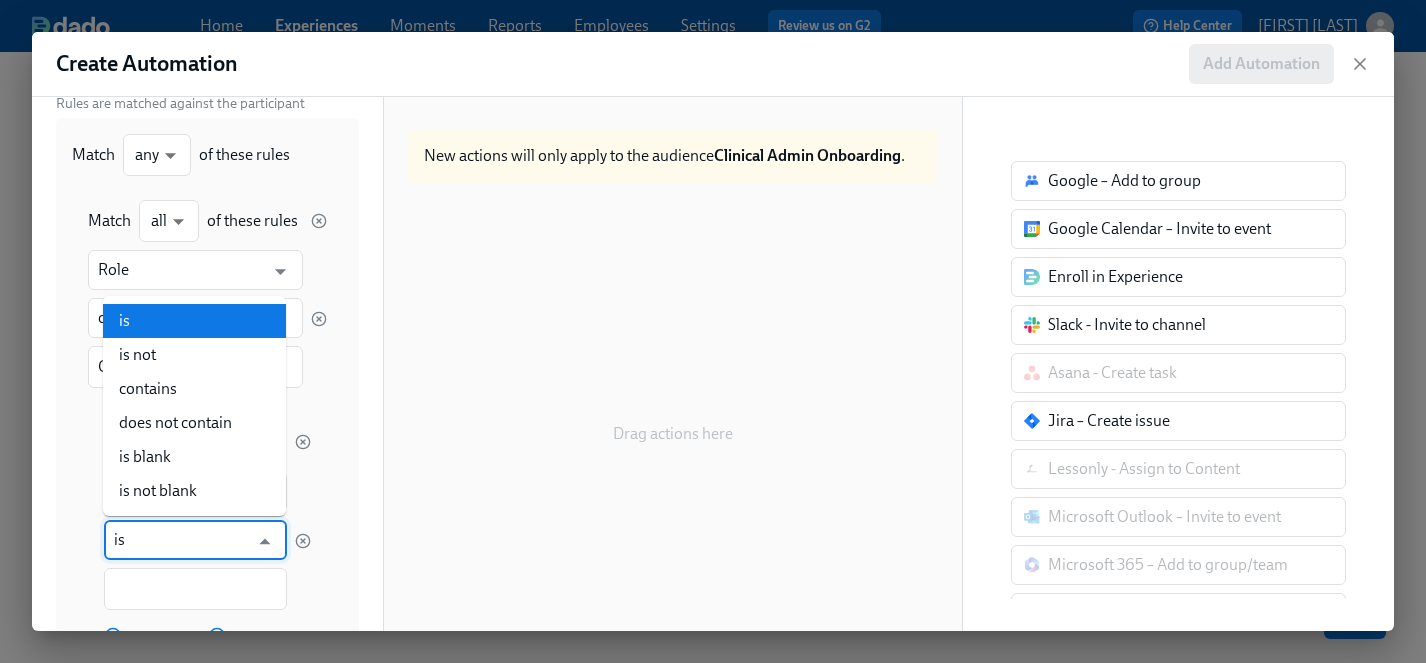 click on "is" at bounding box center [194, 321] 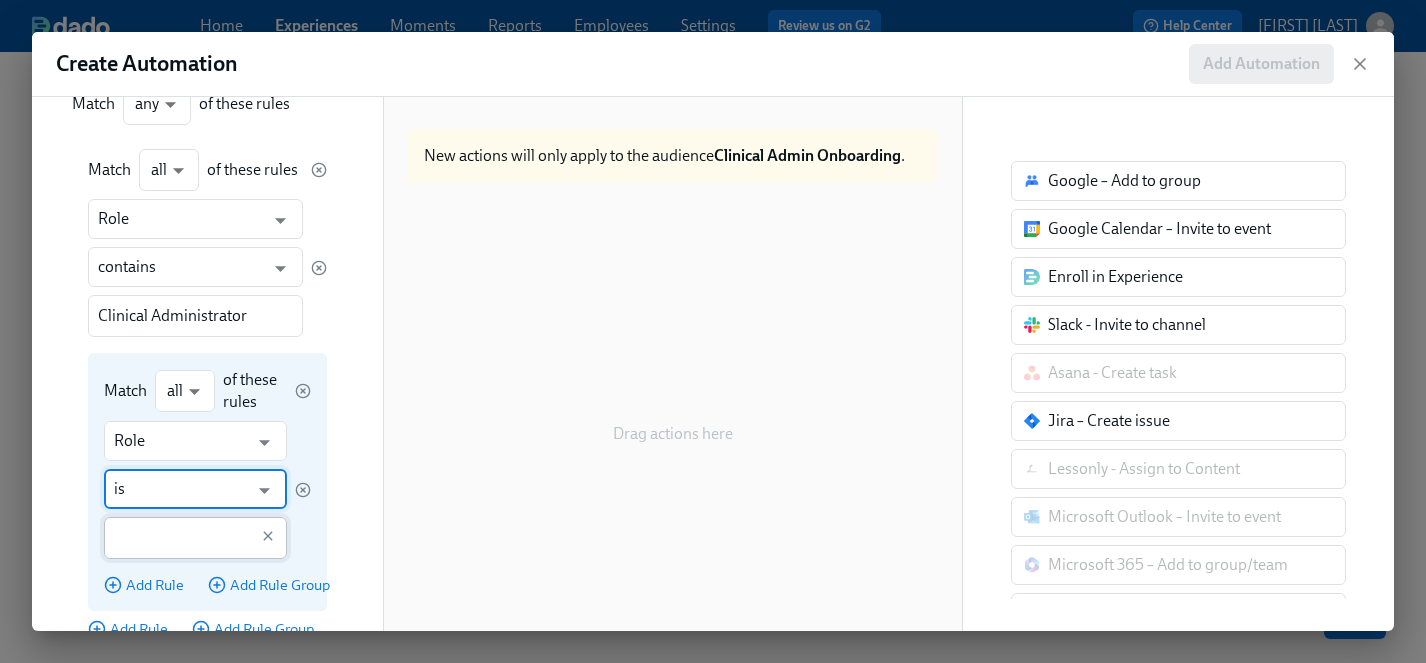 scroll, scrollTop: 284, scrollLeft: 0, axis: vertical 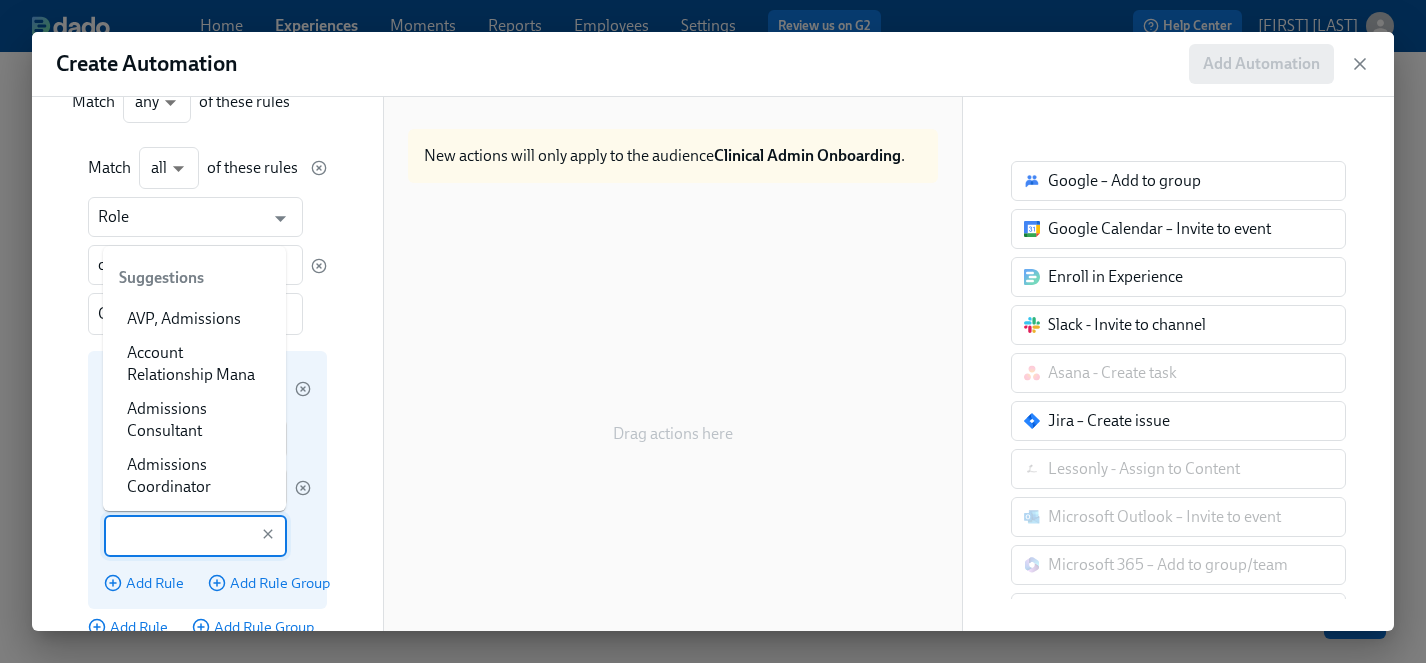 click at bounding box center (181, 536) 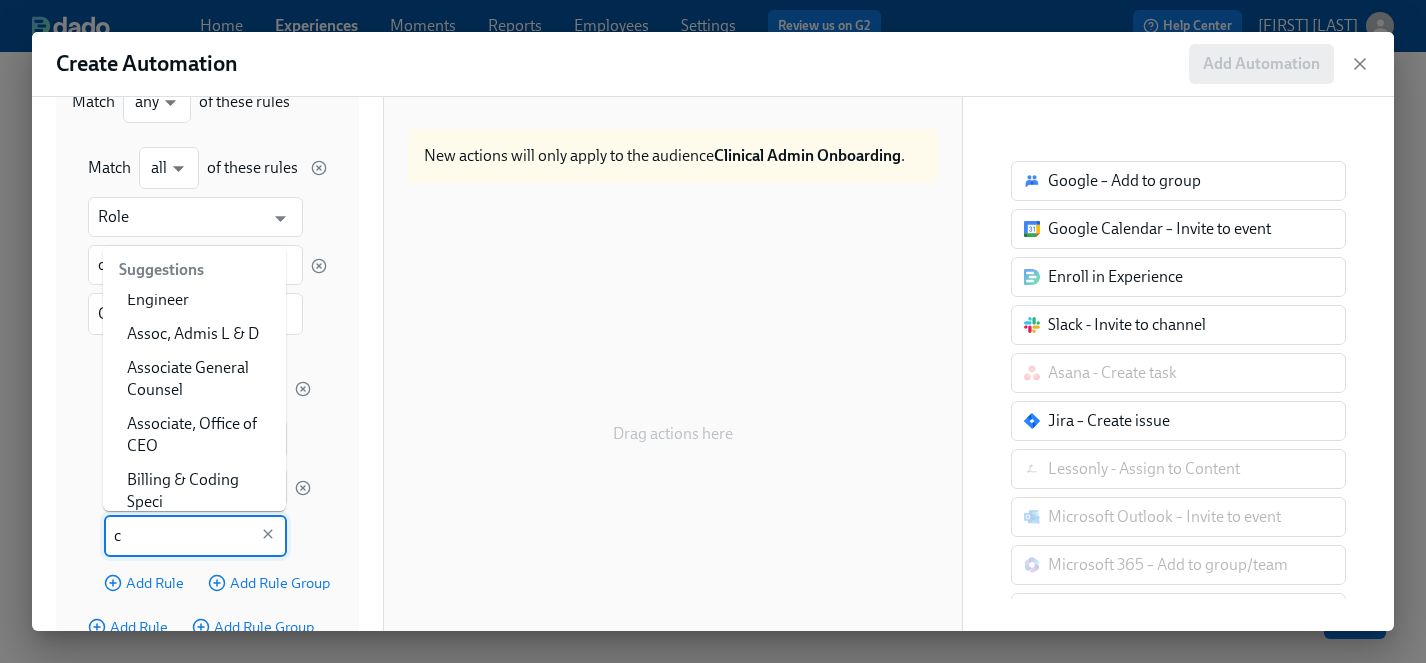 scroll, scrollTop: 0, scrollLeft: 0, axis: both 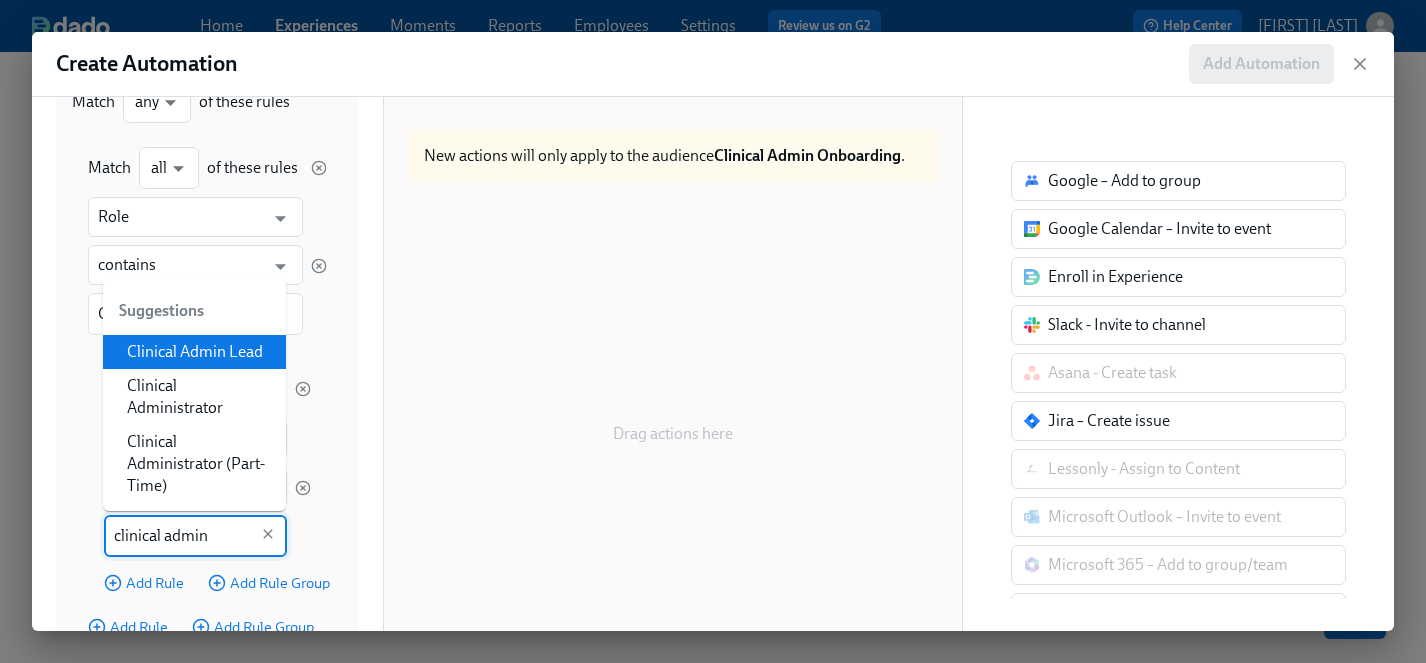 click on "Clinical Admin Lead" at bounding box center [194, 352] 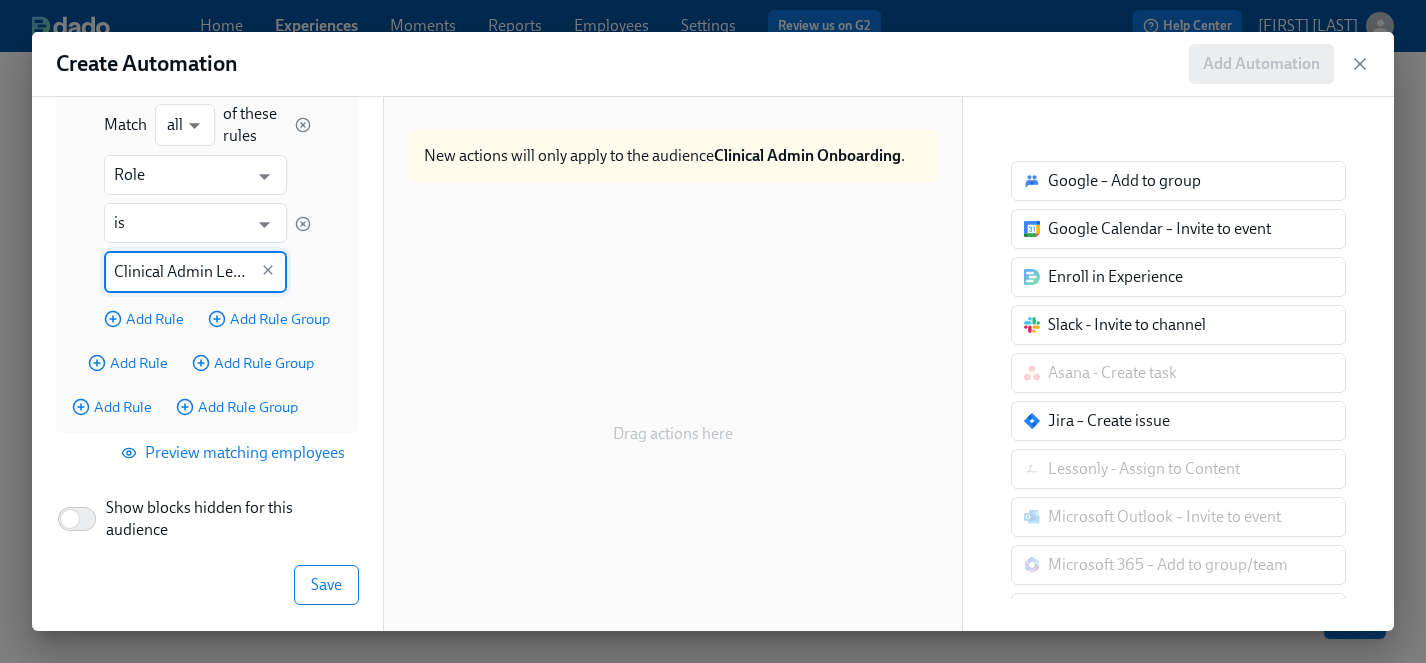 scroll, scrollTop: 547, scrollLeft: 0, axis: vertical 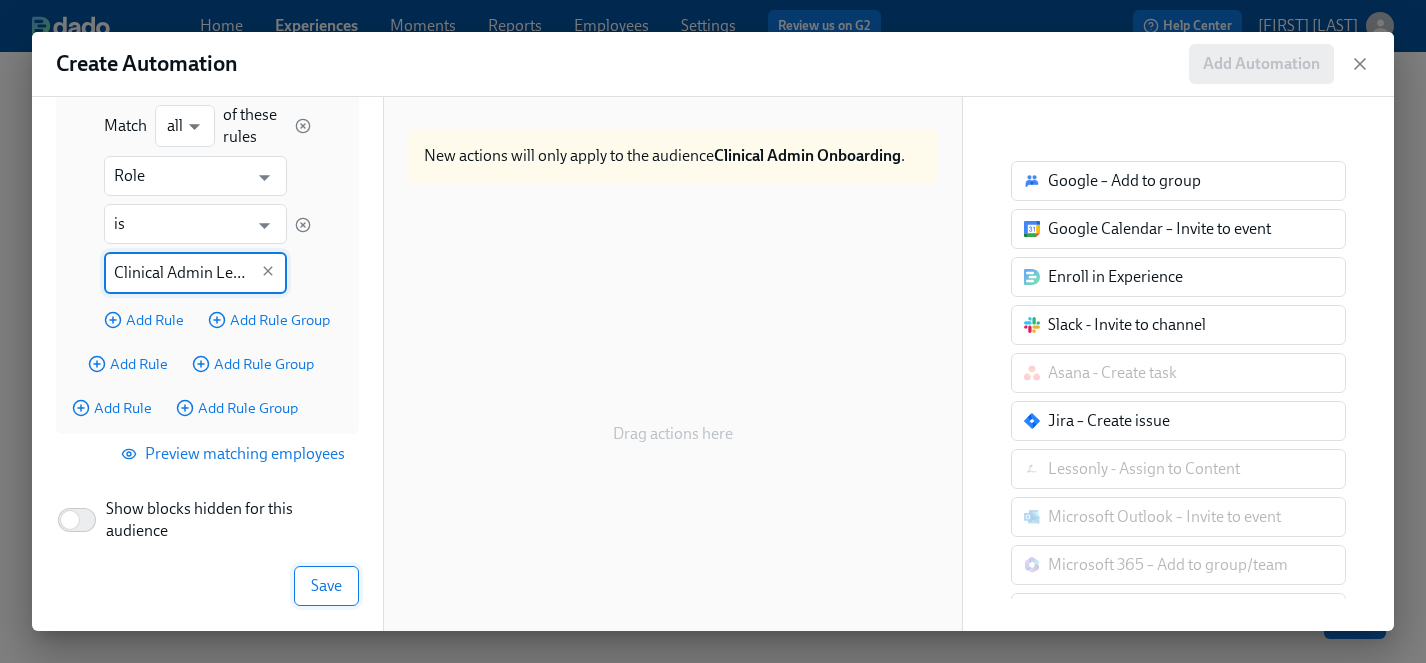 type on "Clinical Admin Lead" 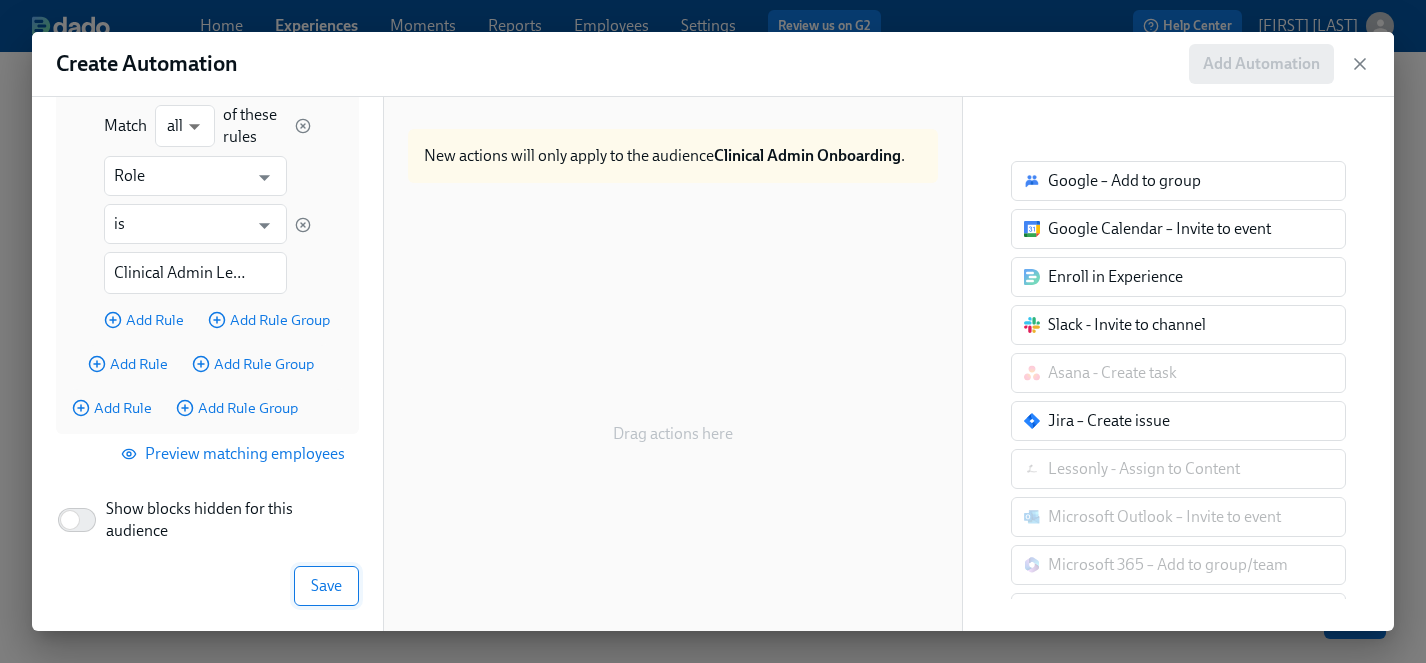 click on "Save" at bounding box center [326, 586] 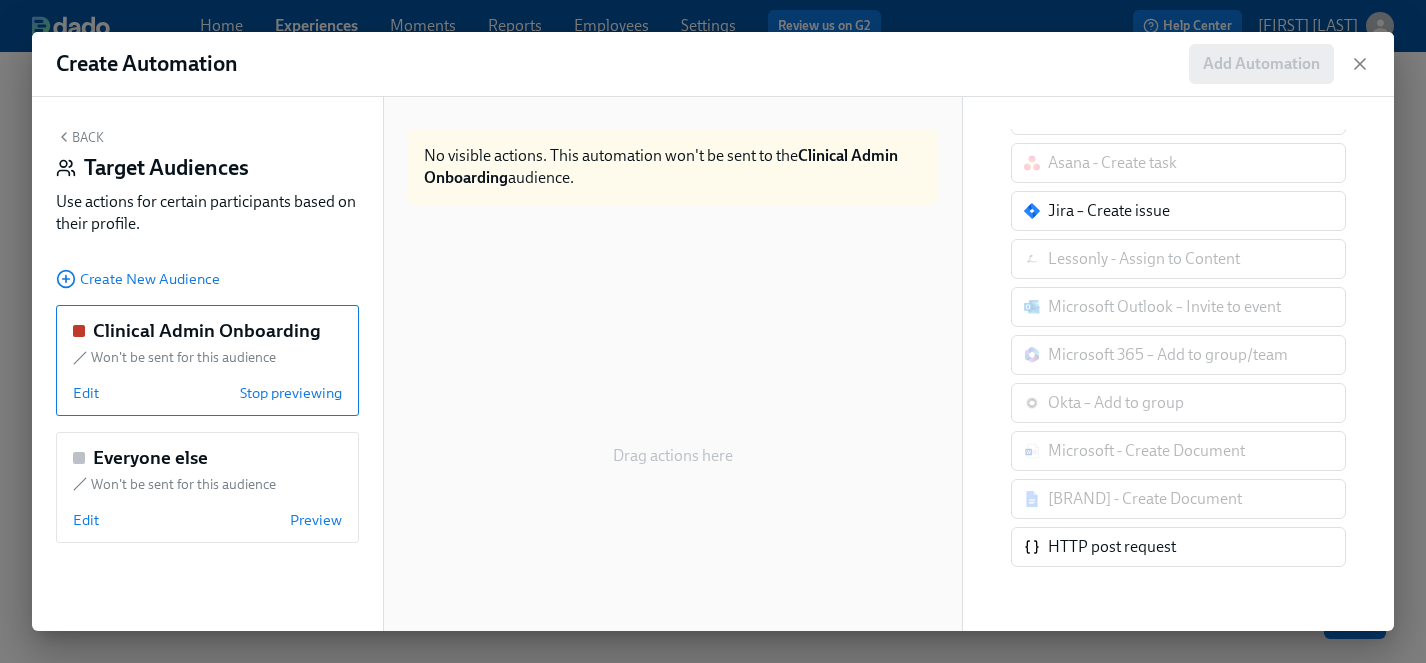 scroll, scrollTop: 0, scrollLeft: 0, axis: both 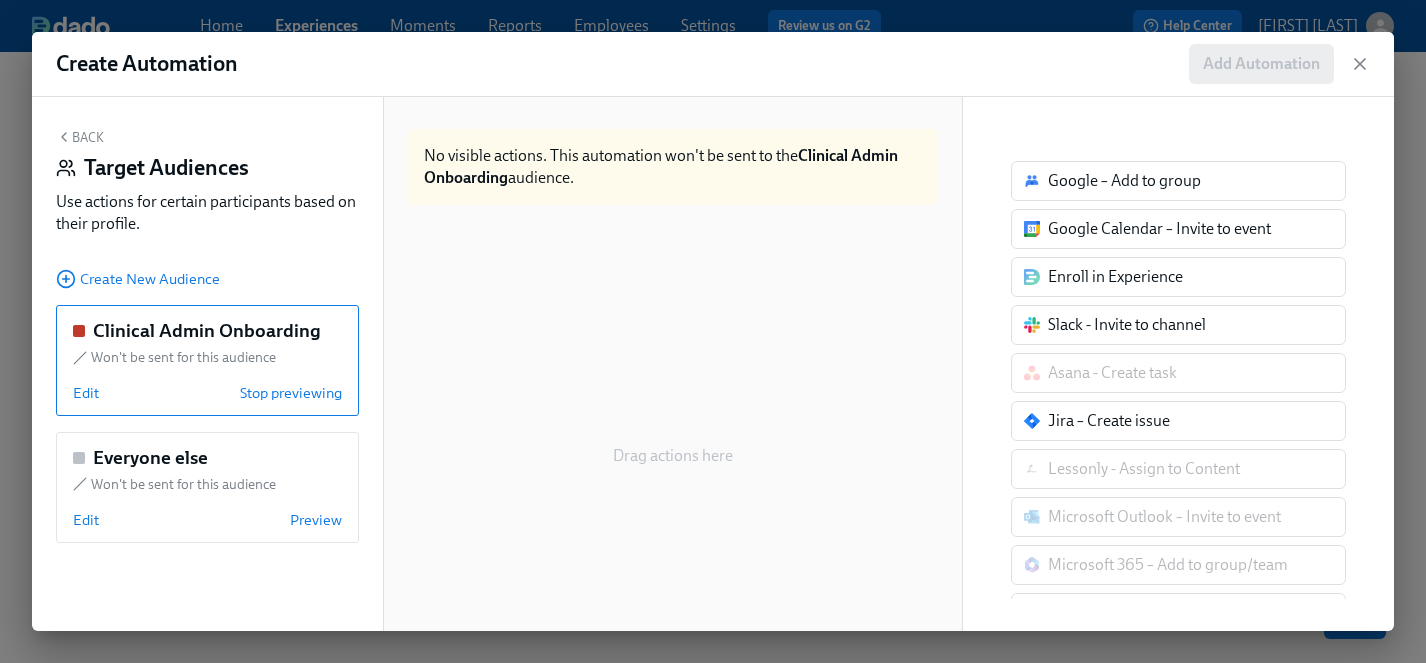 click on "Enroll in Experience" at bounding box center [1178, 277] 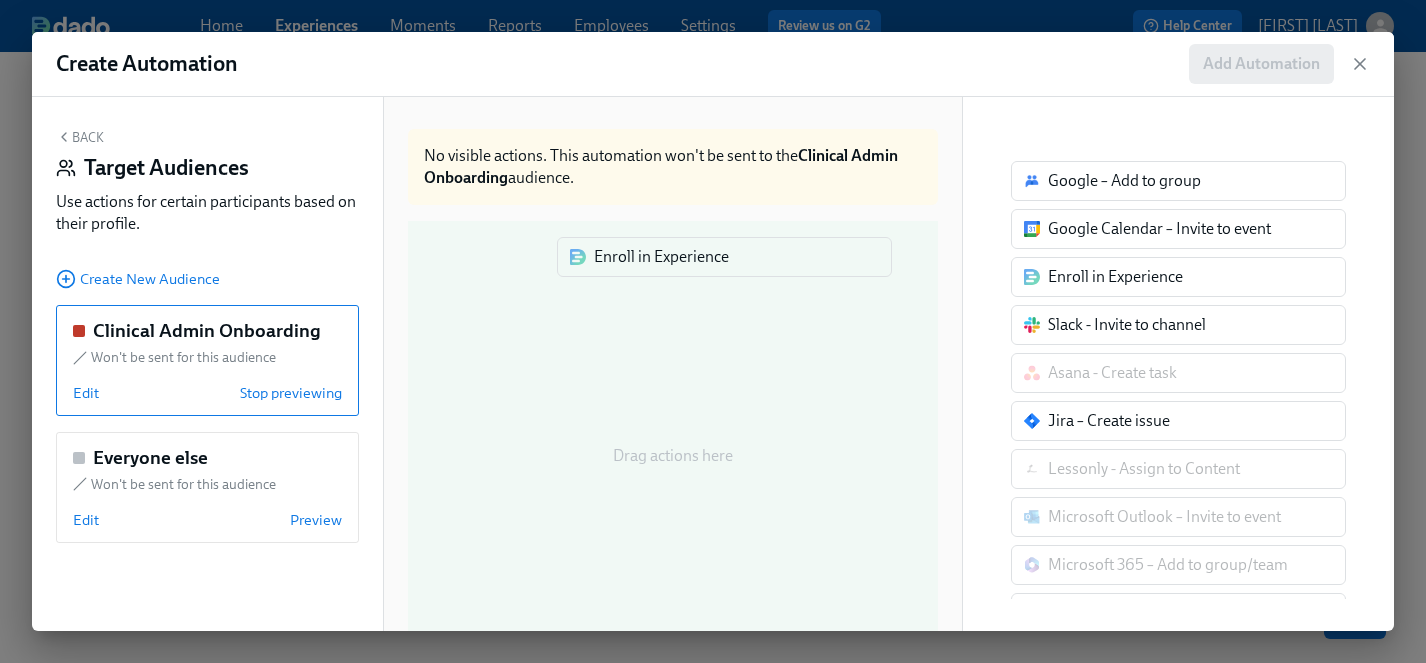 drag, startPoint x: 1143, startPoint y: 285, endPoint x: 672, endPoint y: 262, distance: 471.56125 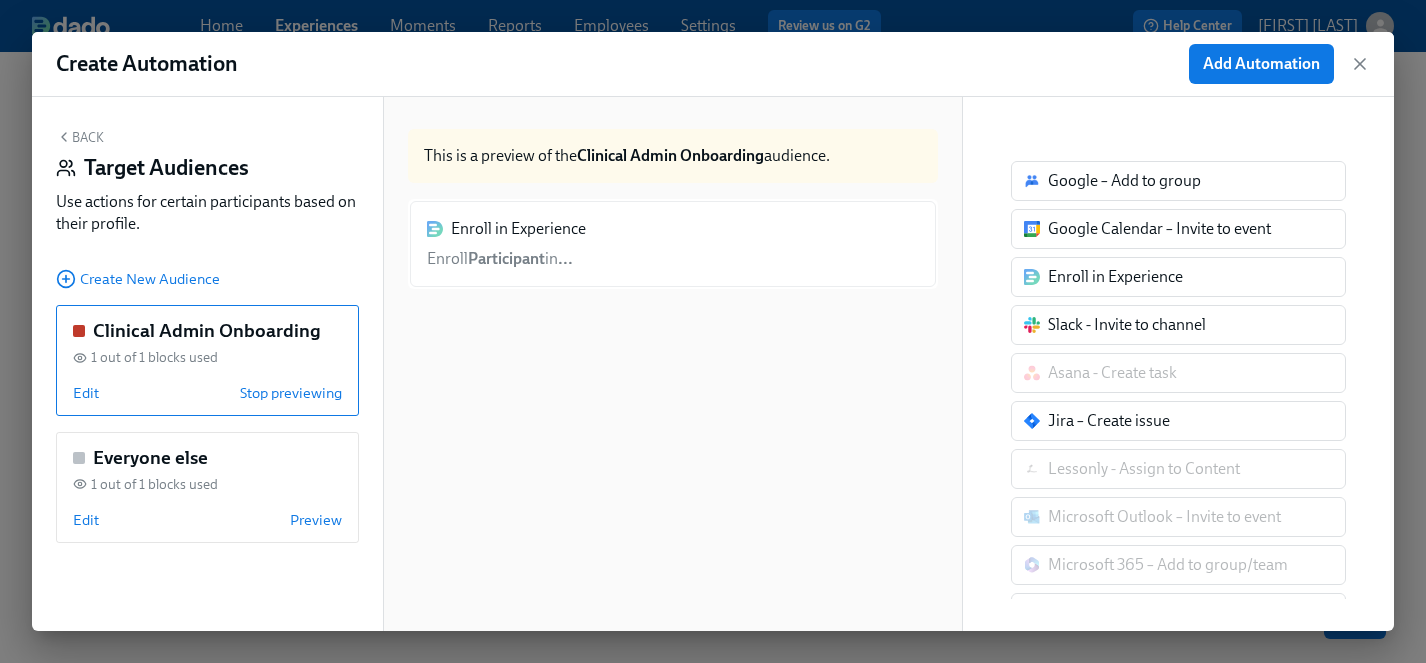 click on "Enroll in Experience Enroll  Participant  in  ..." at bounding box center (673, 244) 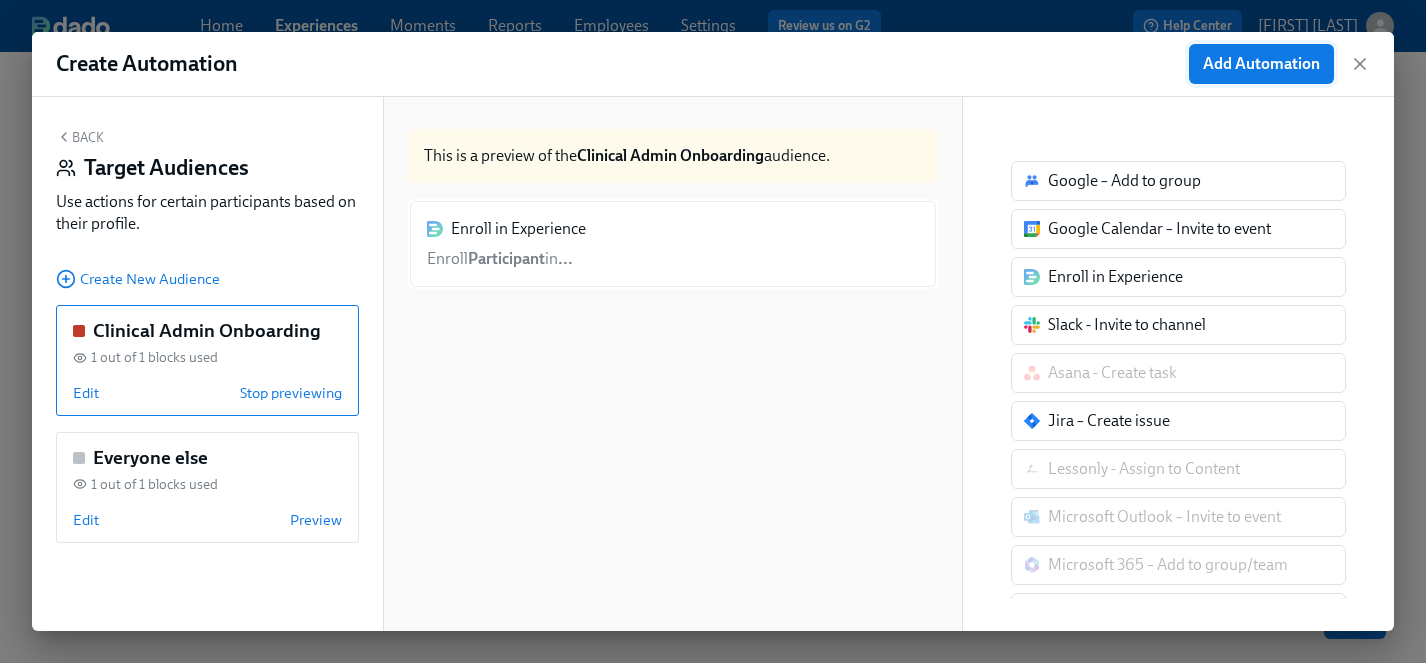 click on "Add Automation" at bounding box center [1261, 64] 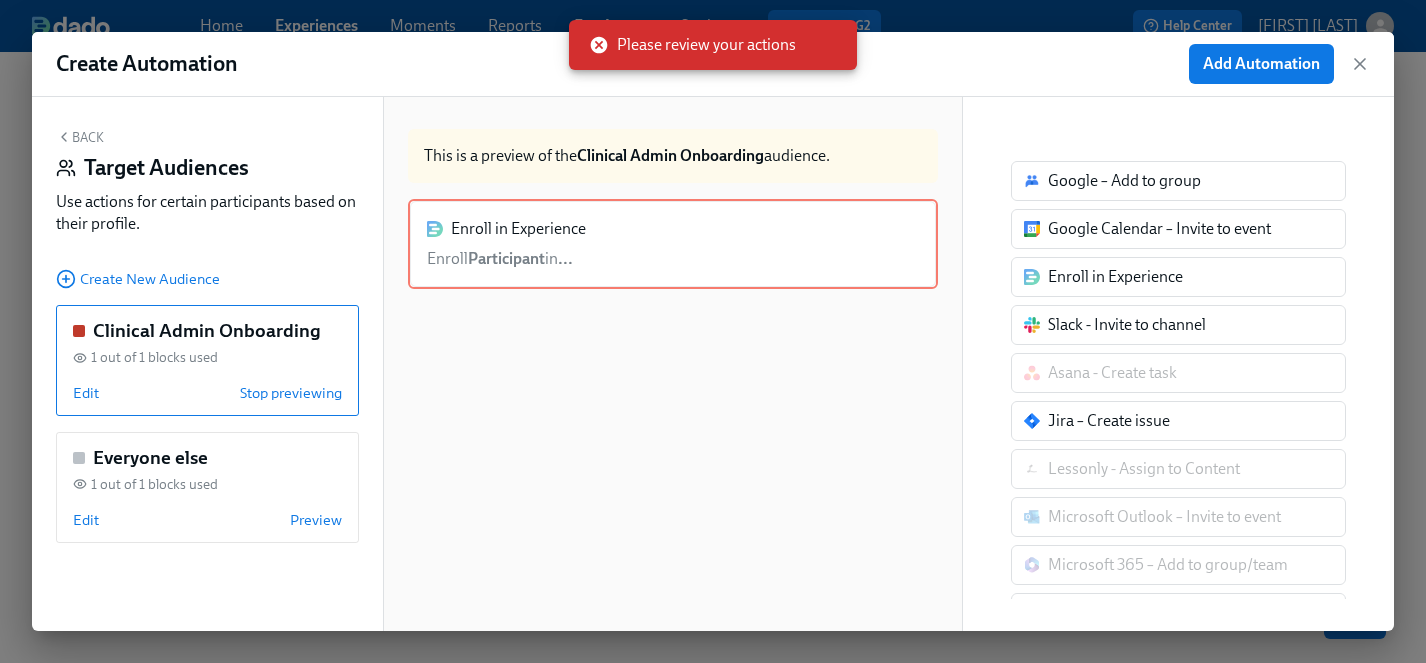 click on "Enroll in Experience Enroll  Participant  in  ..." at bounding box center (673, 244) 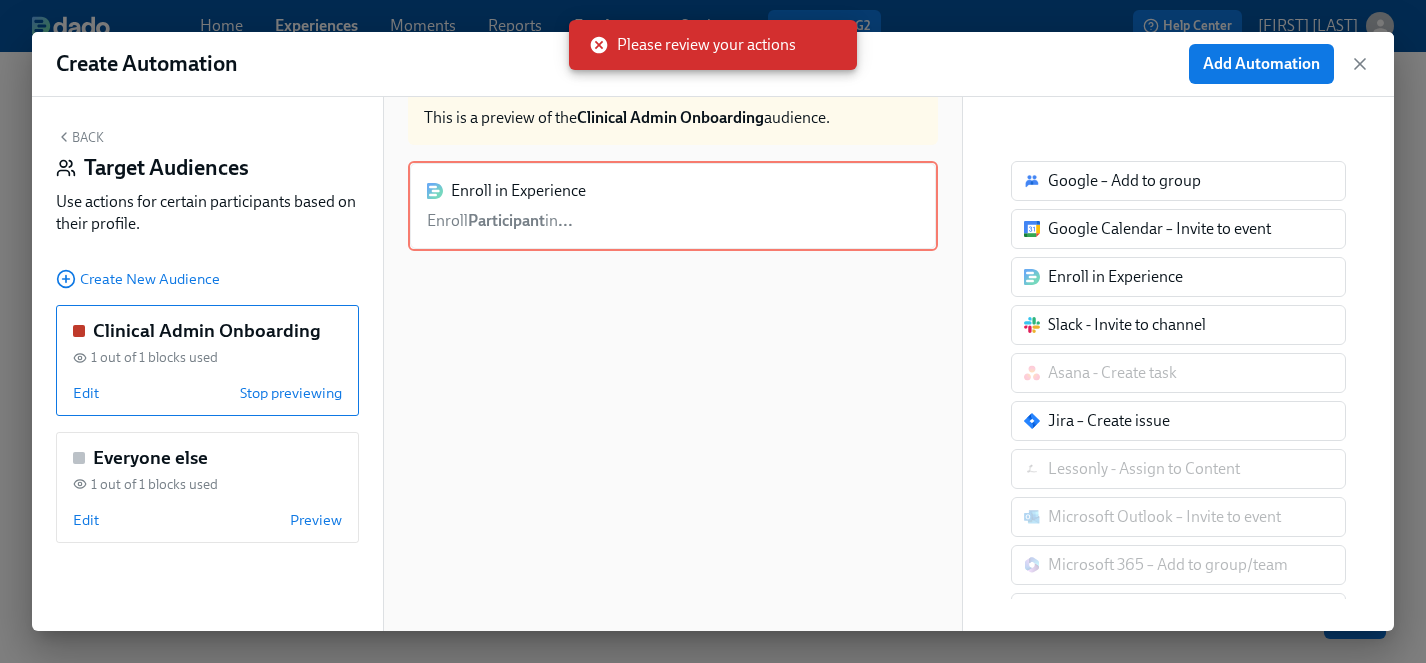 click on "Enroll in Experience Enroll  Participant  in  ..." at bounding box center (673, 206) 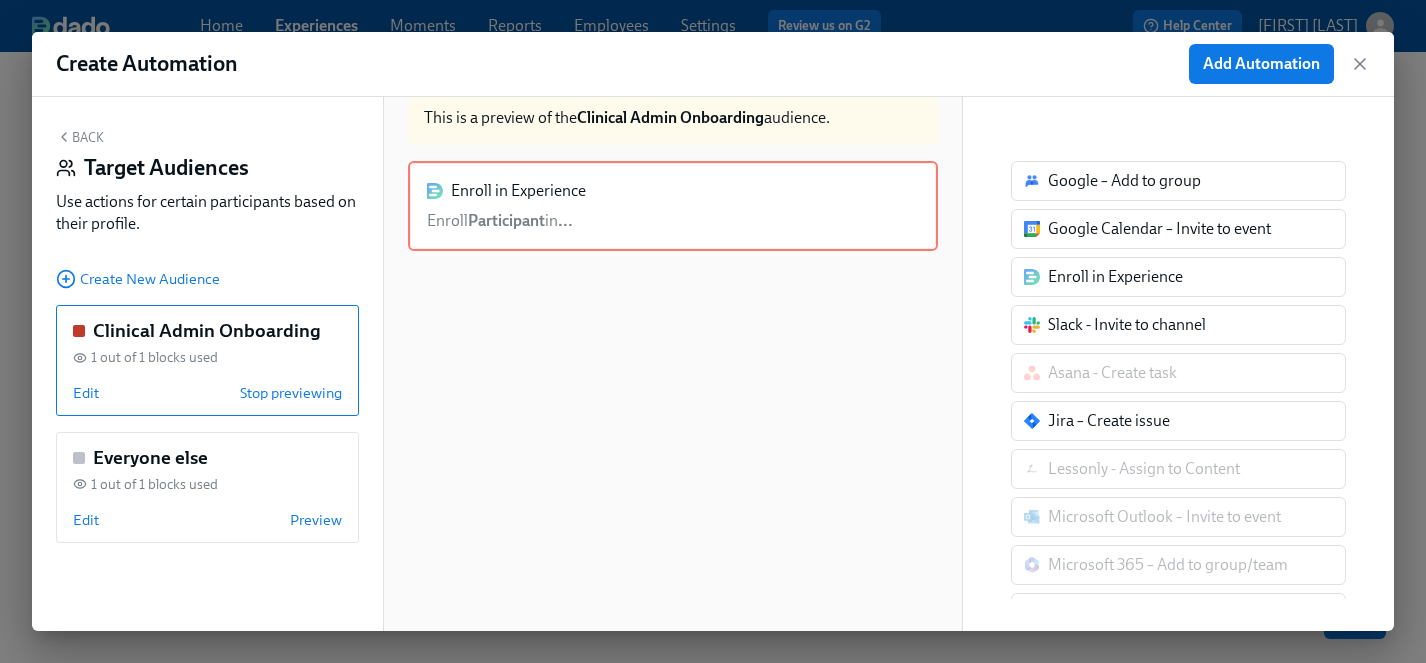 click on "Enroll in Experience Enroll  Participant  in  ..." at bounding box center (673, 206) 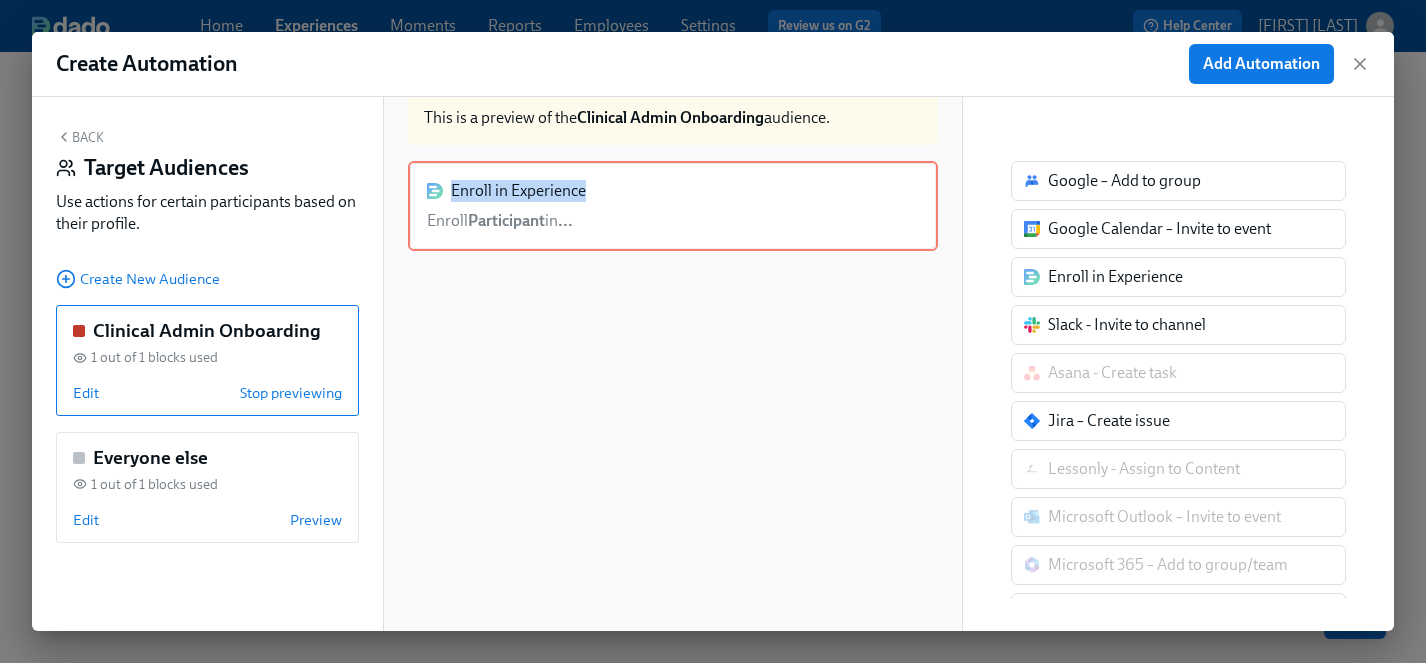 click on "Enroll in Experience Enroll  Participant  in  ..." at bounding box center (673, 206) 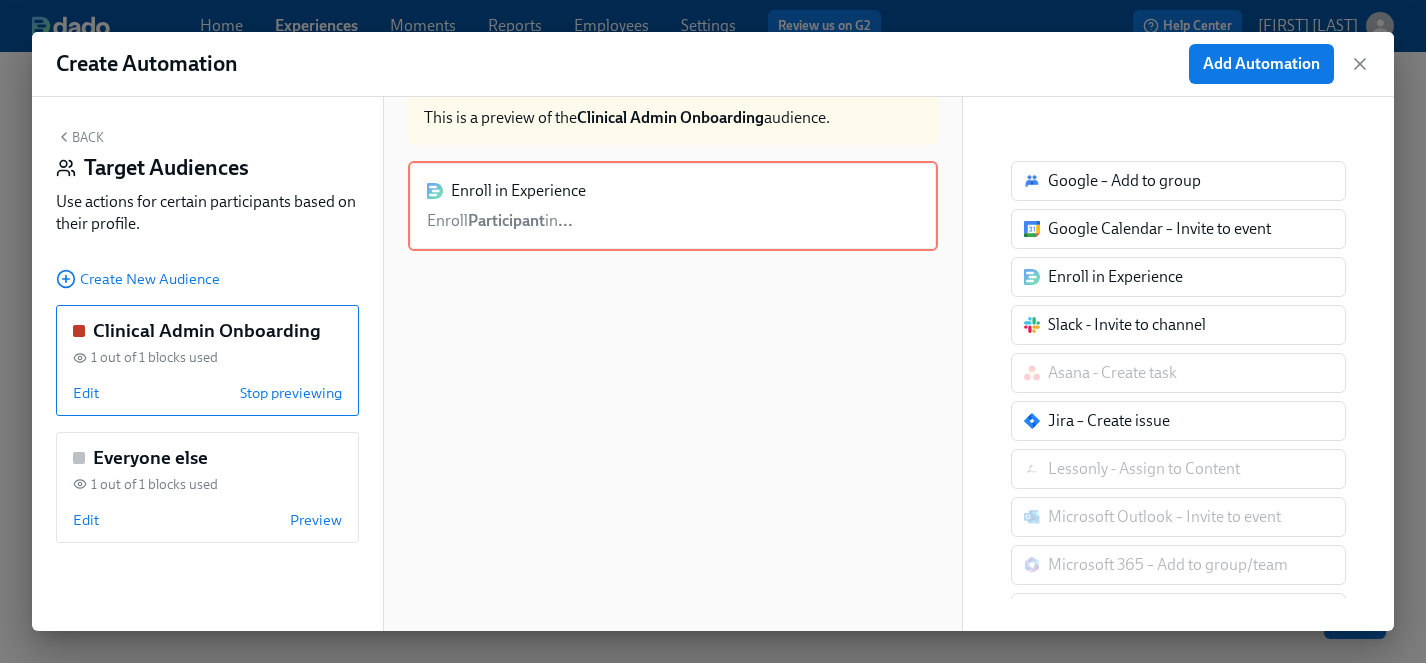 click on "Enroll in Experience Enroll  Participant  in  ..." at bounding box center (673, 206) 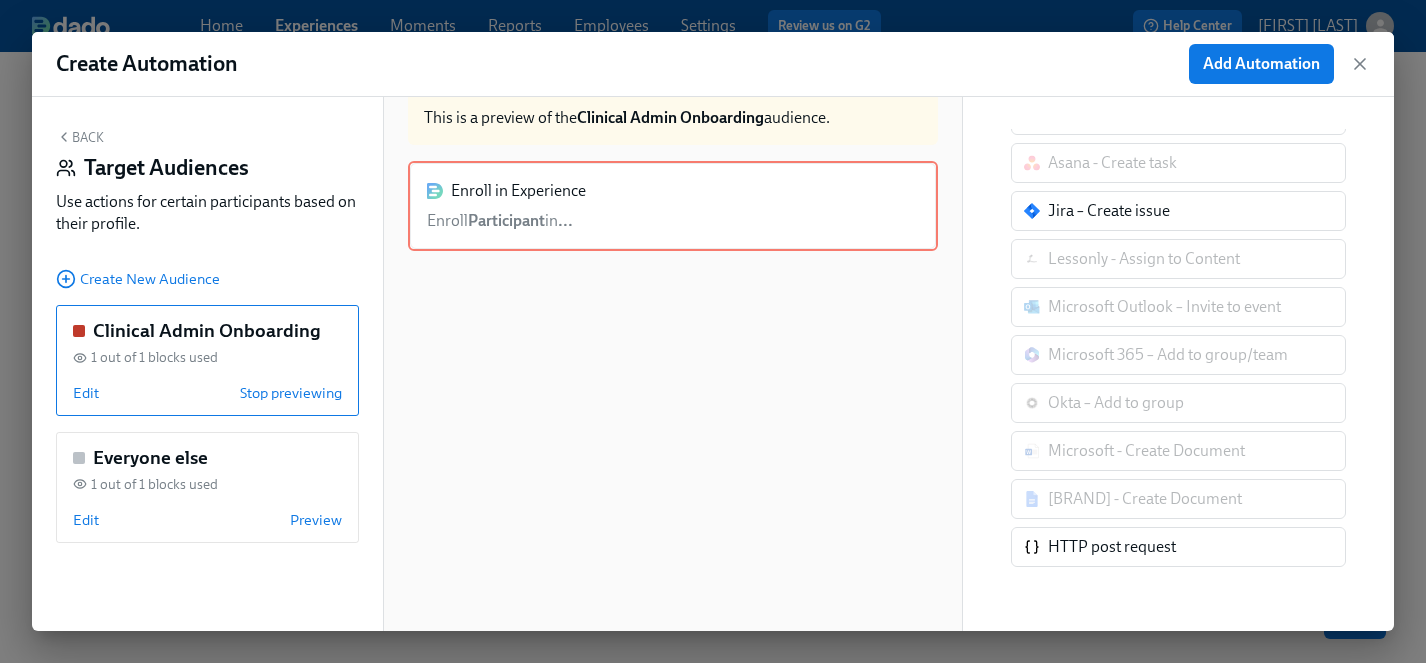 scroll, scrollTop: 0, scrollLeft: 0, axis: both 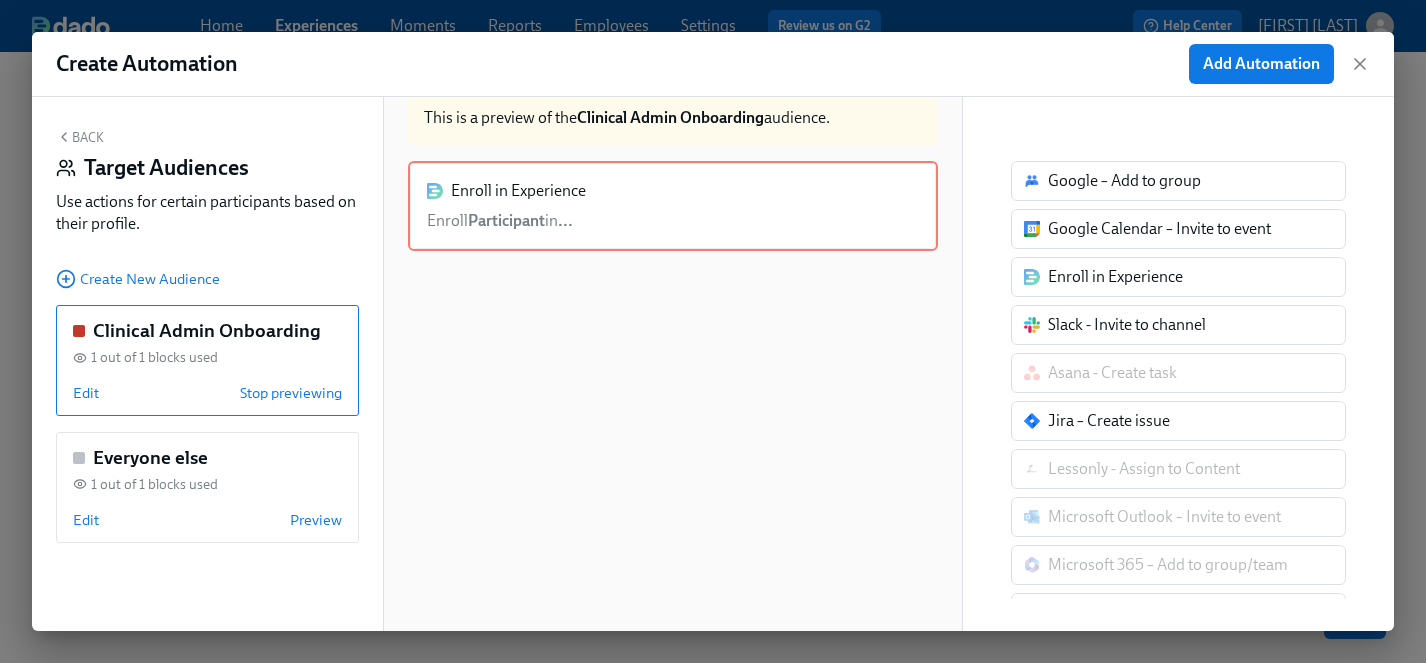 click on "Enroll in Experience" at bounding box center [1115, 277] 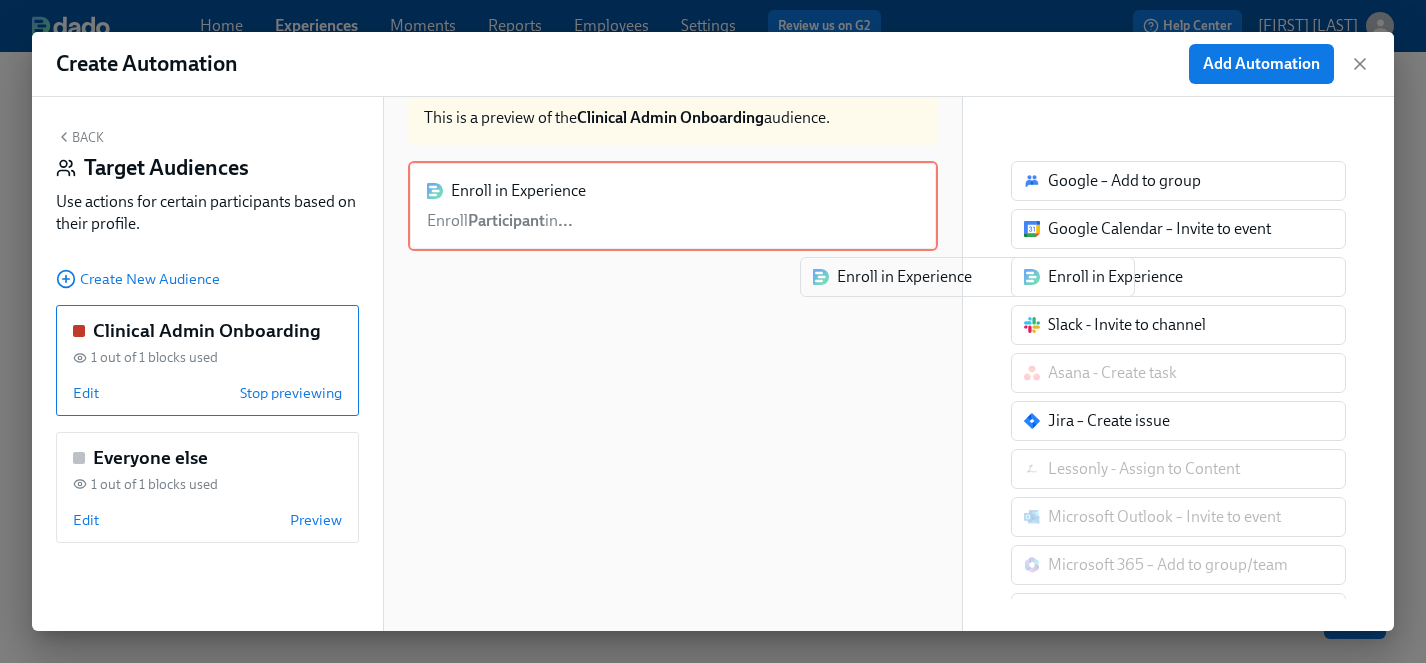 drag, startPoint x: 1121, startPoint y: 281, endPoint x: 910, endPoint y: 281, distance: 211 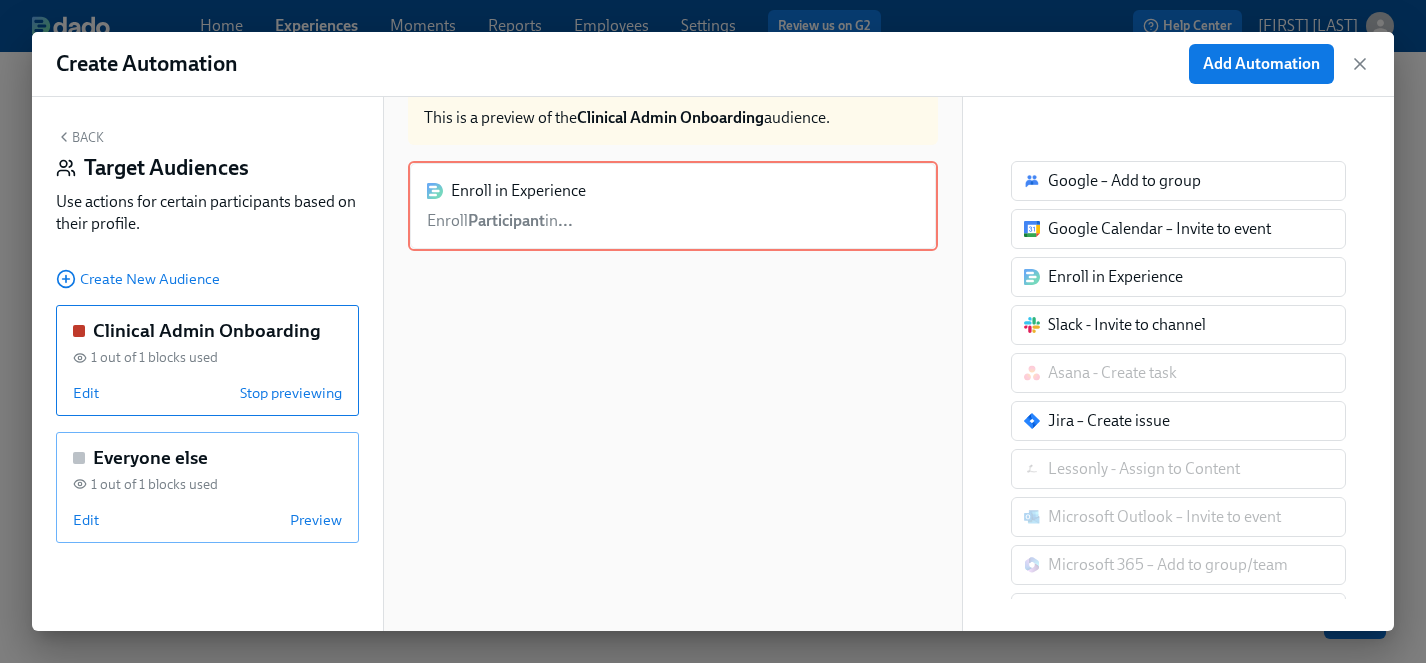 click on "Everyone else" at bounding box center [150, 458] 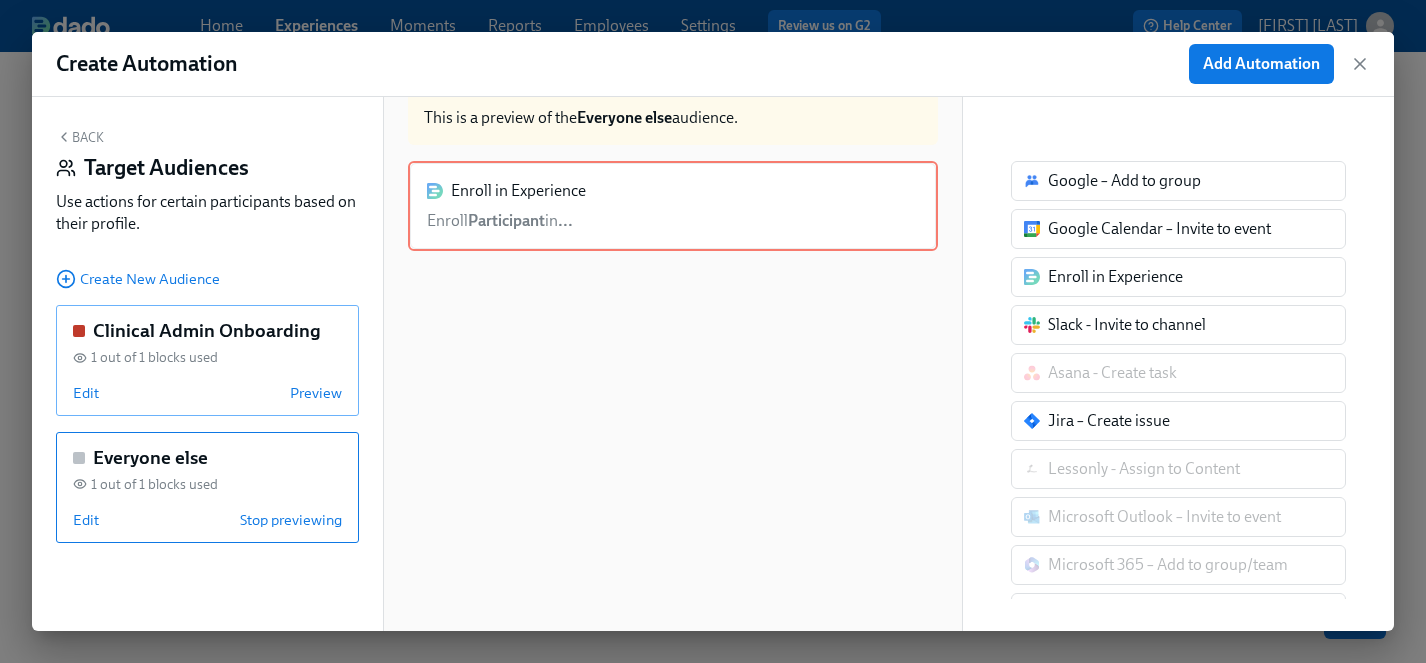 click on "Clinical Admin Onboarding 1 out of 1 blocks used Edit Preview" at bounding box center [207, 360] 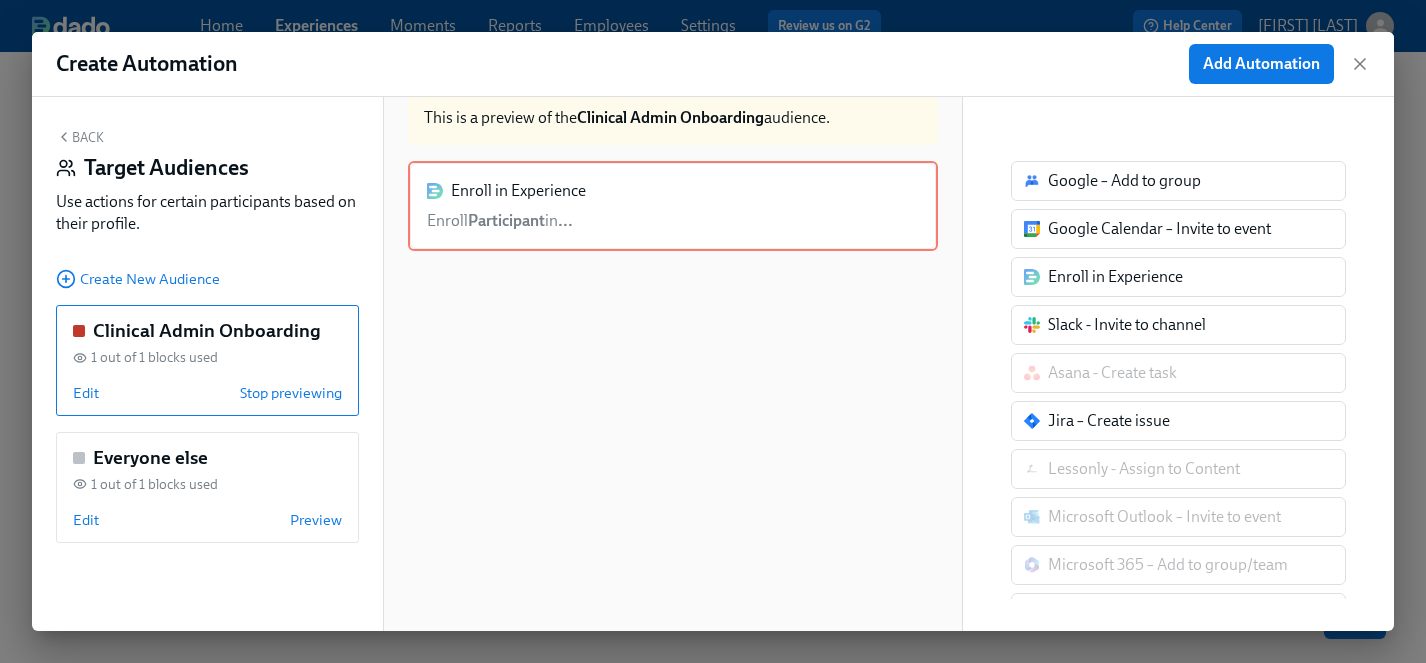 click on "Enroll in Experience Enroll  Participant  in  ..." at bounding box center [673, 206] 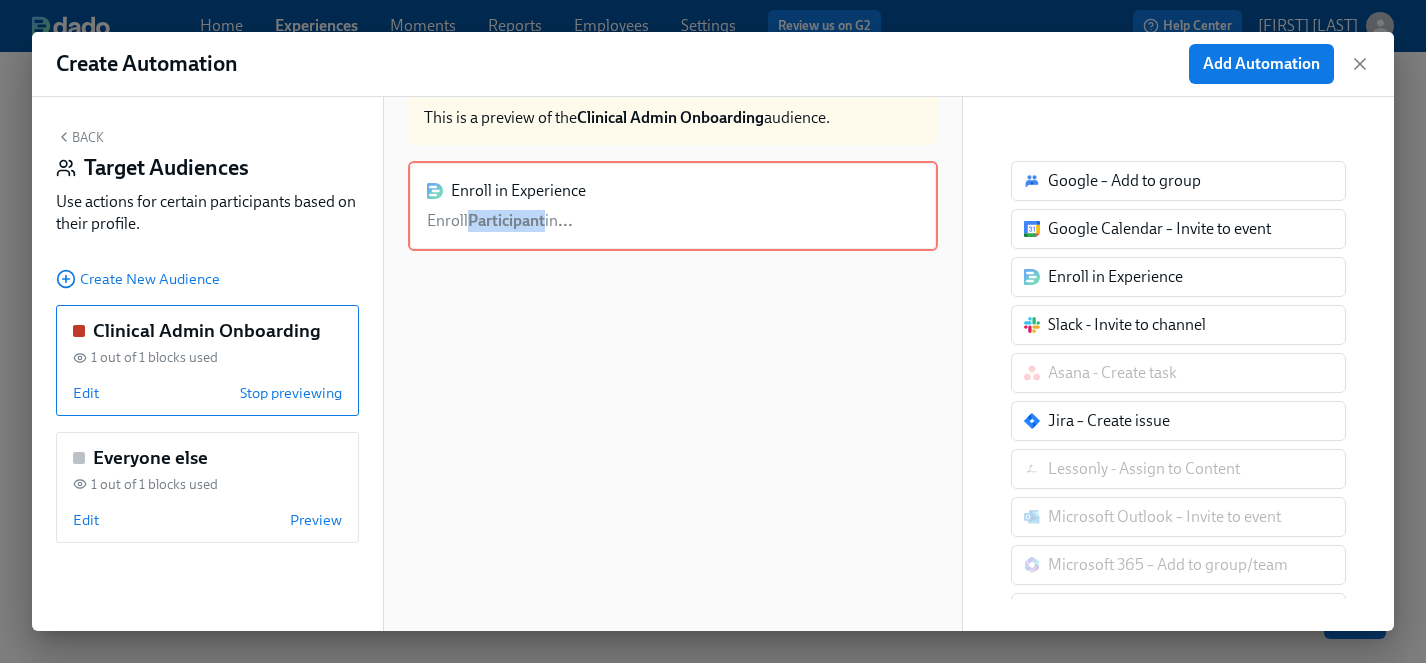 click on "Enroll in Experience Enroll  Participant  in  ..." at bounding box center (673, 206) 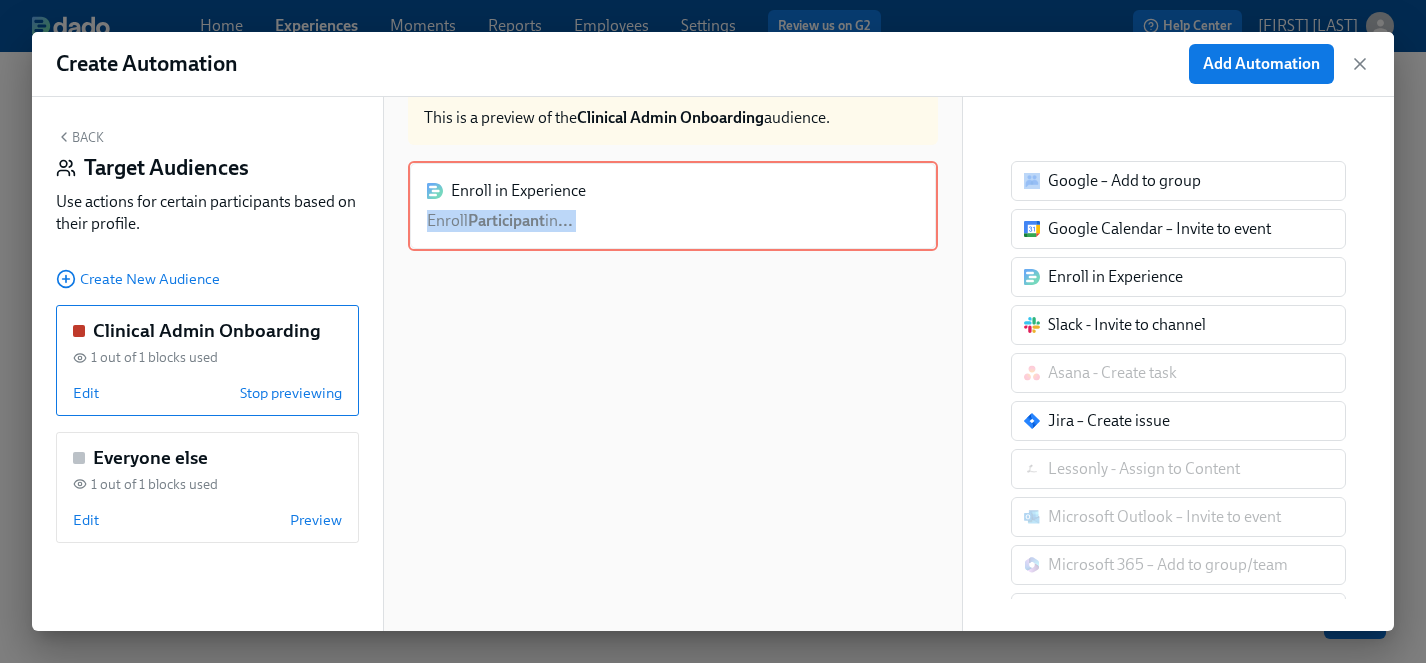 click on "Enroll in Experience Enroll  Participant  in  ..." at bounding box center [673, 206] 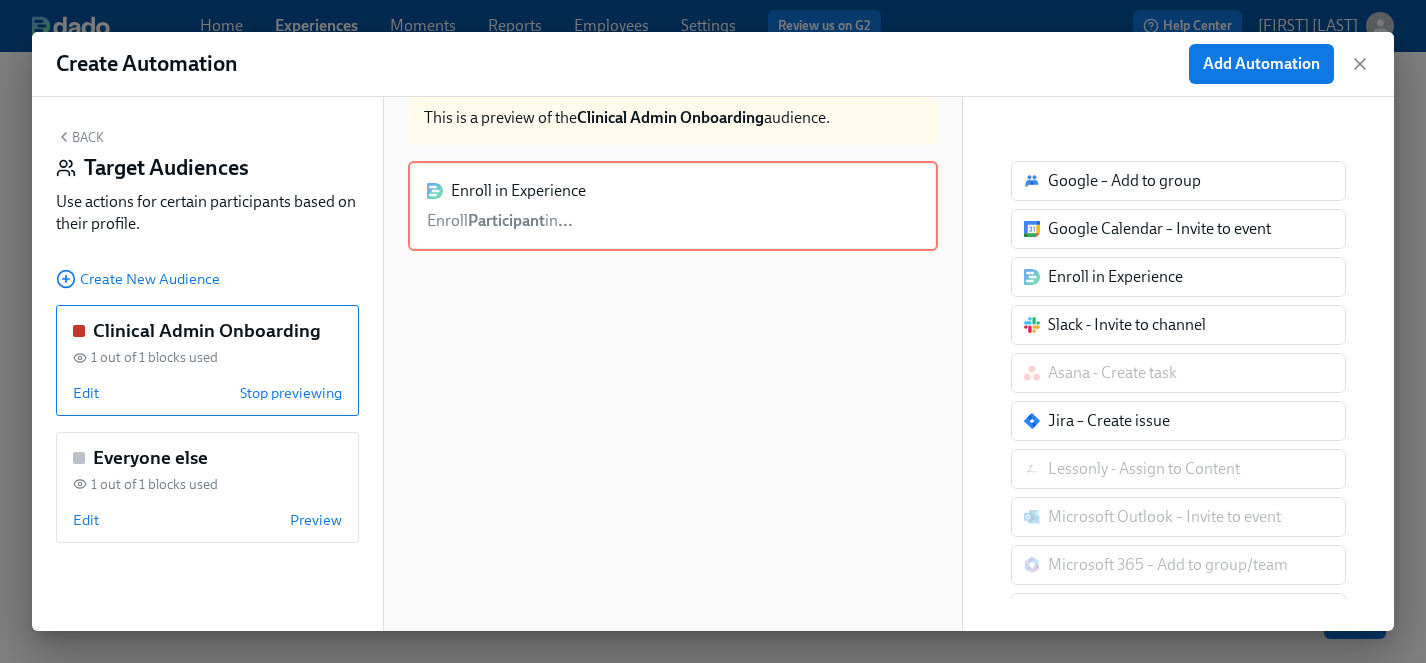 click on "Enroll in Experience Enroll  Participant  in  ..." at bounding box center (673, 206) 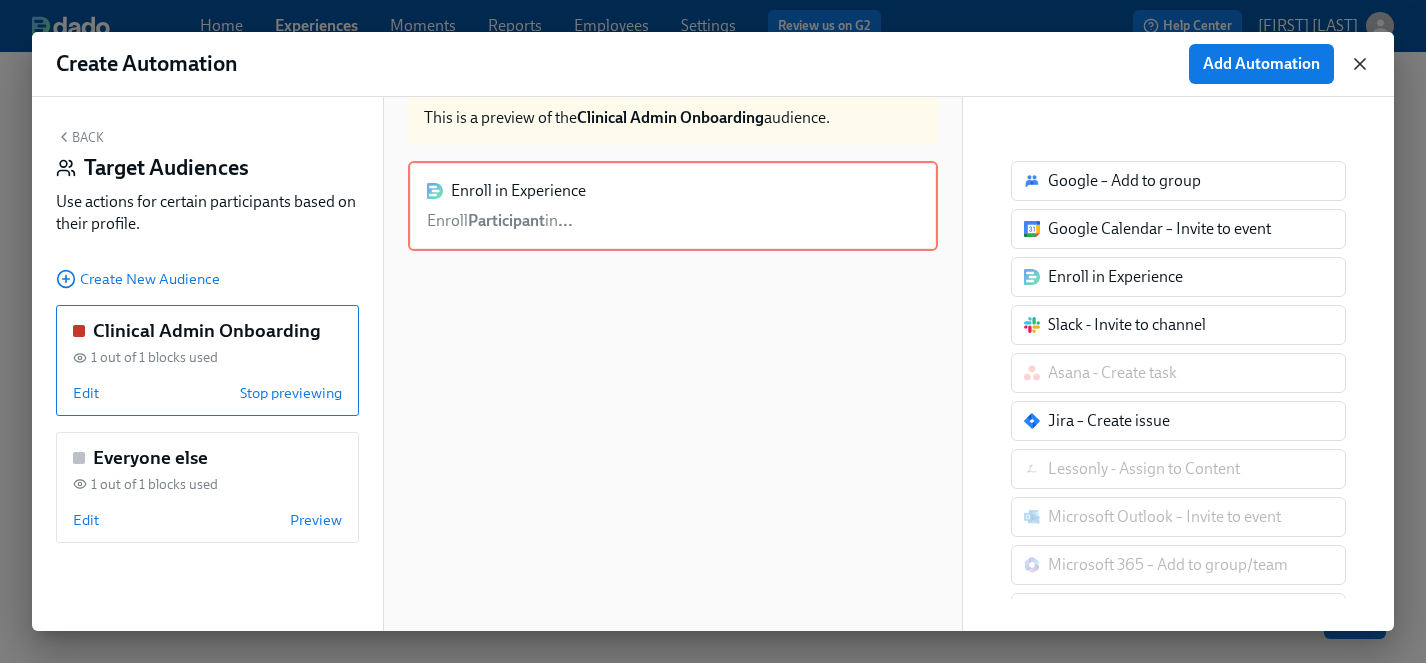click 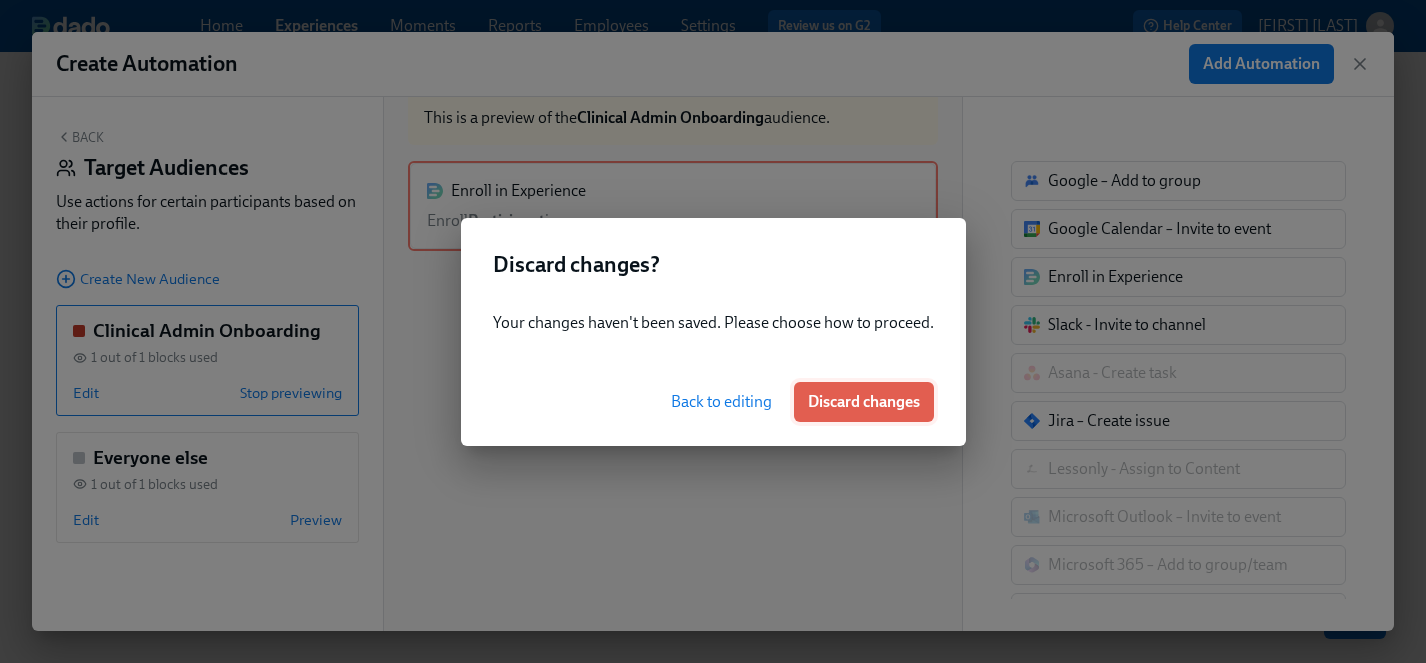 click on "Discard changes" at bounding box center (864, 402) 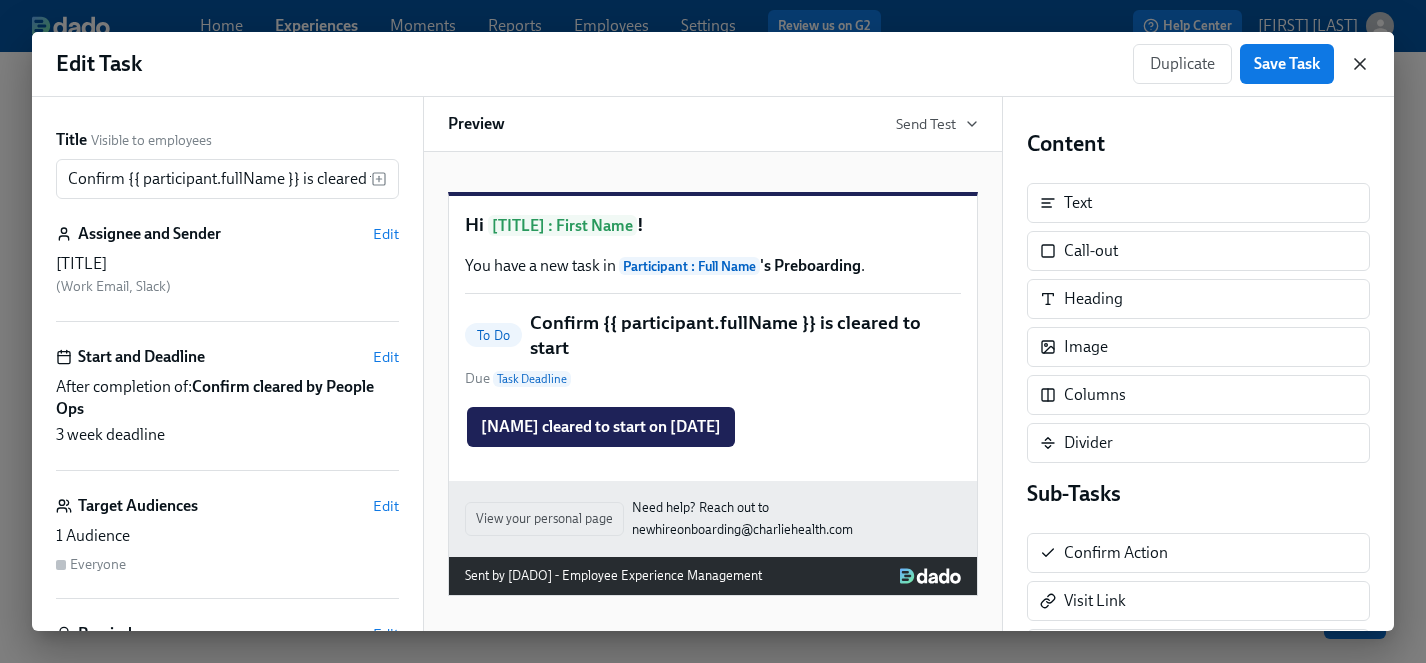 click 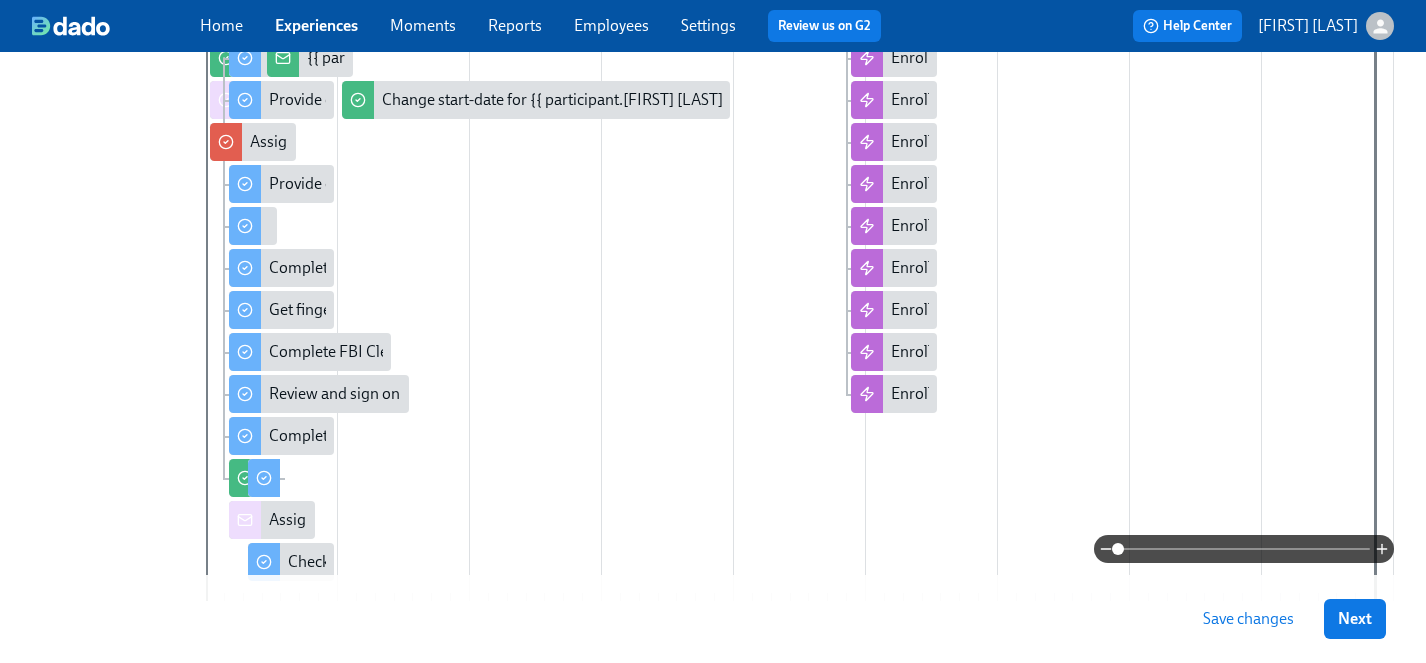 scroll, scrollTop: 423, scrollLeft: 0, axis: vertical 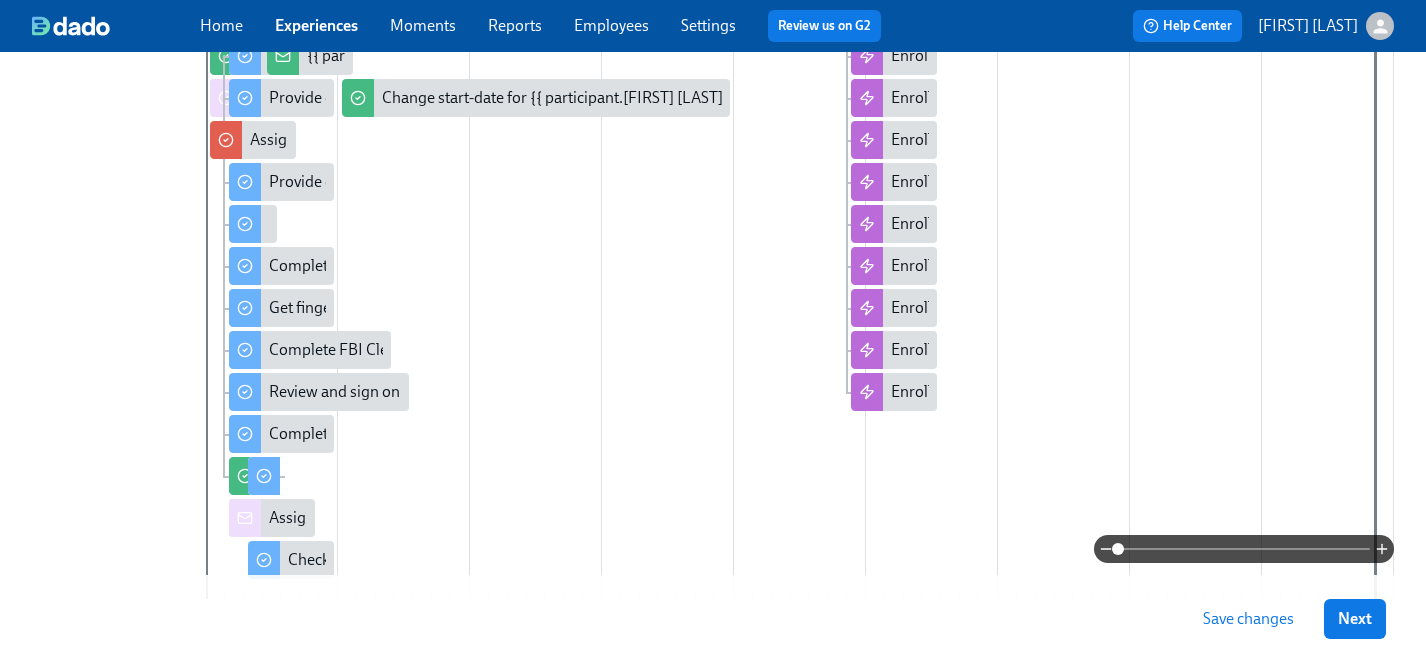 click at bounding box center [800, 297] 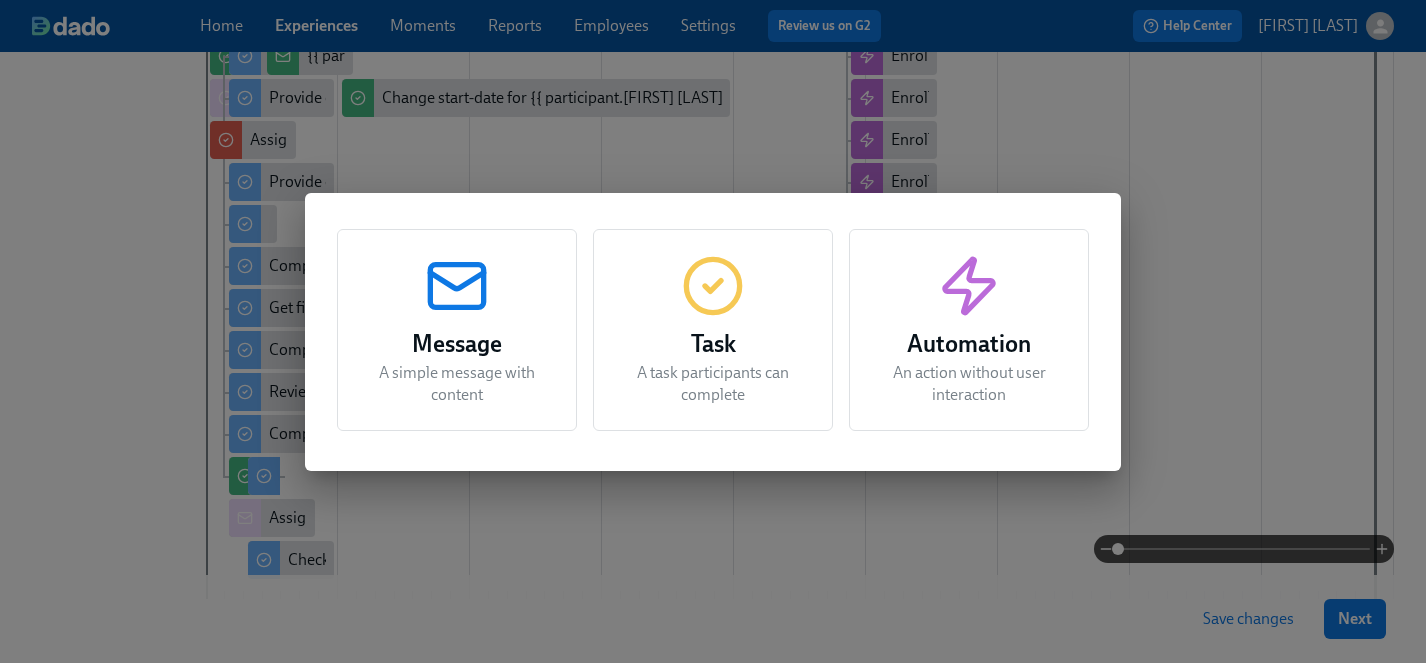 click on "Automation" at bounding box center [969, 344] 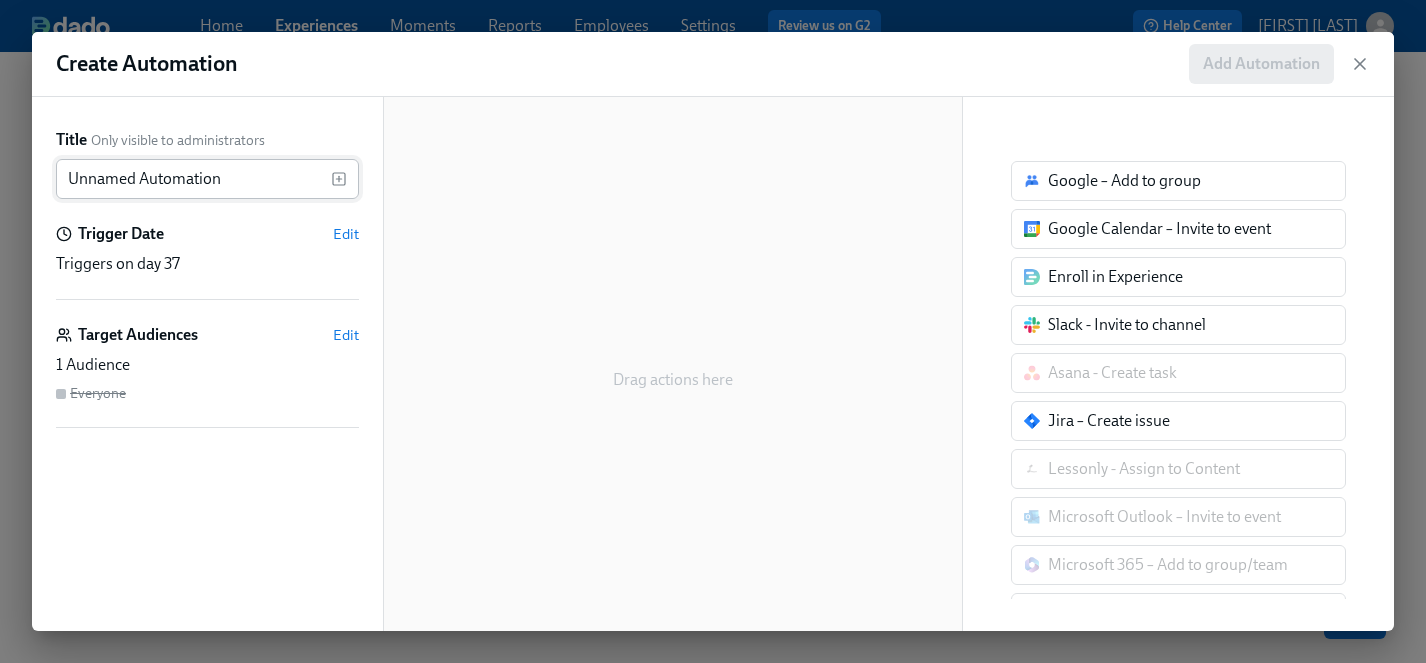 click on "Unnamed Automation" at bounding box center (193, 179) 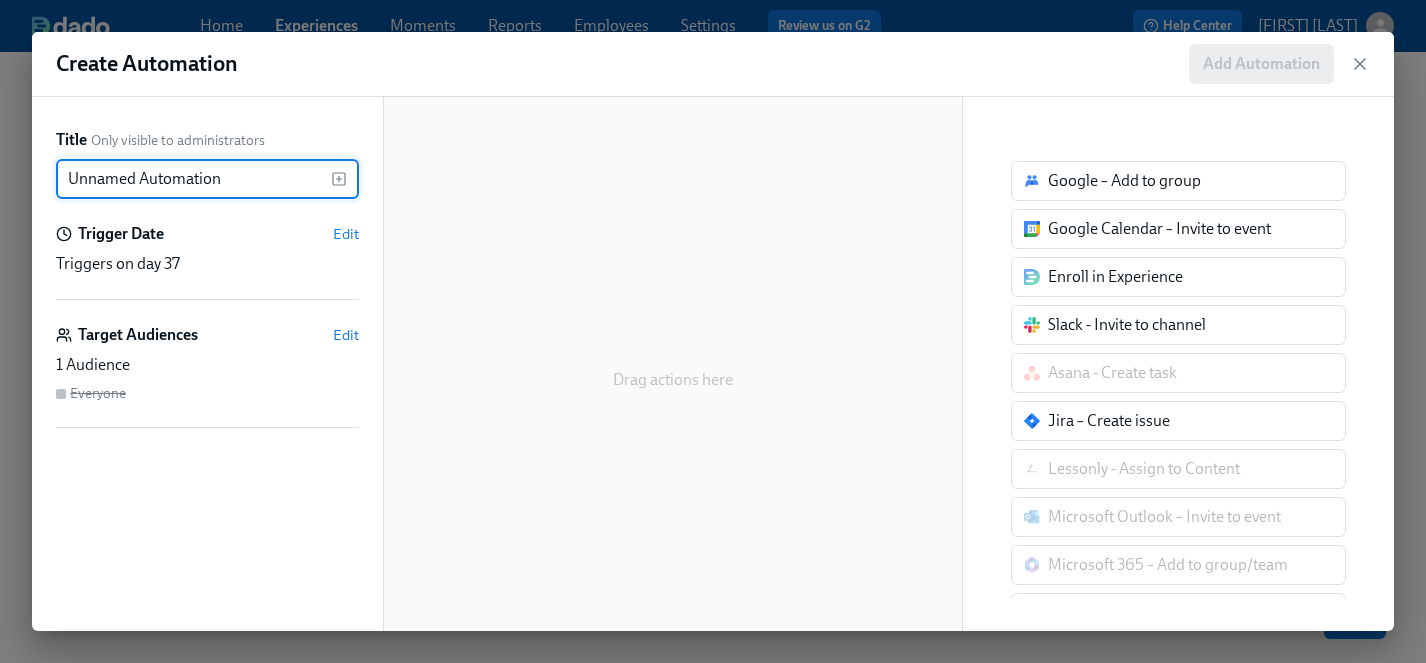 drag, startPoint x: 234, startPoint y: 184, endPoint x: -22, endPoint y: 176, distance: 256.12497 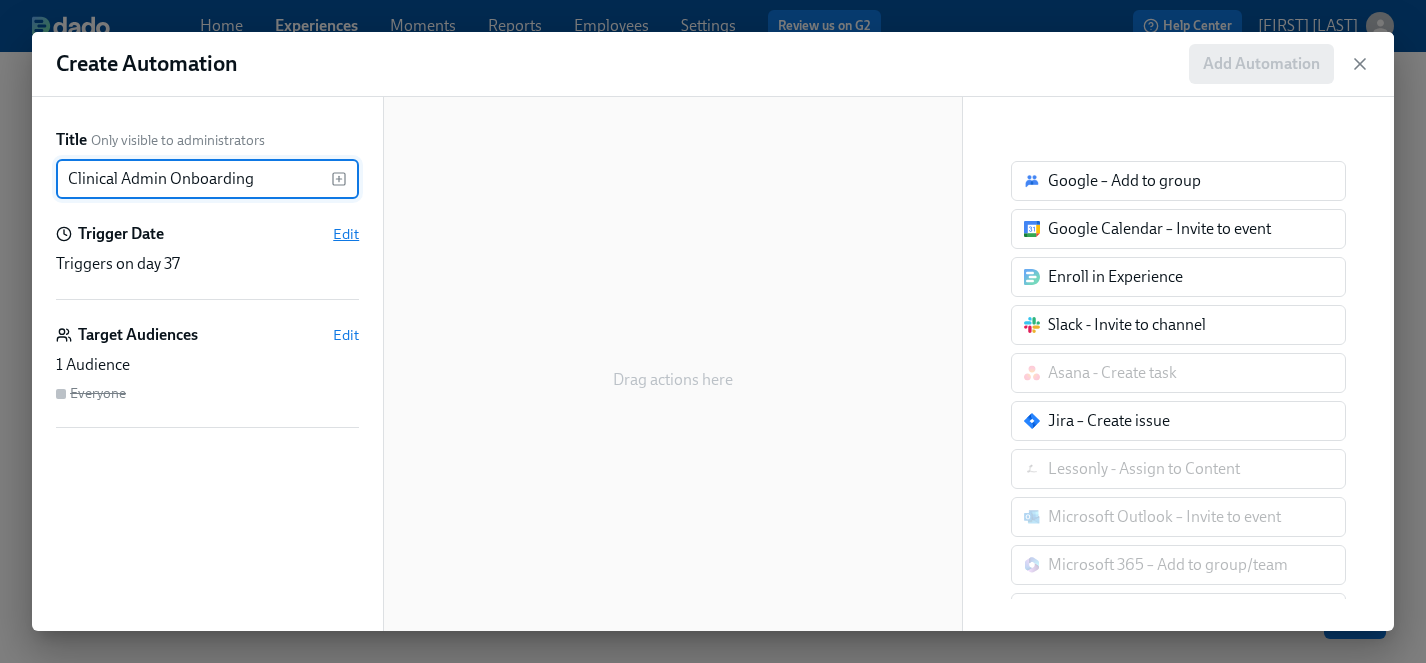 type on "Clinical Admin Onboarding" 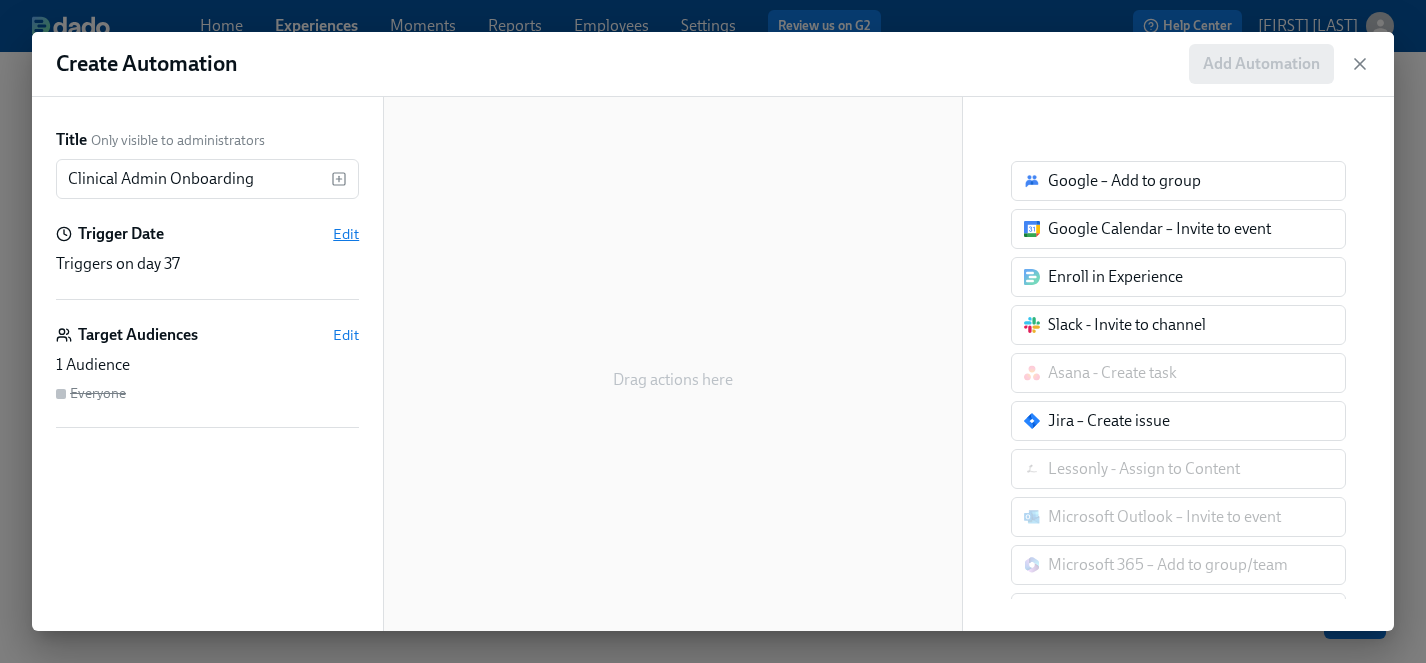 click on "Edit" at bounding box center (346, 234) 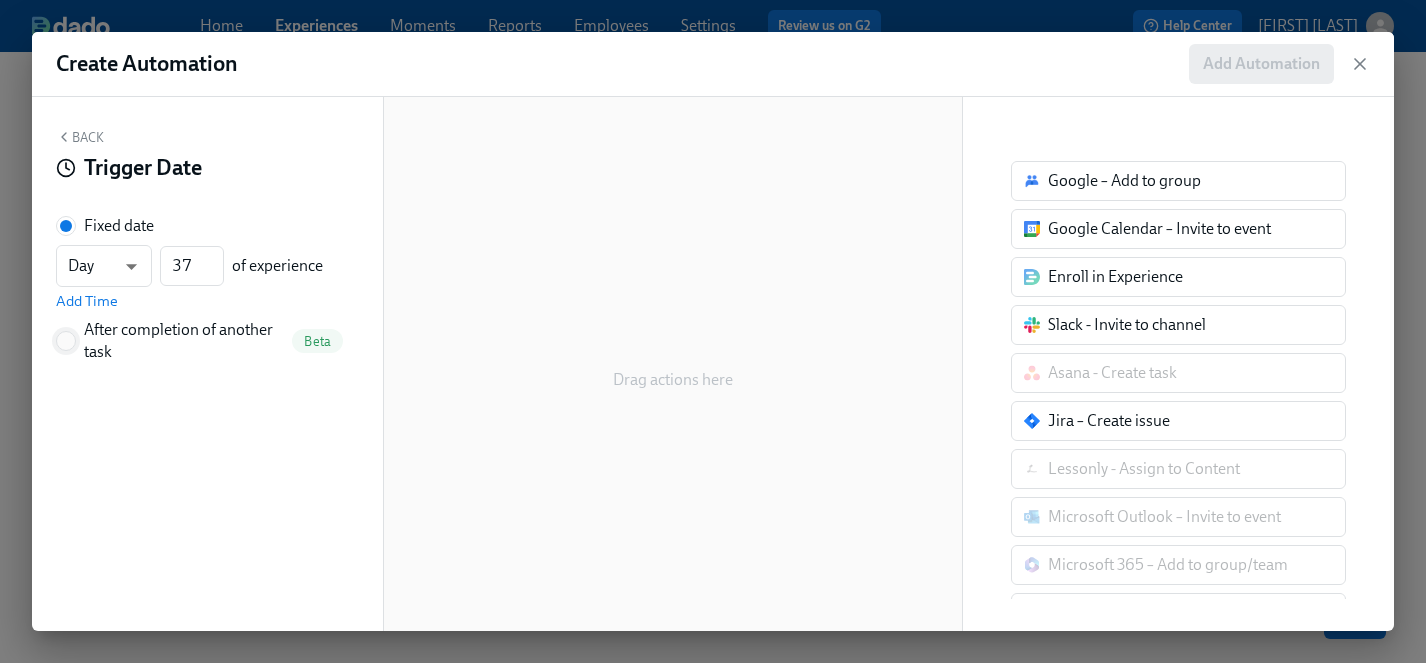 click on "After completion of another task Beta" at bounding box center (66, 341) 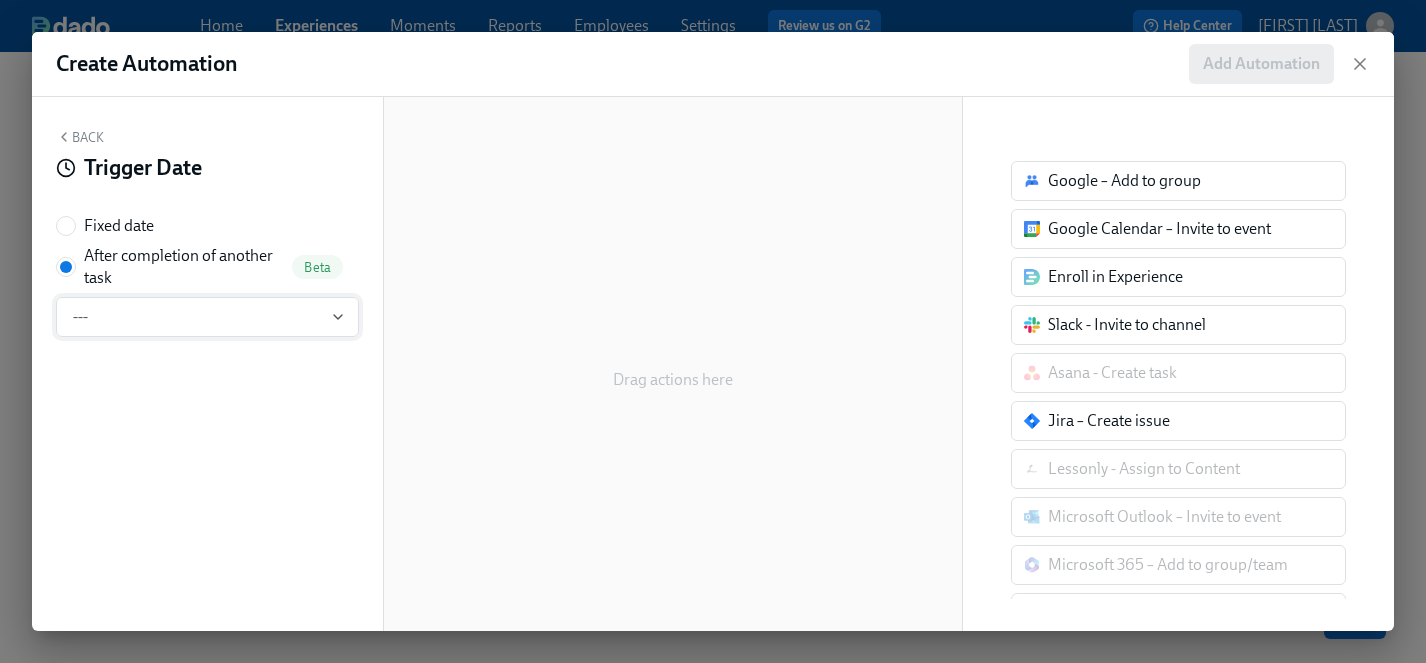 click on "---" at bounding box center [207, 317] 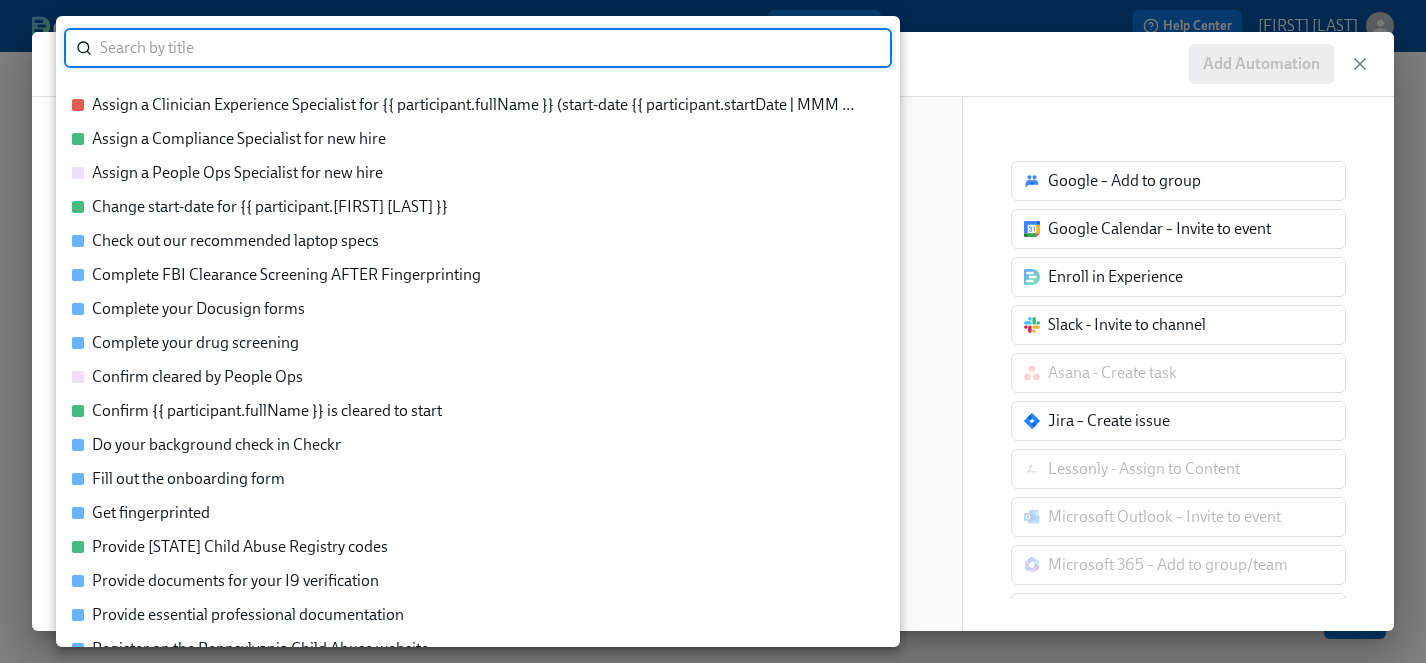 click on "Confirm {{ participant.fullName }} is cleared to start" at bounding box center [267, 411] 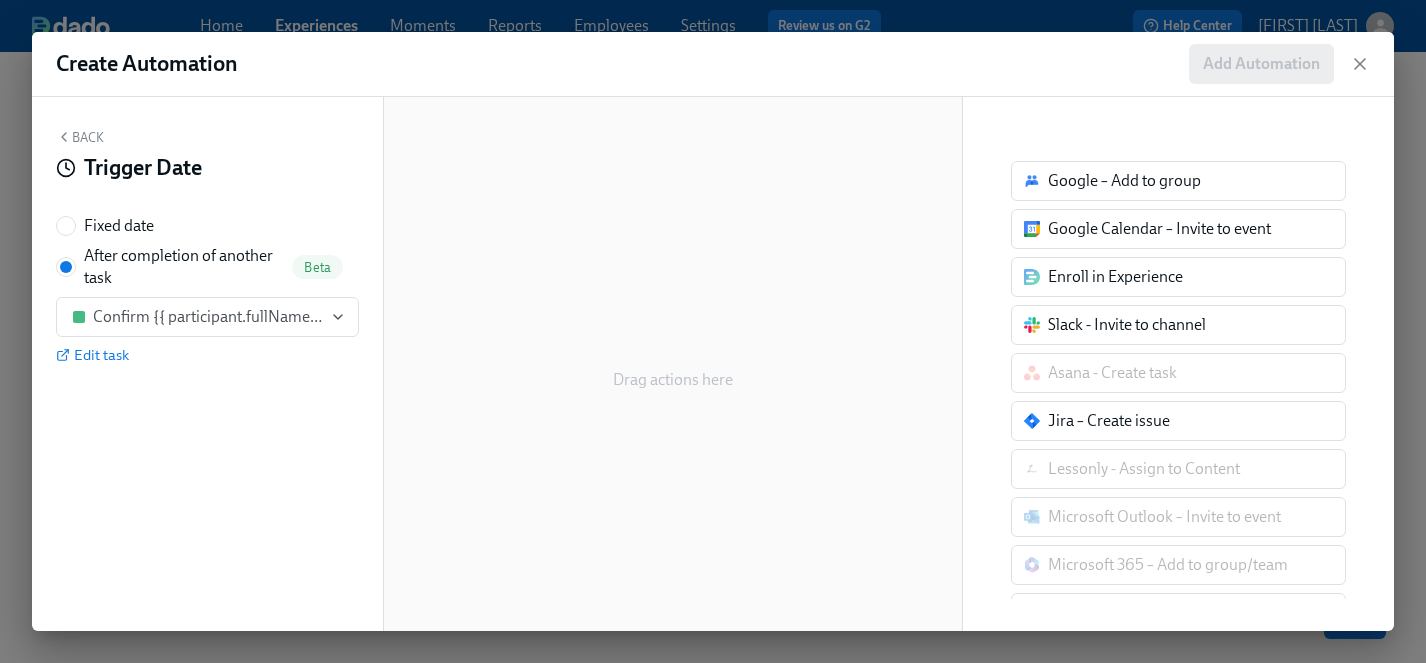click on "Back Trigger Date Fixed date After completion of another task Beta Confirm {{ participant.fullName }} is cleared to start Edit task" at bounding box center [207, 364] 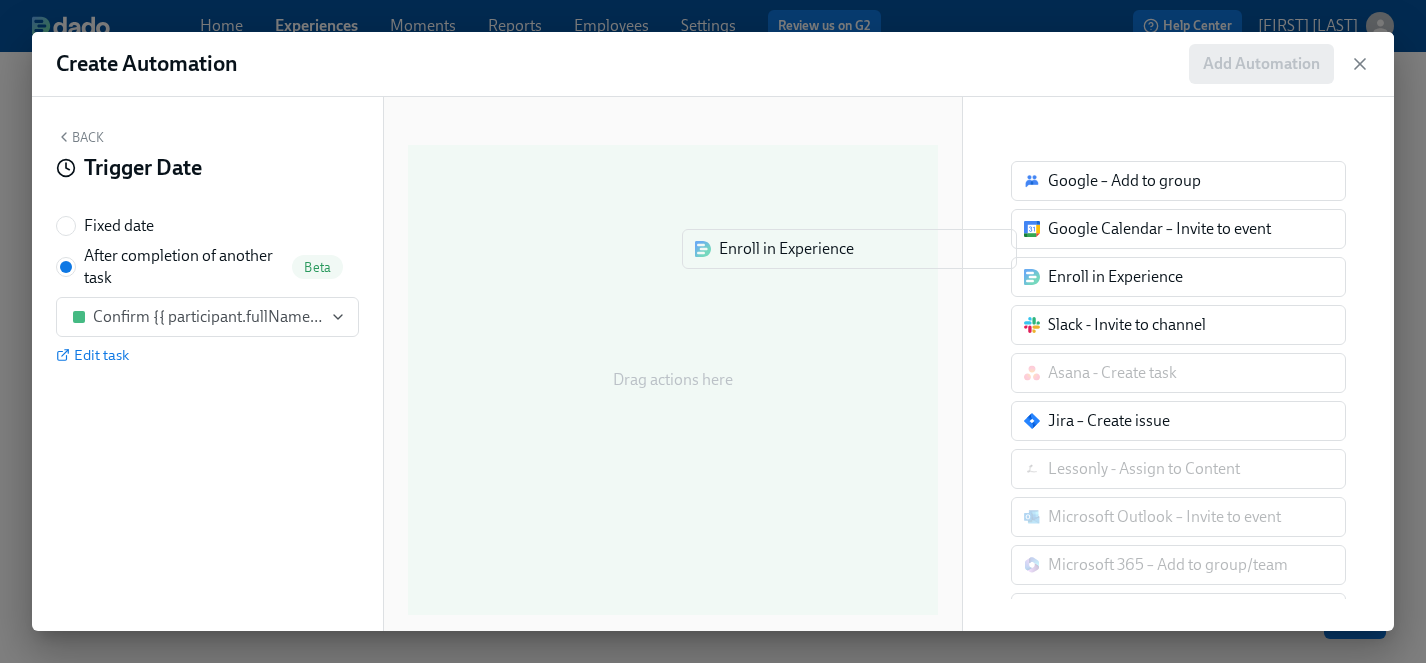 drag, startPoint x: 1137, startPoint y: 282, endPoint x: 798, endPoint y: 254, distance: 340.1544 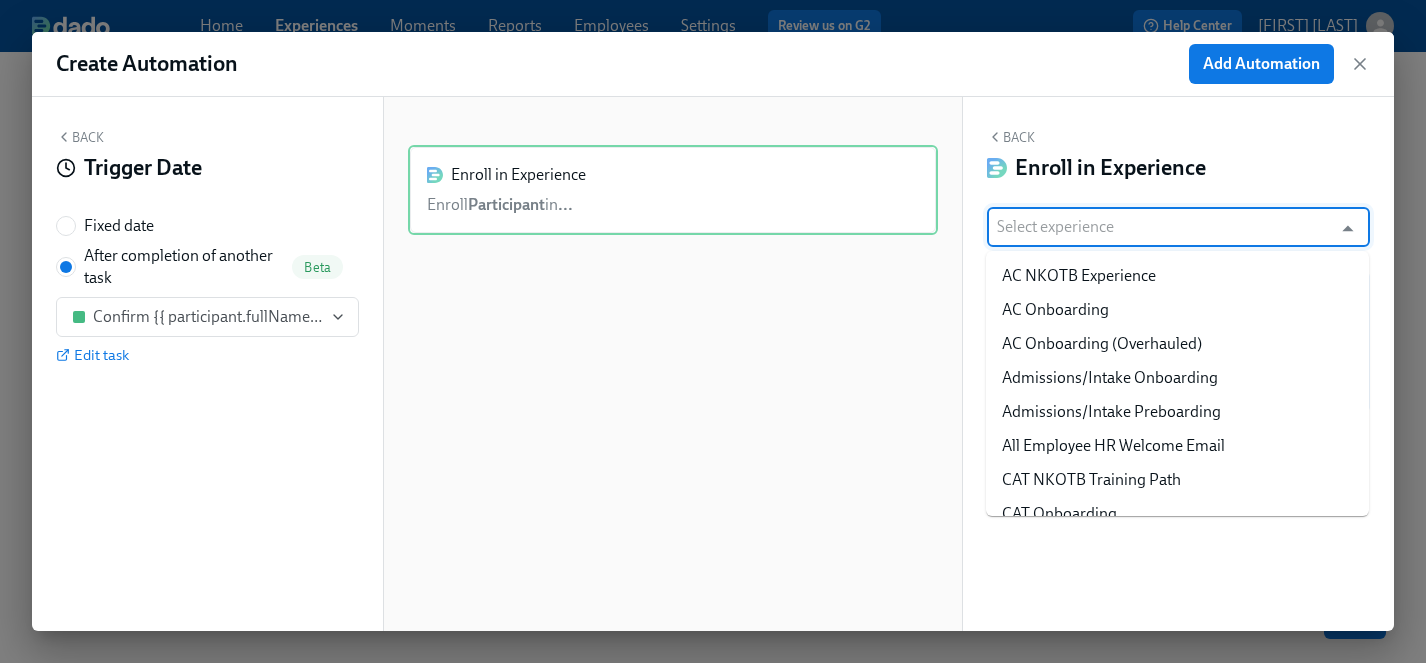 click at bounding box center [1159, 227] 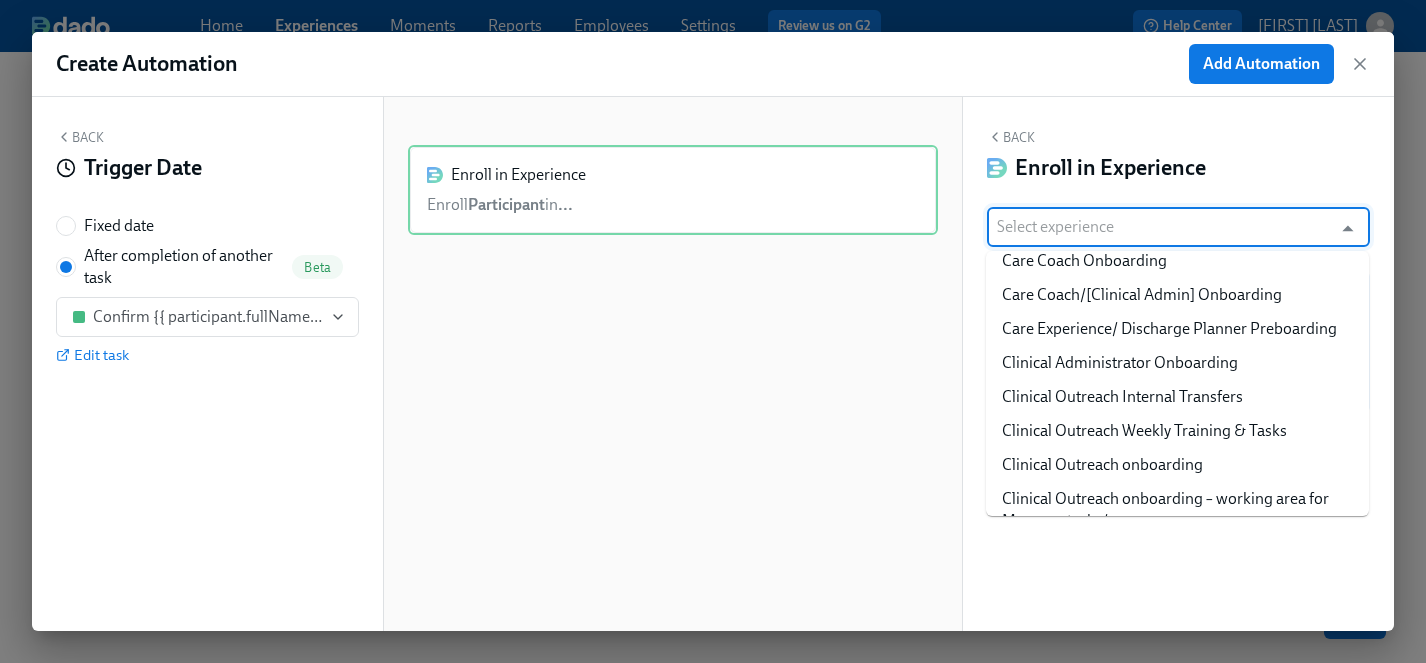 scroll, scrollTop: 357, scrollLeft: 0, axis: vertical 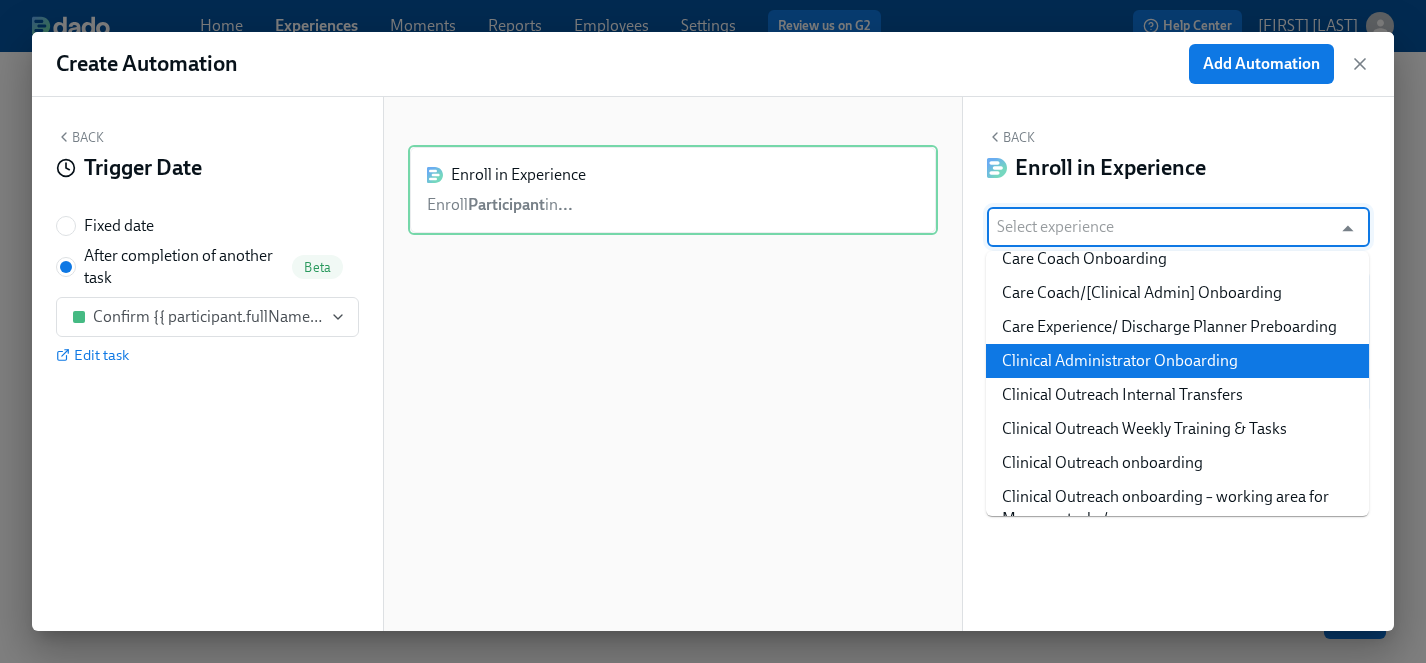 click on "Clinical Administrator Onboarding" at bounding box center (1177, 361) 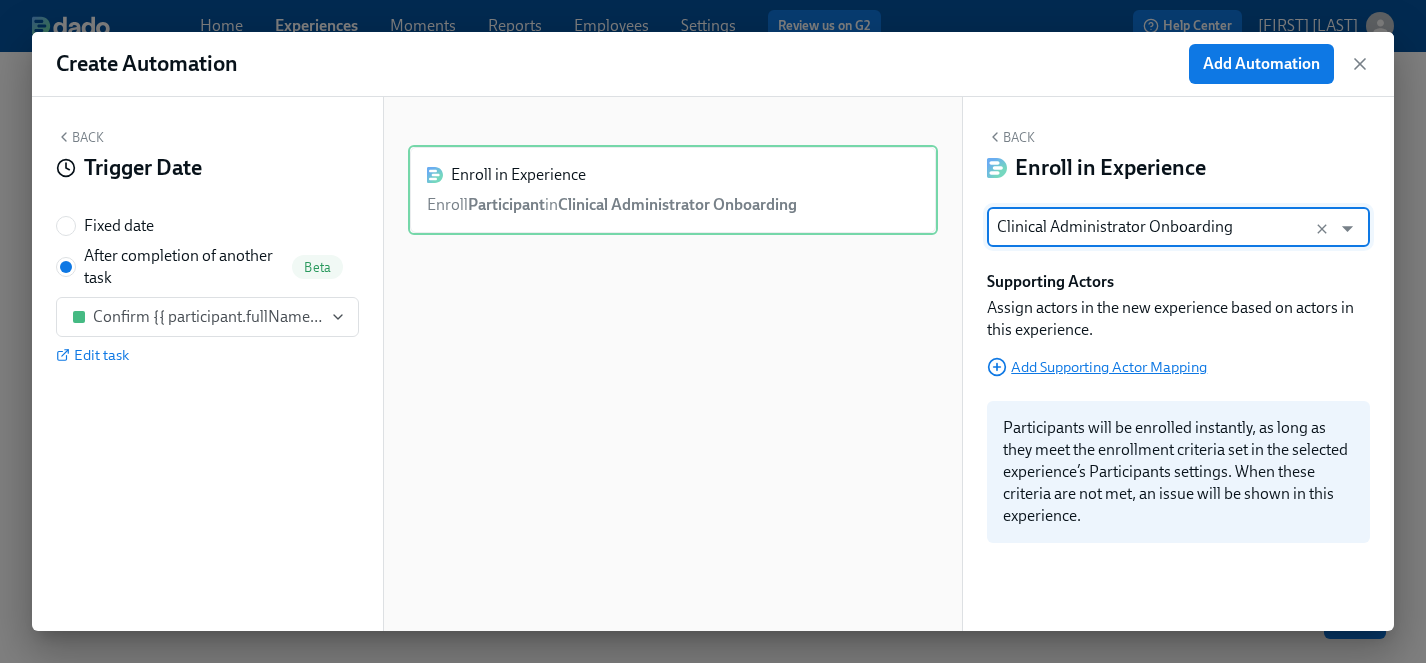 click on "Add Supporting Actor Mapping" at bounding box center [1097, 367] 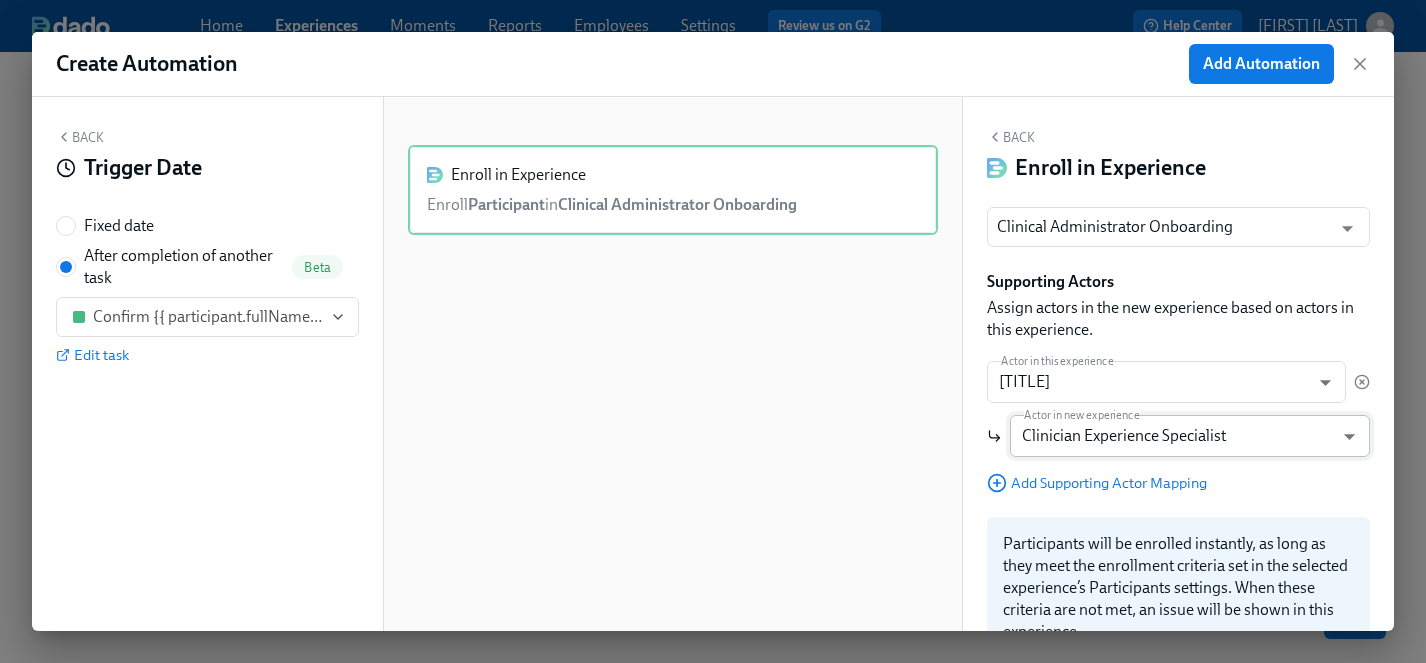 click on "Home Experiences Moments Reports Employees Settings Review us on G2 Help Center [FIRST] [LAST] Back to overview Edit Clinical Preboarding Basics Start and End Participants Timeline Employee view Review and Launch Timeline Preview experience Search Filter by Actor Manage Participant Manager Clinician Experience Specialist Group Lead HR Compliance Specialist People Ops Specialist [FIRST] Automation Week 1 Week 2 Week 3 Week 4 Week 5 Week 6 Week 7 Week 8 Week 9 Experience start Experience end Welcome from the Charlie Health Compliance Team 👋 Check out our recommended laptop specs Request your equipment Assign a Compliance Specialist for new hire Change start-date for {{ participant.fullName }} Assign a People Ops Specialist for new hire Confirm cleared by People Ops Assign a Clinician Experience Specialist for {{ participant.fullName }} (start-date {{ participant.startDate | MMM DD }}) Fill out the onboarding form Provide essential professional documentation Do your background check in Checkr" at bounding box center [713, 174] 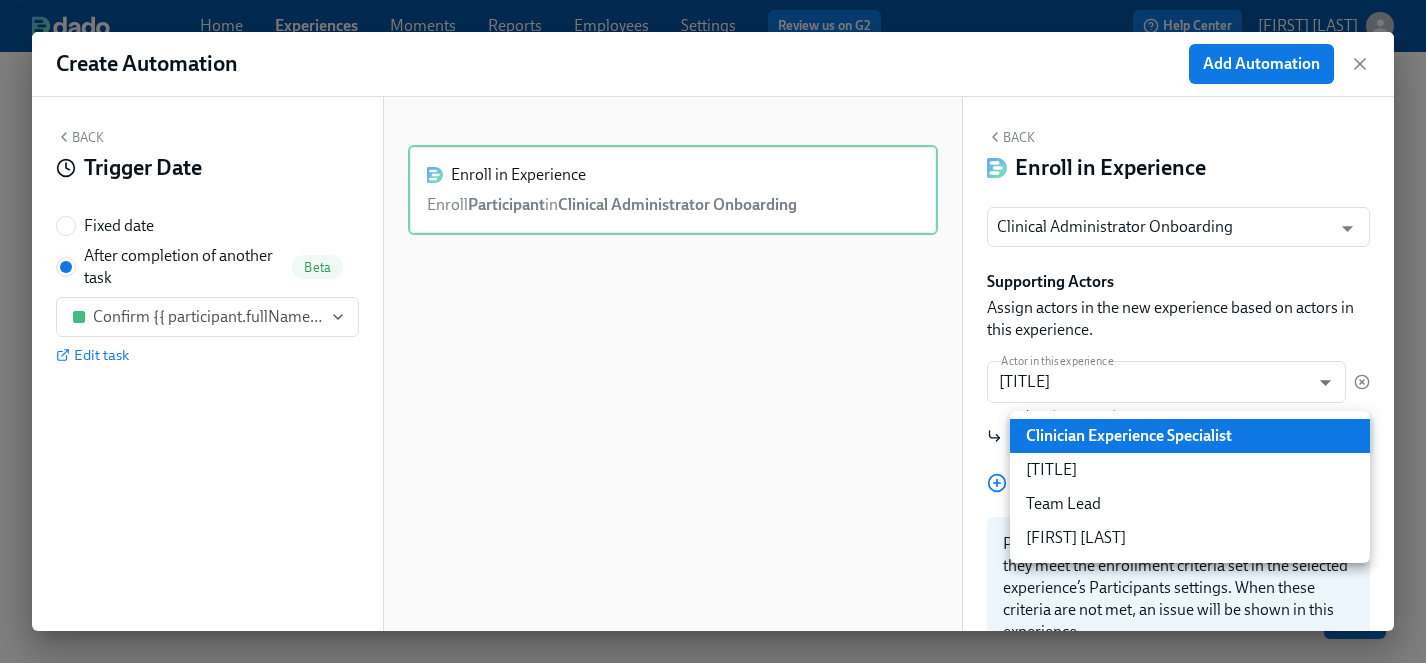 click on "[TITLE]" at bounding box center (1190, 470) 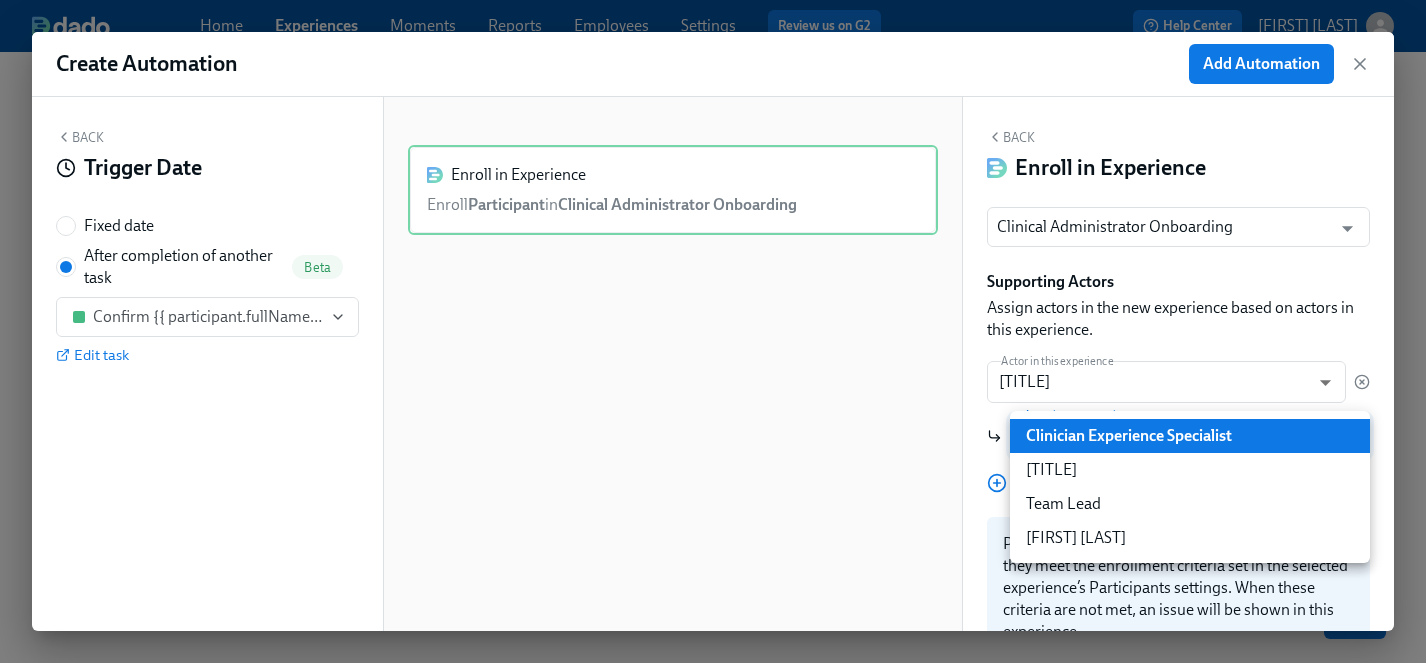 type on "hrComplianceSpecialist" 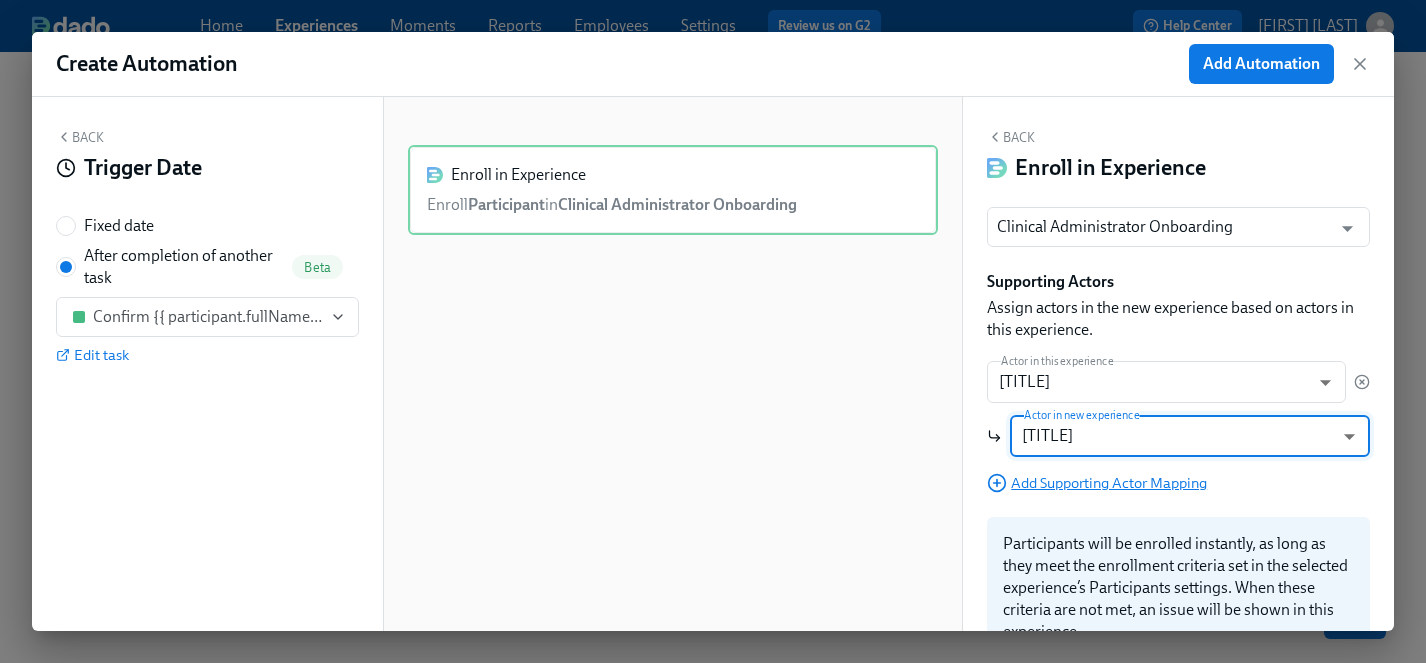 click on "Add Supporting Actor Mapping" at bounding box center (1097, 483) 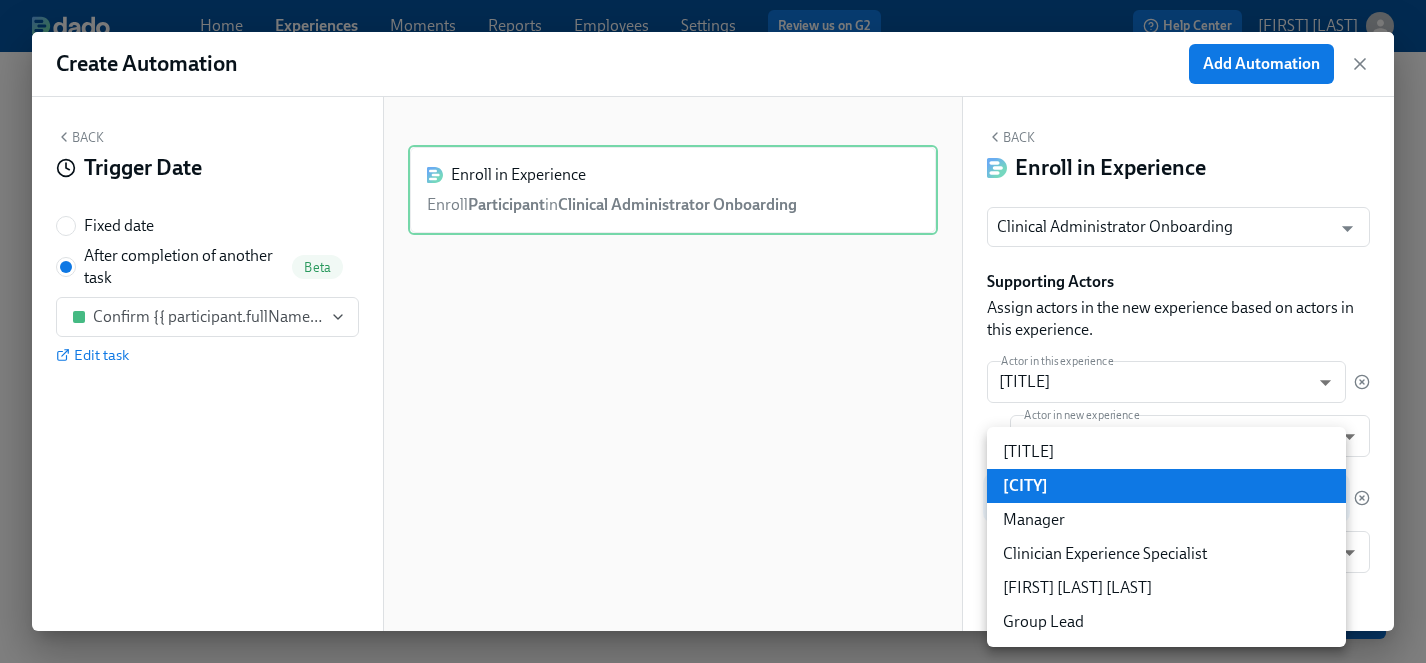click on "Home Experiences Moments Reports Employees Settings Review us on G2 Help Center [FIRST] [LAST] Back to overview Edit Clinical Preboarding Basics Start and End Participants Timeline Employee view Review and Launch Timeline Preview experience Search Filter by Actor Manage Participant Manager Clinician Experience Specialist Group Lead HR Compliance Specialist People Ops Specialist [FIRST] Automation Week 1 Week 2 Week 3 Week 4 Week 5 Week 6 Week 7 Week 8 Week 9 Experience start Experience end Welcome from the Charlie Health Compliance Team 👋 Check out our recommended laptop specs Request your equipment Assign a Compliance Specialist for new hire Change start-date for {{ participant.fullName }} Assign a People Ops Specialist for new hire Confirm cleared by People Ops Assign a Clinician Experience Specialist for {{ participant.fullName }} (start-date {{ participant.startDate | MMM DD }}) Fill out the onboarding form Provide essential professional documentation Do your background check in Checkr" at bounding box center [713, 174] 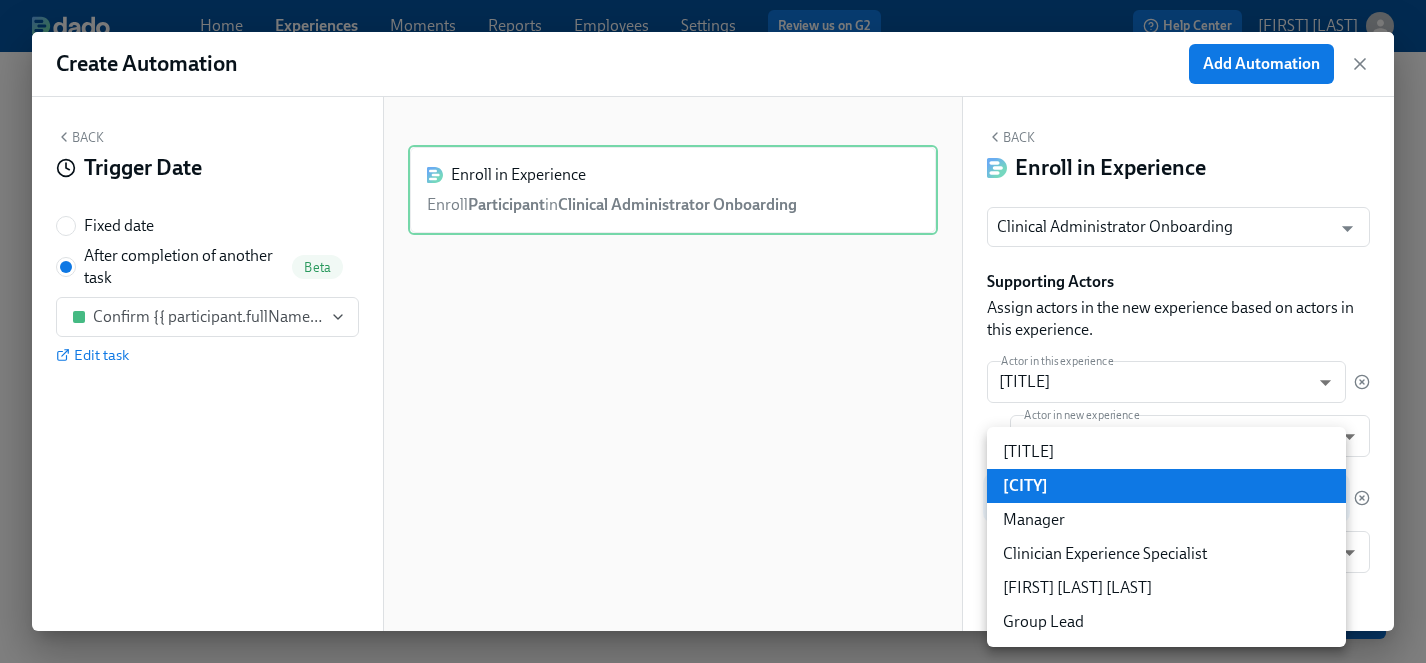 type on "clinicianExperienceSpecialist" 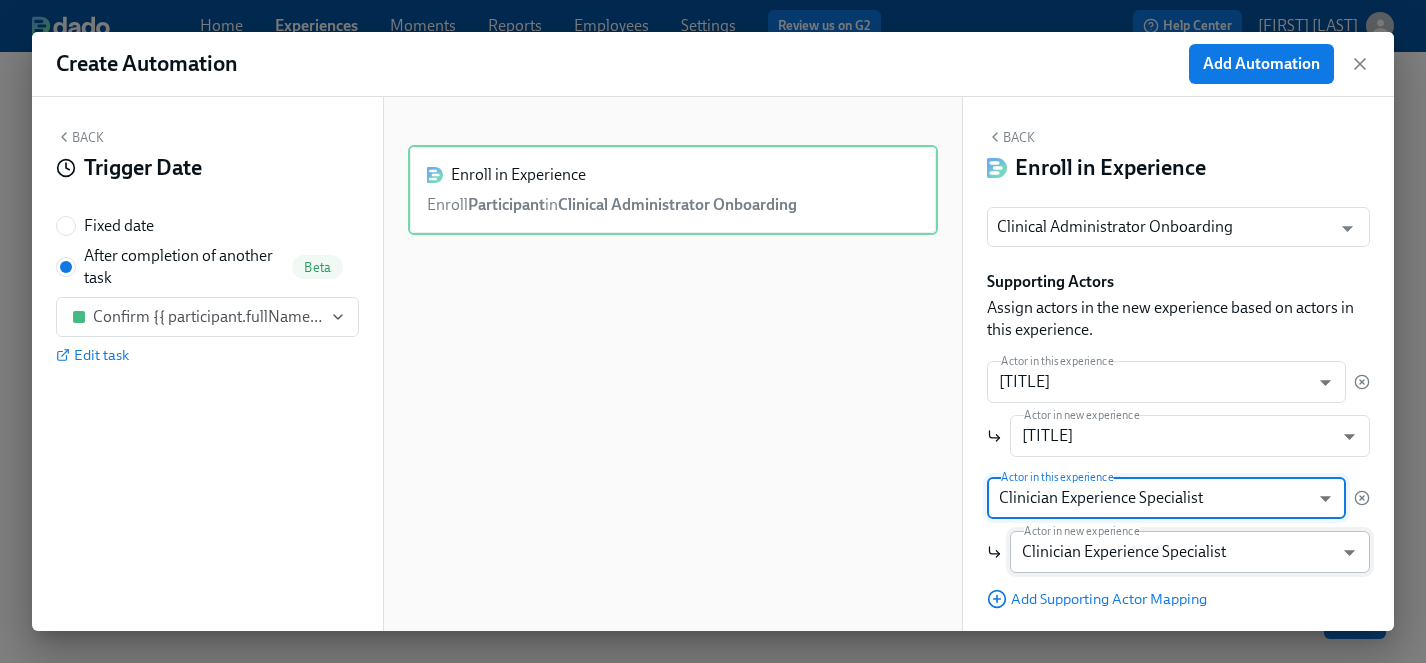 click on "Home Experiences Moments Reports Employees Settings Review us on G2 Help Center [FIRST] [LAST] Back to overview Edit Clinical Preboarding Basics Start and End Participants Timeline Employee view Review and Launch Timeline Preview experience Search Filter by Actor Manage Participant Manager Clinician Experience Specialist Group Lead HR Compliance Specialist People Ops Specialist [FIRST] Automation Week 1 Week 2 Week 3 Week 4 Week 5 Week 6 Week 7 Week 8 Week 9 Experience start Experience end Welcome from the Charlie Health Compliance Team 👋 Check out our recommended laptop specs Request your equipment Assign a Compliance Specialist for new hire Change start-date for {{ participant.fullName }} Assign a People Ops Specialist for new hire Confirm cleared by People Ops Assign a Clinician Experience Specialist for {{ participant.fullName }} (start-date {{ participant.startDate | MMM DD }}) Fill out the onboarding form Provide essential professional documentation Do your background check in Checkr" at bounding box center (713, 174) 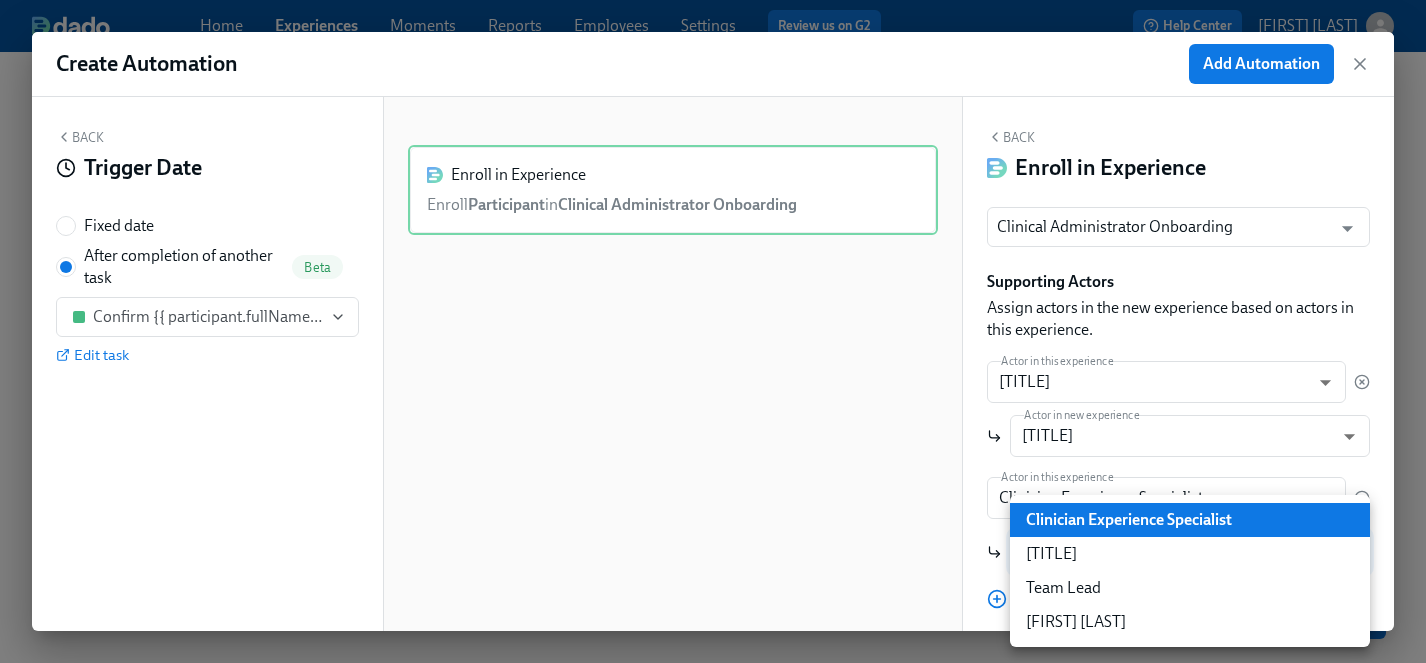 click at bounding box center [713, 331] 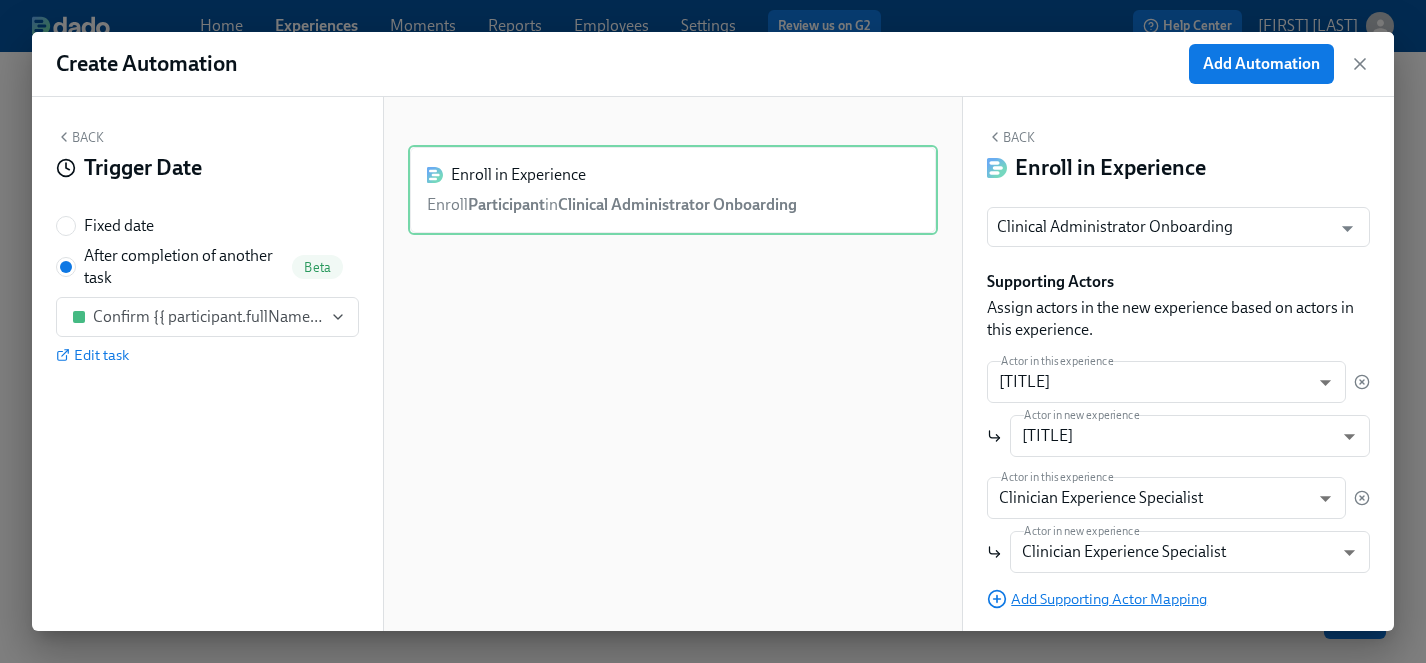 click 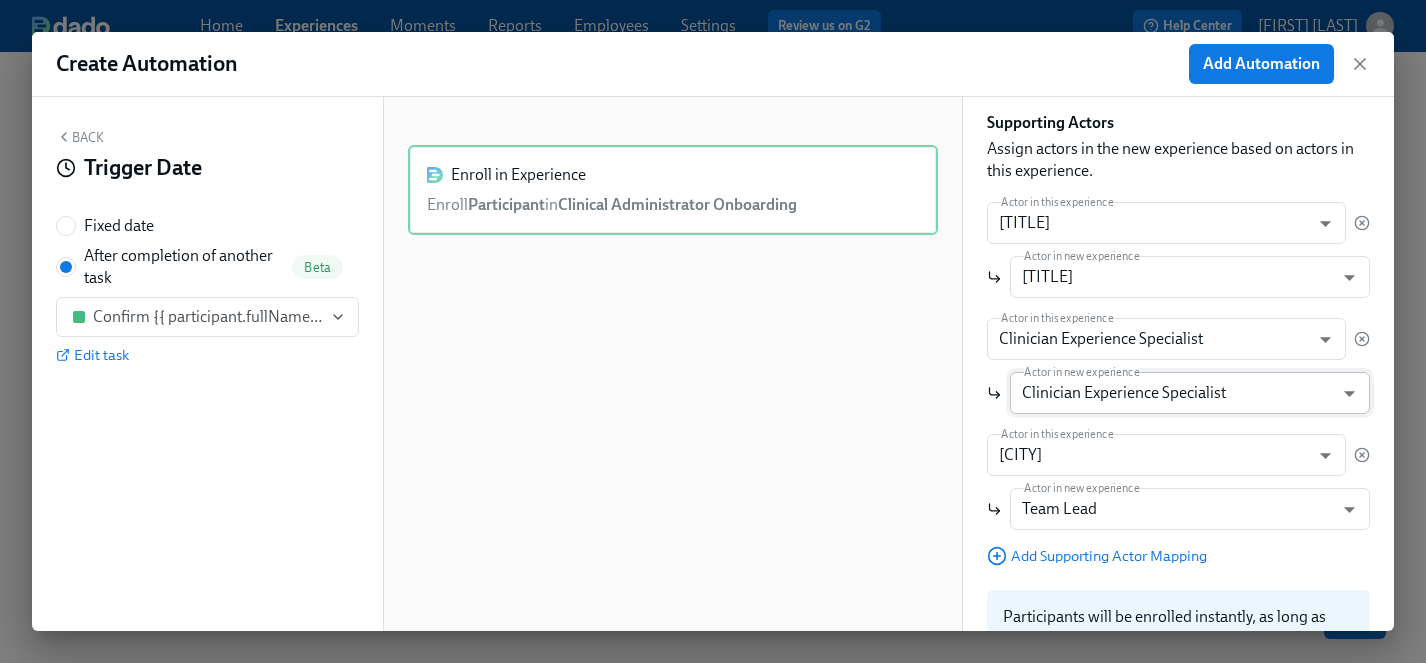 scroll, scrollTop: 180, scrollLeft: 0, axis: vertical 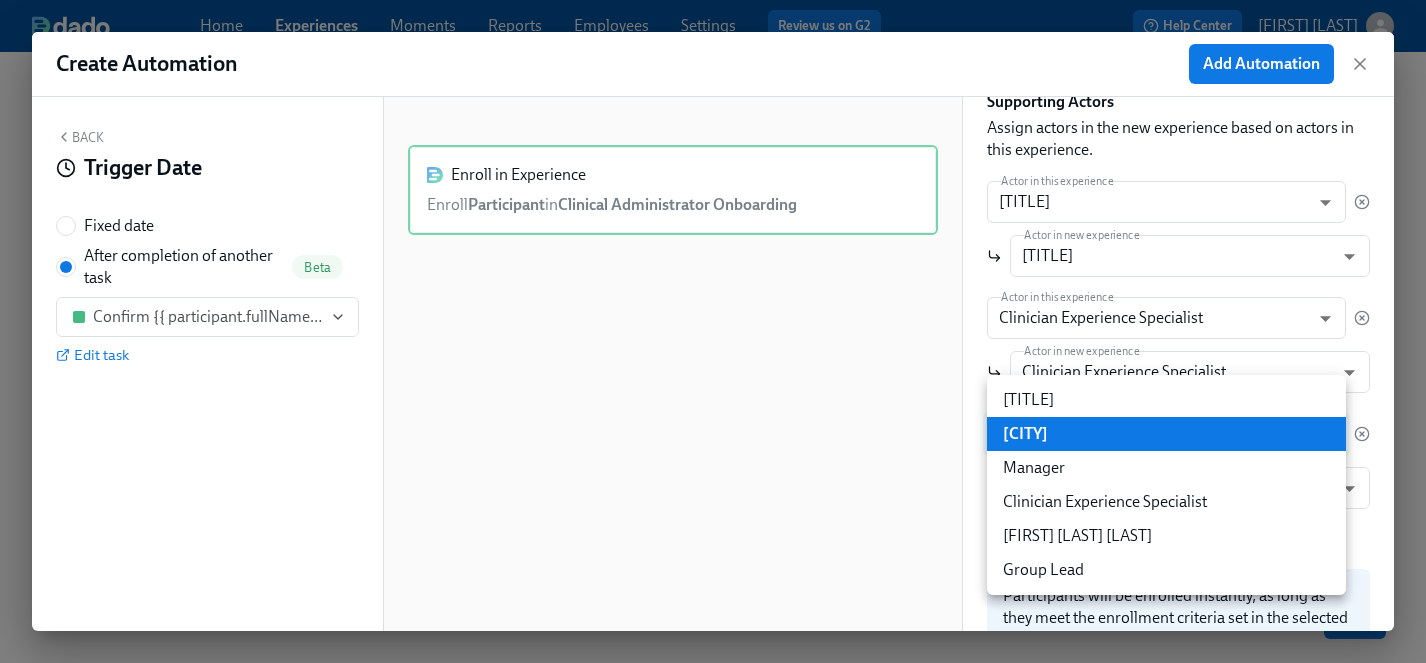 click on "Home Experiences Moments Reports Employees Settings Review us on G2 Help Center [FIRST] [LAST] Back to overview Edit Clinical Preboarding Basics Start and End Participants Timeline Employee view Review and Launch Timeline Preview experience Search Filter by Actor Manage Participant Manager Clinician Experience Specialist Group Lead HR Compliance Specialist People Ops Specialist [FIRST] Automation Week 1 Week 2 Week 3 Week 4 Week 5 Week 6 Week 7 Week 8 Week 9 Experience start Experience end Welcome from the Charlie Health Compliance Team 👋 Check out our recommended laptop specs Request your equipment Assign a Compliance Specialist for new hire Change start-date for {{ participant.fullName }} Assign a People Ops Specialist for new hire Confirm cleared by People Ops Assign a Clinician Experience Specialist for {{ participant.fullName }} (start-date {{ participant.startDate | MMM DD }}) Fill out the onboarding form Provide essential professional documentation Do your background check in Checkr" at bounding box center [713, 174] 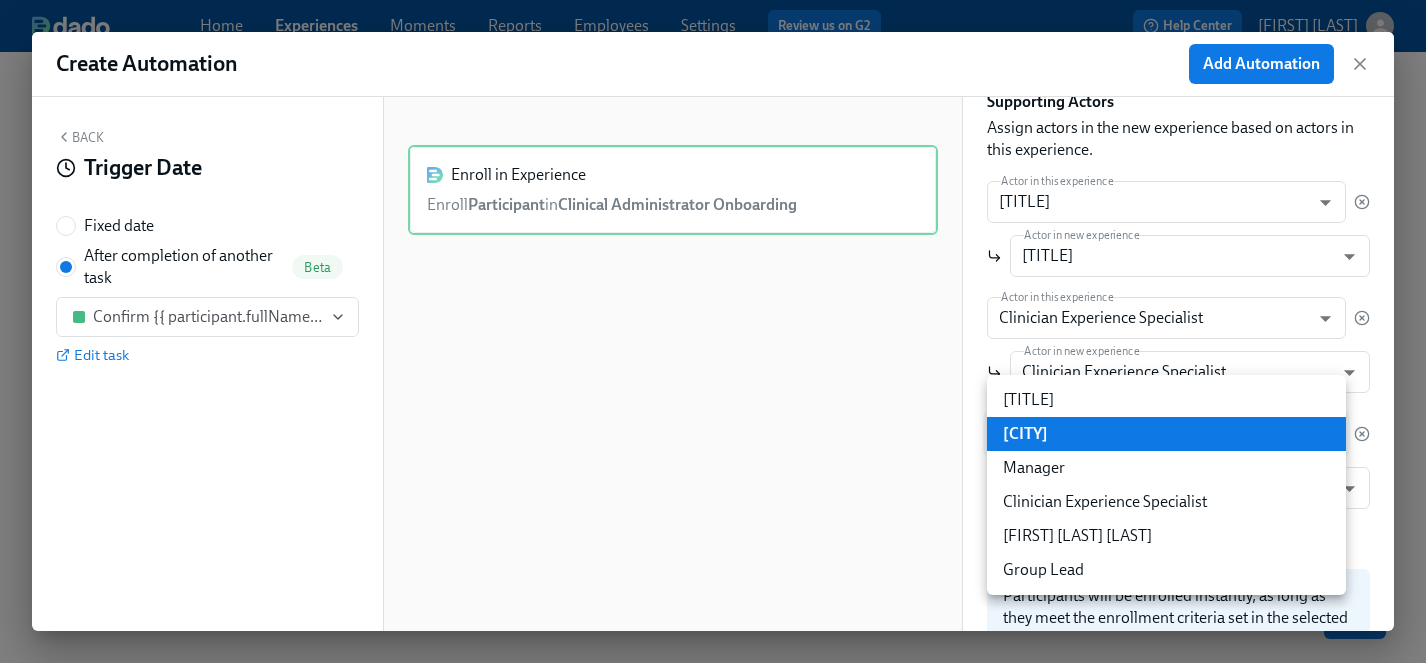 type on "groupLead" 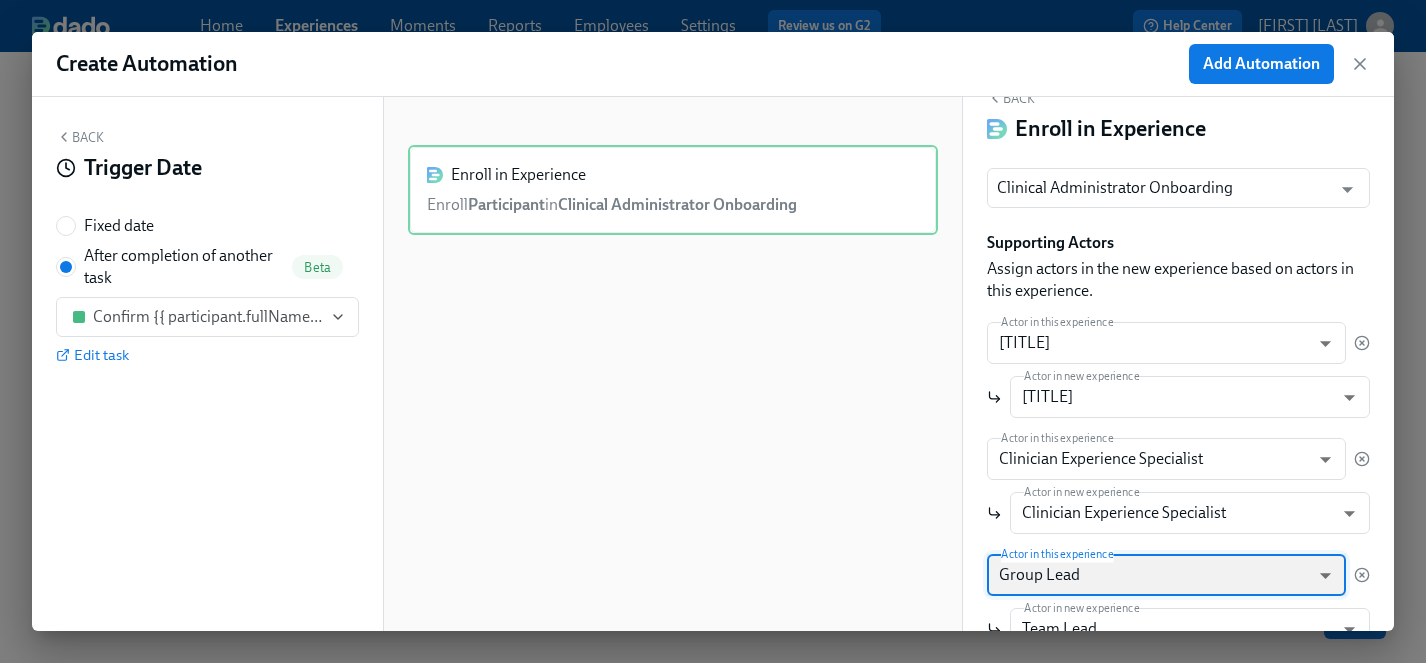 scroll, scrollTop: 0, scrollLeft: 0, axis: both 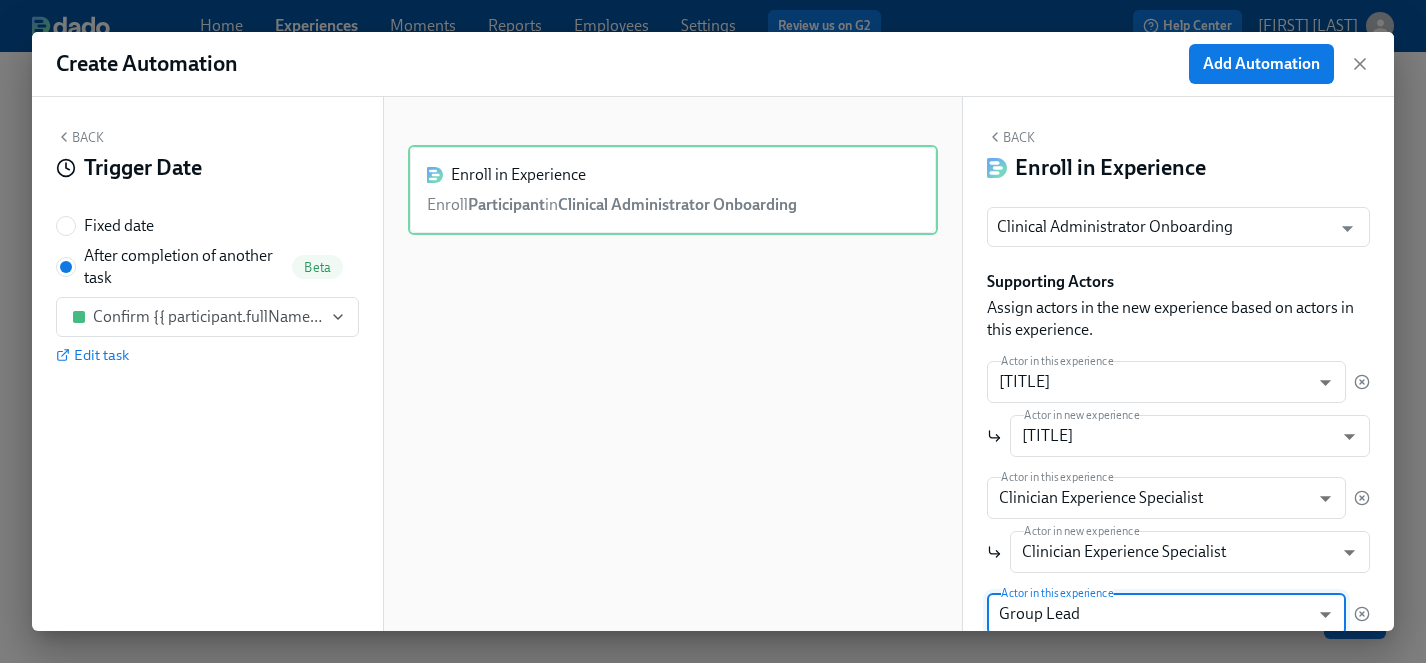 click on "Back" at bounding box center [1011, 137] 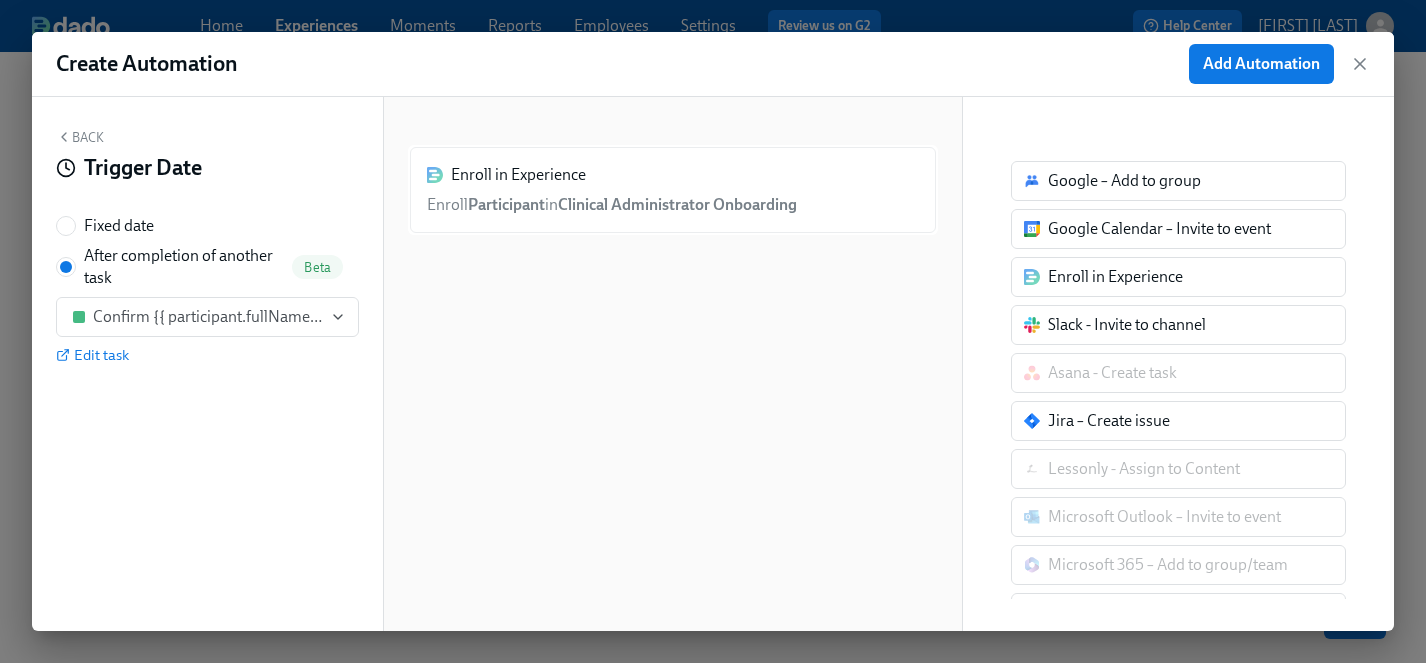 click on "Back" at bounding box center (80, 137) 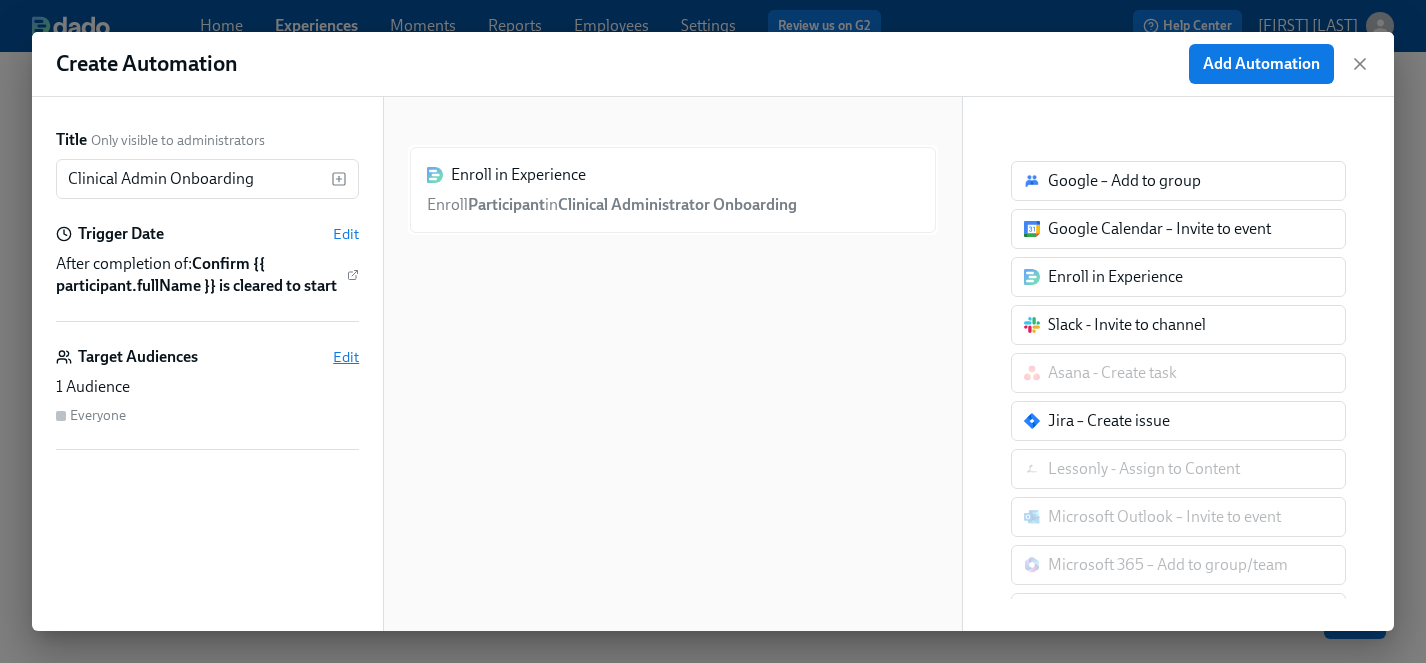 click on "Edit" at bounding box center [346, 357] 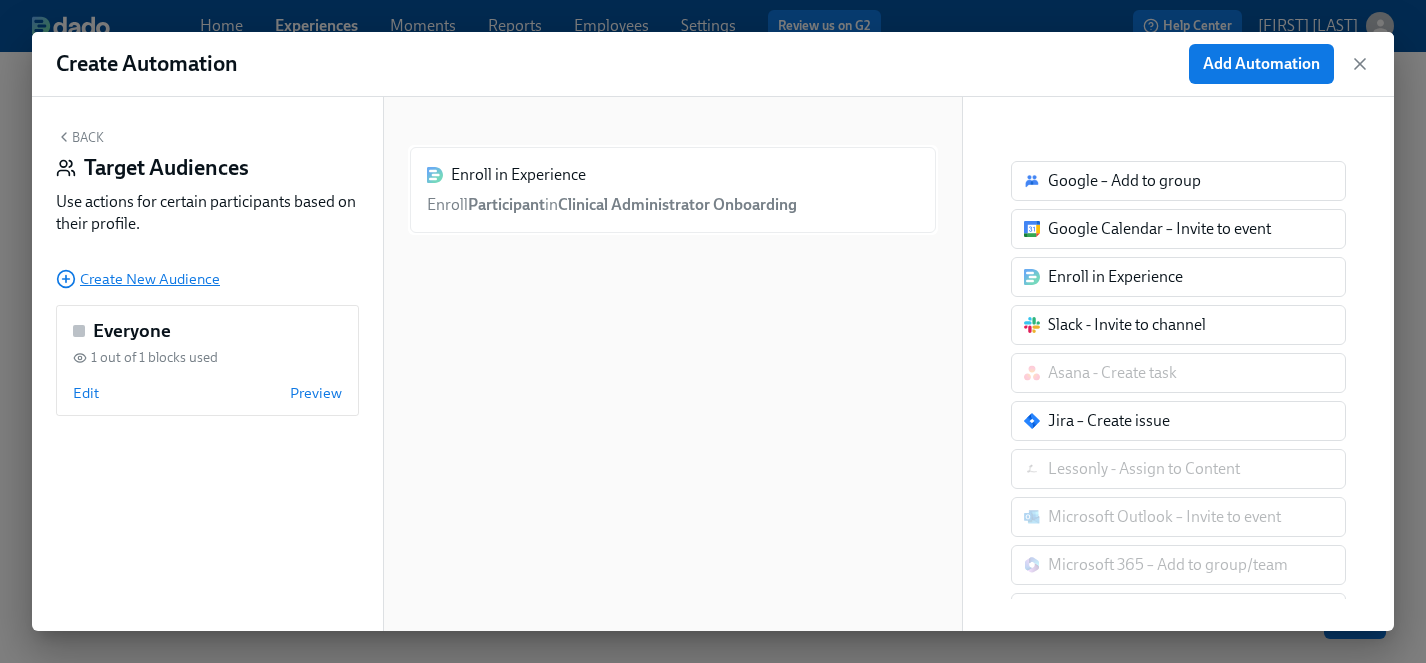 click on "Create New Audience" at bounding box center (138, 279) 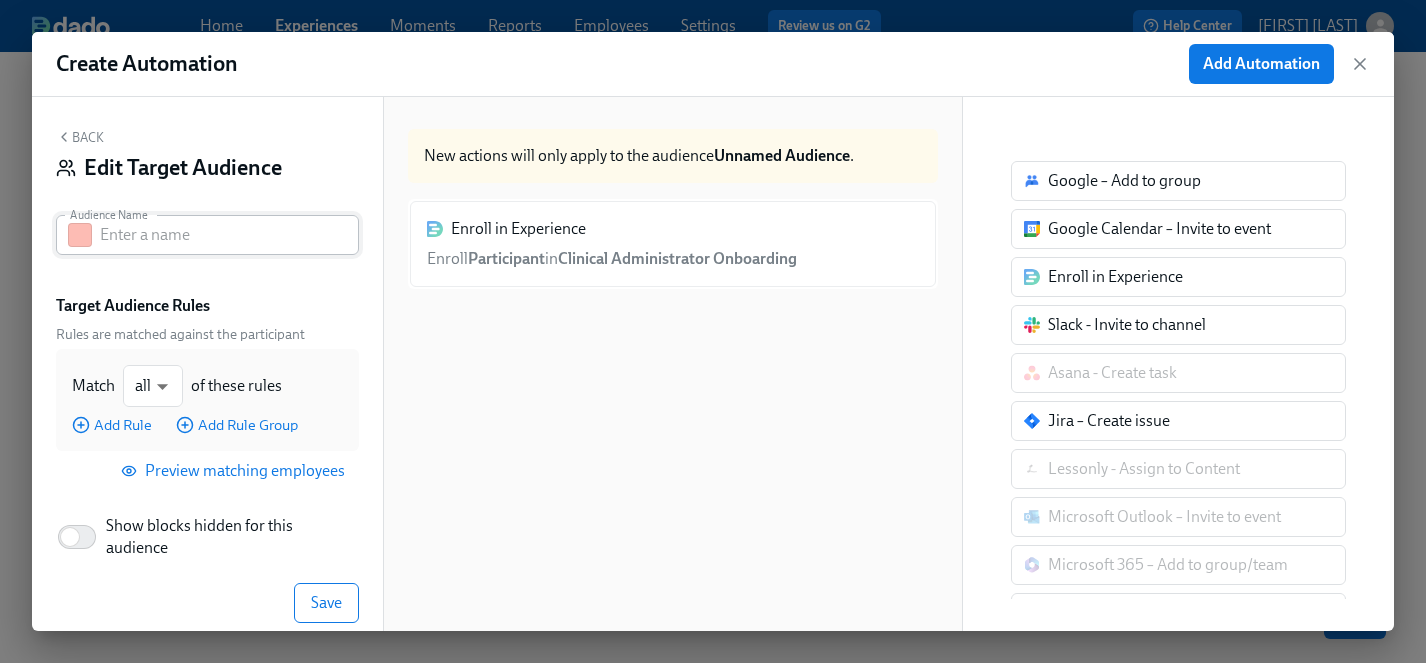 click at bounding box center (229, 235) 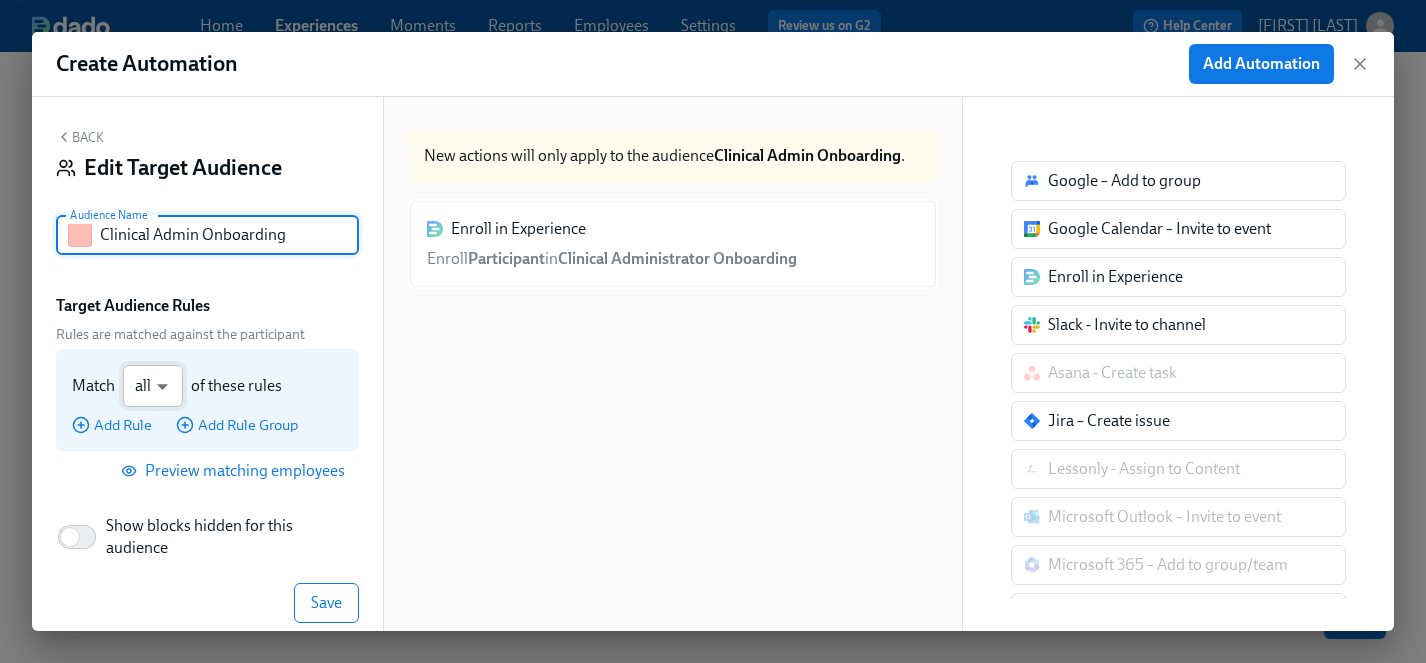 type on "Clinical Admin Onboarding" 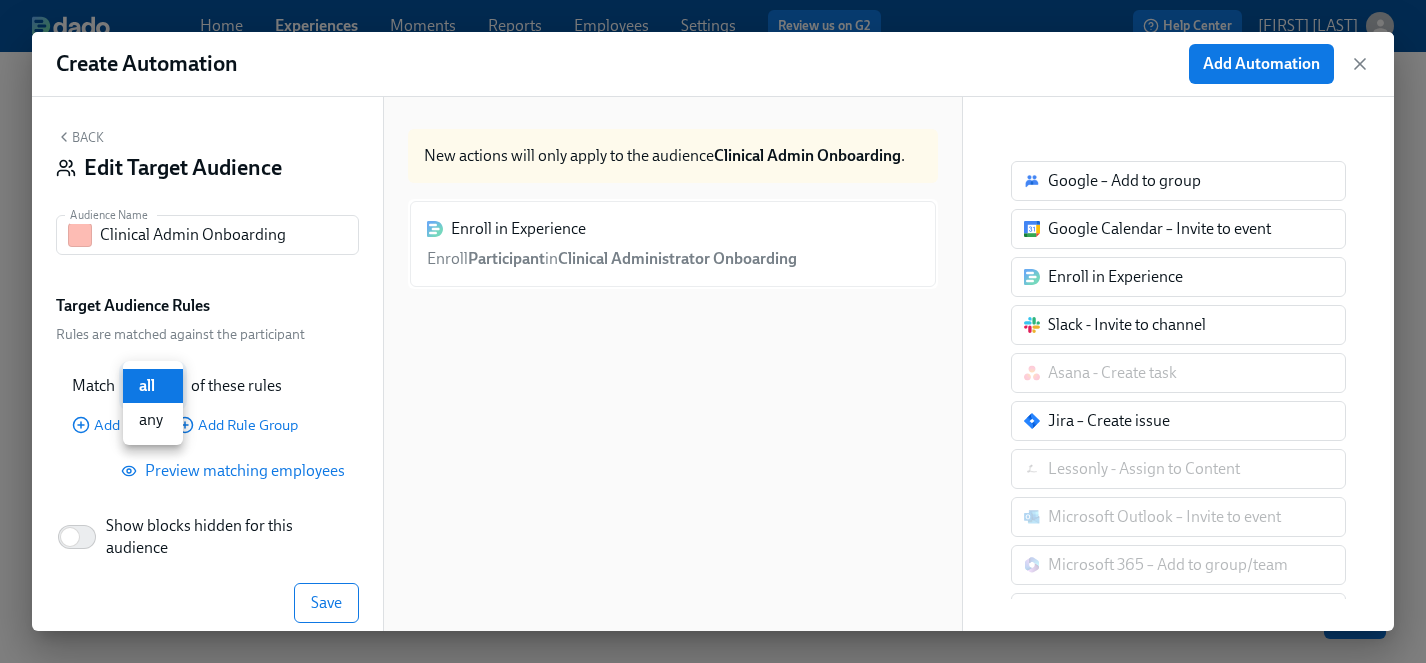 click on "Home Experiences Moments Reports Employees Settings Review us on G2 Help Center [FIRST] [LAST] Back to overview Edit Clinical Preboarding Basics Start and End Participants Timeline Employee view Review and Launch Timeline Preview experience Search Filter by Actor Manage Participant Manager Clinician Experience Specialist Group Lead HR Compliance Specialist People Ops Specialist [FIRST] Automation Week 1 Week 2 Week 3 Week 4 Week 5 Week 6 Week 7 Week 8 Week 9 Experience start Experience end Welcome from the Charlie Health Compliance Team 👋 Check out our recommended laptop specs Request your equipment Assign a Compliance Specialist for new hire Change start-date for {{ participant.fullName }} Assign a People Ops Specialist for new hire Confirm cleared by People Ops Assign a Clinician Experience Specialist for {{ participant.fullName }} (start-date {{ participant.startDate | MMM DD }}) Fill out the onboarding form Provide essential professional documentation Do your background check in Checkr" at bounding box center [713, 174] 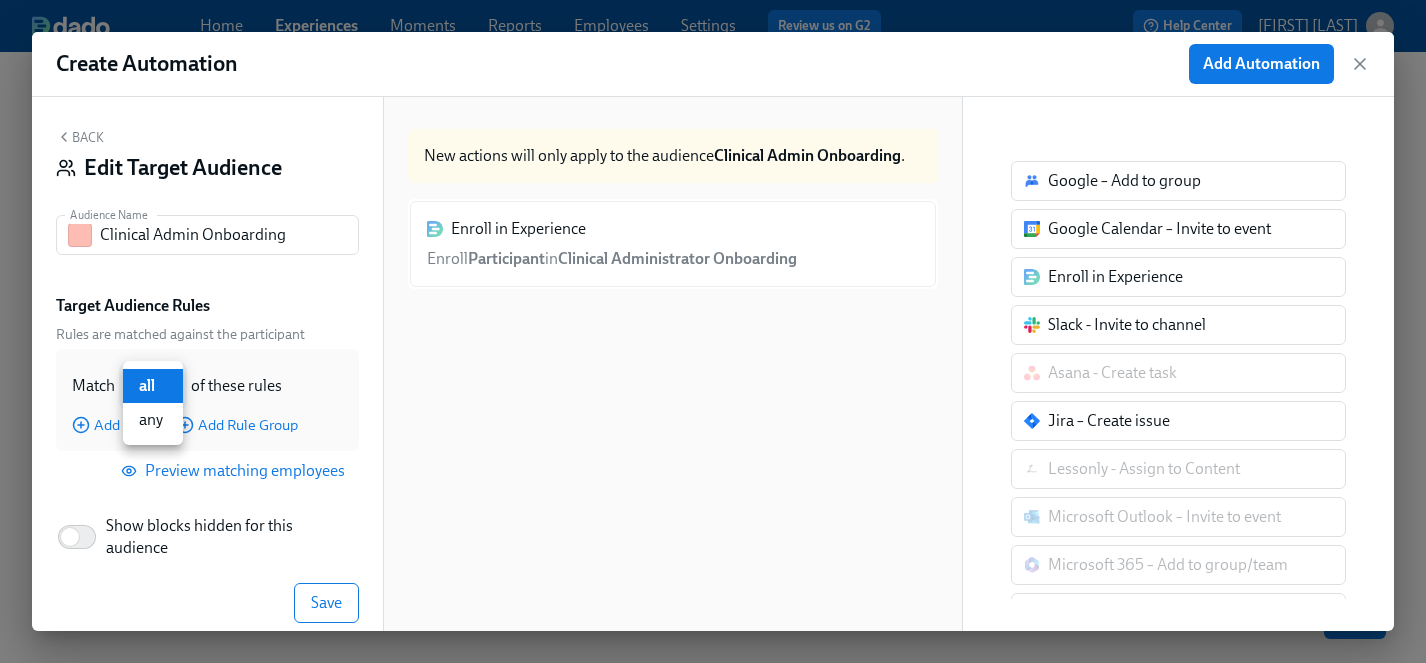 click on "any" at bounding box center (153, 420) 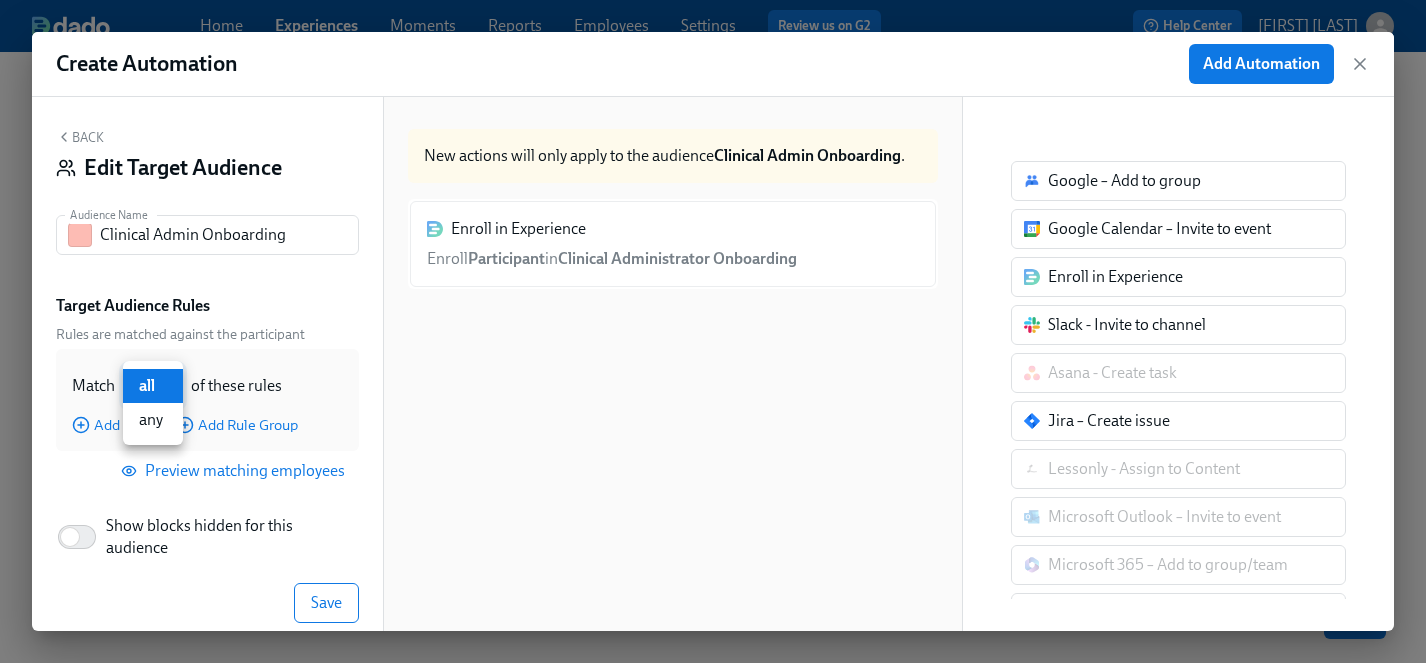 type on "any" 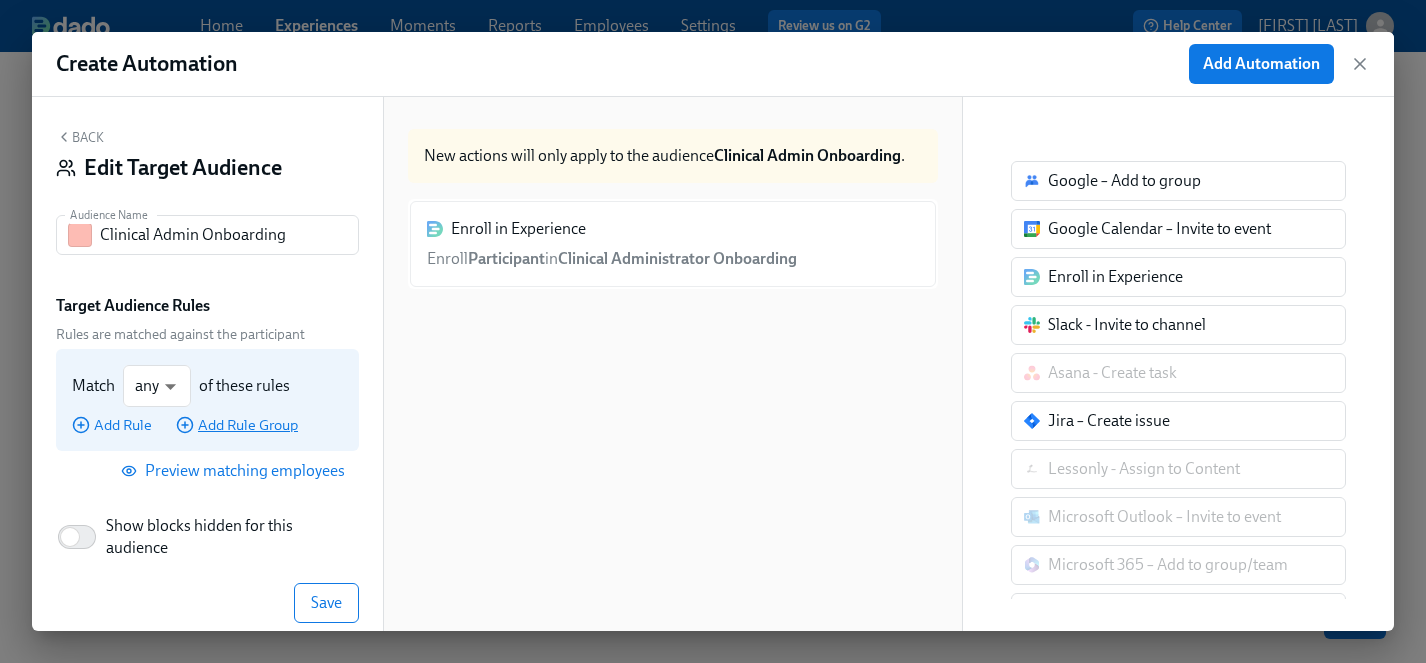 click on "Add Rule Group" at bounding box center [237, 425] 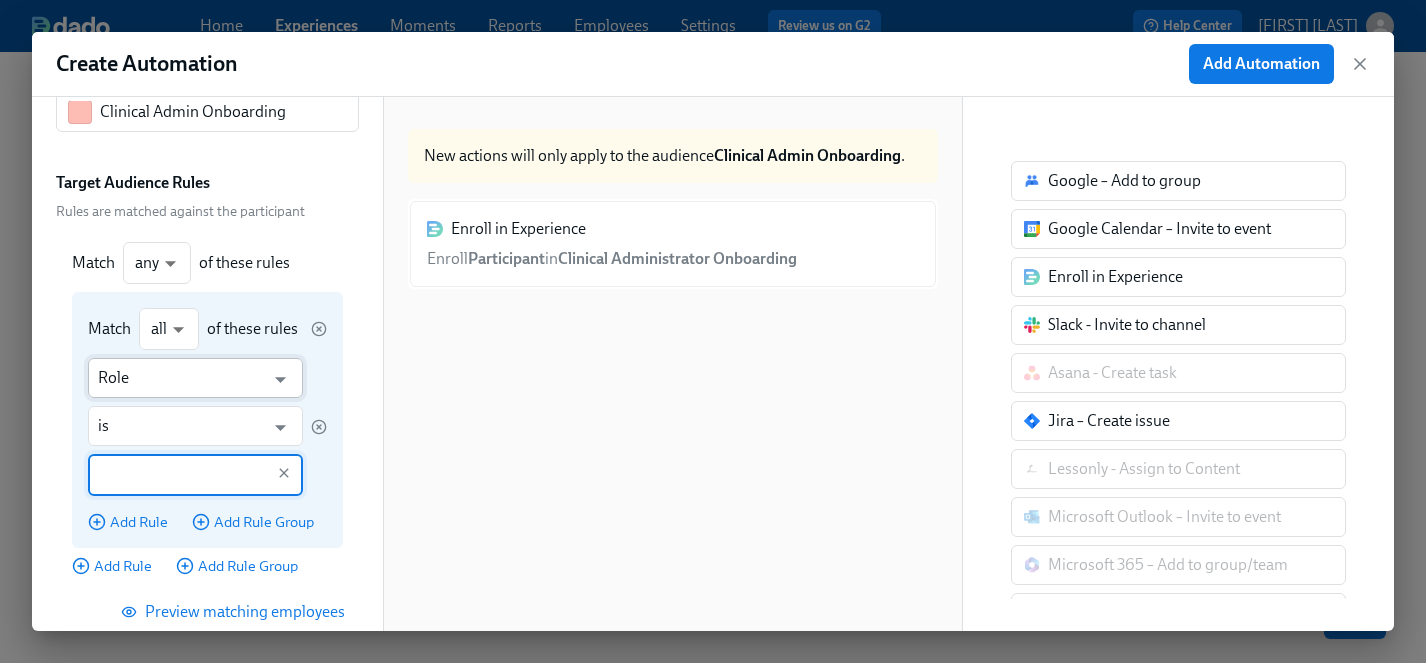 scroll, scrollTop: 147, scrollLeft: 0, axis: vertical 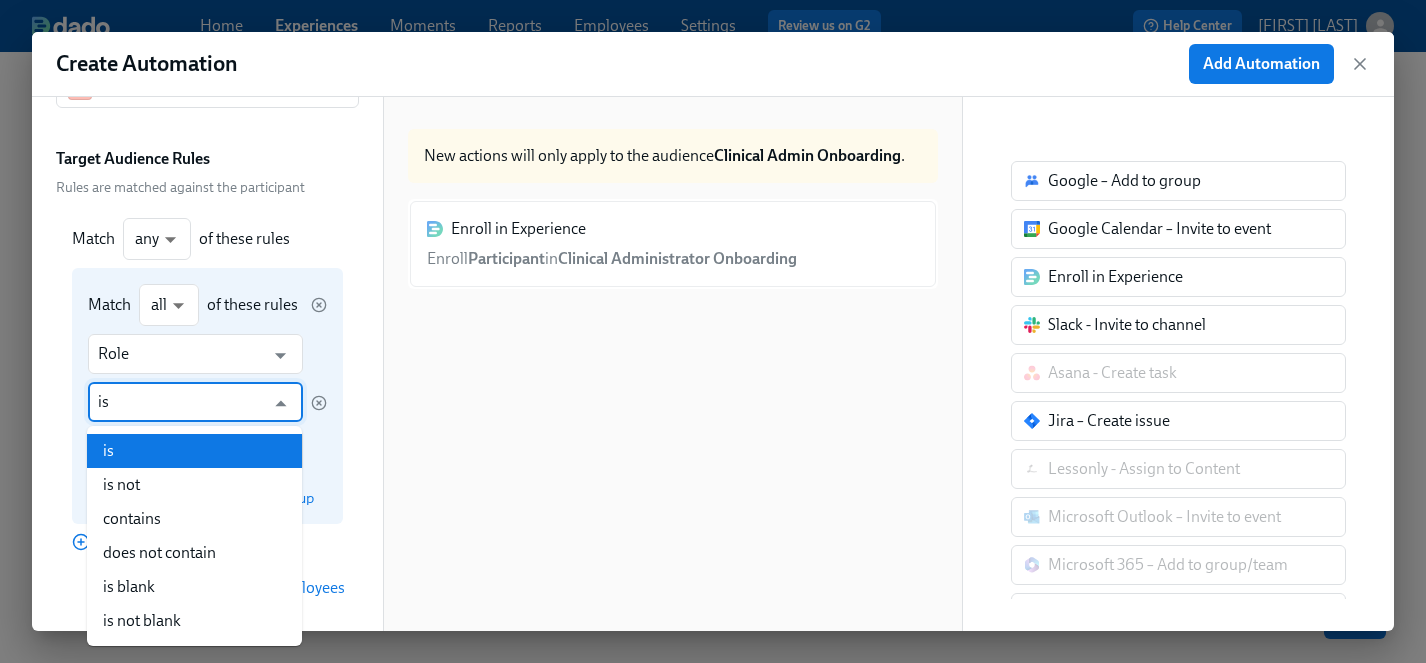 click on "is" at bounding box center [181, 402] 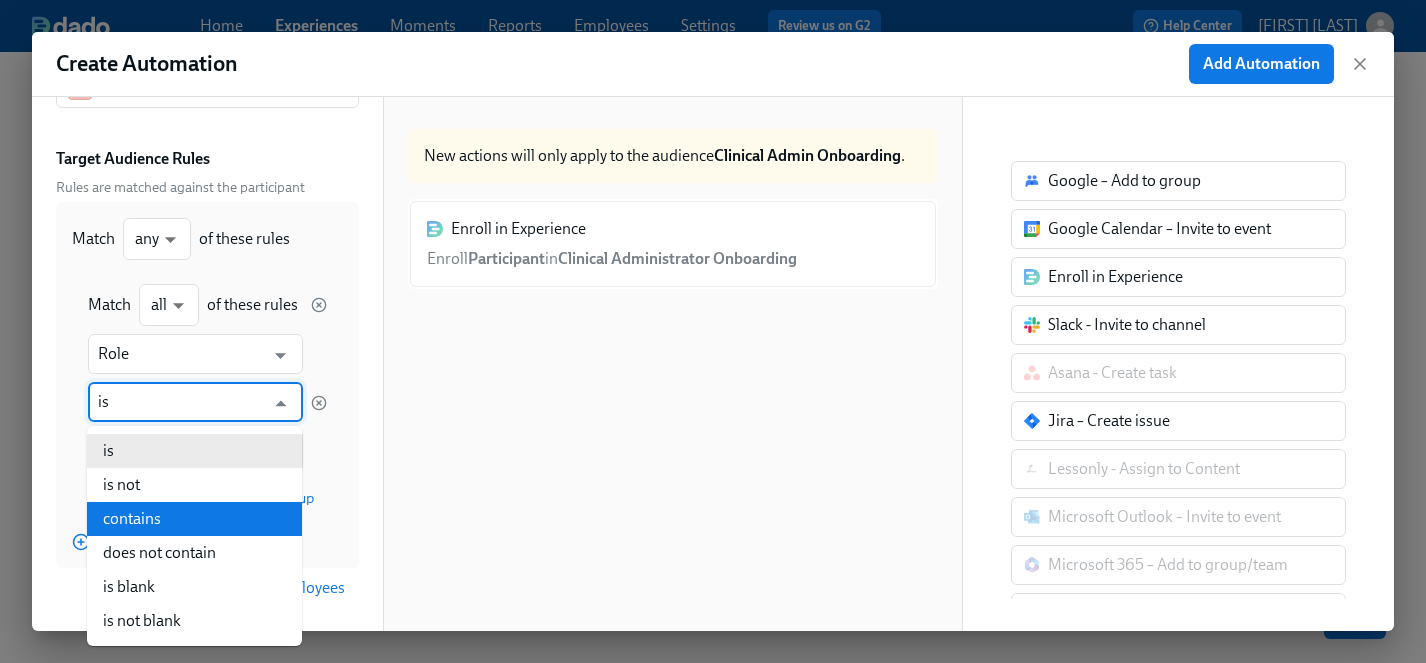 click on "contains" at bounding box center (194, 519) 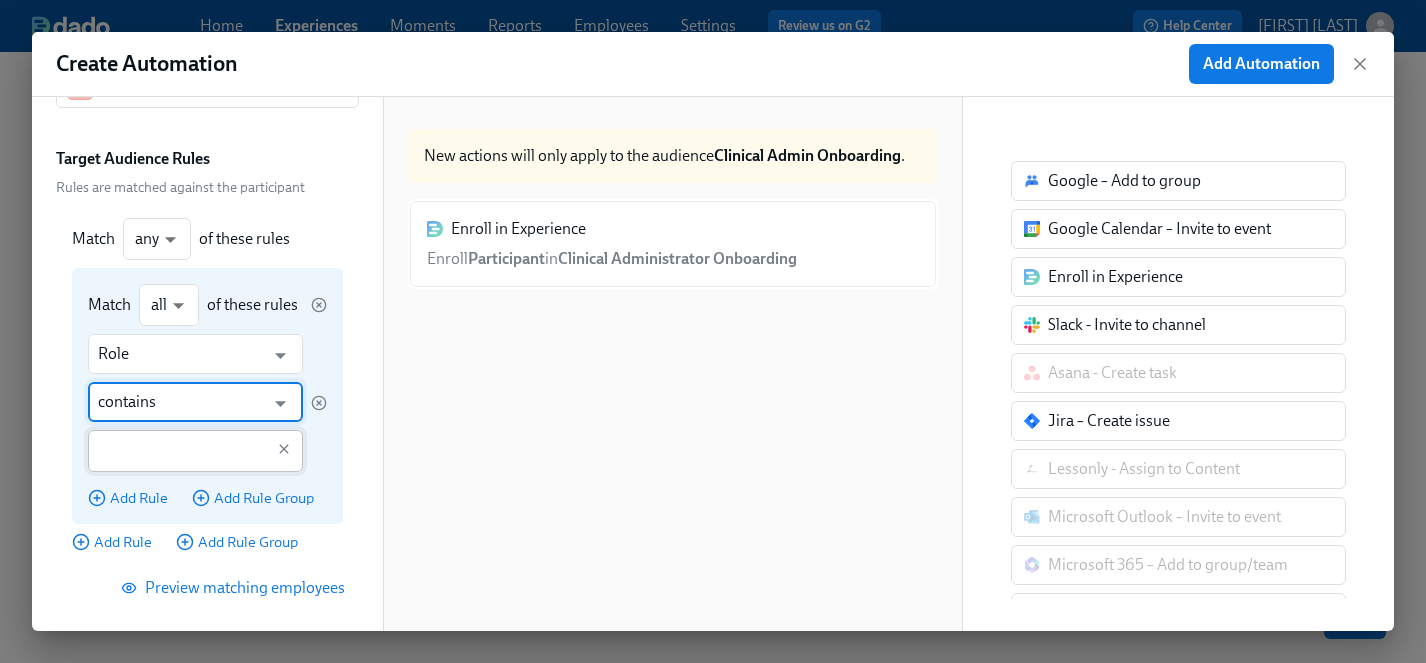 click at bounding box center (181, 451) 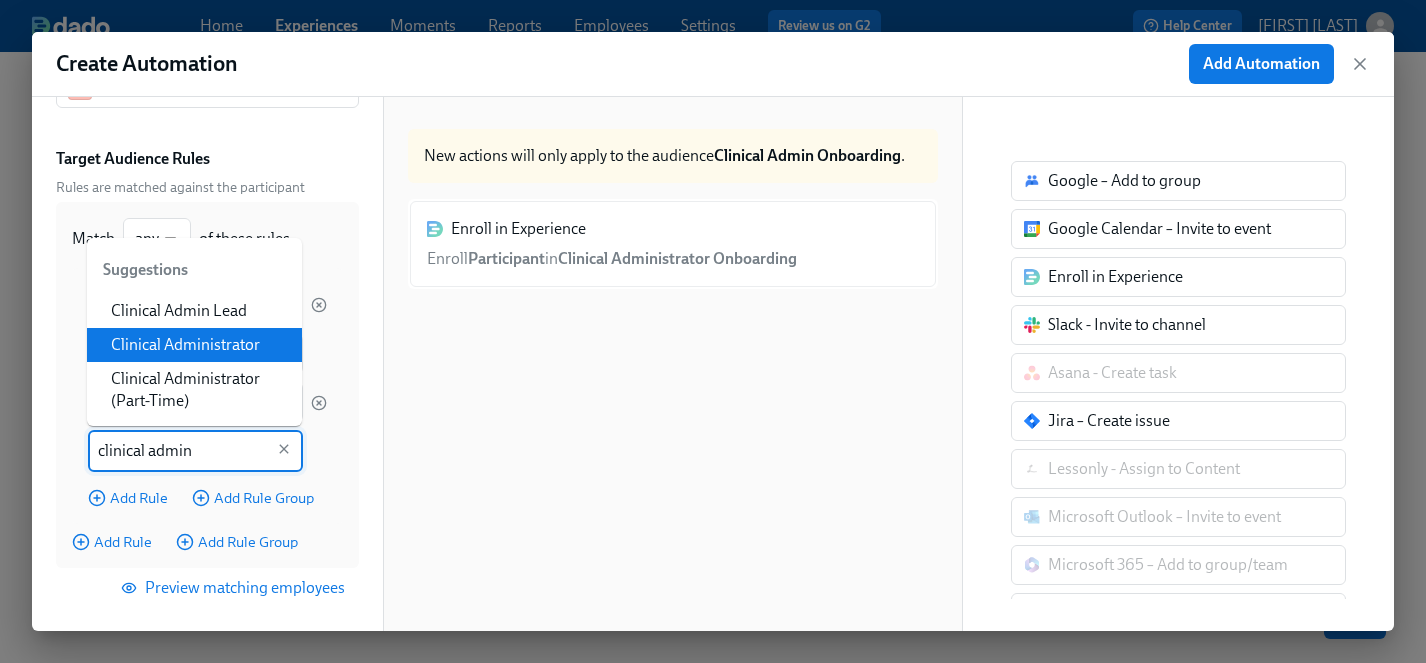 click on "Clinical Administrator" at bounding box center [194, 345] 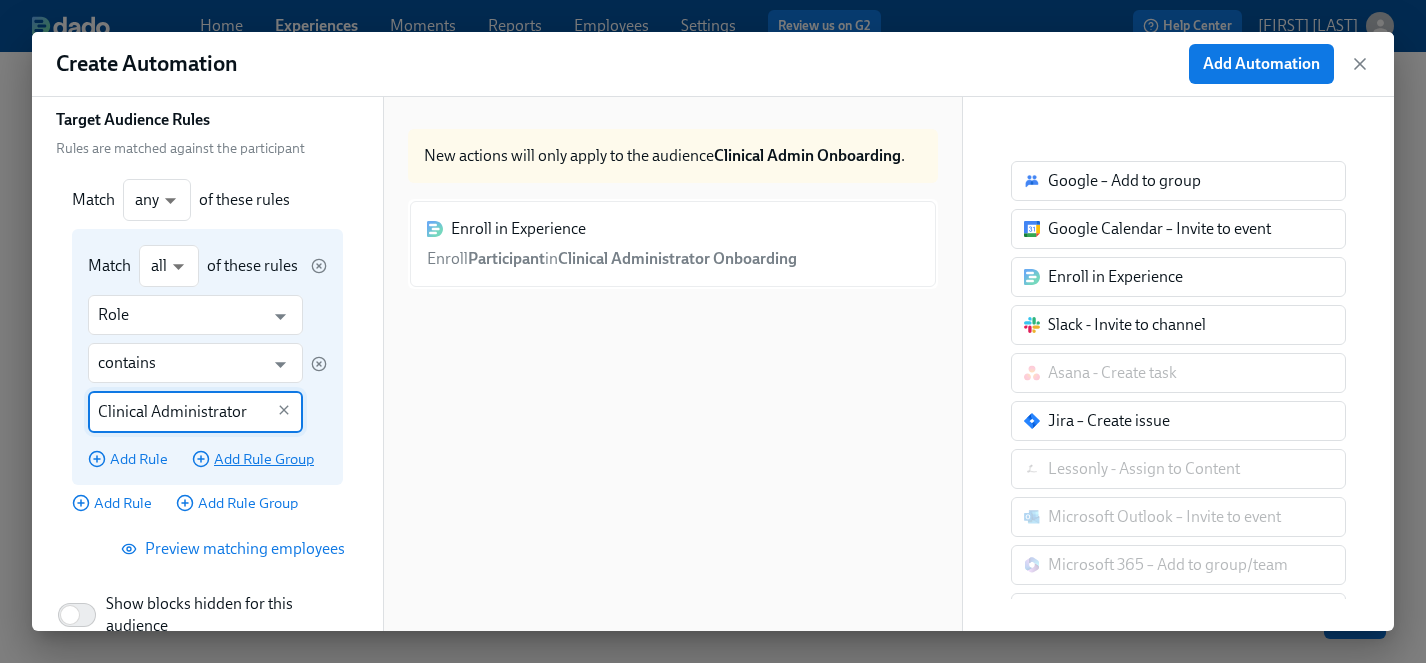 type on "Clinical Administrator" 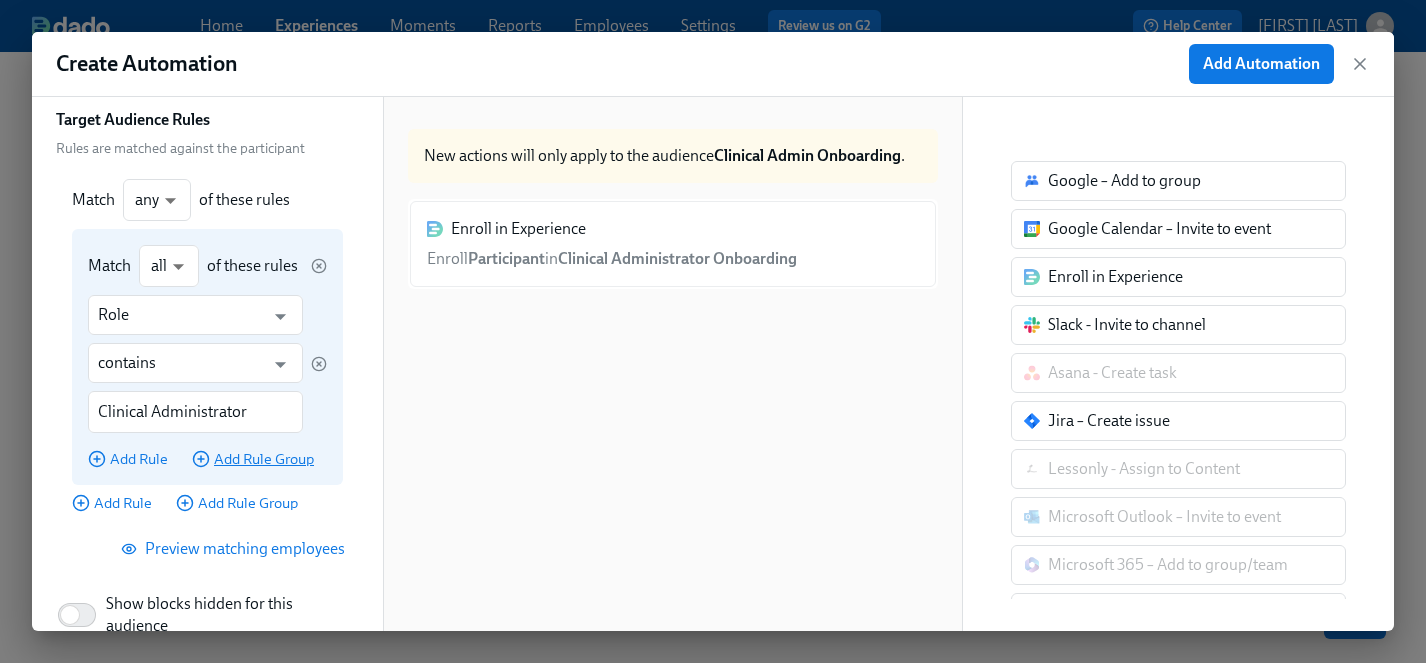 click on "Add Rule Group" at bounding box center (253, 459) 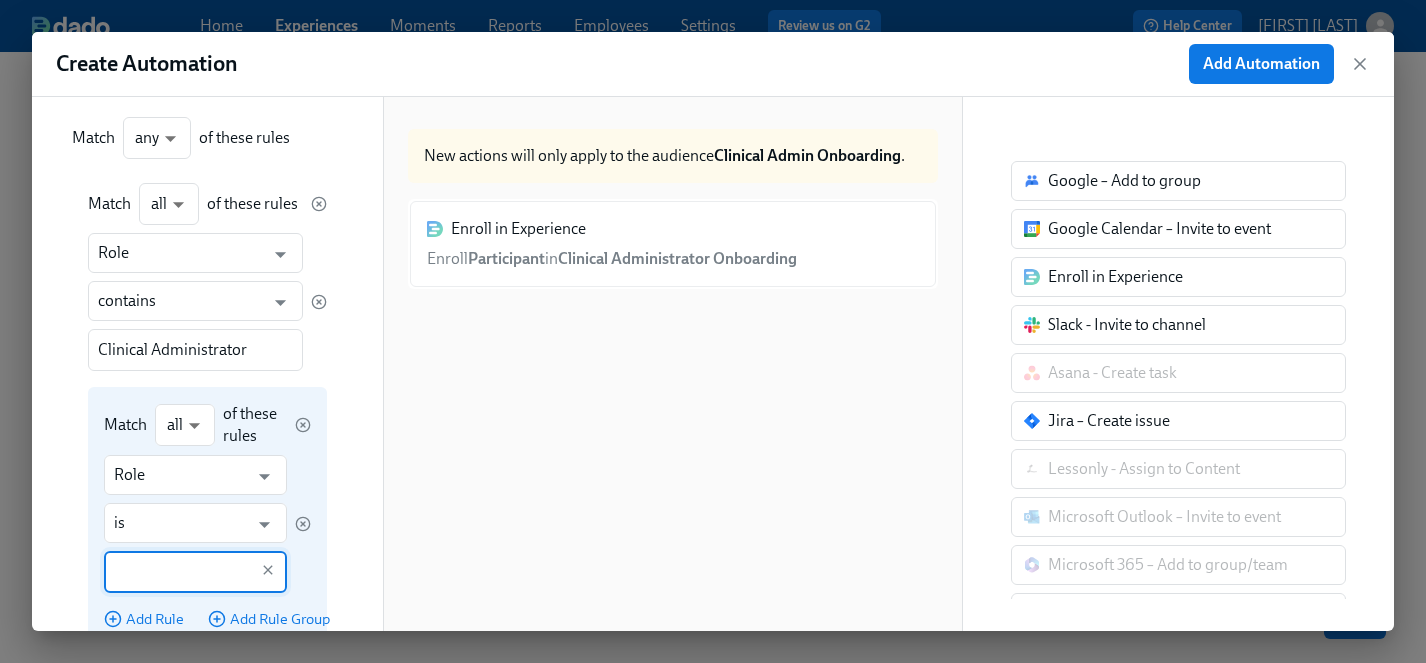 scroll, scrollTop: 262, scrollLeft: 0, axis: vertical 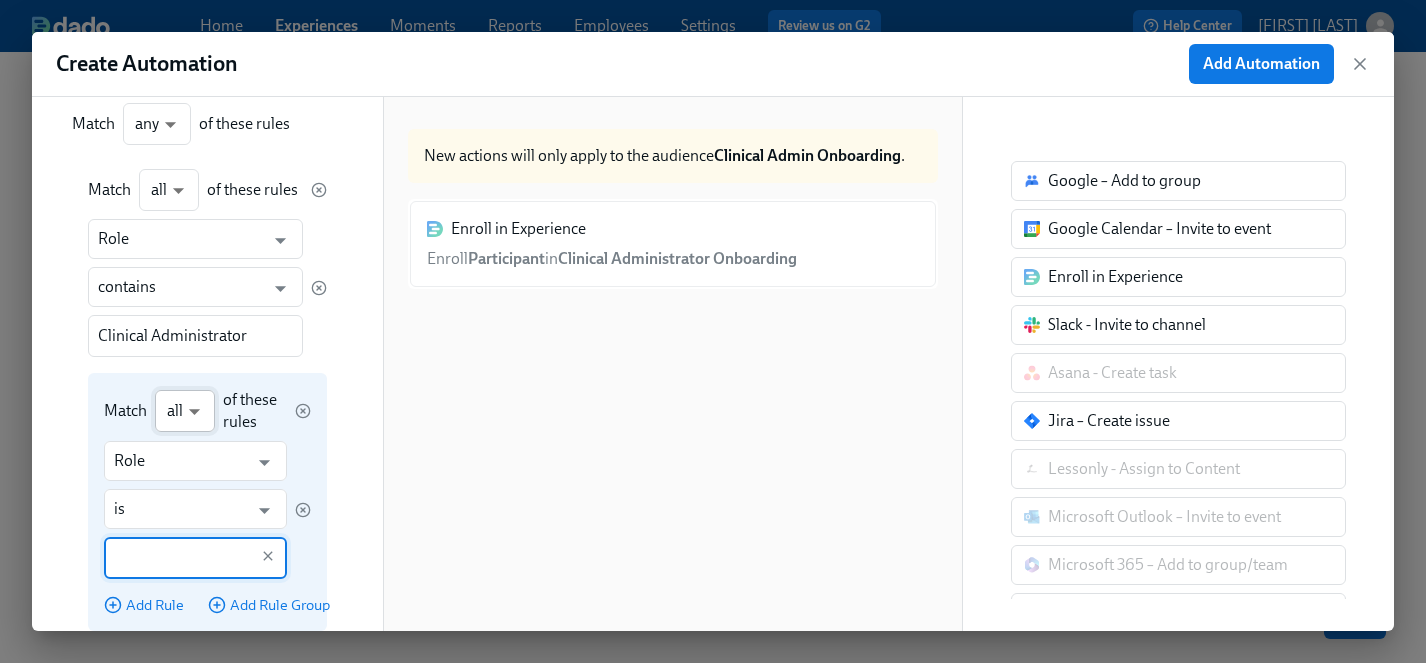 click on "Home Experiences Moments Reports Employees Settings Review us on G2 Help Center [FIRST] [LAST] Back to overview Edit Clinical Preboarding Basics Start and End Participants Timeline Employee view Review and Launch Timeline Preview experience Search Filter by Actor Manage Participant Manager Clinician Experience Specialist Group Lead HR Compliance Specialist People Ops Specialist [FIRST] Automation Week 1 Week 2 Week 3 Week 4 Week 5 Week 6 Week 7 Week 8 Week 9 Experience start Experience end Welcome from the Charlie Health Compliance Team 👋 Check out our recommended laptop specs Request your equipment Assign a Compliance Specialist for new hire Change start-date for {{ participant.fullName }} Assign a People Ops Specialist for new hire Confirm cleared by People Ops Assign a Clinician Experience Specialist for {{ participant.fullName }} (start-date {{ participant.startDate | MMM DD }}) Fill out the onboarding form Provide essential professional documentation Do your background check in Checkr" at bounding box center (713, 174) 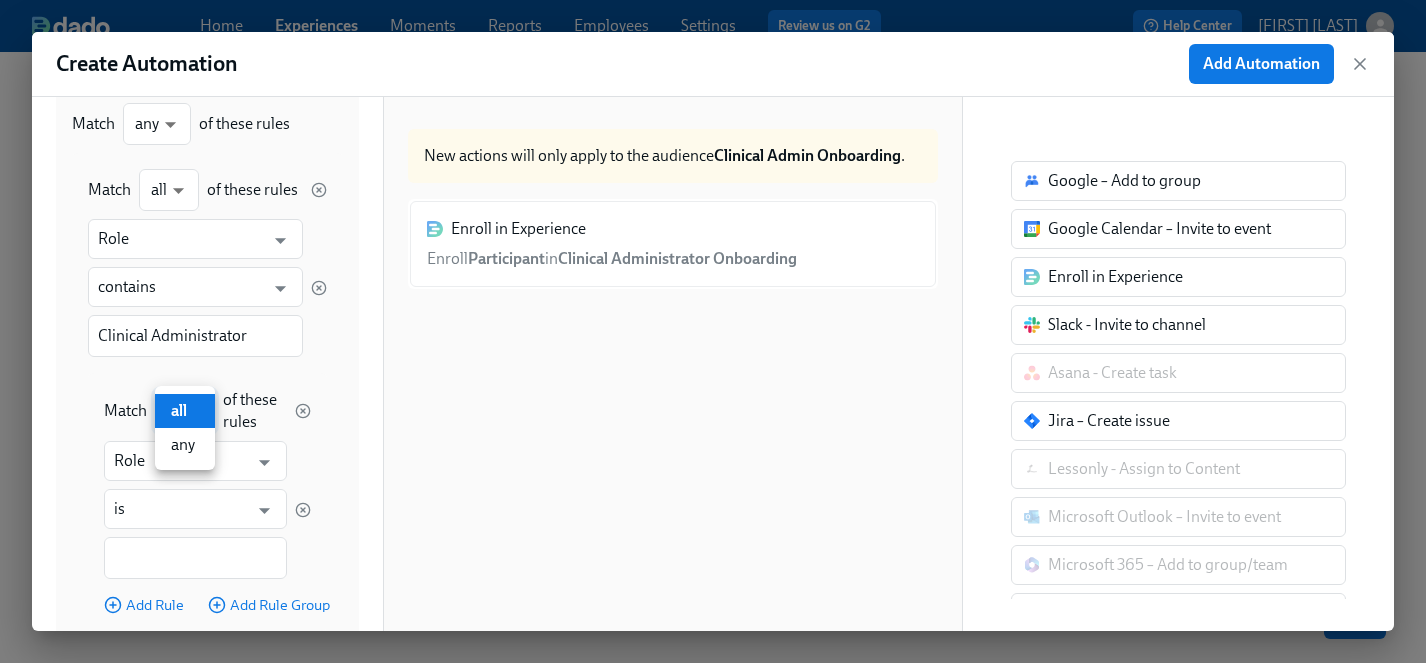 click on "any" at bounding box center [185, 445] 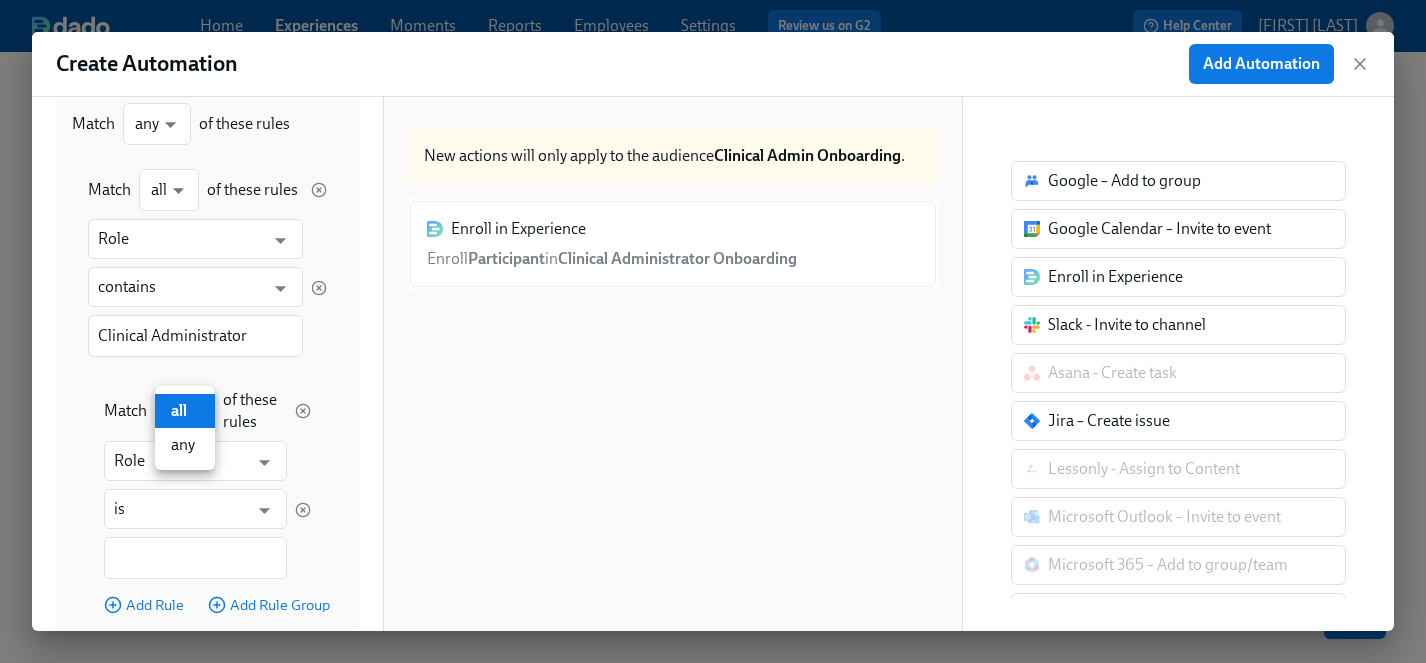 type on "any" 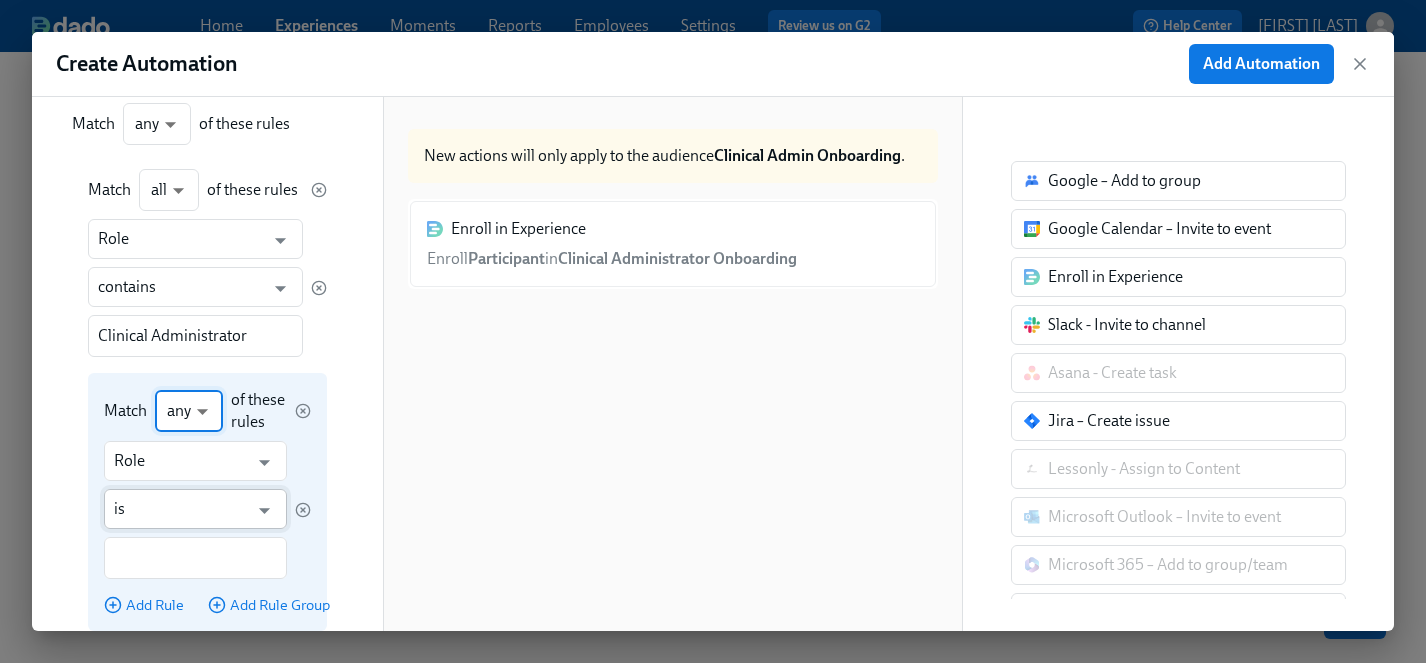 click on "is" at bounding box center [181, 509] 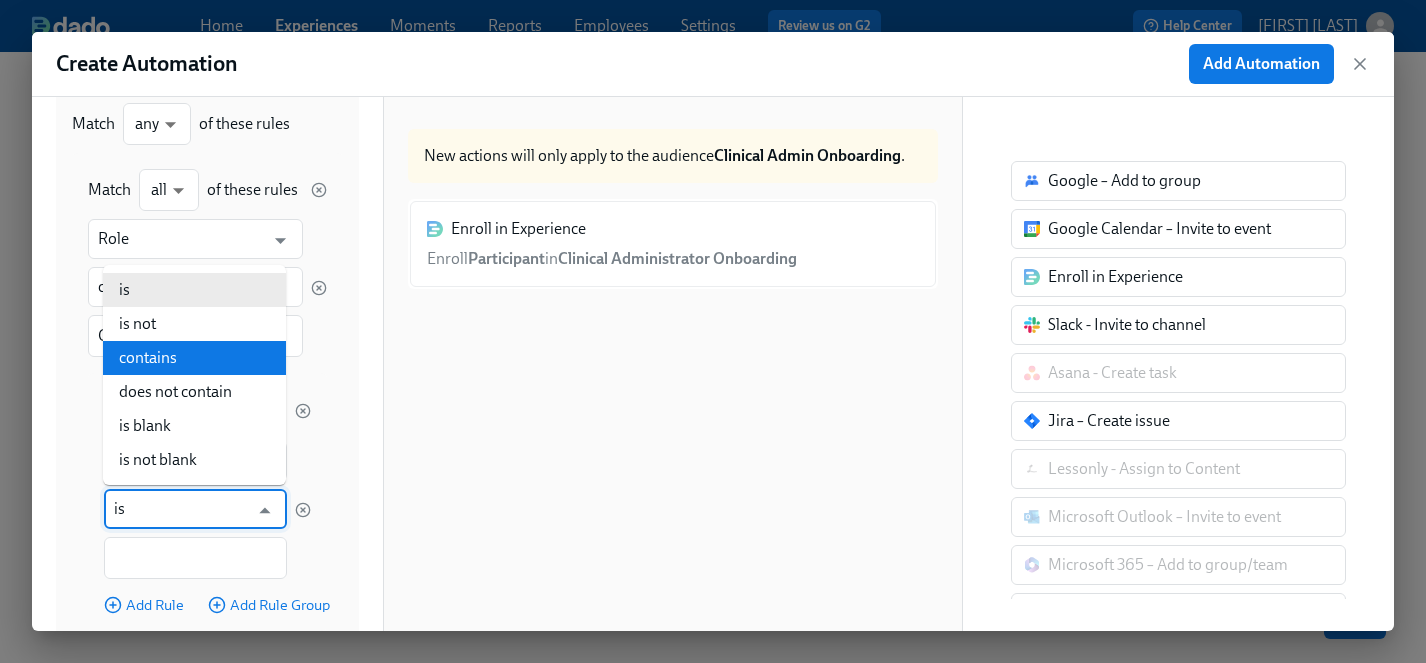 click on "contains" at bounding box center (194, 358) 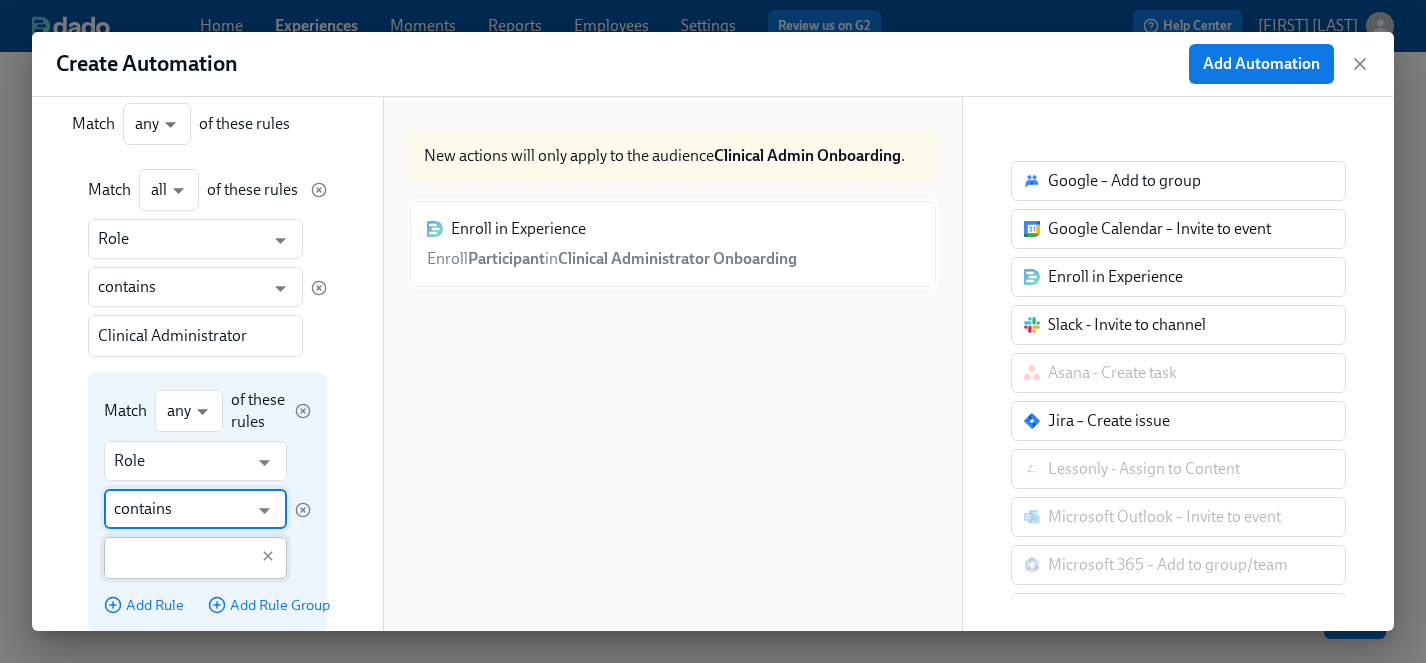 click at bounding box center (181, 558) 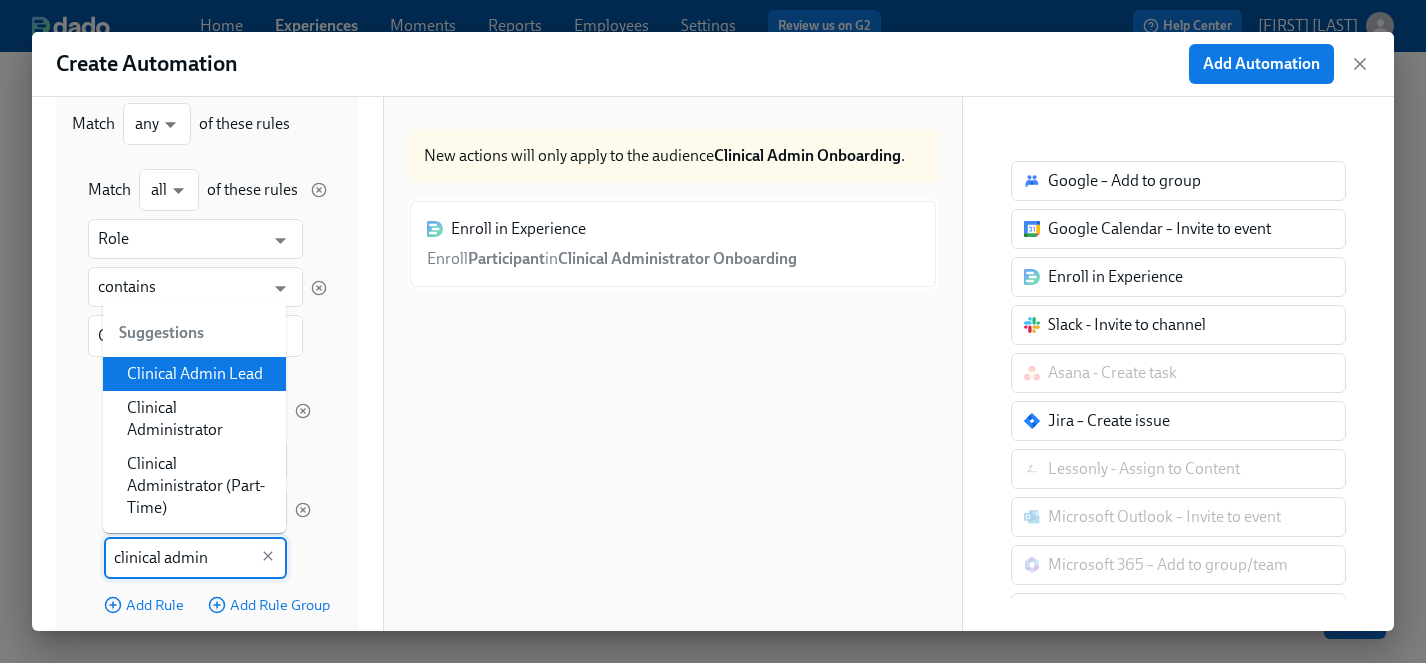 click on "Clinical Admin Lead" at bounding box center (194, 374) 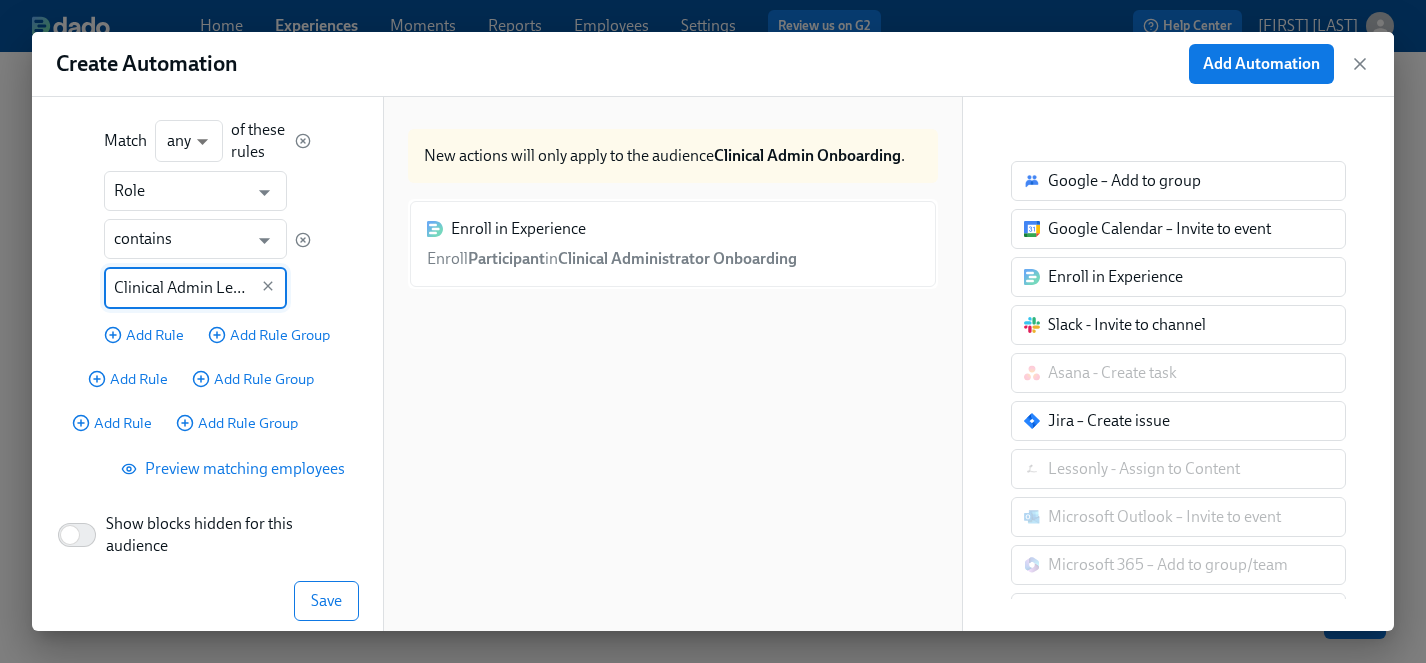 scroll, scrollTop: 554, scrollLeft: 0, axis: vertical 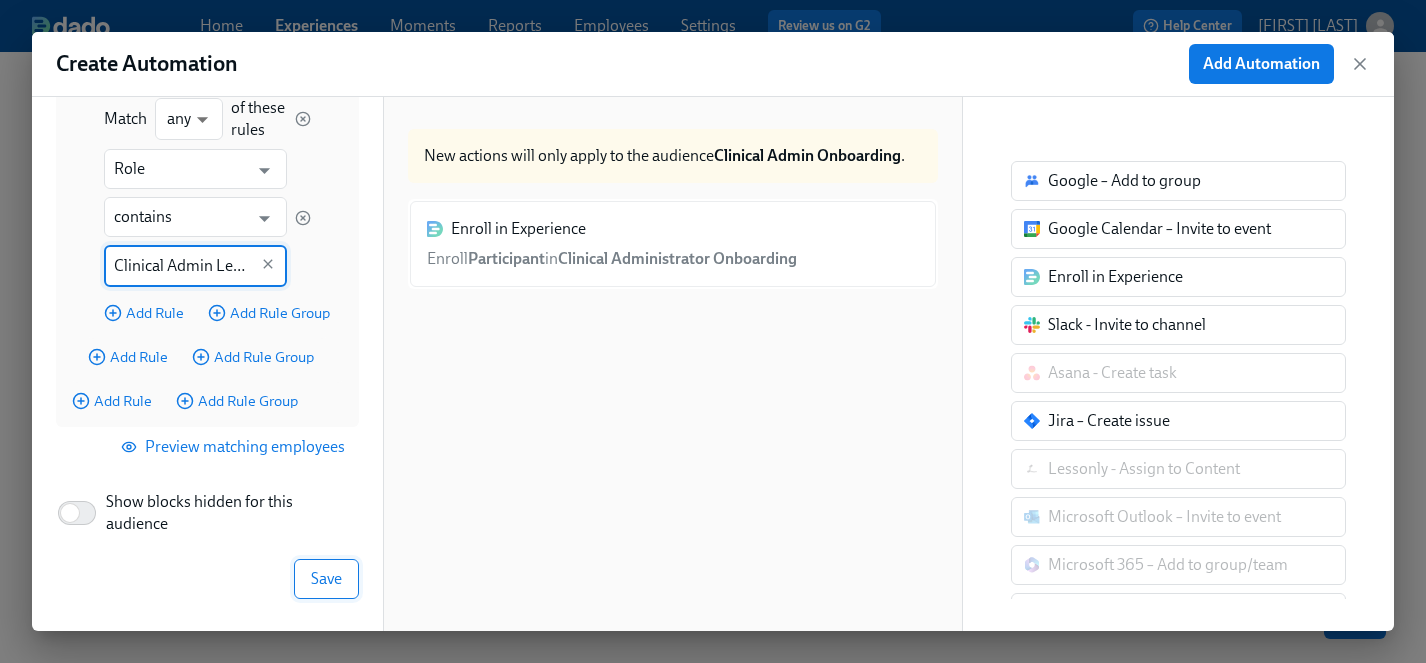 type on "Clinical Admin Lead" 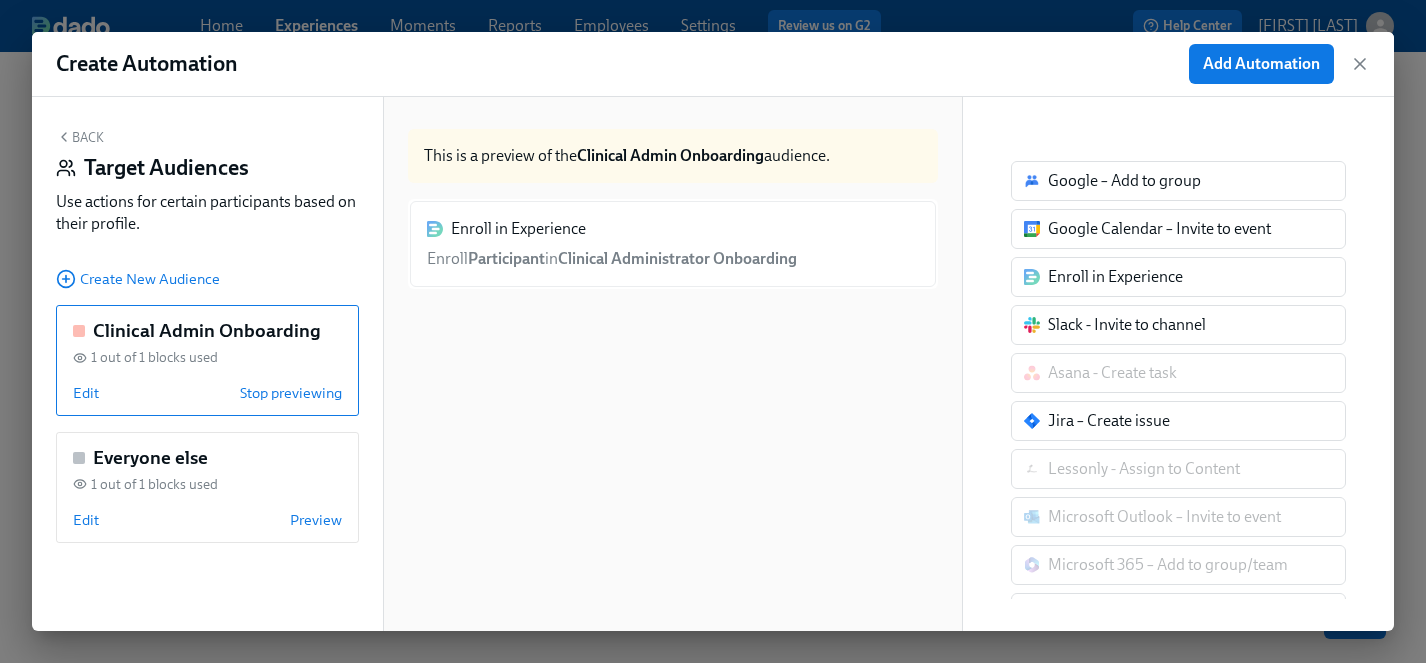 click on "Clinical Admin Onboarding 1 out of 1 blocks used Edit Stop previewing" at bounding box center (207, 360) 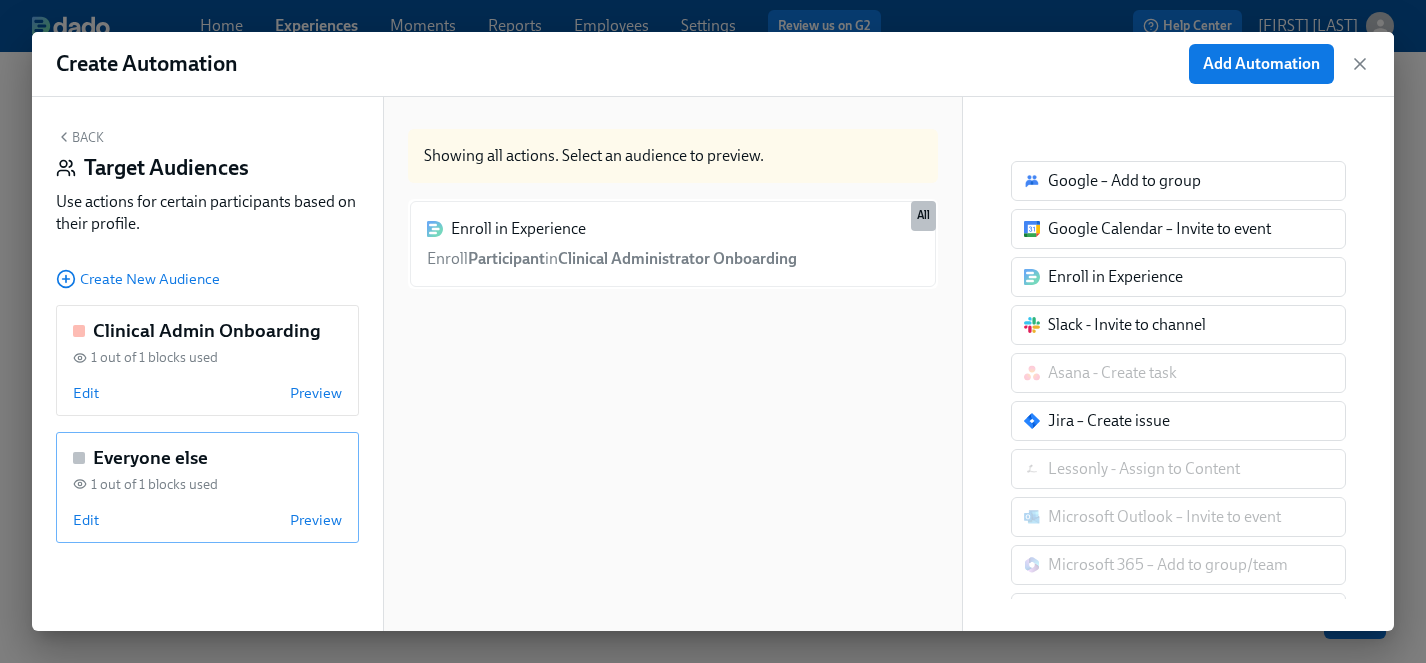 click on "Edit Preview" at bounding box center (207, 520) 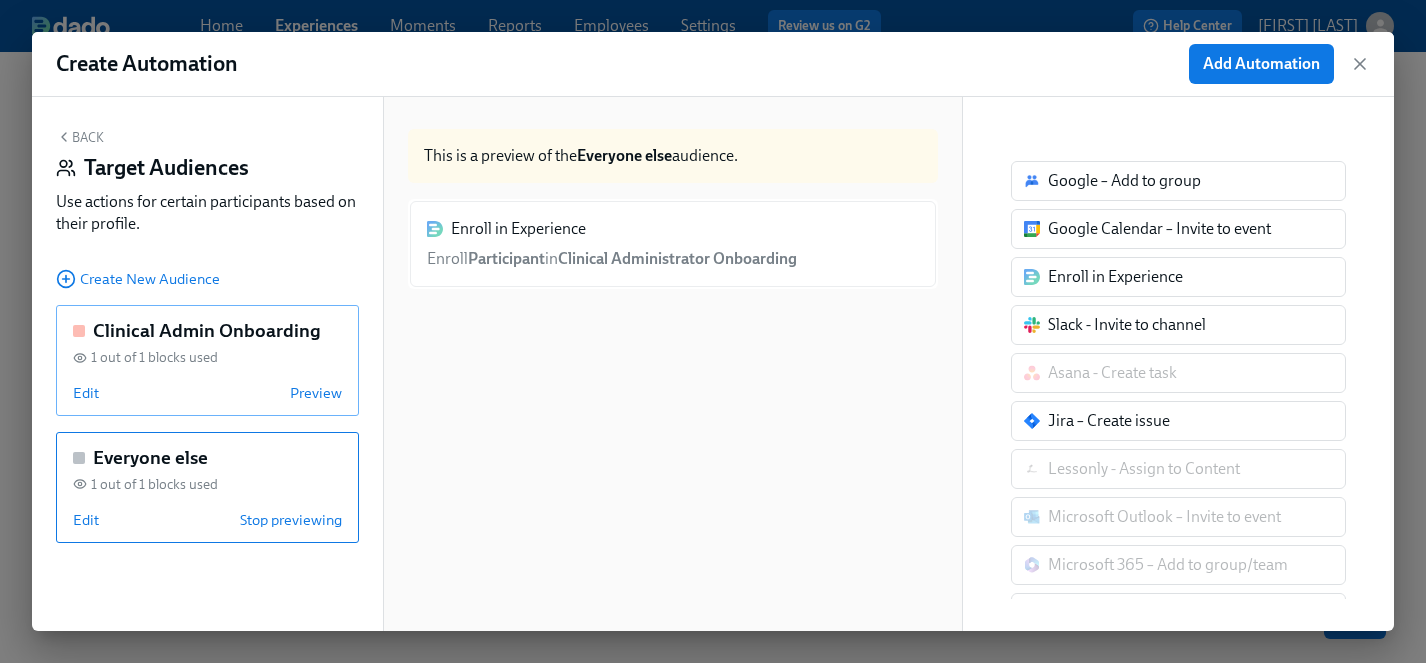 click on "Clinical Admin Onboarding 1 out of 1 blocks used Edit Preview" at bounding box center (207, 360) 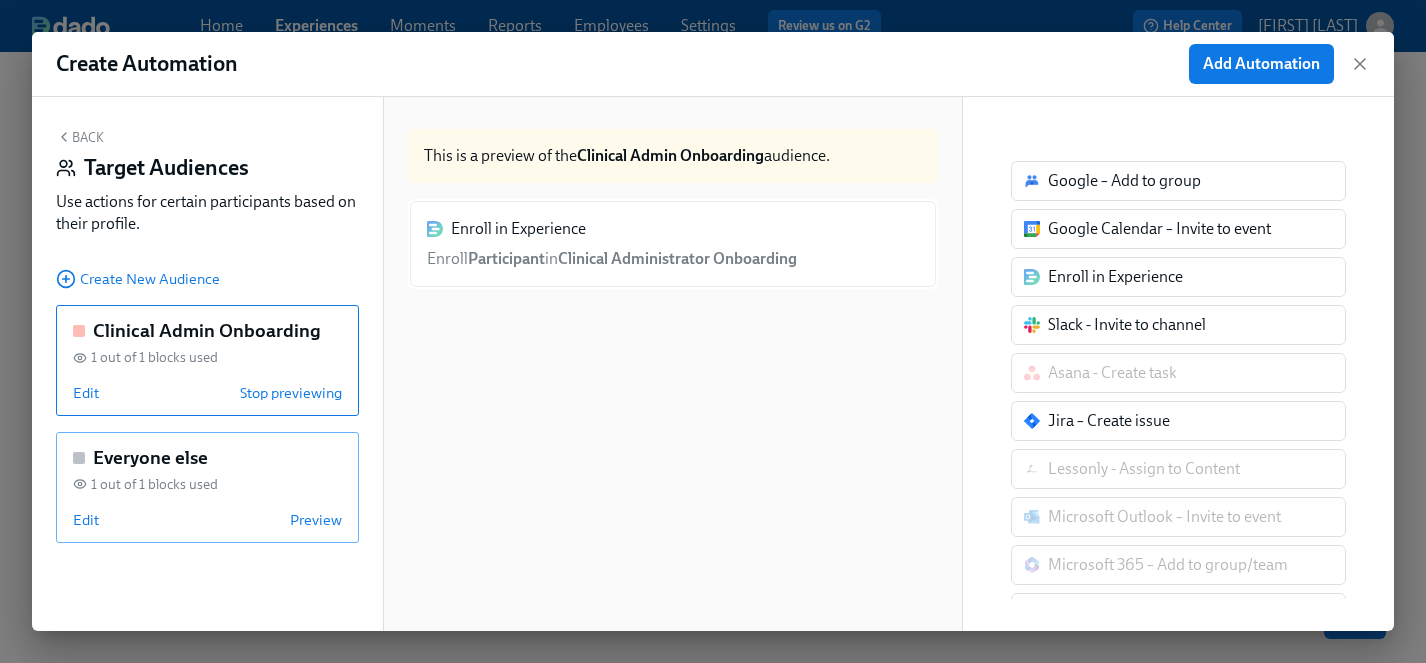 click on "Everyone else 1 out of 1 blocks used Edit Preview" at bounding box center [207, 487] 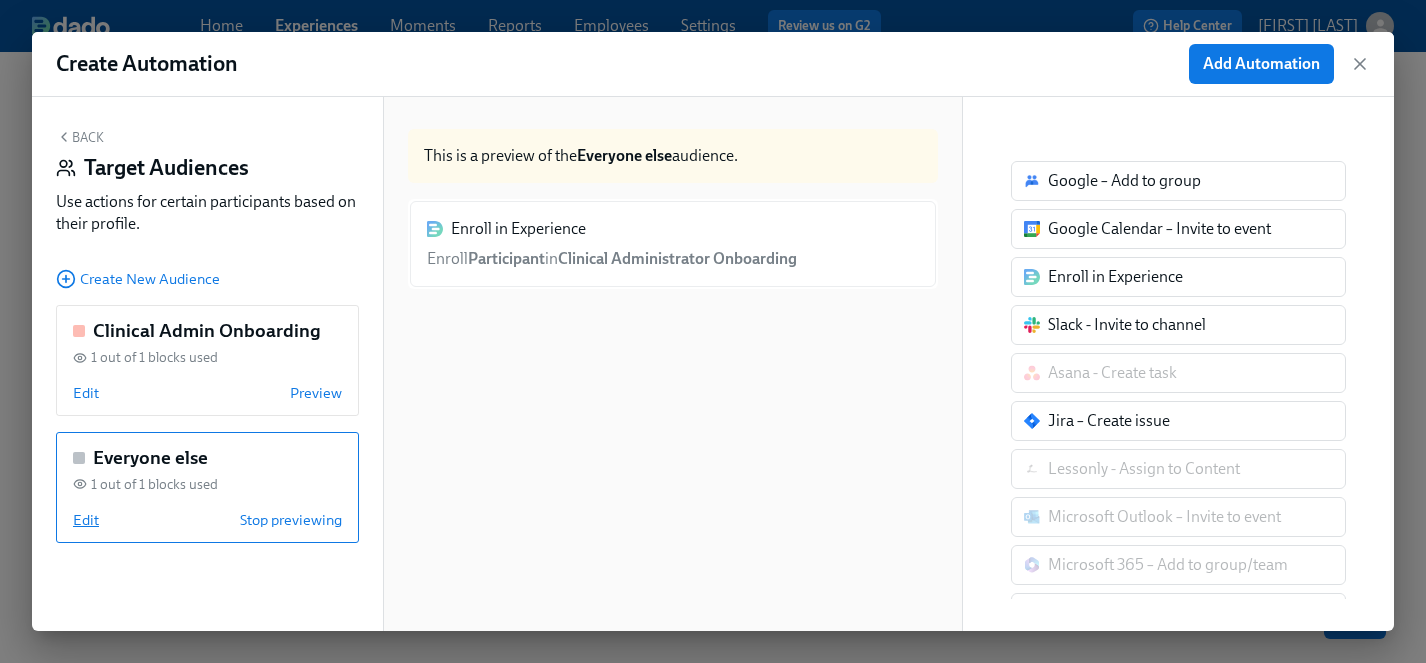 click on "Edit" at bounding box center (86, 520) 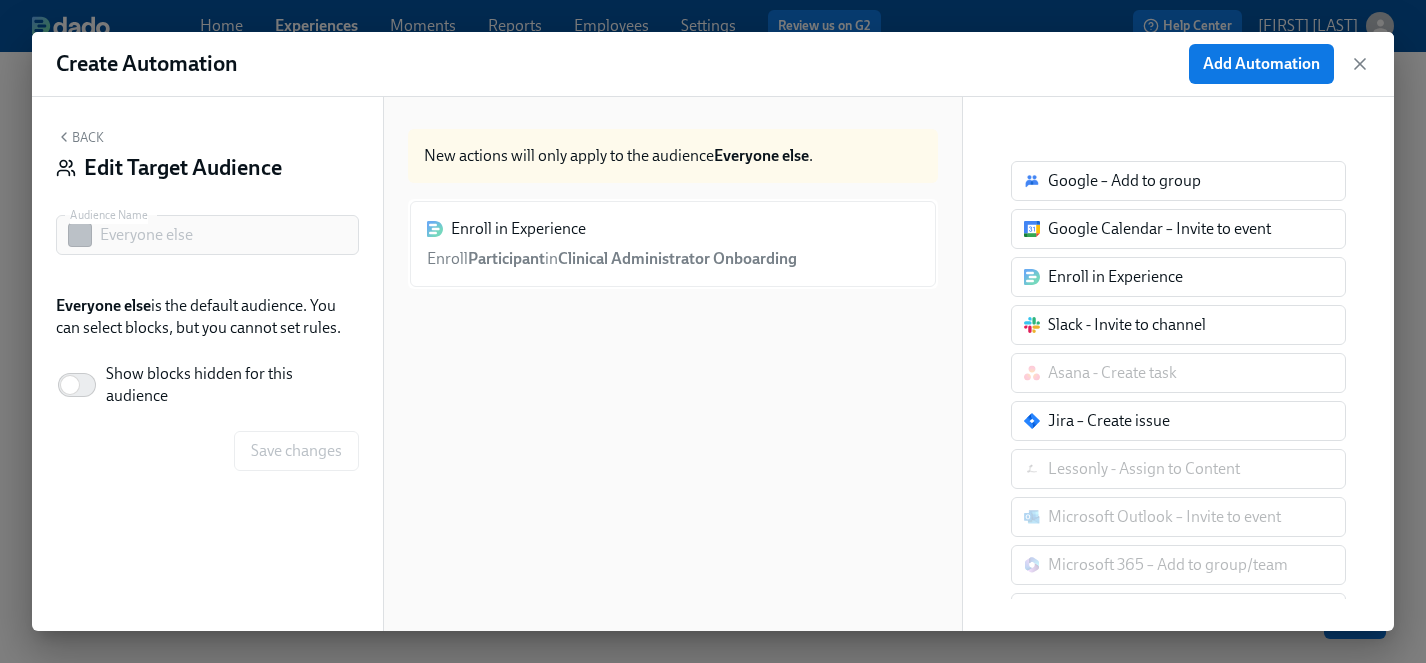 click on "Back Edit Target Audience Audience Name Everyone else Audience Name Everyone else  is the default audience. You can select blocks, but you cannot set rules. Show blocks hidden for this audience Save changes" at bounding box center [207, 364] 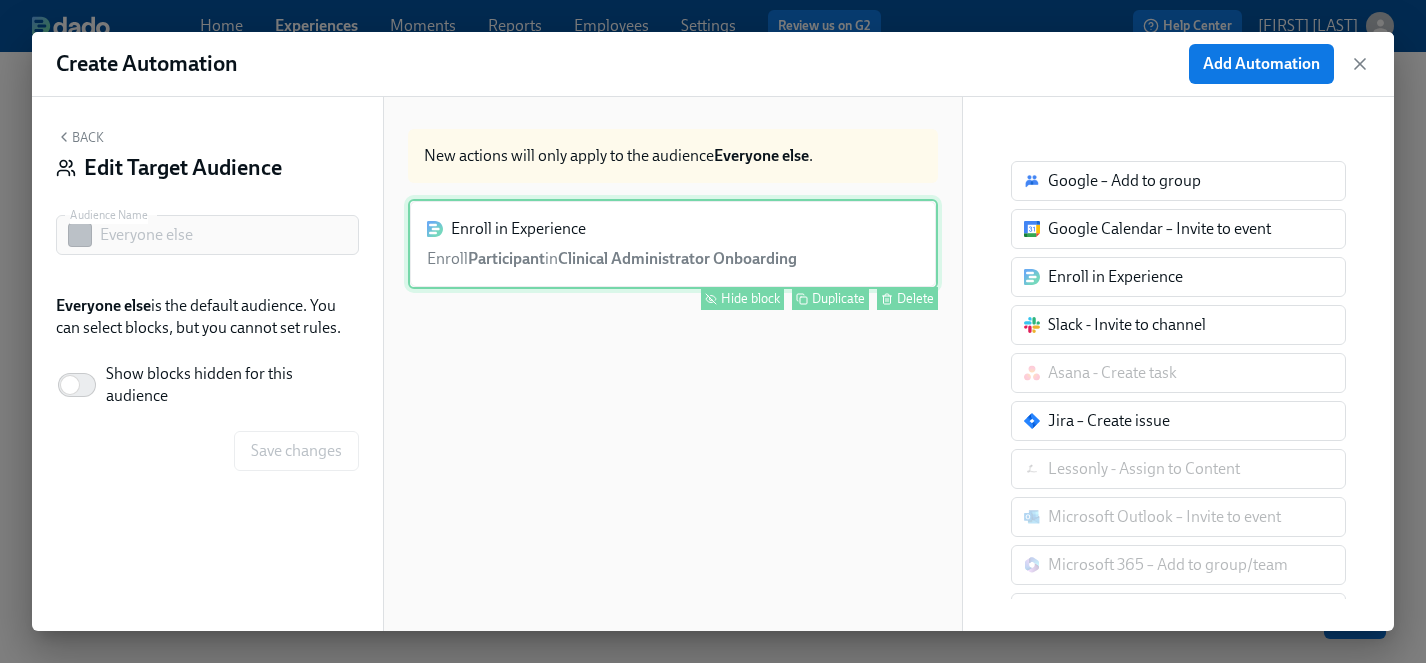 click on "Hide block" at bounding box center [750, 298] 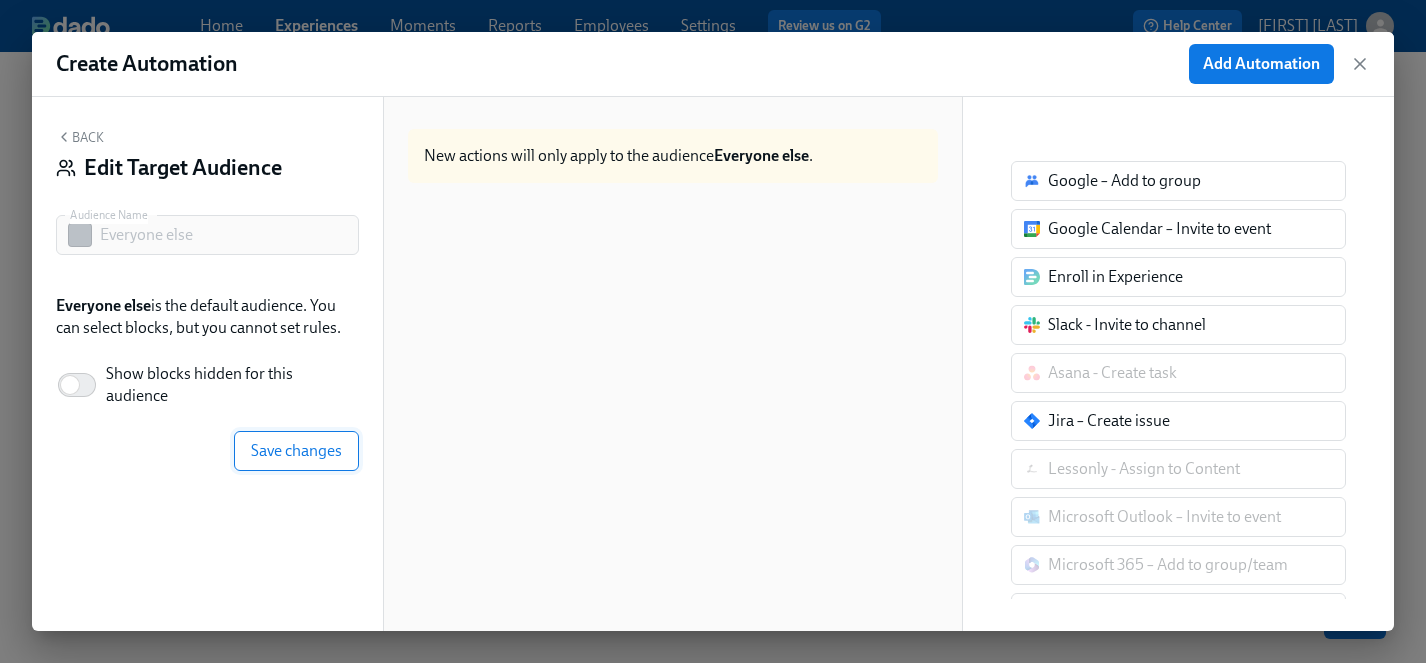 click on "Save changes" at bounding box center [296, 451] 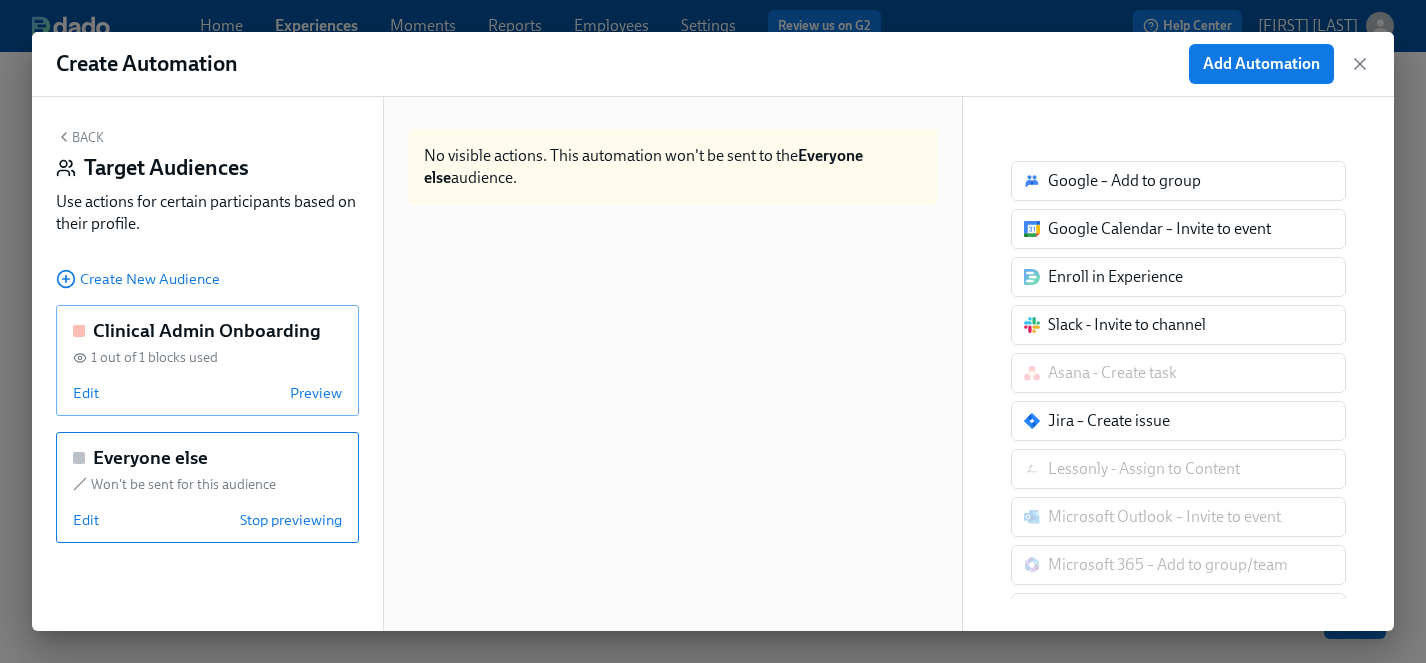 click on "Clinical Admin Onboarding 1 out of 1 blocks used Edit Preview" at bounding box center [207, 360] 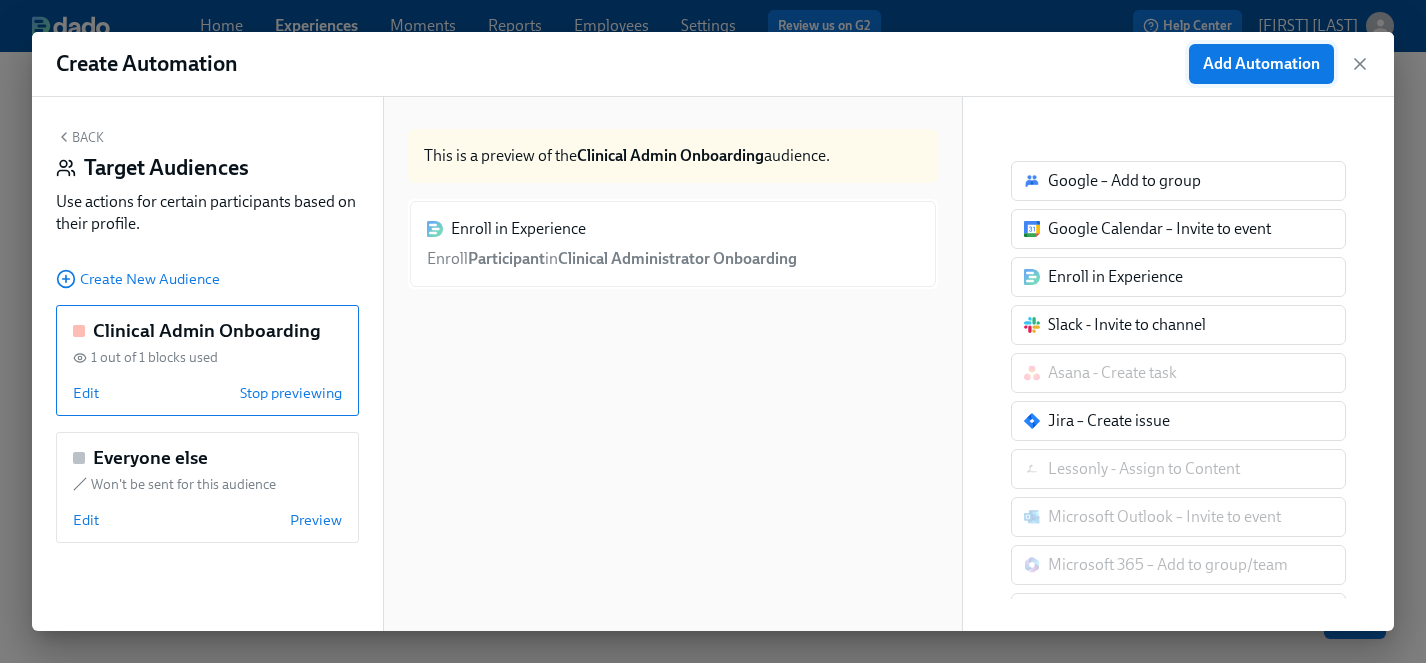click on "Add Automation" at bounding box center [1261, 64] 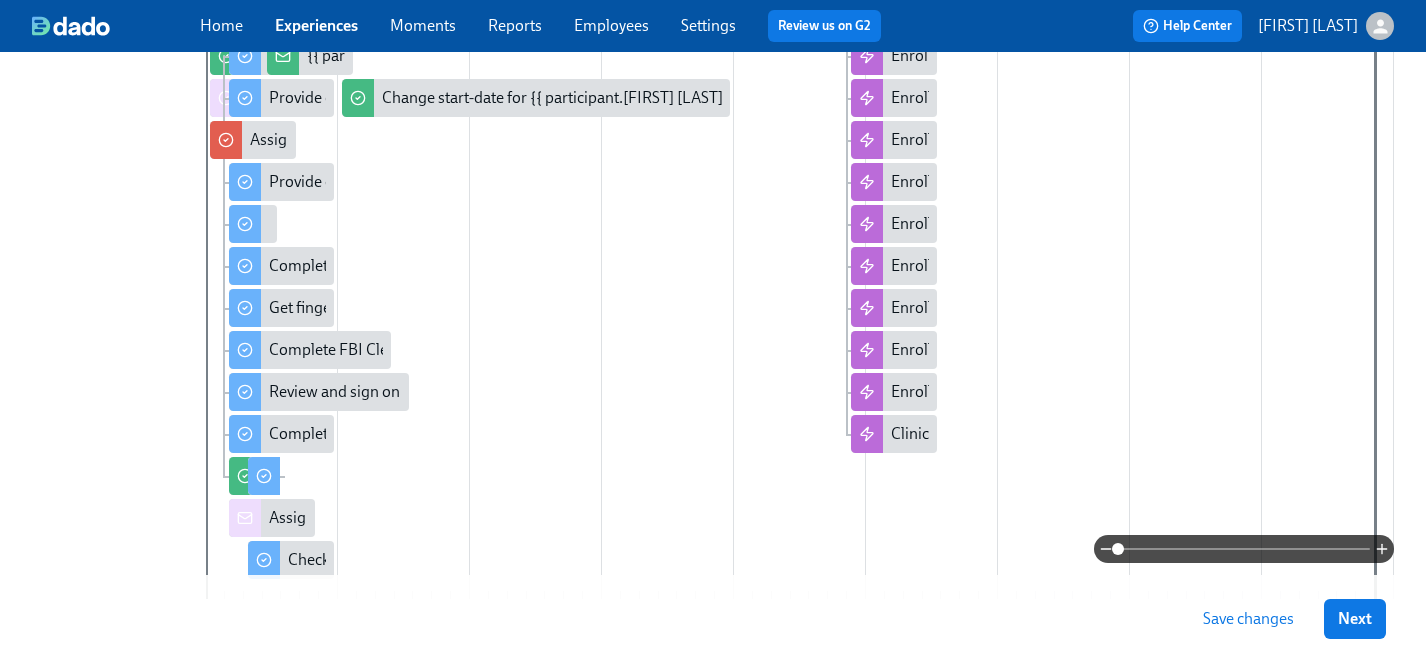 click on "Save changes" at bounding box center [1248, 619] 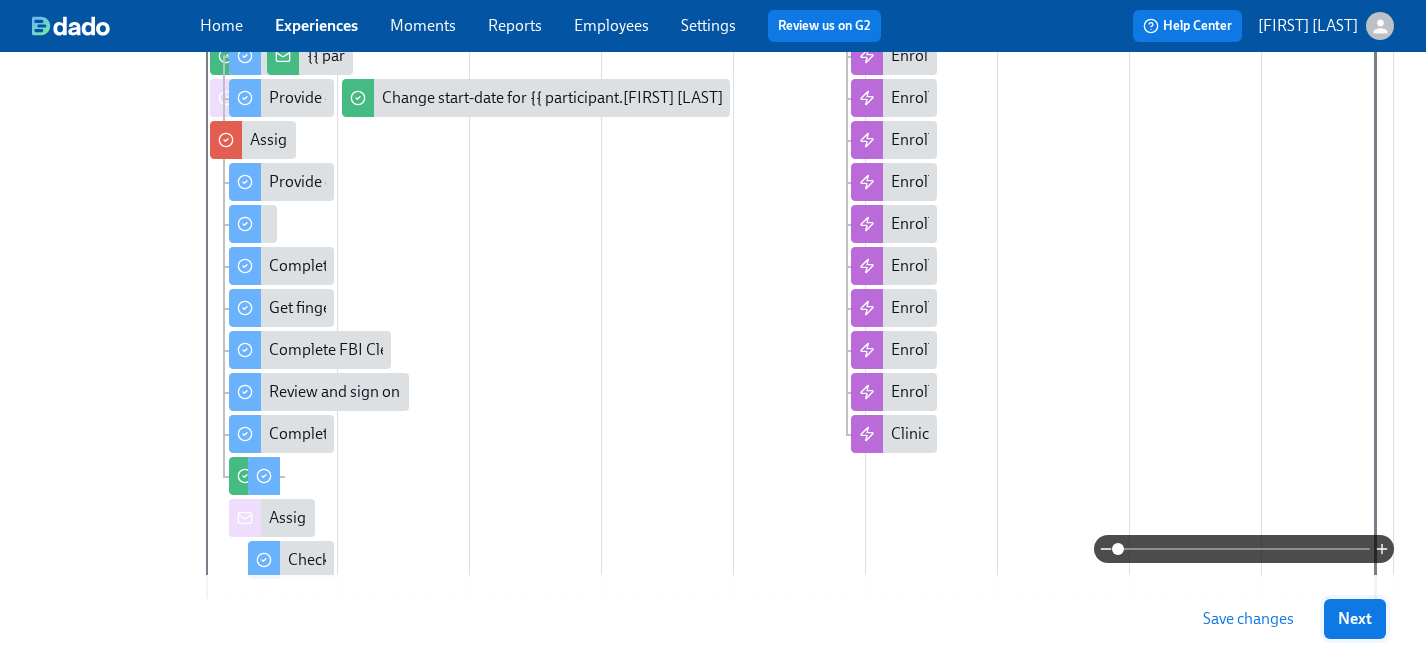 click on "Next" at bounding box center [1355, 619] 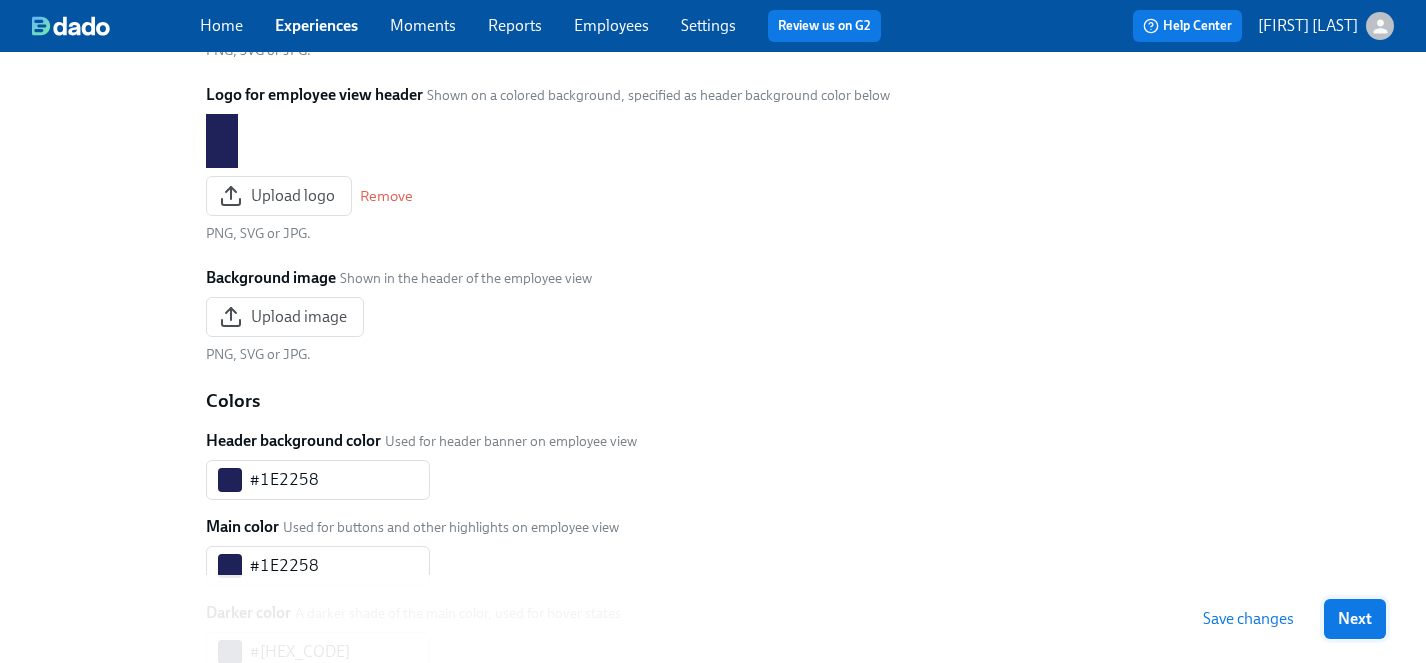 click on "Next" at bounding box center [1355, 619] 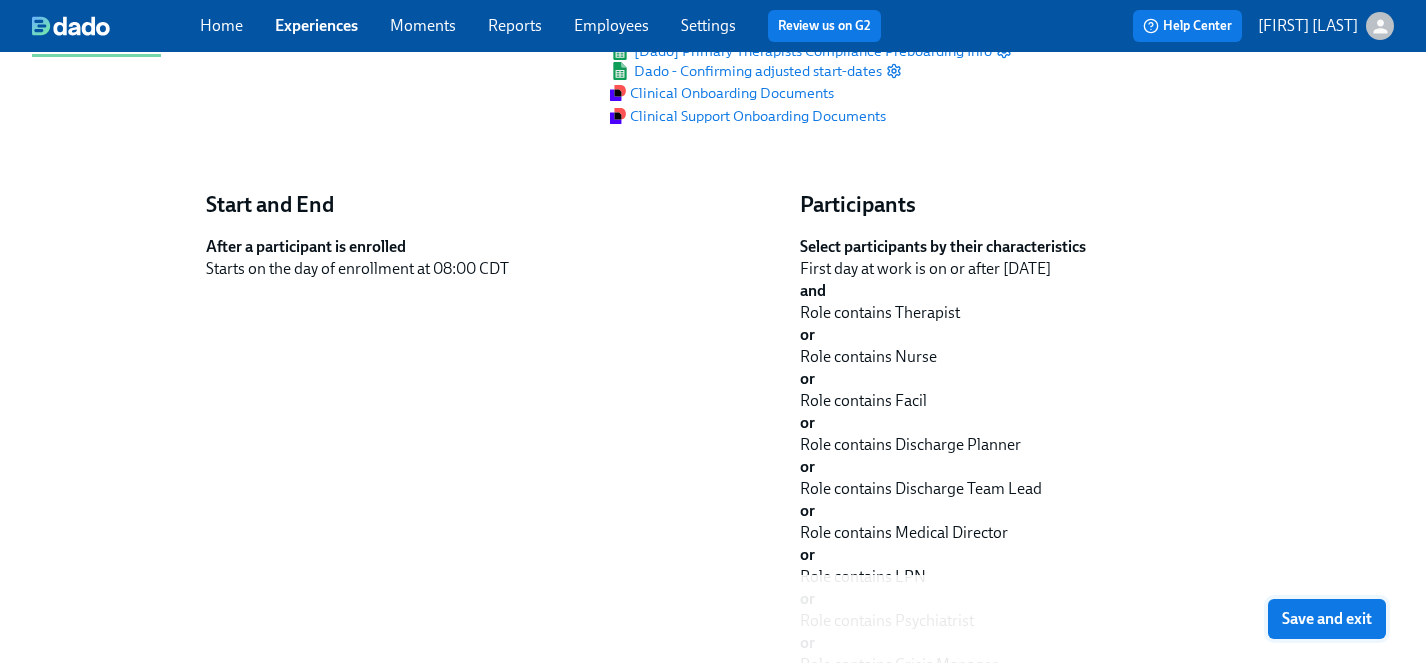 click on "Save and exit" at bounding box center [1327, 619] 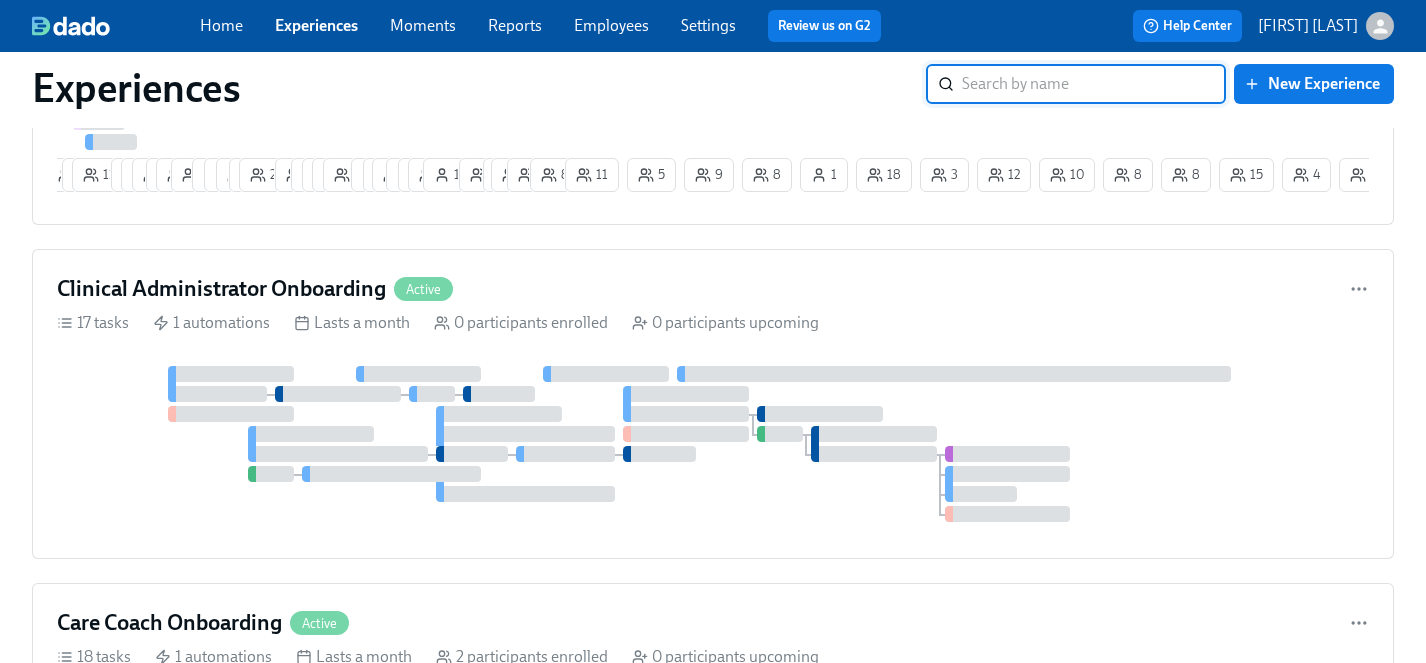 scroll, scrollTop: 0, scrollLeft: 0, axis: both 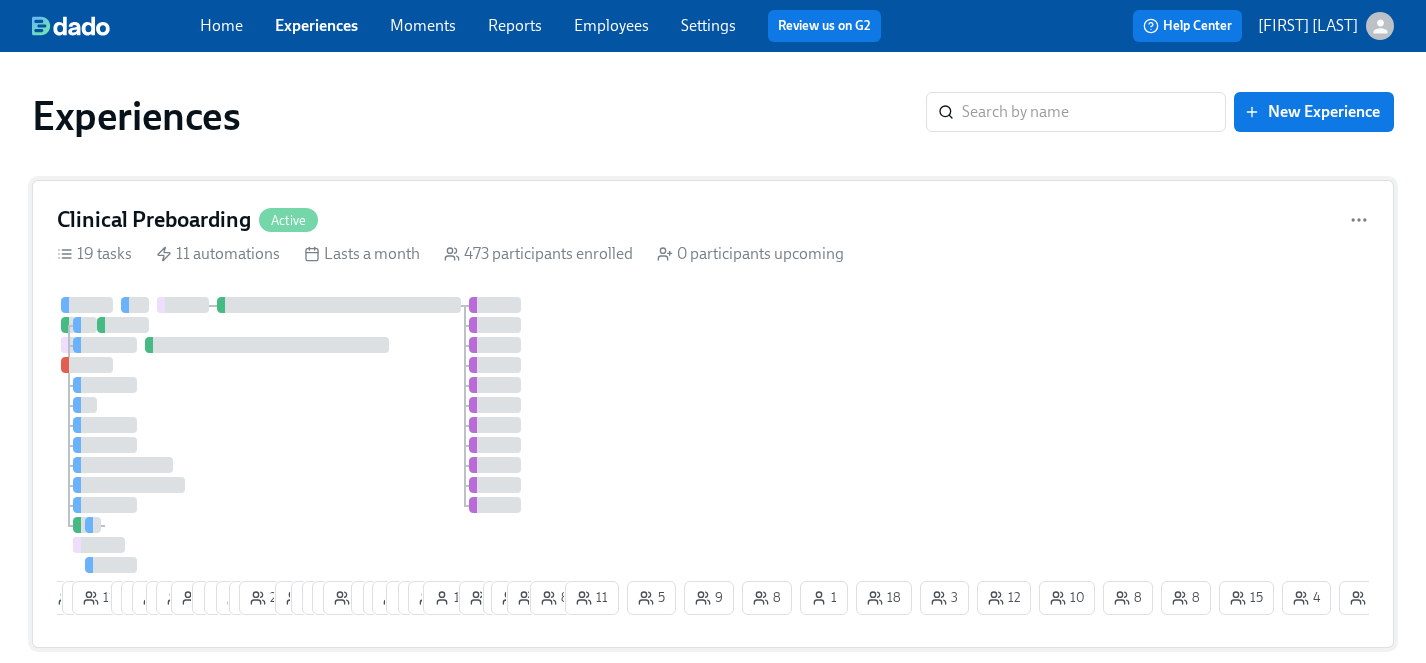 click on "4 10 6 11 7 17 15 6 25 3 12 11 12 17 26 10 7 6 14 19 1 4 11 9 8 14 1 5 4 26 2 8 11 5 9 8 1 18 3 1 1 1 2 4 14 6 10 15 1 8 8 12 2 1 1" at bounding box center [713, 460] 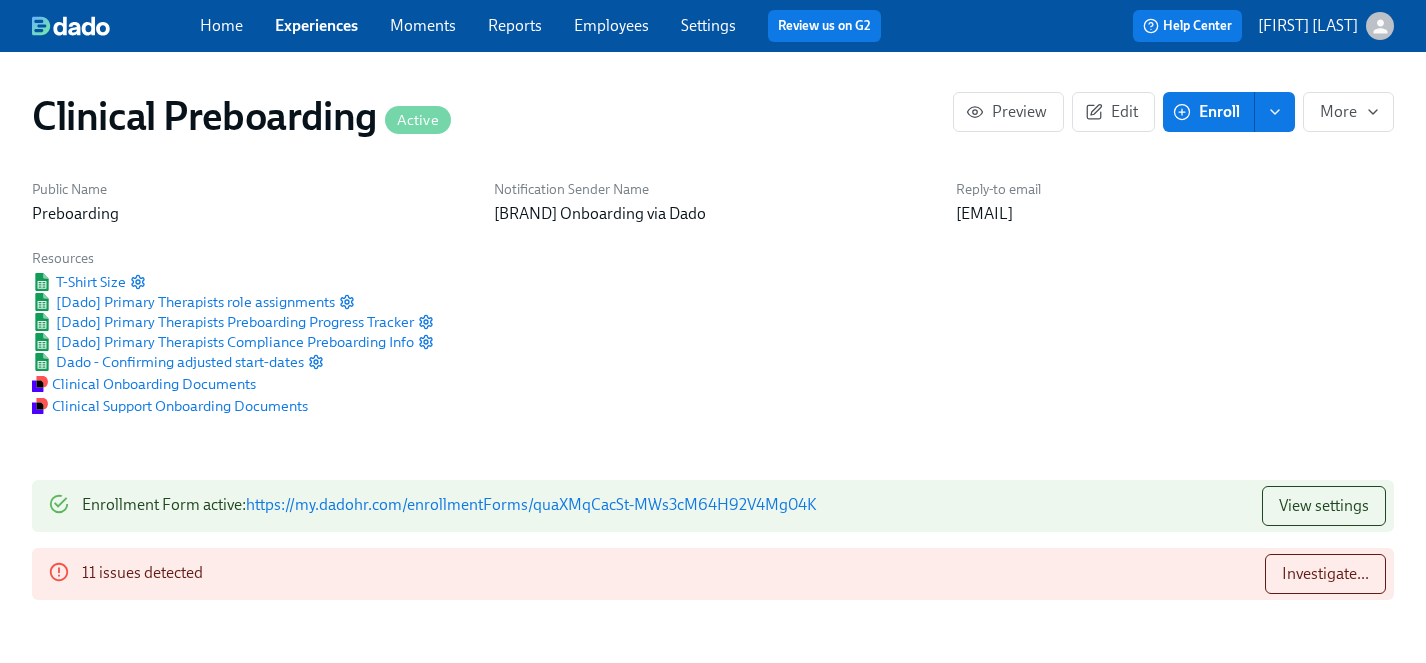 scroll, scrollTop: 0, scrollLeft: 22607, axis: horizontal 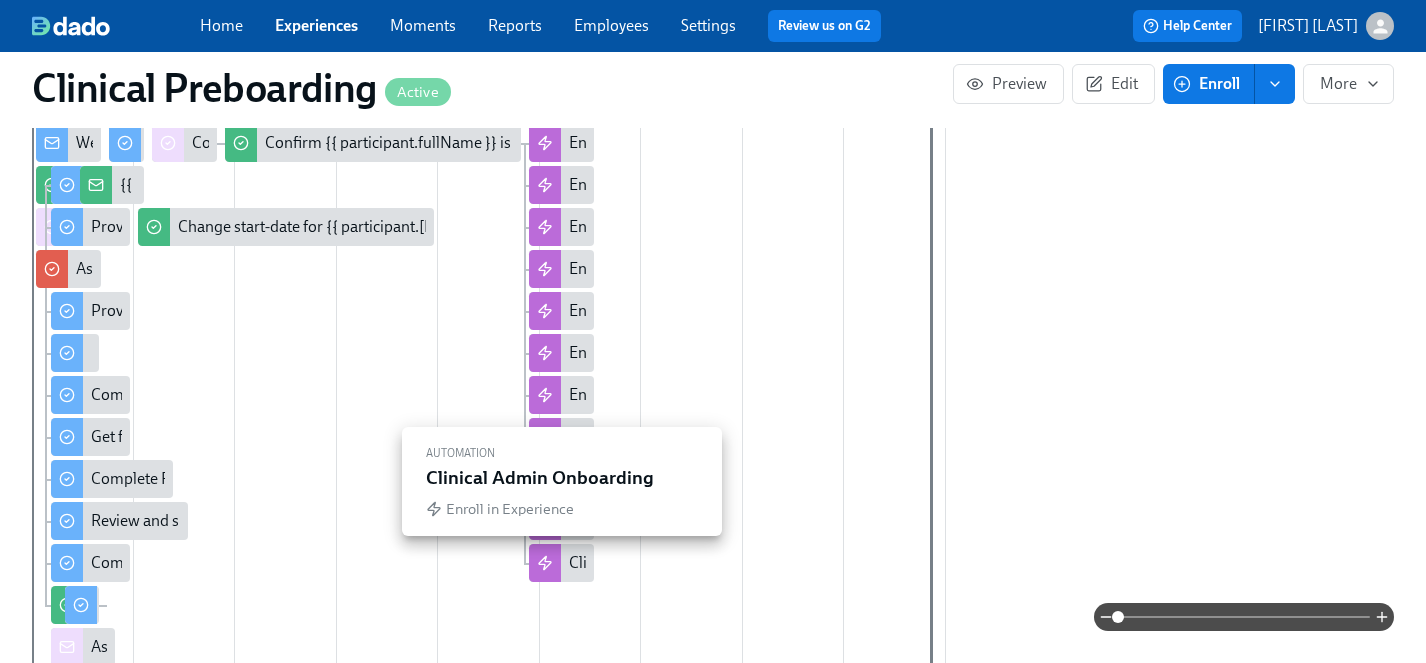 click on "Clinical Admin Onboarding" at bounding box center (662, 563) 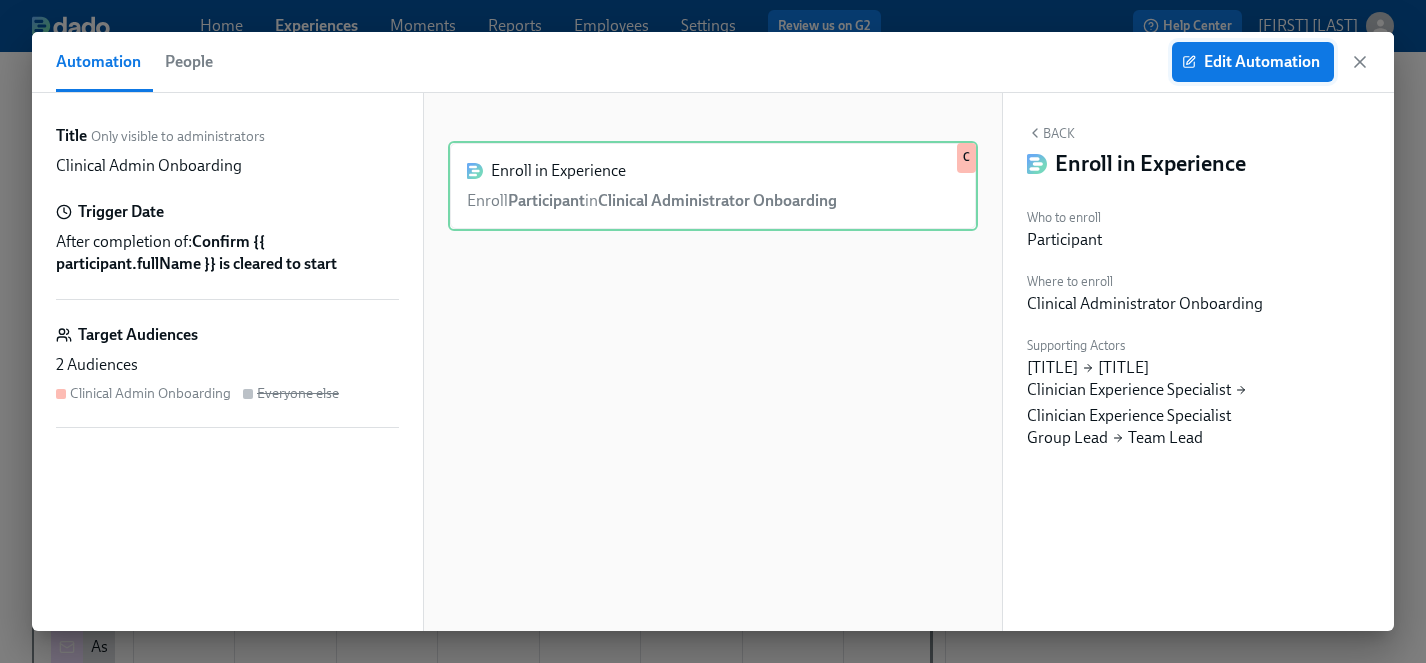 click on "Edit Automation" at bounding box center (1253, 62) 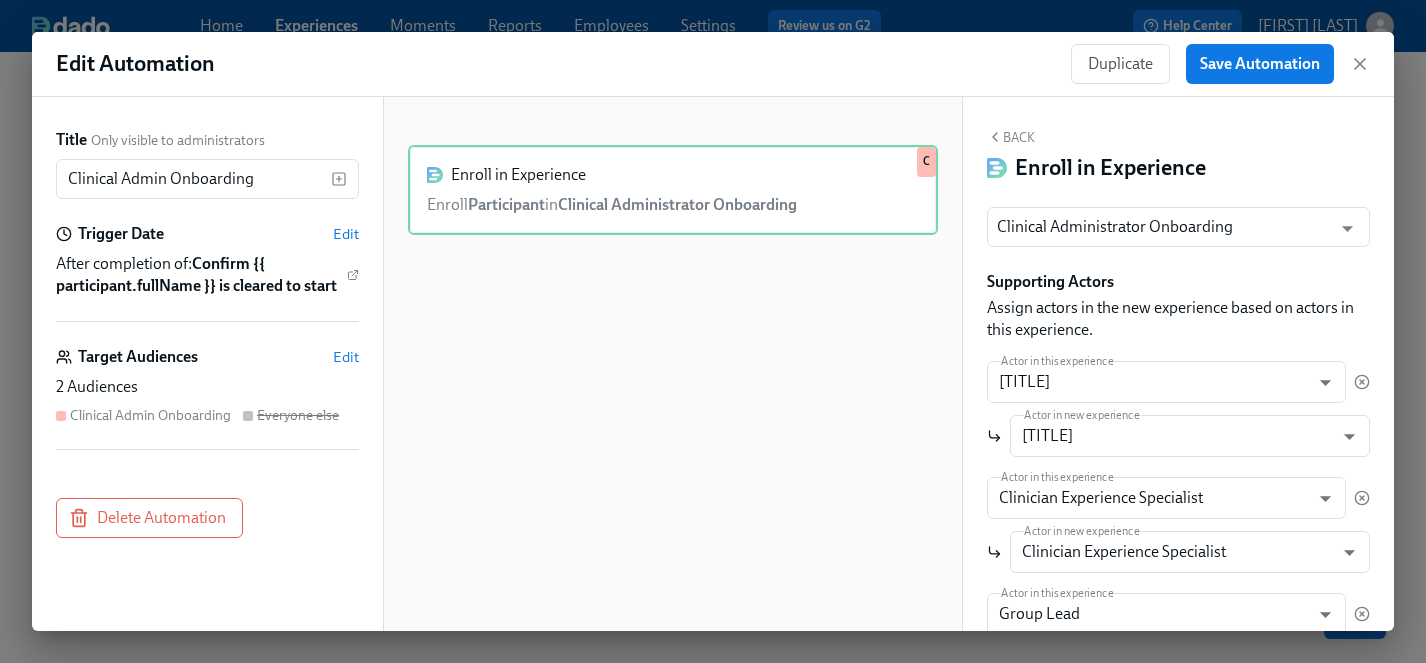 scroll, scrollTop: 0, scrollLeft: 0, axis: both 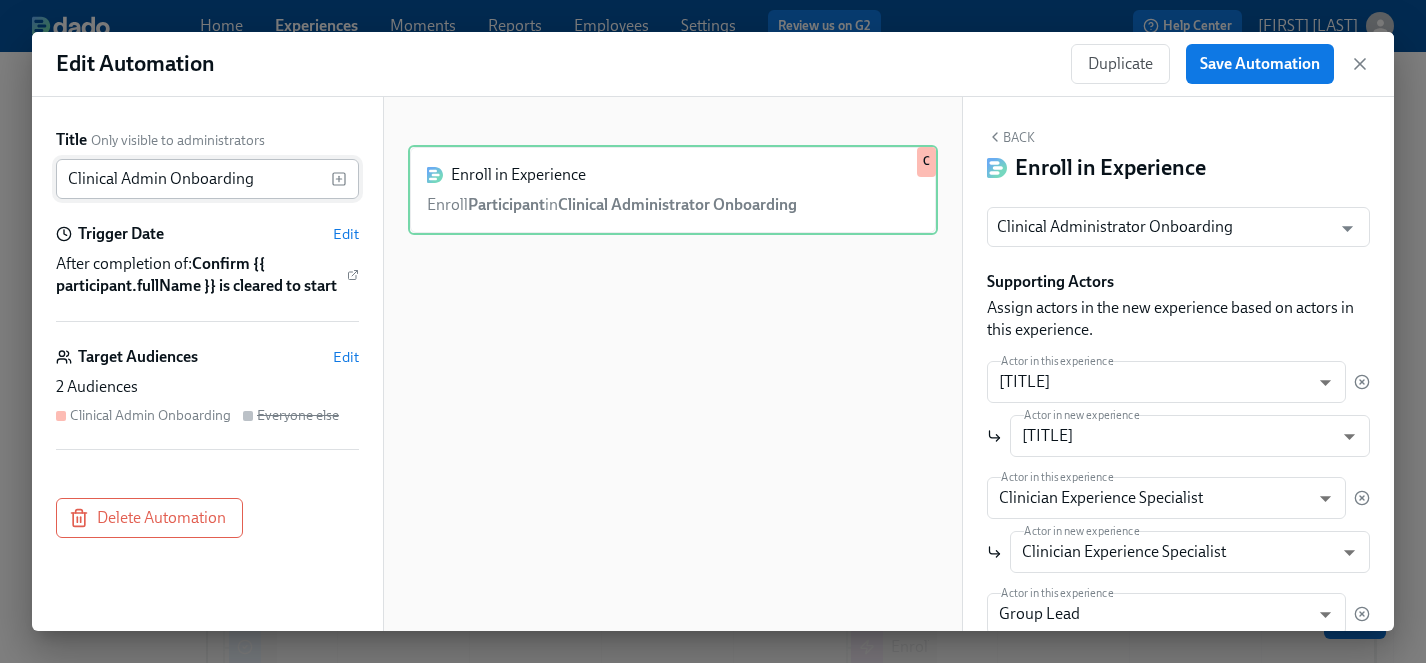 click on "Clinical Admin Onboarding" at bounding box center [193, 179] 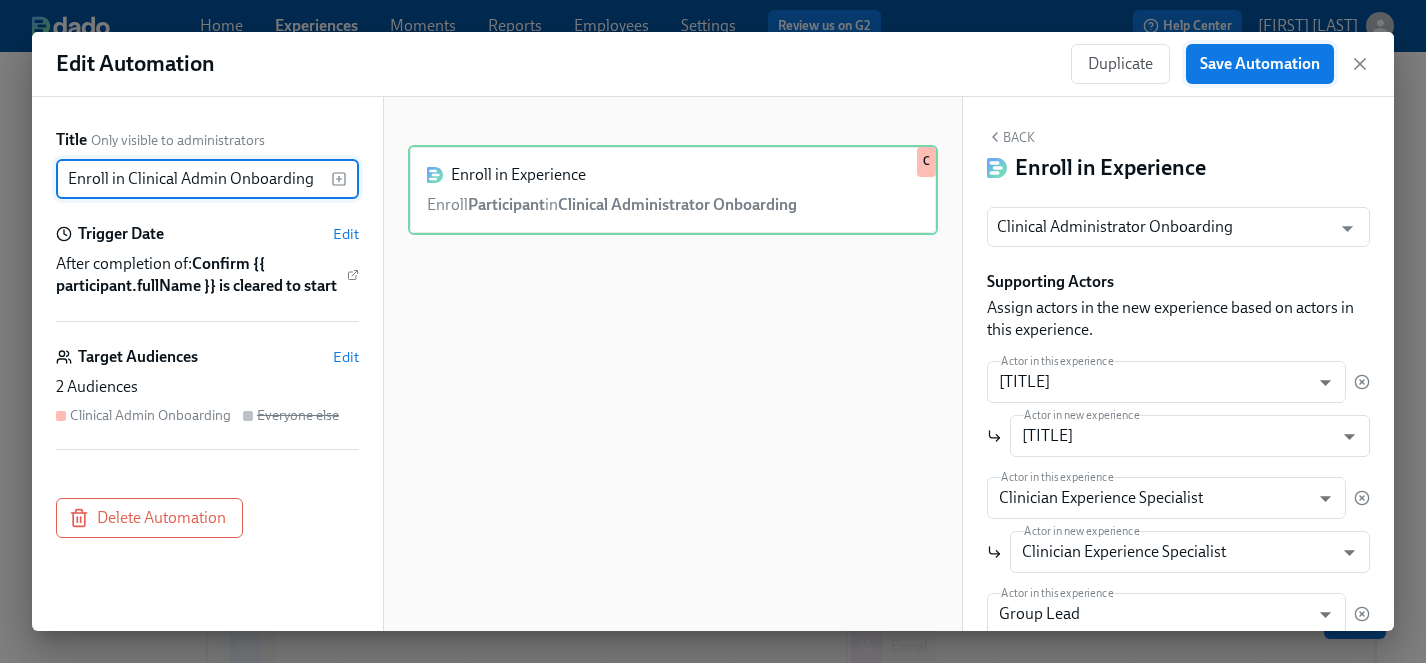 type on "Enroll in Clinical Admin Onboarding" 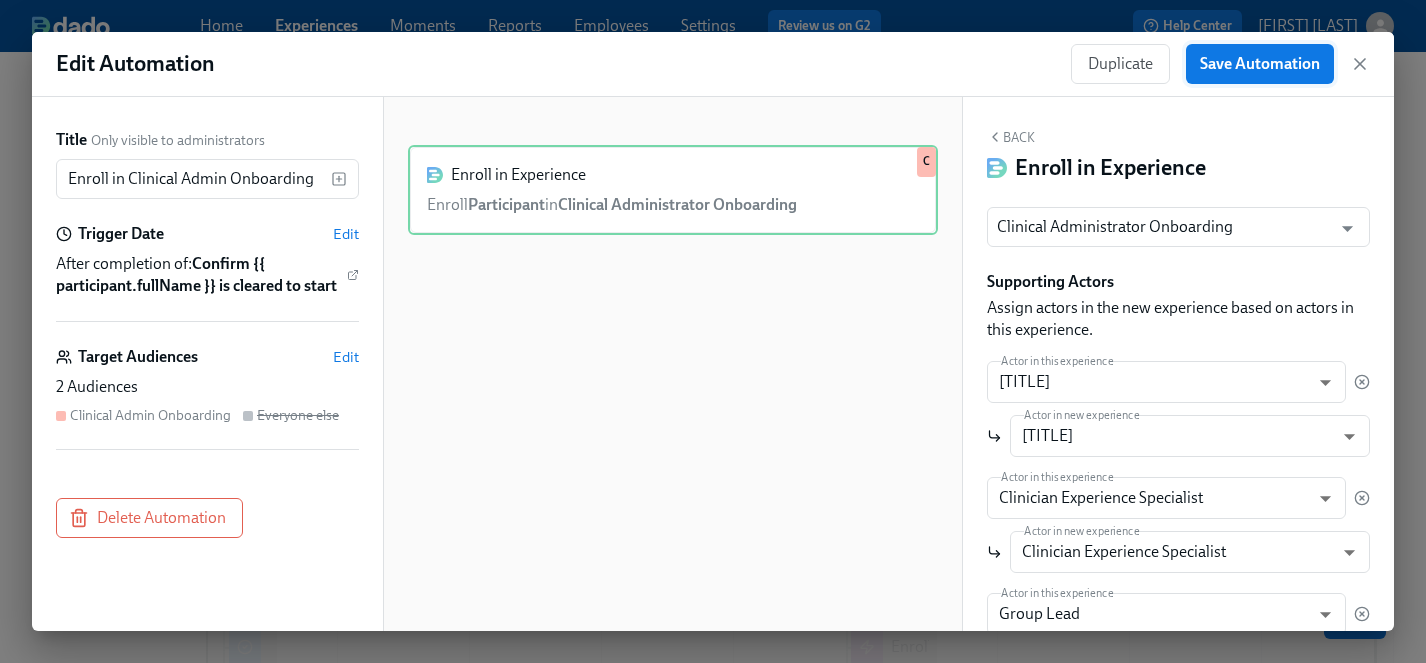 click on "Save Automation" at bounding box center (1260, 64) 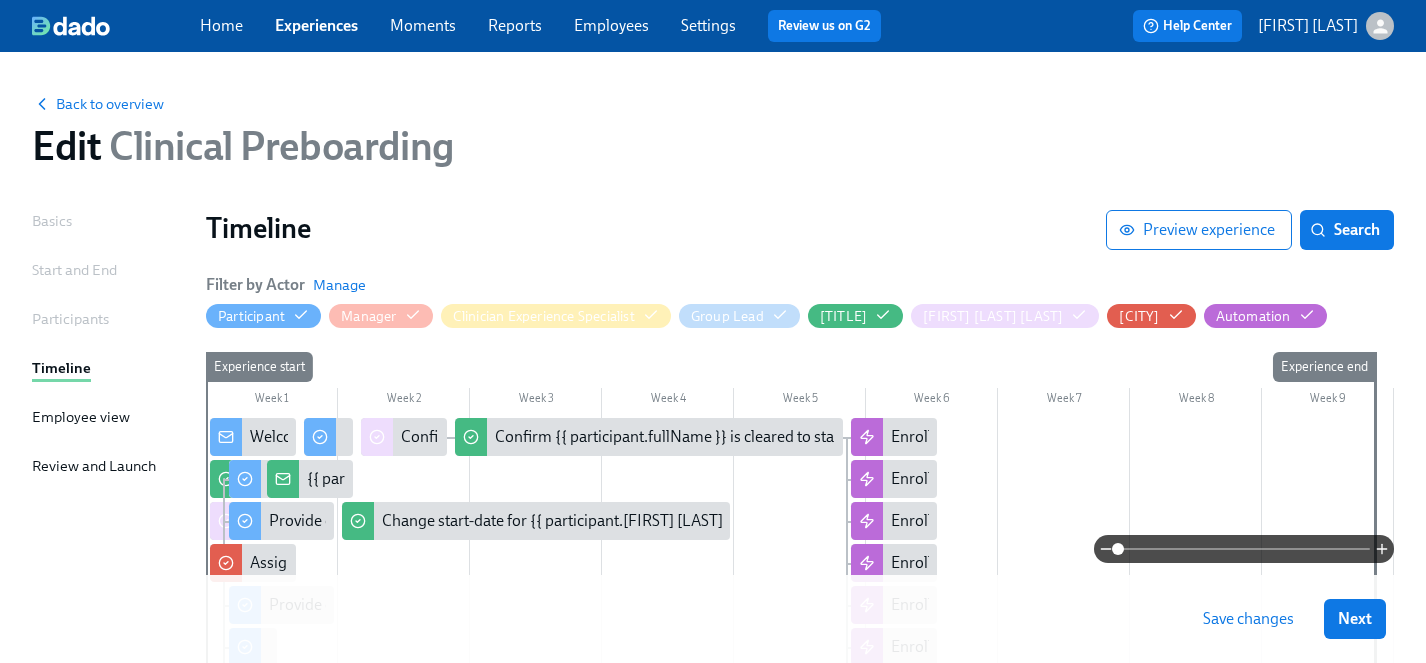 click on "Save changes" at bounding box center (1248, 619) 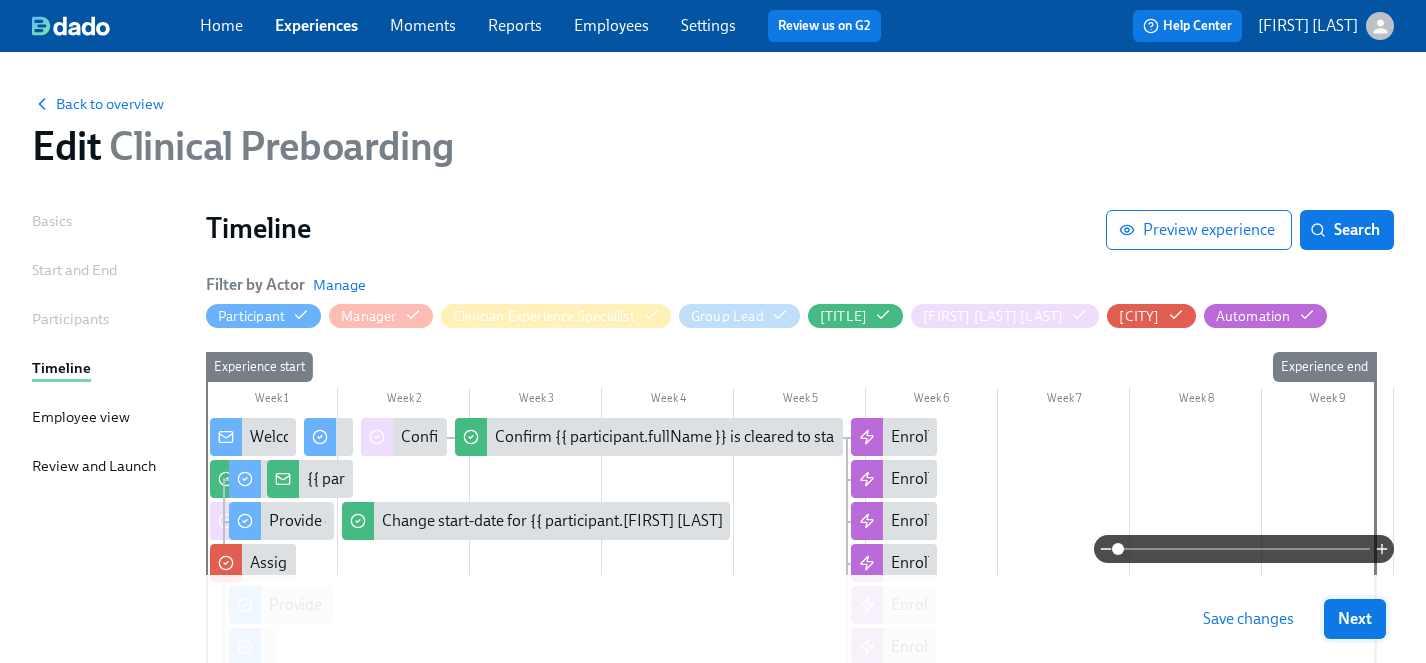 click on "Next" at bounding box center [1355, 619] 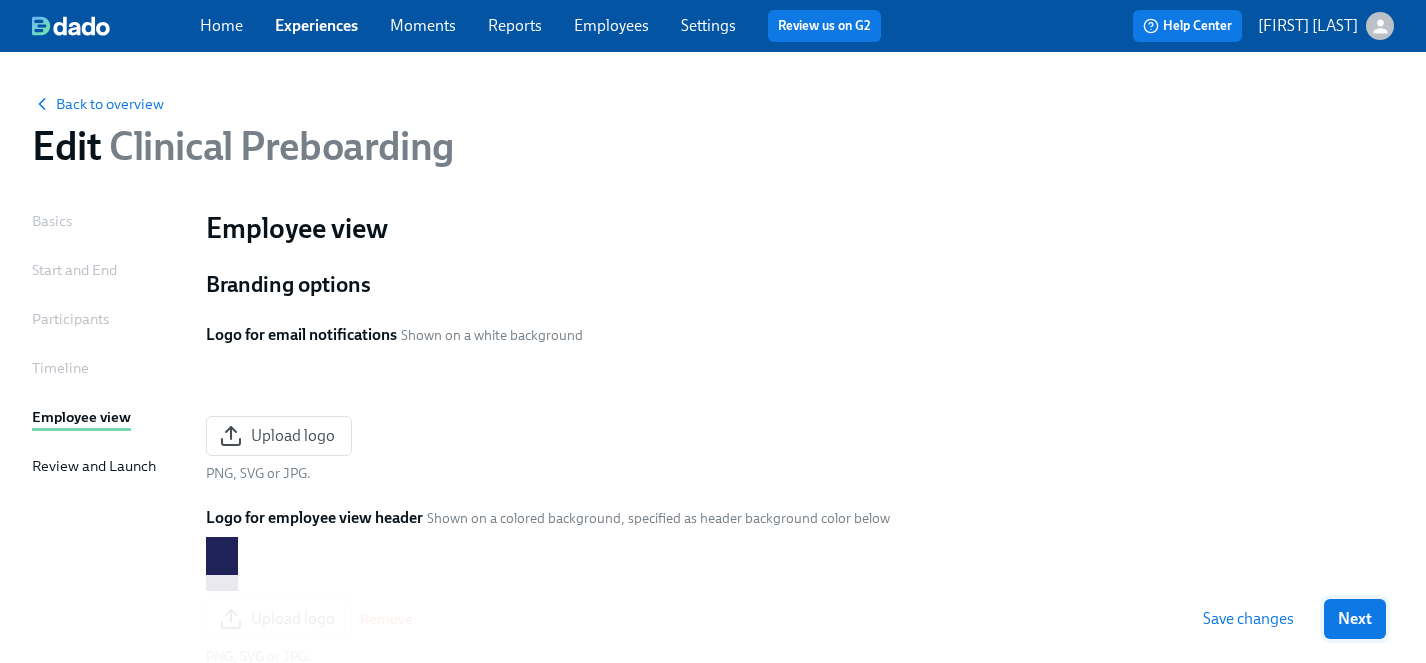 click on "Next" at bounding box center (1355, 619) 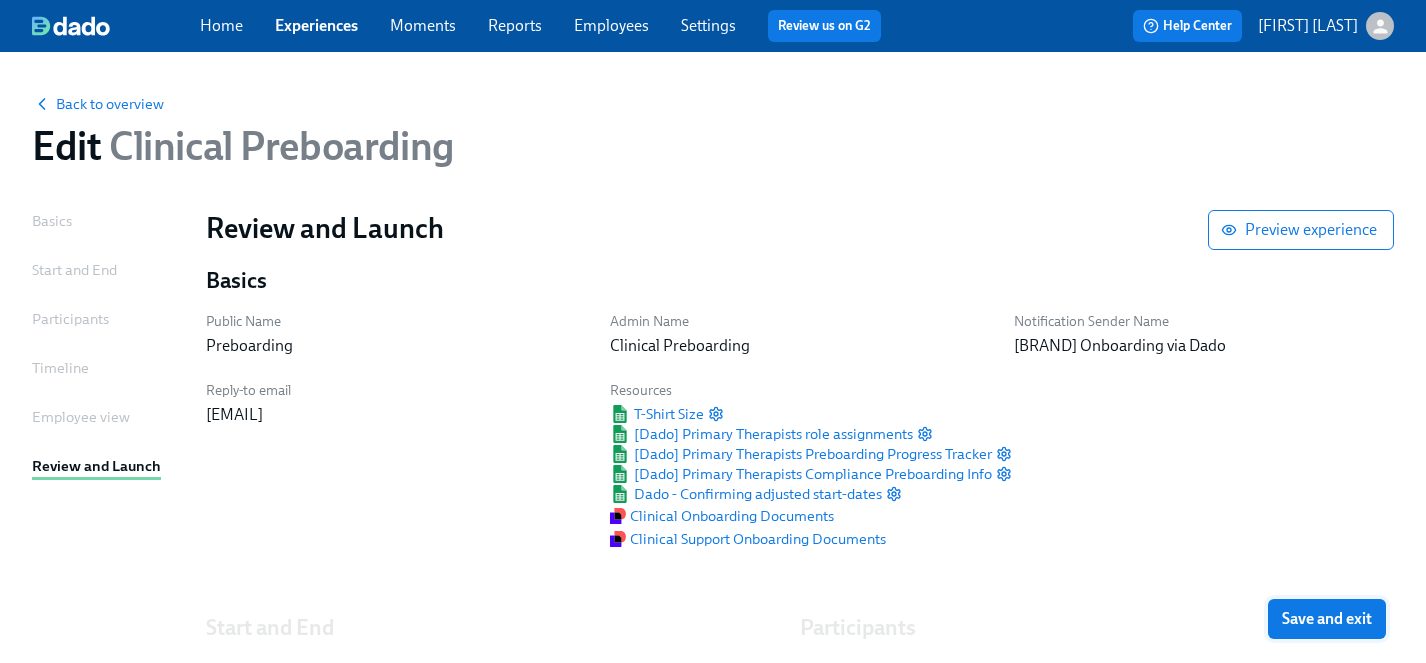 click on "Save and exit" at bounding box center [1327, 619] 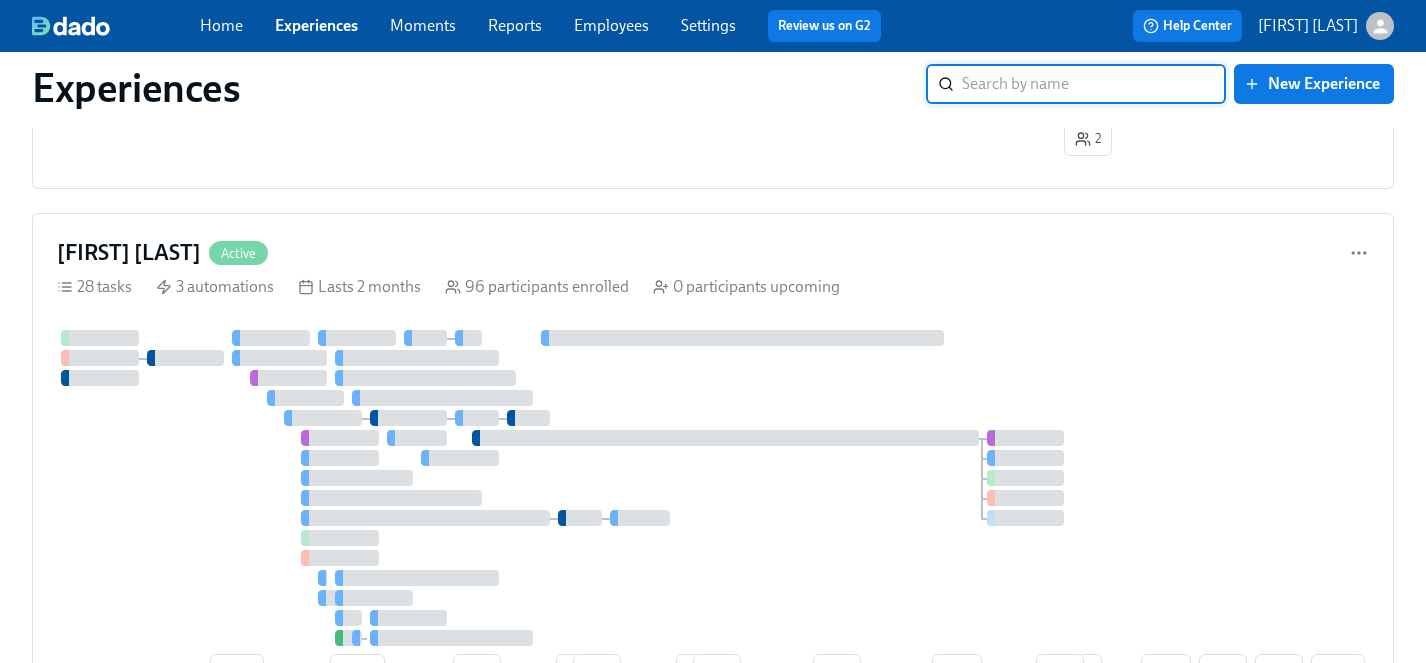 scroll, scrollTop: 3874, scrollLeft: 0, axis: vertical 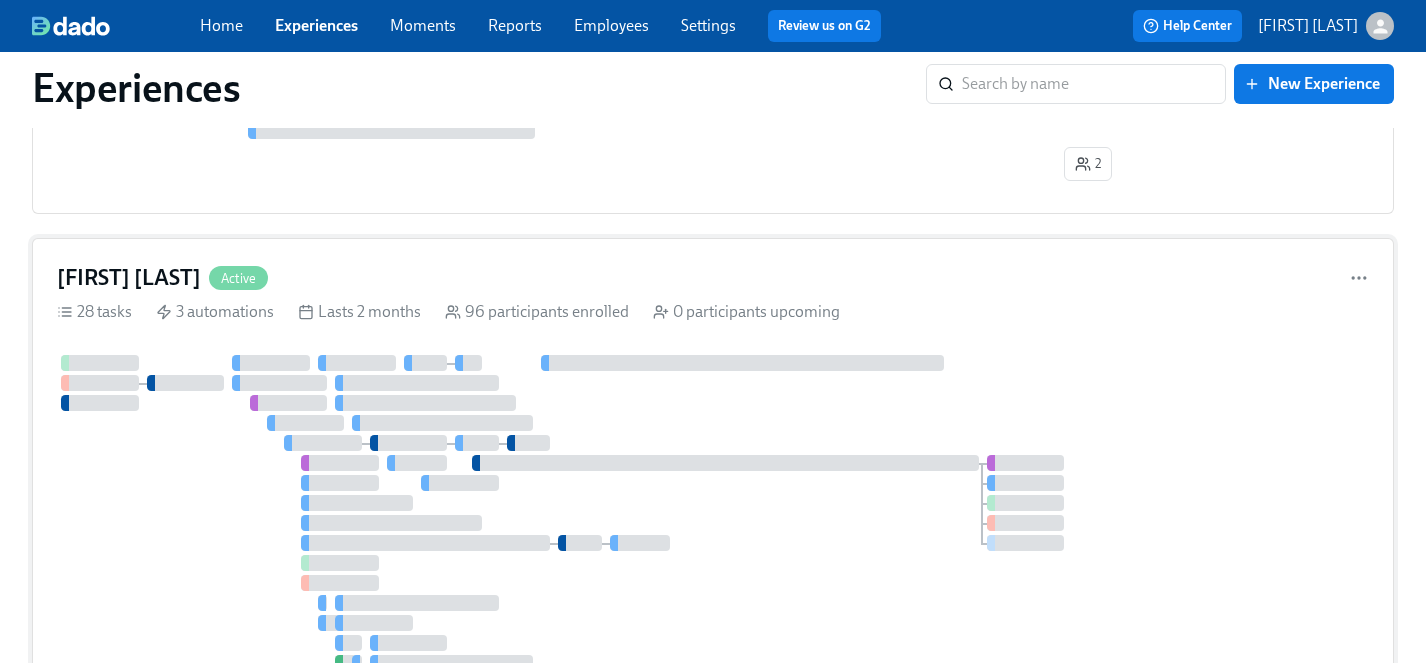 click at bounding box center (597, 513) 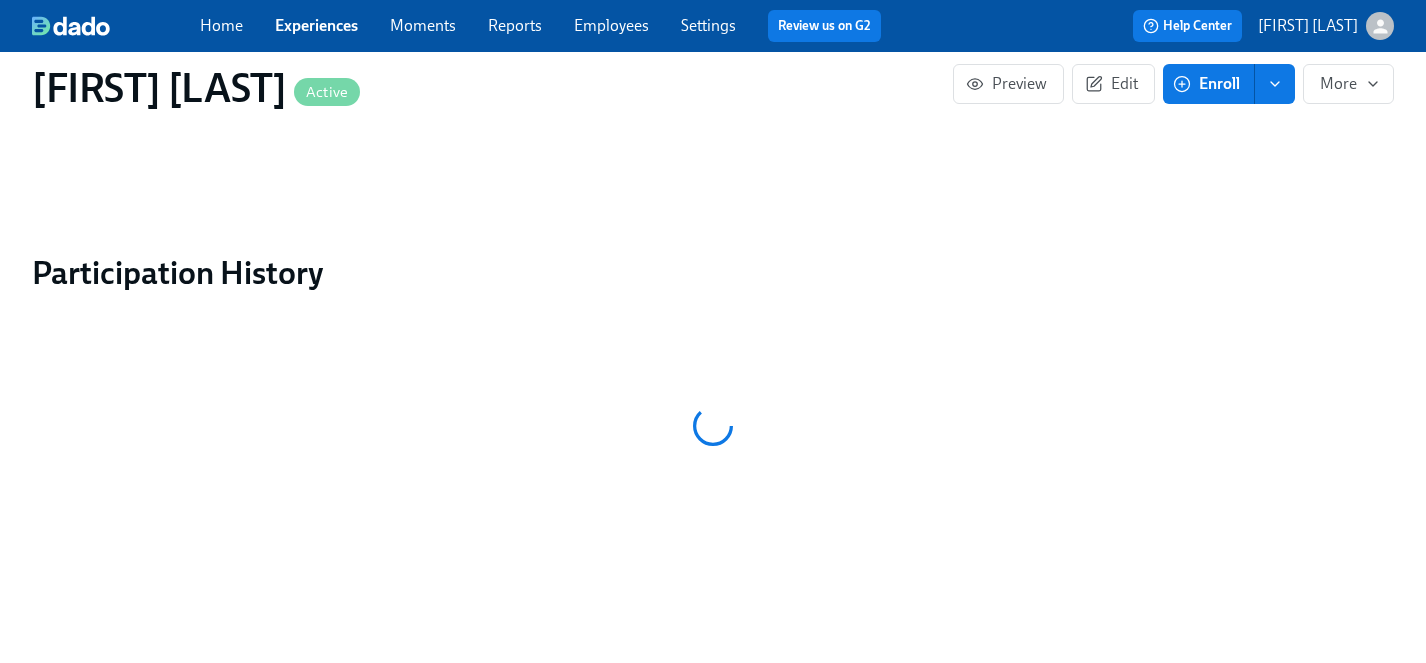 scroll, scrollTop: 0, scrollLeft: 0, axis: both 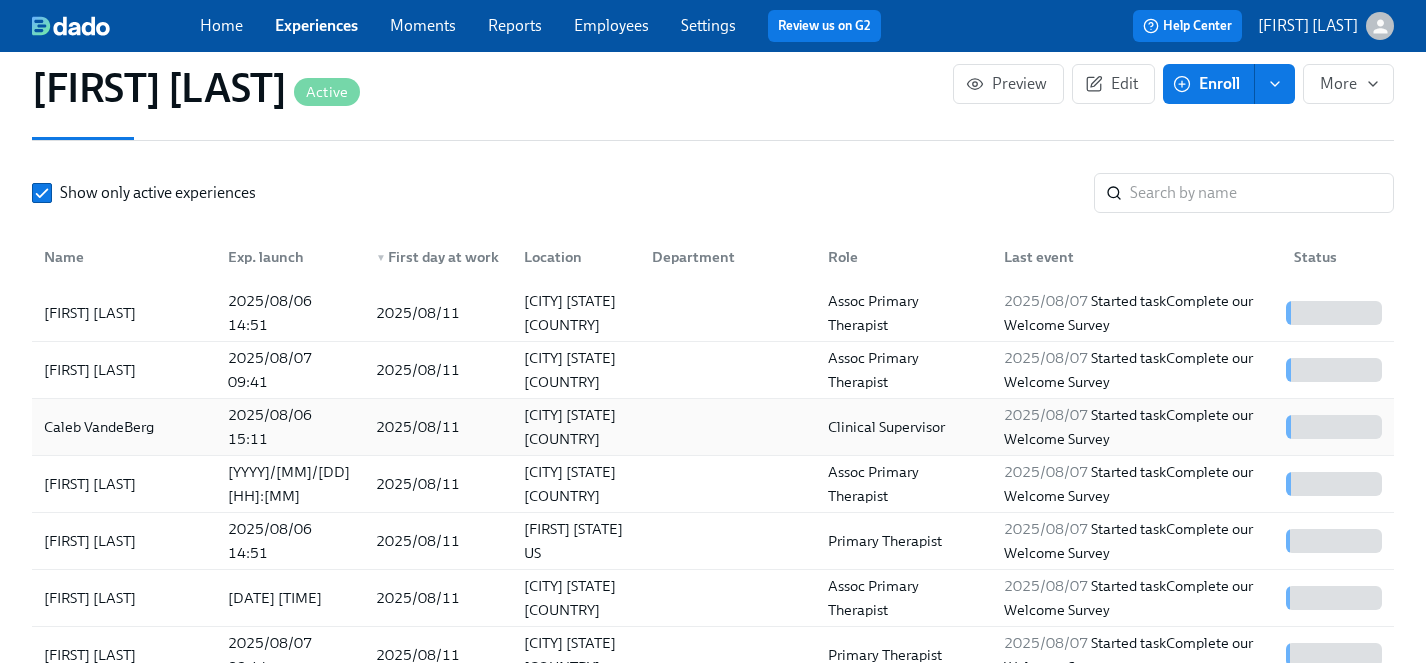 click on "Caleb VandeBerg" at bounding box center [99, 427] 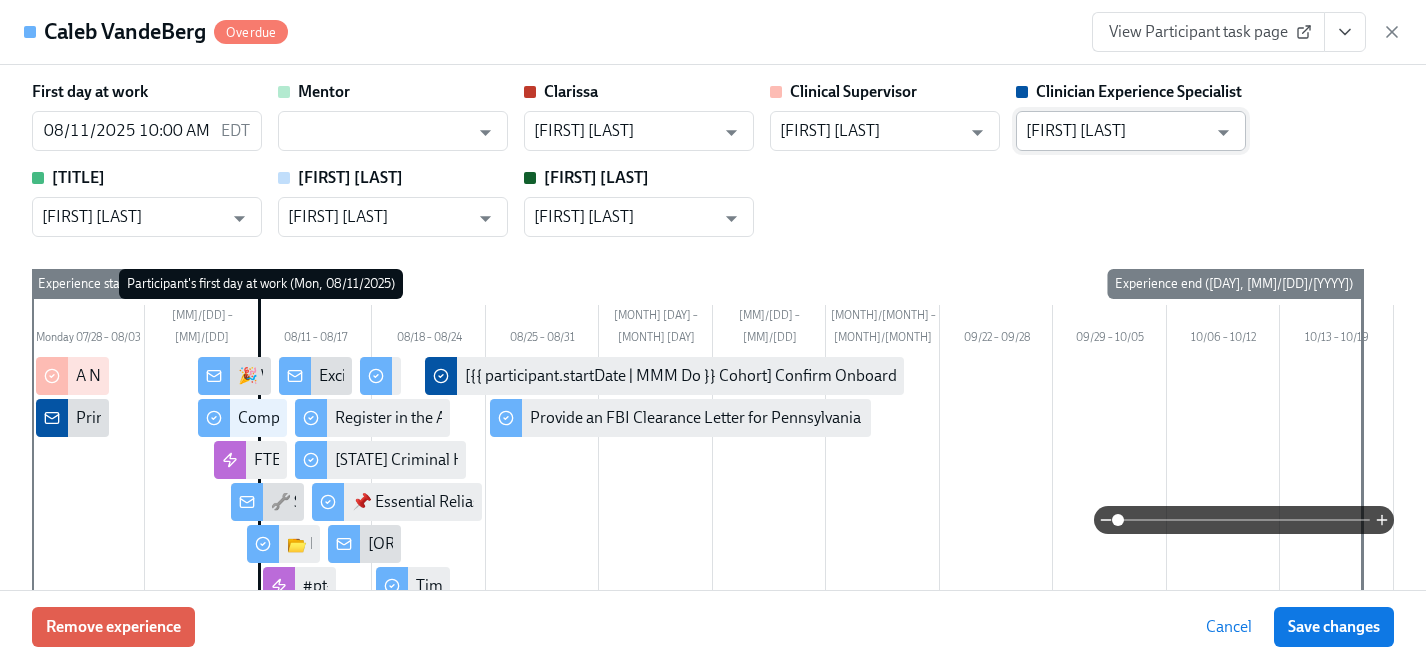 click on "[FIRST] [LAST]" at bounding box center (1116, 131) 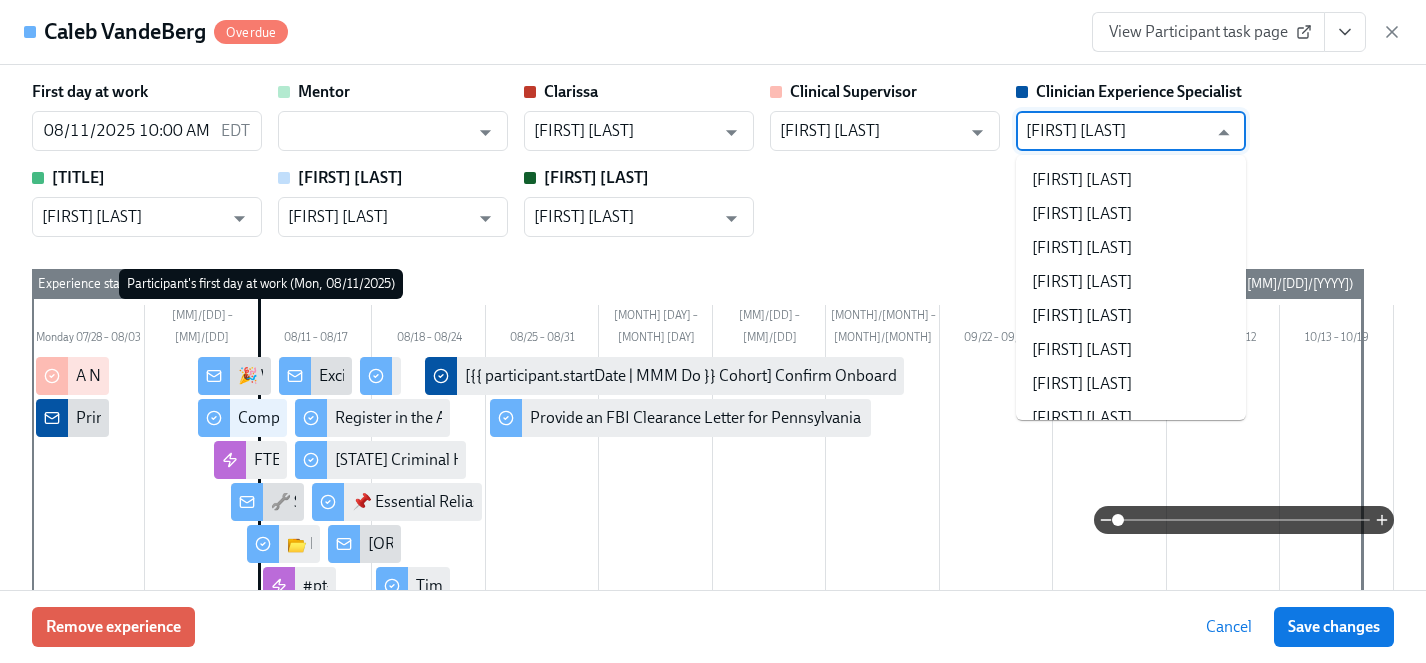 scroll, scrollTop: 92565, scrollLeft: 0, axis: vertical 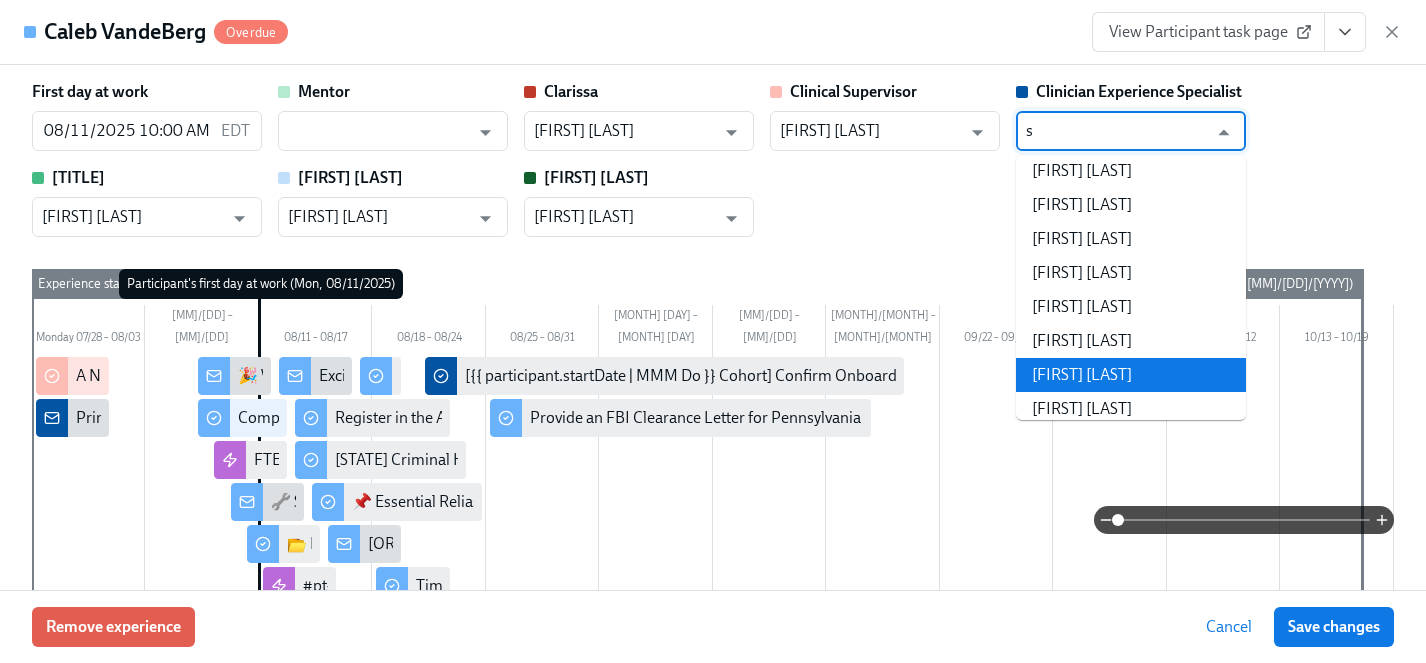 type on "sa" 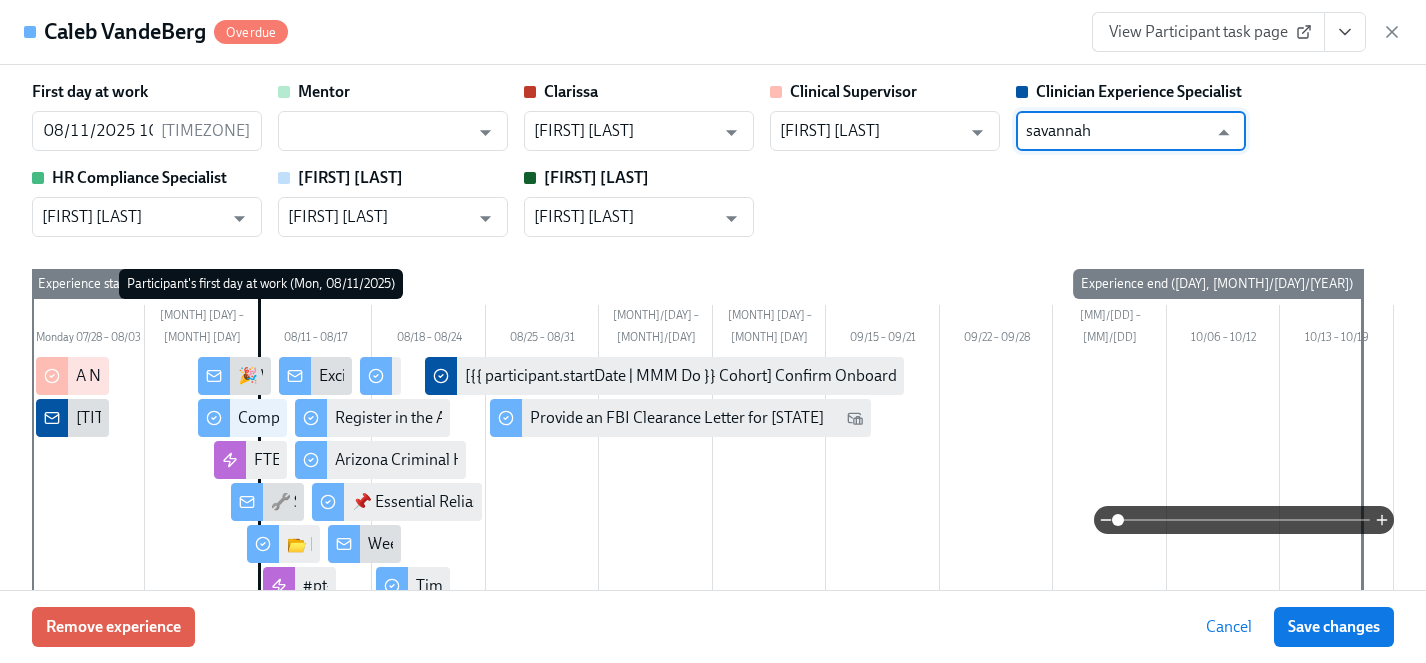 scroll, scrollTop: 2138, scrollLeft: 0, axis: vertical 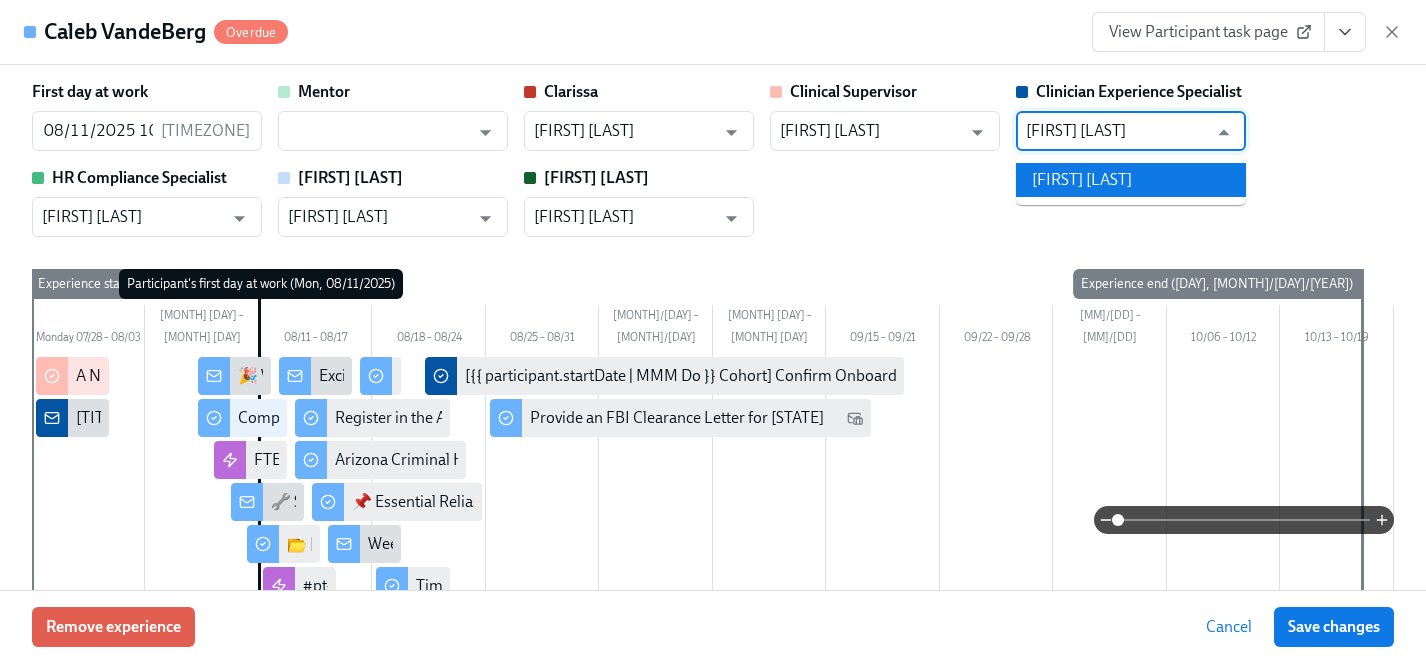 click on "[FIRST] [LAST]" at bounding box center [1131, 180] 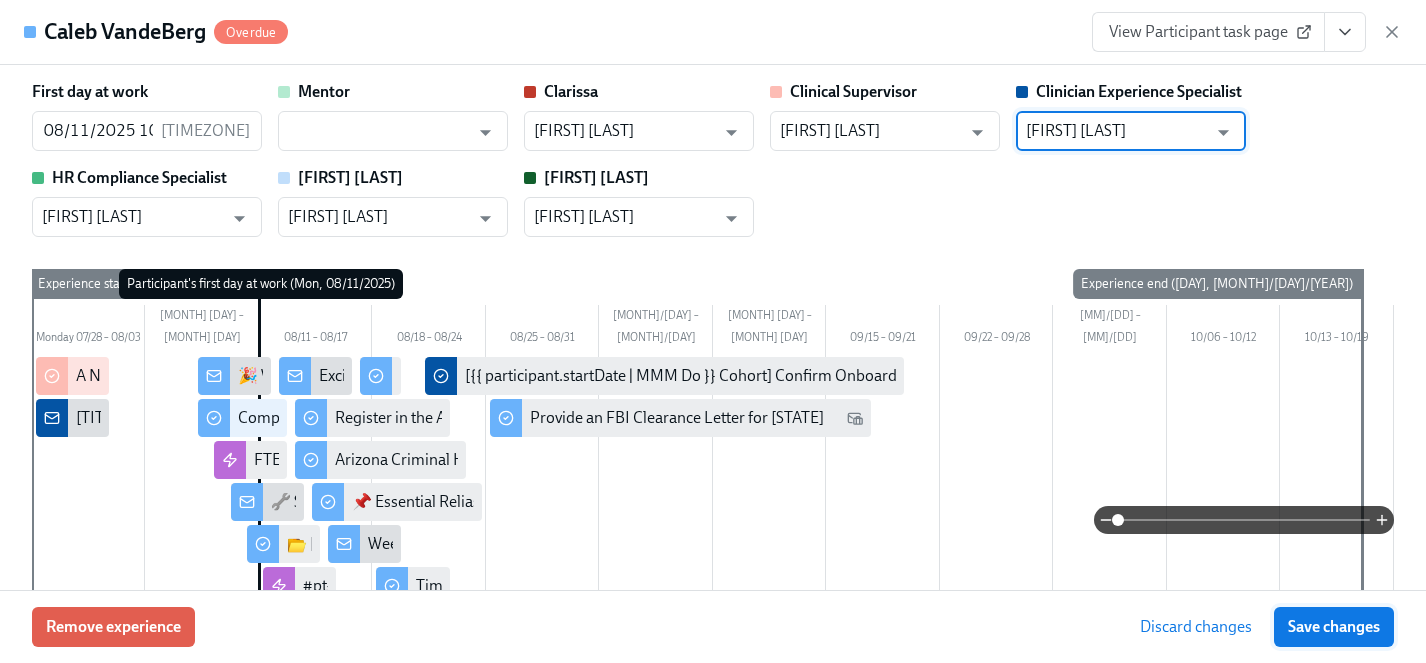type on "[FIRST] [LAST]" 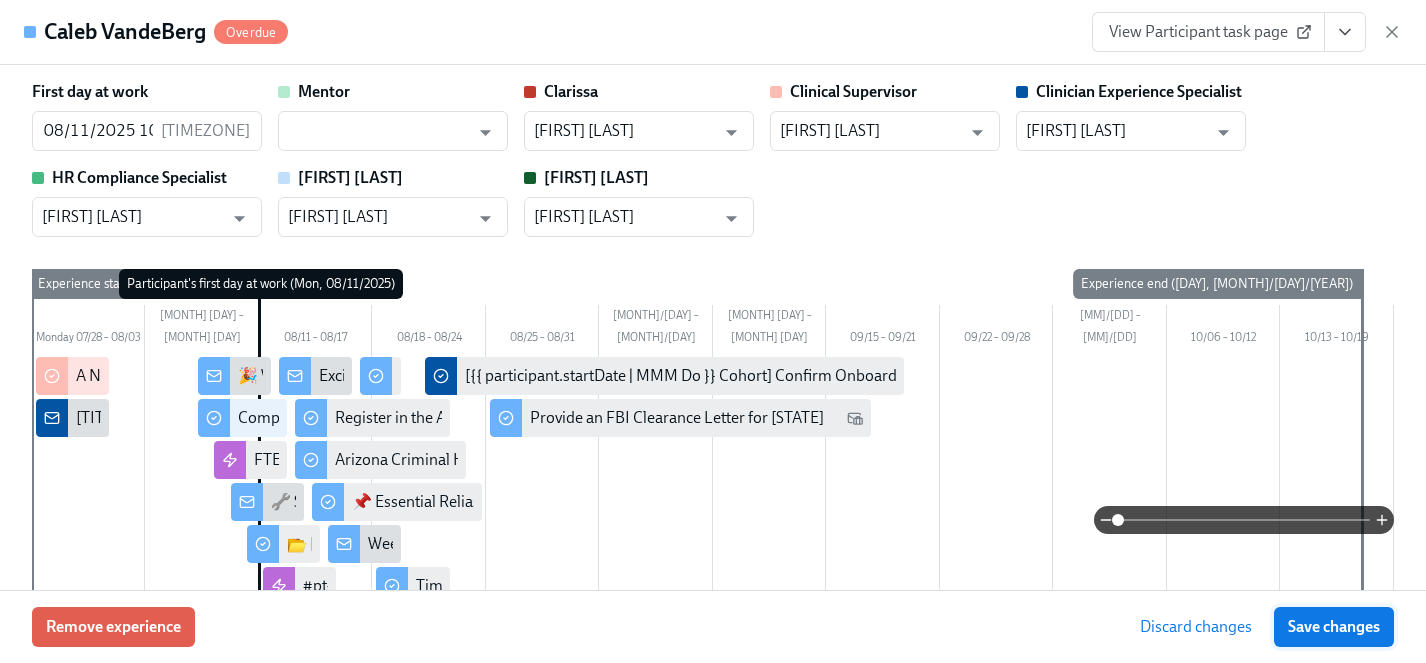 click on "Save changes" at bounding box center (1334, 627) 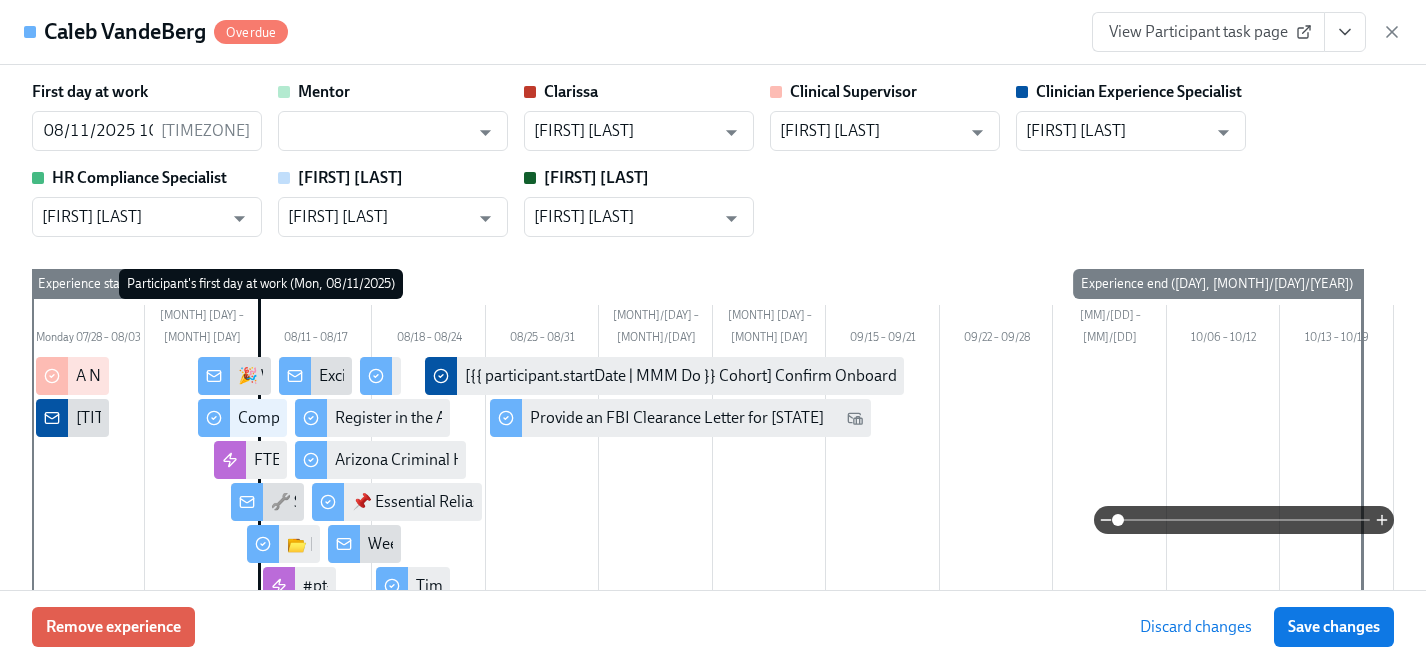 type on "[FIRST] [LAST]" 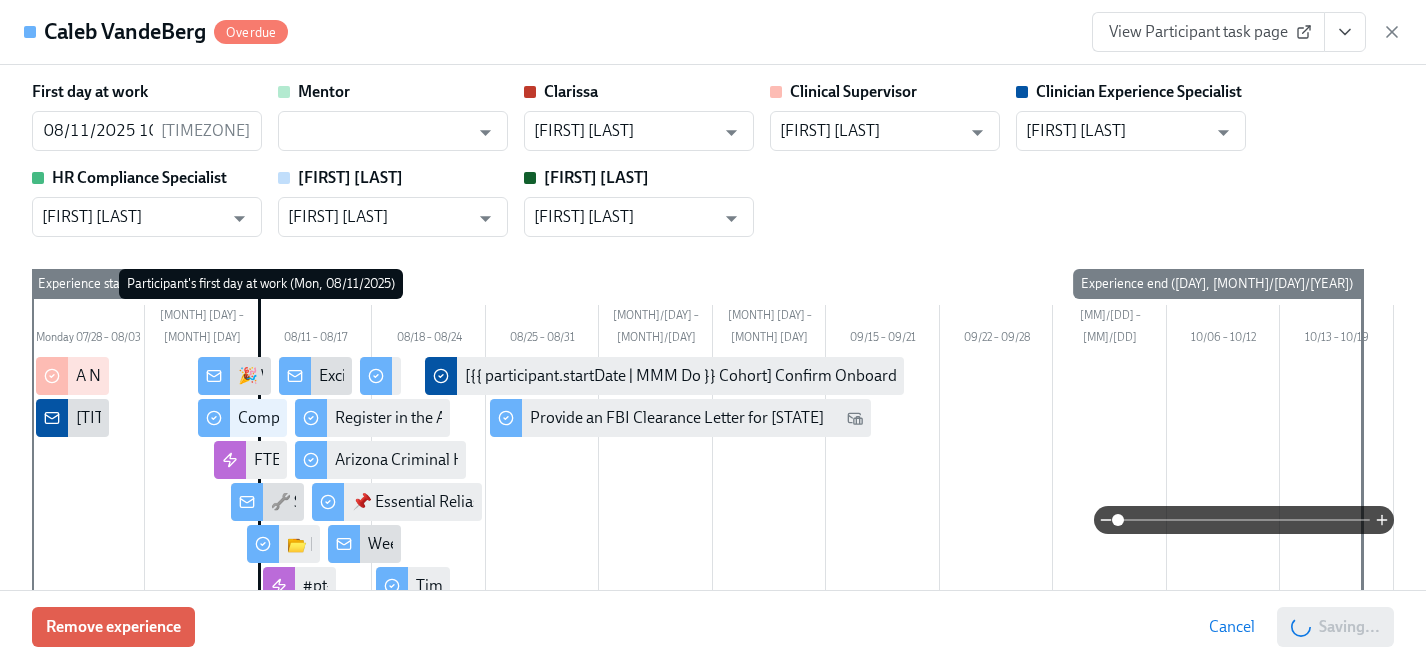 scroll, scrollTop: 0, scrollLeft: 26430, axis: horizontal 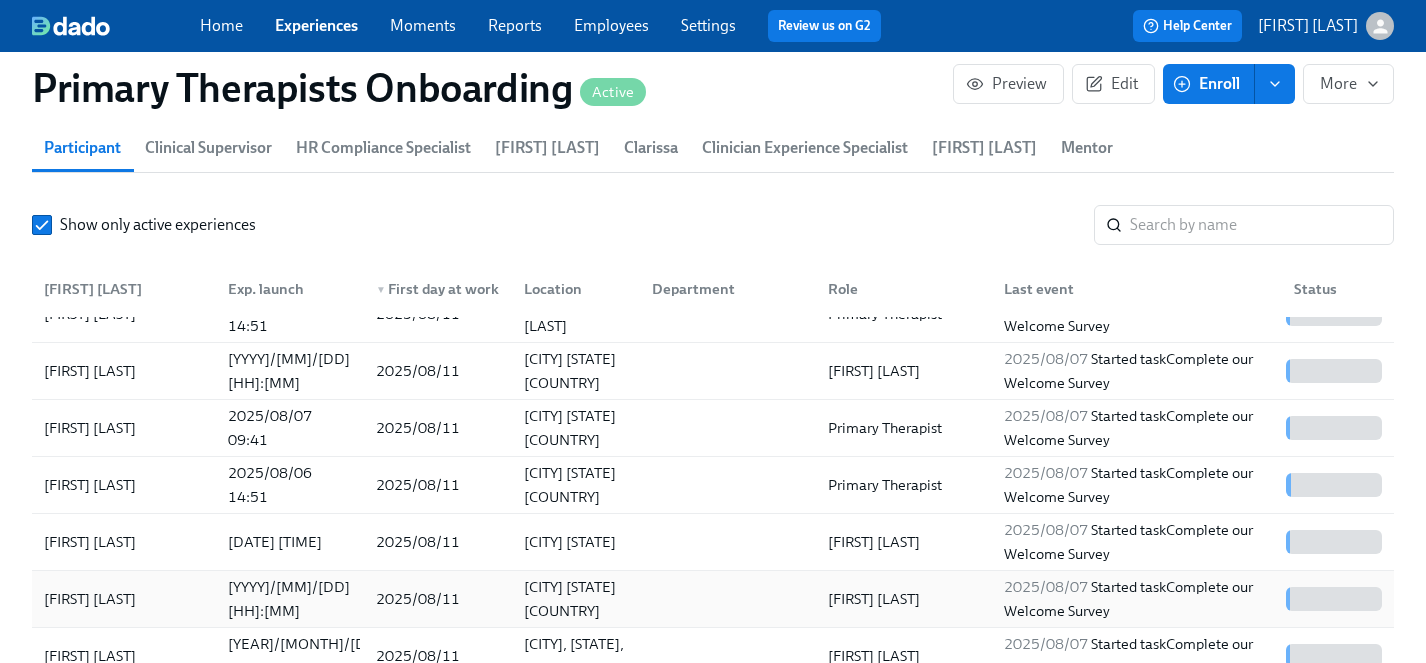 click on "[FIRST] [LAST]" at bounding box center (90, 599) 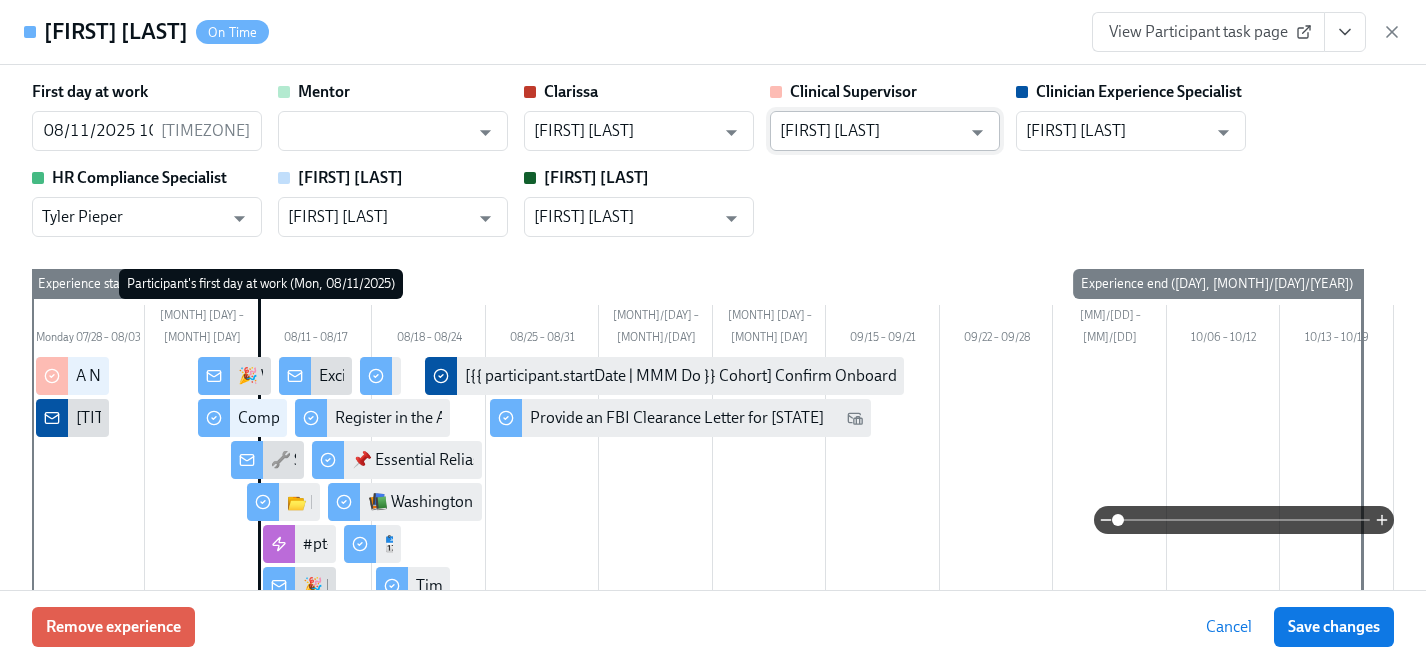click on "[FIRST] [LAST]" at bounding box center [870, 131] 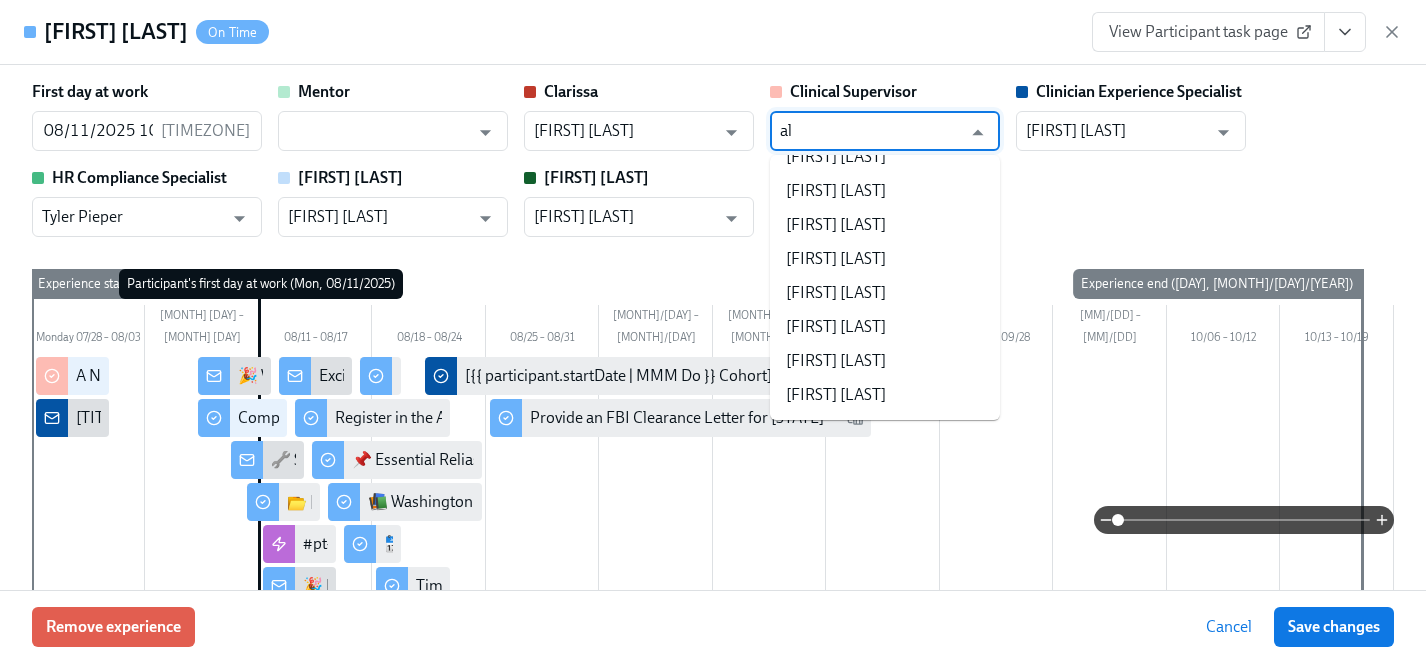 scroll, scrollTop: 0, scrollLeft: 0, axis: both 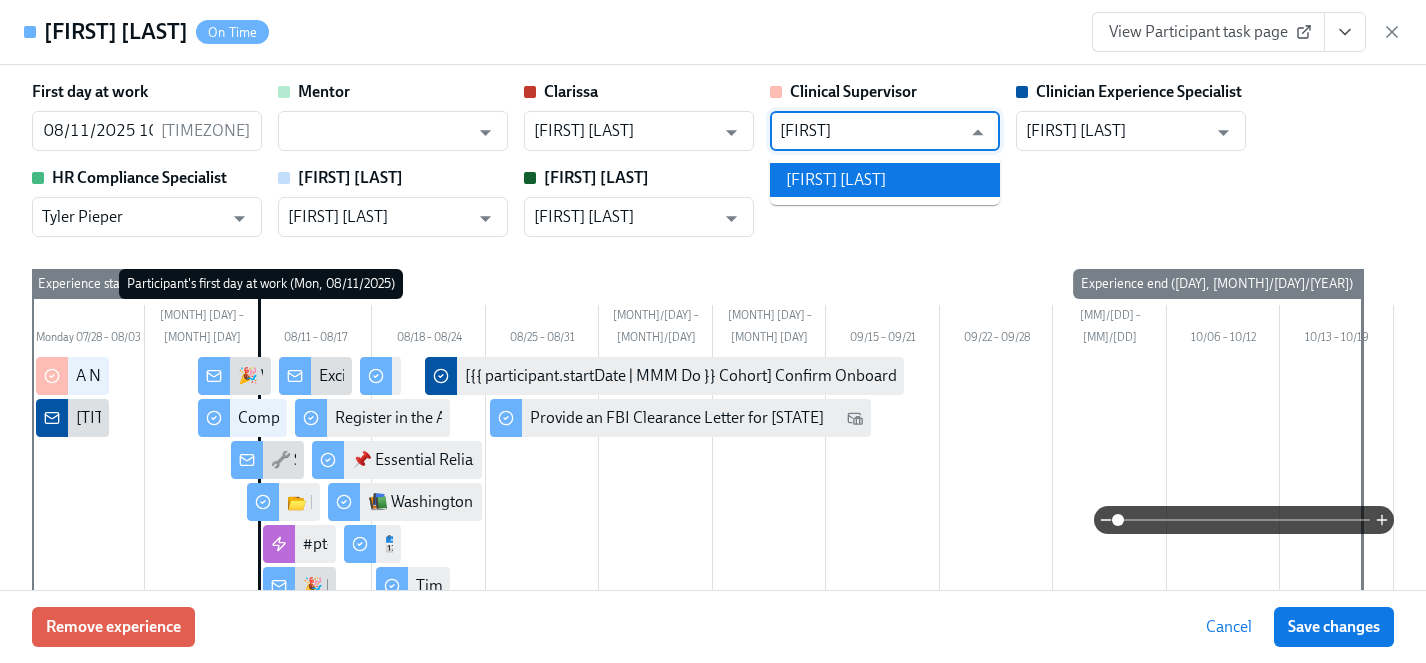 click on "[FIRST] [LAST]" at bounding box center [885, 180] 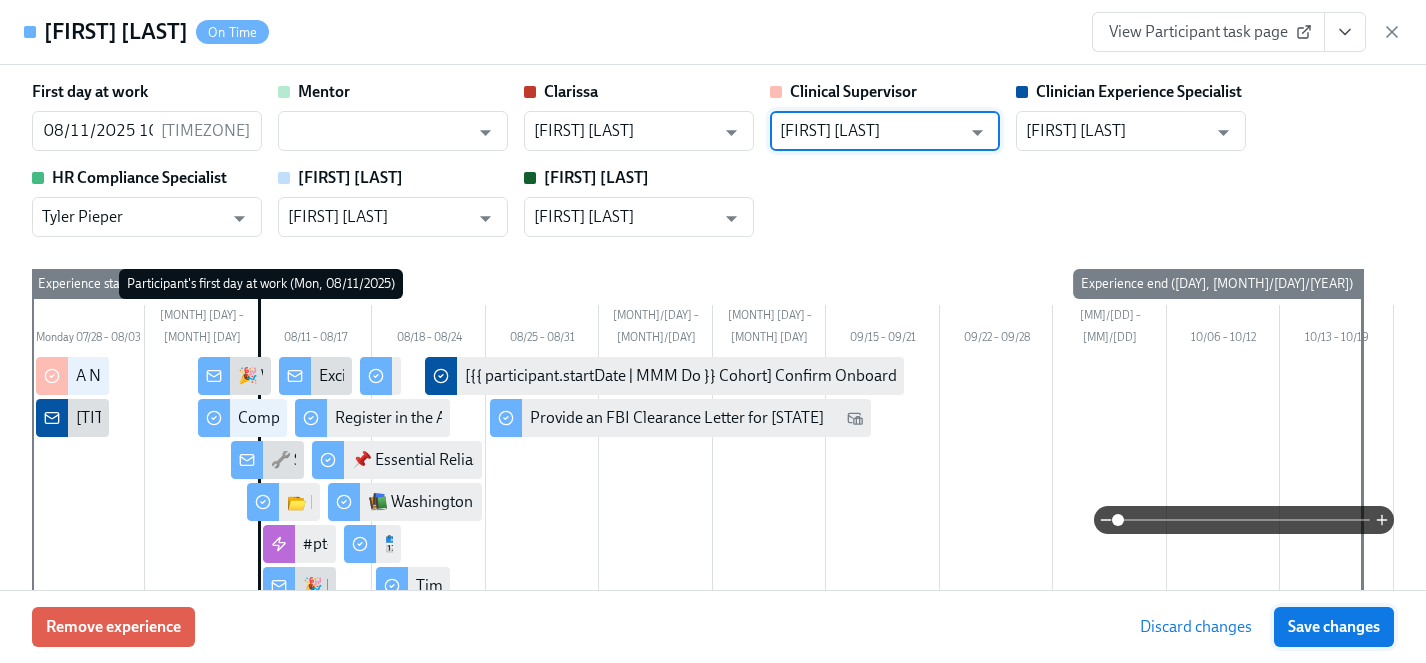 type on "[FIRST] [LAST]" 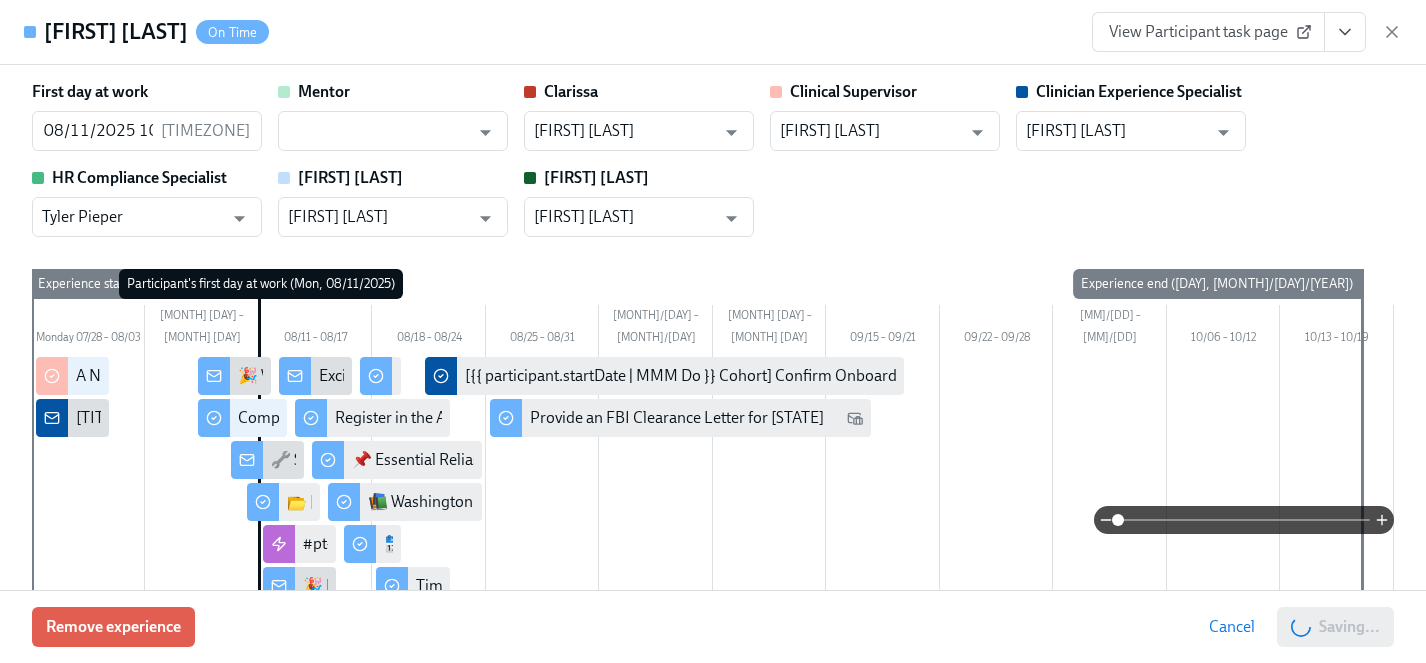 type on "[FIRST] [LAST]" 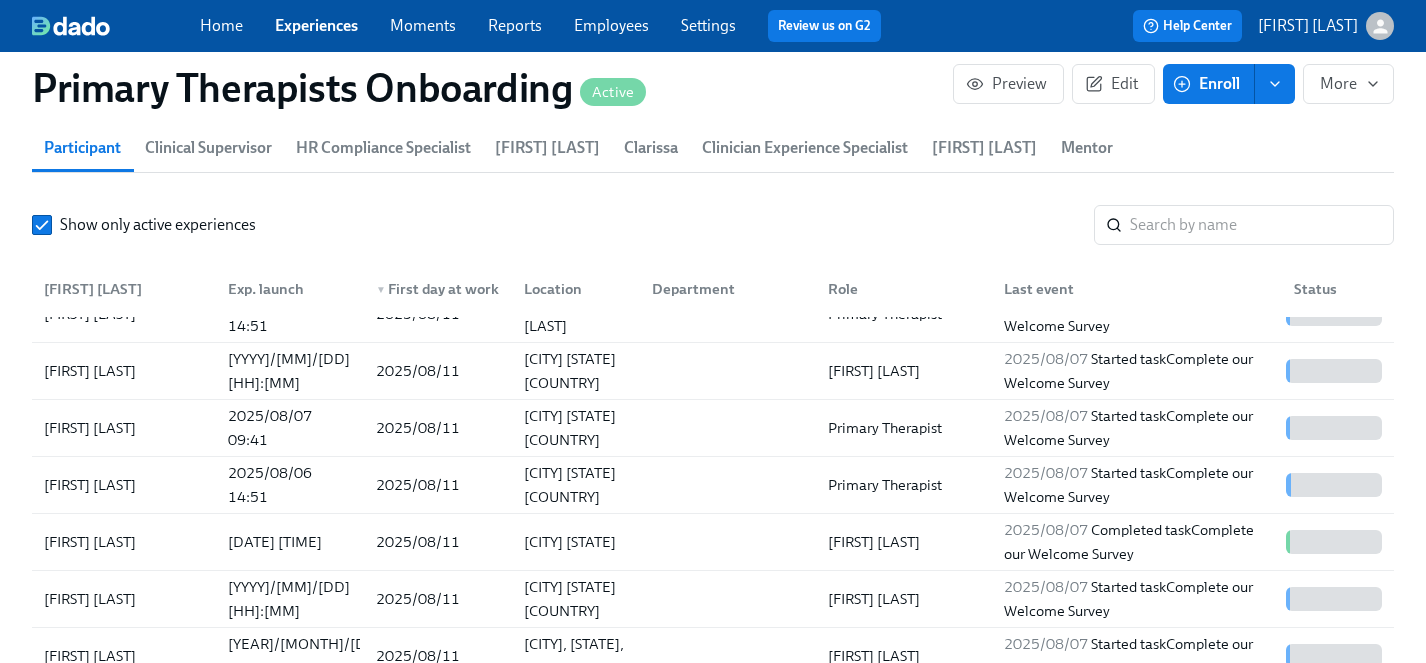 click on "Experiences" at bounding box center (316, 25) 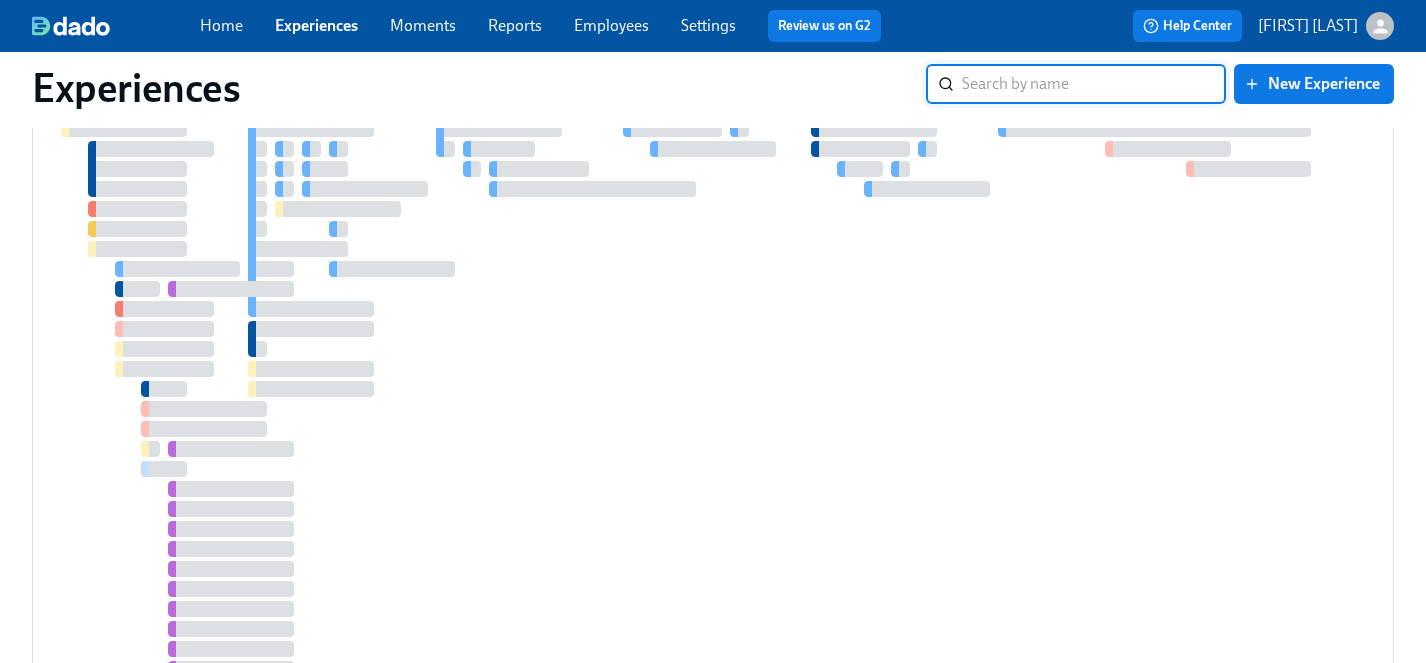 scroll, scrollTop: 0, scrollLeft: 0, axis: both 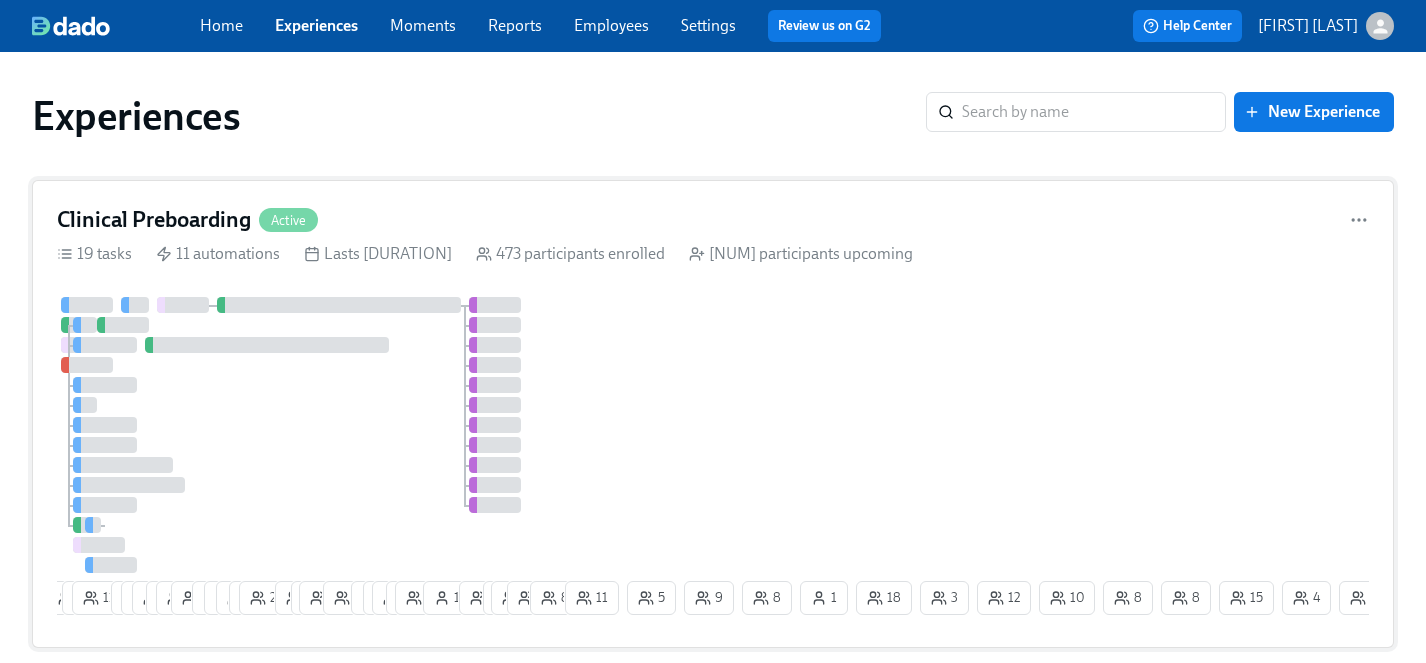 click on "4 10 6 11 7 17 15 6 25 3 12 11 12 17 26 10 7 6 14 19 1 4 11 9 8 14 1 5 4 26 2 8 11 5 9 8 1 18 3 1 1 1 2 4 14 6 10 15 1 8 8 12 2 1 1" at bounding box center (713, 460) 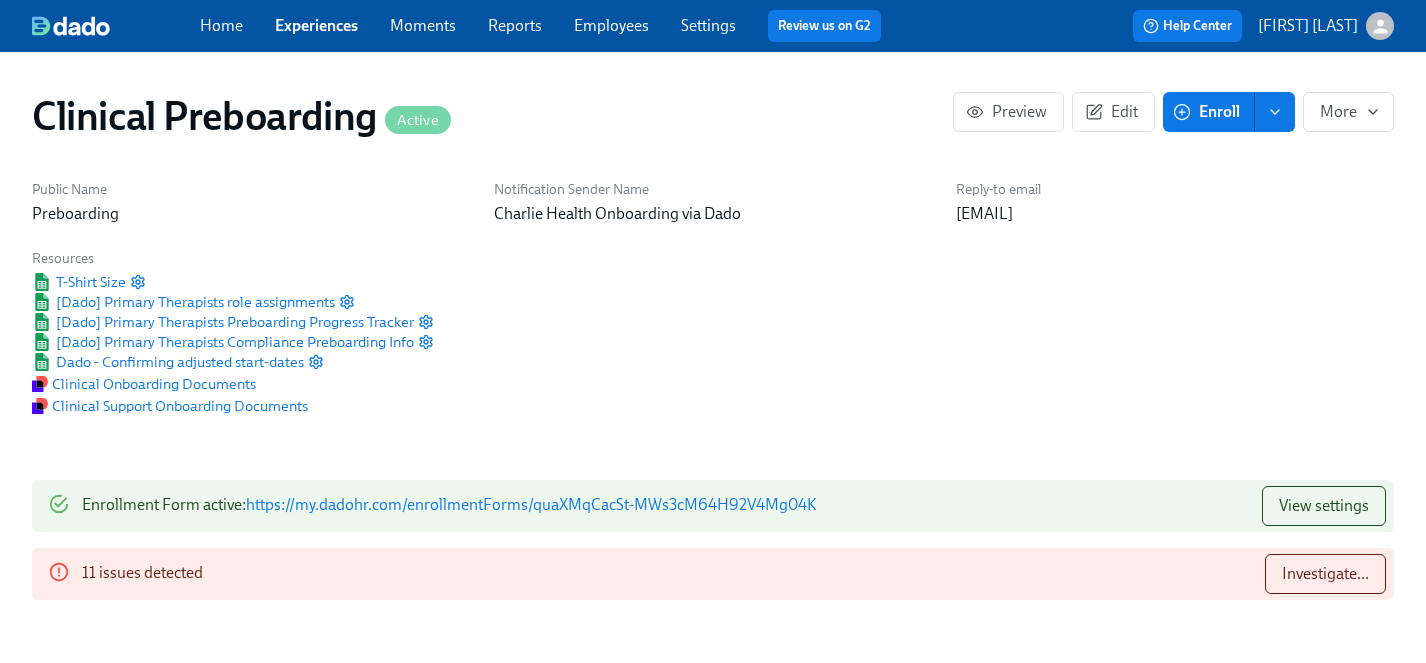 scroll, scrollTop: 588, scrollLeft: 0, axis: vertical 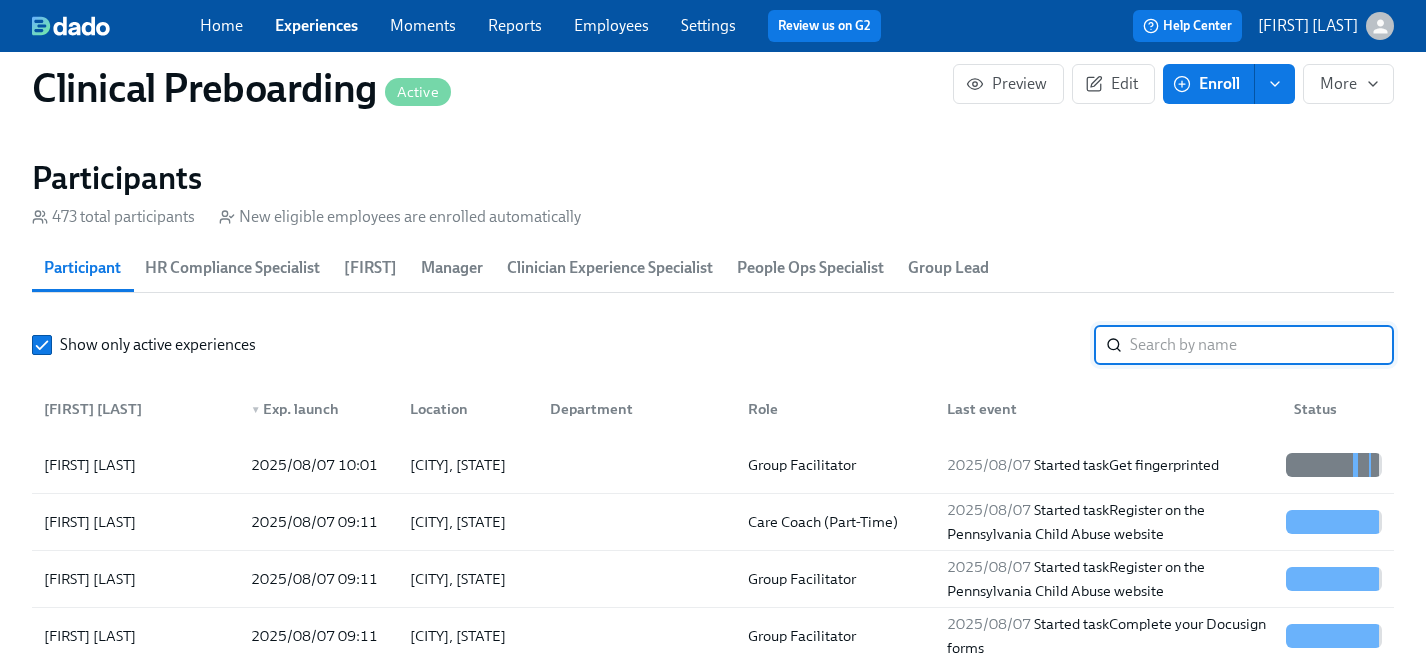 click at bounding box center [1262, 345] 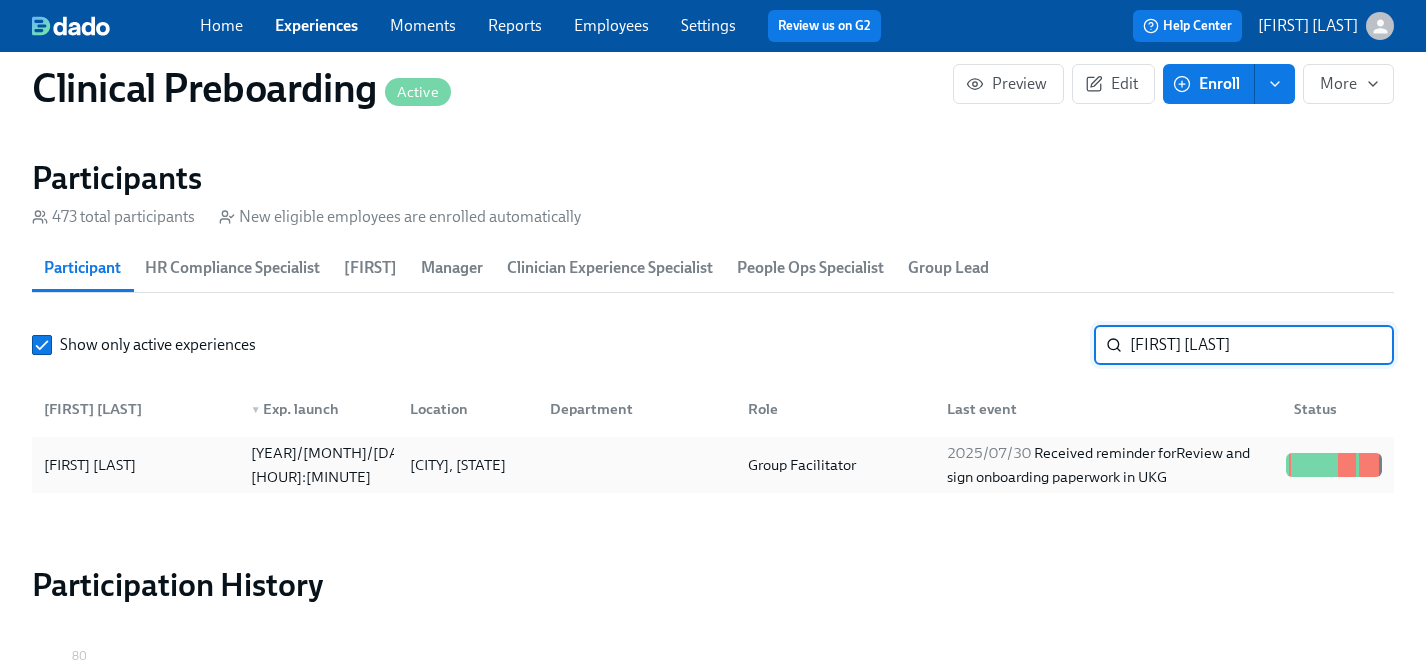 type on "sasha gi" 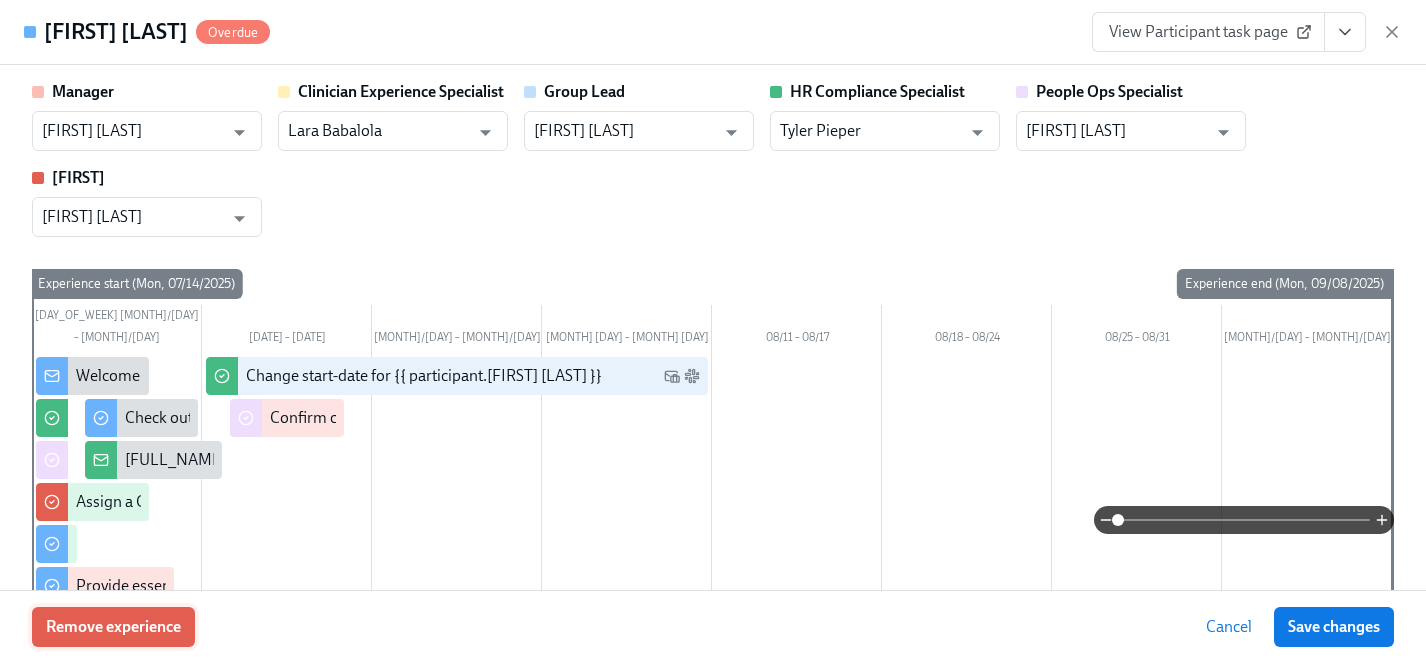 click on "Remove experience" at bounding box center [113, 627] 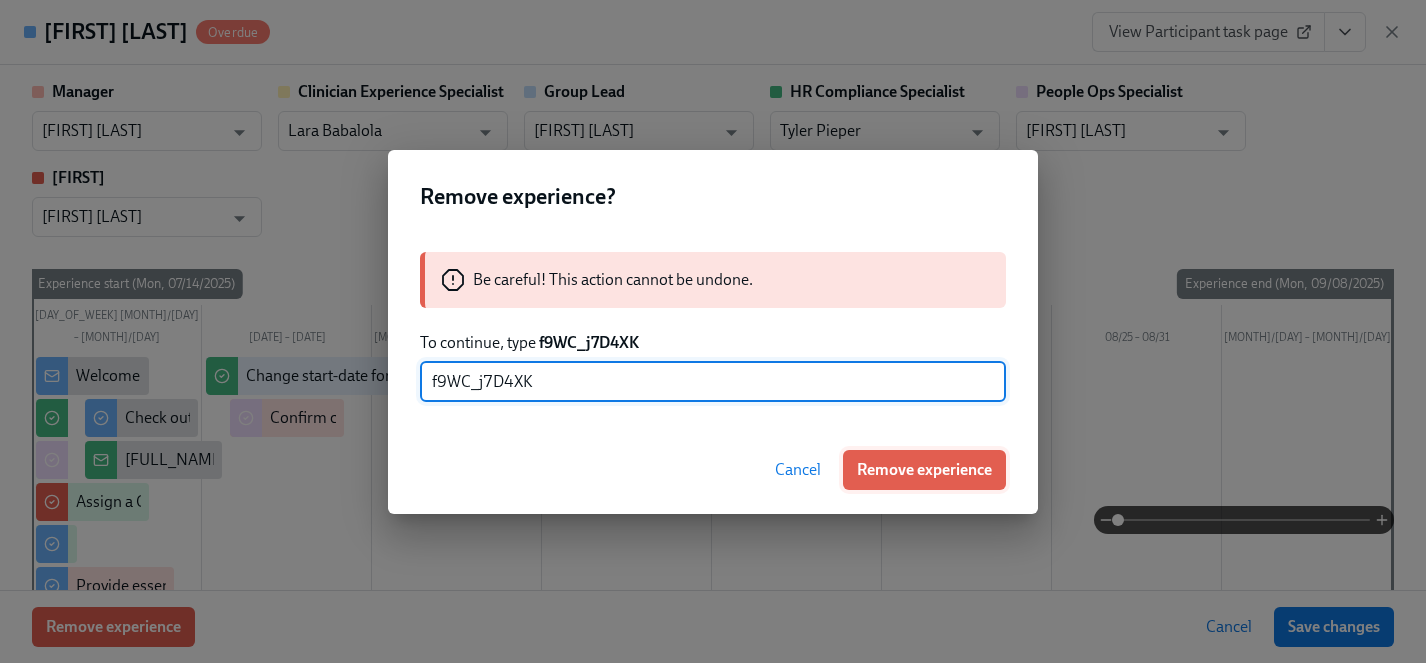 type on "f9WC_j7D4XK" 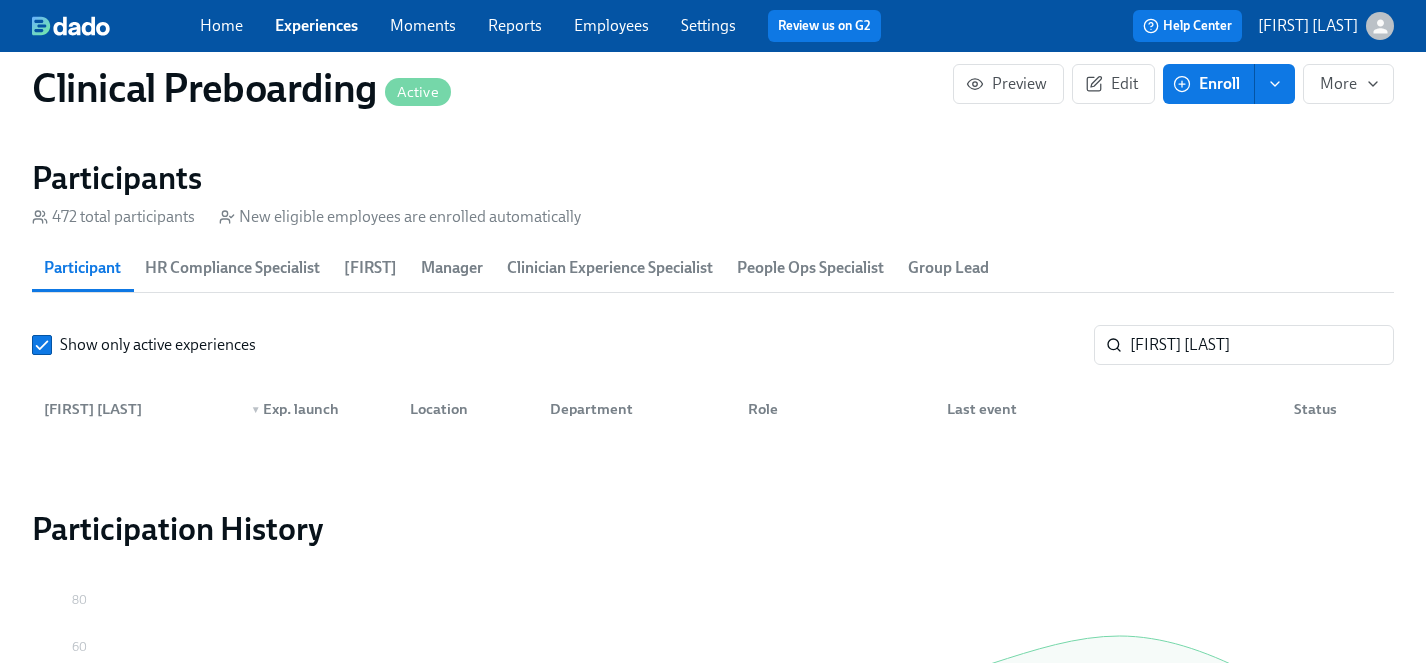 scroll, scrollTop: 0, scrollLeft: 25798, axis: horizontal 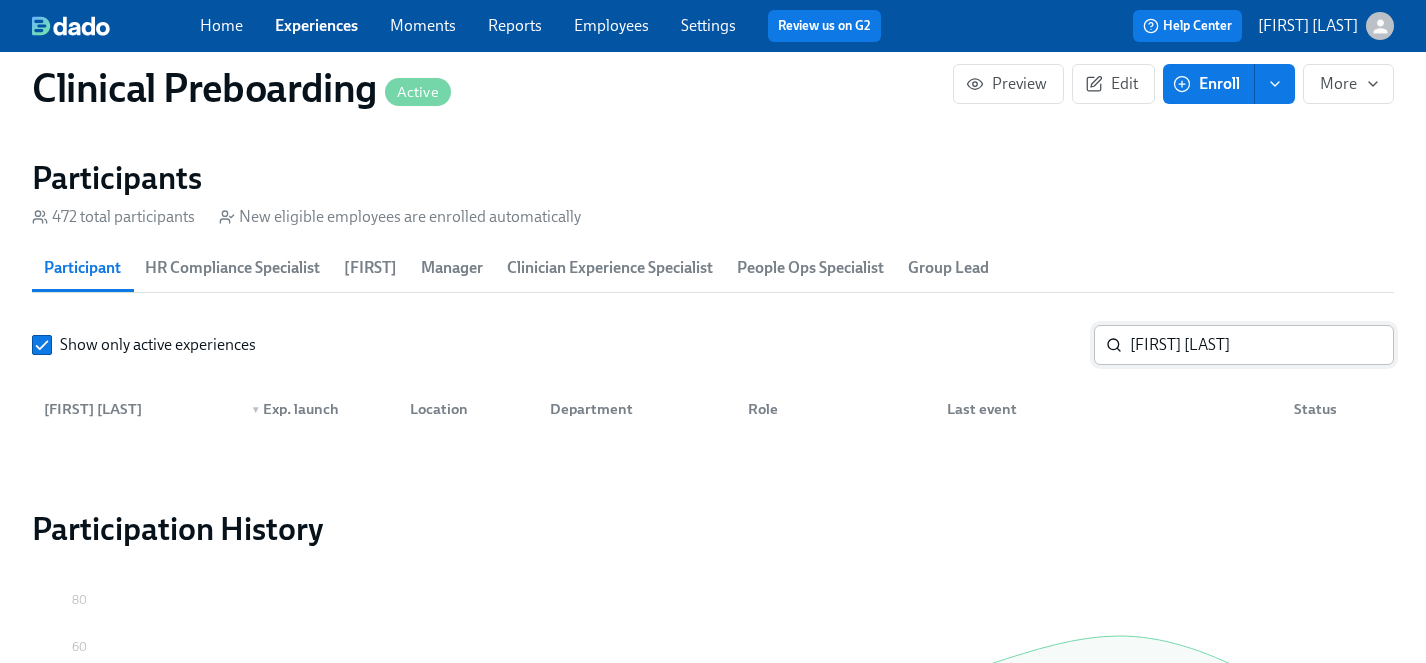 click on "sasha gi" at bounding box center [1262, 345] 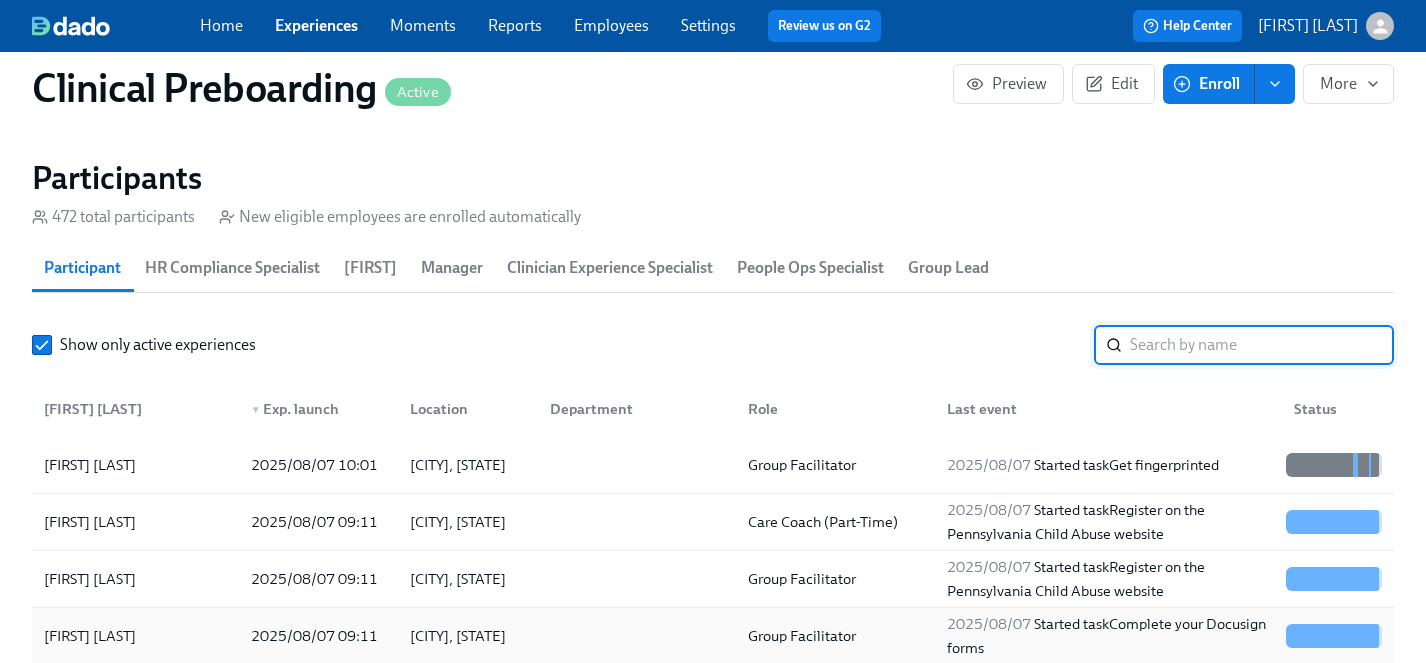type 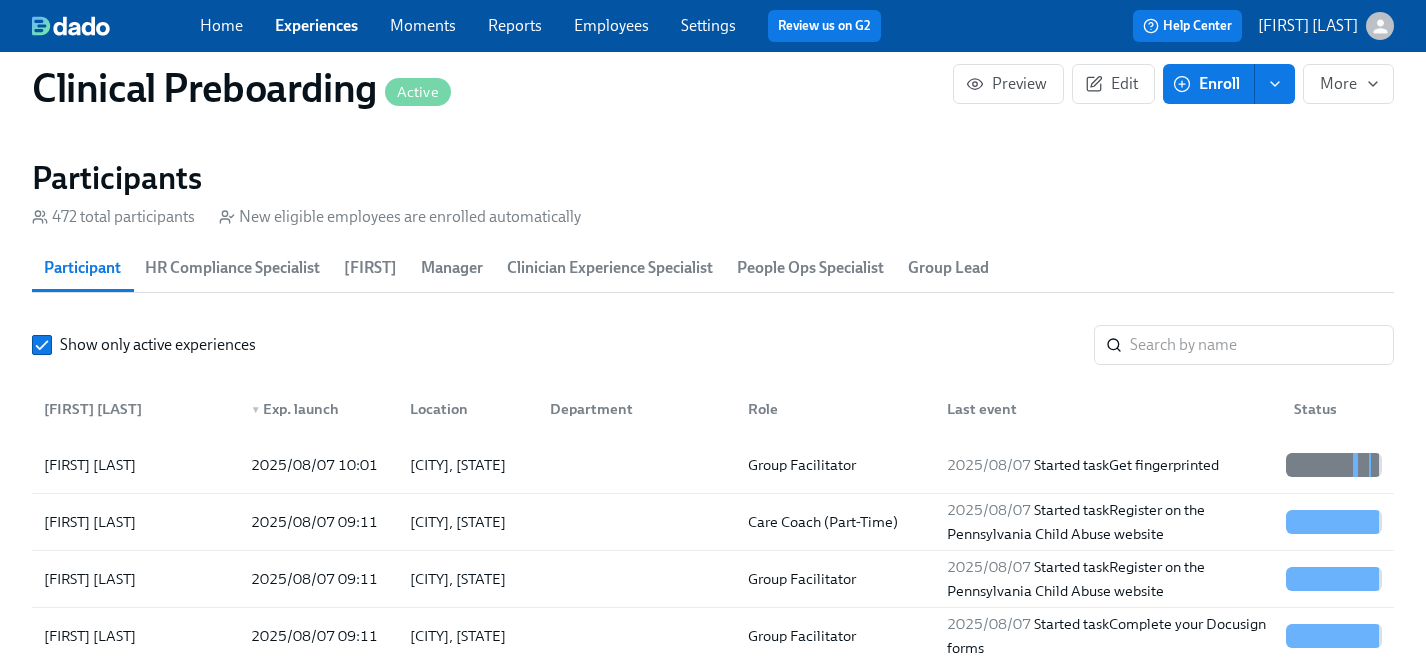 click on "Experiences" at bounding box center (316, 25) 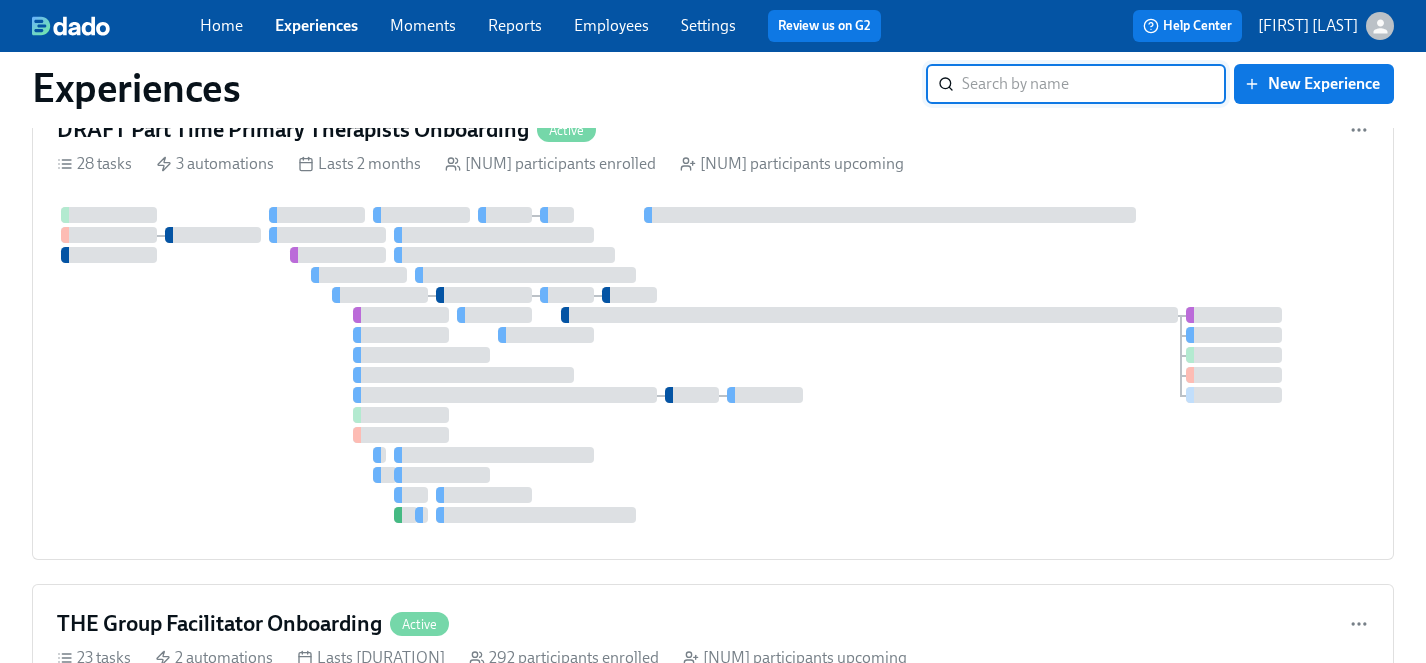 scroll, scrollTop: 5758, scrollLeft: 0, axis: vertical 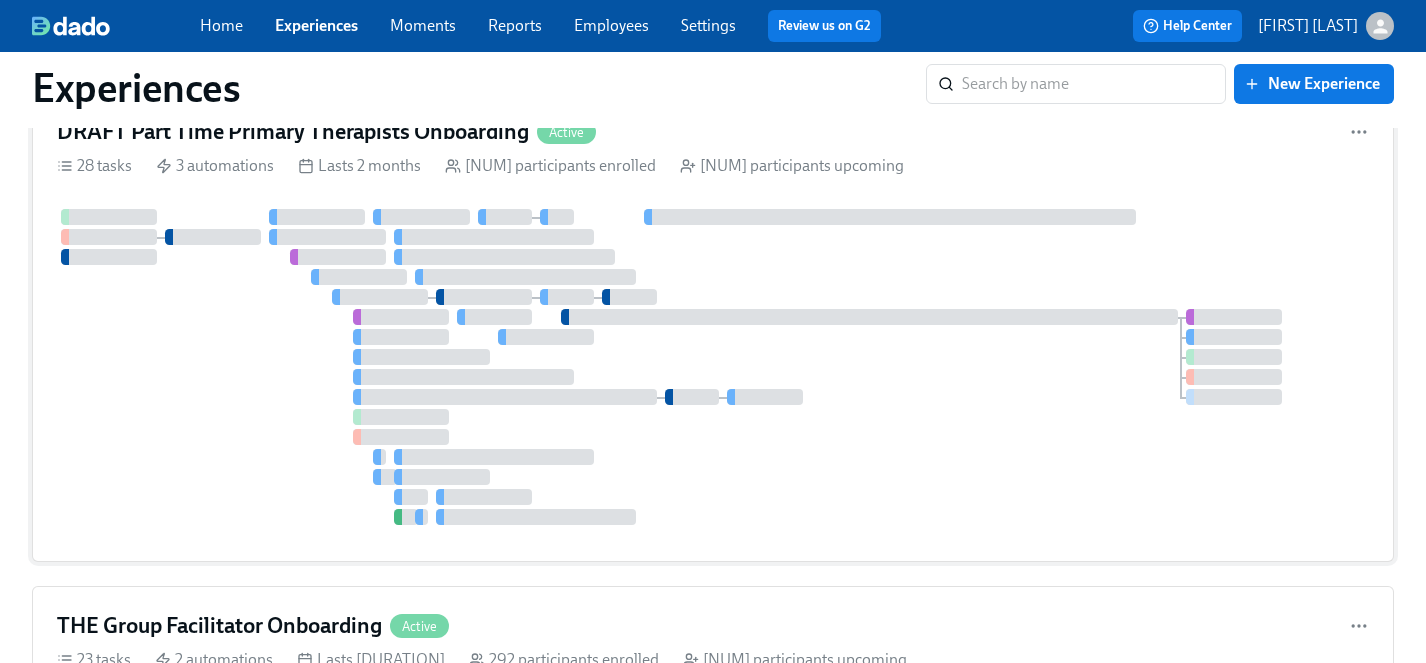 click at bounding box center [713, 367] 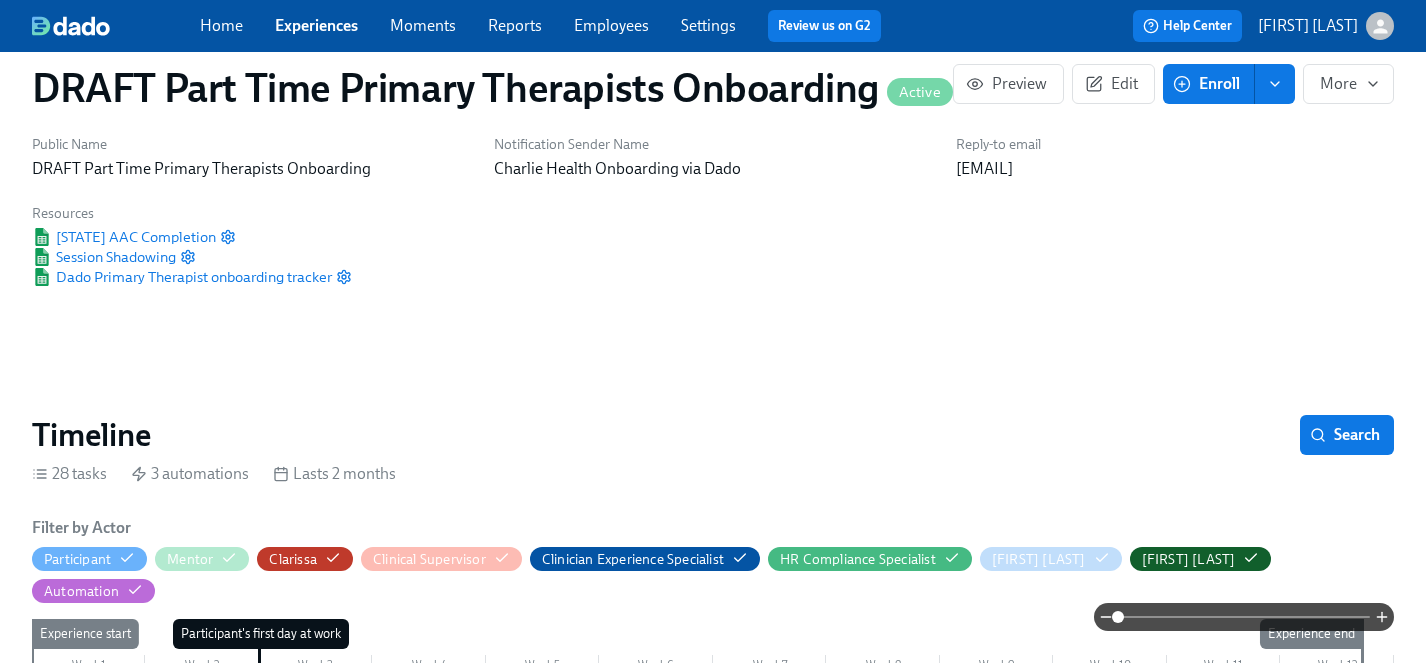 scroll, scrollTop: 33, scrollLeft: 0, axis: vertical 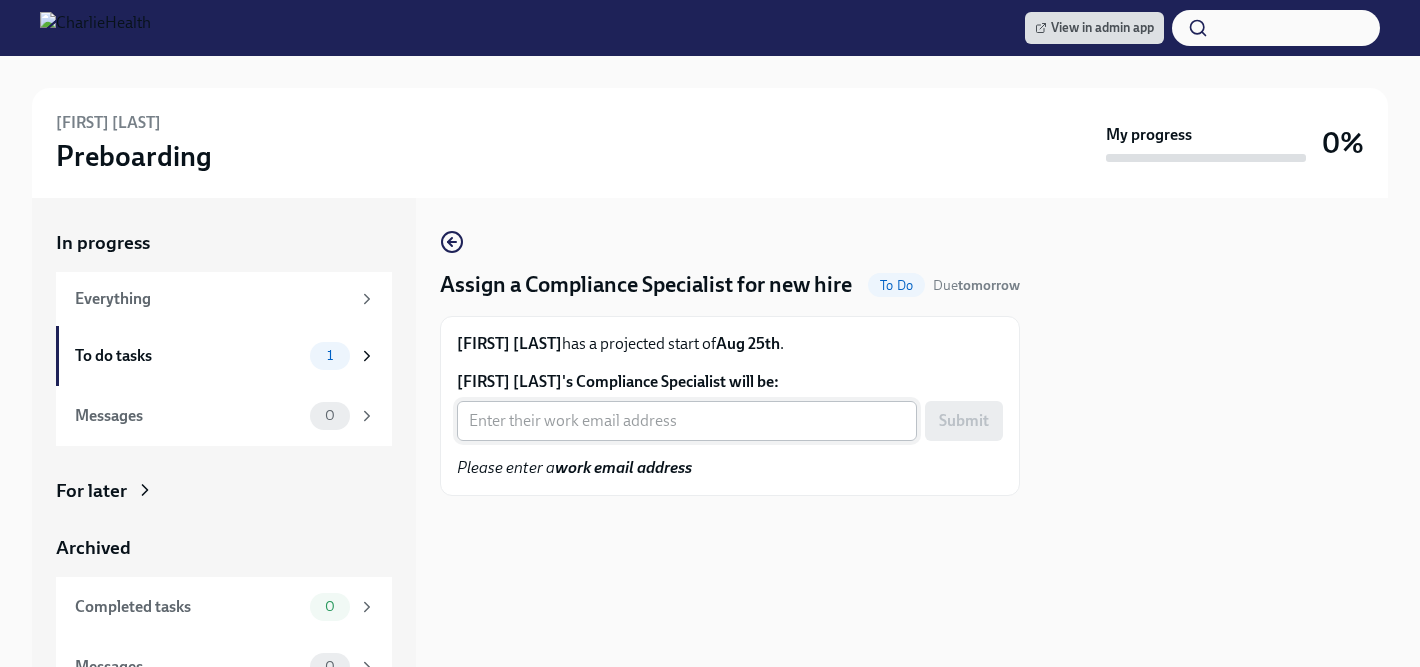 click on "[FIRST] [LAST]'s Compliance Specialist will be:" at bounding box center [687, 421] 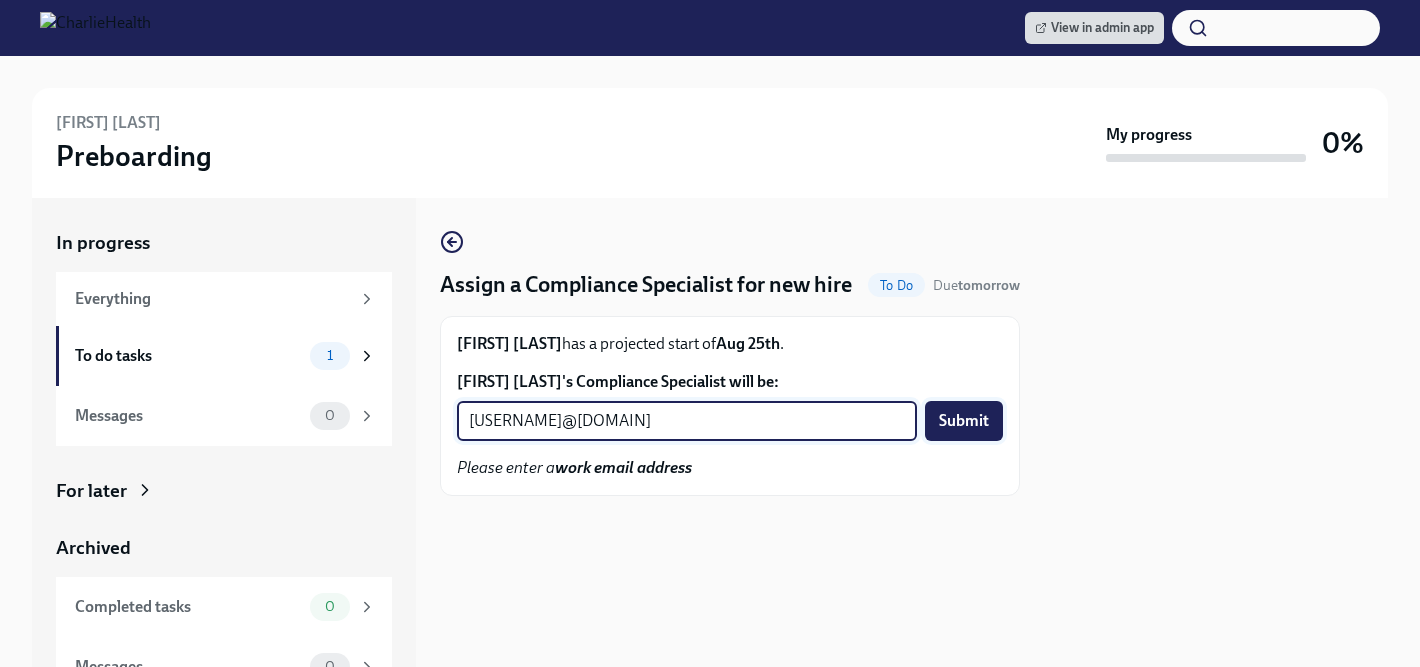 type on "[USERNAME]@[DOMAIN]" 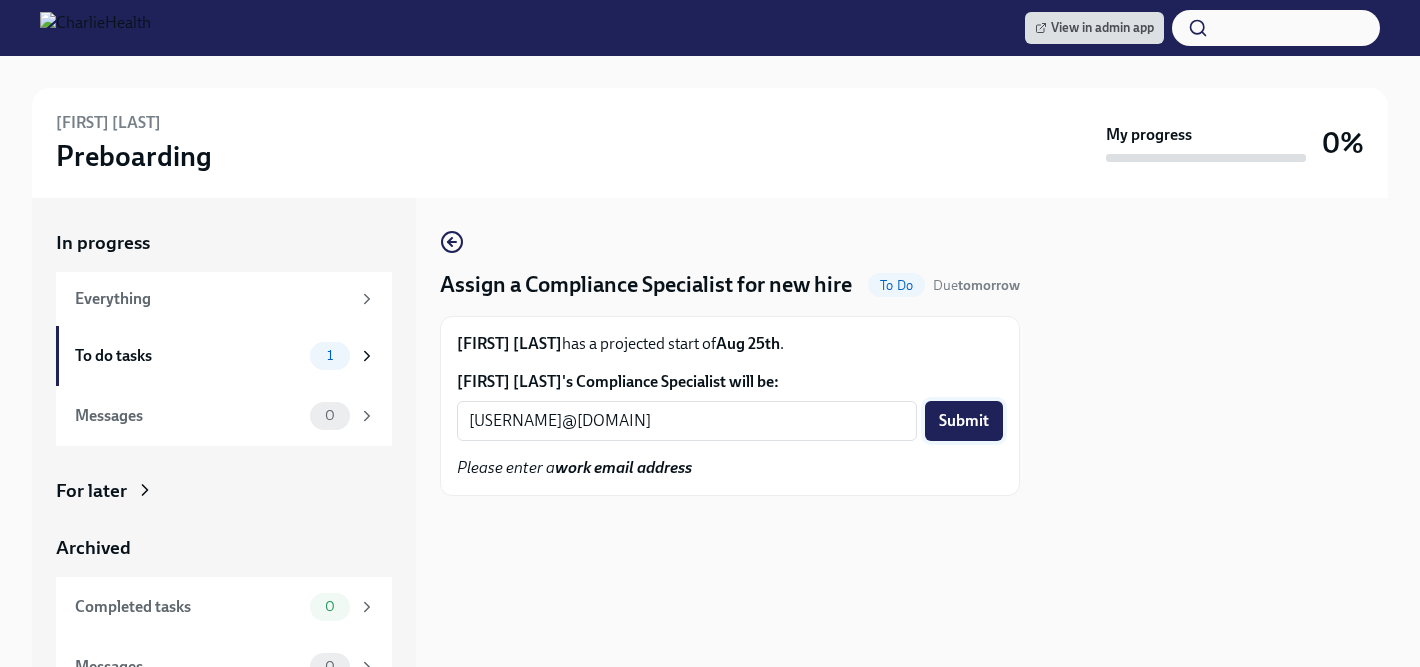 click on "Submit" at bounding box center [964, 421] 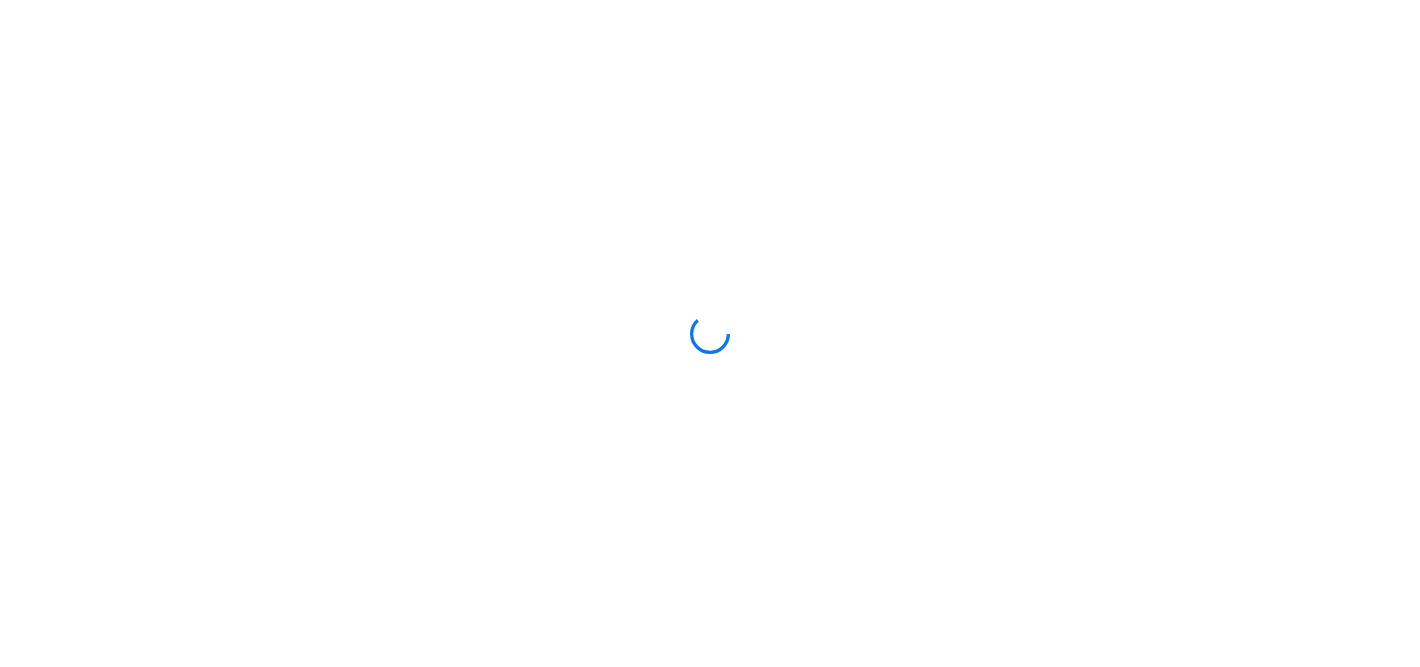 scroll, scrollTop: 0, scrollLeft: 0, axis: both 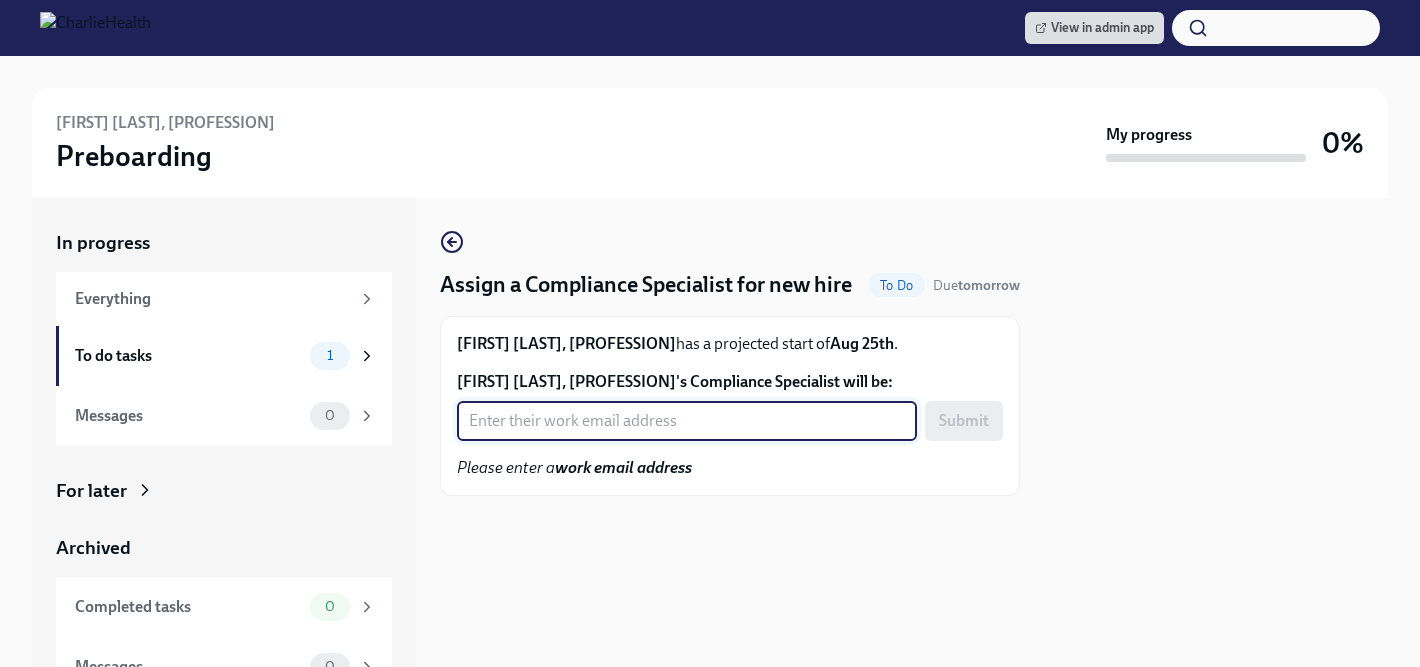 click on "[FIRST] [LAST], [PROFESSION]'s Compliance Specialist will be:" at bounding box center (687, 421) 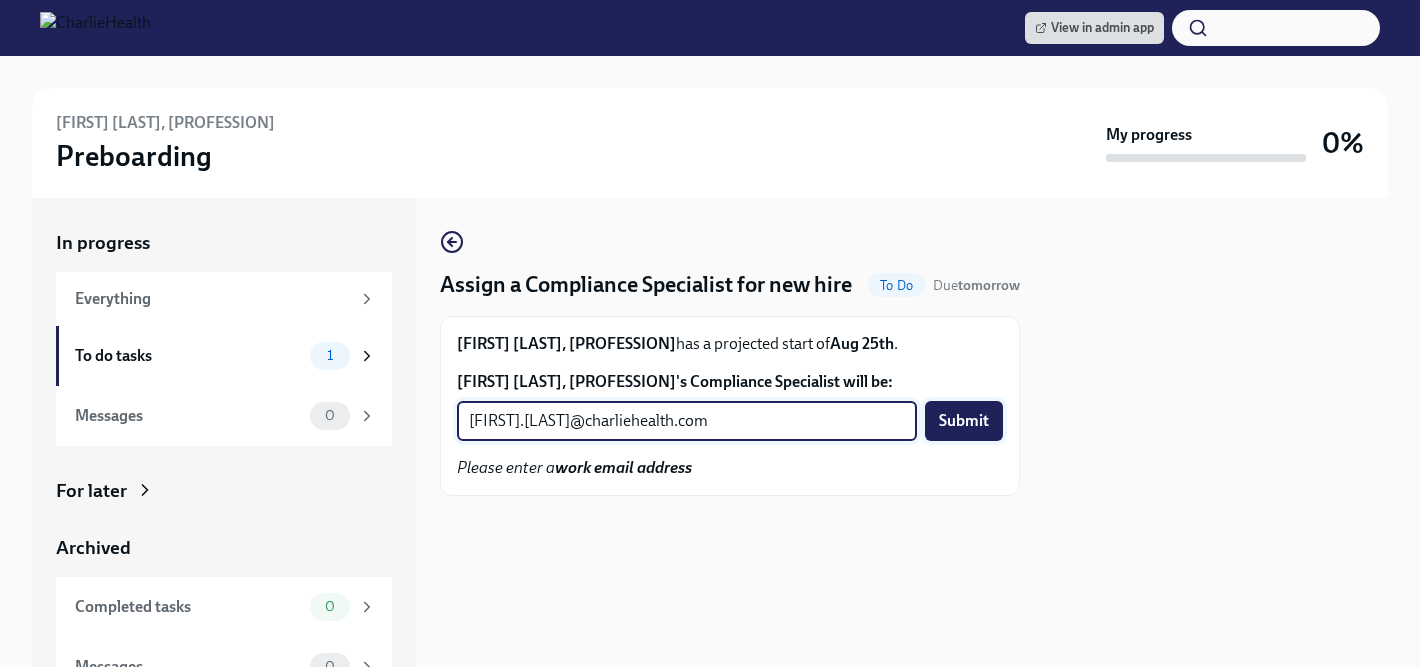 type on "[FIRST].[LAST]@charliehealth.com" 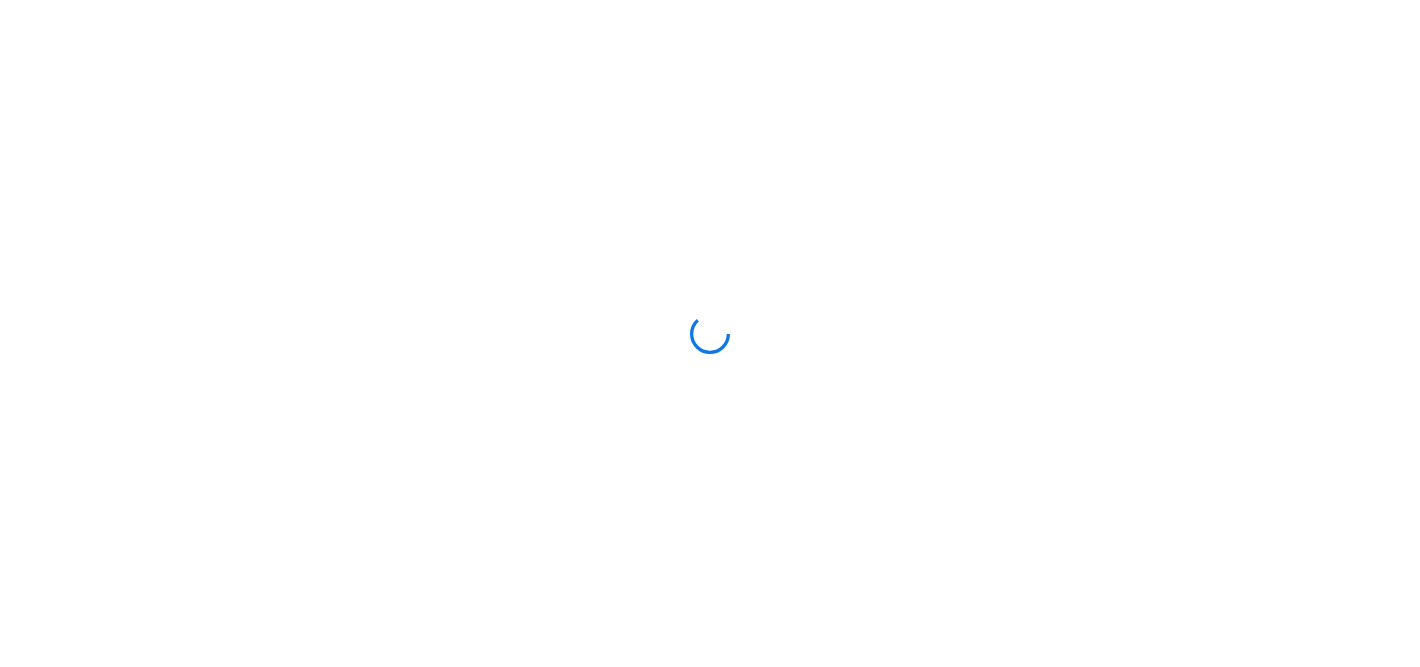 scroll, scrollTop: 0, scrollLeft: 0, axis: both 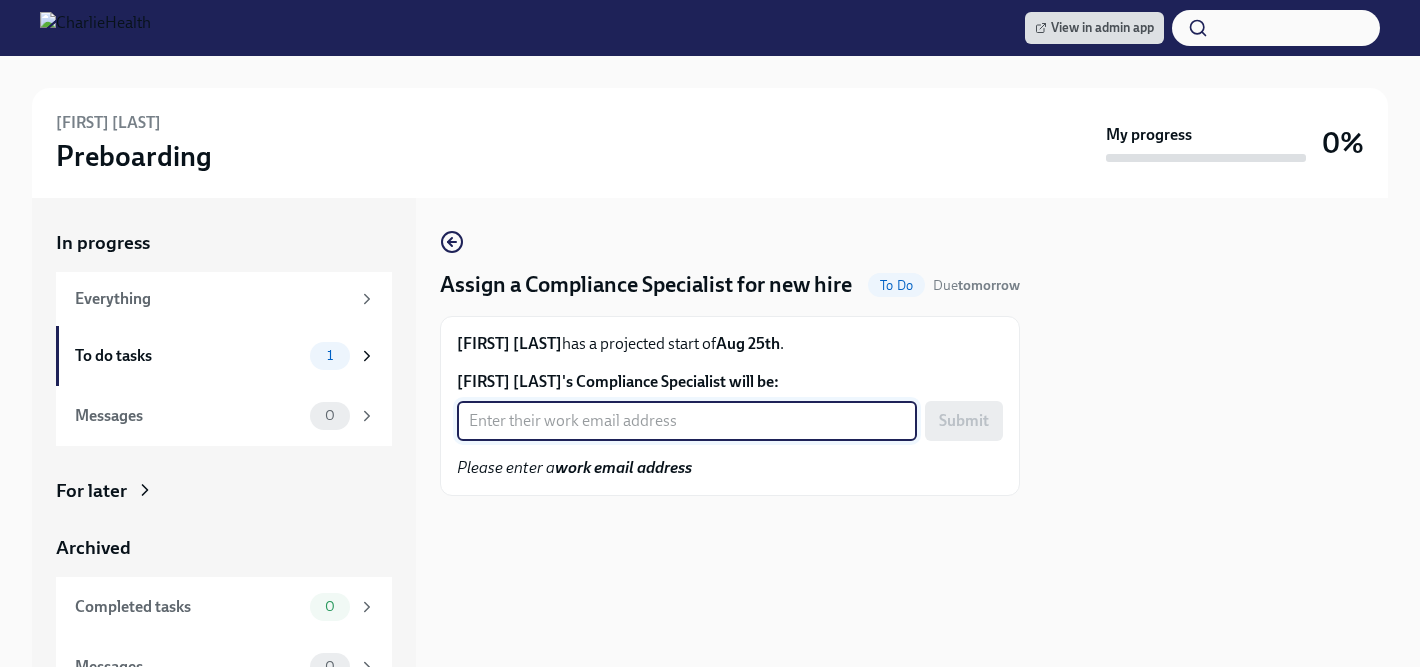 click on "[FIRST] [LAST]'s Compliance Specialist will be:" at bounding box center [687, 421] 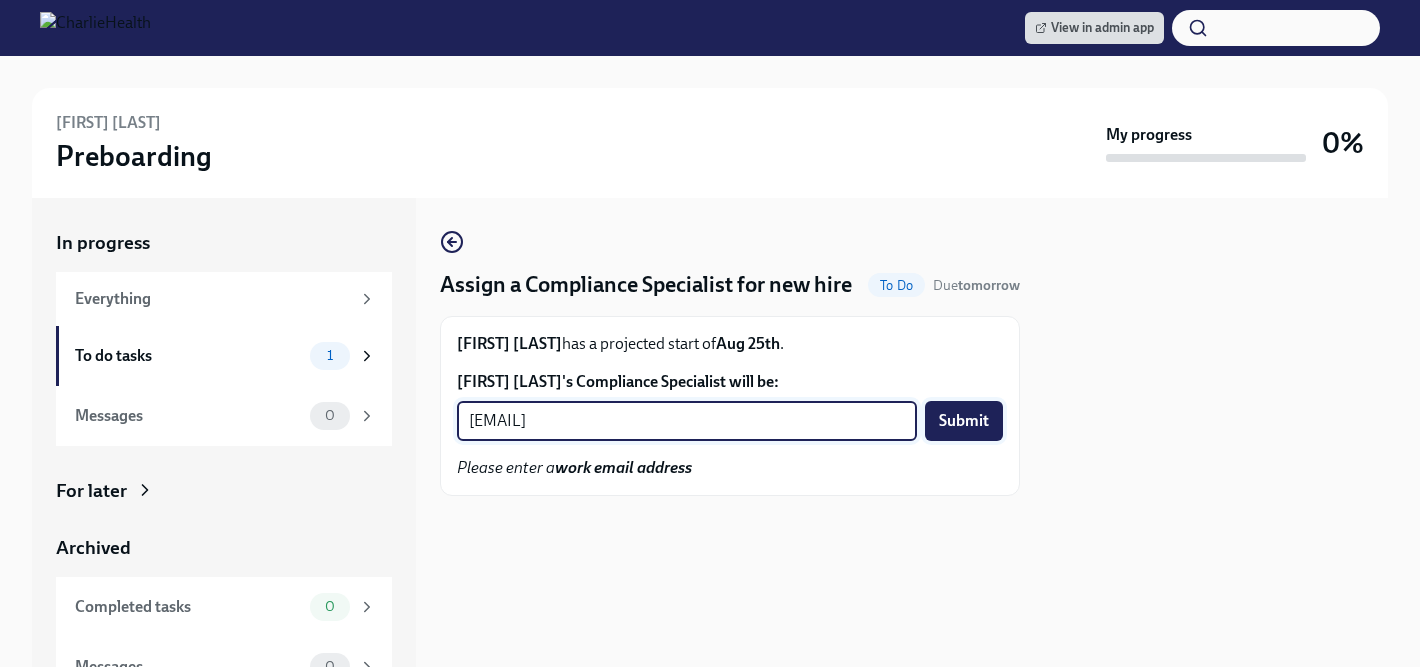 type on "[EMAIL]" 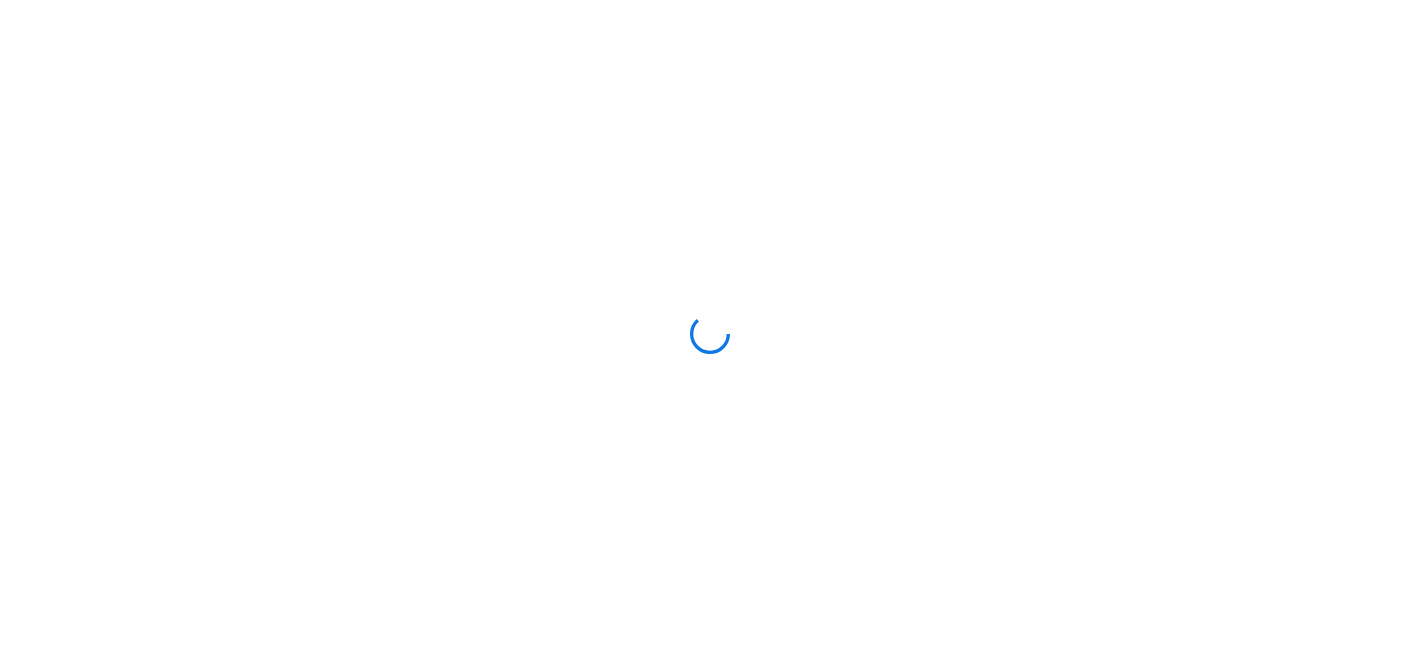 scroll, scrollTop: 0, scrollLeft: 0, axis: both 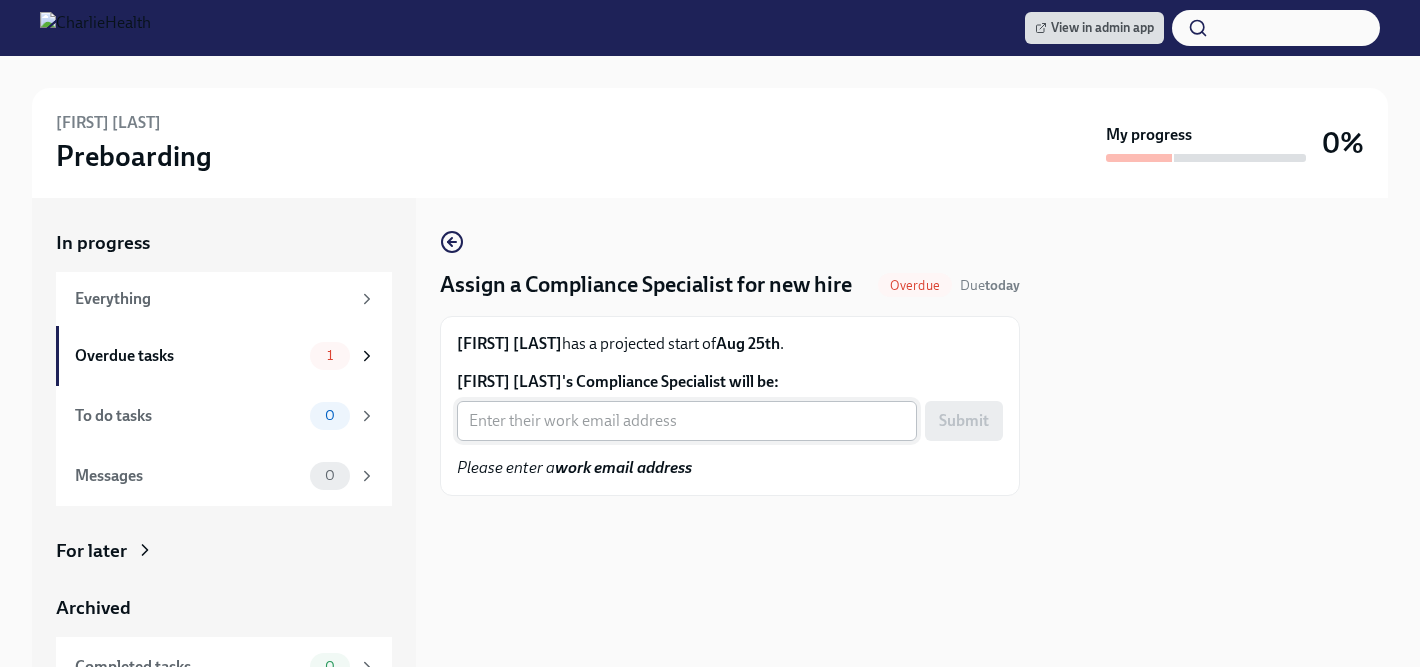click on "[FIRST] [LAST]'s Compliance Specialist will be:" at bounding box center [687, 421] 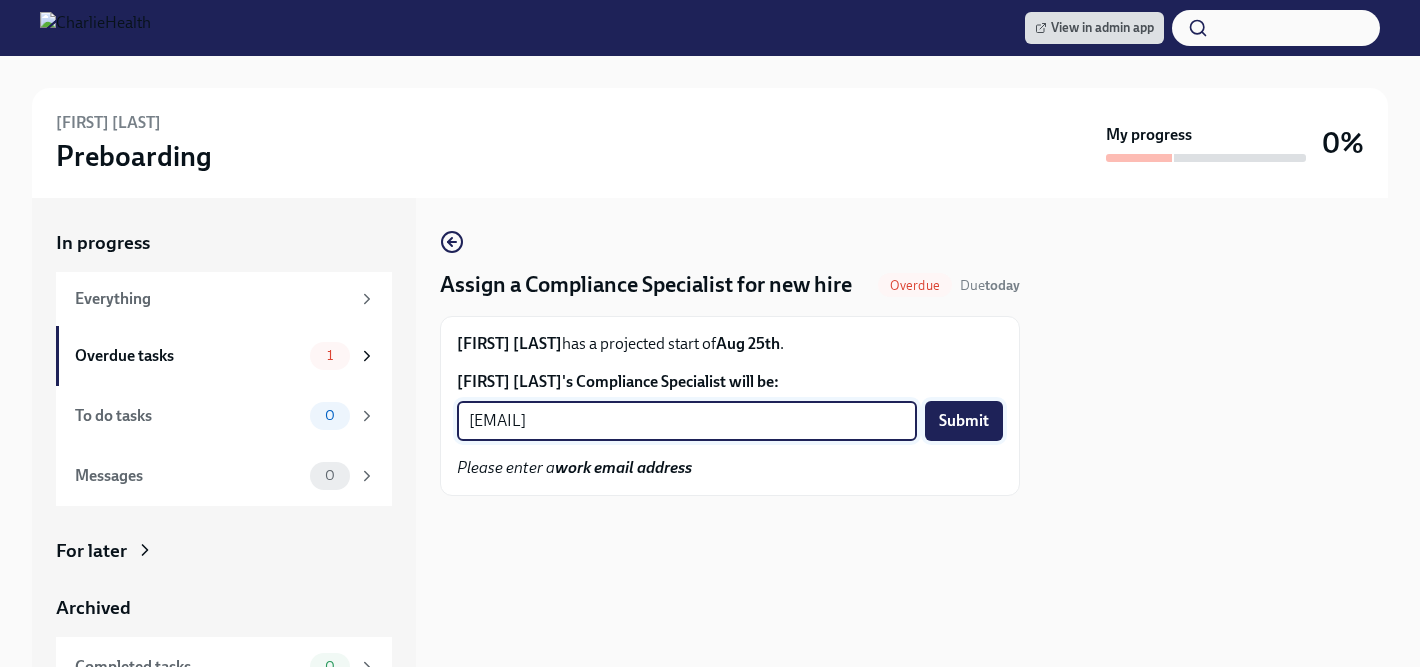 type on "[EMAIL]" 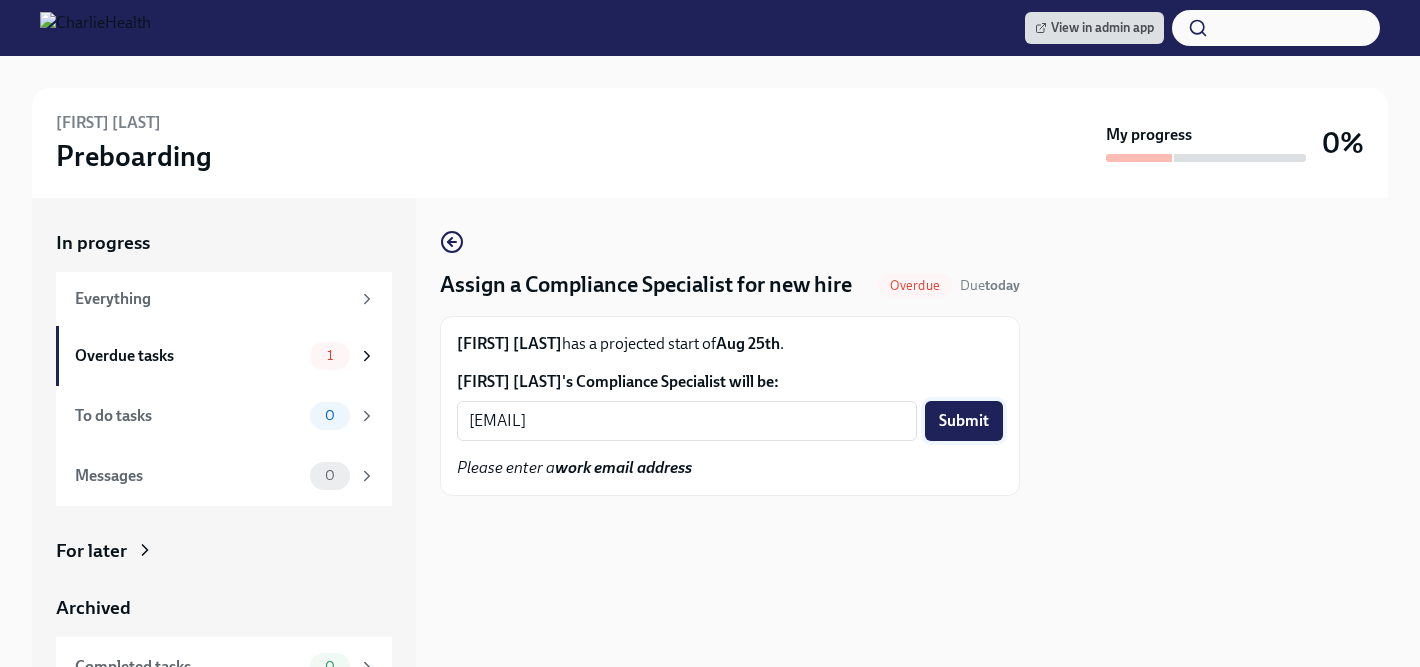 click on "Submit" at bounding box center (964, 421) 